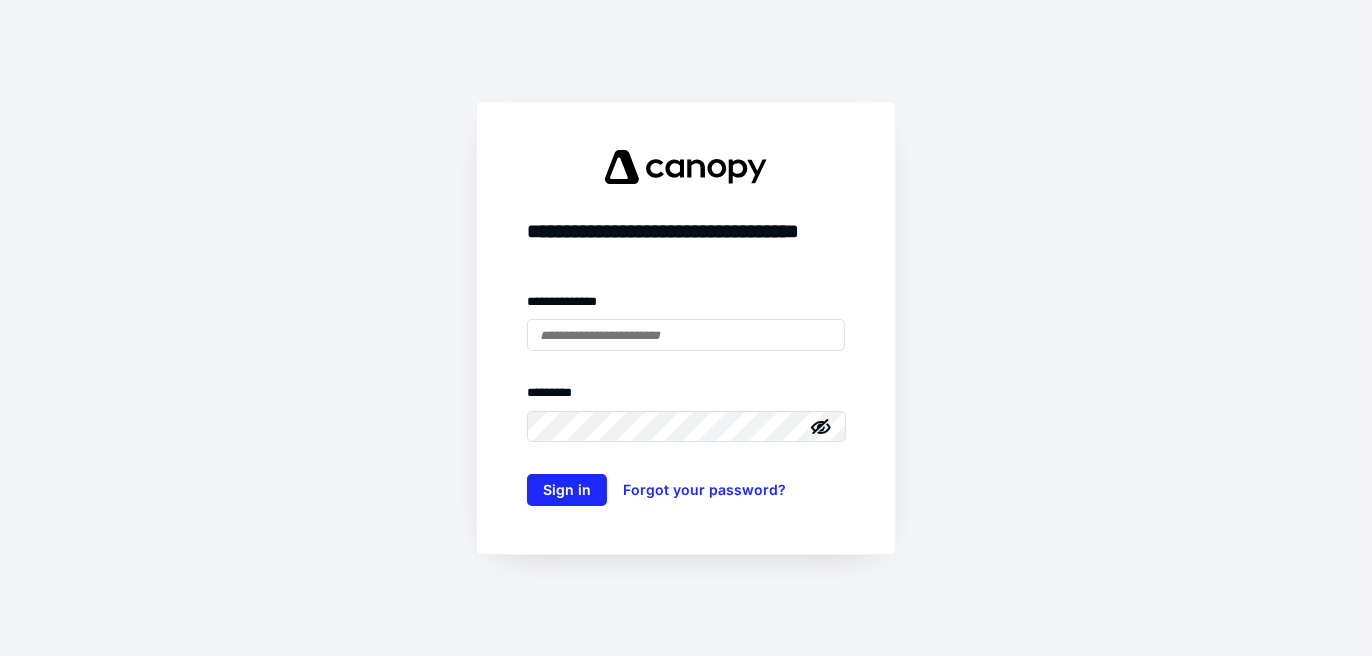 scroll, scrollTop: 0, scrollLeft: 0, axis: both 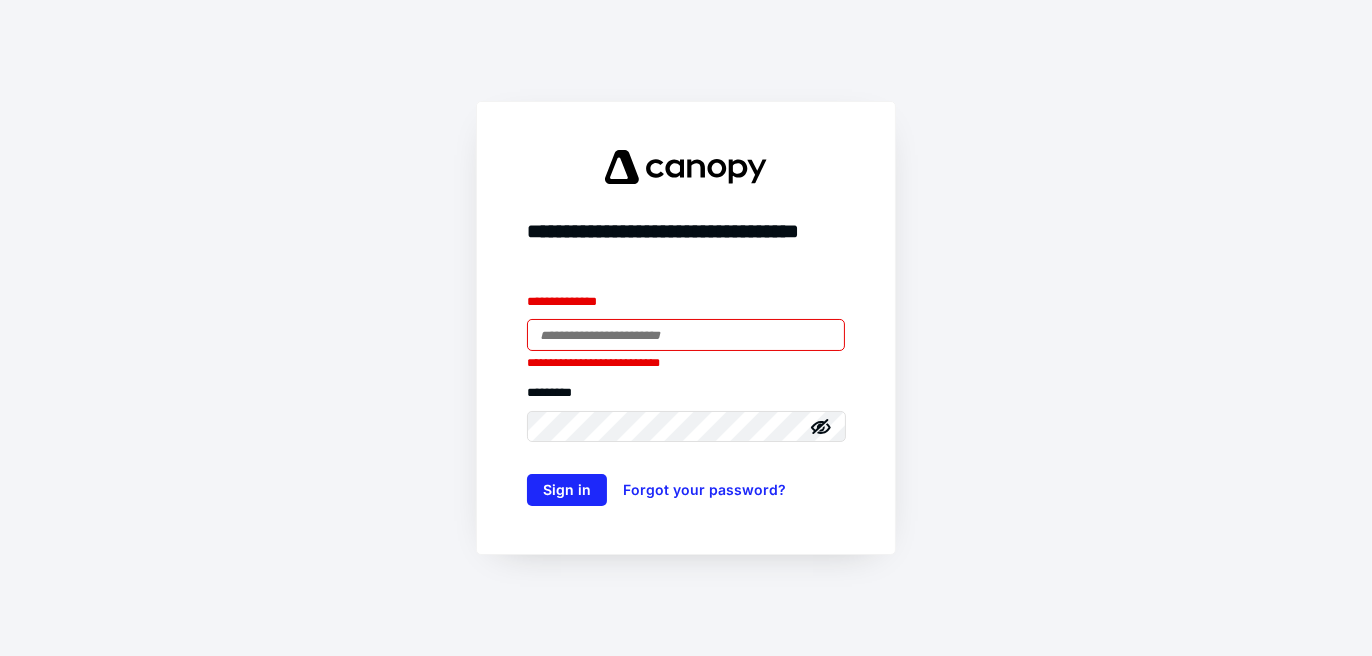 type on "**********" 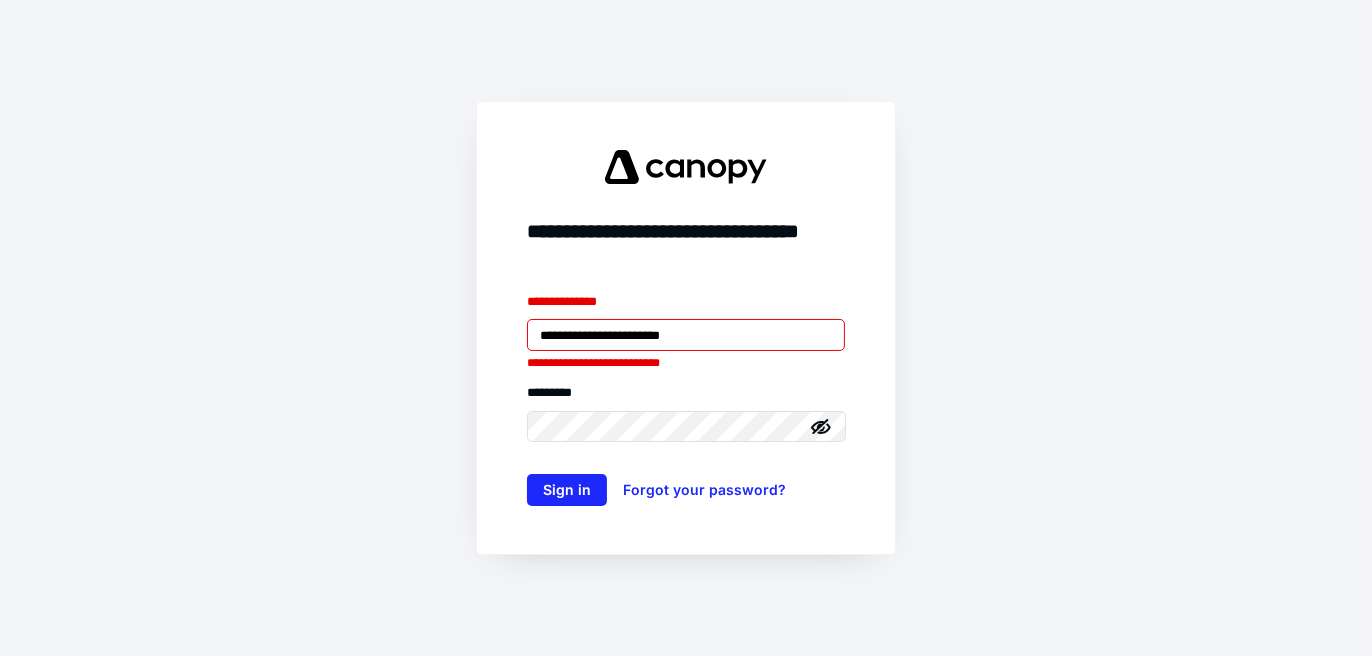 click on "**********" at bounding box center (686, 335) 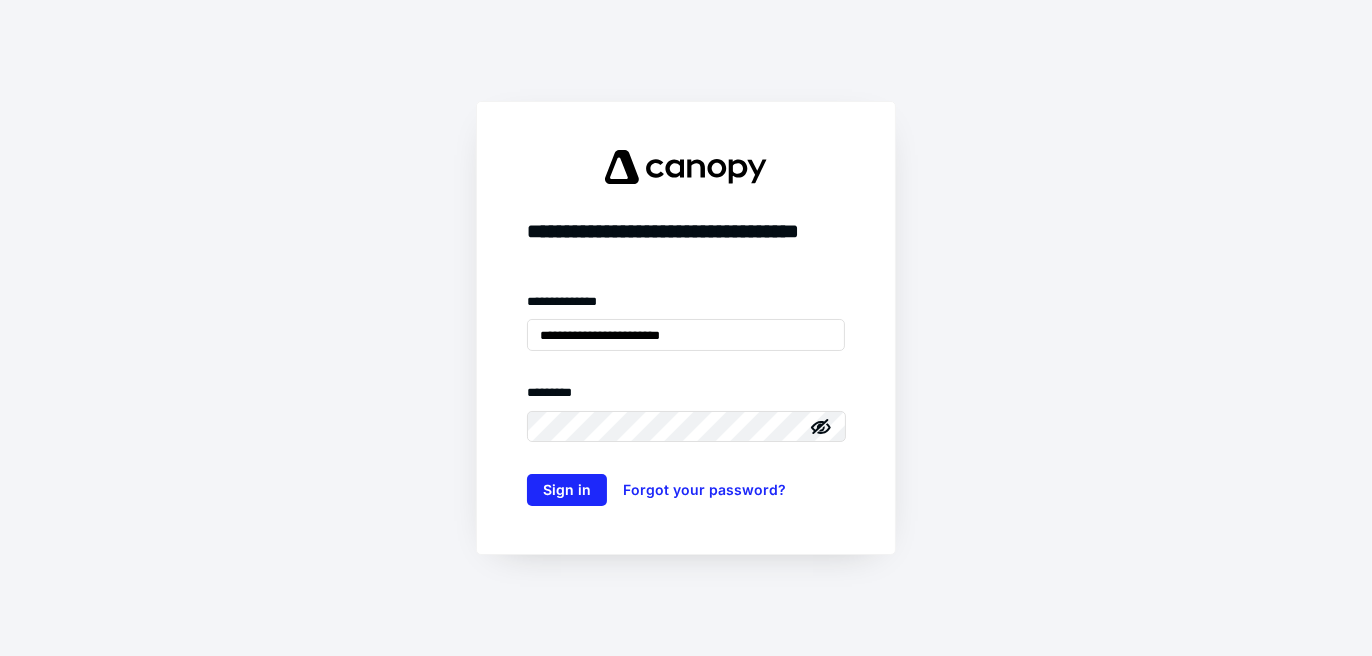 click on "**********" at bounding box center [686, 328] 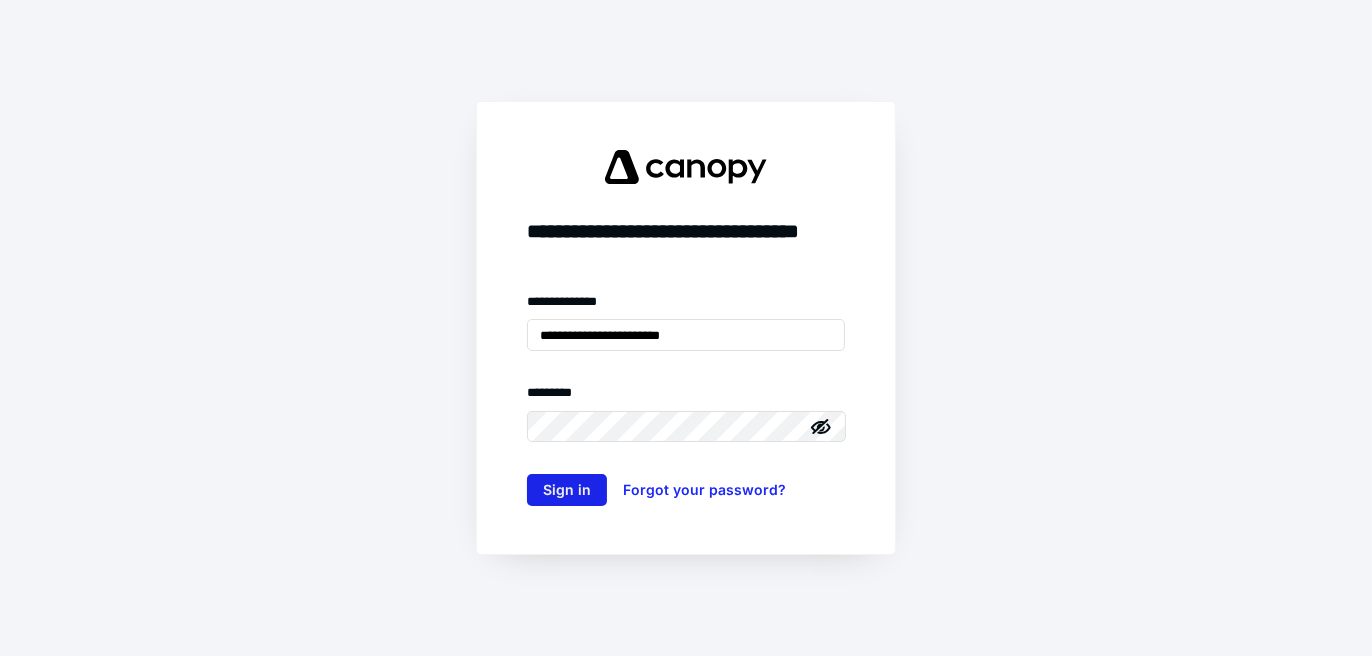 click on "Sign in" at bounding box center (567, 490) 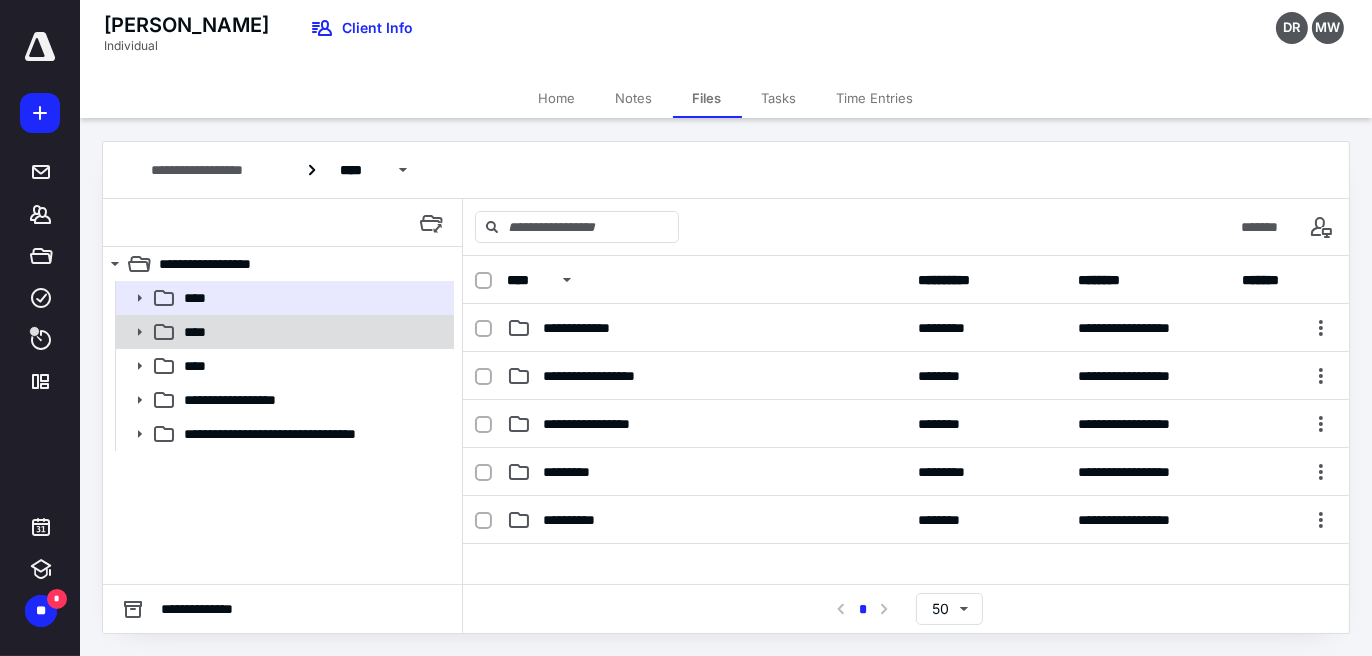 scroll, scrollTop: 0, scrollLeft: 0, axis: both 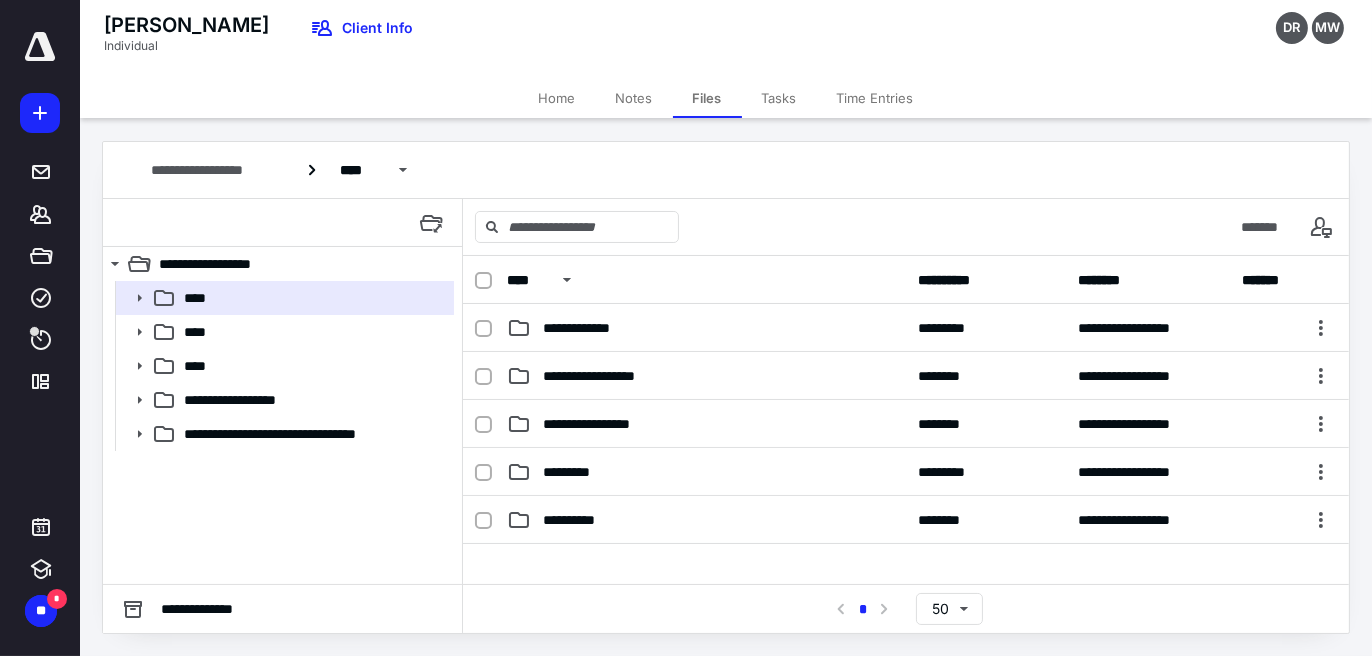 drag, startPoint x: 39, startPoint y: 291, endPoint x: 9, endPoint y: 410, distance: 122.72327 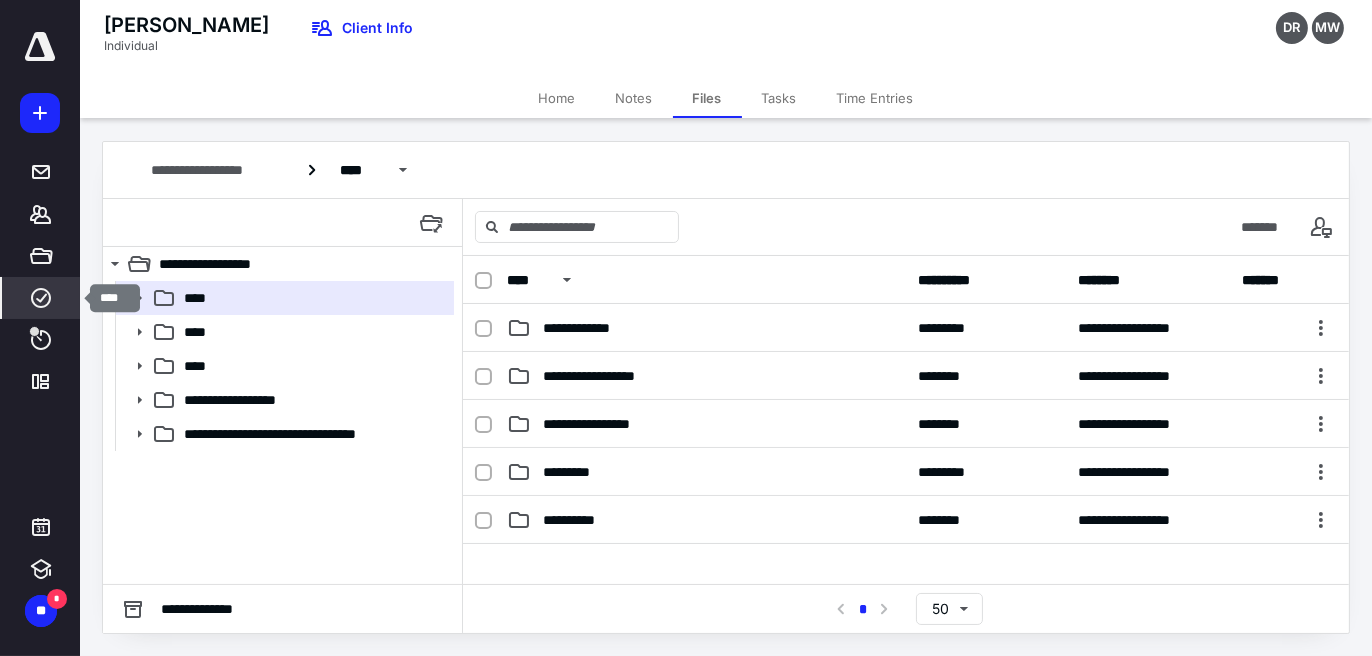 click 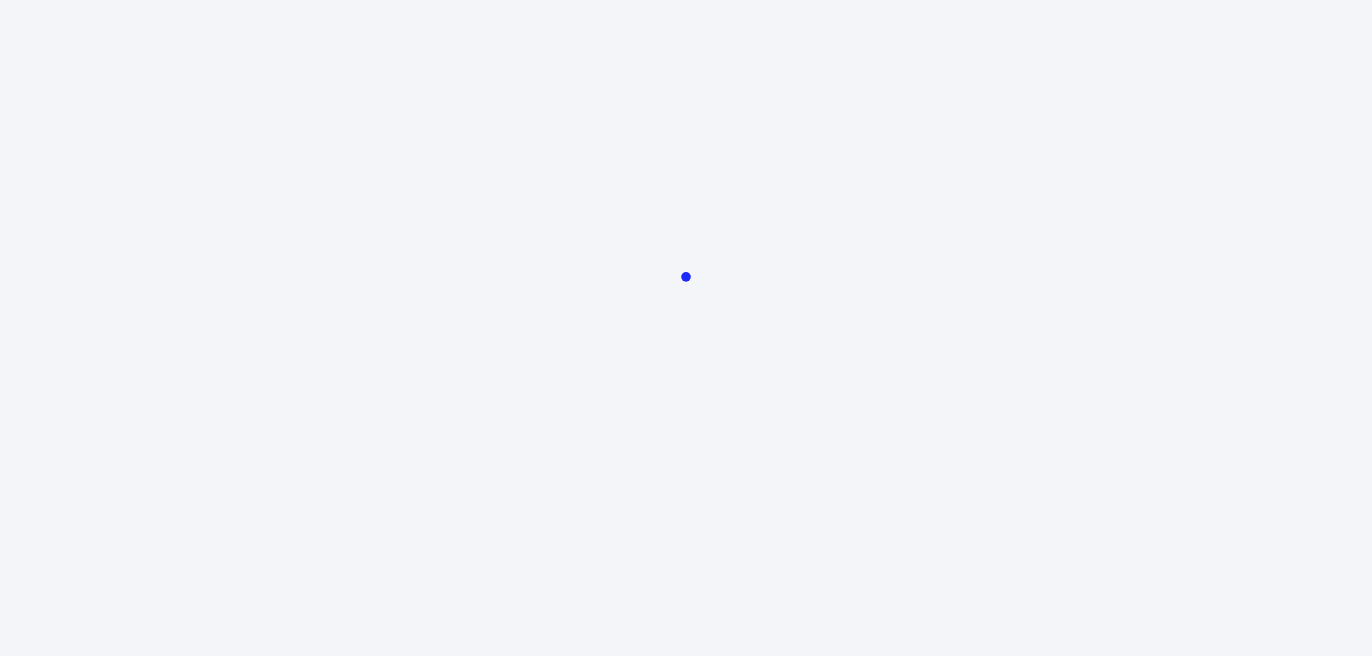 scroll, scrollTop: 0, scrollLeft: 0, axis: both 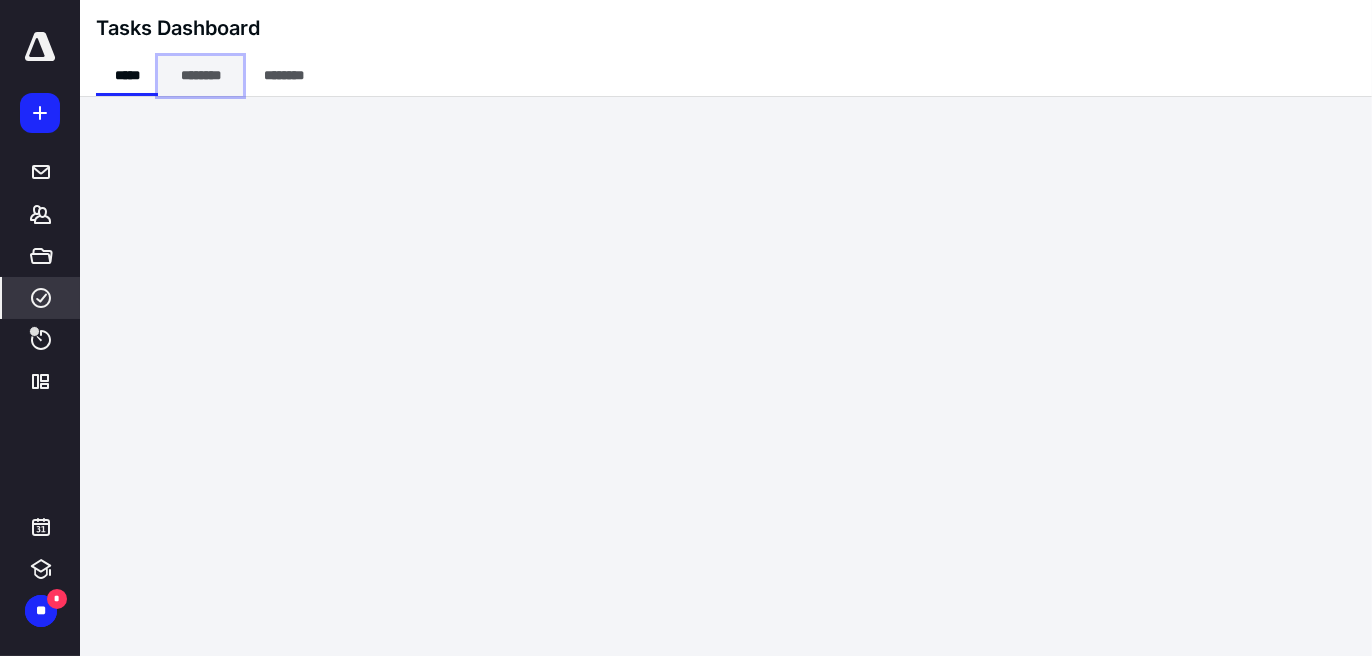 click on "********" at bounding box center (200, 76) 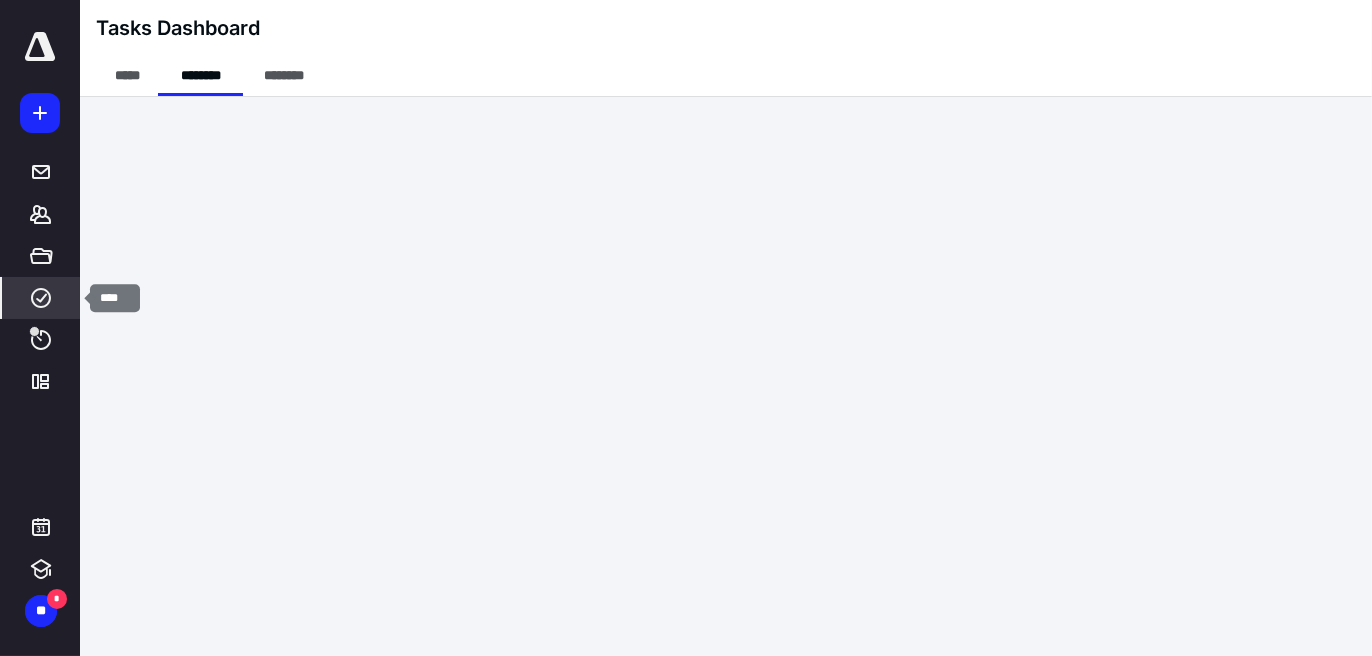 click 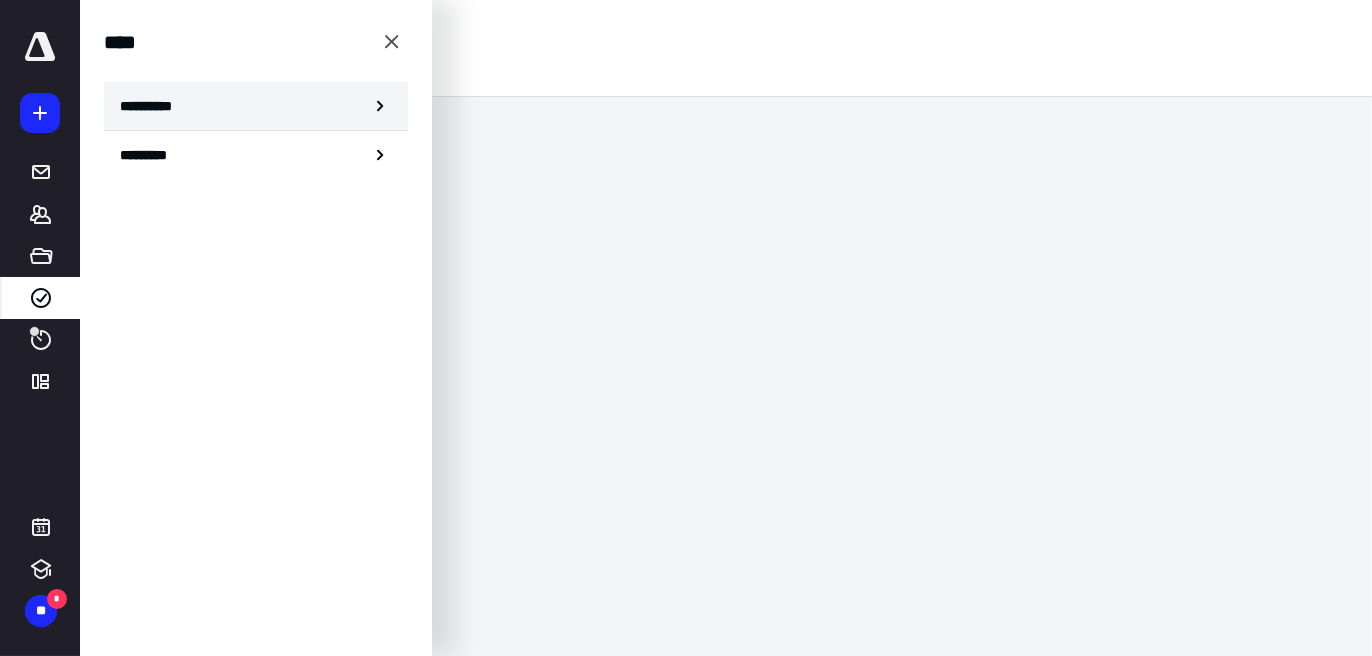 click on "**********" at bounding box center (256, 106) 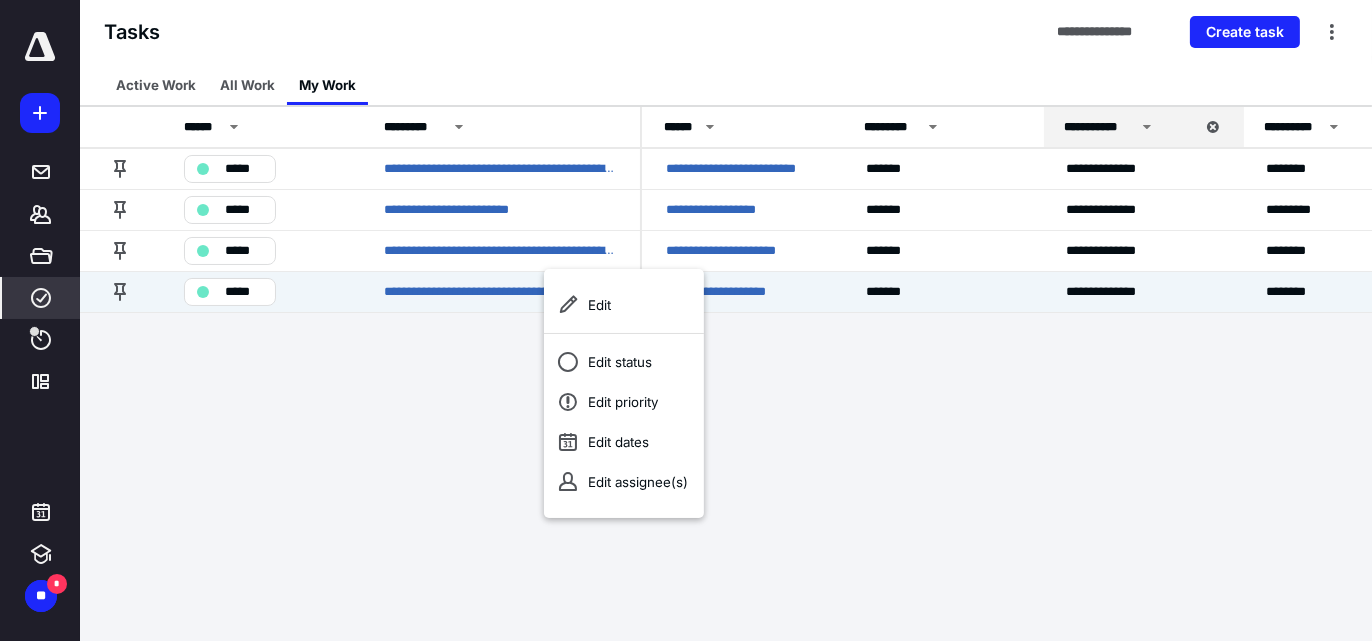 click on "**********" at bounding box center [686, 320] 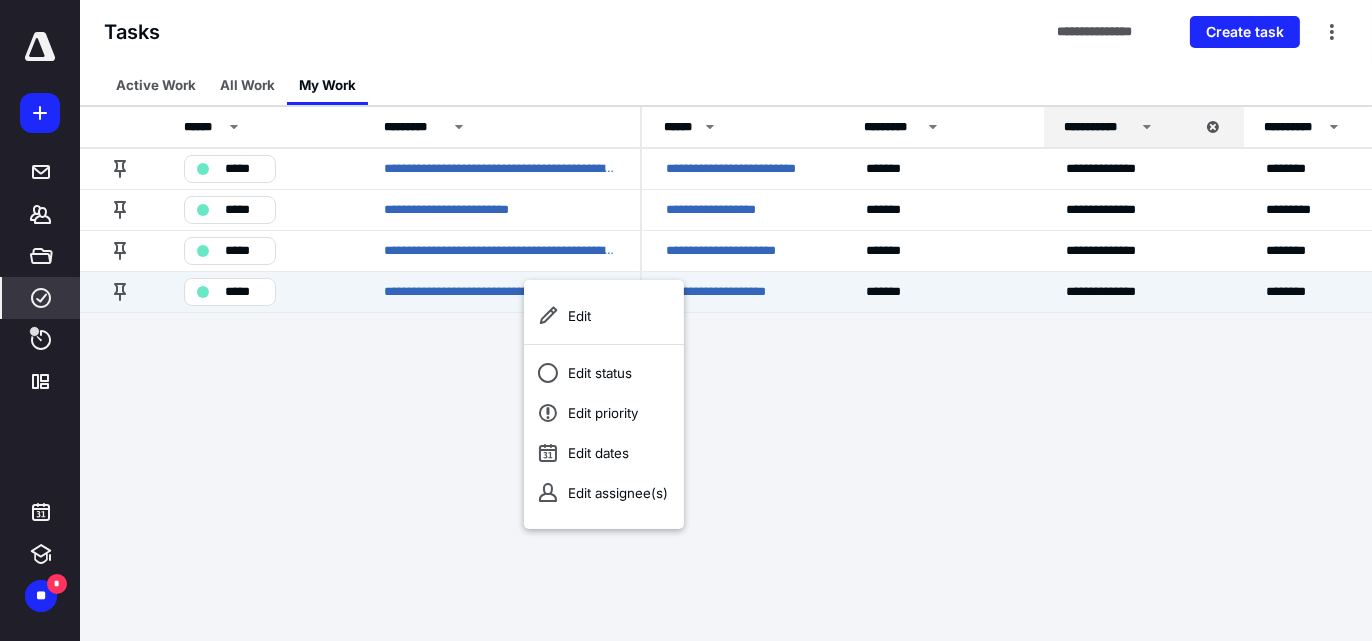 click on "**********" at bounding box center (686, 320) 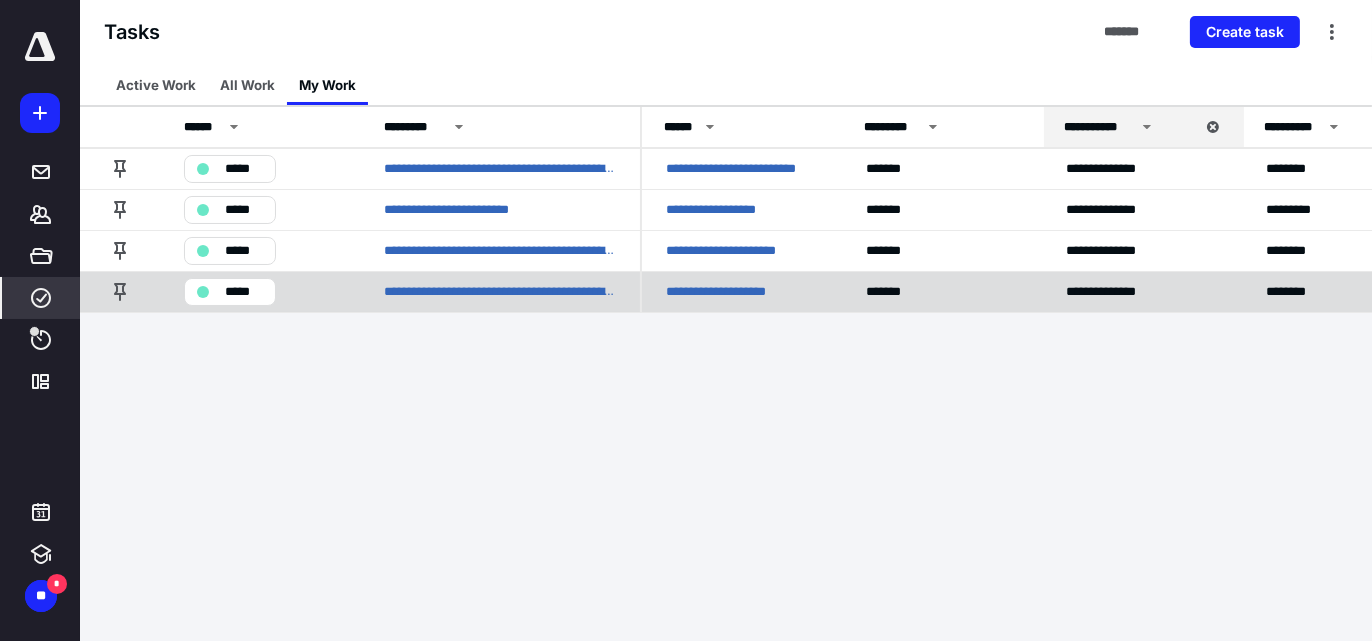 click on "**********" at bounding box center [729, 291] 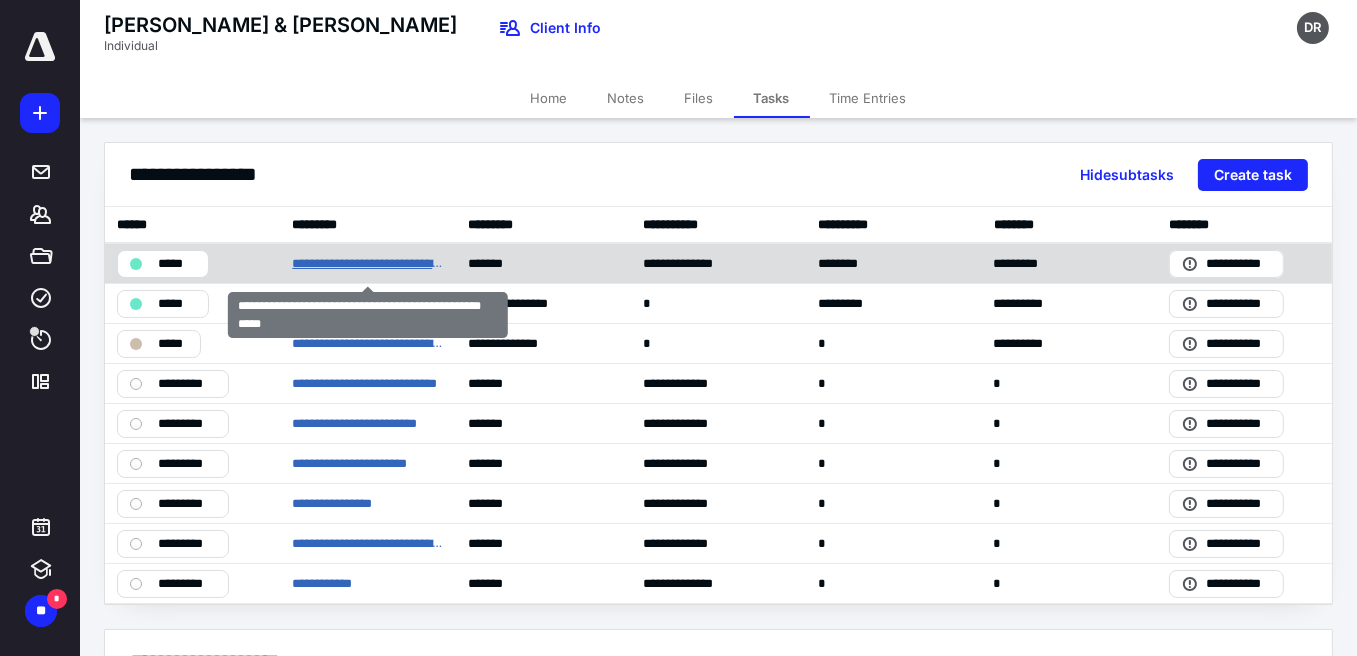 click on "**********" at bounding box center [367, 263] 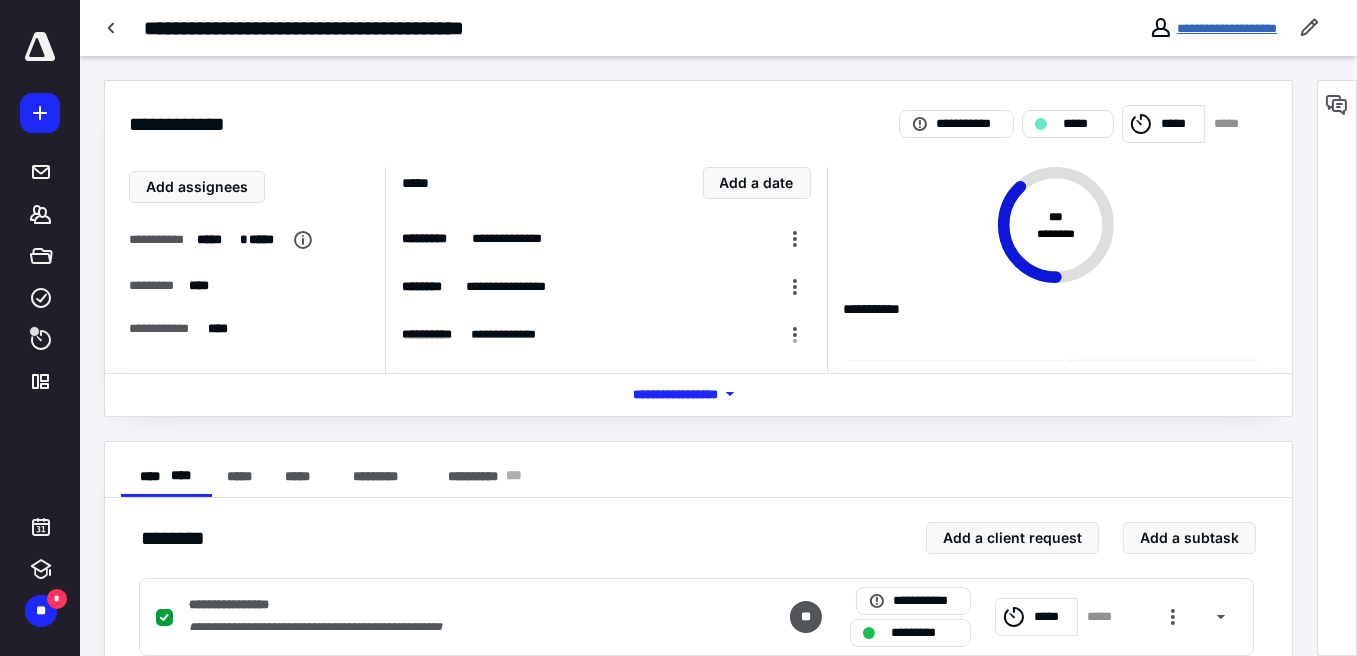 click on "**********" at bounding box center (1227, 28) 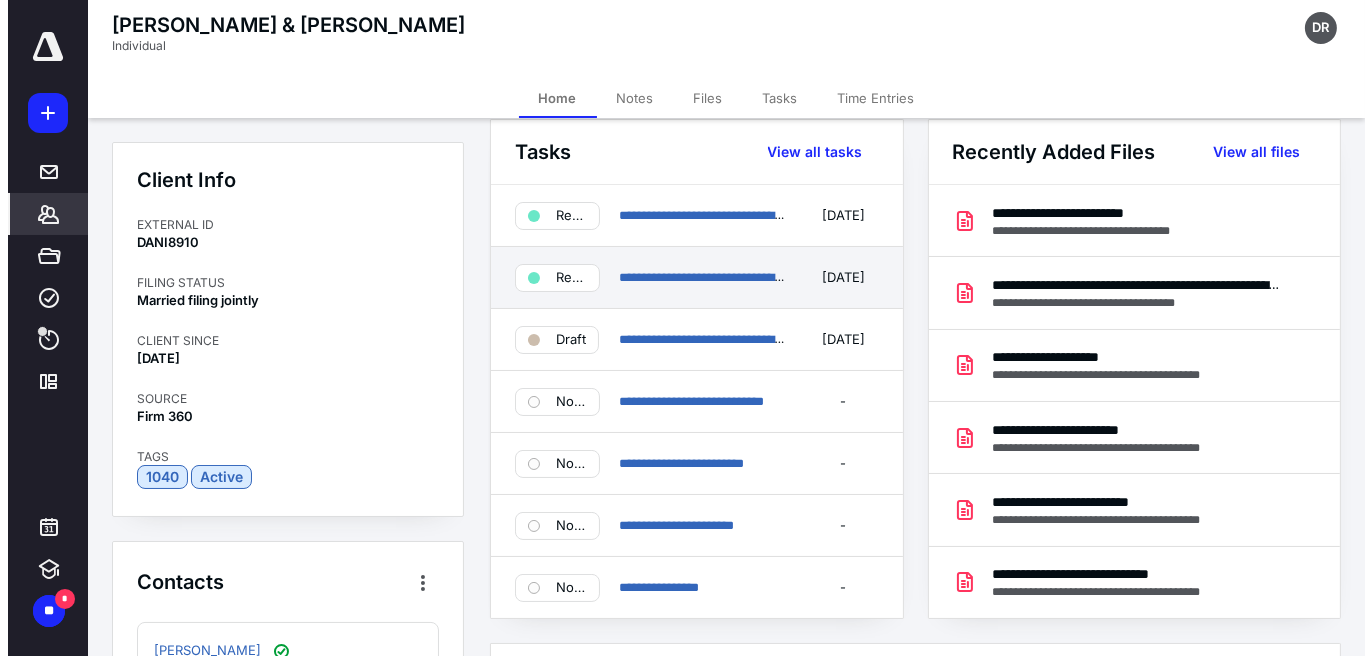 scroll, scrollTop: 0, scrollLeft: 0, axis: both 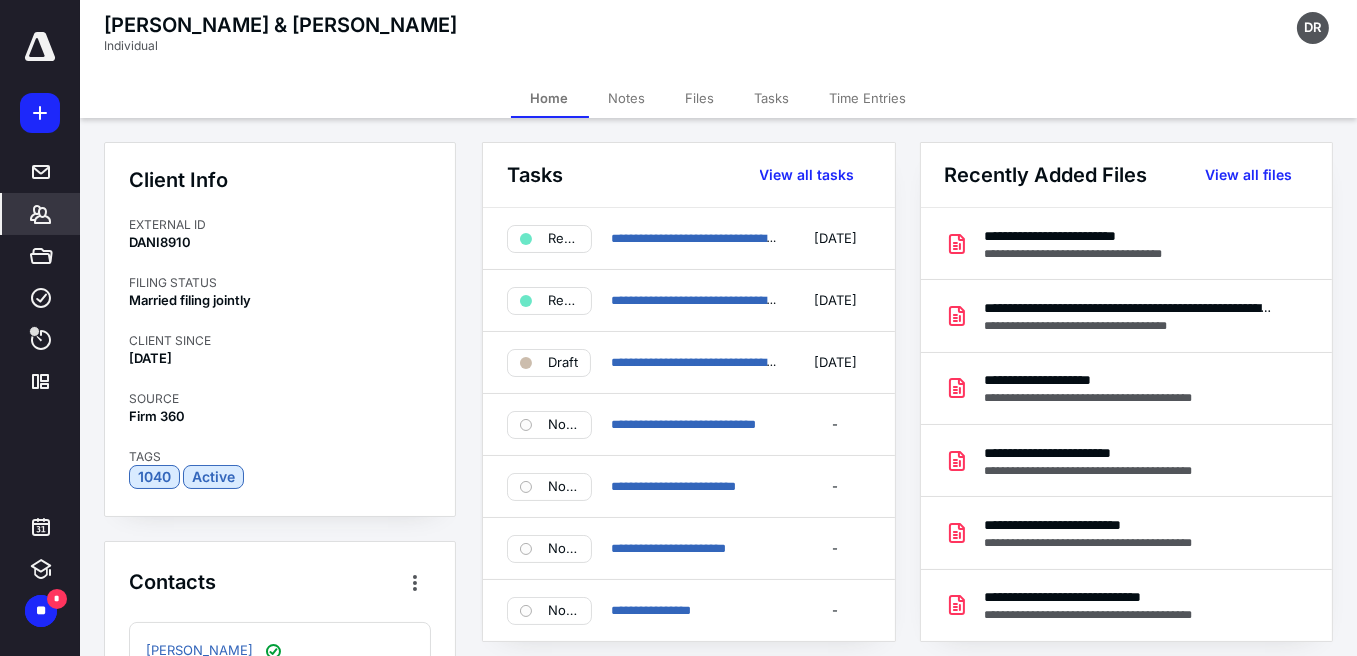 click on "Time Entries" at bounding box center (868, 98) 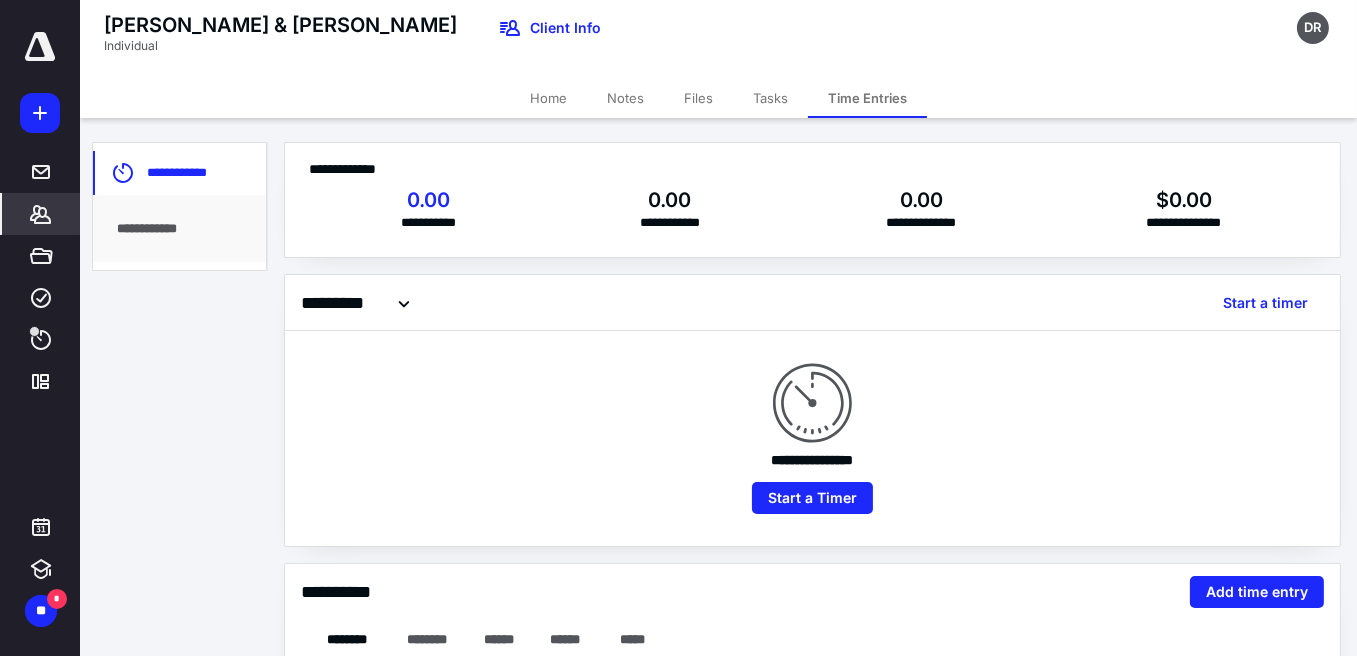 click on "Files" at bounding box center [698, 98] 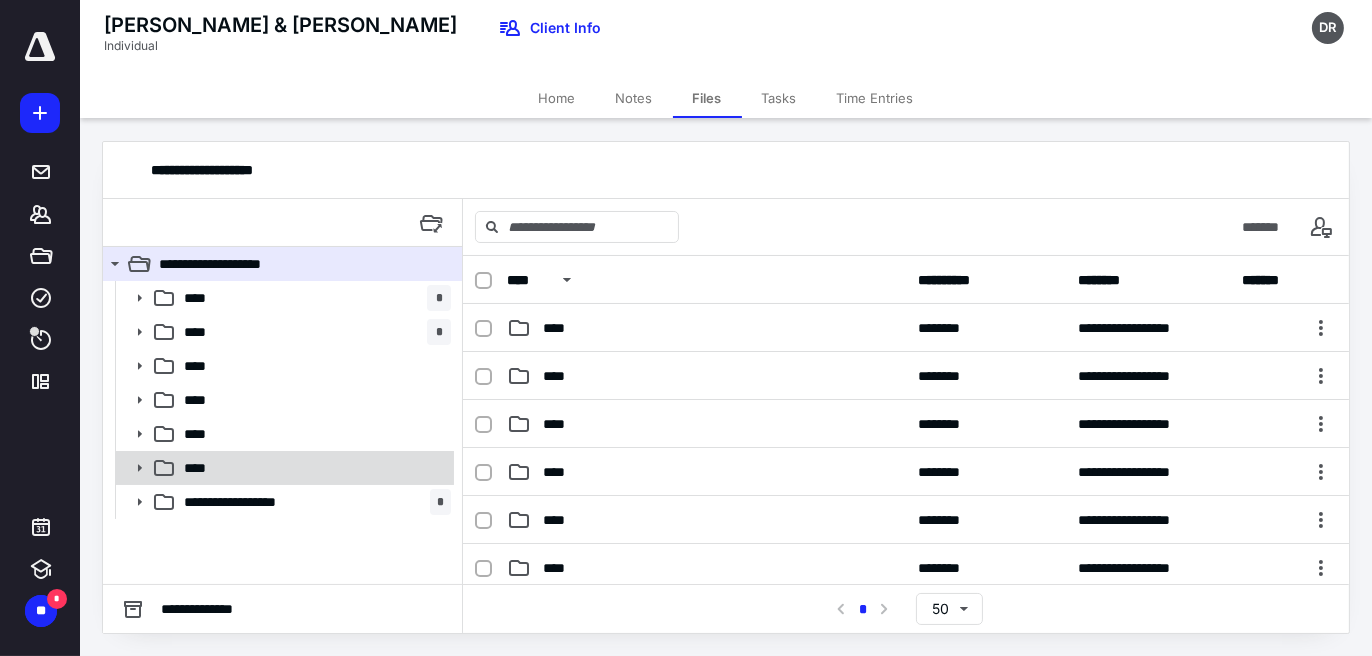click 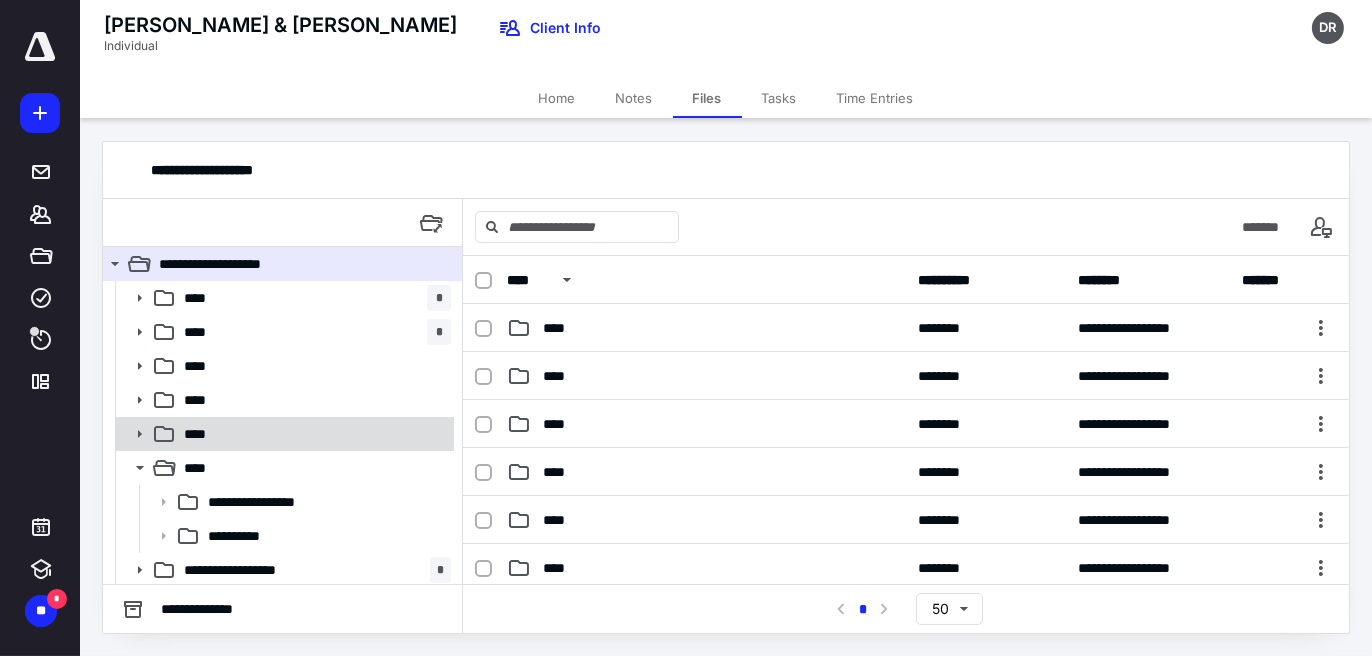 click 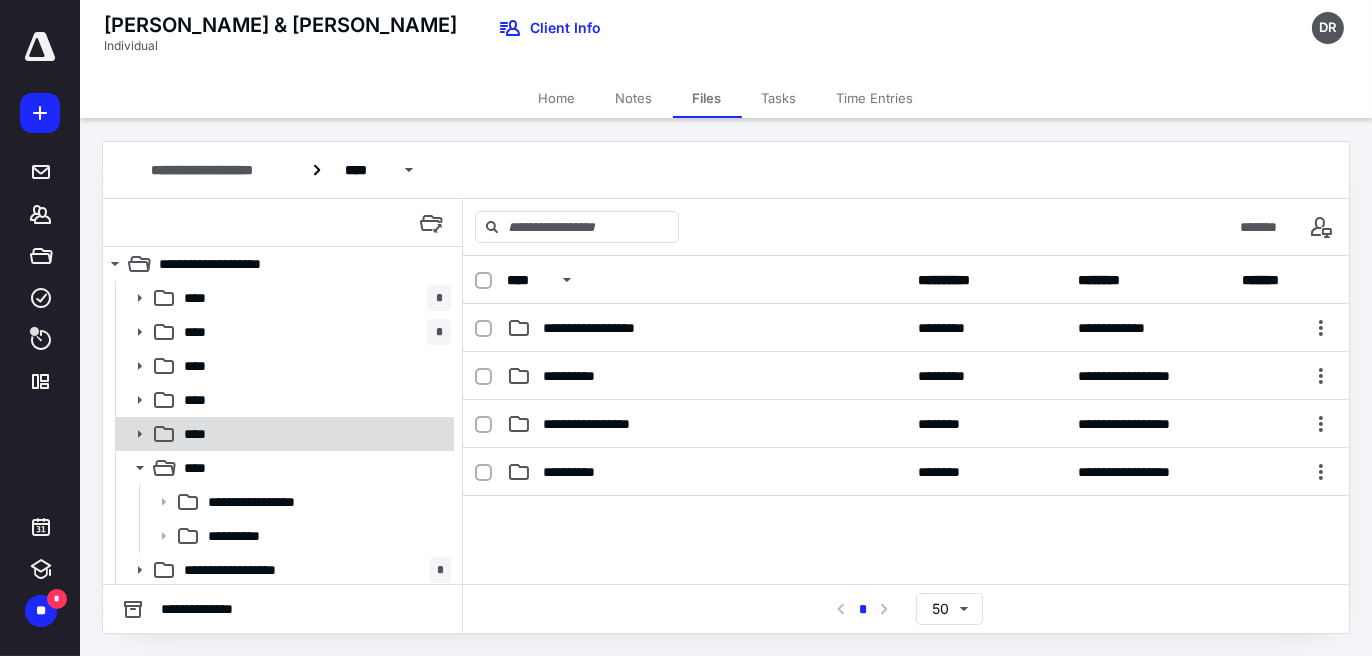 click 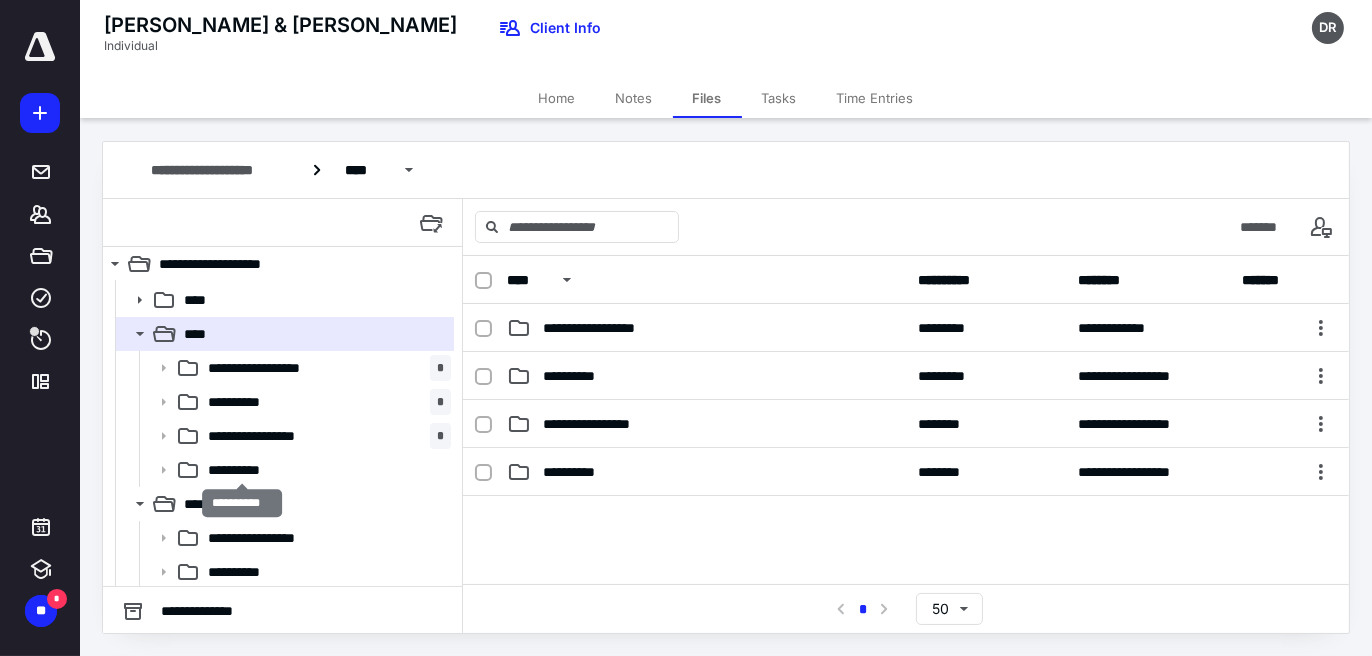scroll, scrollTop: 137, scrollLeft: 0, axis: vertical 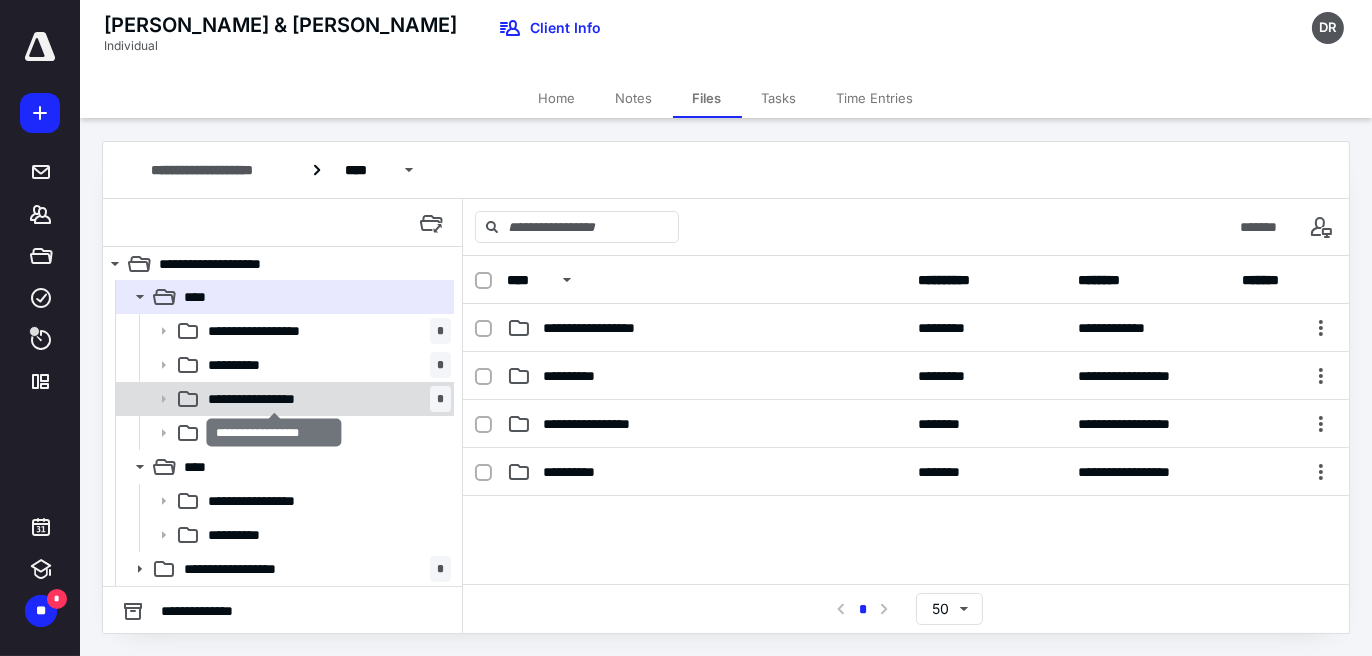 click on "**********" at bounding box center [274, 399] 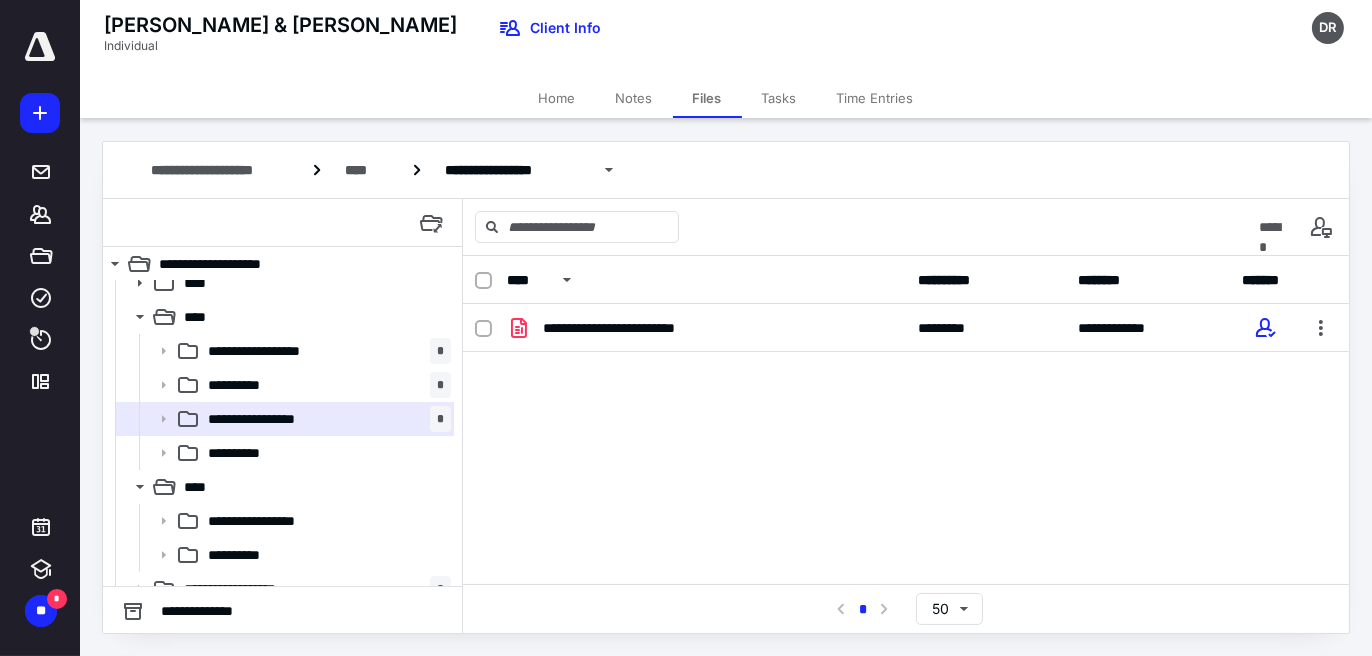 scroll, scrollTop: 137, scrollLeft: 0, axis: vertical 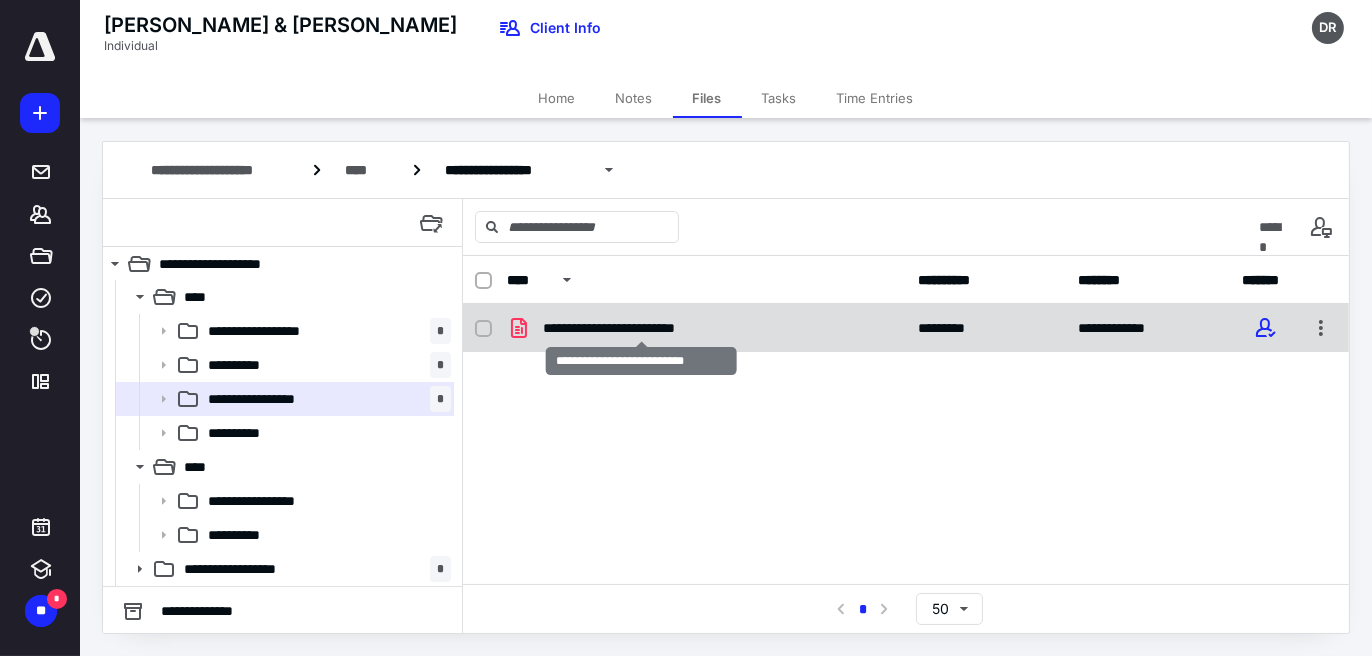 click on "**********" at bounding box center [641, 328] 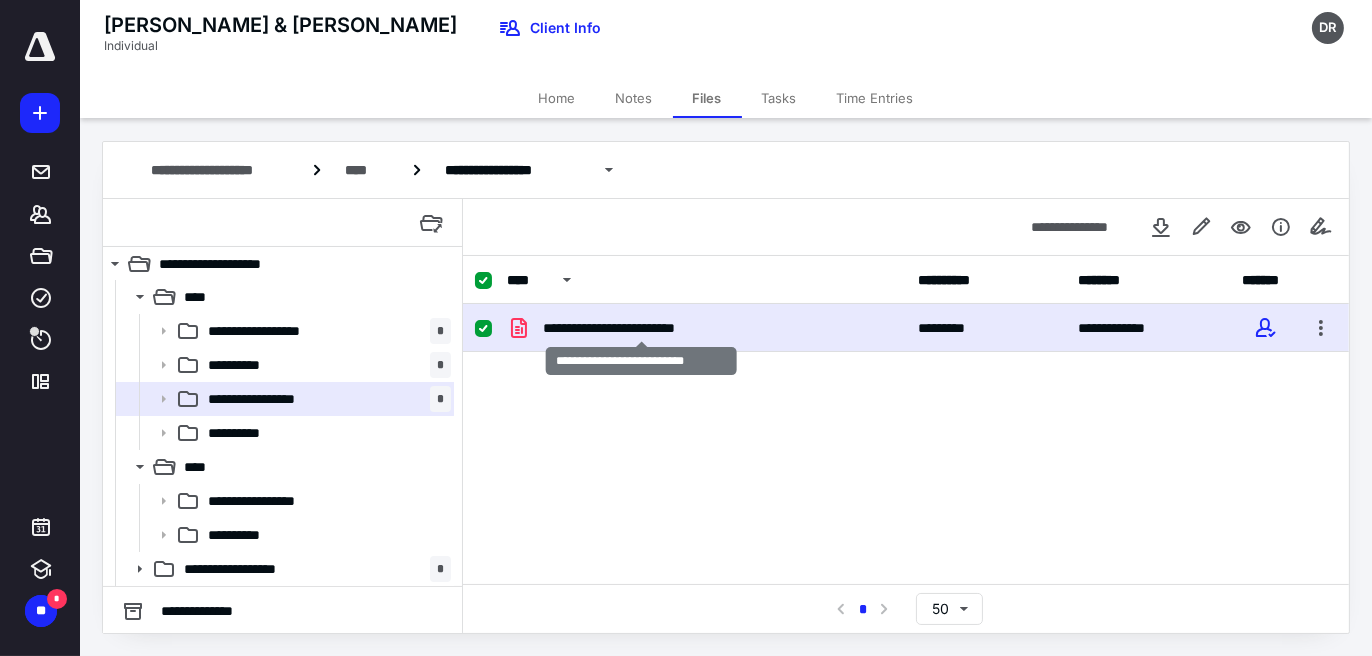 click on "**********" at bounding box center (641, 328) 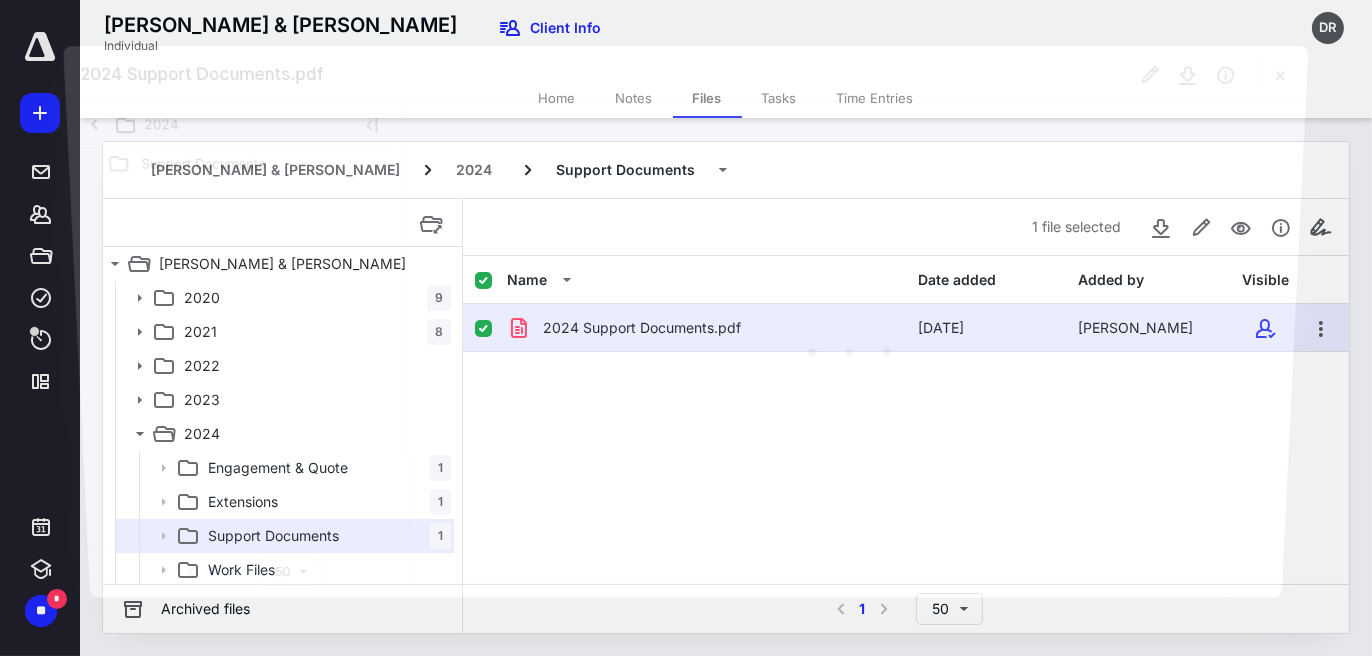 scroll, scrollTop: 137, scrollLeft: 0, axis: vertical 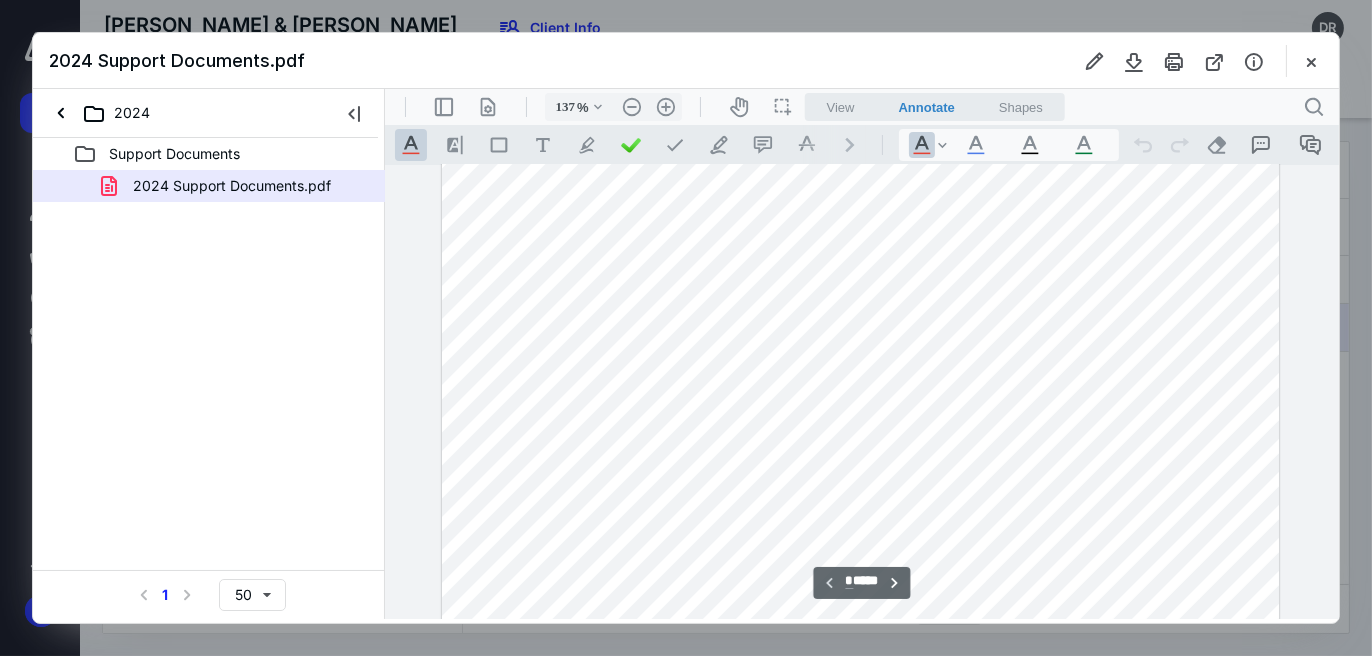 type on "162" 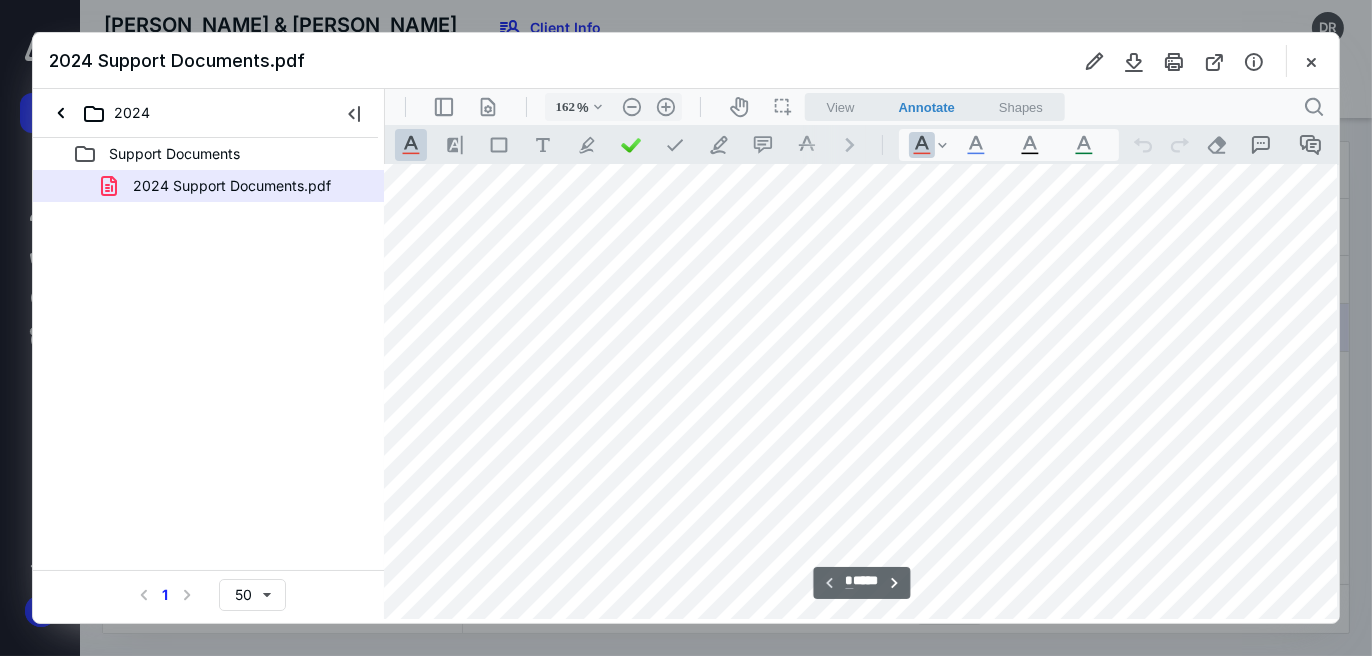 scroll, scrollTop: 0, scrollLeft: 34, axis: horizontal 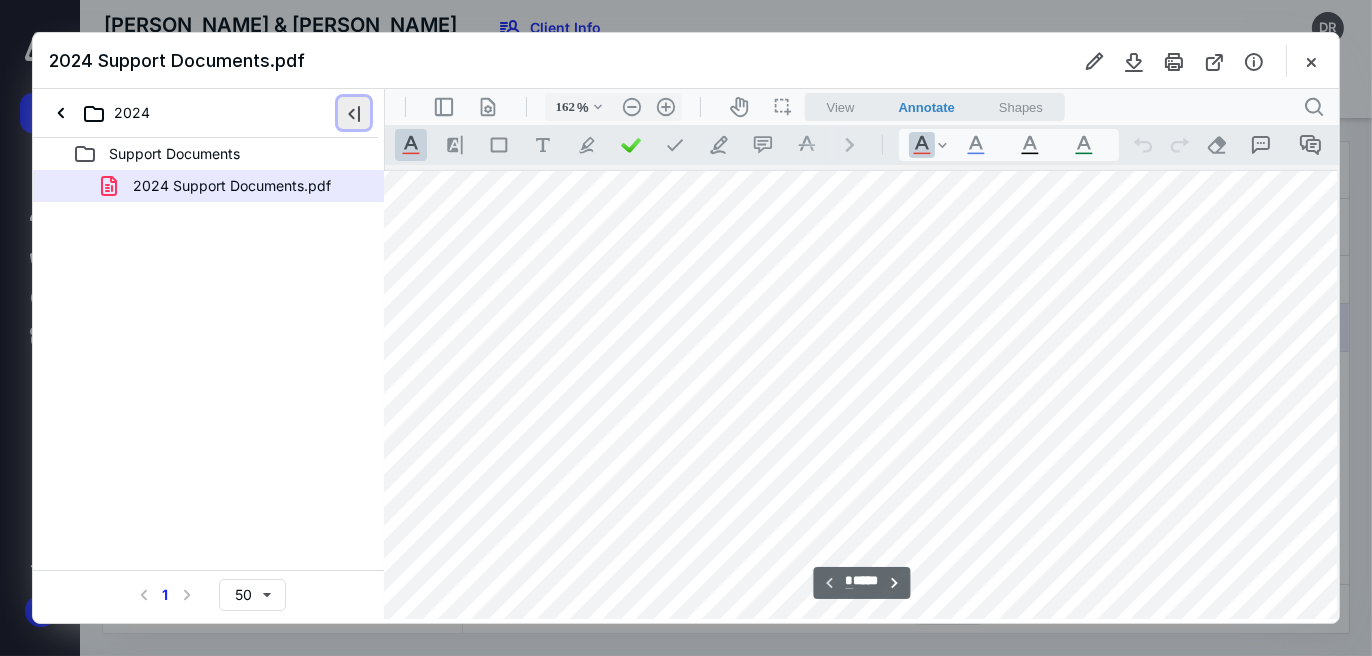 click at bounding box center (354, 113) 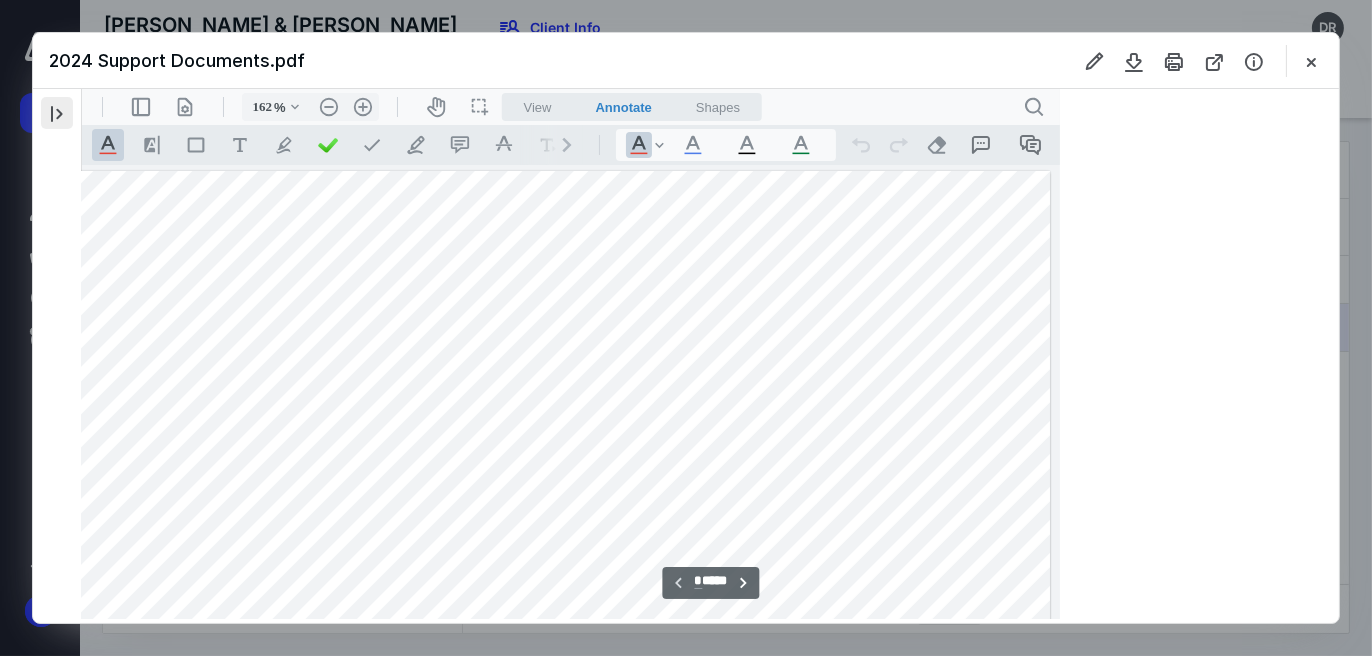 scroll, scrollTop: 0, scrollLeft: 0, axis: both 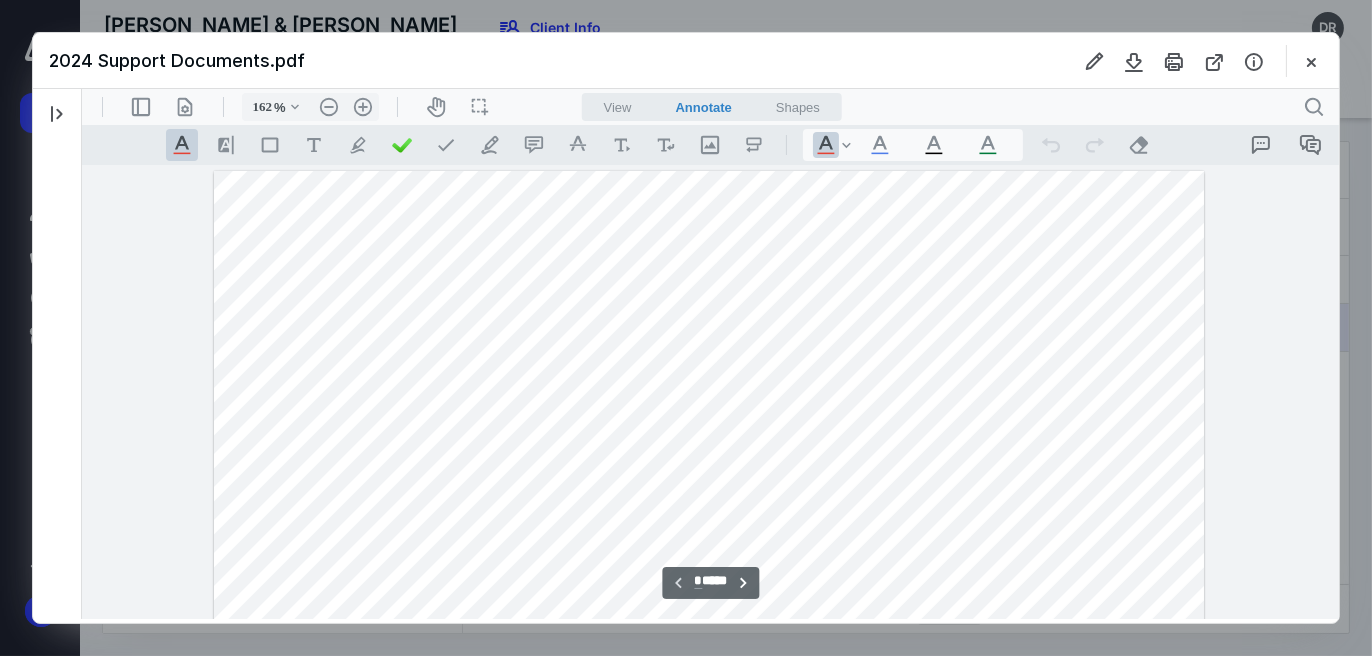 type 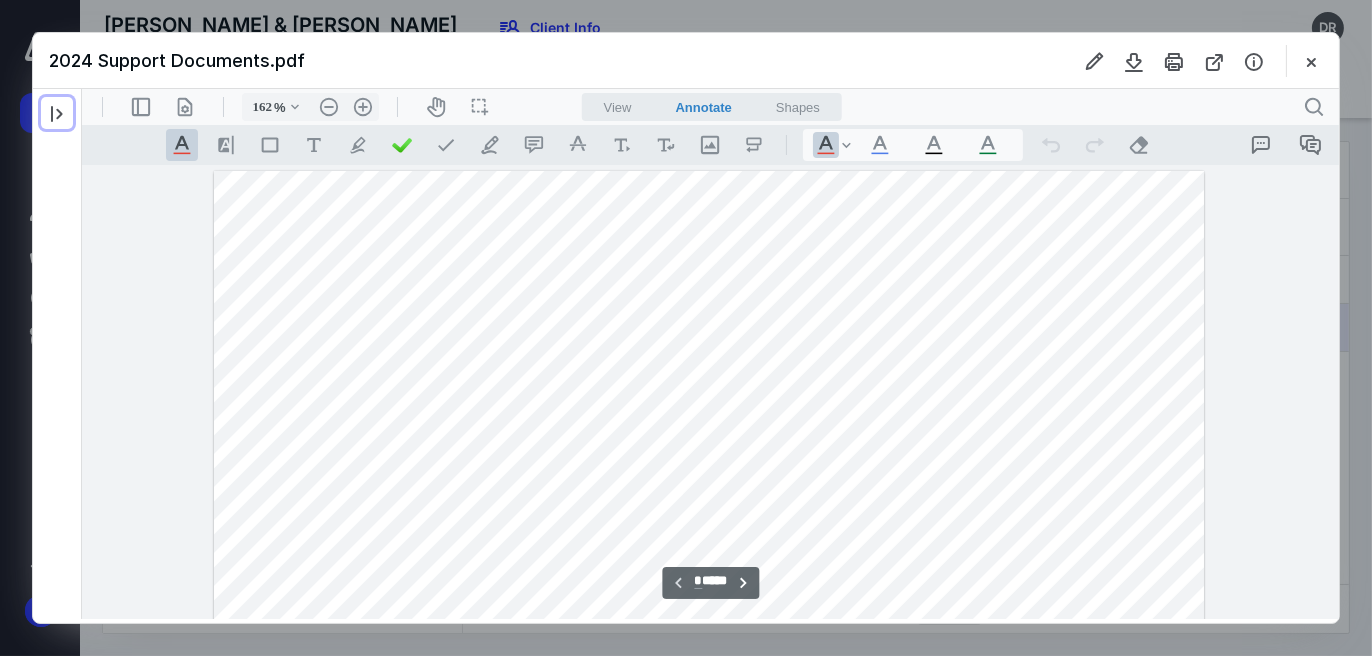 type on "212" 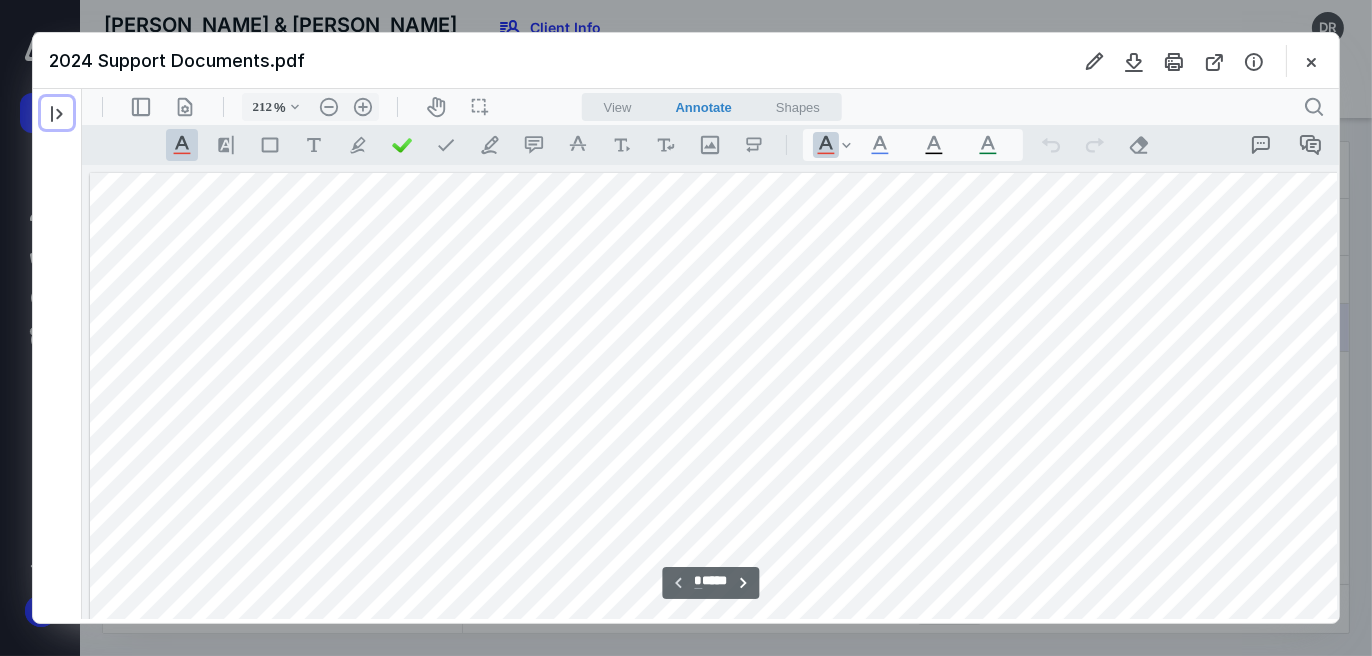 scroll, scrollTop: 57, scrollLeft: 40, axis: both 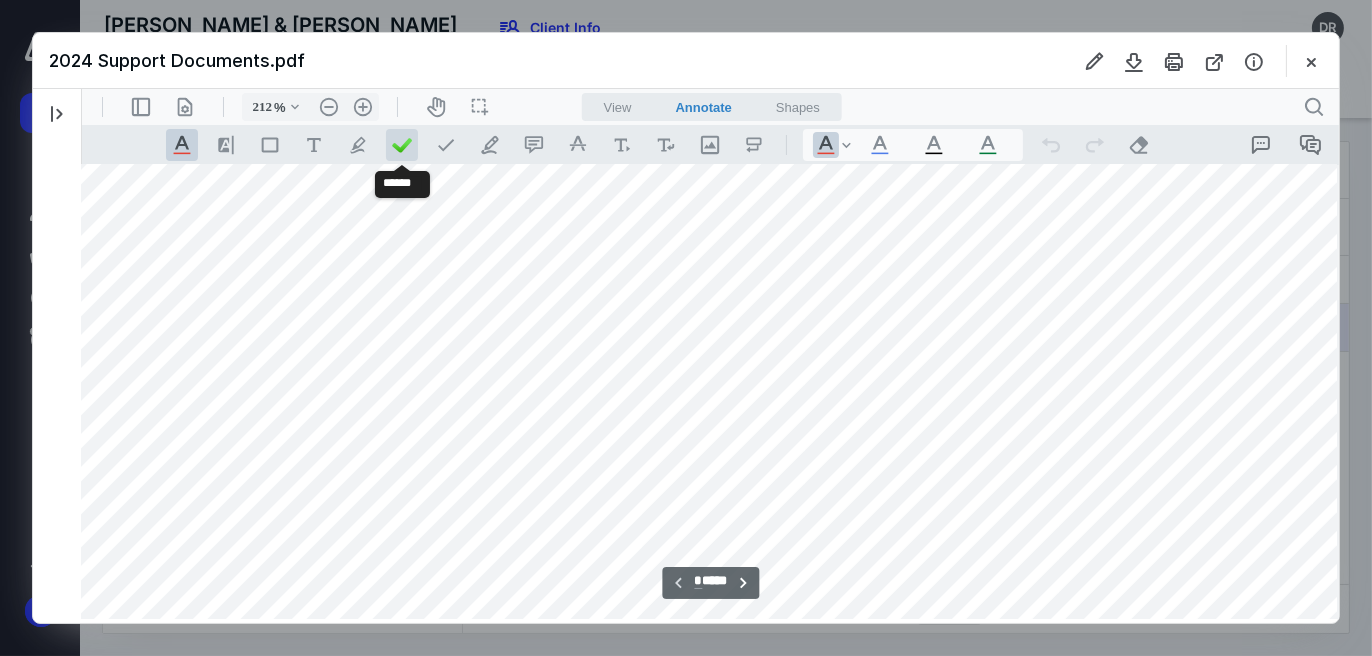 click at bounding box center (401, 144) 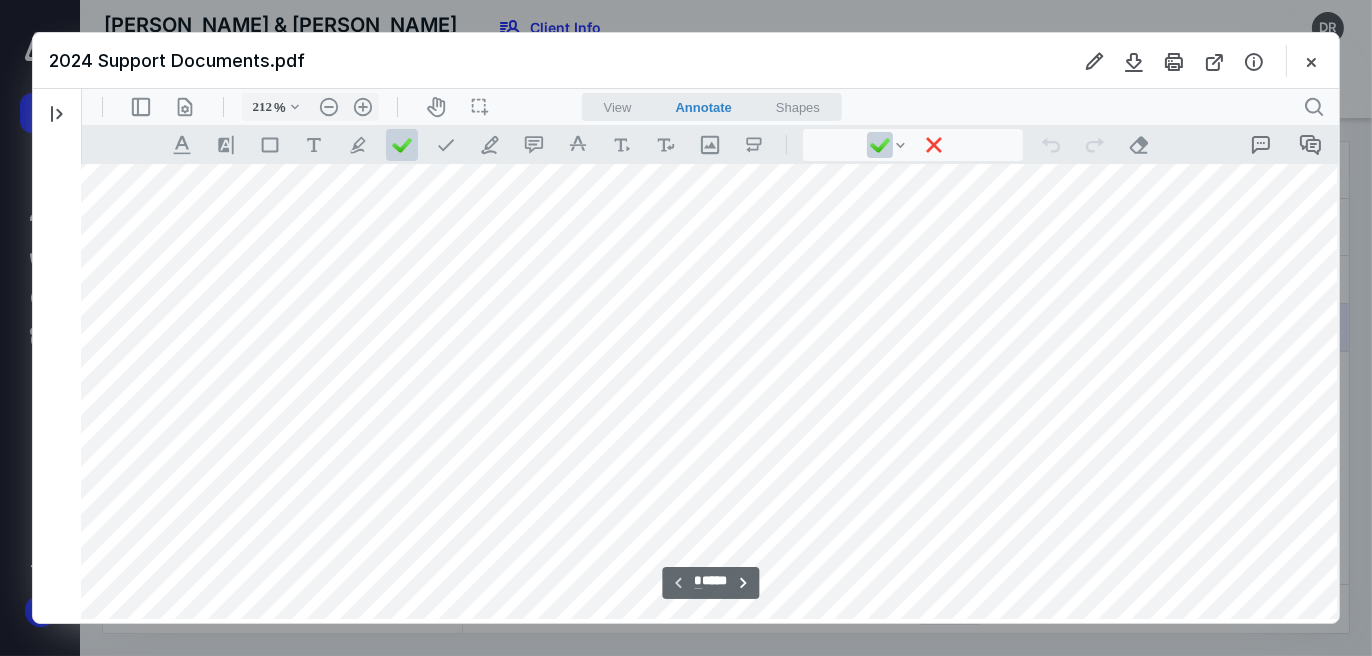 click at bounding box center (697, 954) 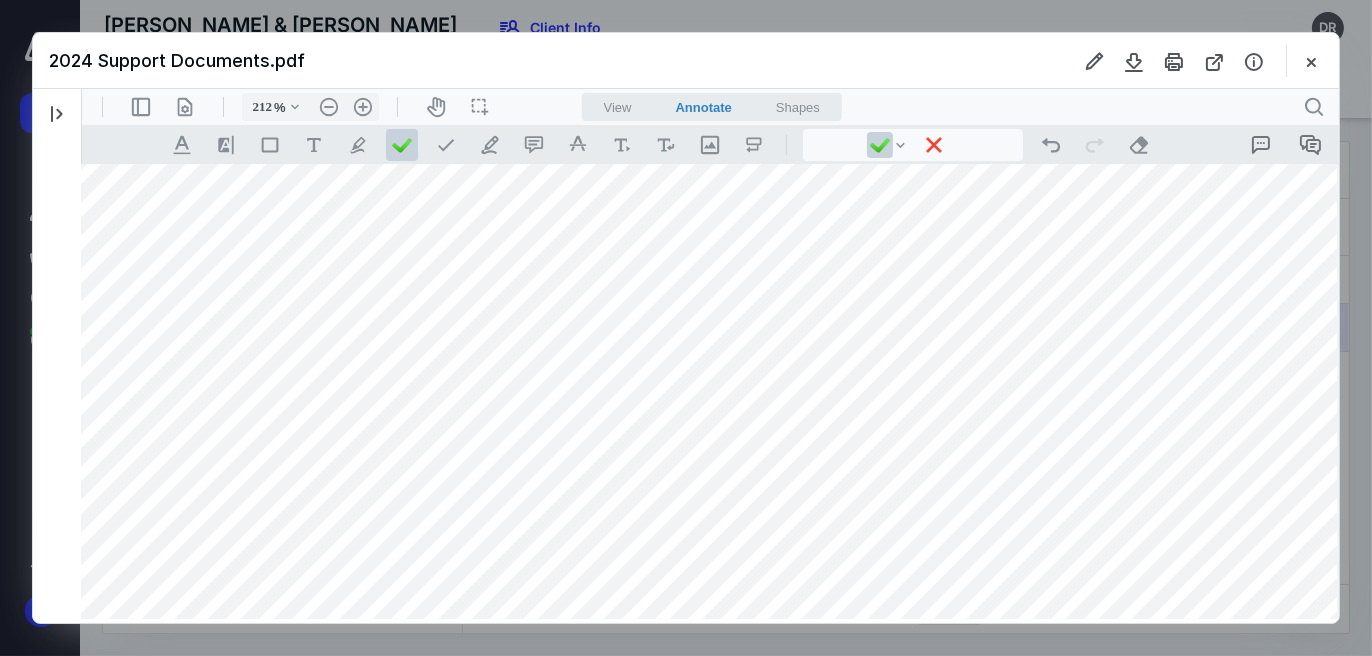 click at bounding box center [697, 954] 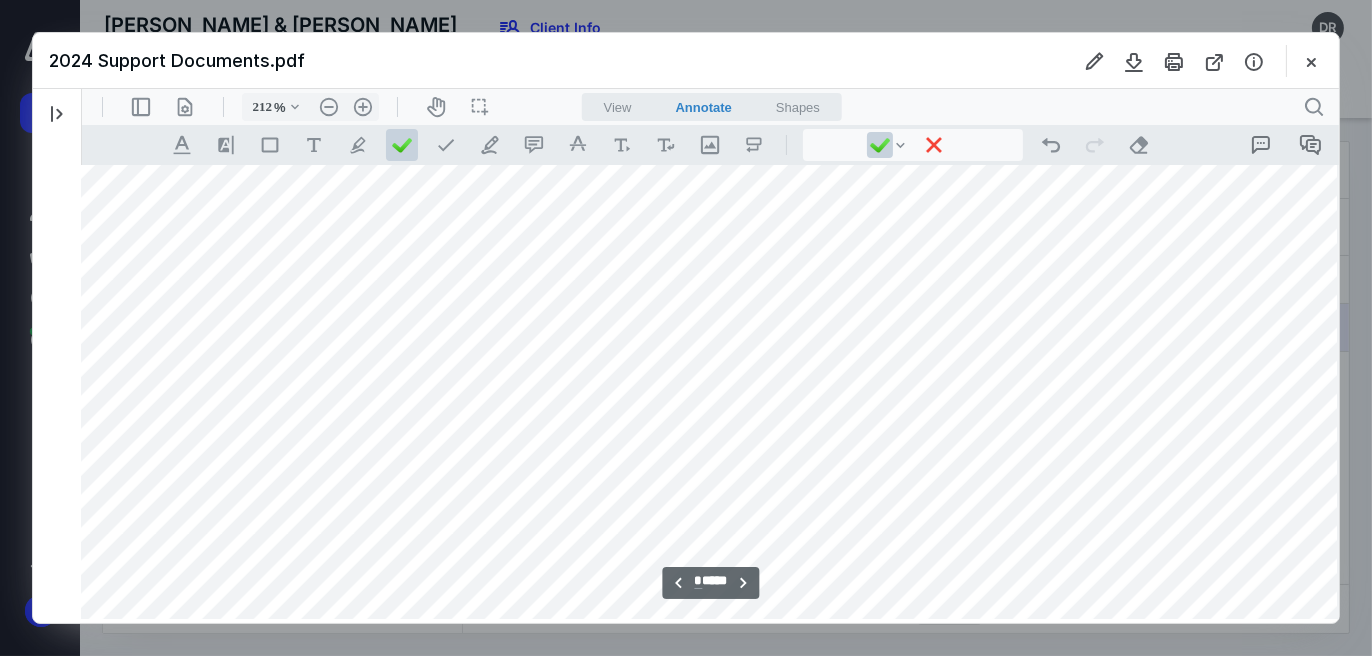 scroll, scrollTop: 2800, scrollLeft: 40, axis: both 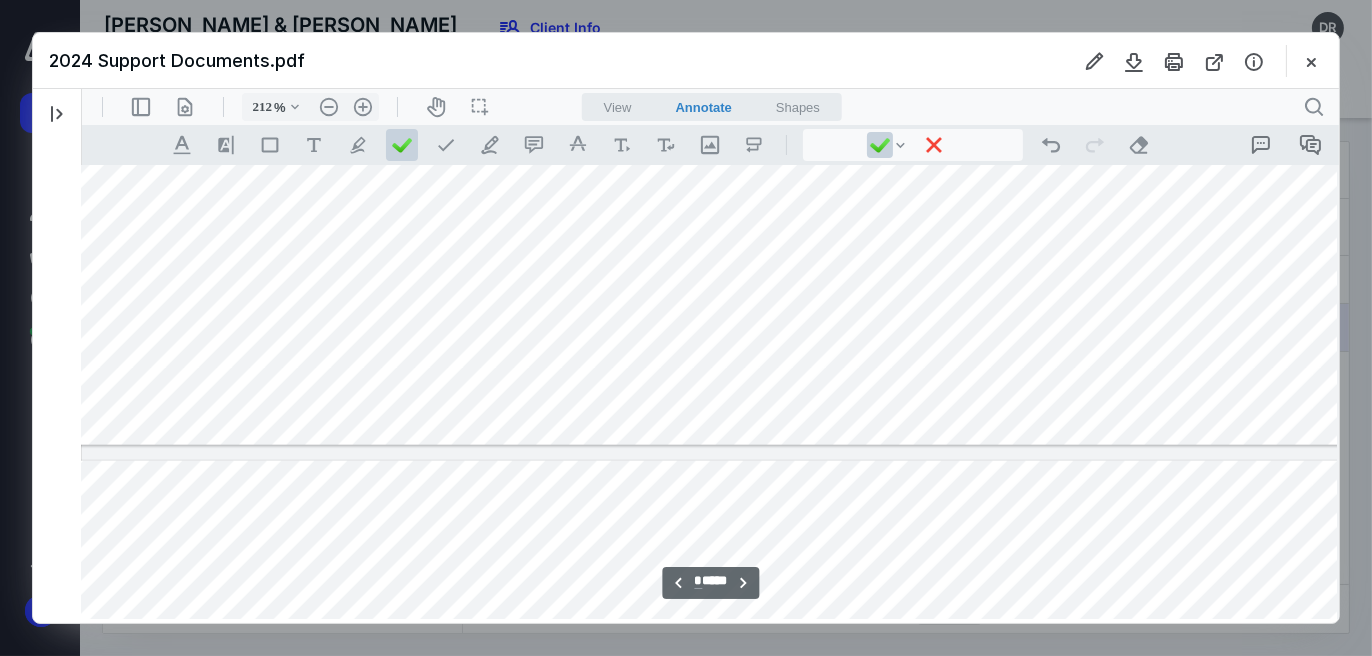 type on "*" 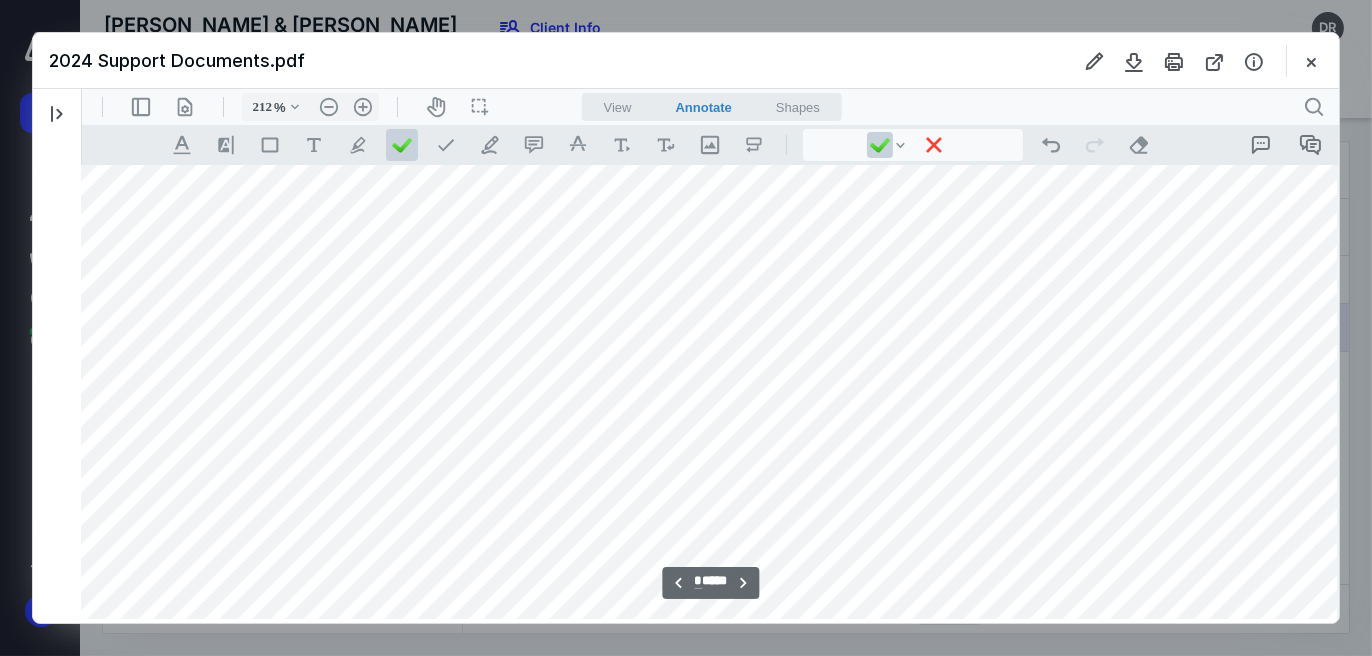 scroll, scrollTop: 3600, scrollLeft: 40, axis: both 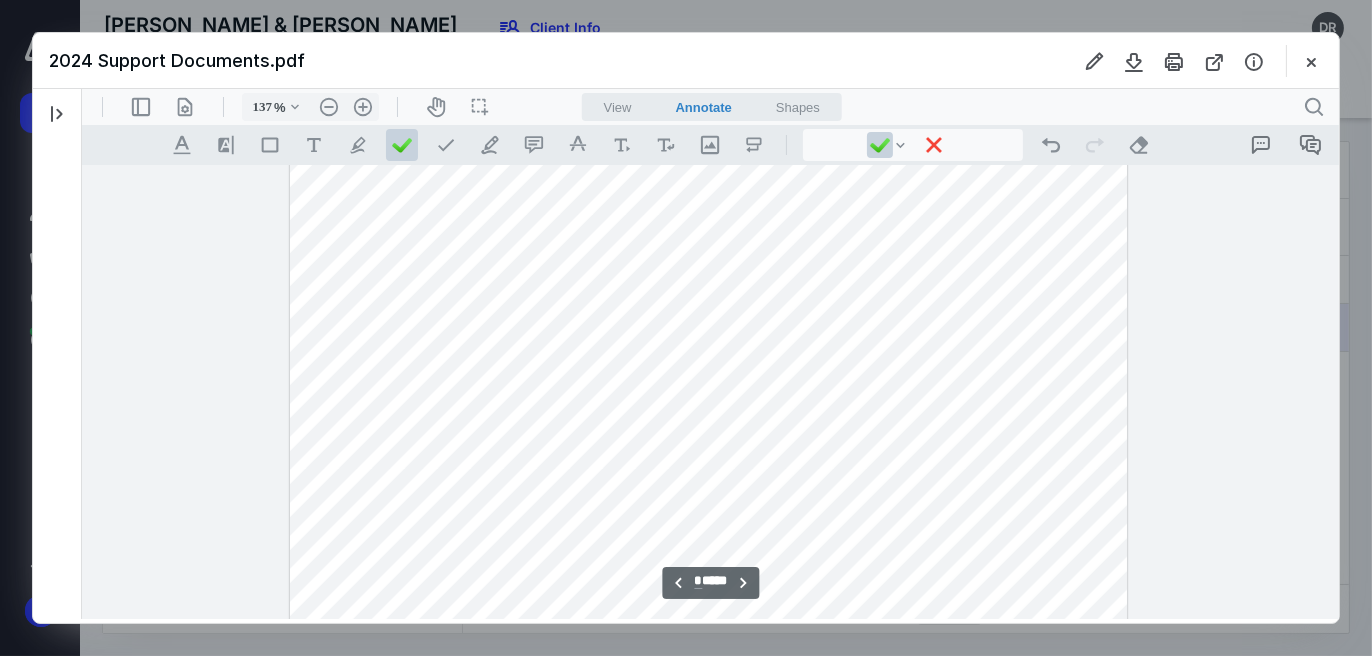 type on "162" 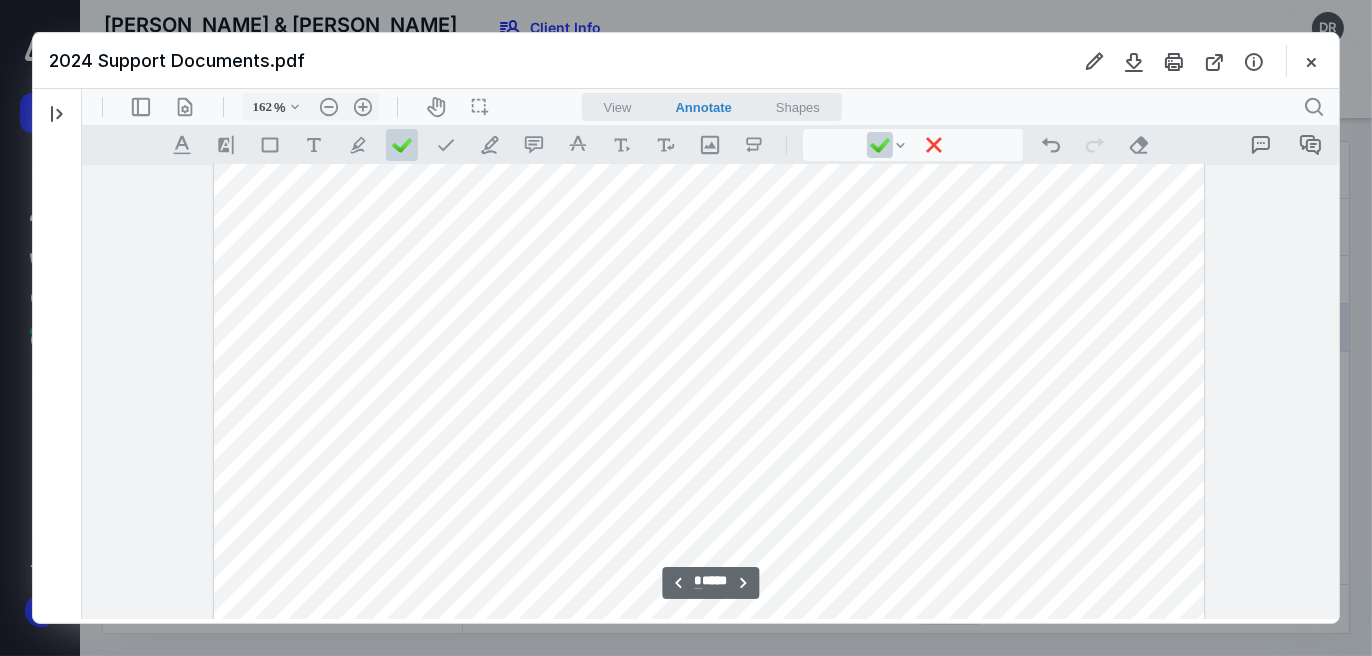 scroll, scrollTop: 5692, scrollLeft: 0, axis: vertical 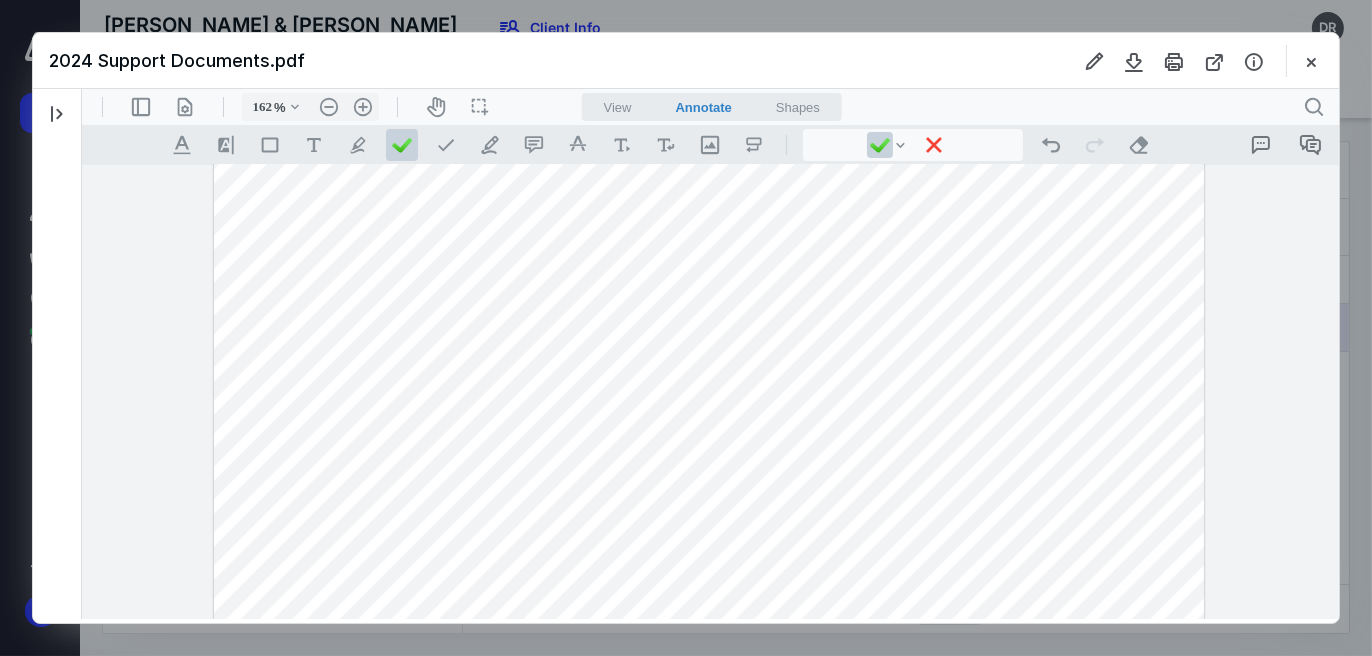 click at bounding box center [708, 295] 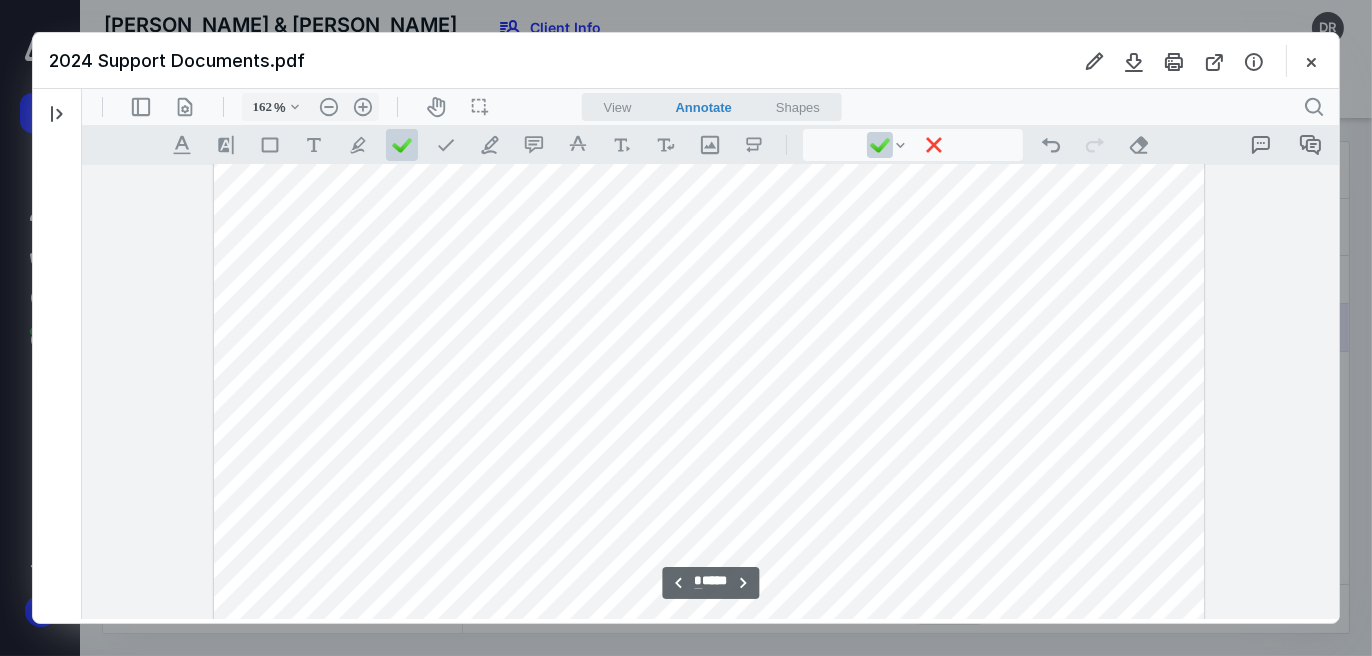 scroll, scrollTop: 5692, scrollLeft: 0, axis: vertical 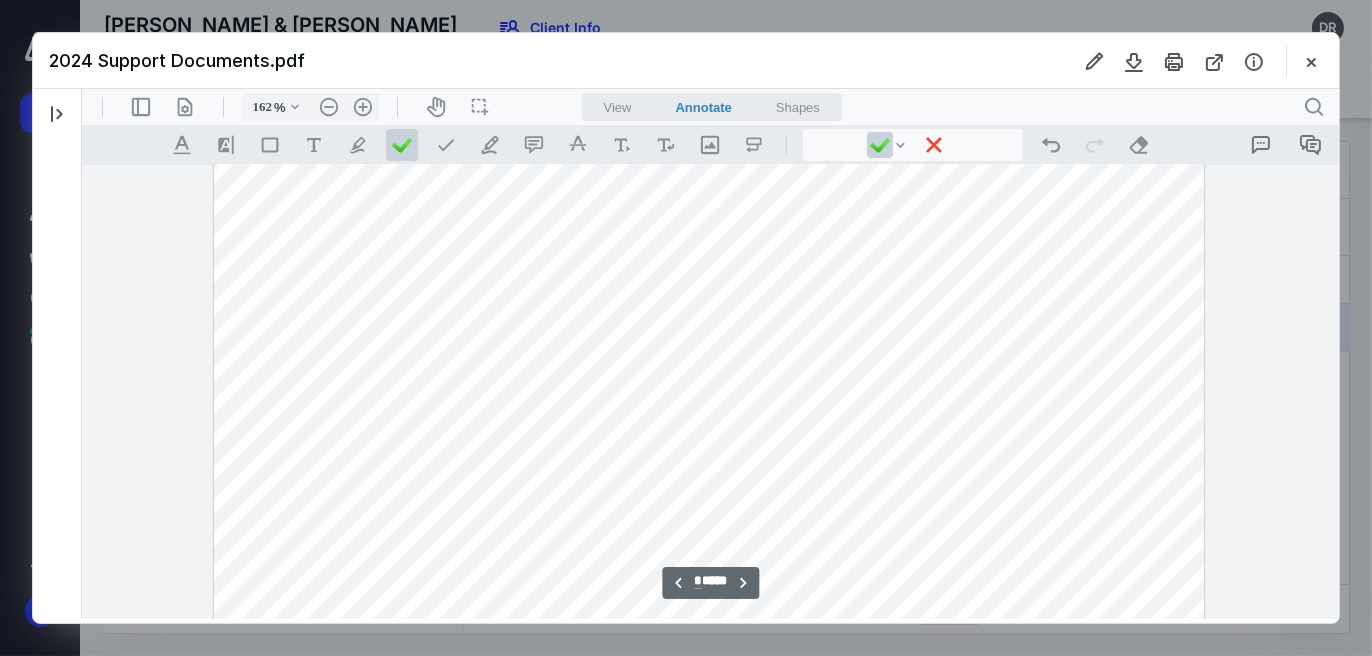 click at bounding box center (708, 295) 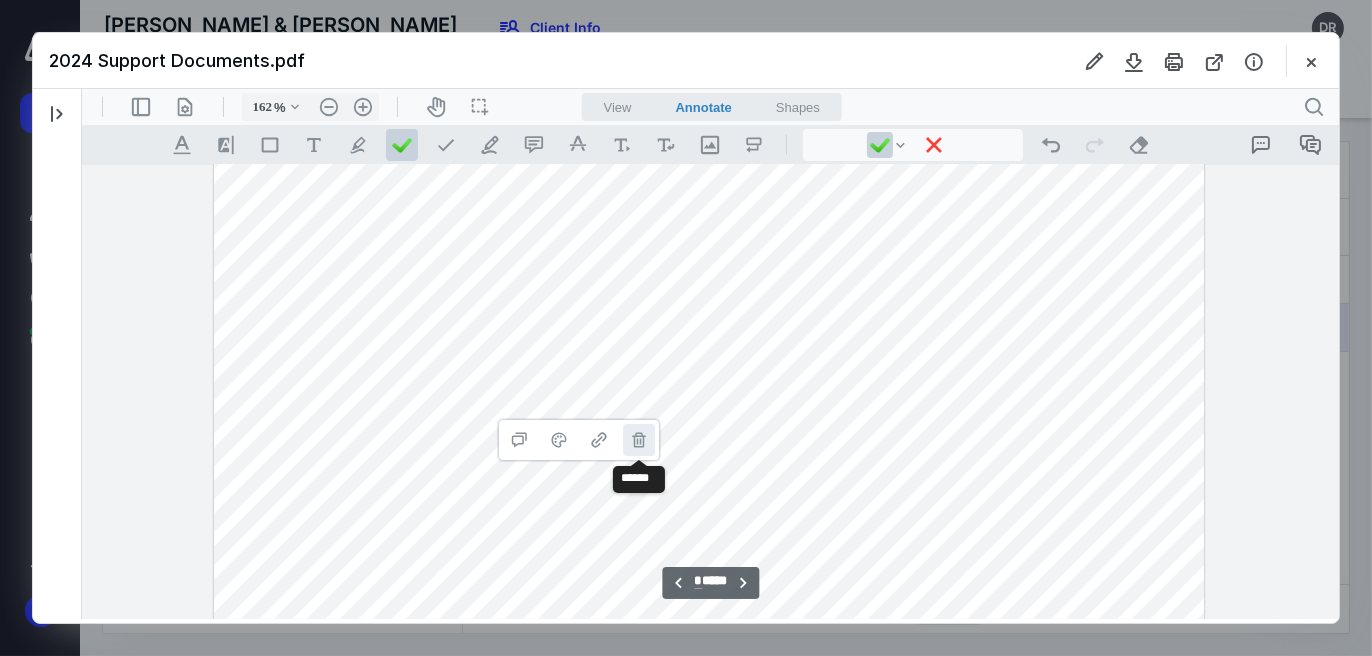 click on "**********" at bounding box center (638, 439) 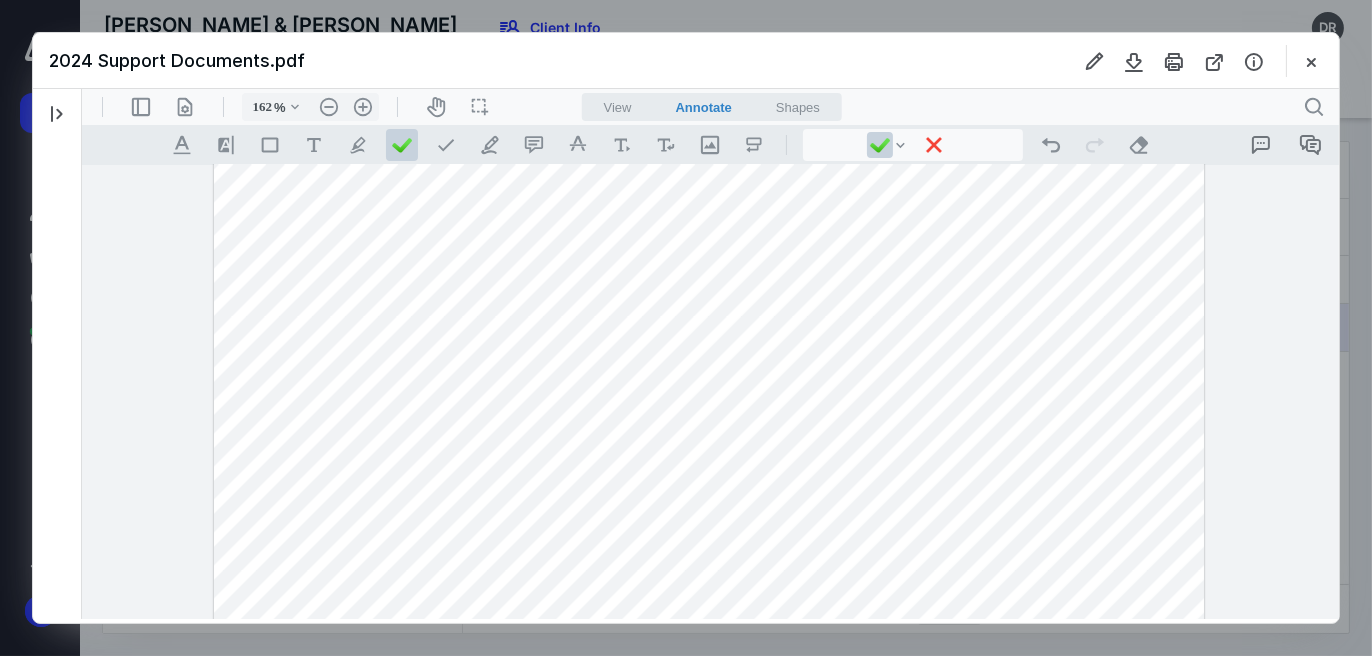 click at bounding box center (708, 295) 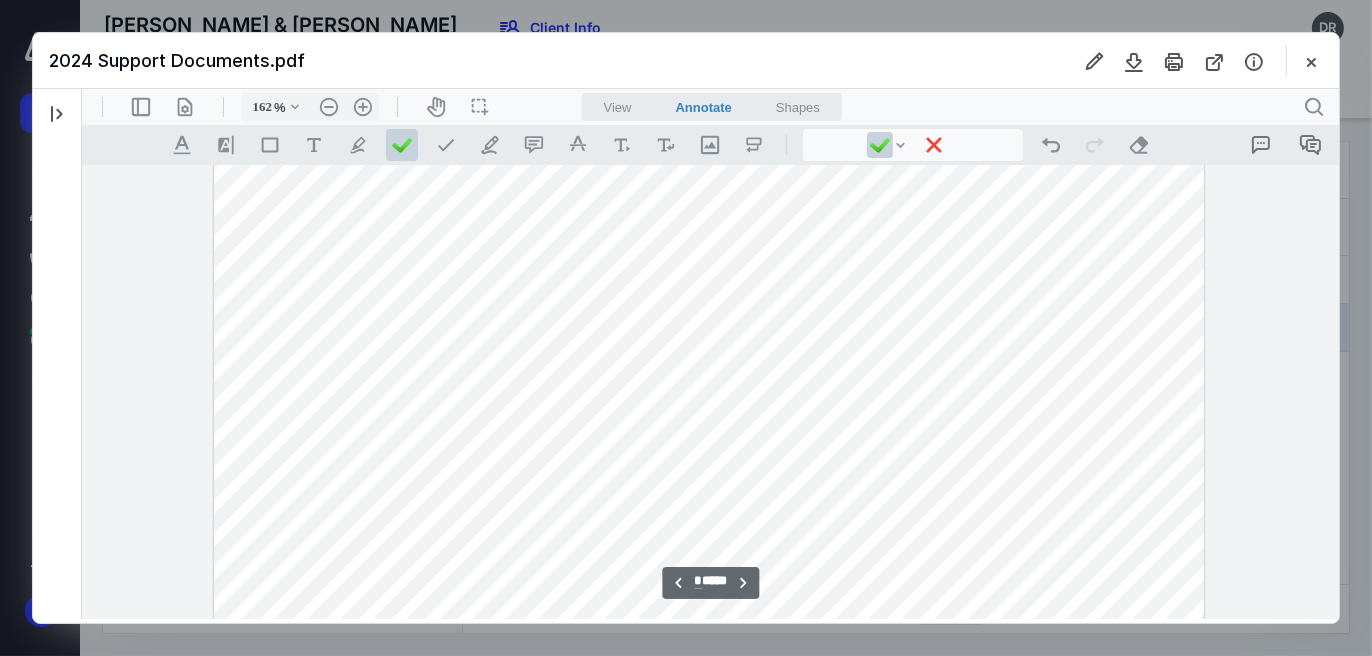 scroll, scrollTop: 10792, scrollLeft: 0, axis: vertical 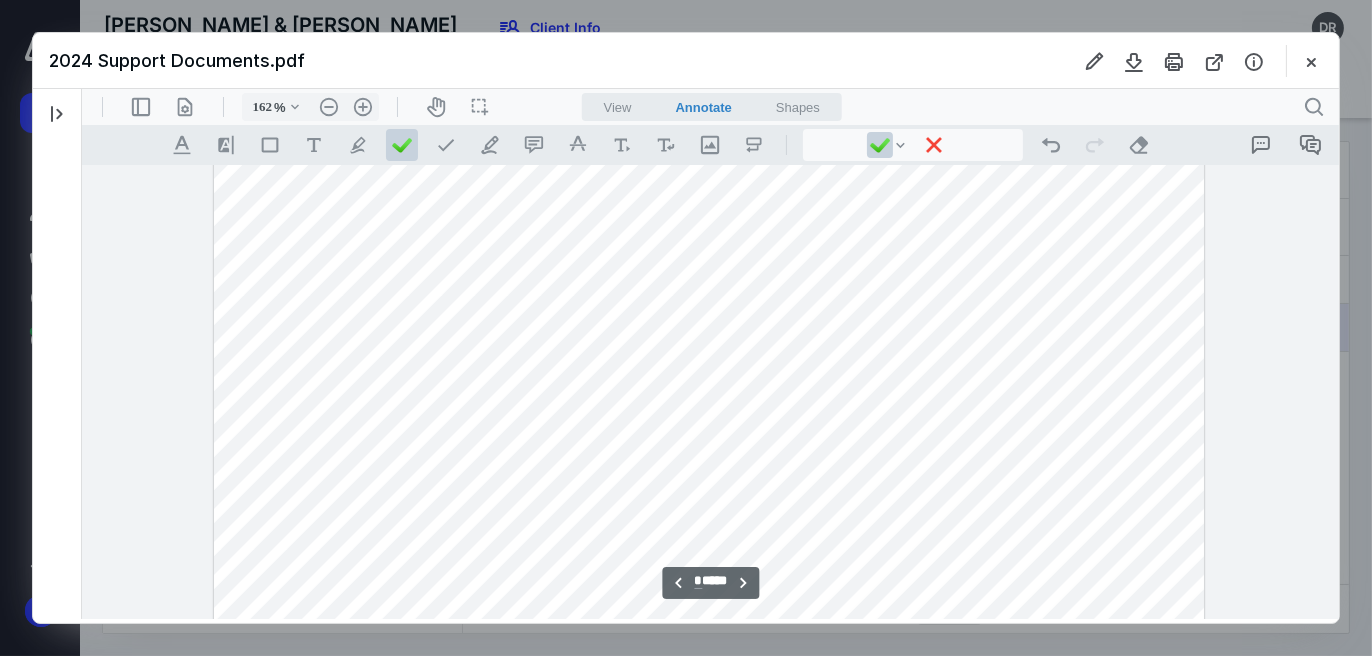 click at bounding box center (708, 371) 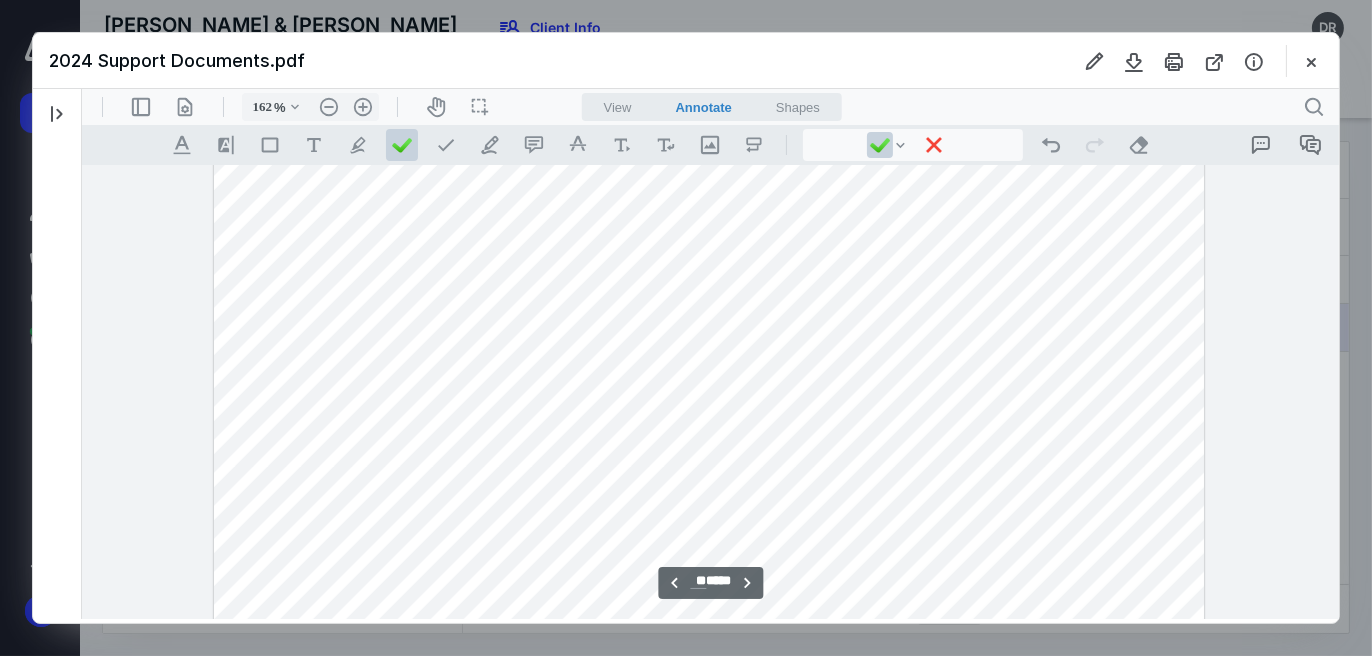 scroll, scrollTop: 11992, scrollLeft: 0, axis: vertical 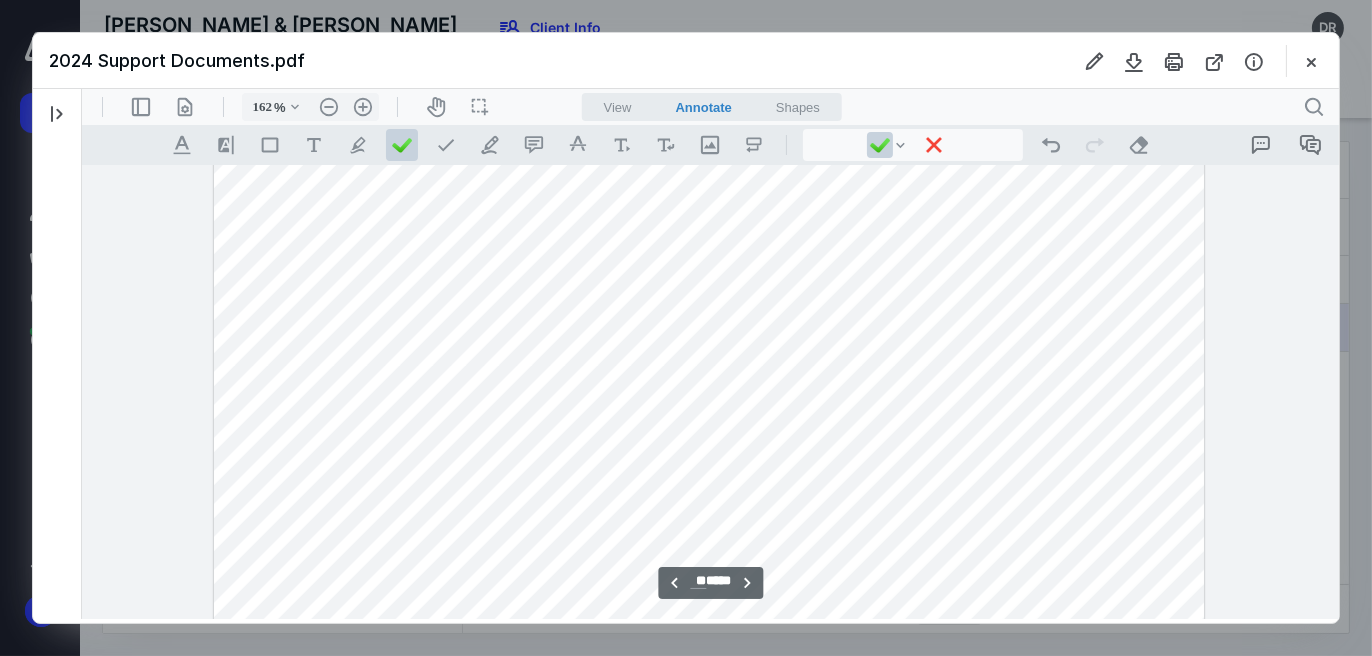 click at bounding box center [708, 465] 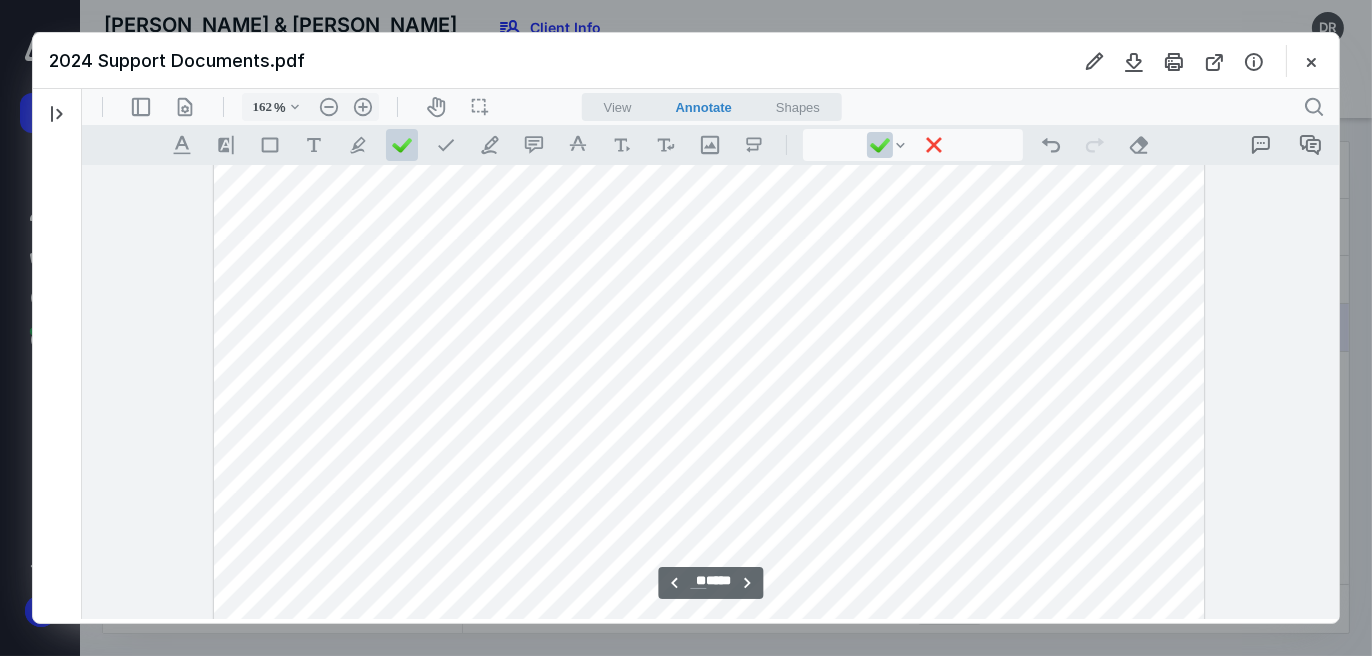scroll, scrollTop: 13392, scrollLeft: 0, axis: vertical 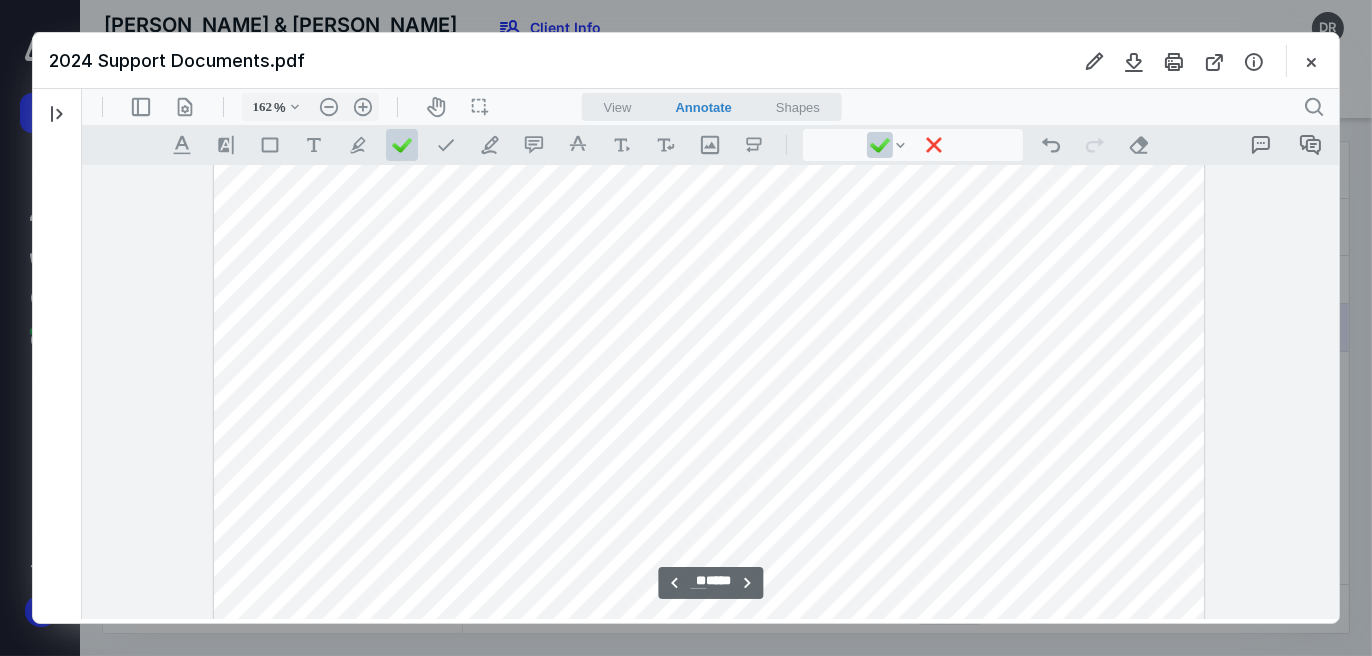 click at bounding box center [708, 359] 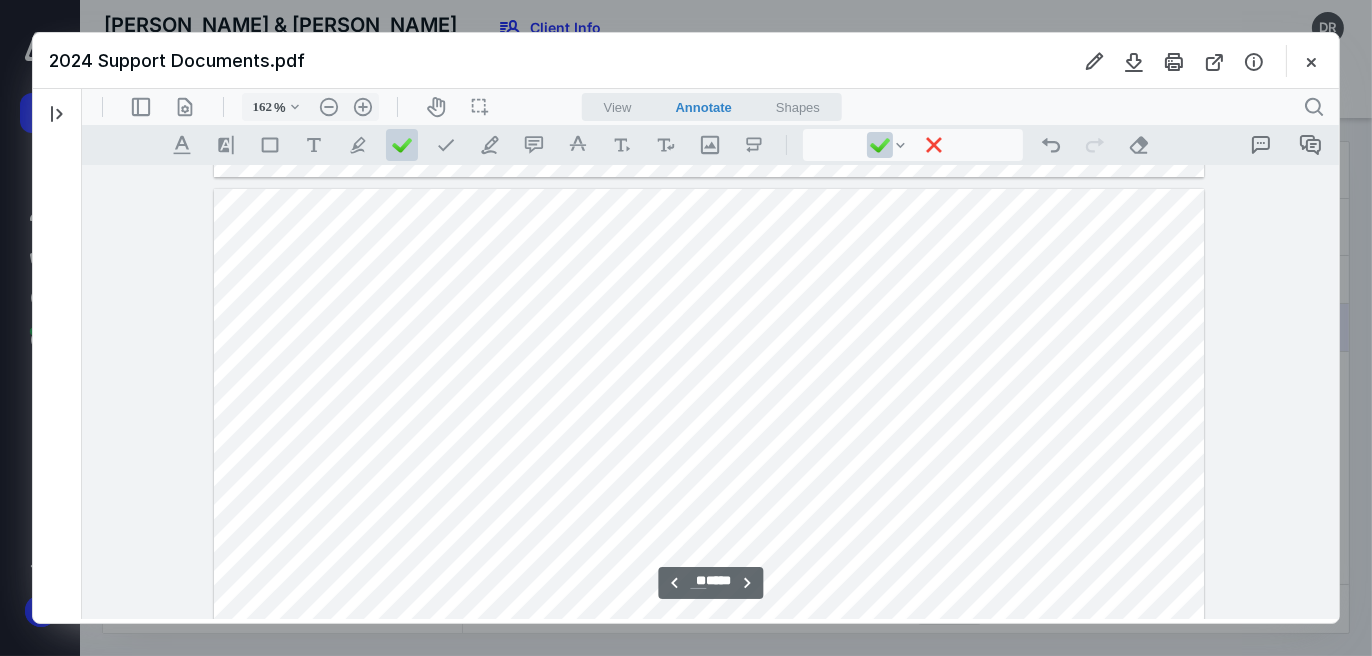 scroll, scrollTop: 19392, scrollLeft: 0, axis: vertical 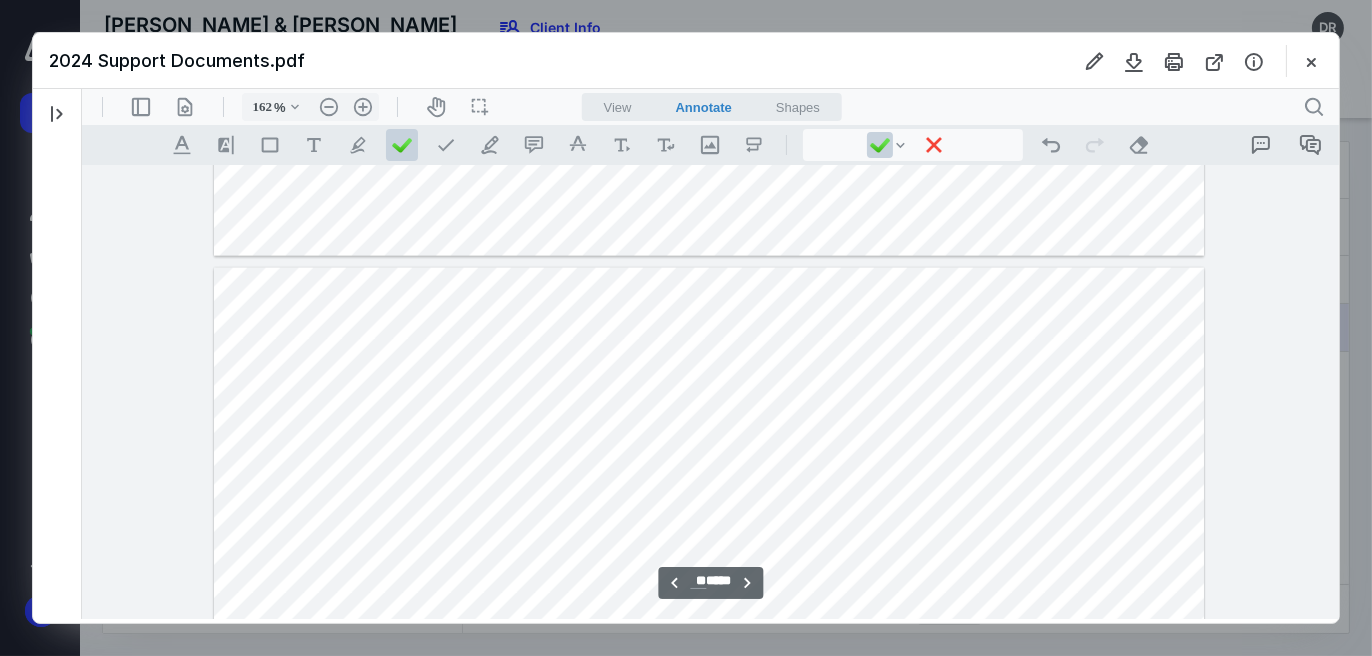 click at bounding box center (708, 908) 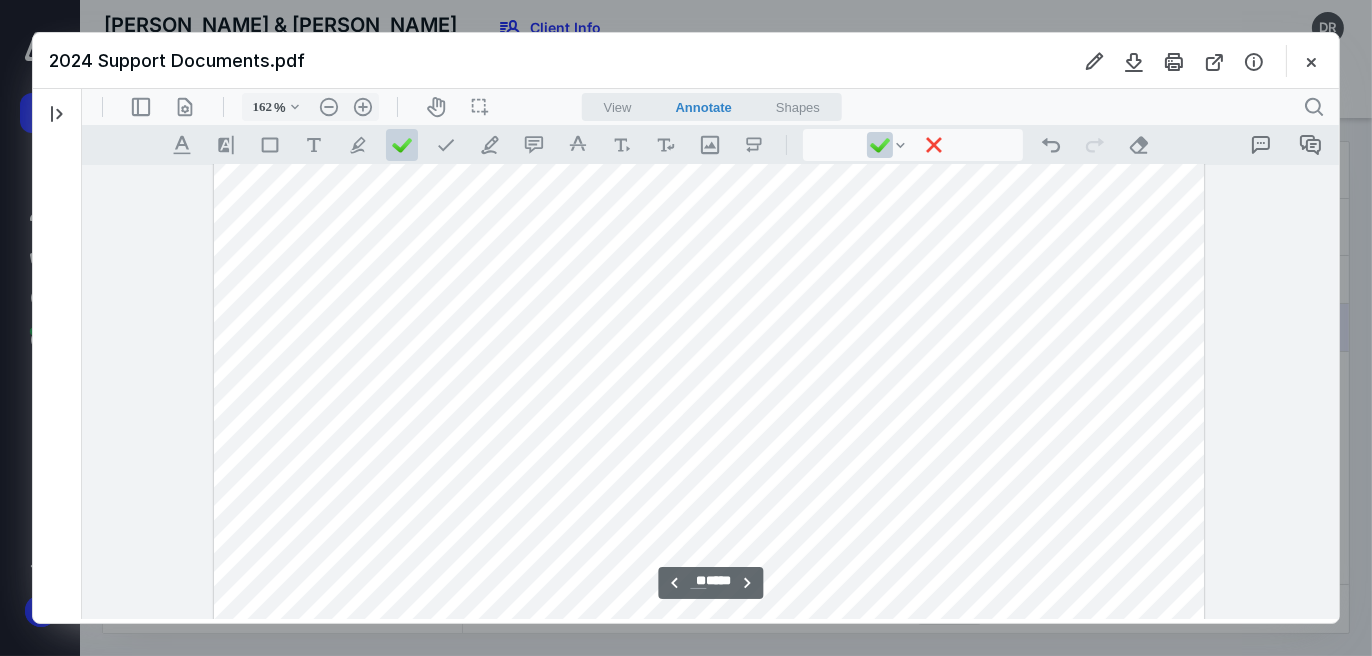 scroll, scrollTop: 38295, scrollLeft: 0, axis: vertical 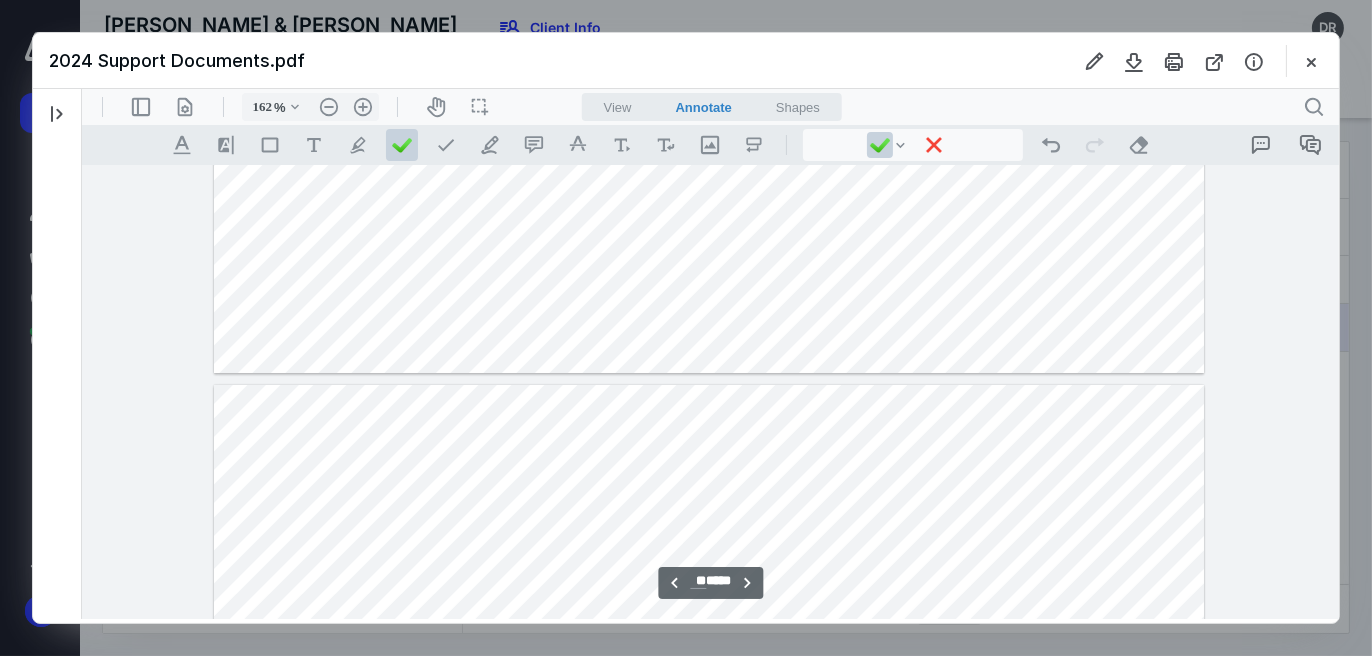 type on "**" 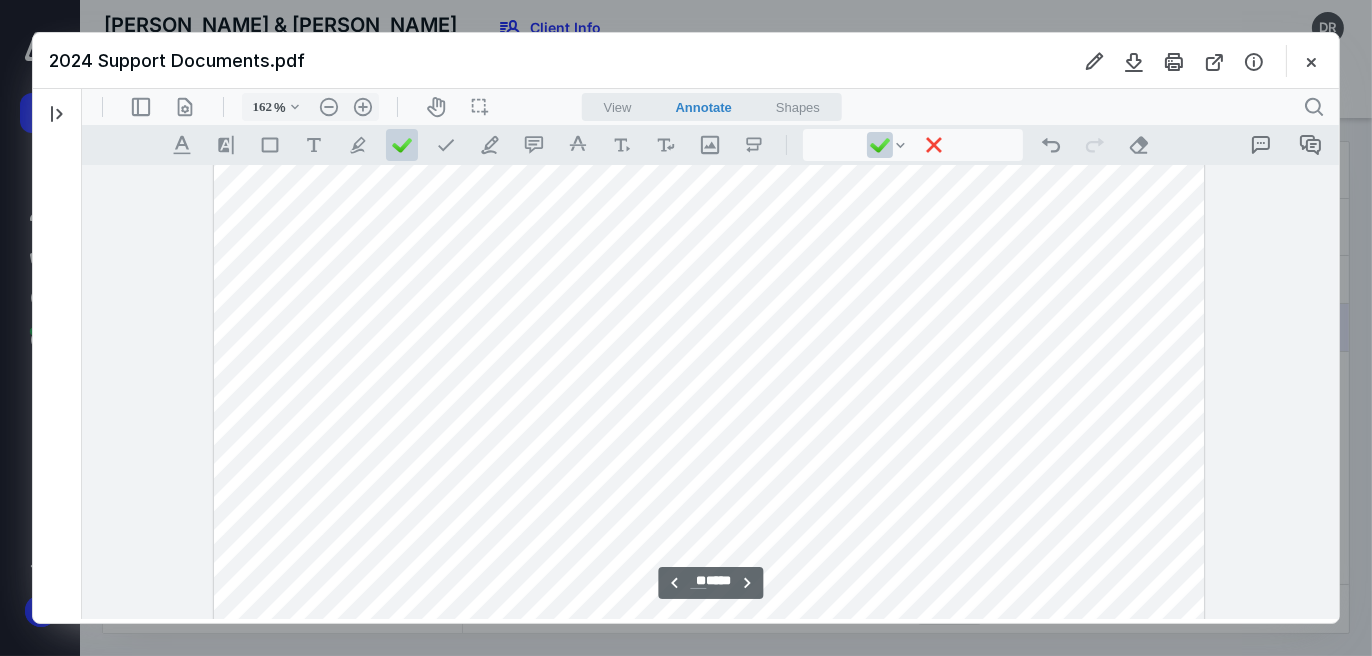 scroll, scrollTop: 38995, scrollLeft: 0, axis: vertical 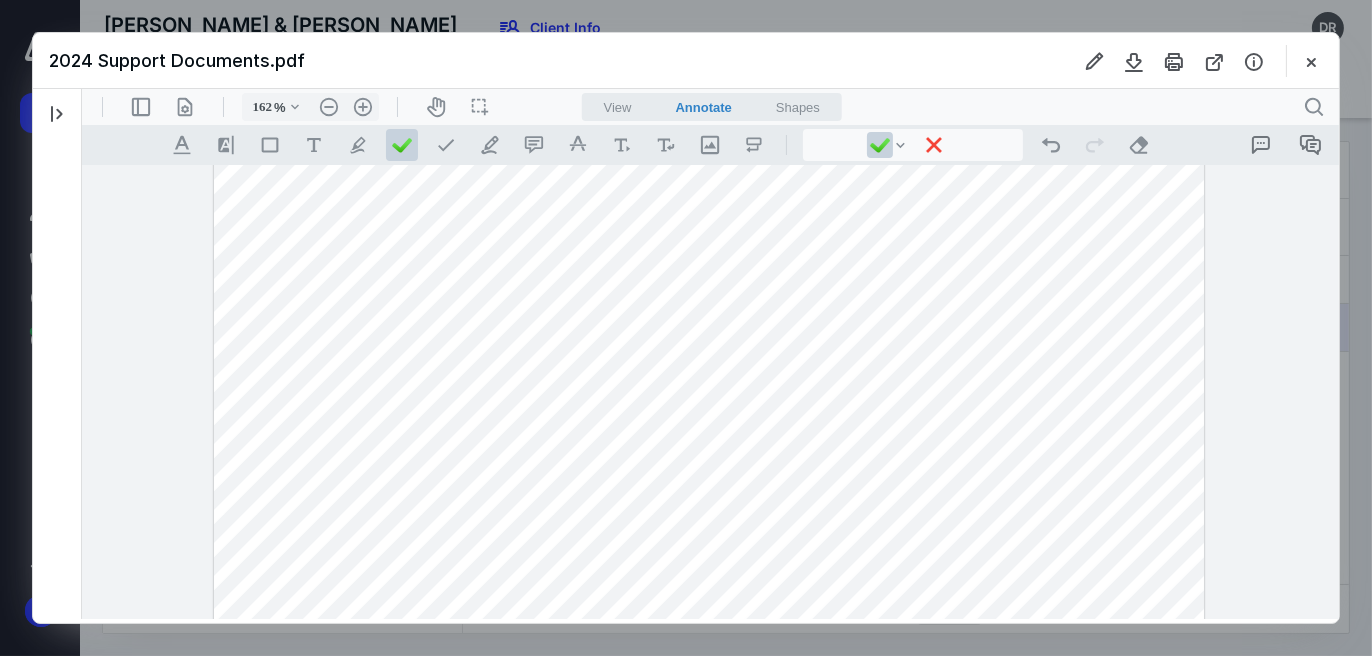 click at bounding box center (708, 636) 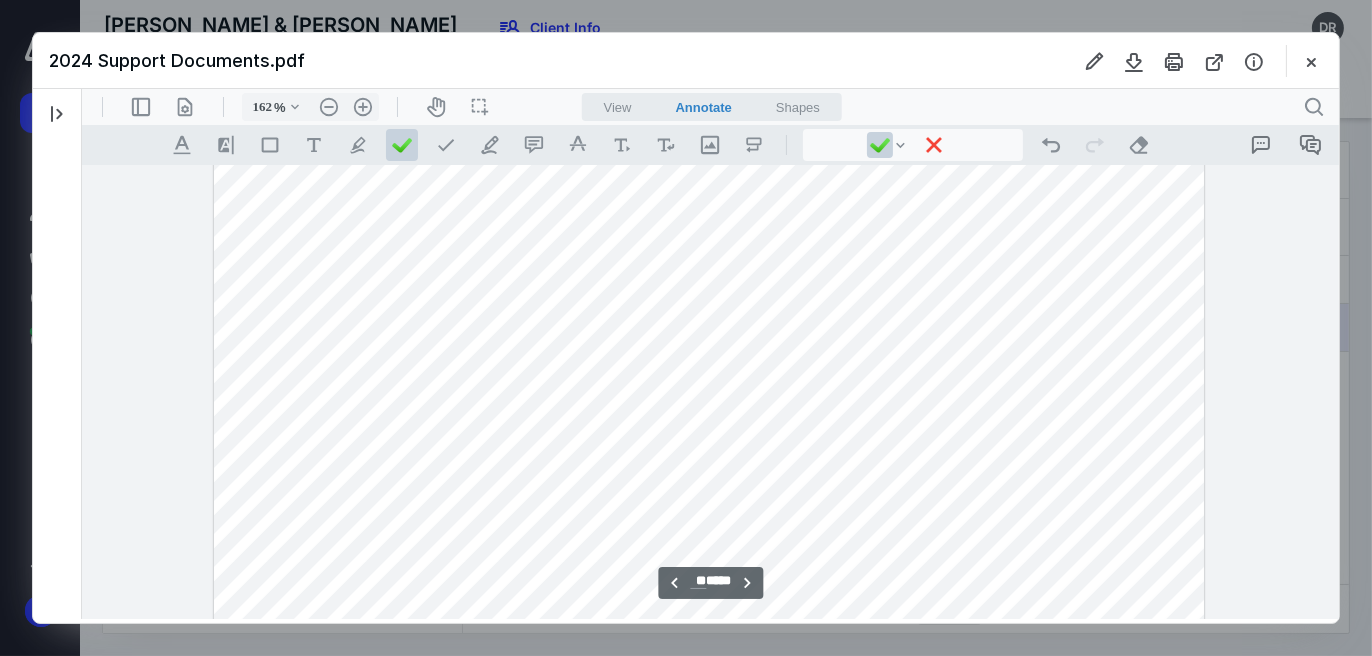 scroll, scrollTop: 39195, scrollLeft: 0, axis: vertical 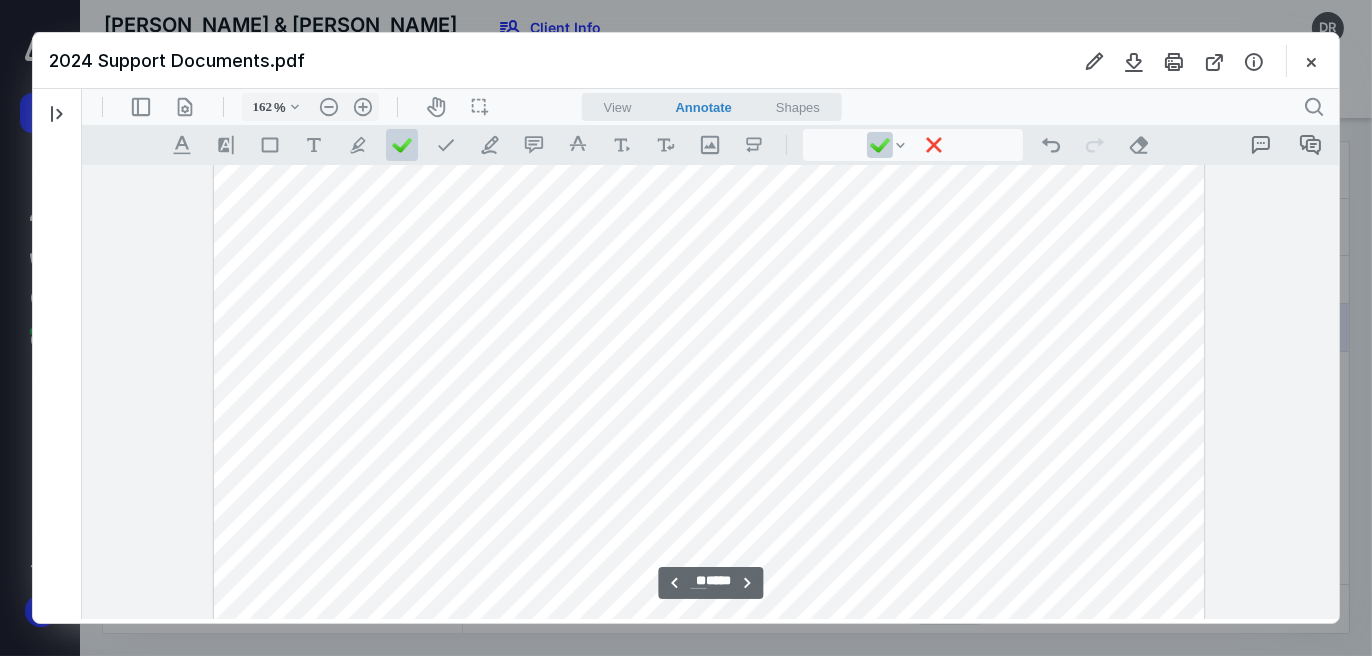 click at bounding box center [708, 436] 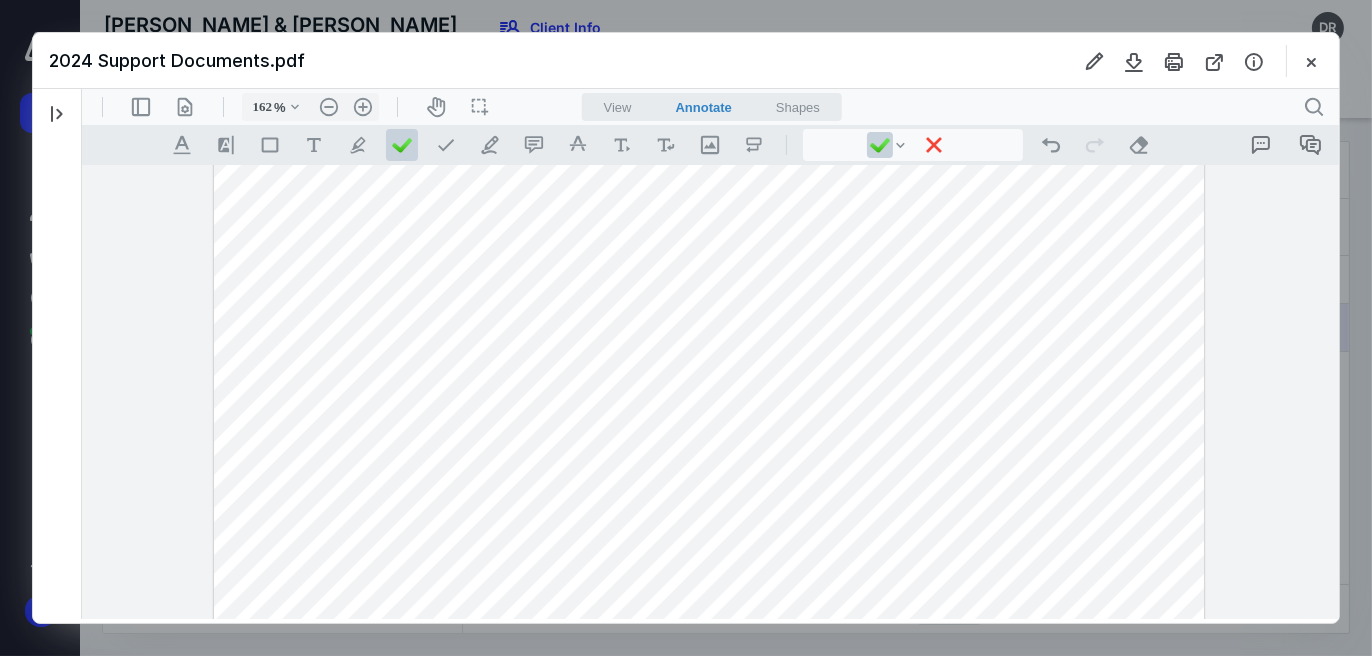 click at bounding box center (708, 436) 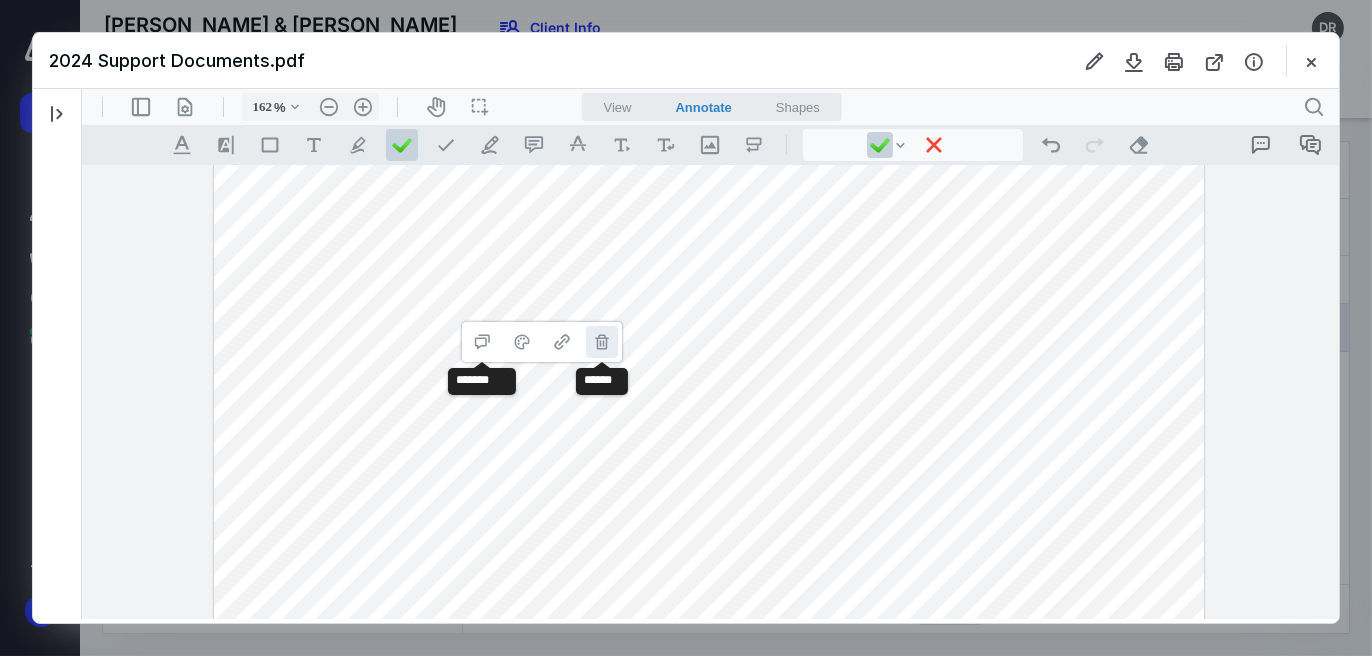 click on "**********" at bounding box center [601, 341] 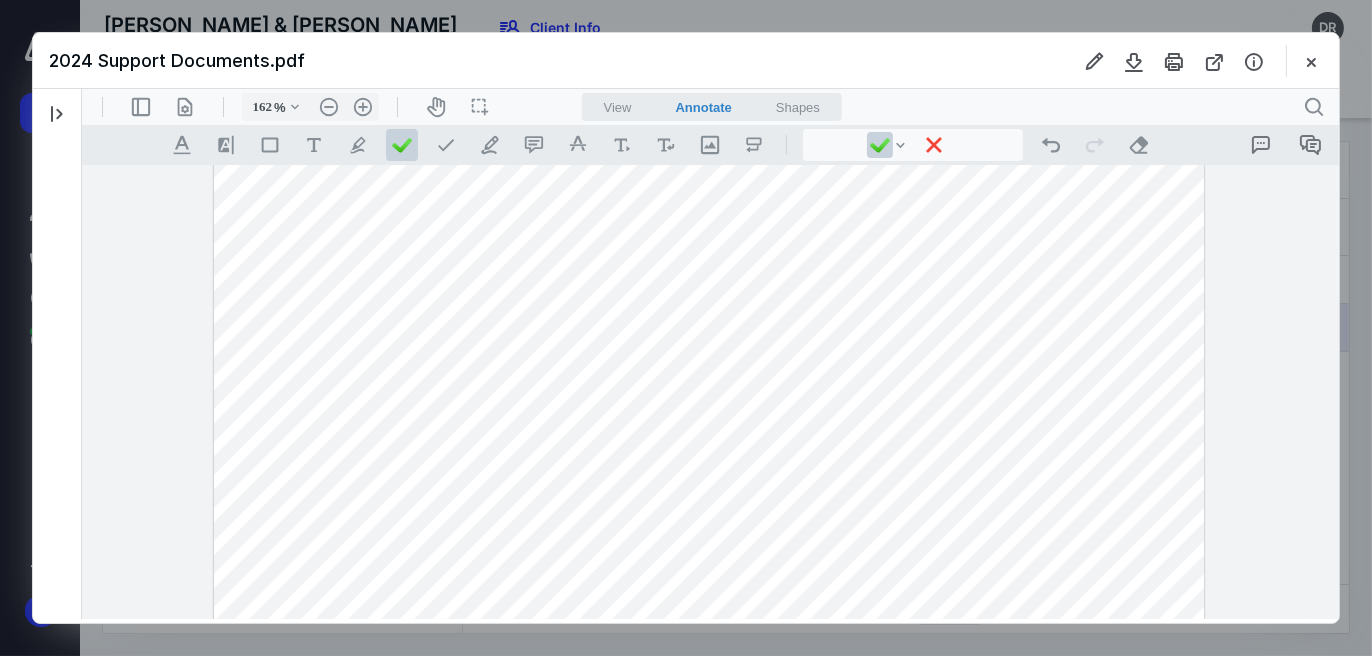 click at bounding box center (708, 436) 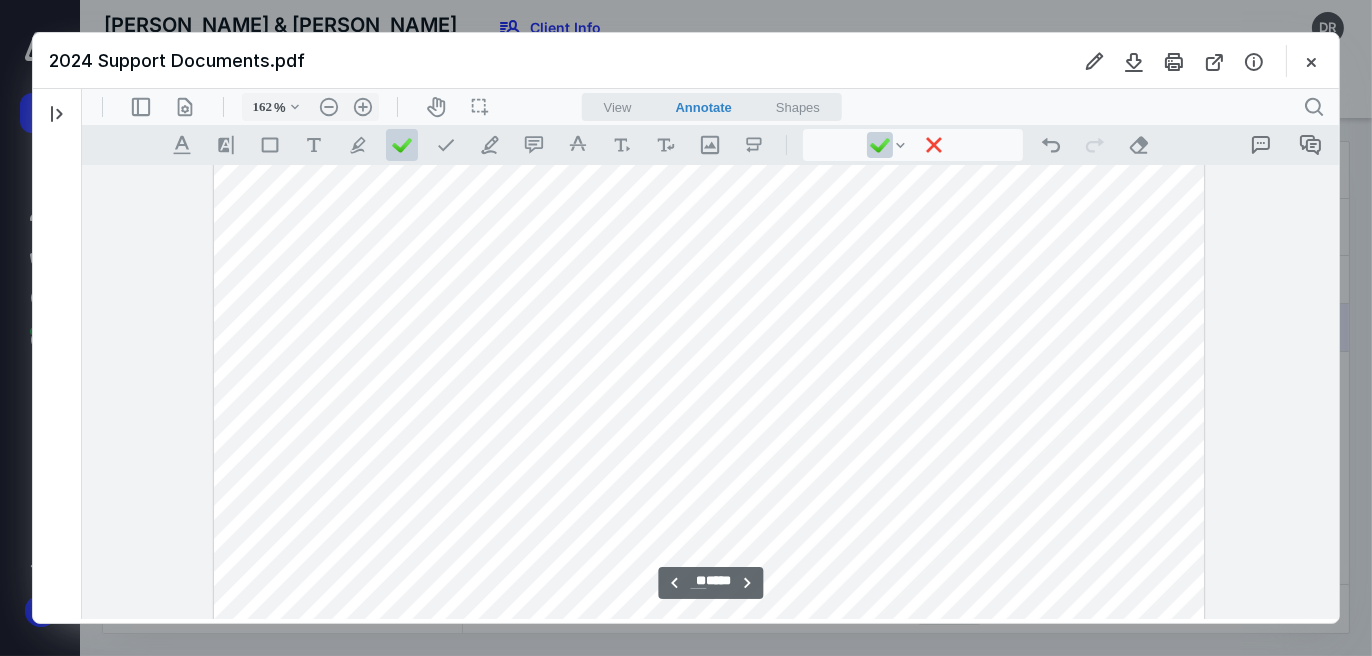 scroll, scrollTop: 39495, scrollLeft: 0, axis: vertical 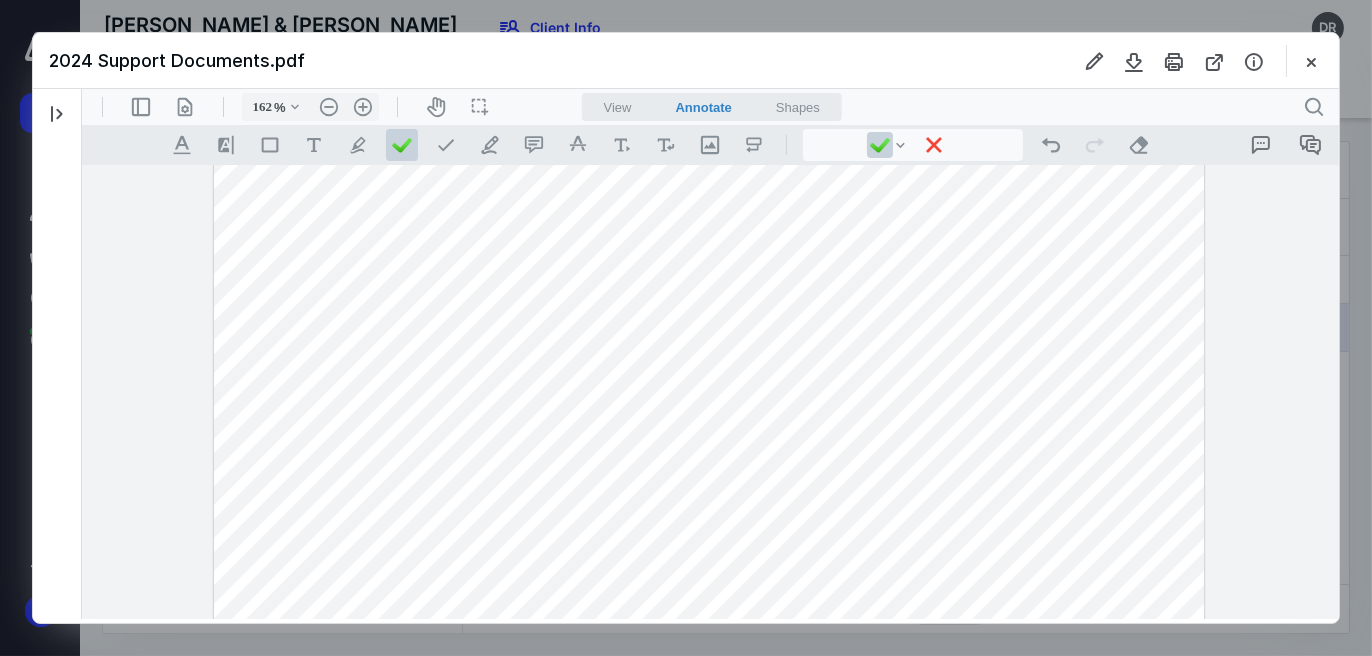 click at bounding box center (708, 136) 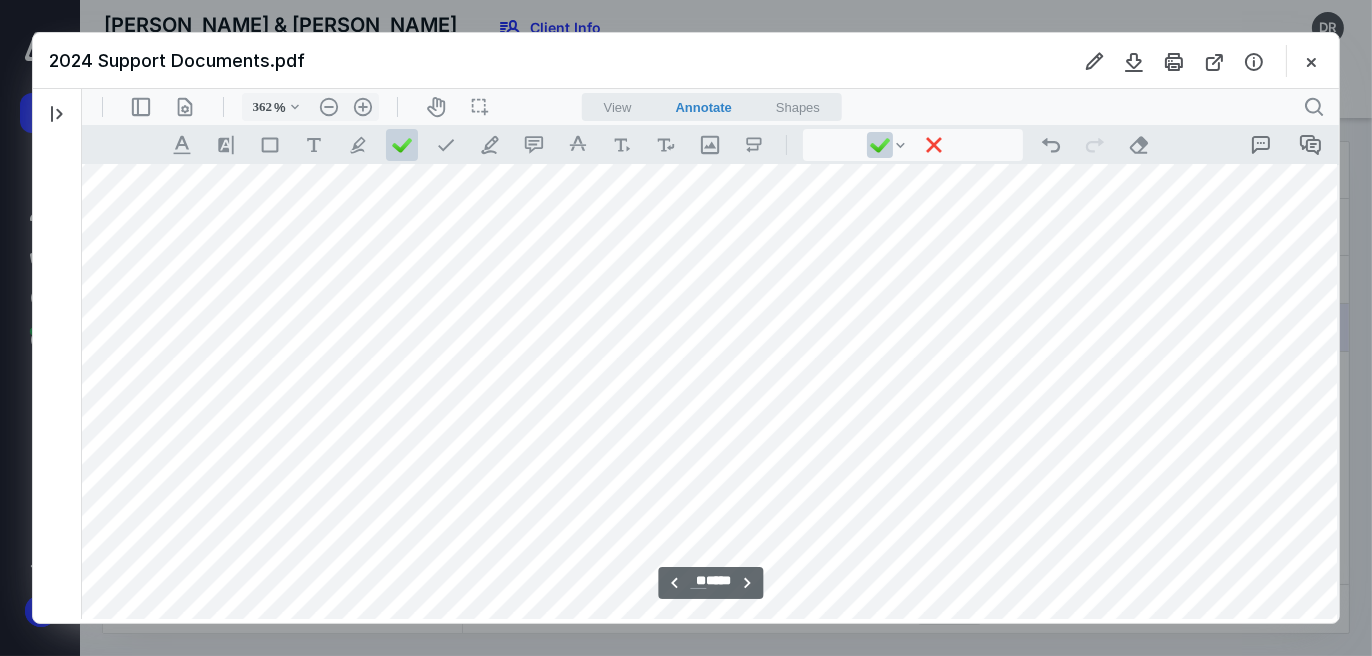 scroll, scrollTop: 88718, scrollLeft: 226, axis: both 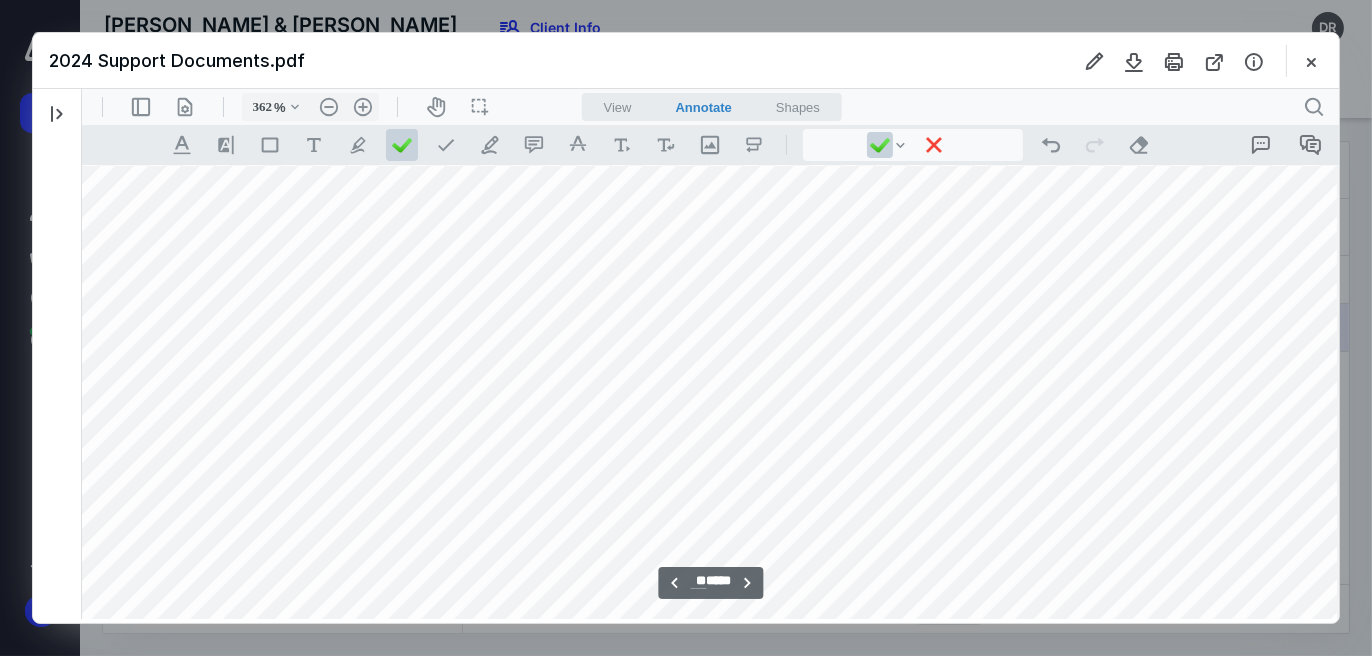 drag, startPoint x: 452, startPoint y: 617, endPoint x: 267, endPoint y: 603, distance: 185.52898 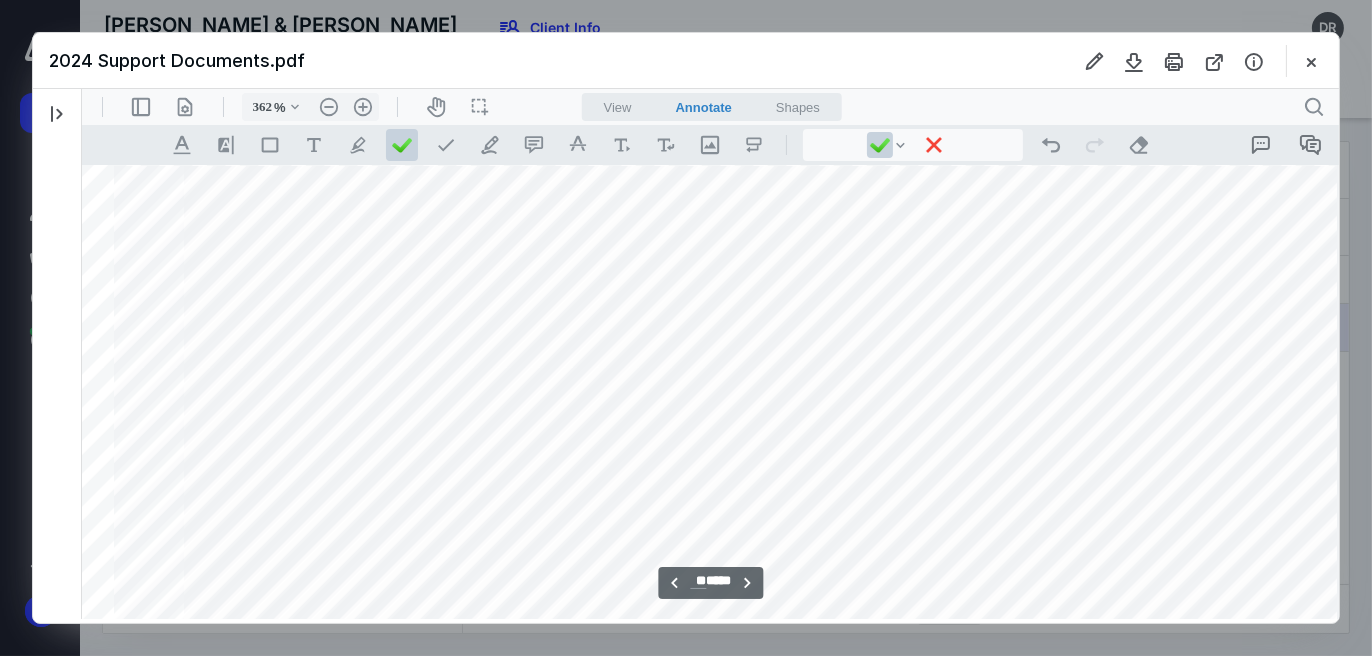 scroll, scrollTop: 88718, scrollLeft: 58, axis: both 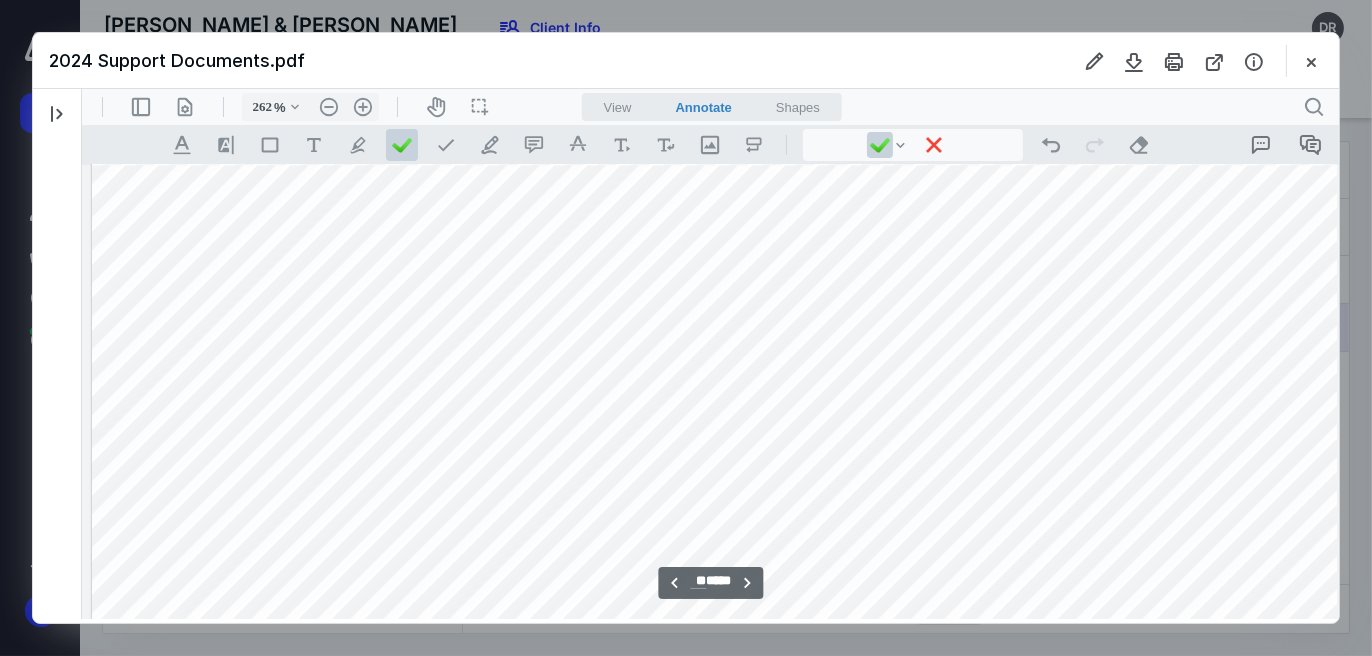 type on "162" 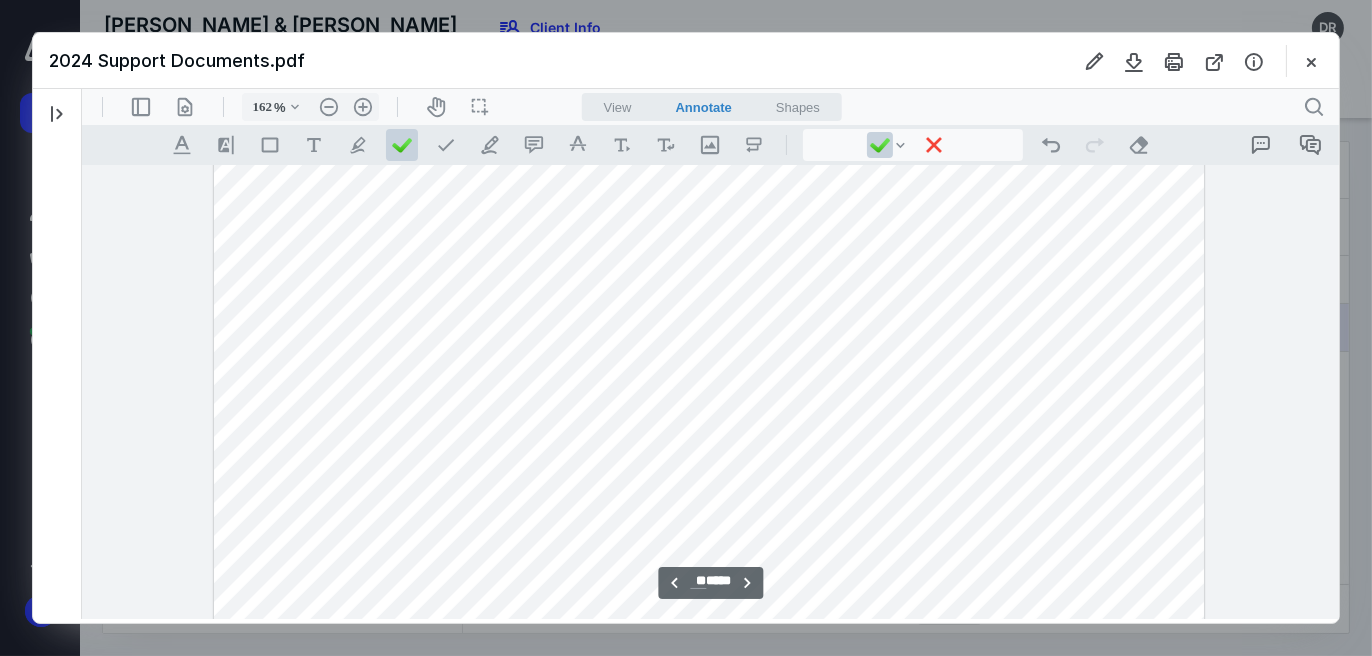 scroll, scrollTop: 39696, scrollLeft: 0, axis: vertical 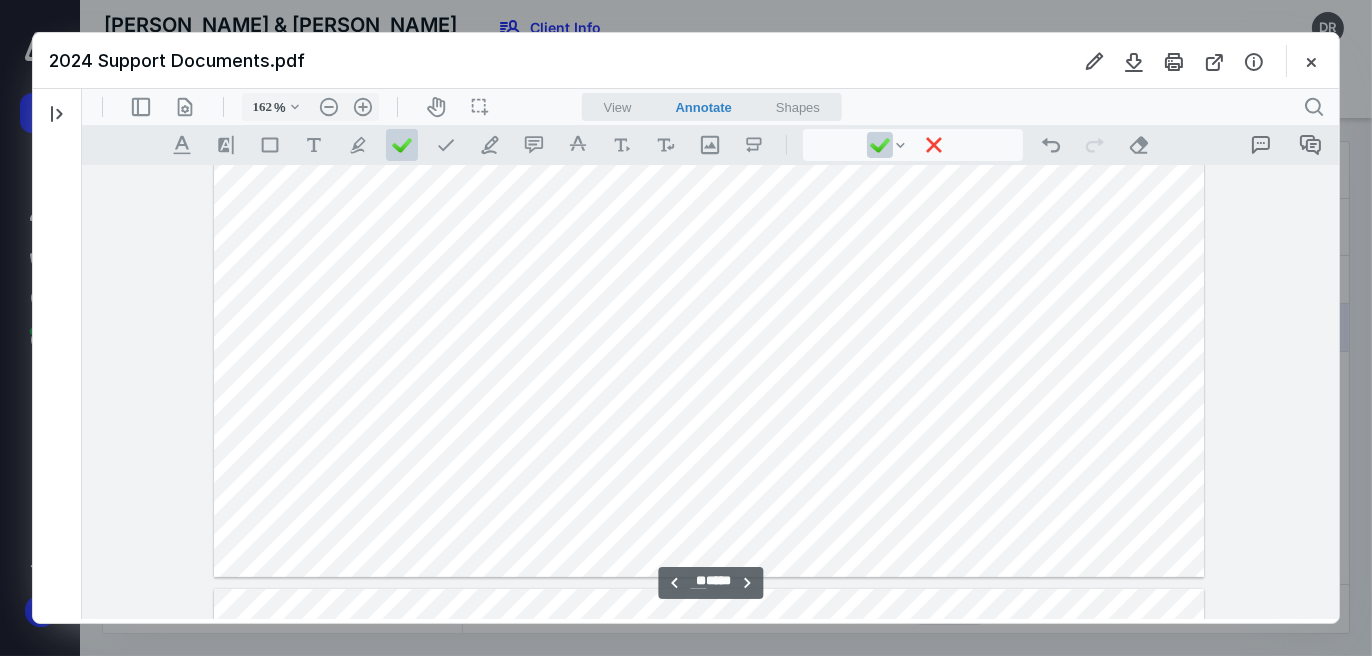 click at bounding box center [708, -65] 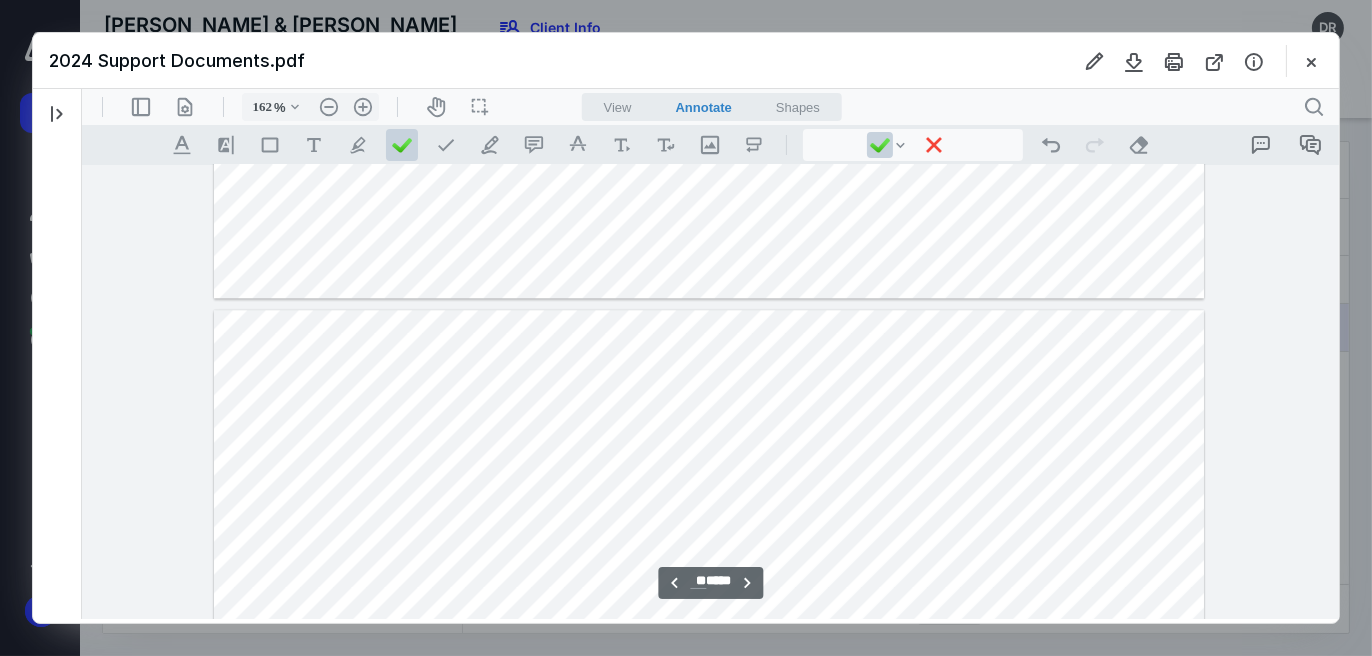 scroll, scrollTop: 25141, scrollLeft: 0, axis: vertical 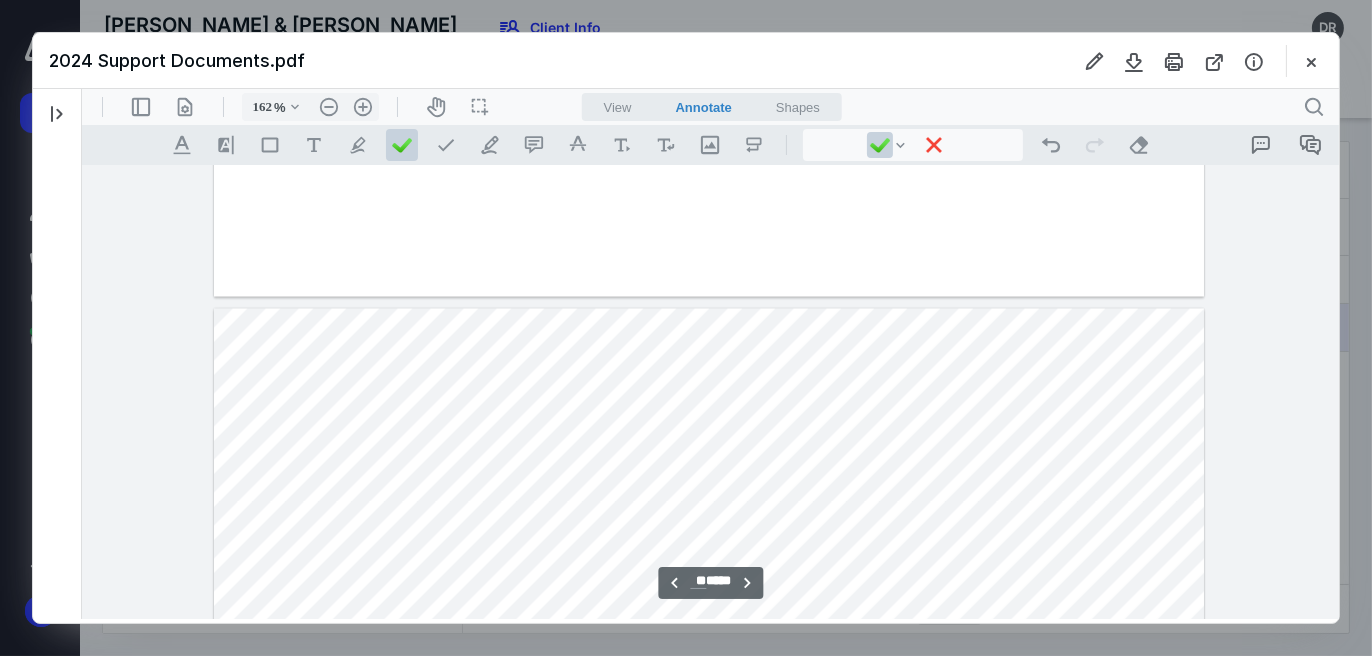 type on "**" 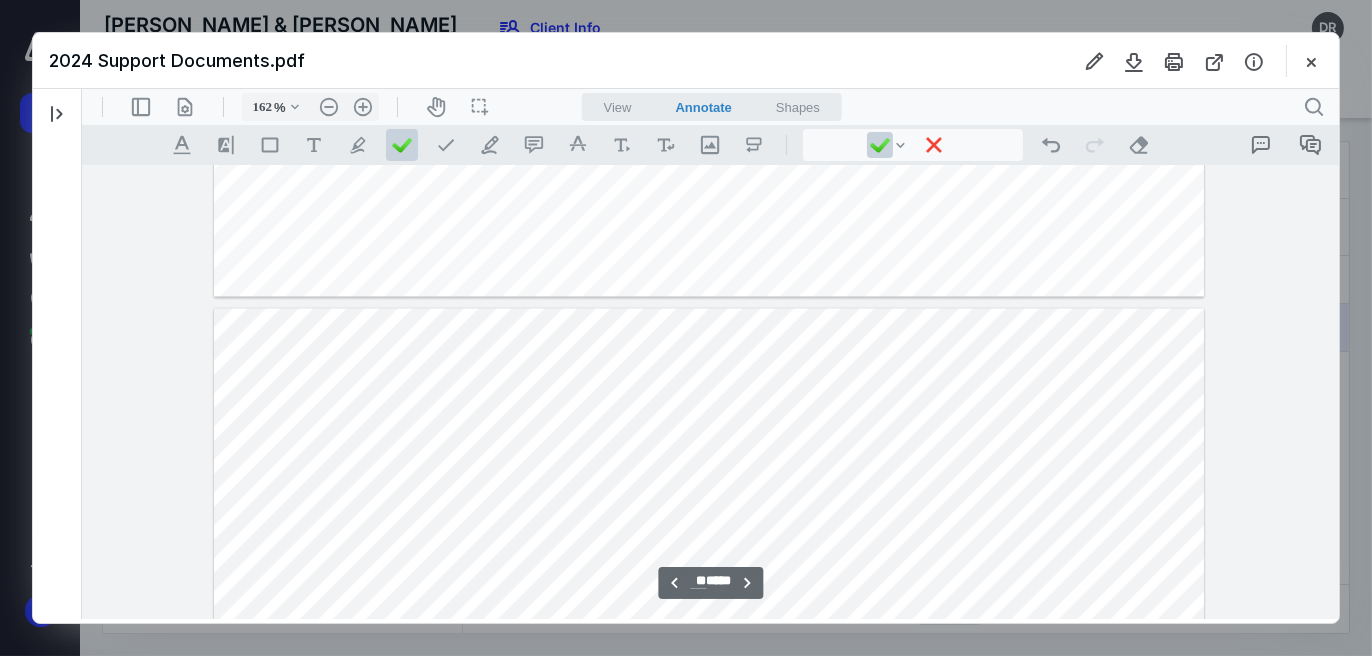 scroll, scrollTop: 33141, scrollLeft: 0, axis: vertical 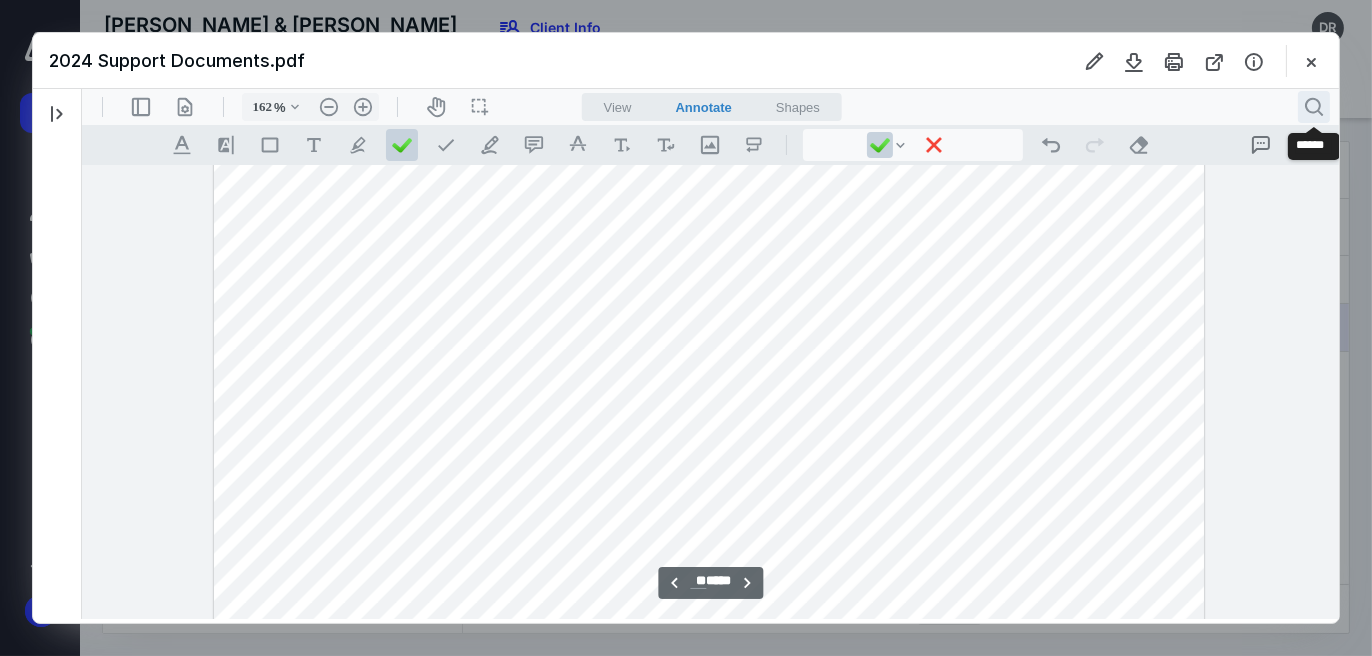 click on ".cls-1{fill:#abb0c4;} icon - header - search" at bounding box center [1313, 106] 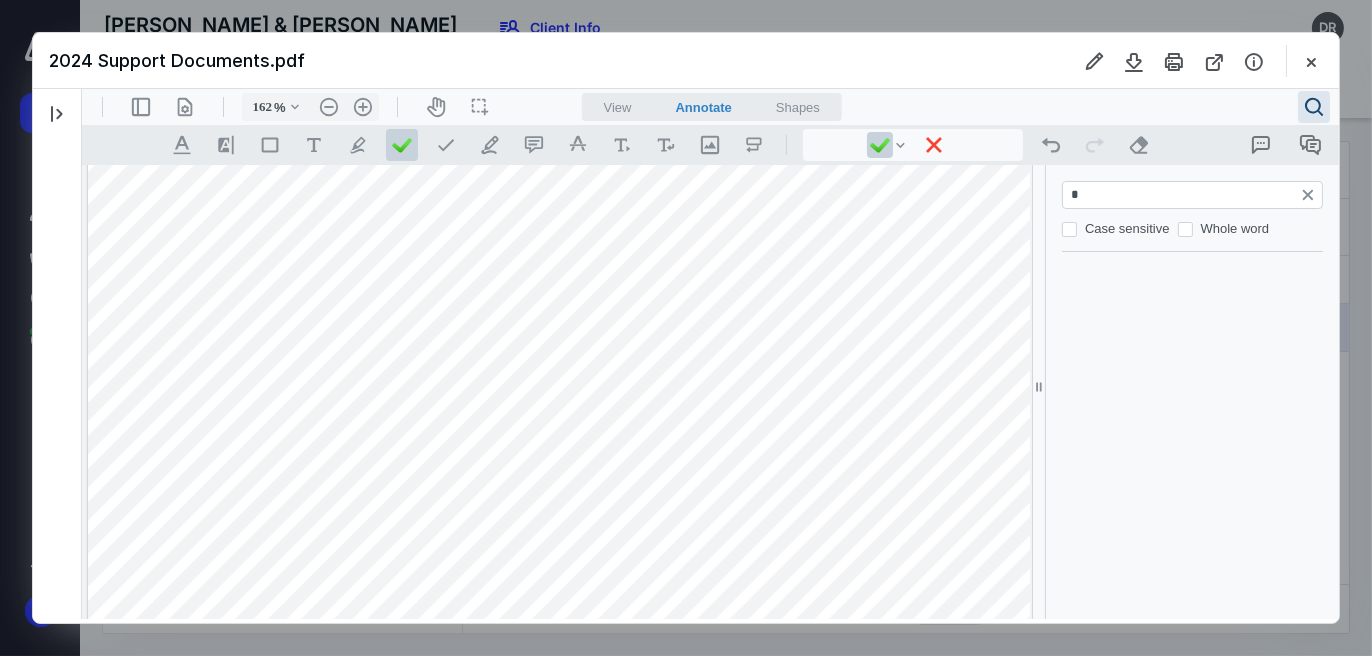 type on "**" 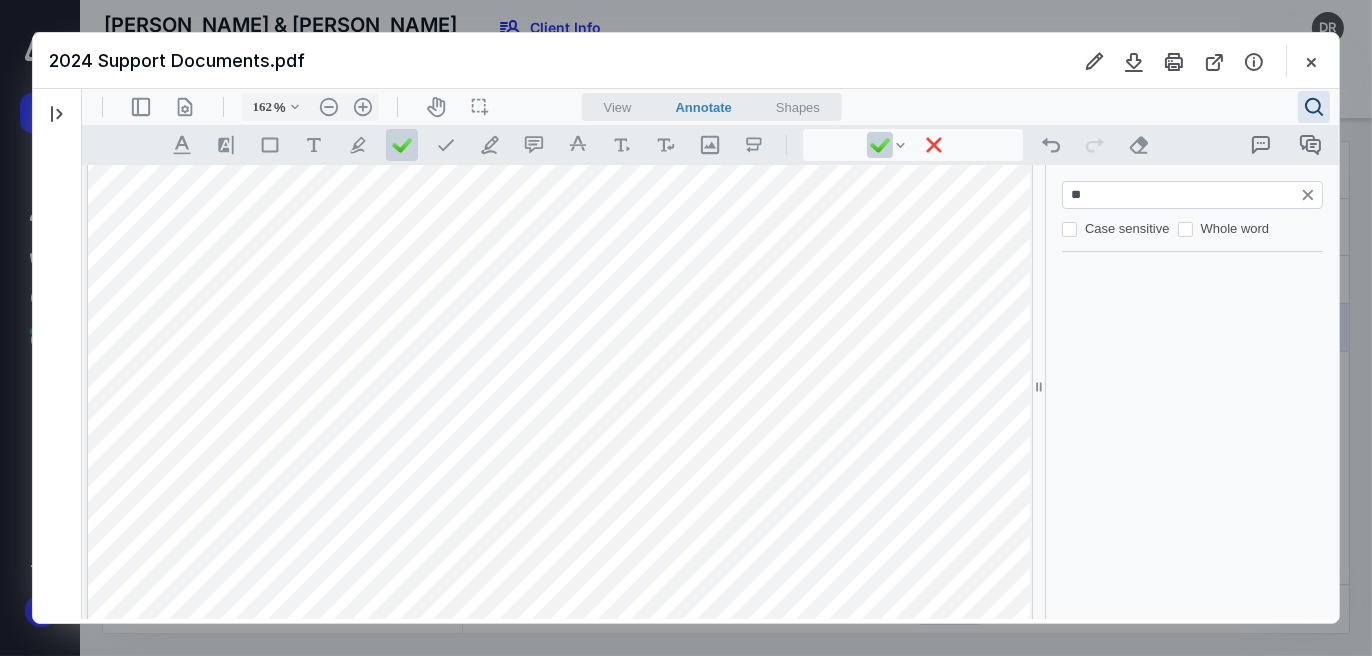 type on "**" 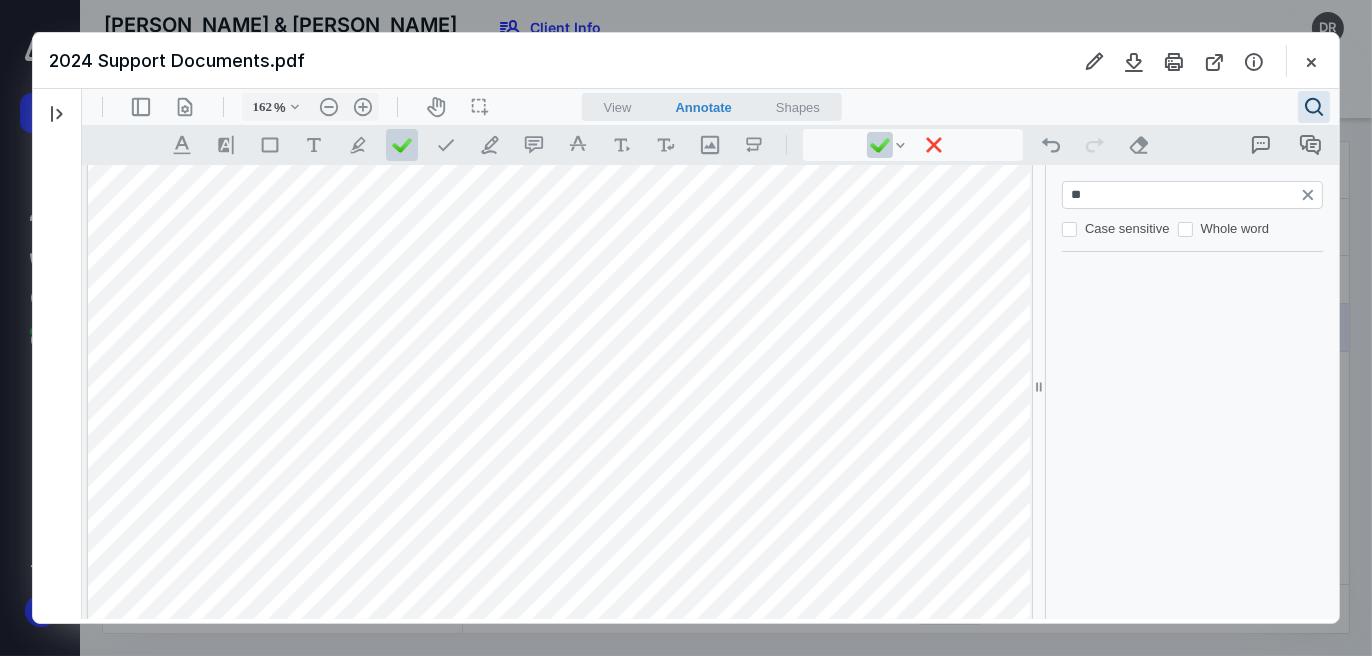 scroll, scrollTop: 38945, scrollLeft: 0, axis: vertical 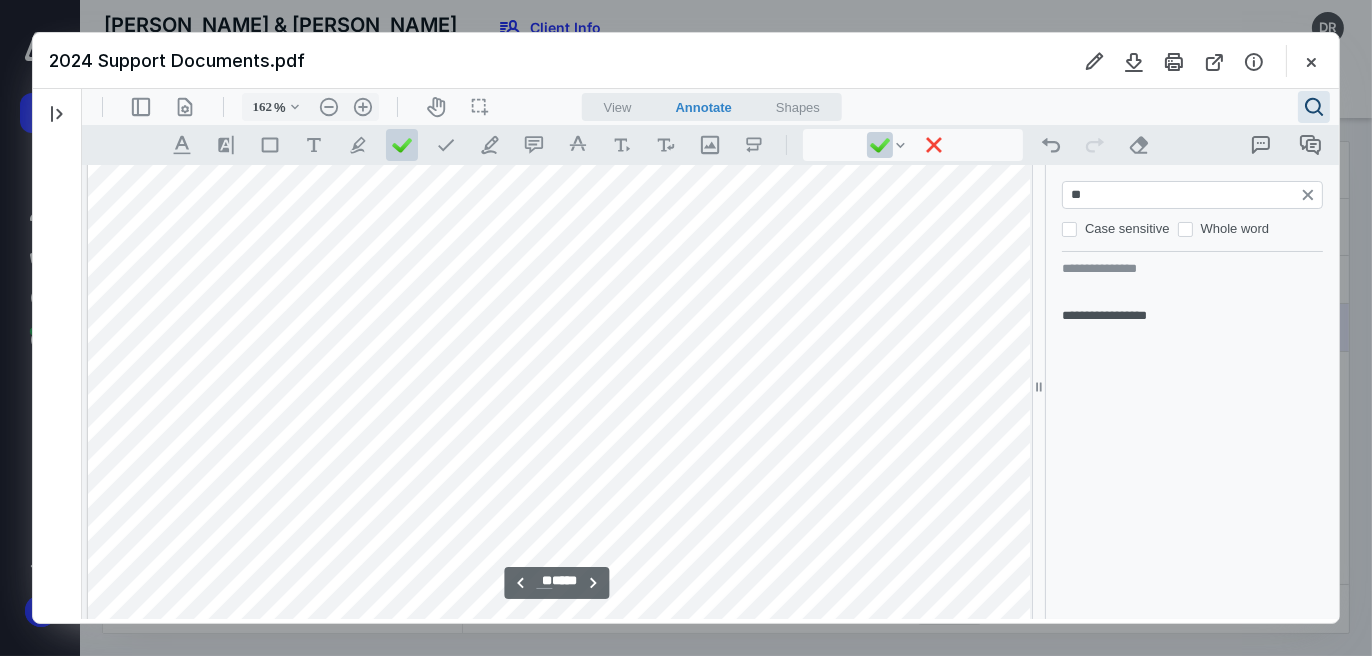 type on "*" 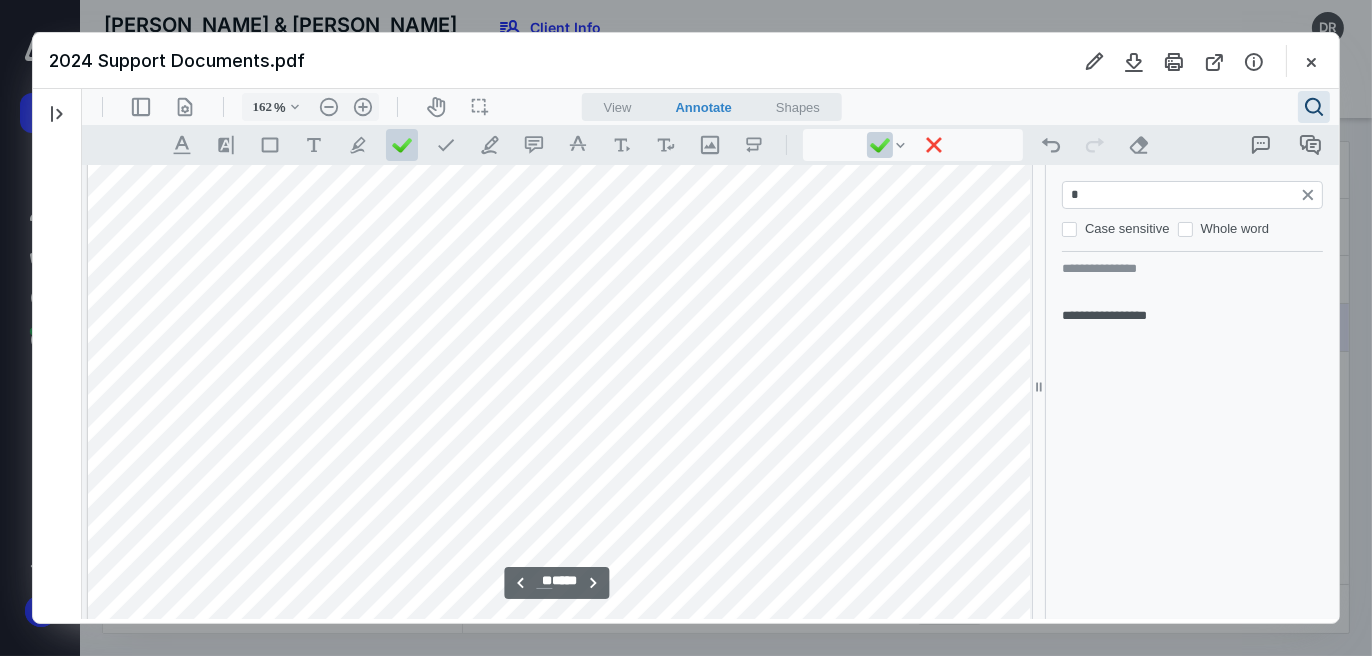 type 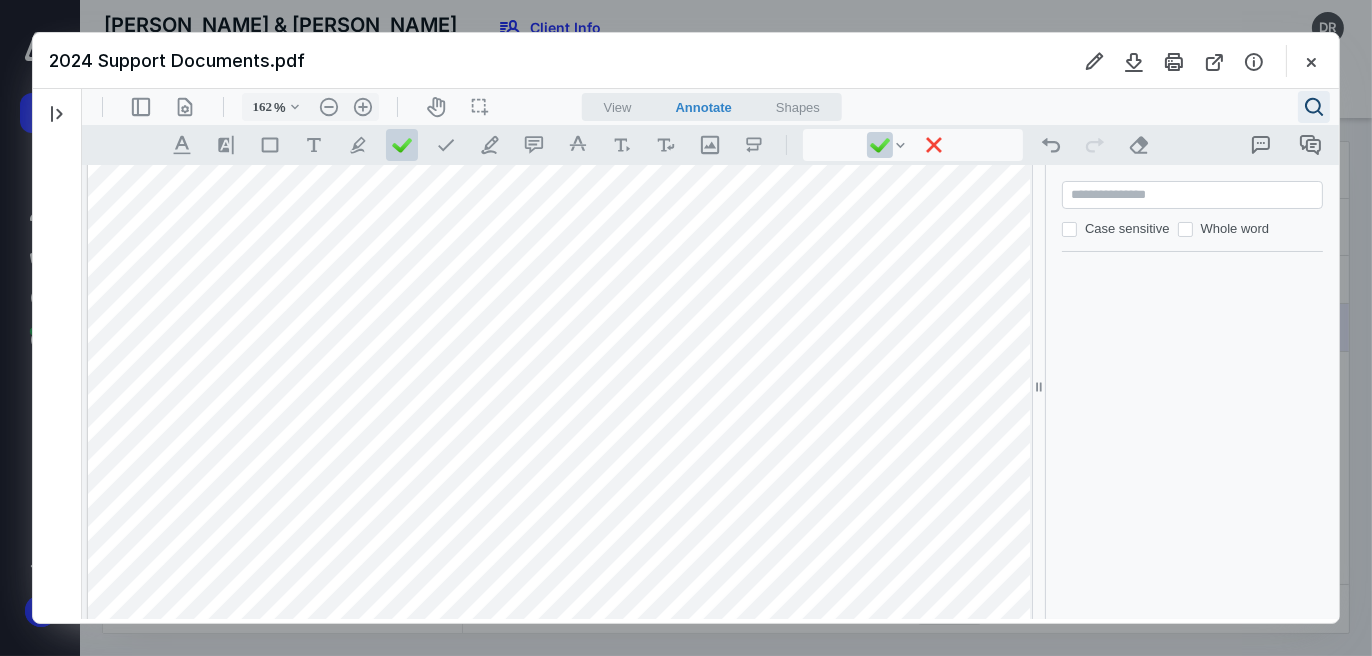 click on ".cls-1{fill:#abb0c4;} icon - header - search" at bounding box center [1313, 106] 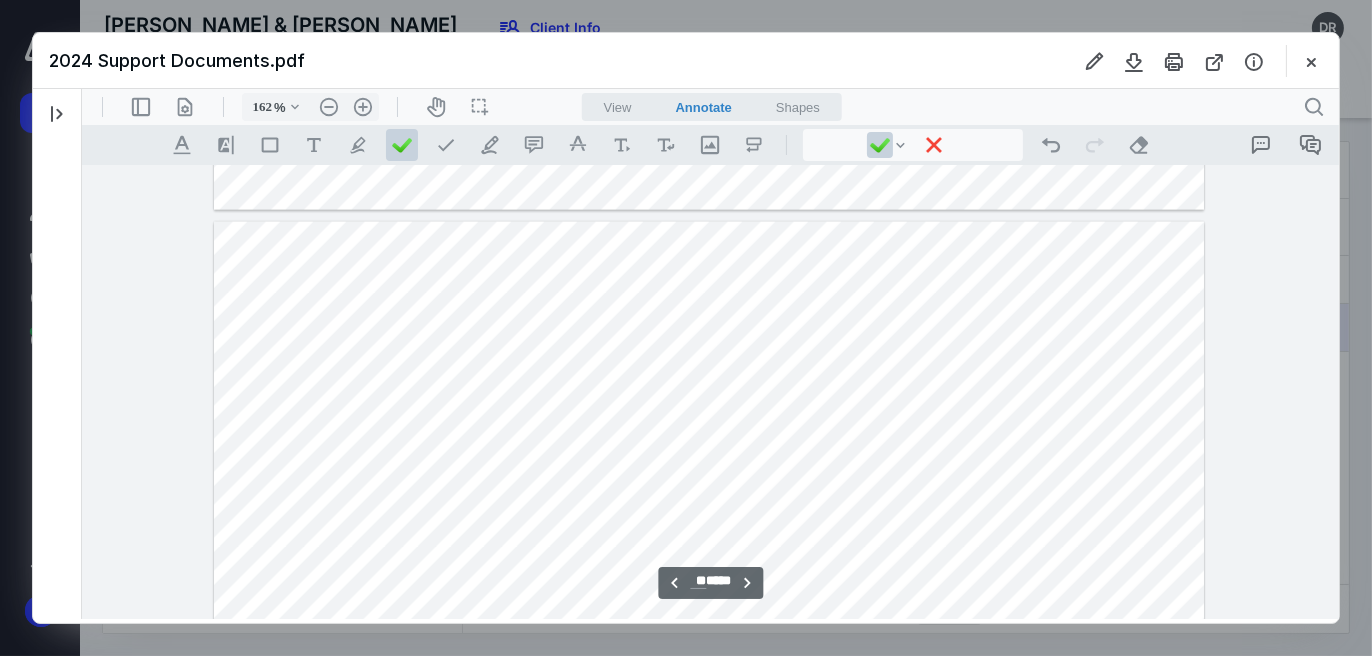 scroll, scrollTop: 23441, scrollLeft: 0, axis: vertical 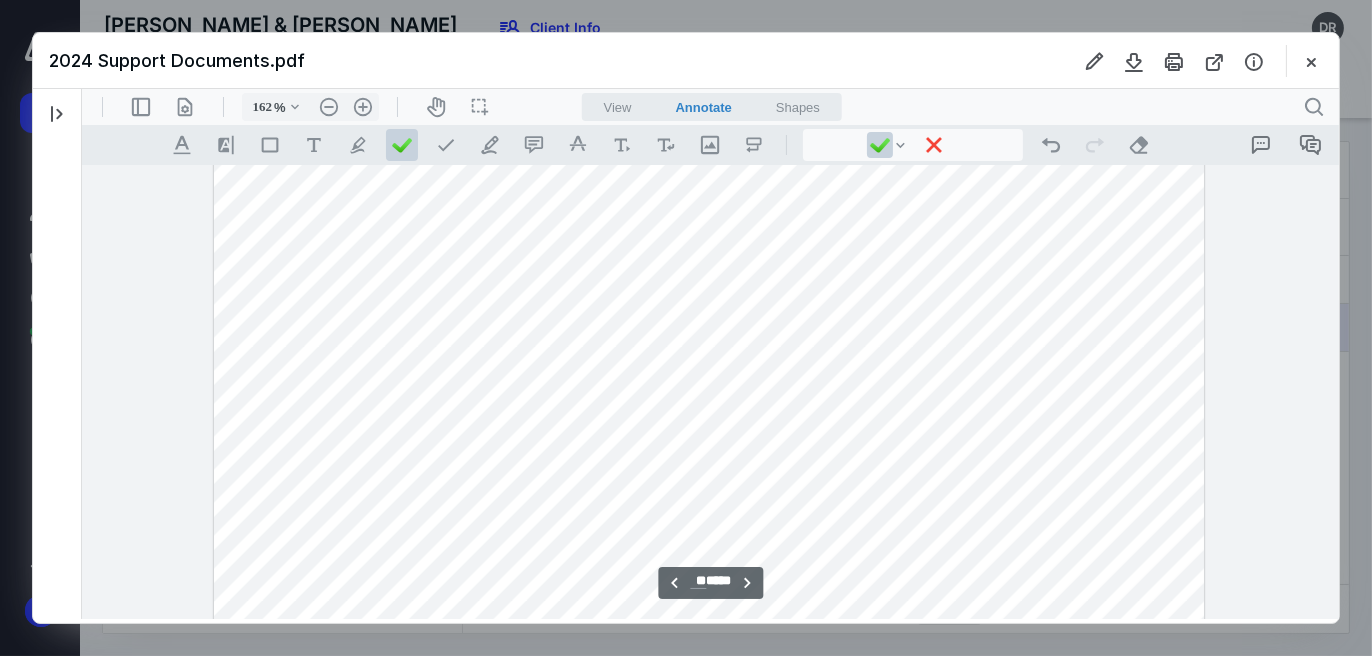 click at bounding box center [708, 662] 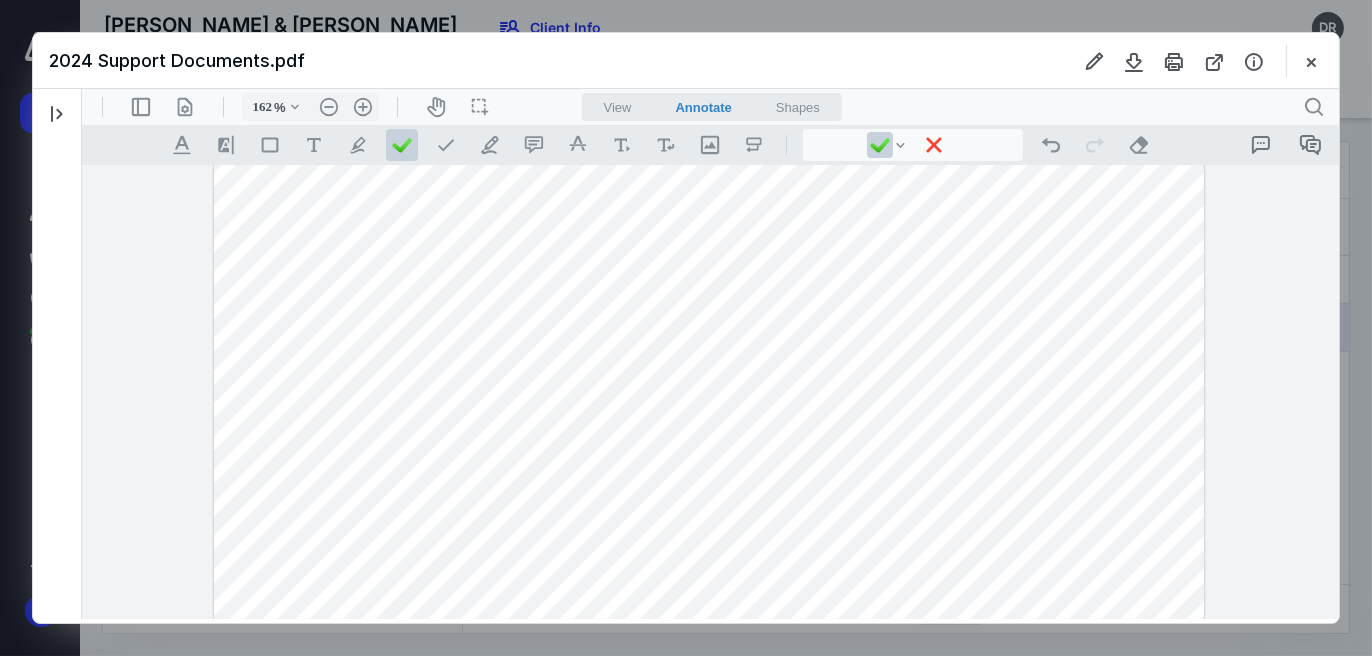 click at bounding box center (708, 662) 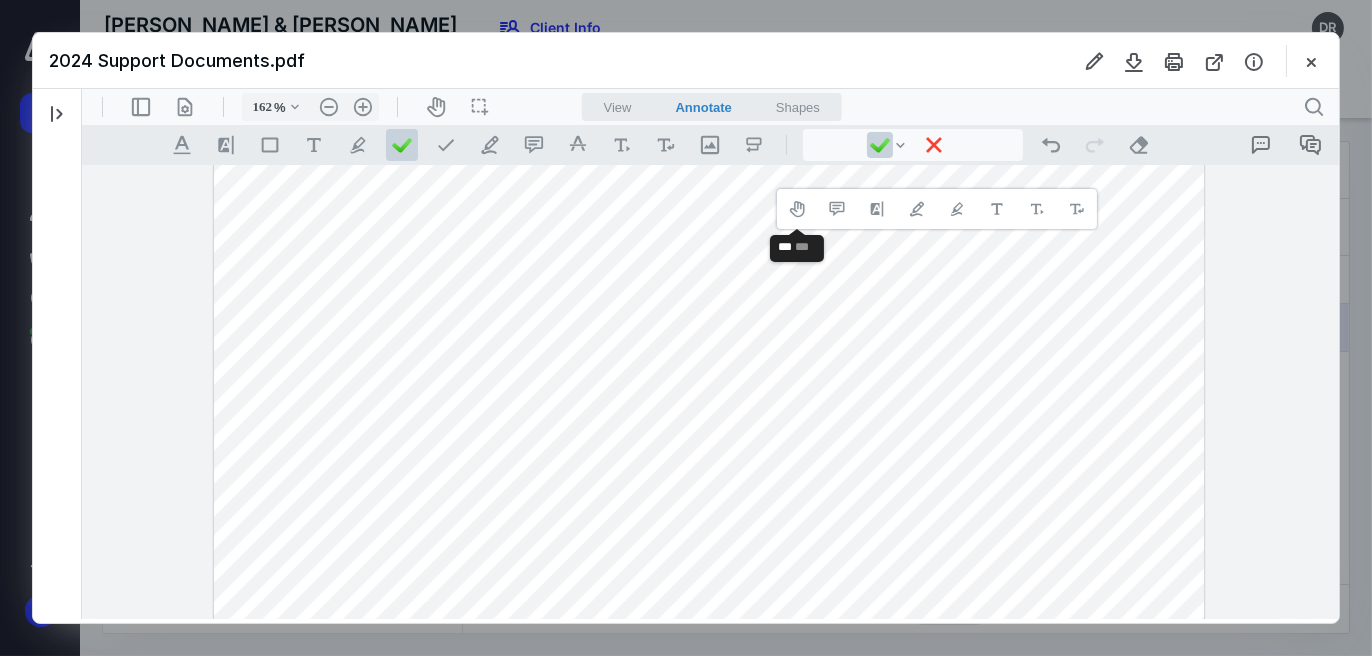 click at bounding box center [708, 662] 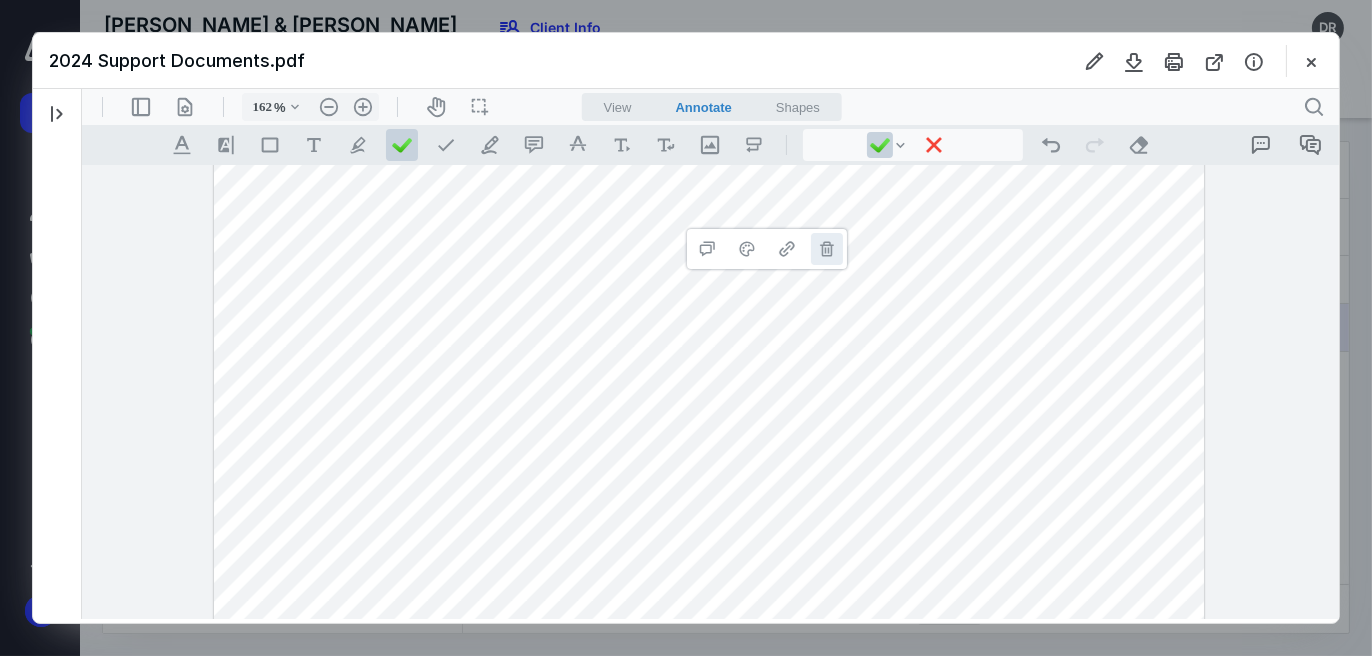 click on "**********" at bounding box center [826, 248] 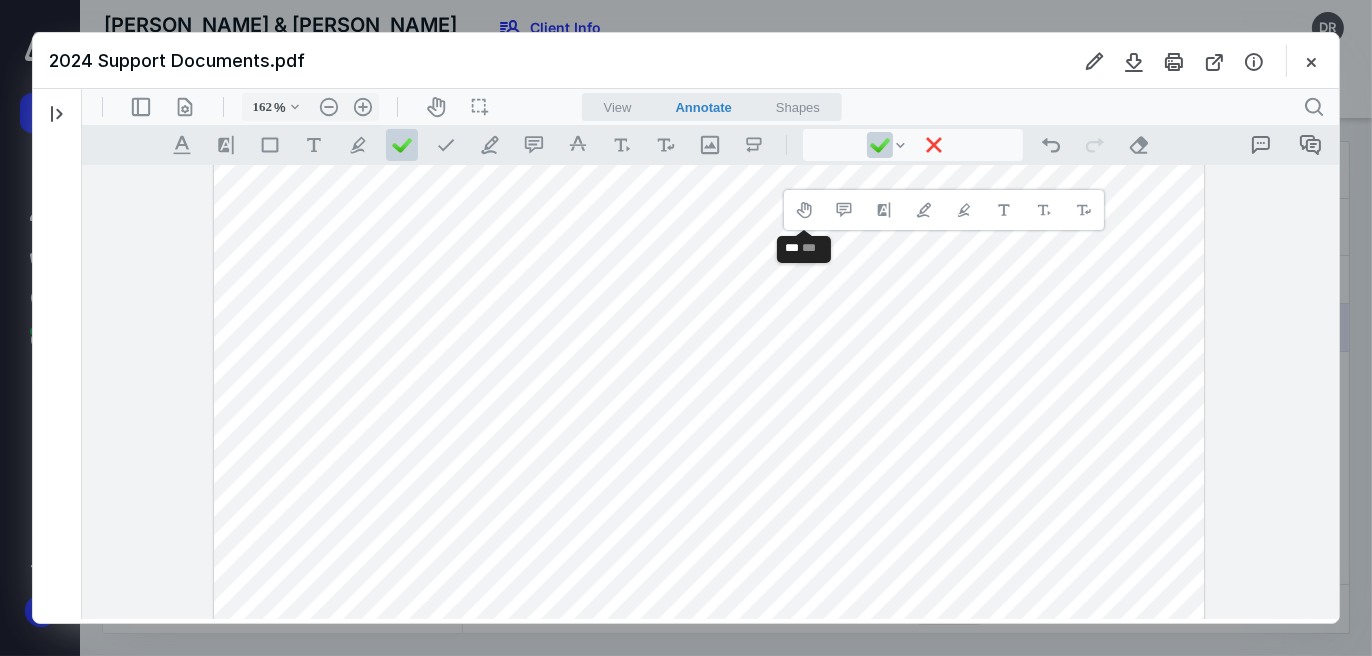 click on "**********" at bounding box center [943, 209] 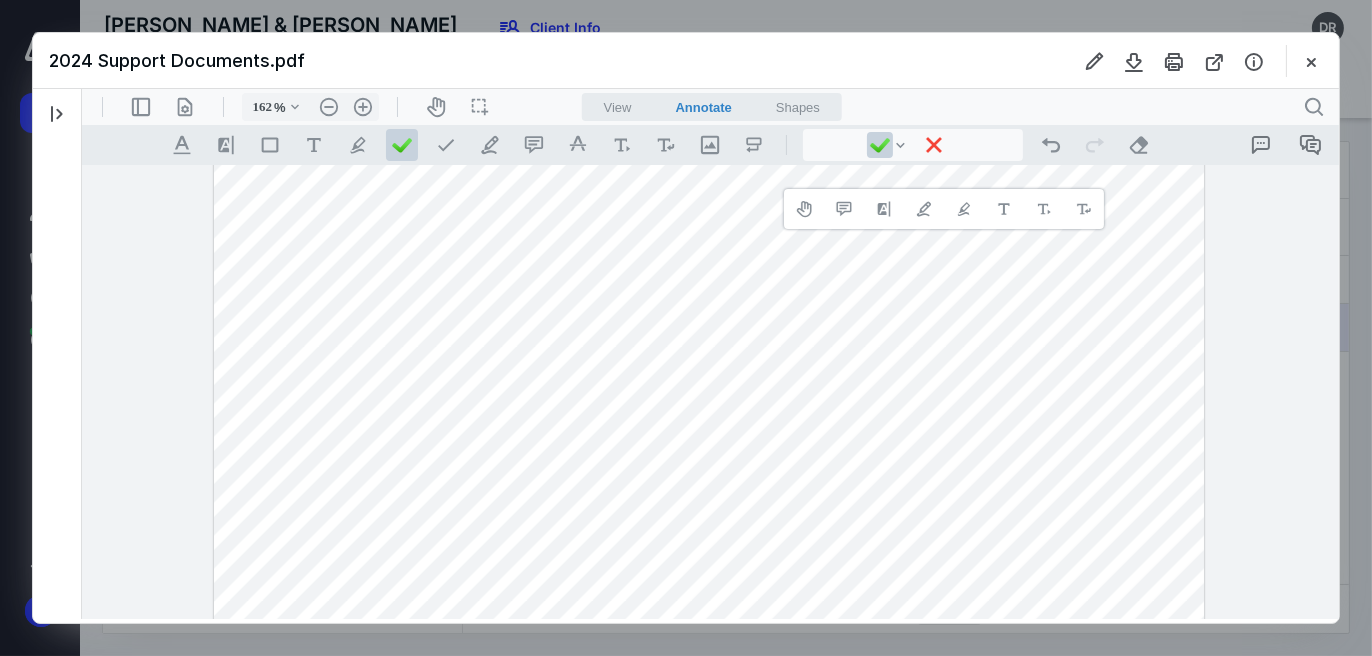 click on "**********" at bounding box center (943, 208) 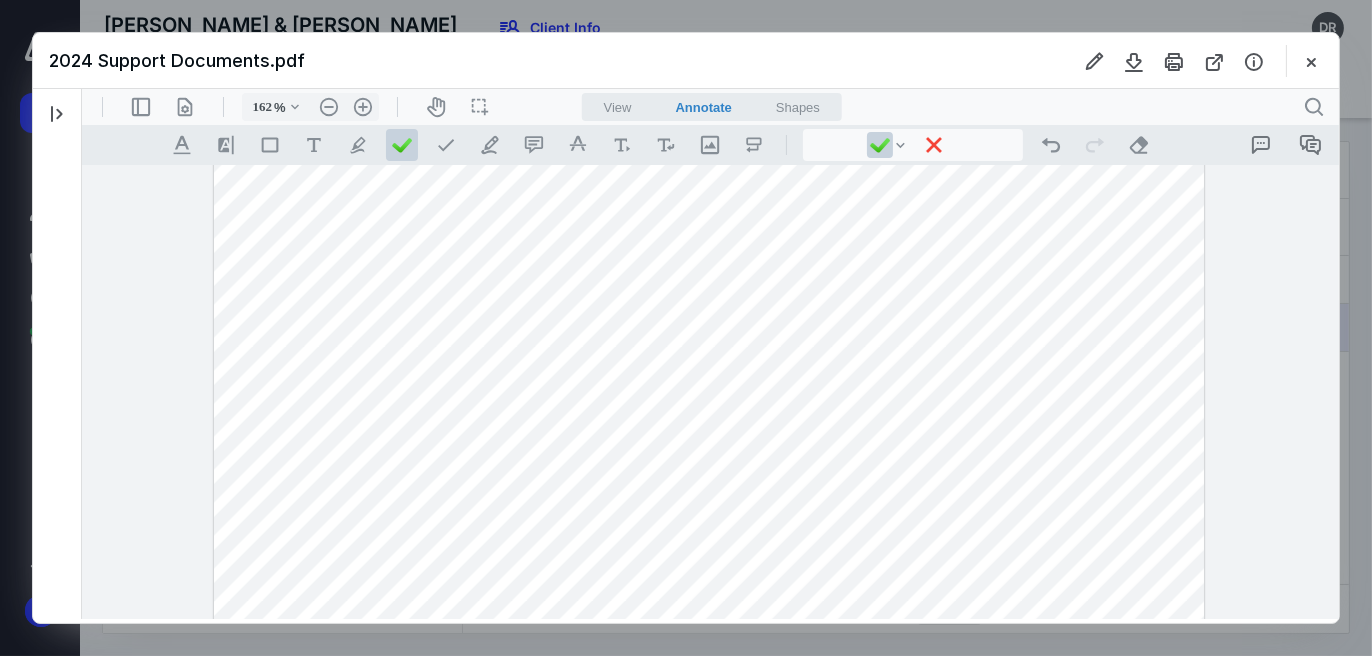 drag, startPoint x: 784, startPoint y: 188, endPoint x: 776, endPoint y: 197, distance: 12.0415945 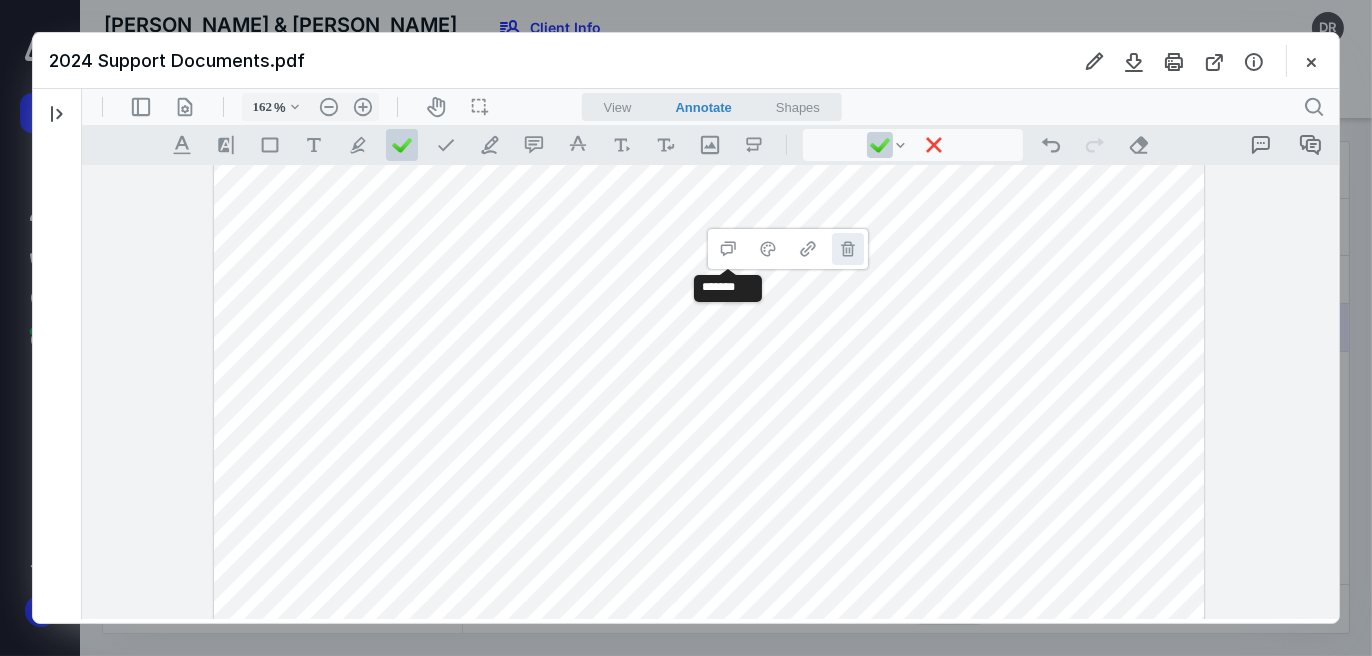 click on "**********" at bounding box center [847, 248] 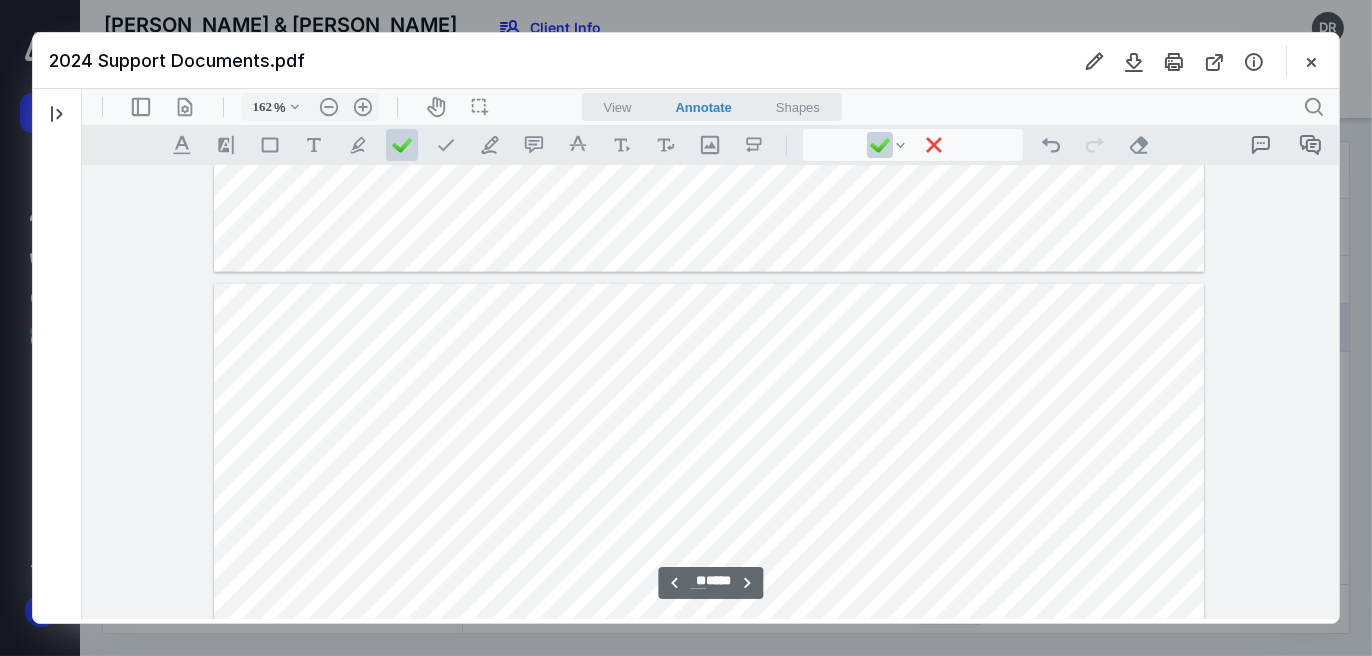 type on "**" 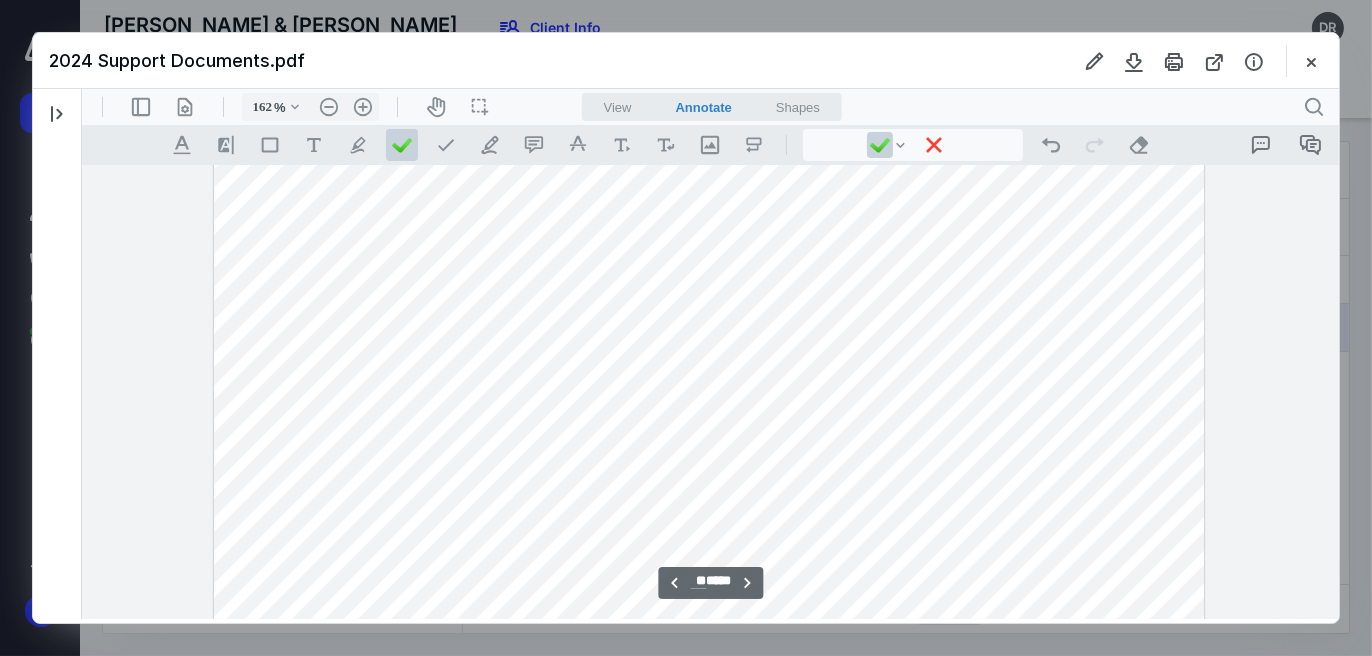 scroll, scrollTop: 22641, scrollLeft: 0, axis: vertical 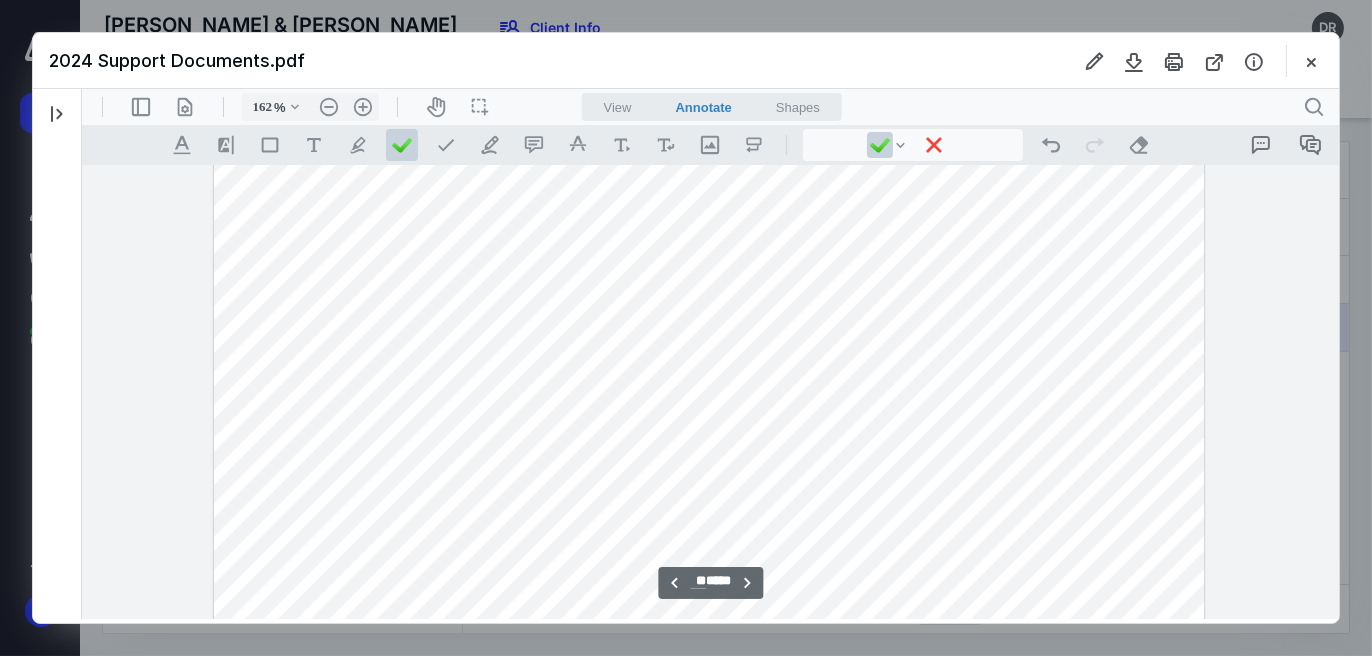 type on "212" 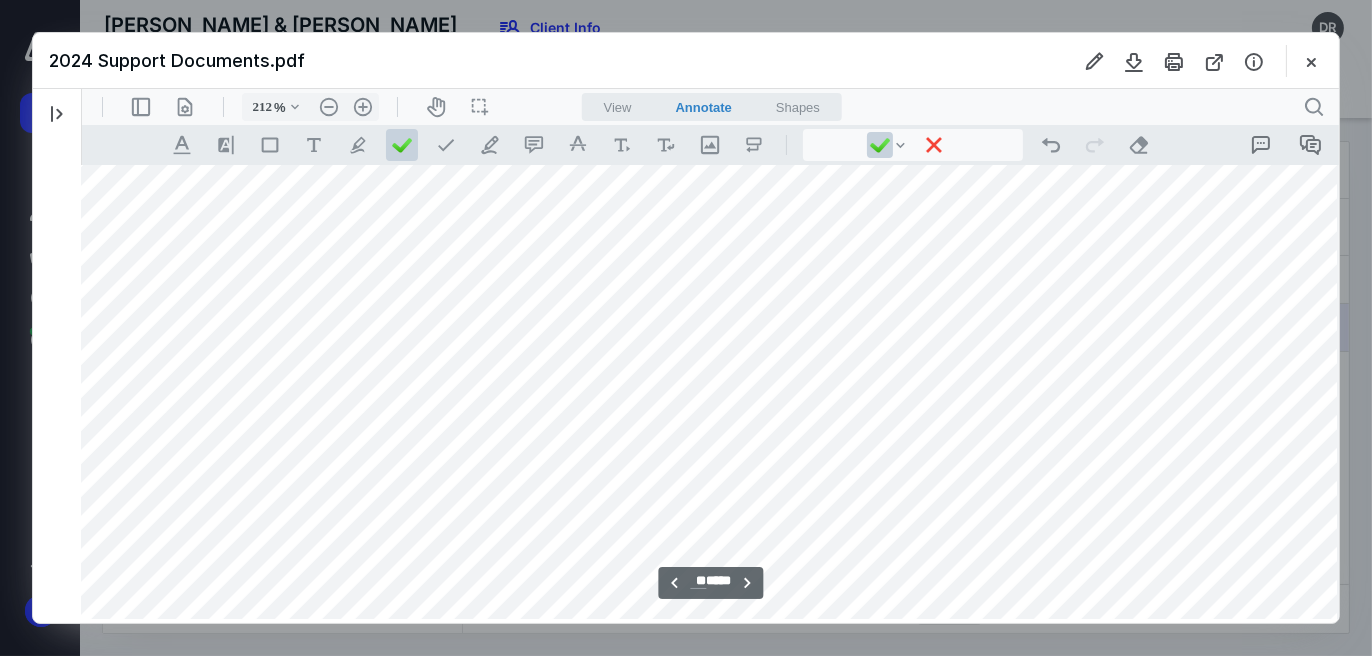 scroll, scrollTop: 29825, scrollLeft: 45, axis: both 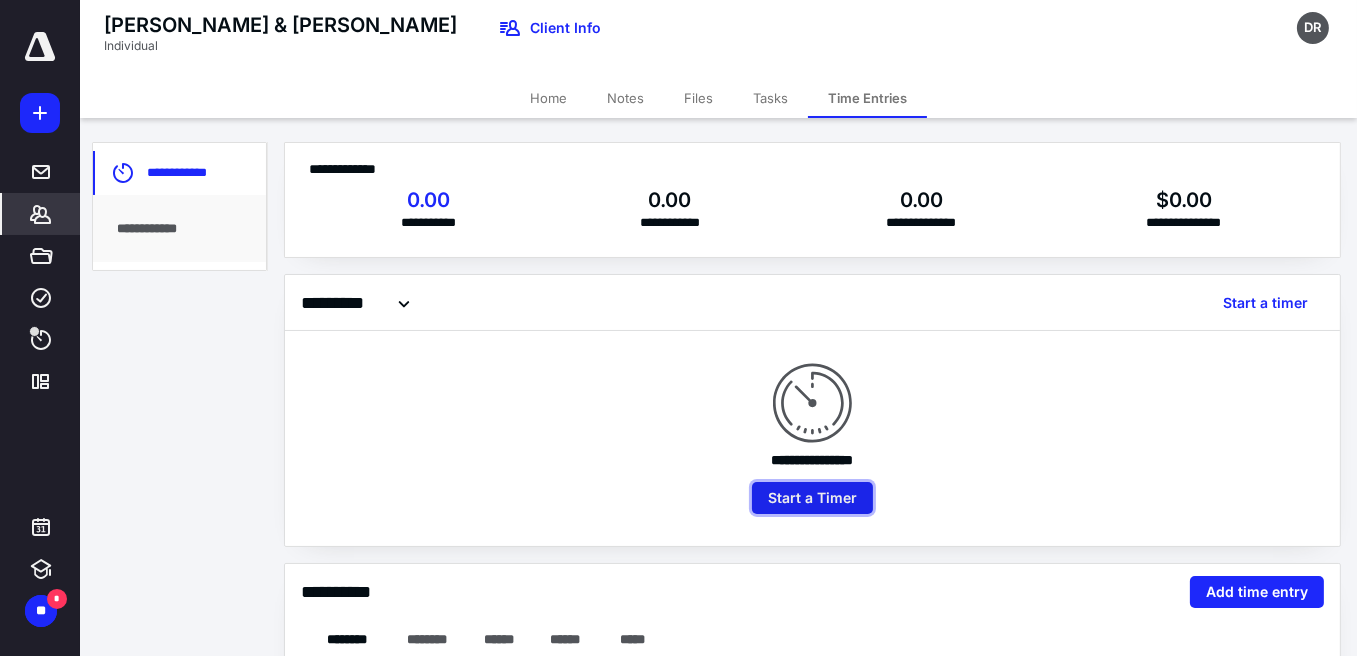 click on "Start a Timer" at bounding box center (812, 498) 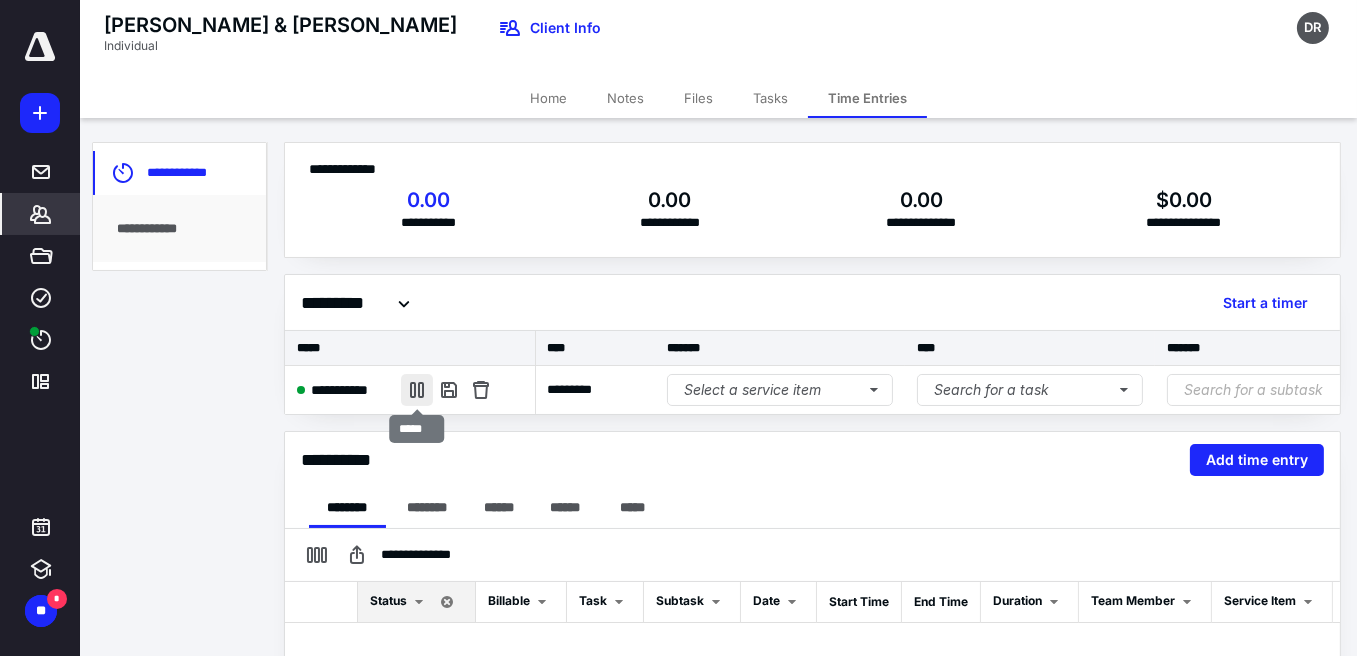 click at bounding box center [417, 390] 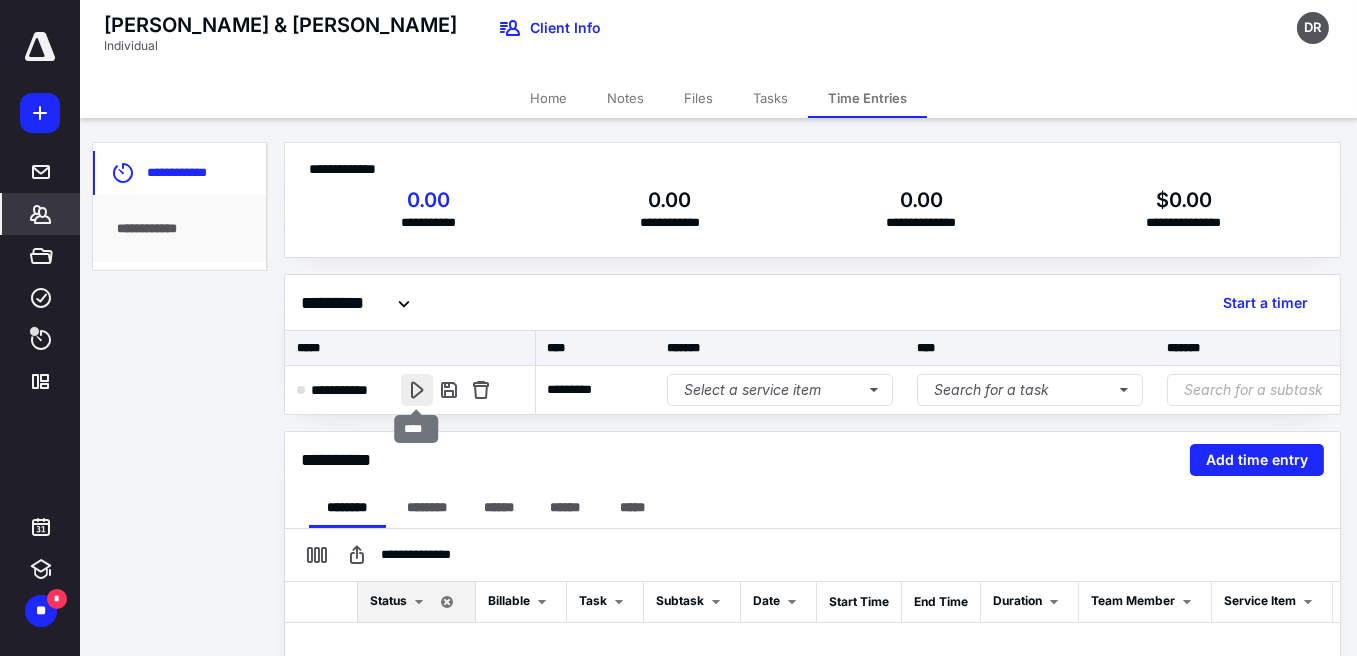 click at bounding box center (417, 390) 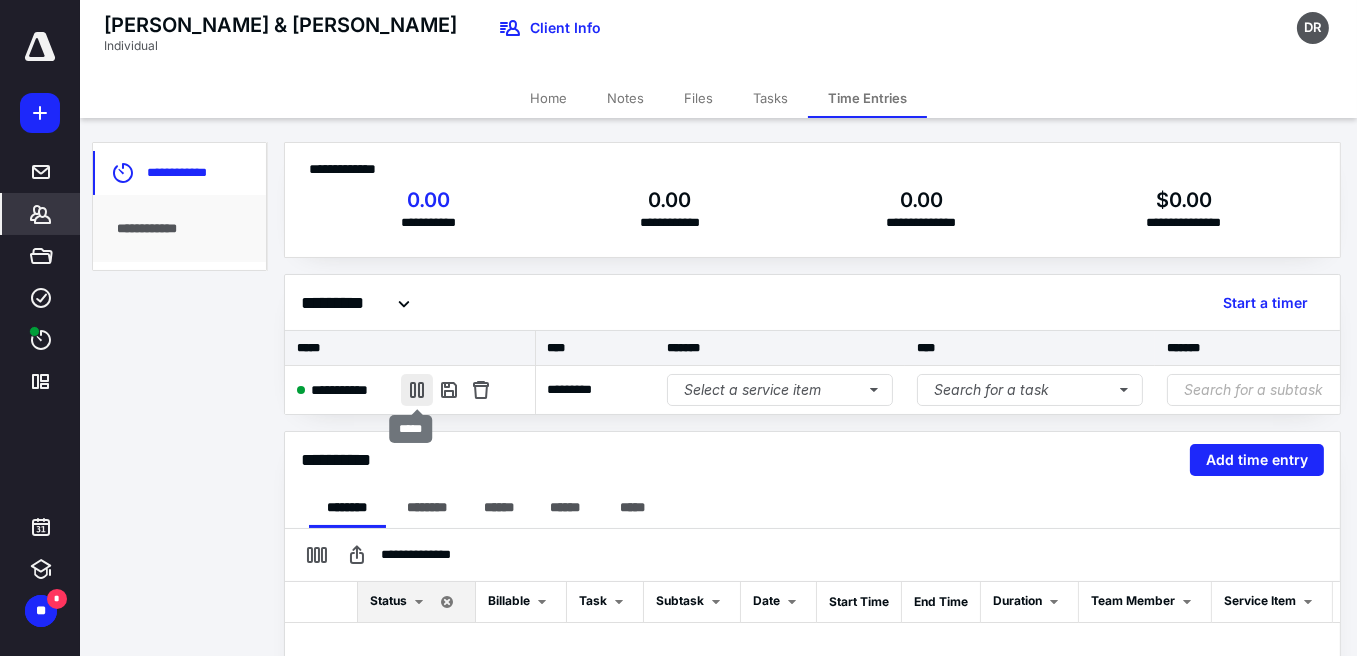 click at bounding box center (417, 390) 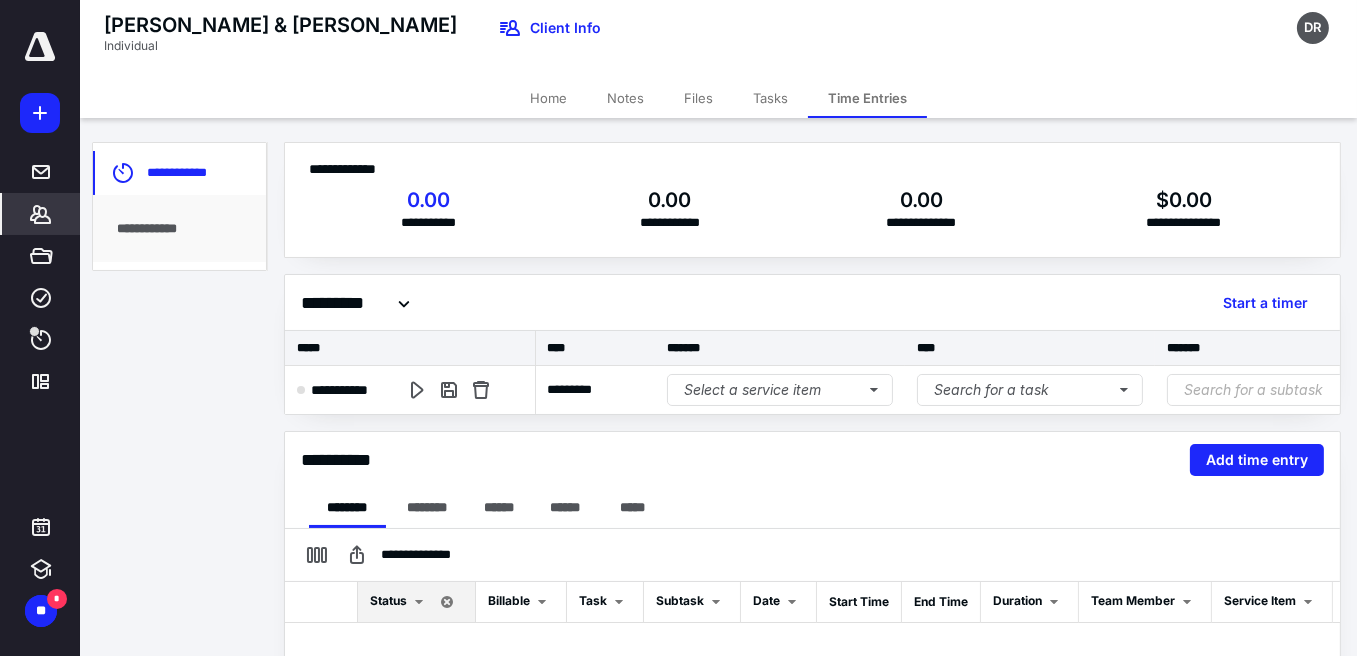click on "Tasks" at bounding box center (770, 98) 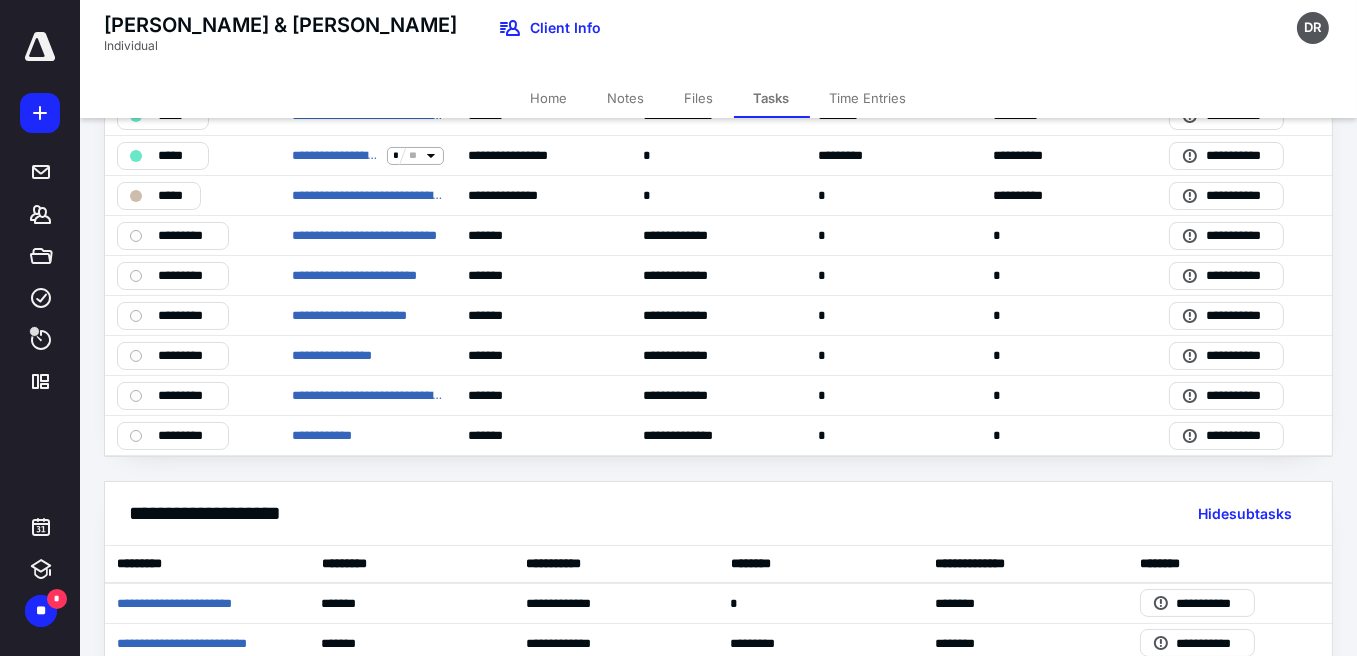 scroll, scrollTop: 0, scrollLeft: 0, axis: both 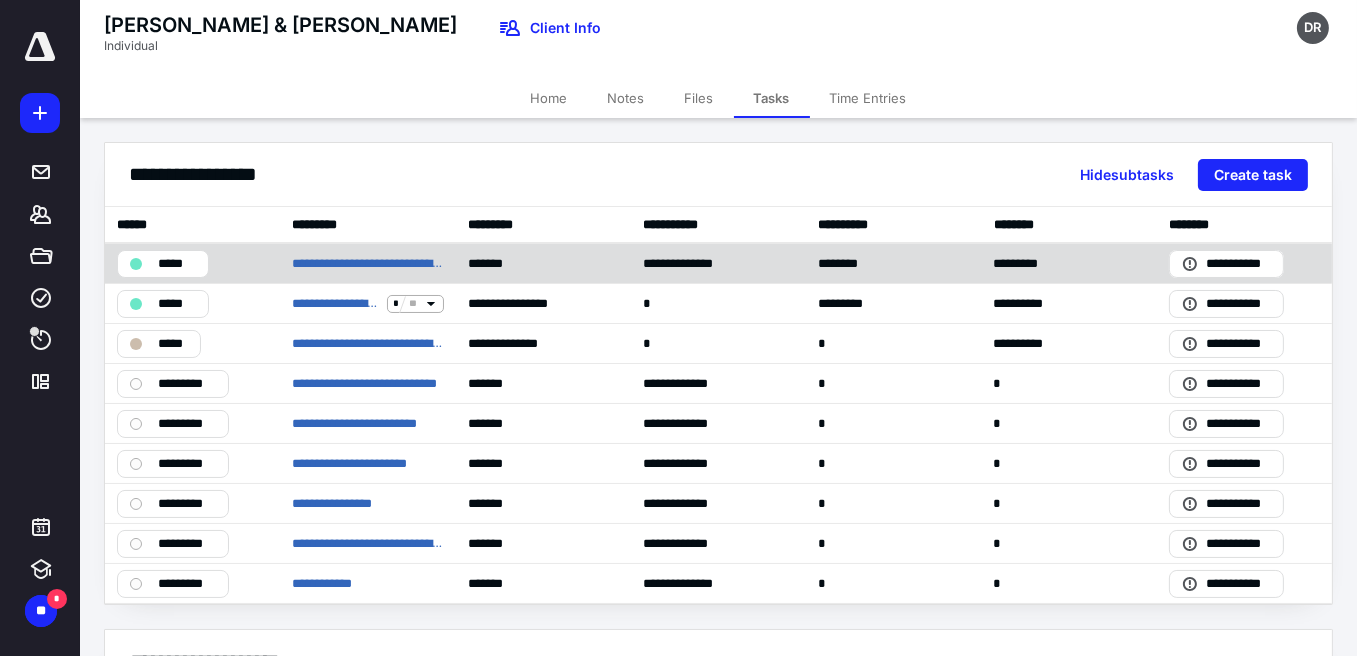 click on "*******" at bounding box center [543, 263] 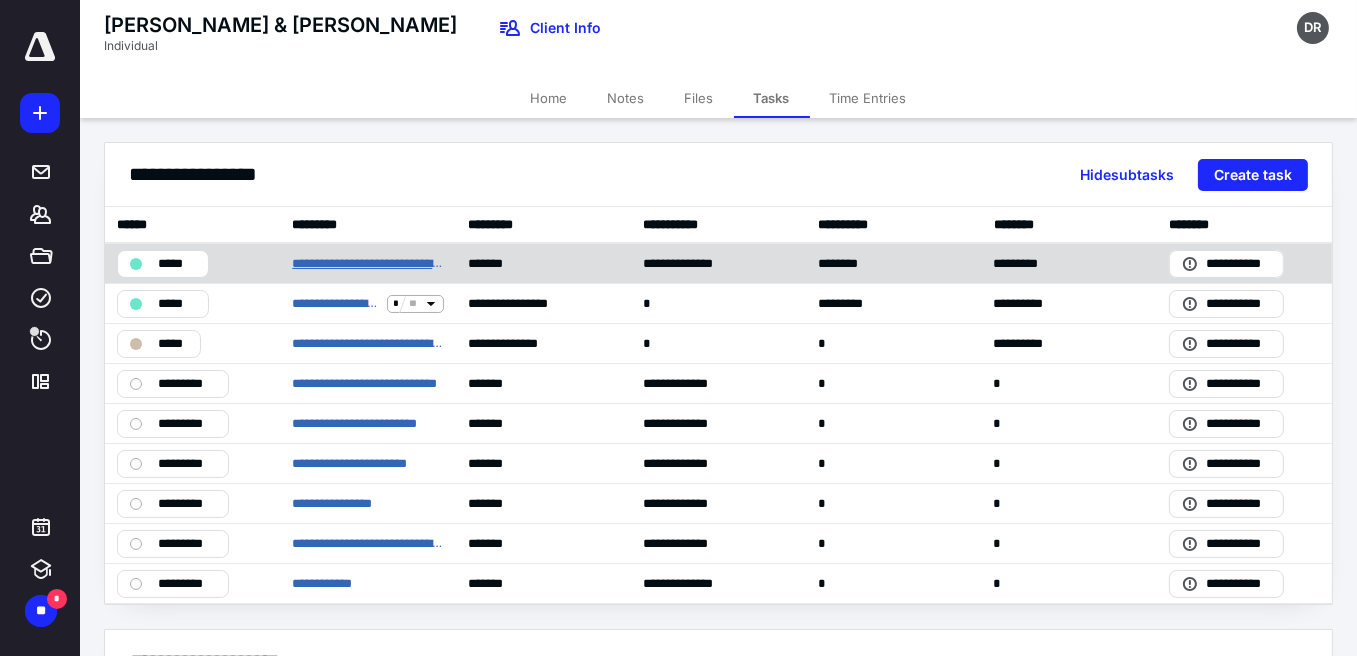 click on "**********" at bounding box center (367, 263) 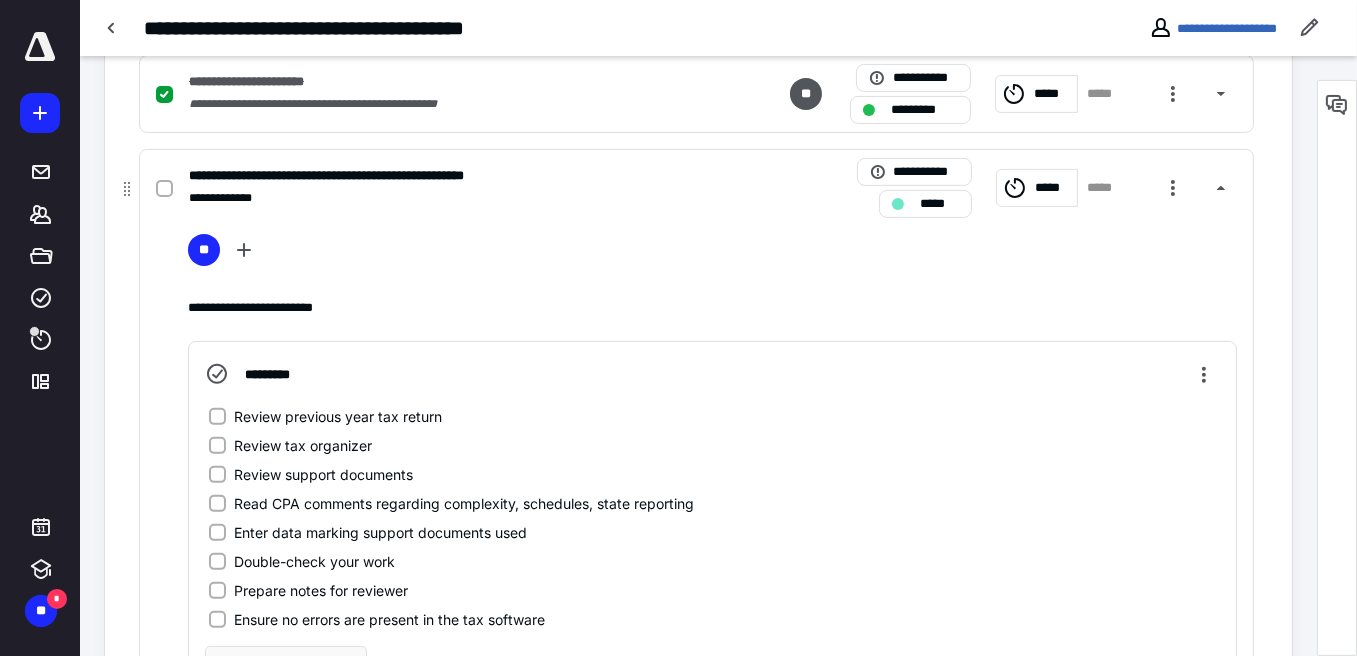 scroll, scrollTop: 900, scrollLeft: 0, axis: vertical 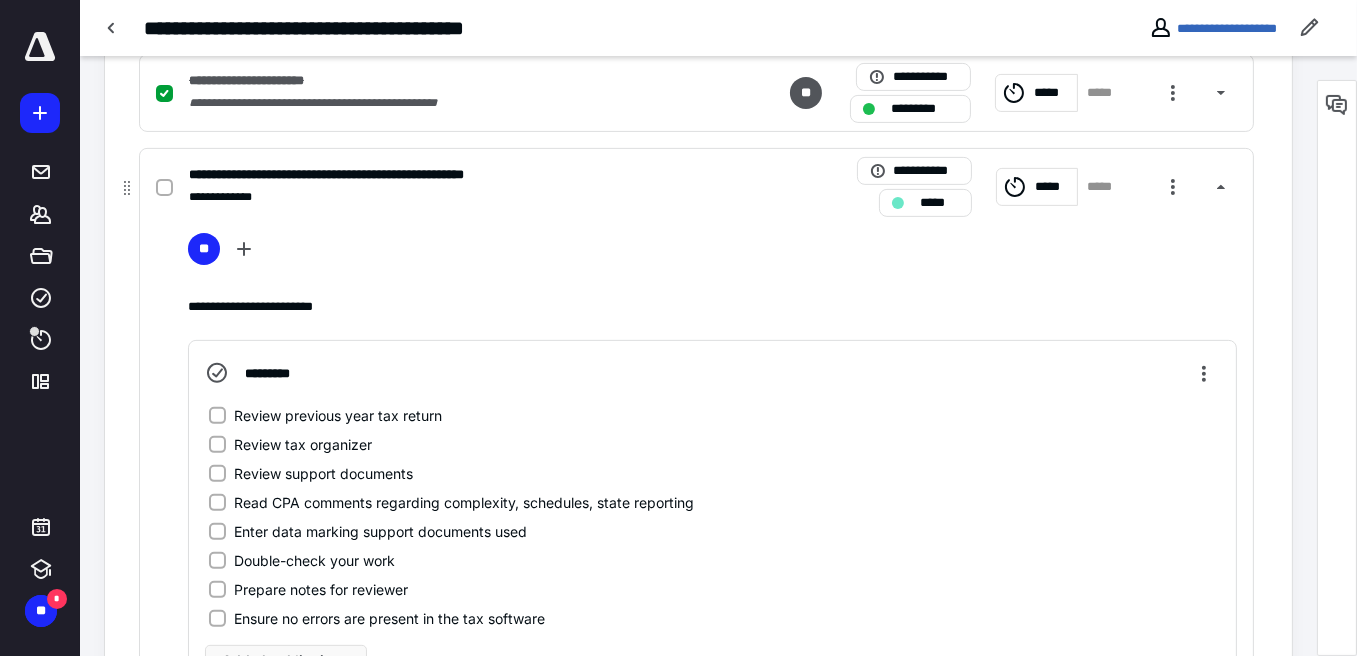 click 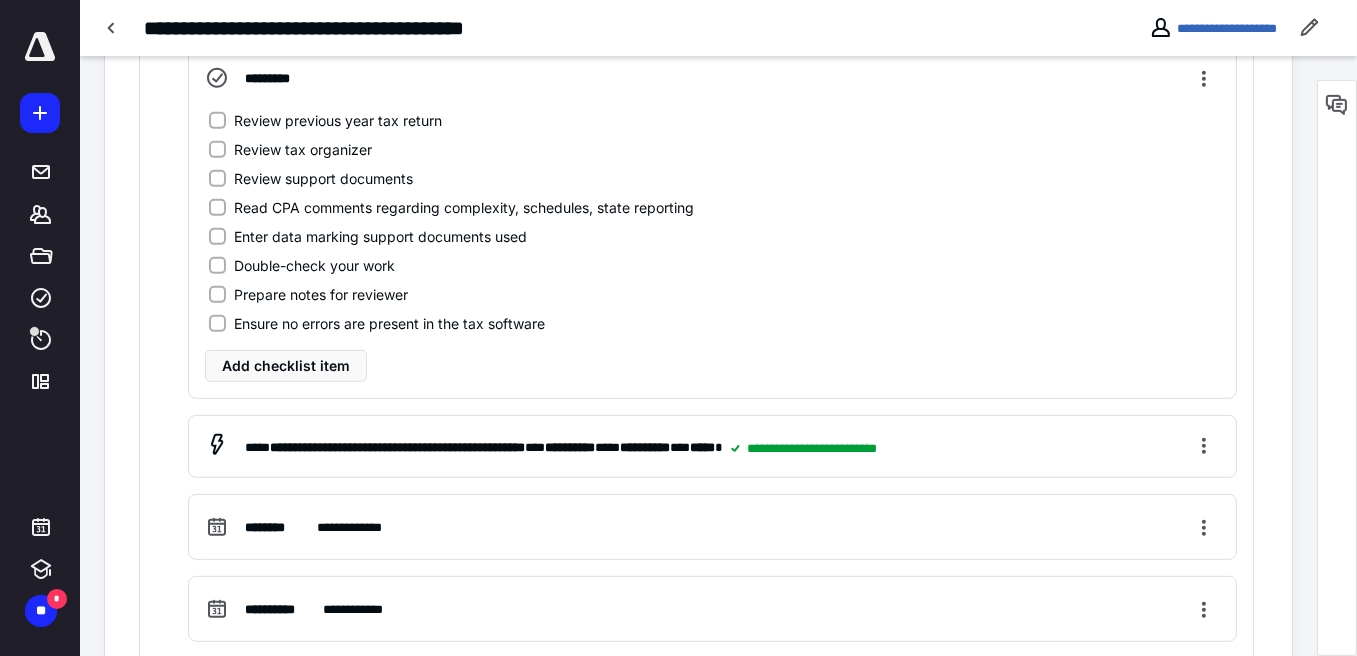 scroll, scrollTop: 1200, scrollLeft: 0, axis: vertical 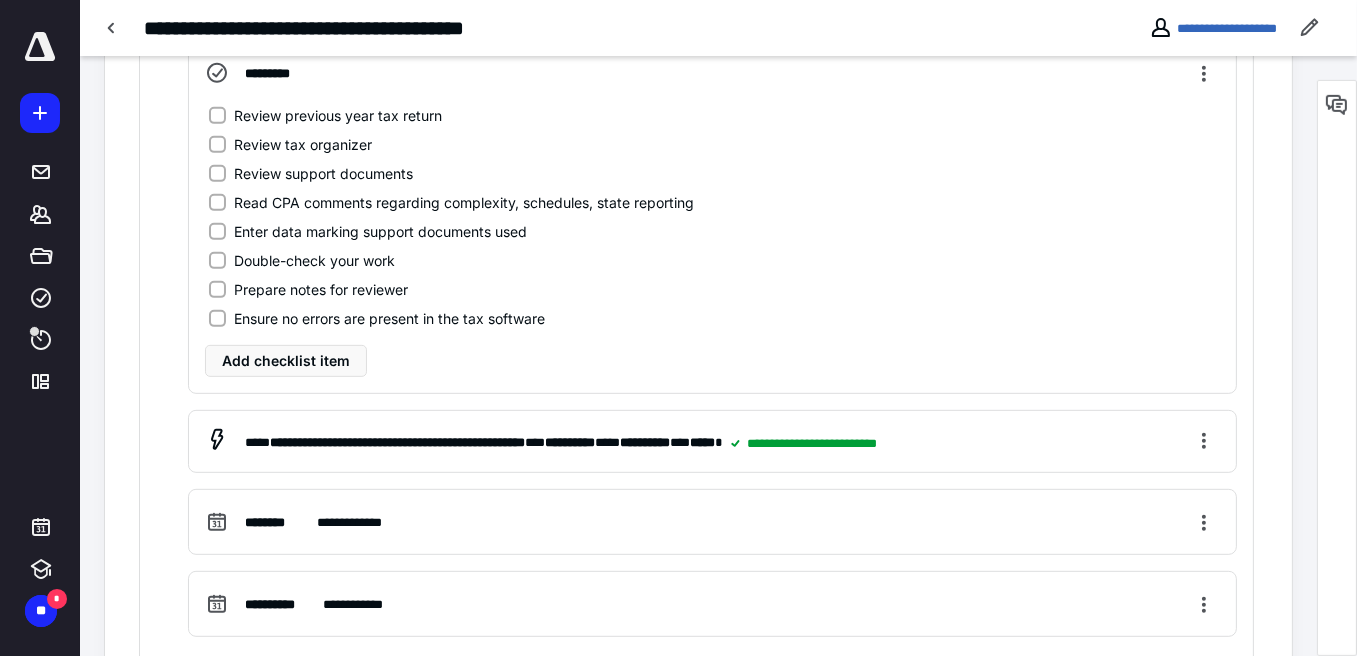 click 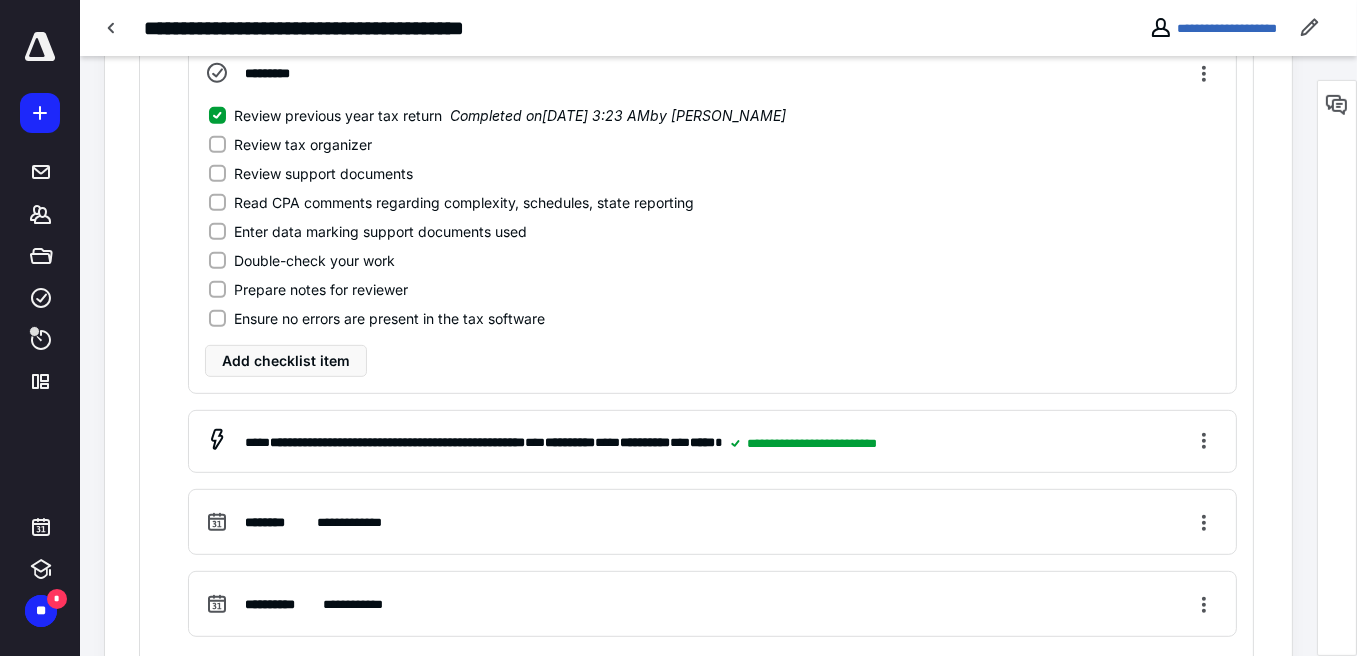 click on "Review tax organizer" at bounding box center (217, 144) 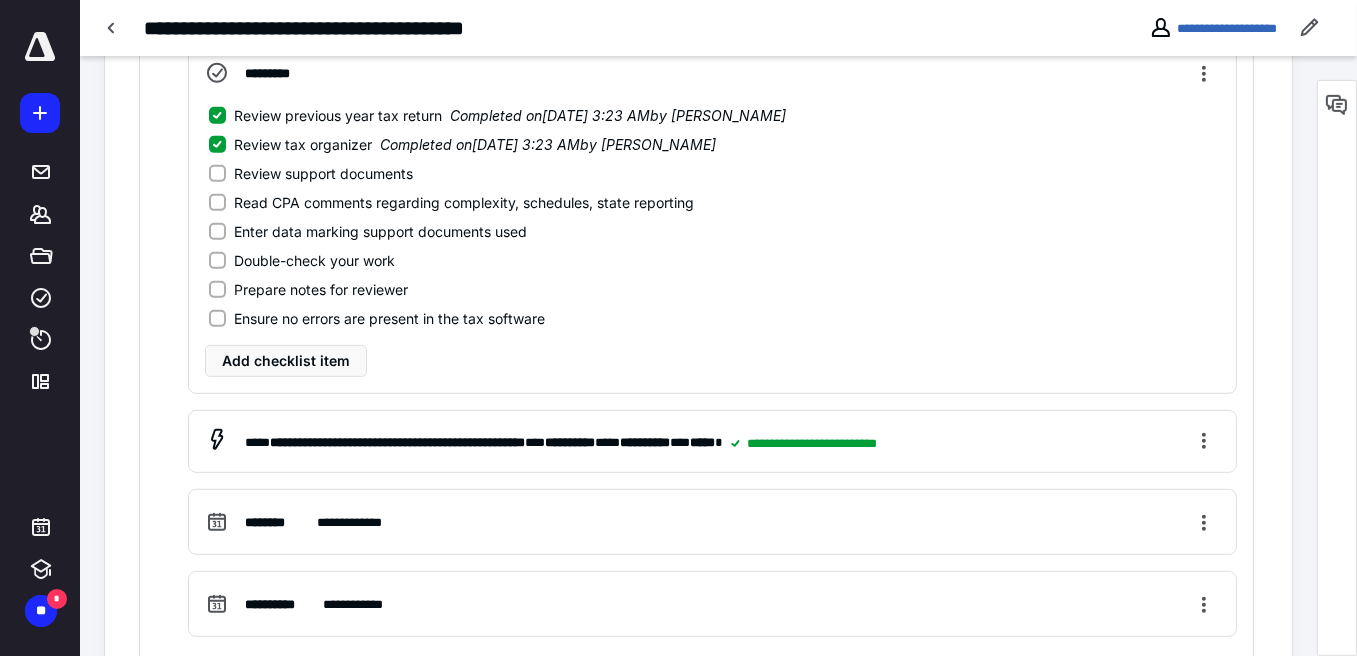 click on "Review previous year tax return Completed on  7/11/2025, 3:23 AM  by   Smit Shah" at bounding box center [217, 115] 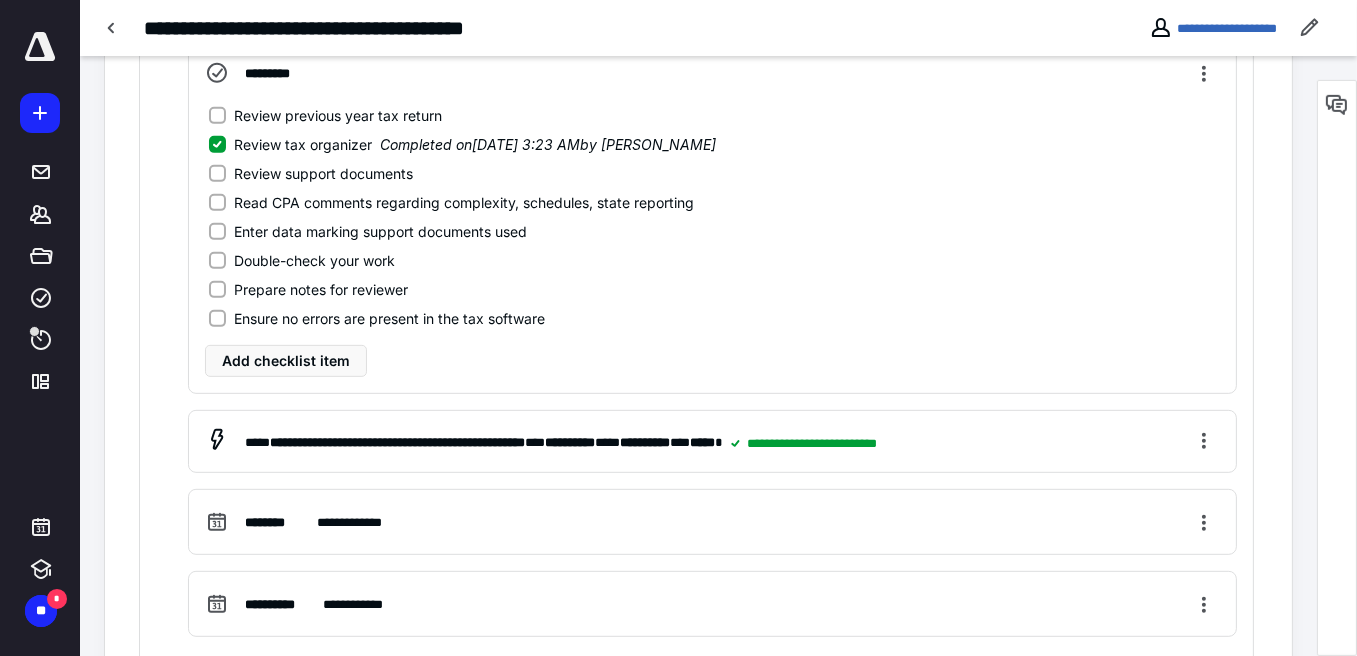 click on "Review tax organizer Completed on  7/11/2025, 3:23 AM  by   Smit Shah" at bounding box center [217, 144] 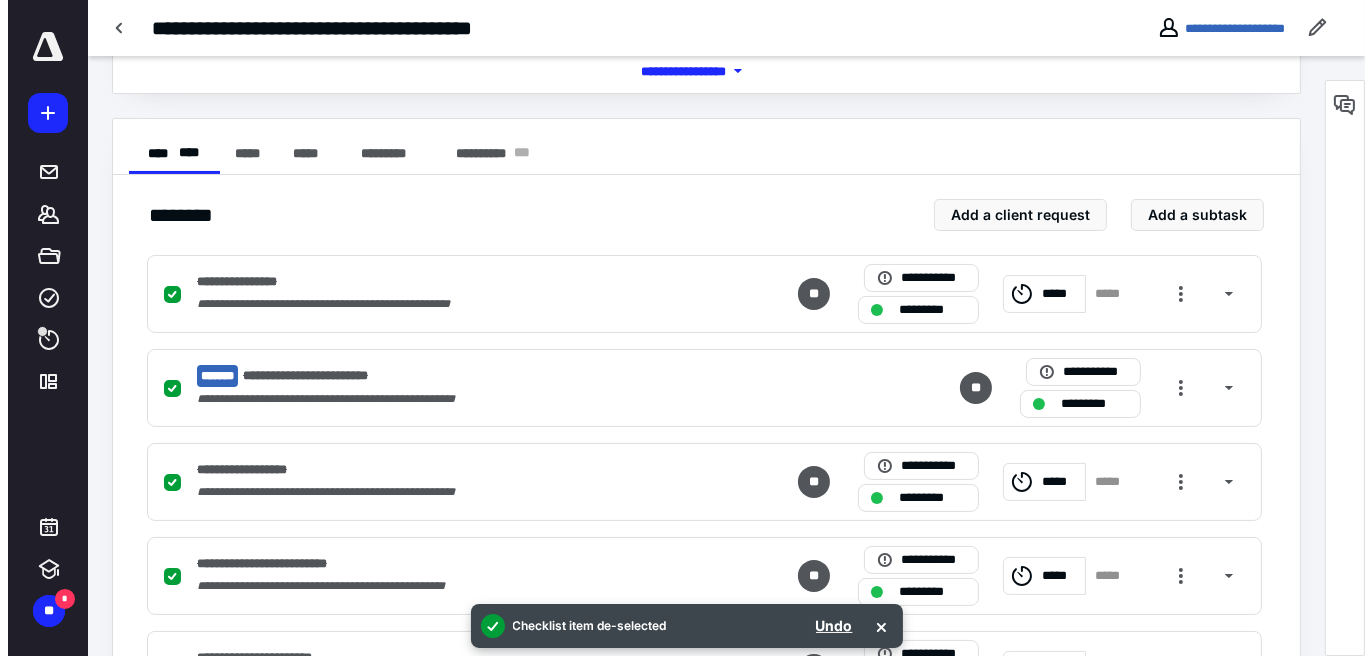 scroll, scrollTop: 0, scrollLeft: 0, axis: both 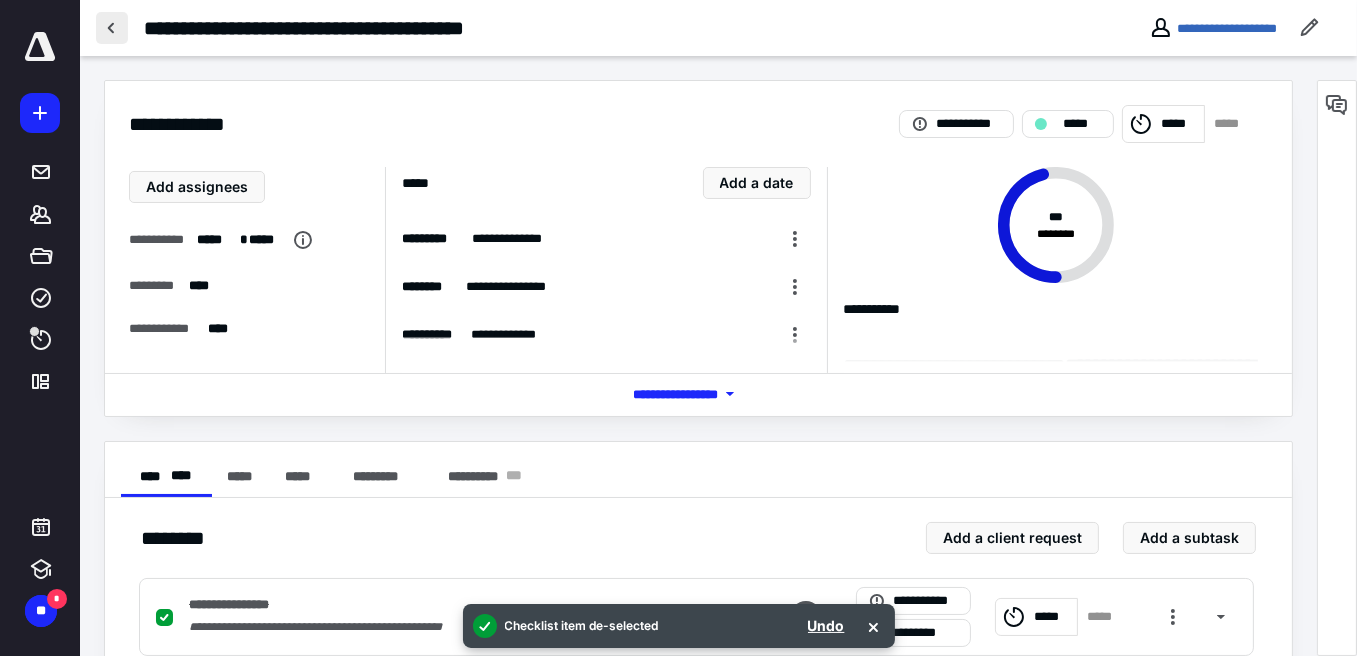 click at bounding box center (112, 28) 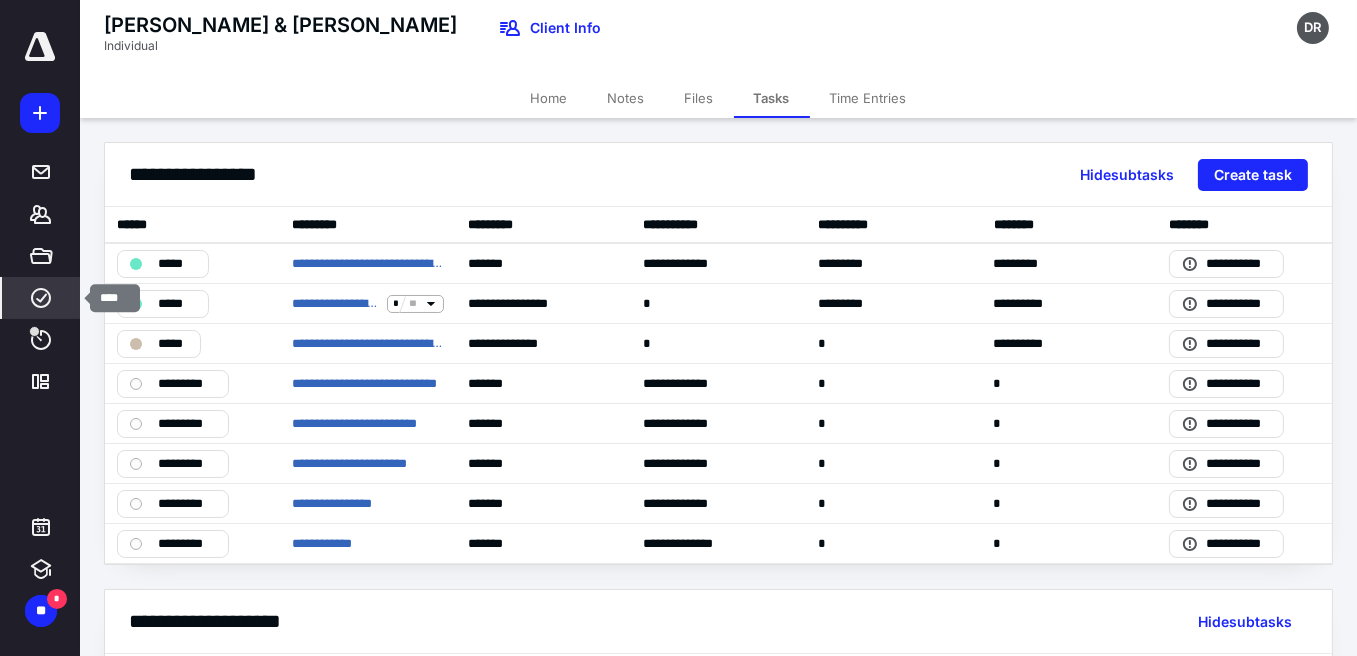 click 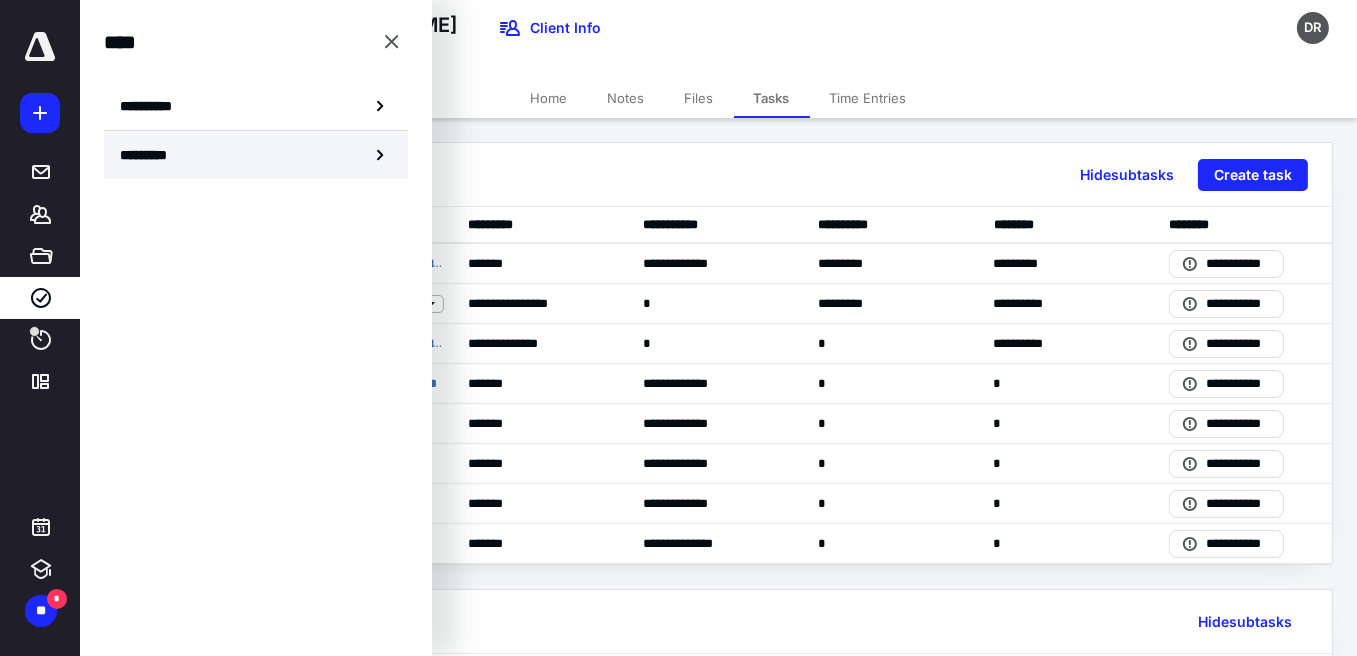 click on "*********" at bounding box center [256, 155] 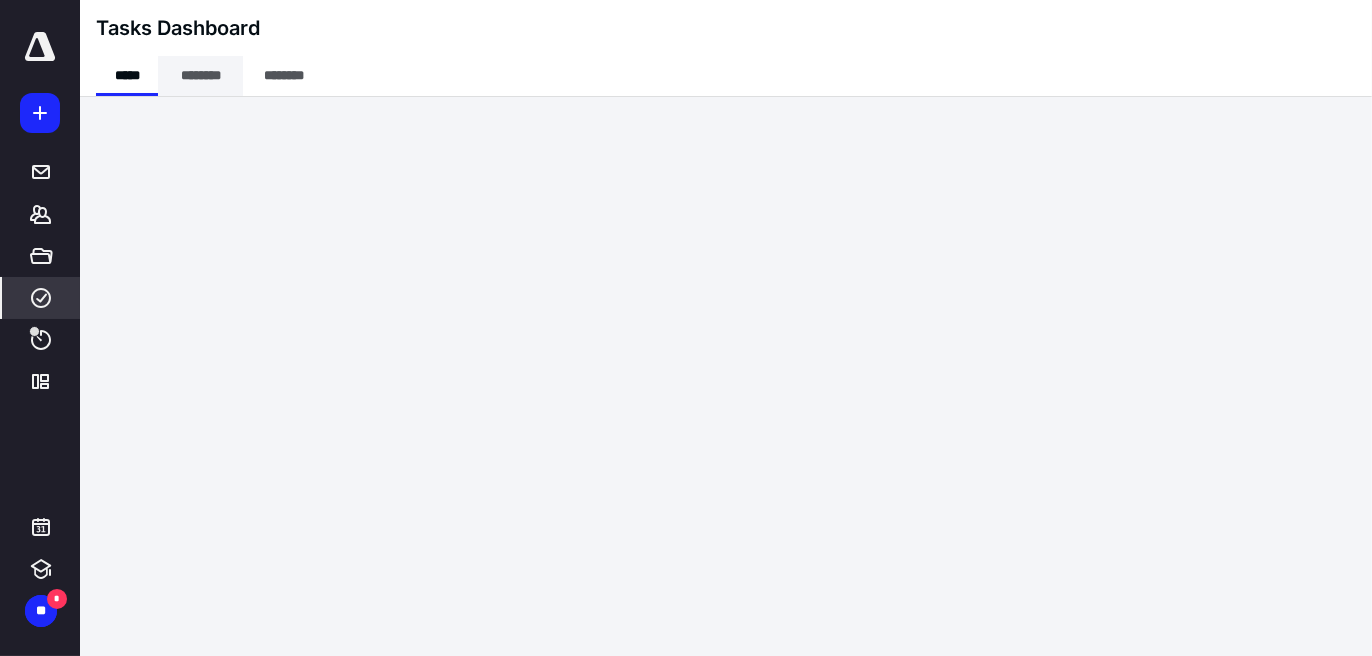 click on "********" at bounding box center (200, 76) 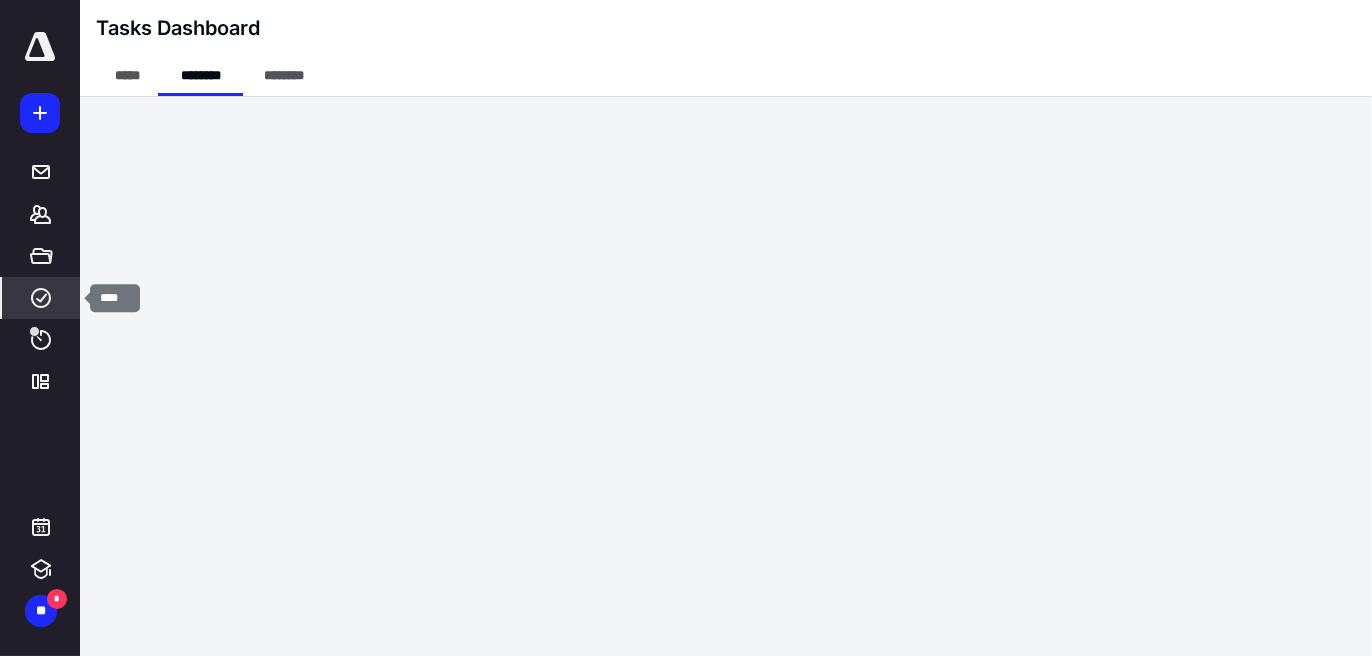 click on "****" at bounding box center [41, 298] 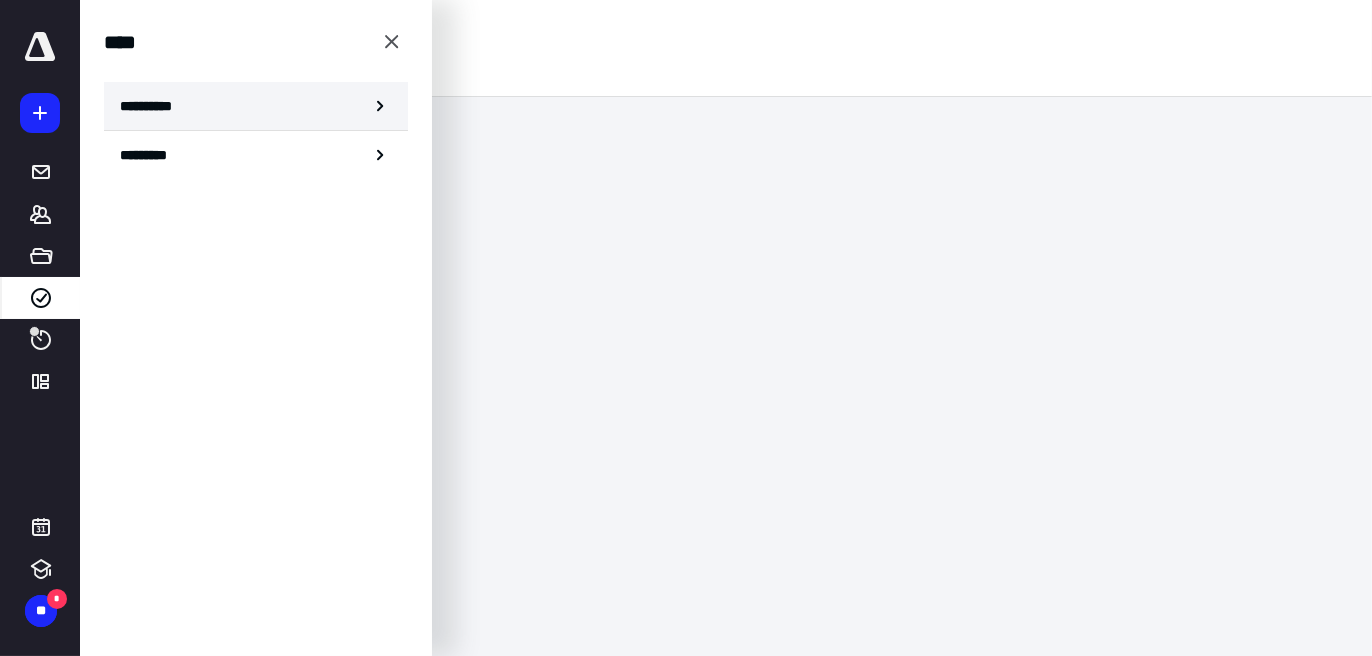 click on "**********" at bounding box center [256, 106] 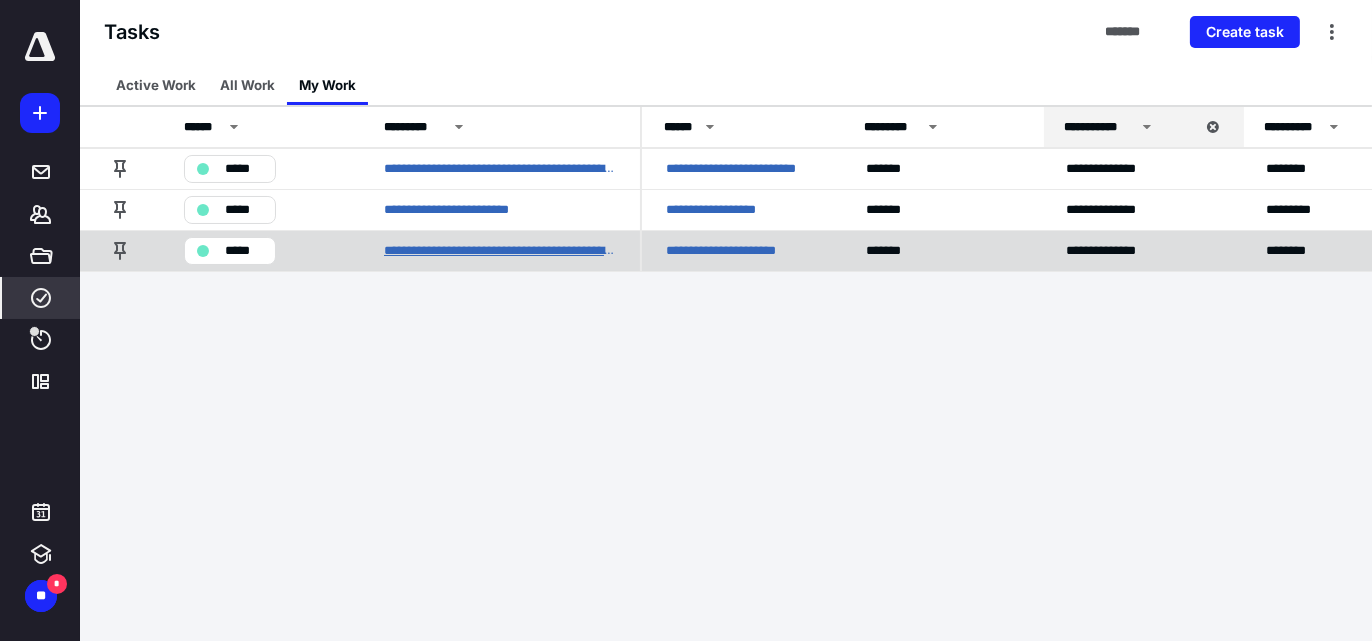 click on "**********" at bounding box center (500, 250) 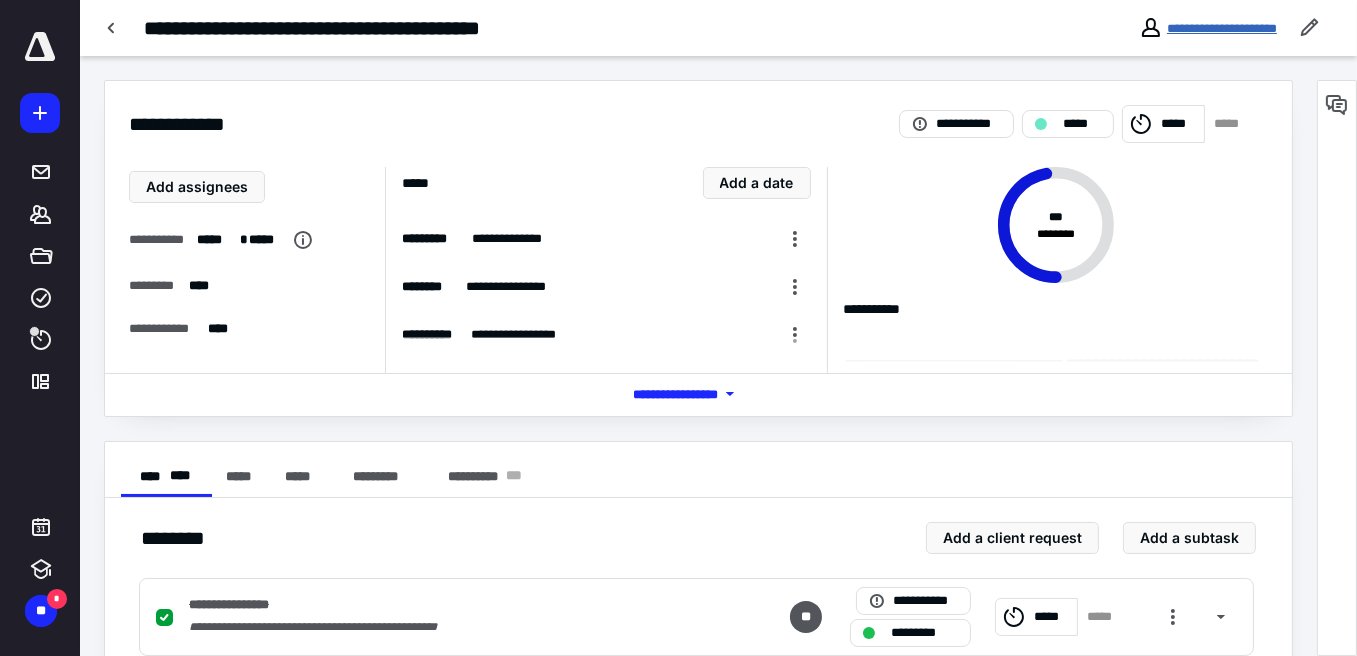 click on "**********" at bounding box center [1222, 28] 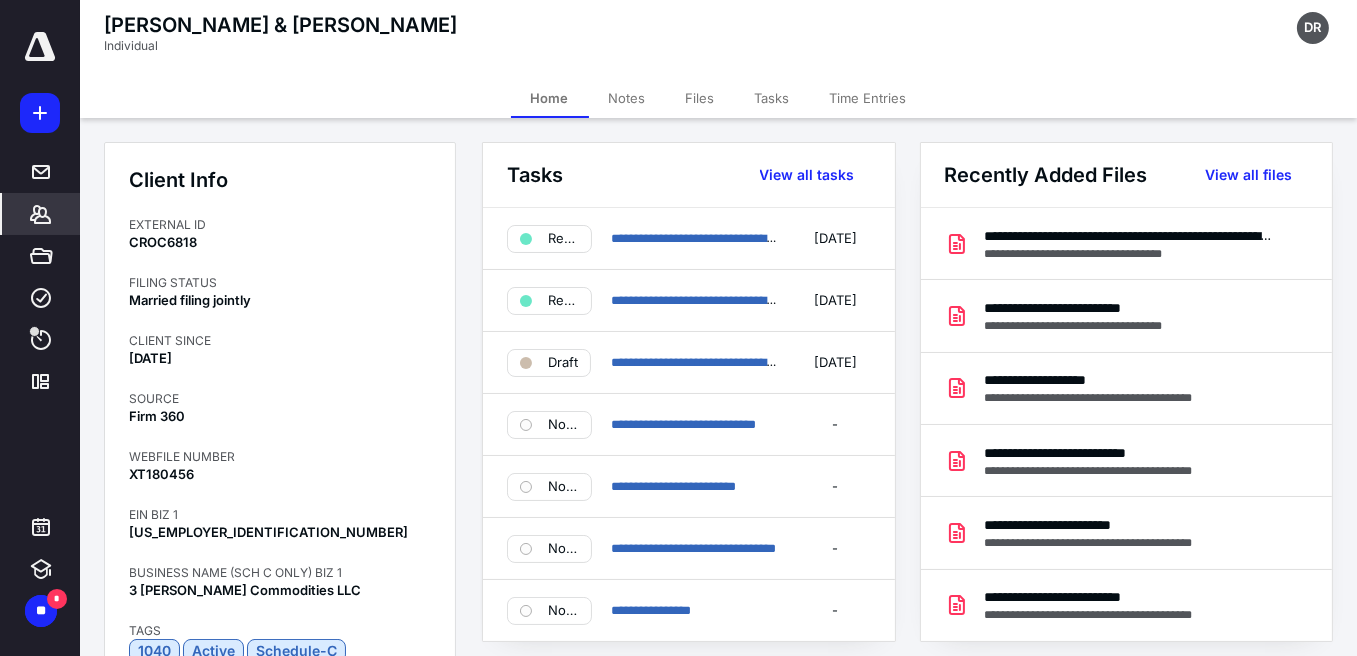 click on "Notes" at bounding box center (627, 98) 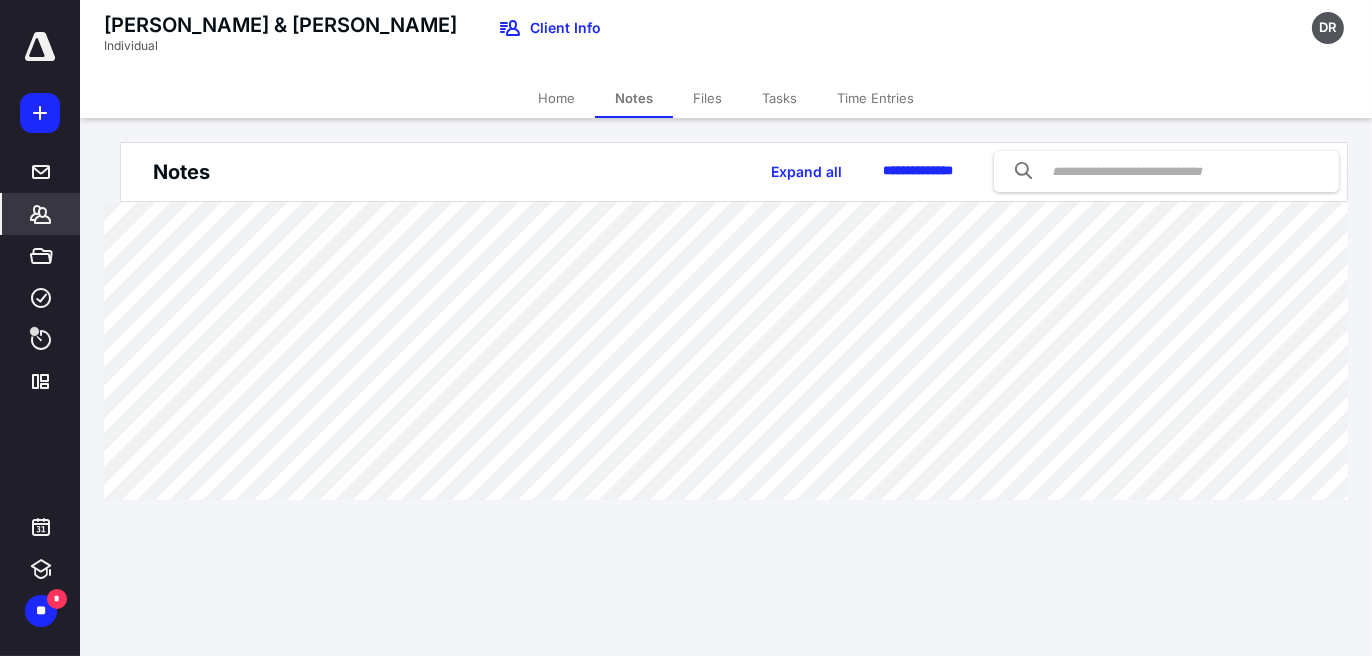 click on "Files" at bounding box center (707, 98) 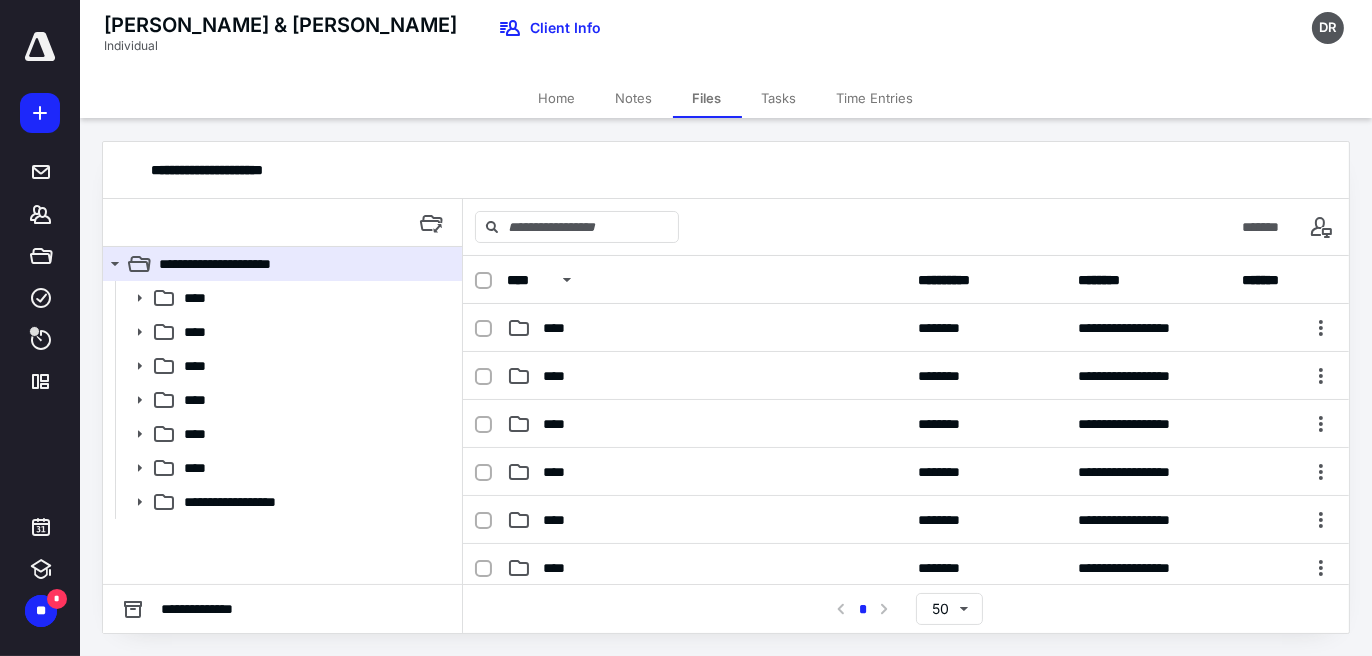 click on "Notes" at bounding box center [634, 98] 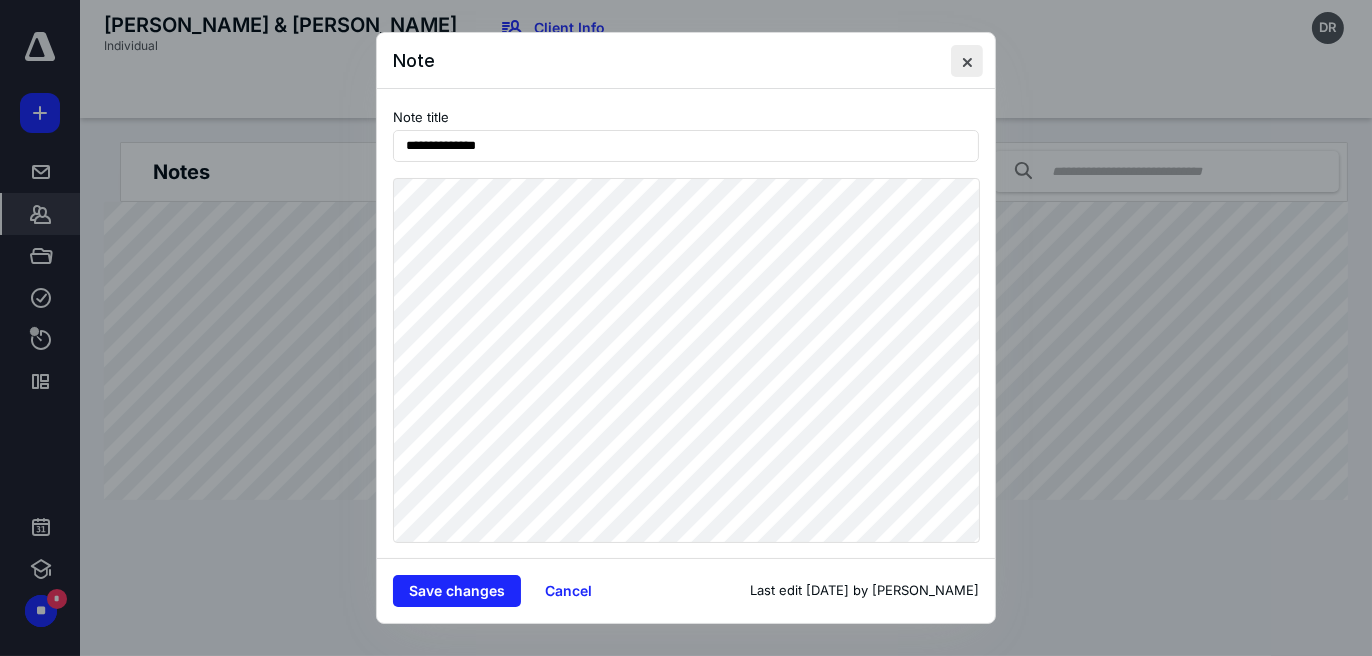 click at bounding box center (967, 61) 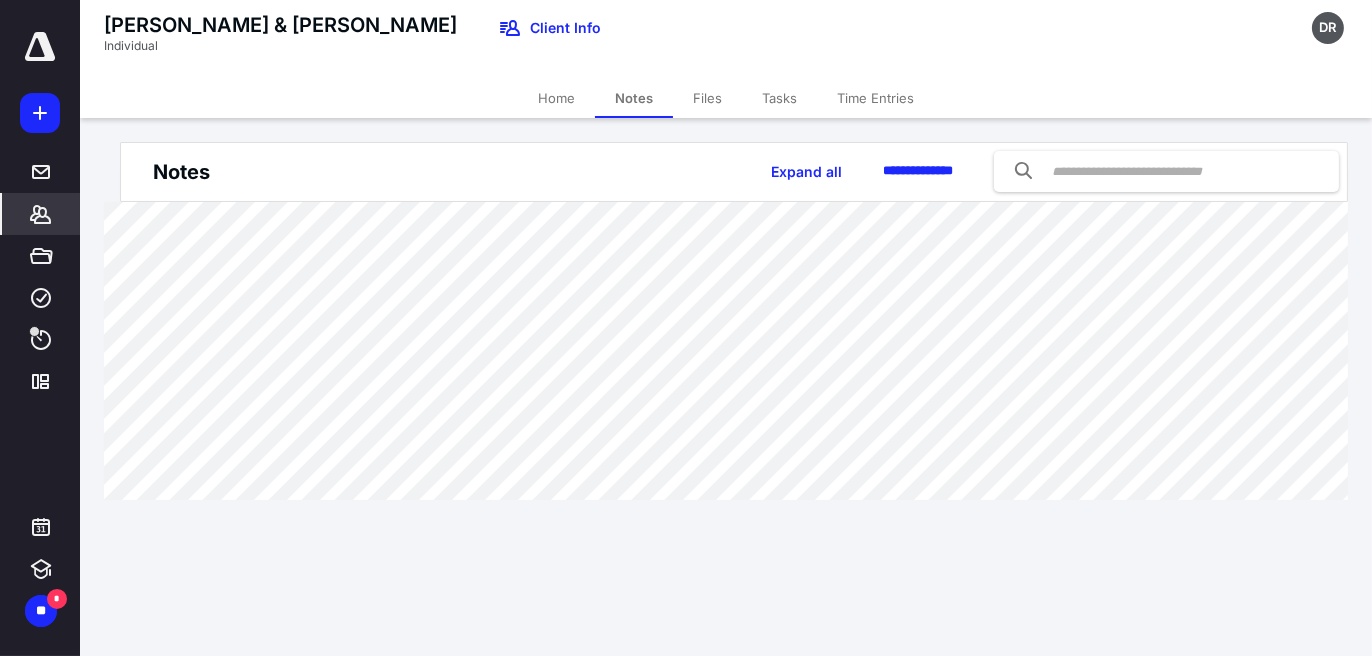 click on "Files" at bounding box center (707, 98) 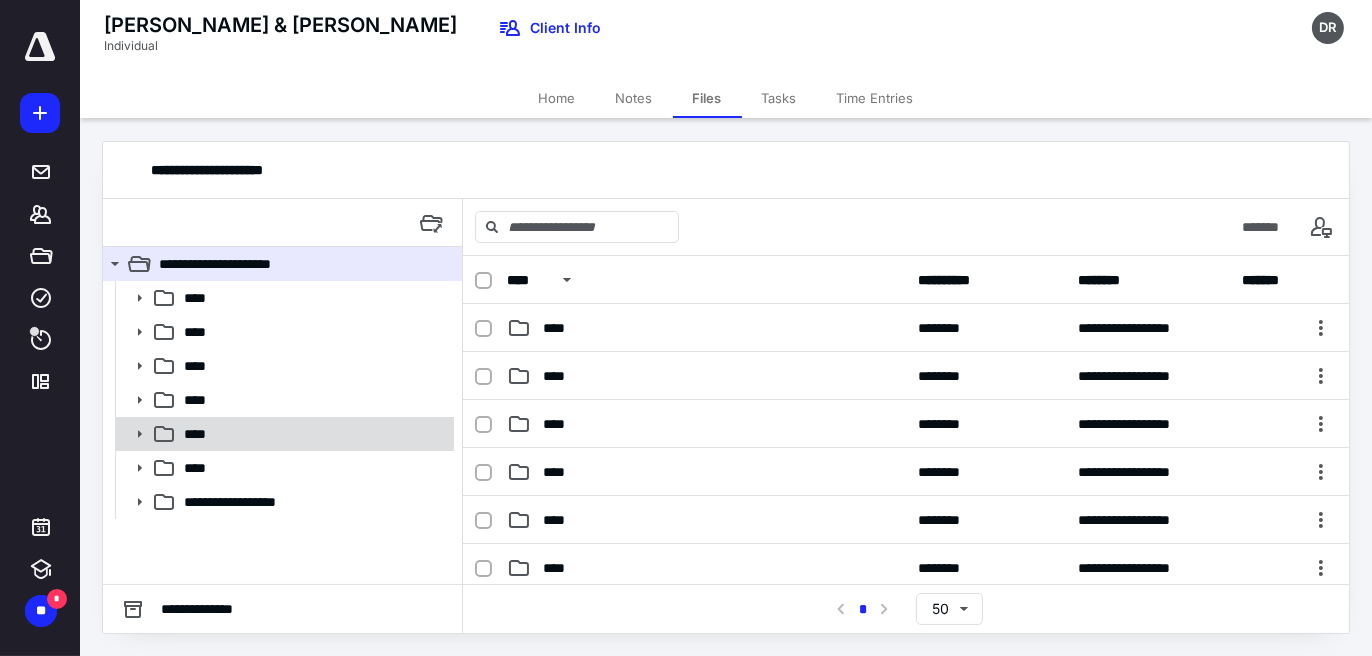 click on "****" at bounding box center (201, 434) 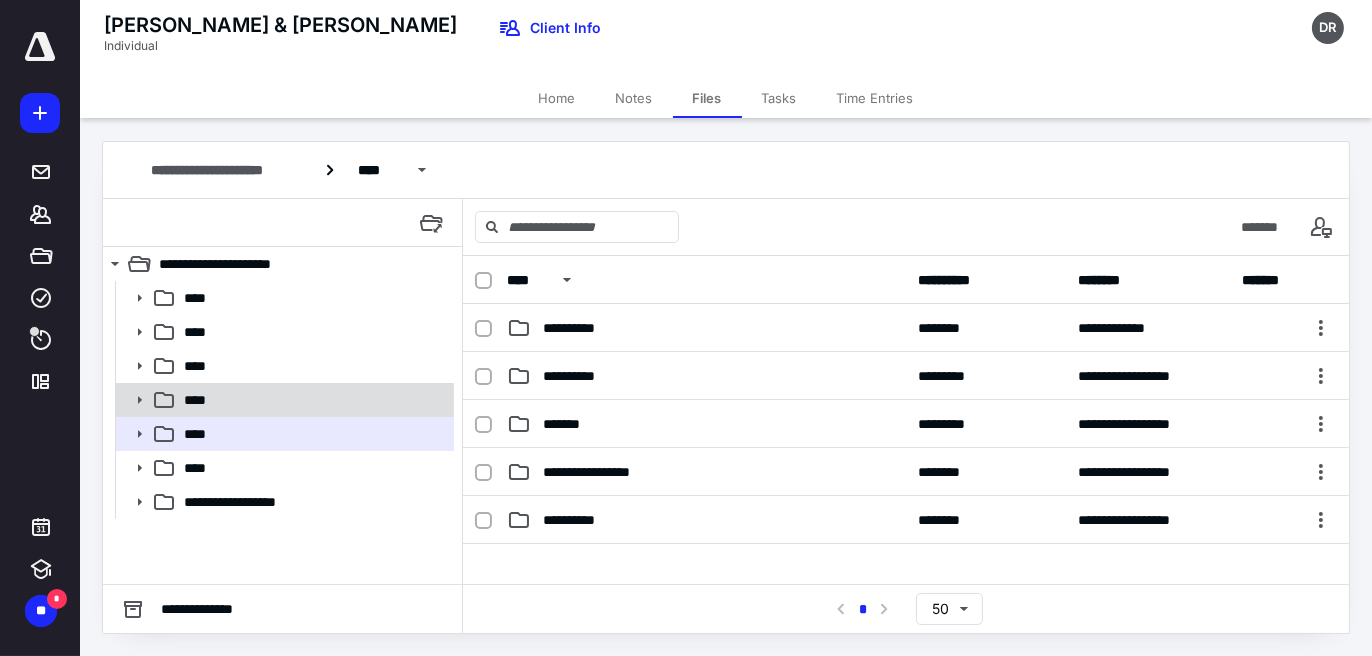 click on "****" at bounding box center [313, 400] 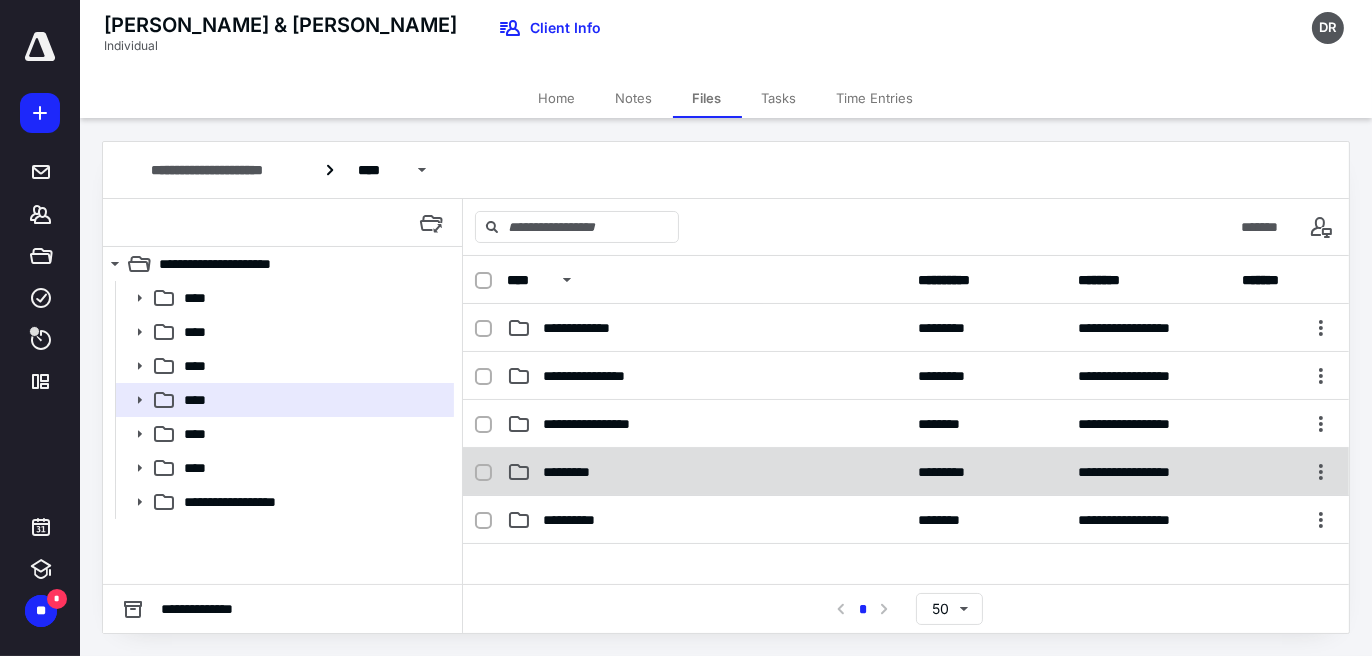 click on "*********" at bounding box center (576, 472) 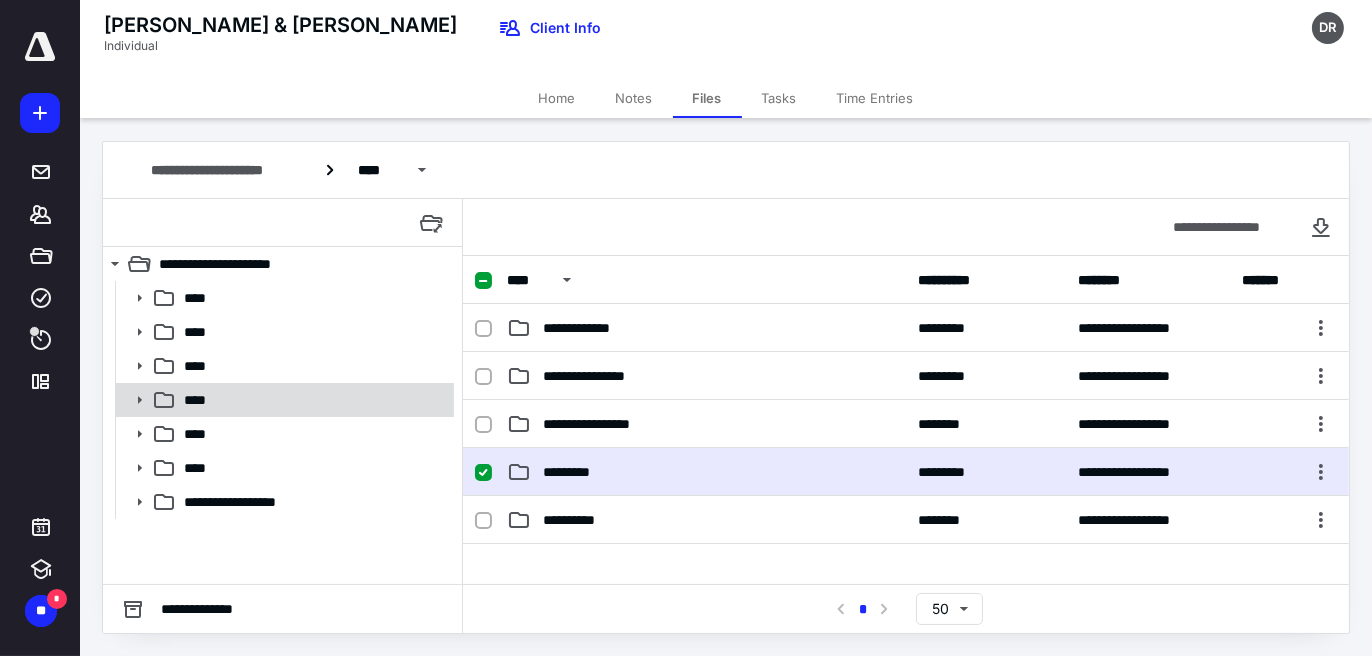 click 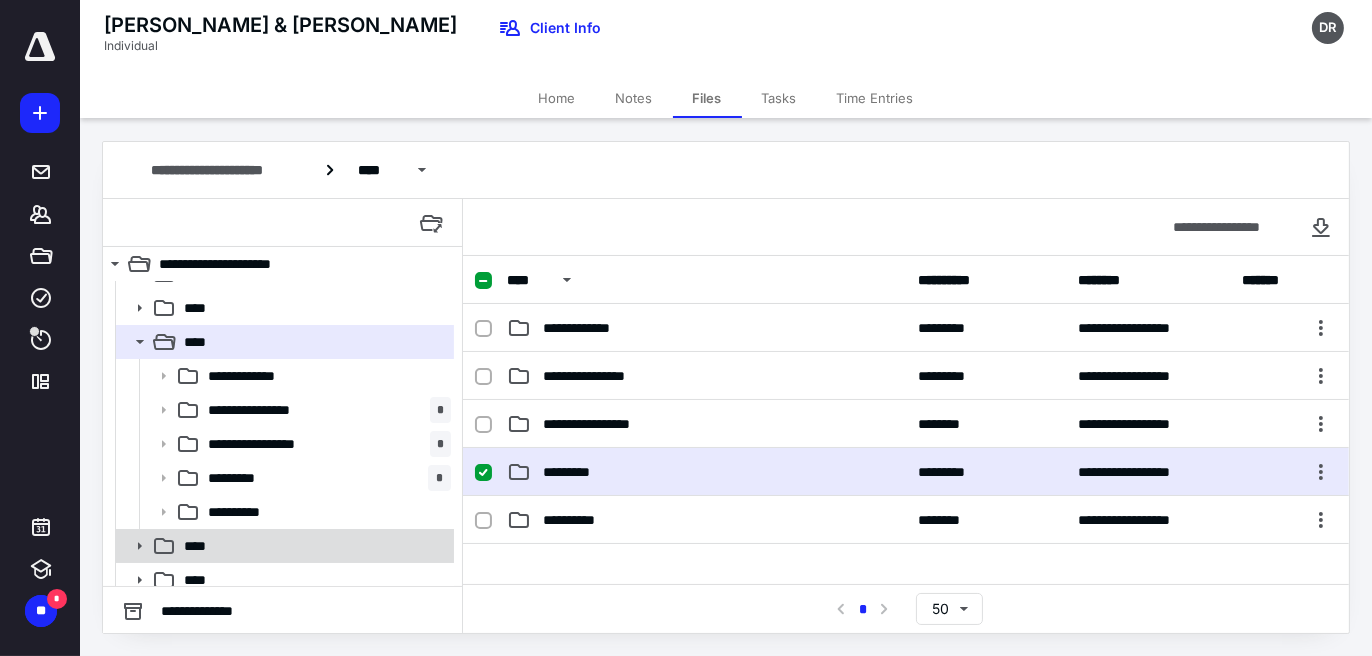 scroll, scrollTop: 103, scrollLeft: 0, axis: vertical 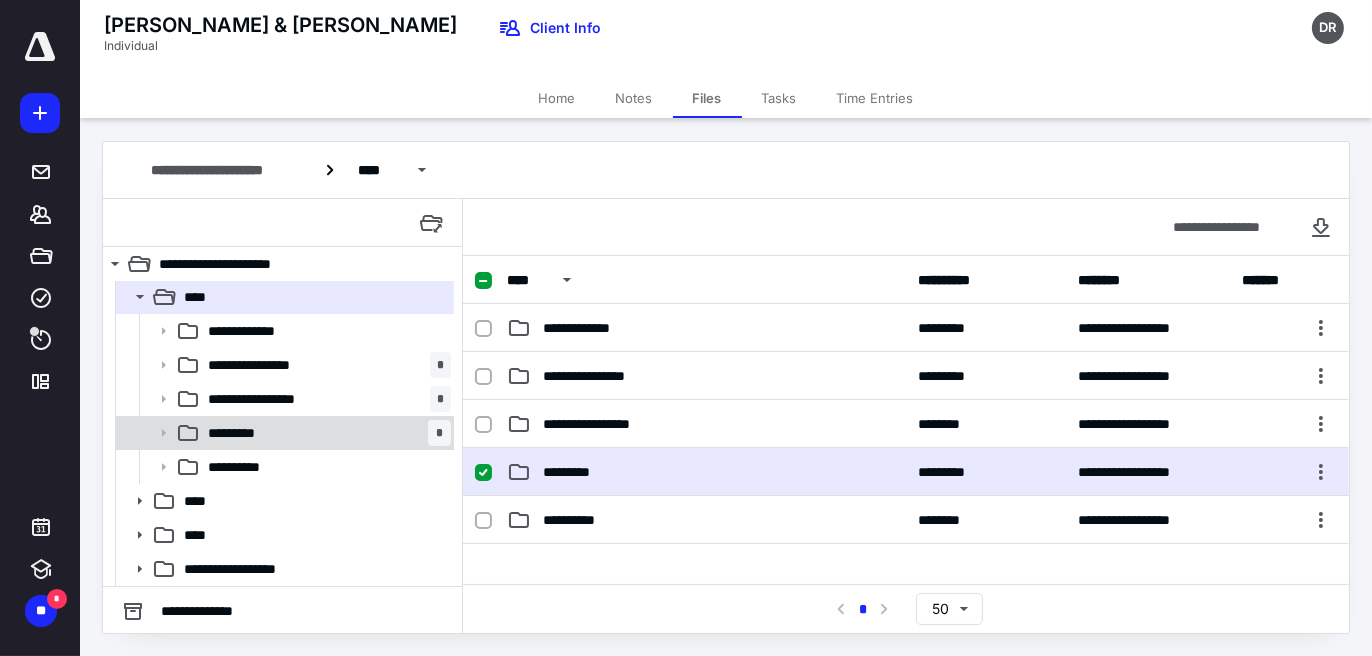 click on "********* *" at bounding box center [325, 433] 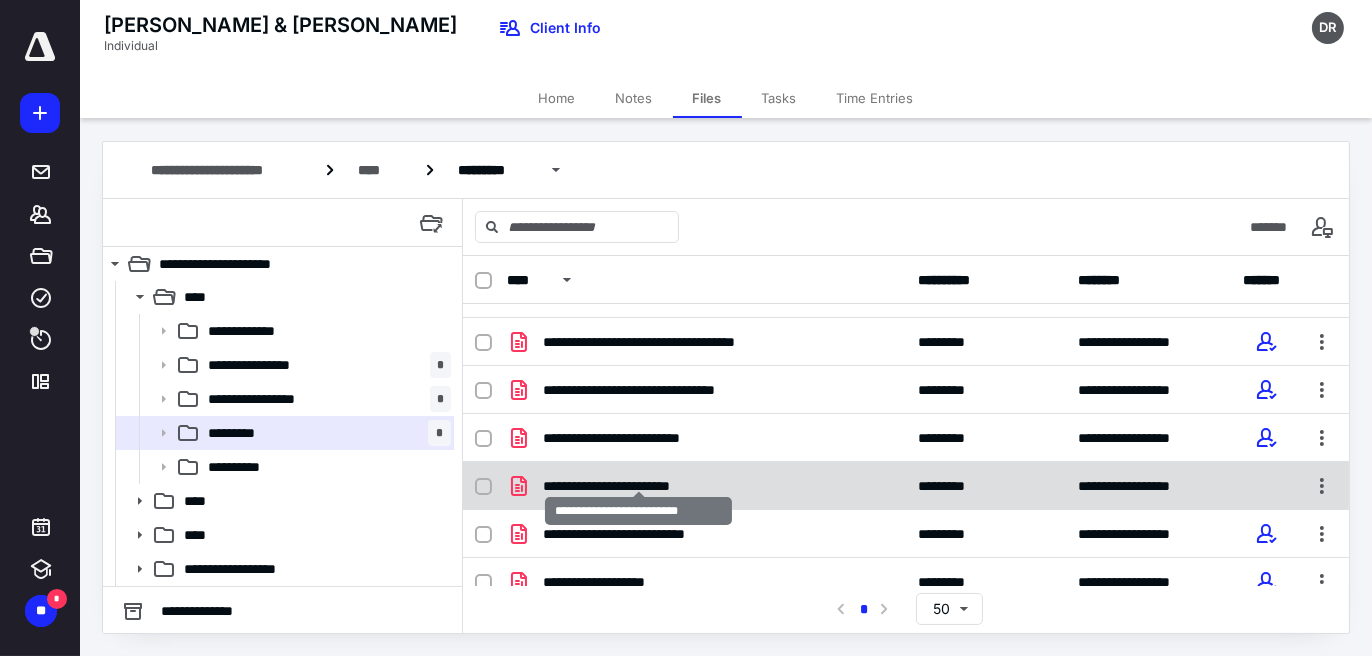 scroll, scrollTop: 52, scrollLeft: 0, axis: vertical 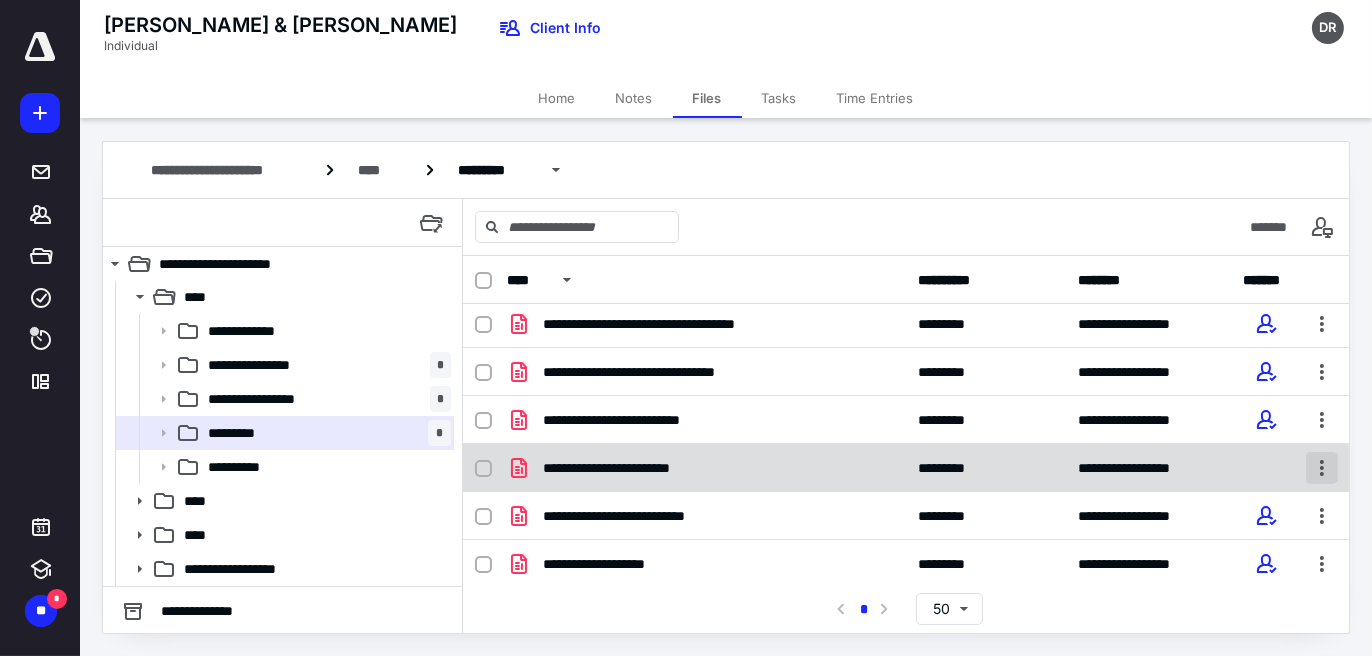 click at bounding box center (1322, 468) 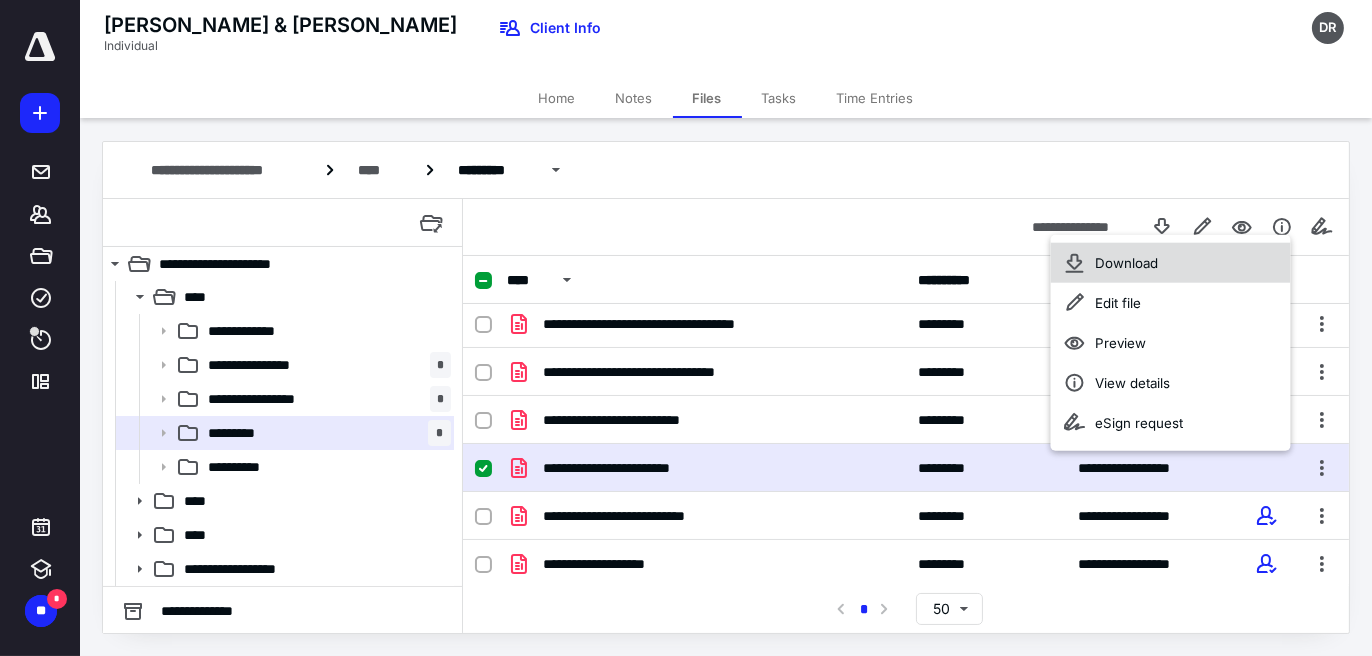 click on "Download" at bounding box center [1126, 263] 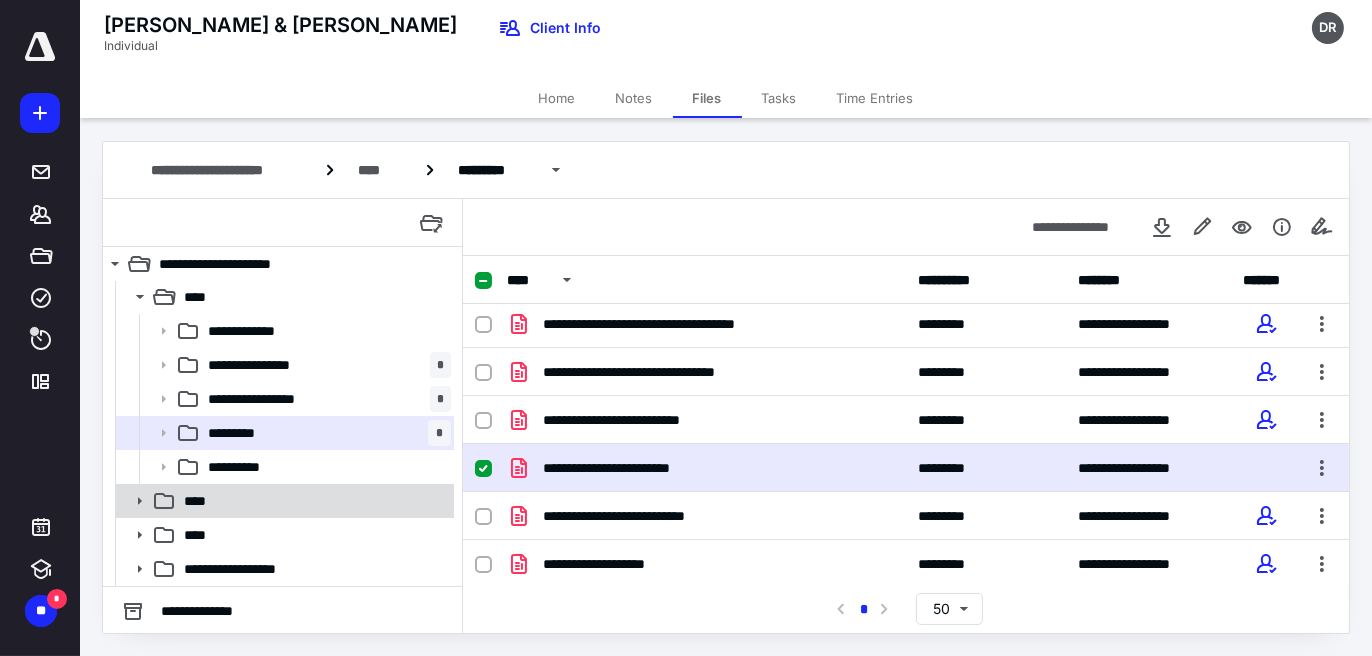 click on "****" at bounding box center [313, 501] 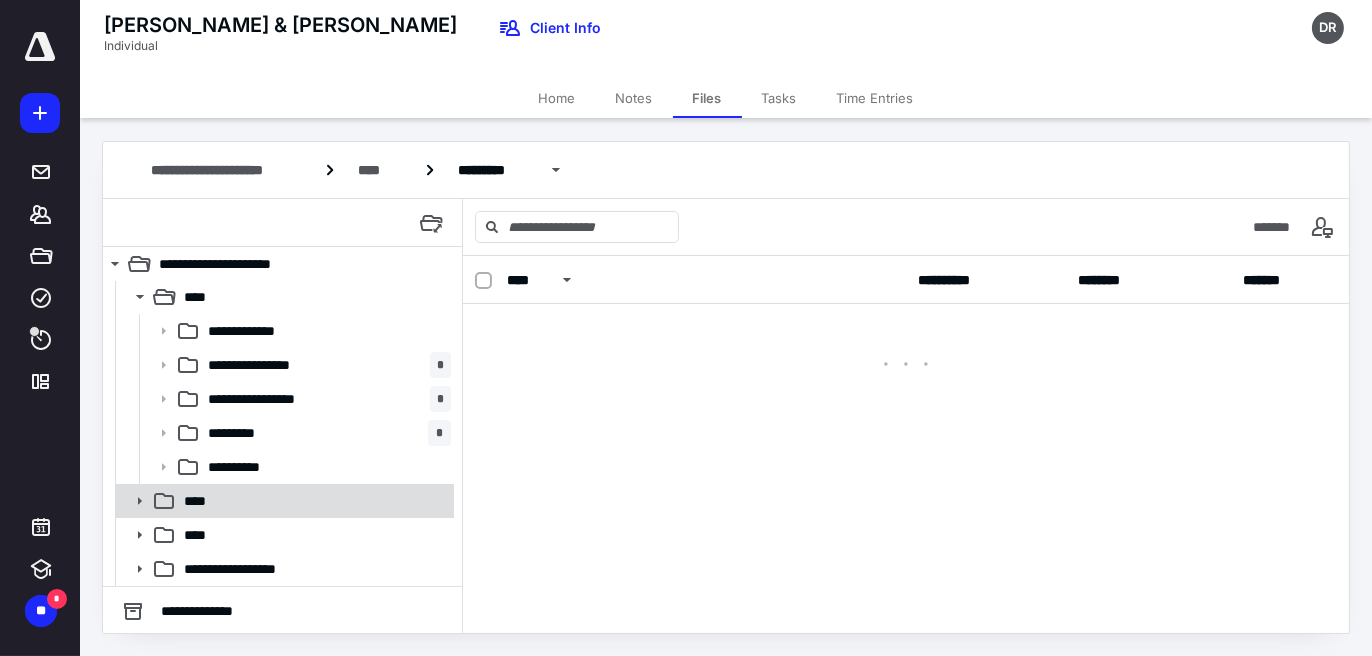 scroll, scrollTop: 0, scrollLeft: 0, axis: both 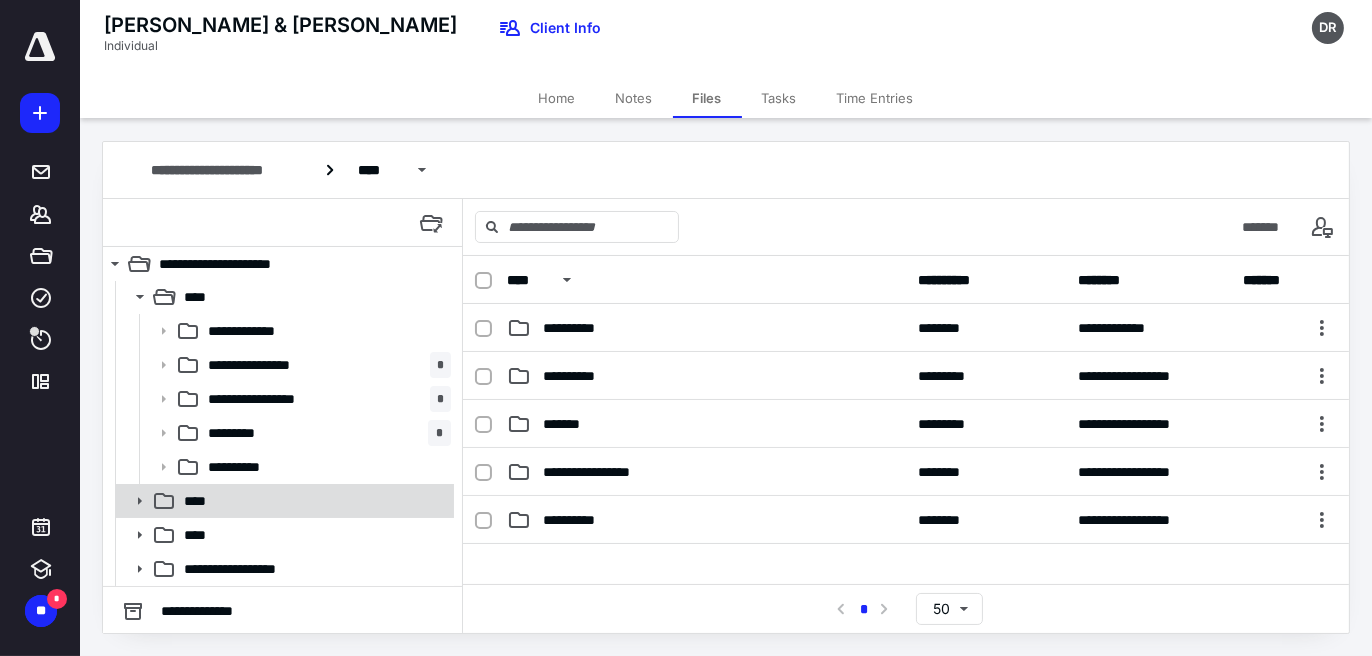 click 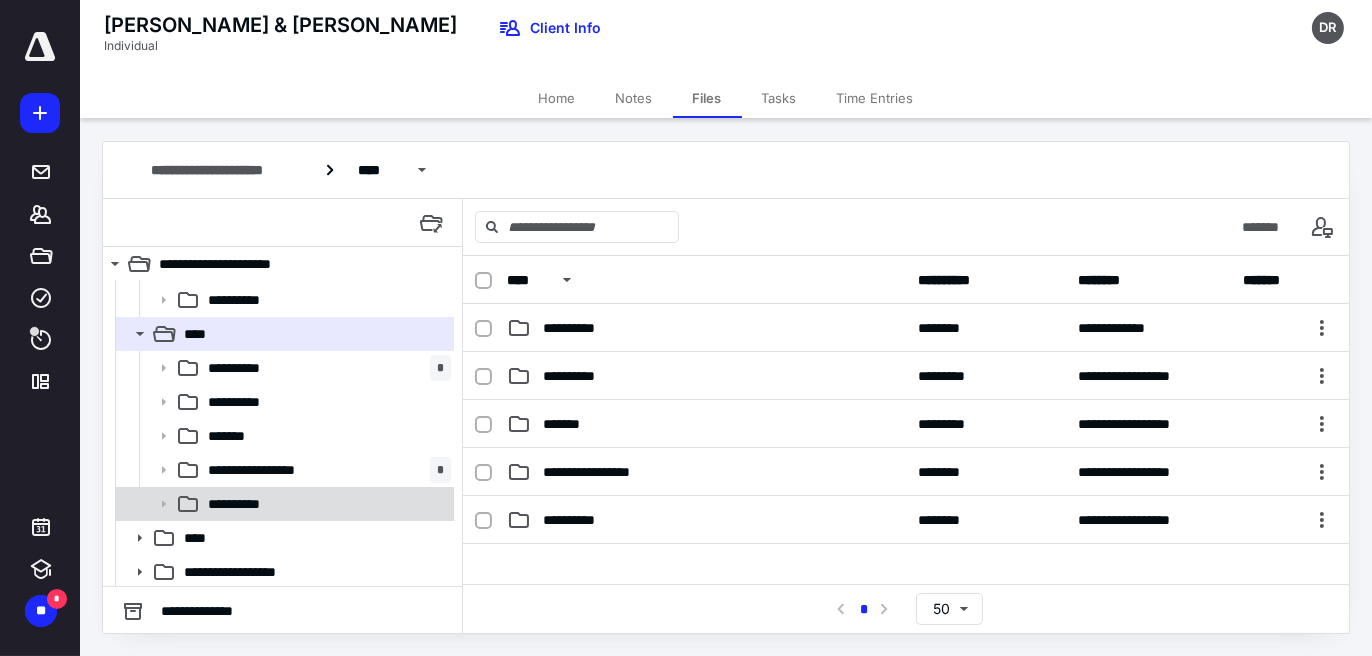 scroll, scrollTop: 273, scrollLeft: 0, axis: vertical 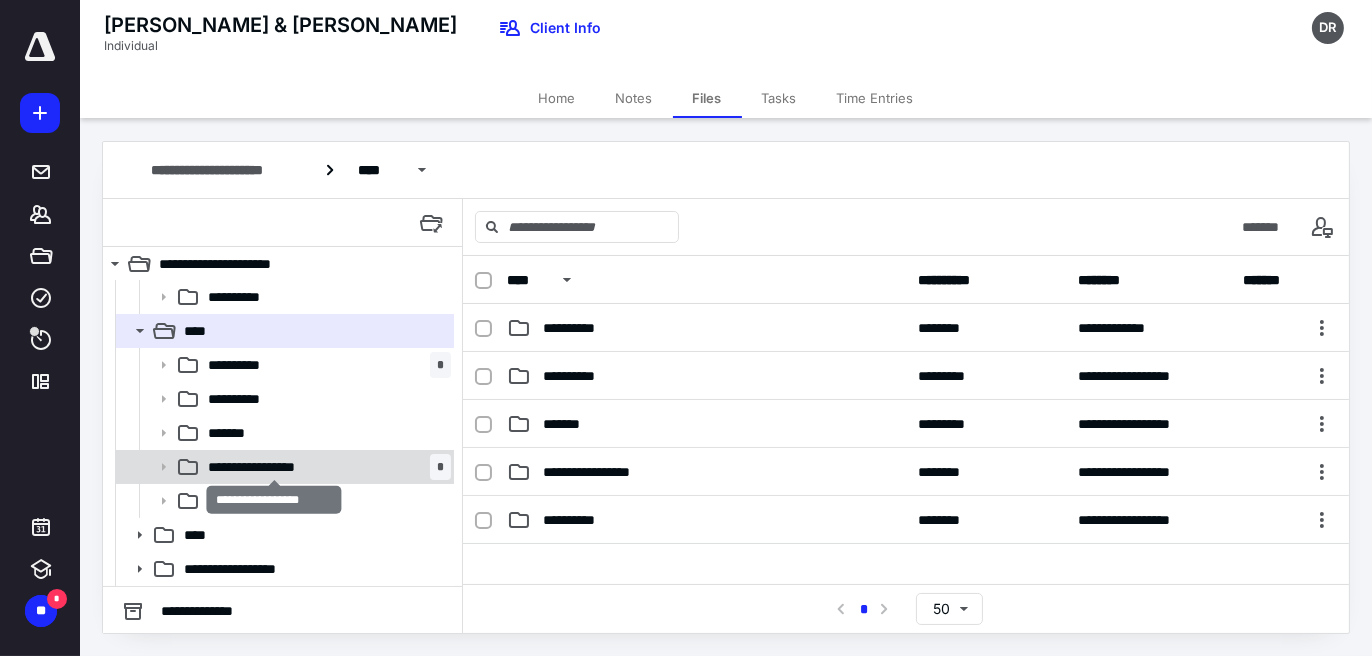 click on "**********" at bounding box center (274, 467) 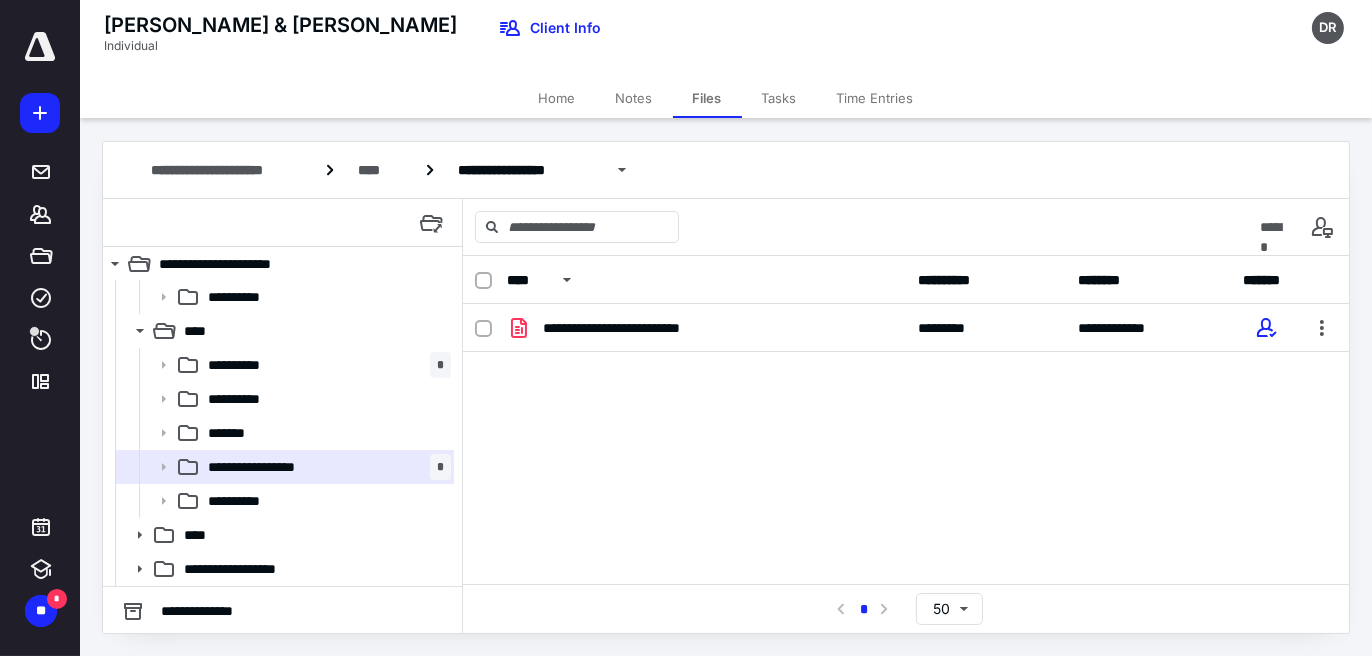 click on "**********" at bounding box center (906, 454) 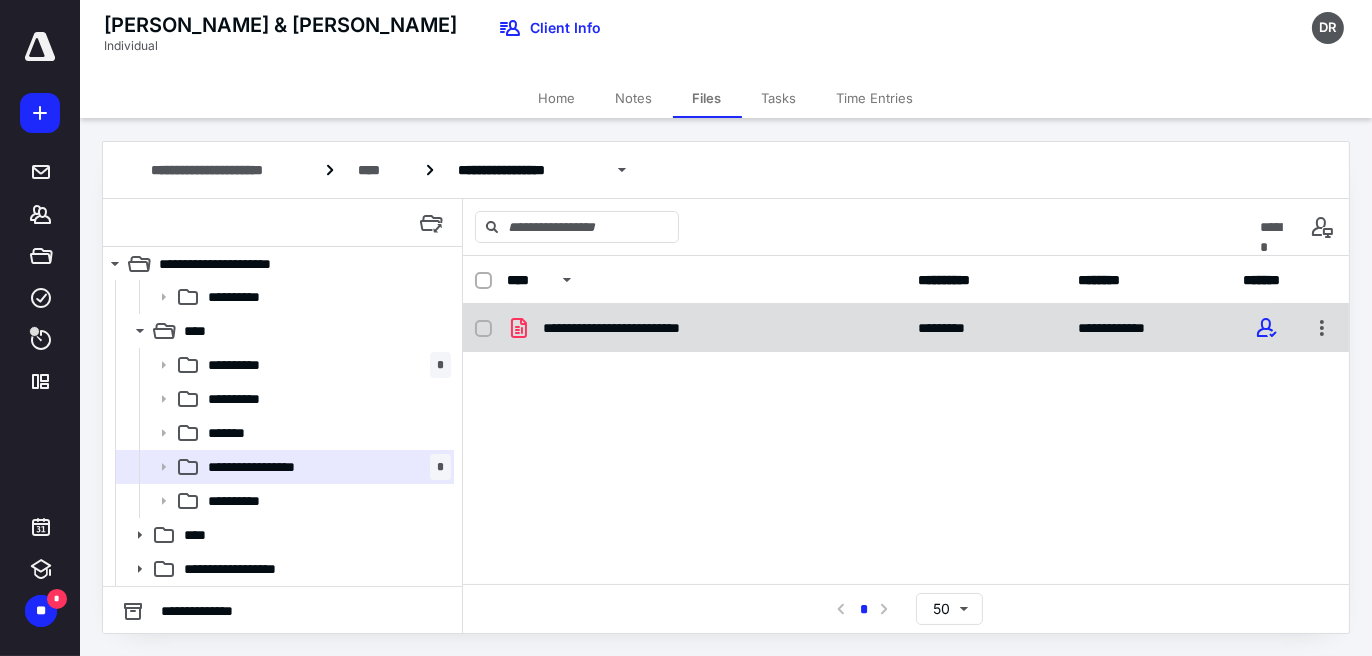 click on "**********" at bounding box center [643, 328] 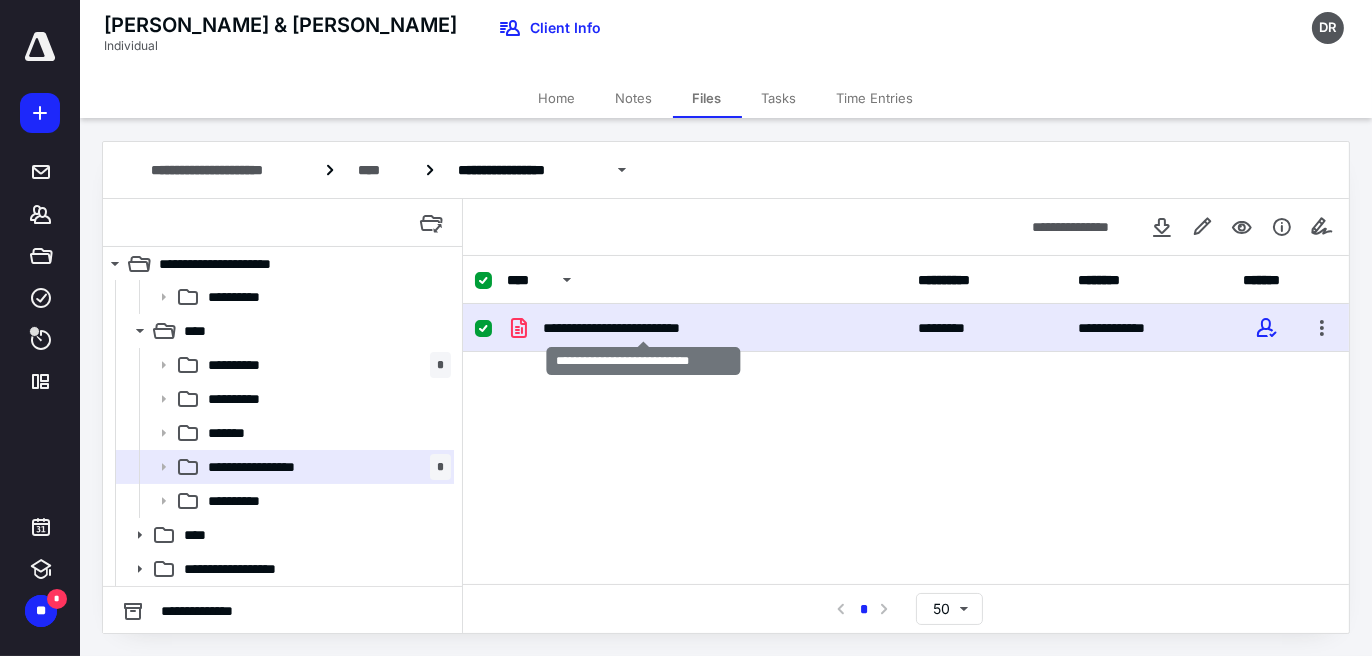 click on "**********" at bounding box center (643, 328) 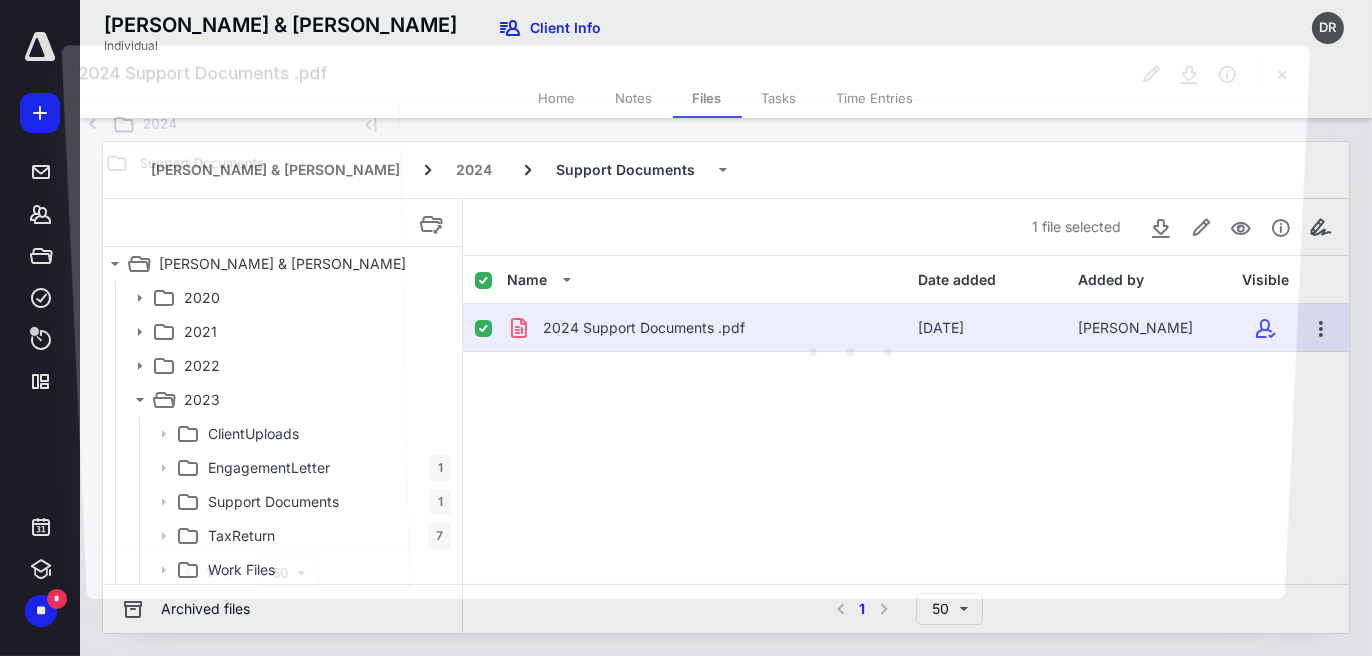 scroll, scrollTop: 273, scrollLeft: 0, axis: vertical 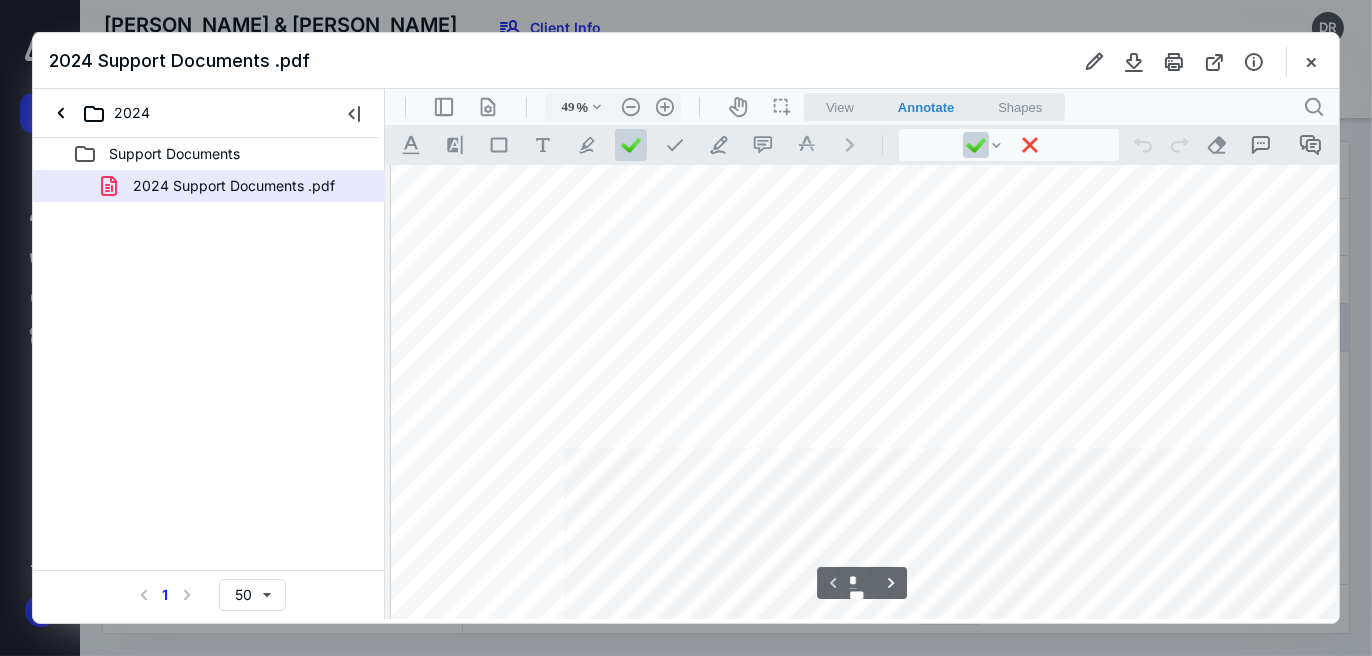 type on "64" 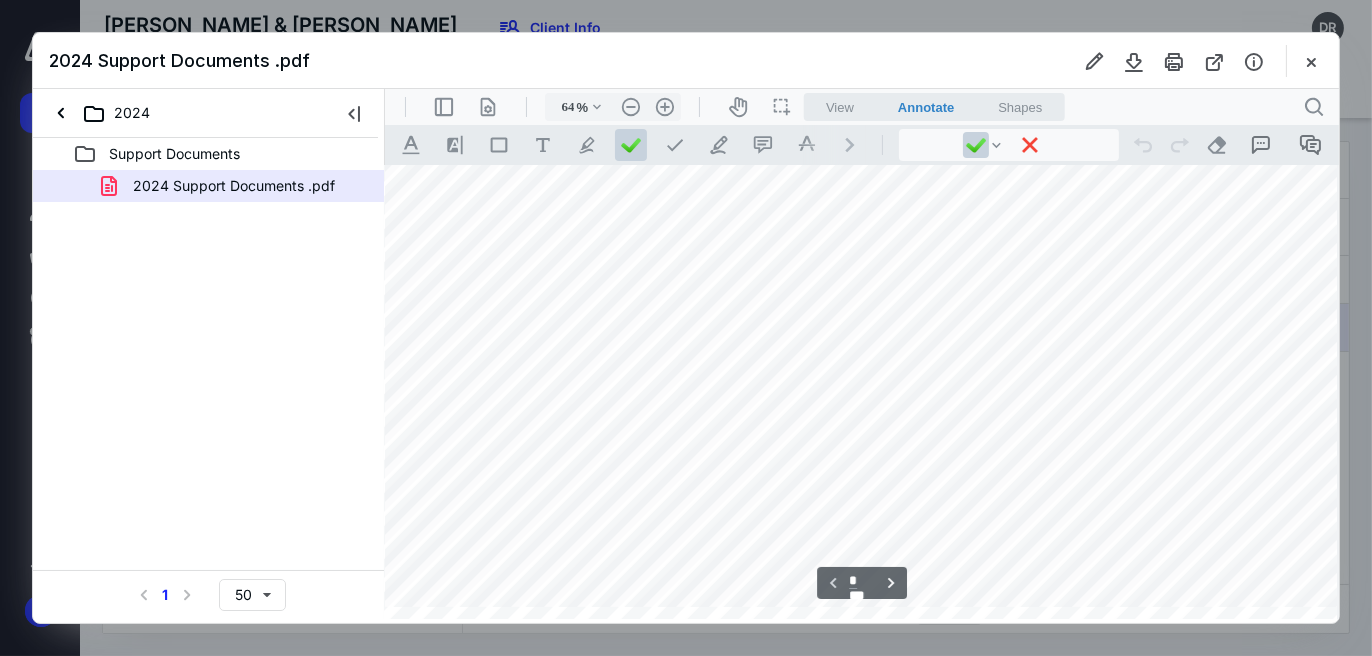 scroll, scrollTop: 323, scrollLeft: 307, axis: both 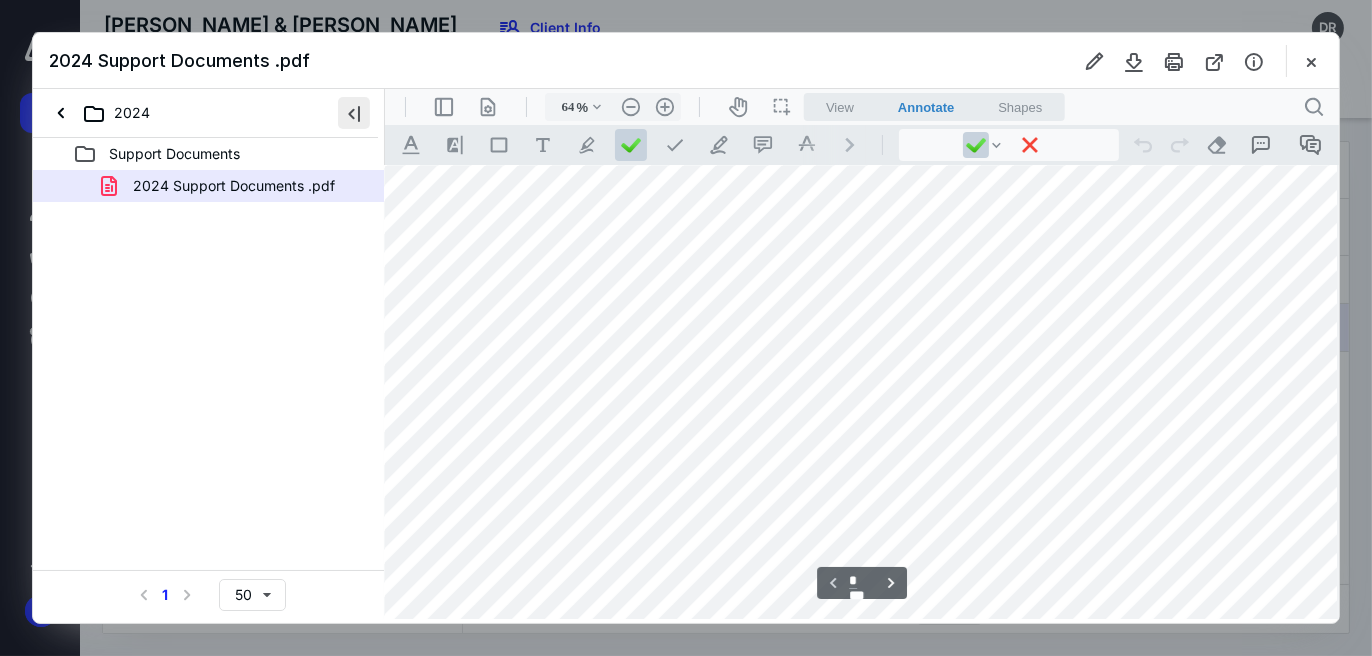click at bounding box center [354, 113] 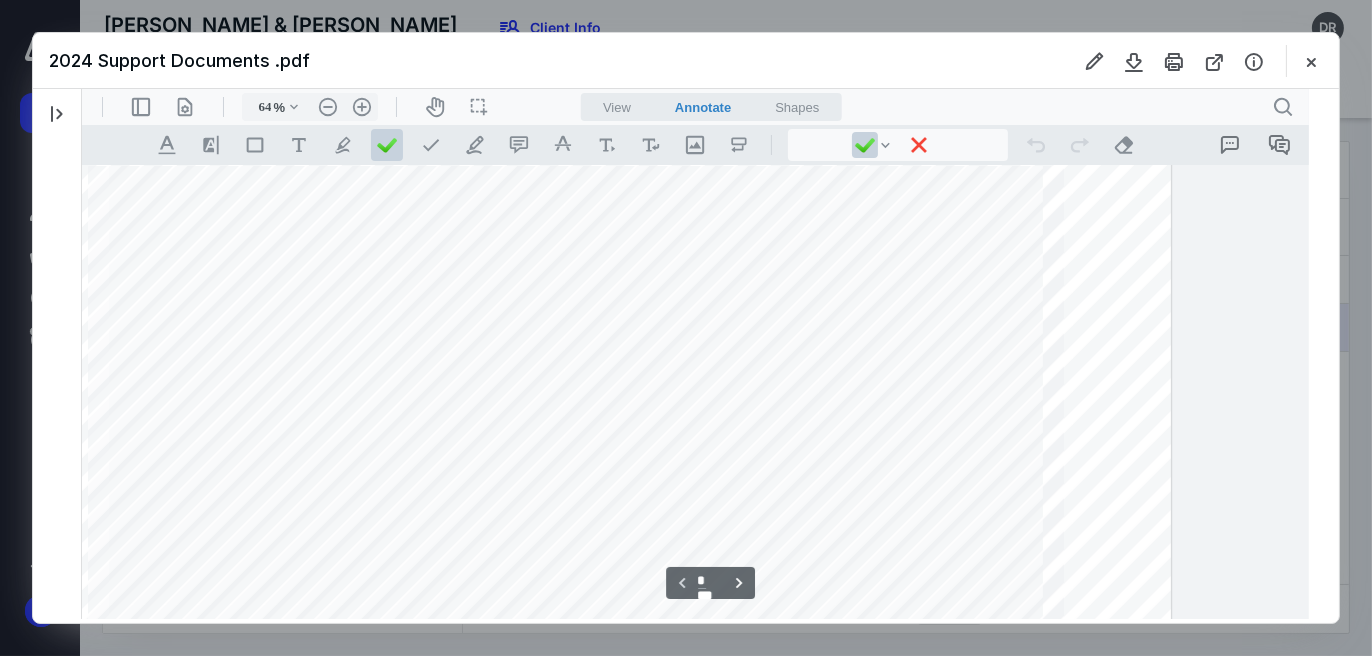 scroll, scrollTop: 323, scrollLeft: 255, axis: both 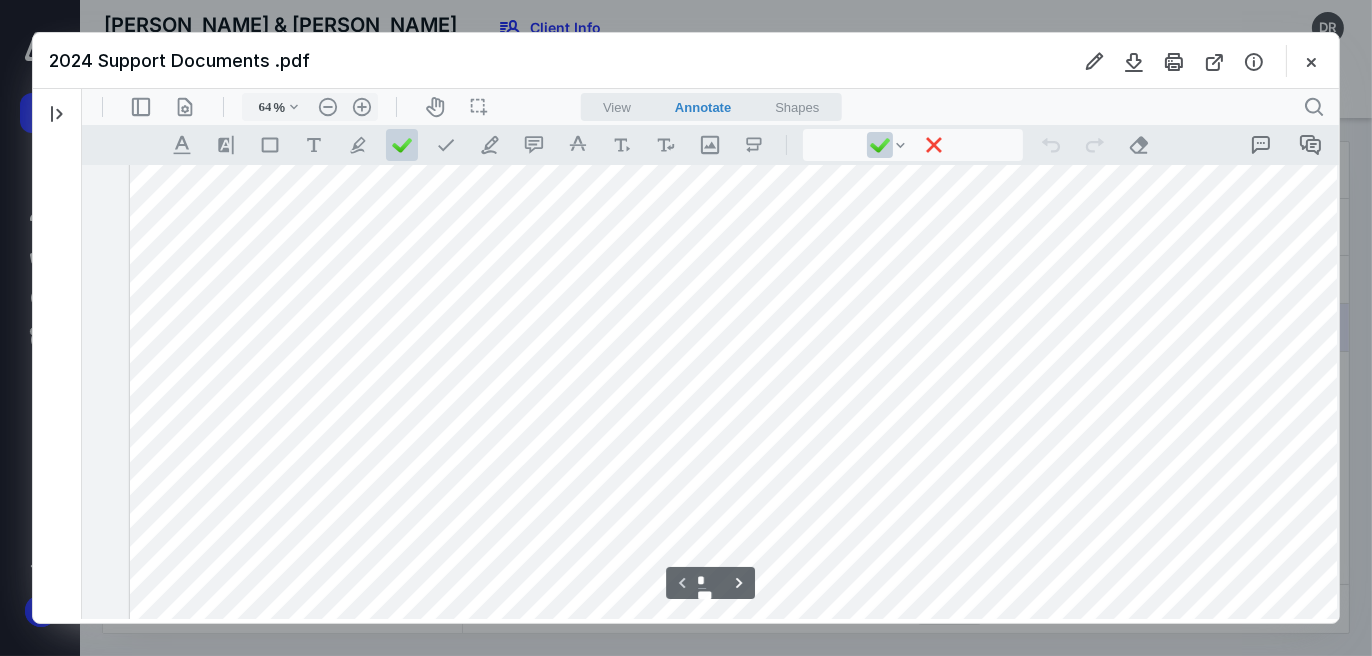 click at bounding box center [747, 648] 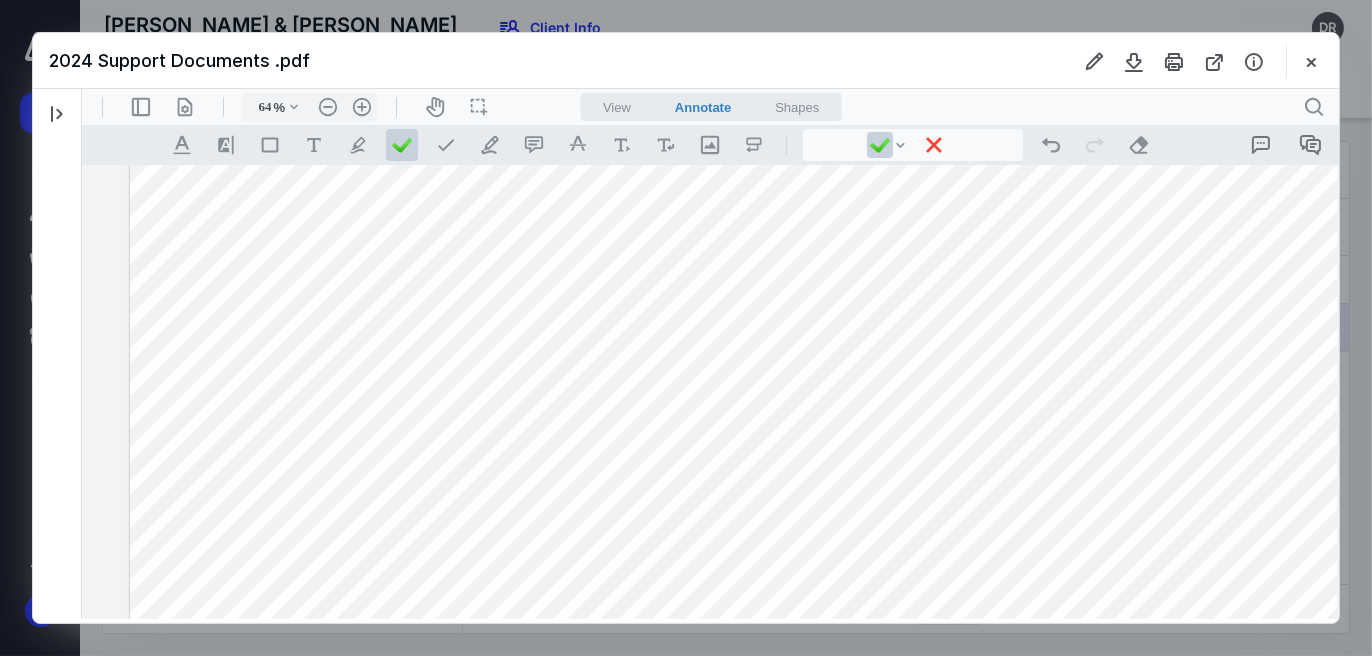 click at bounding box center (747, 648) 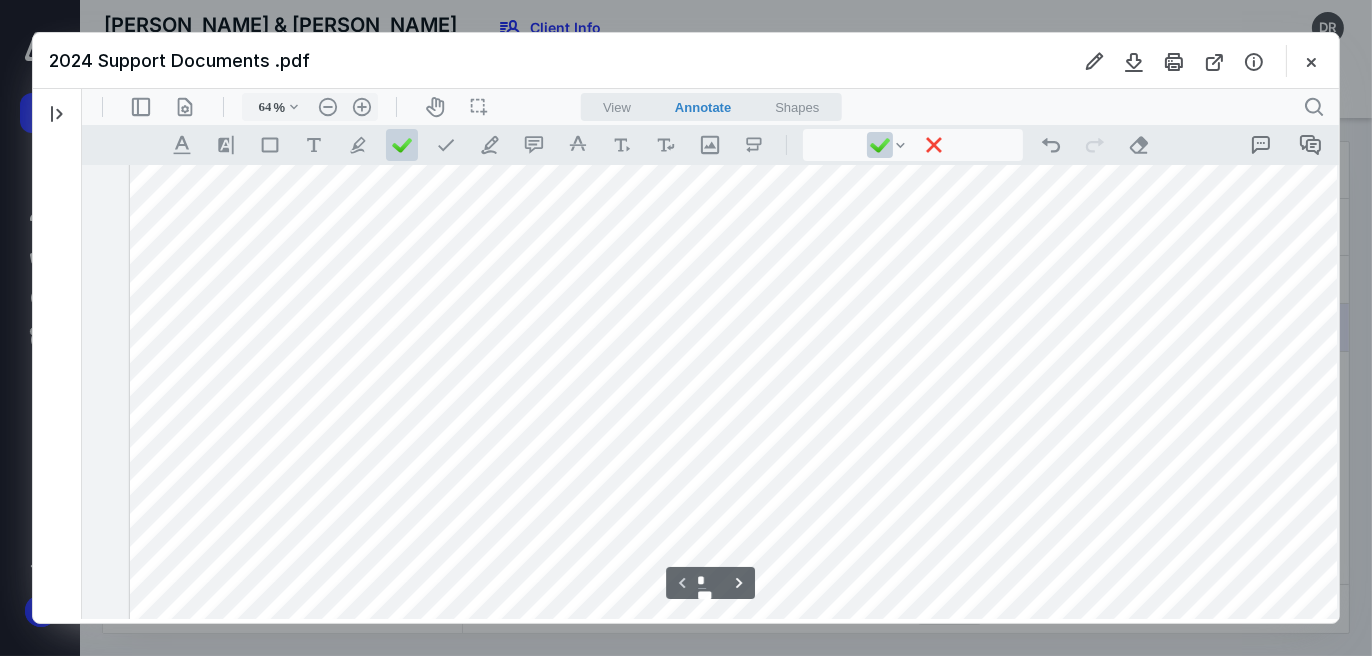 scroll, scrollTop: 400, scrollLeft: 86, axis: both 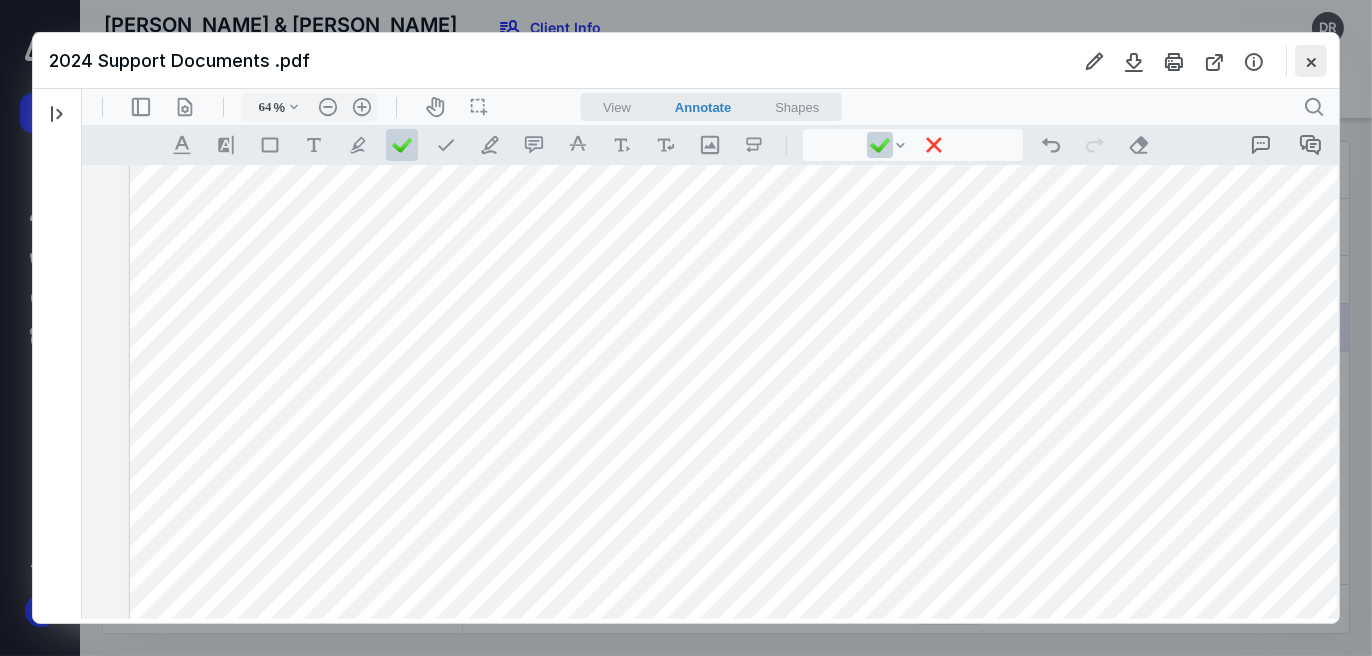 click at bounding box center [1311, 61] 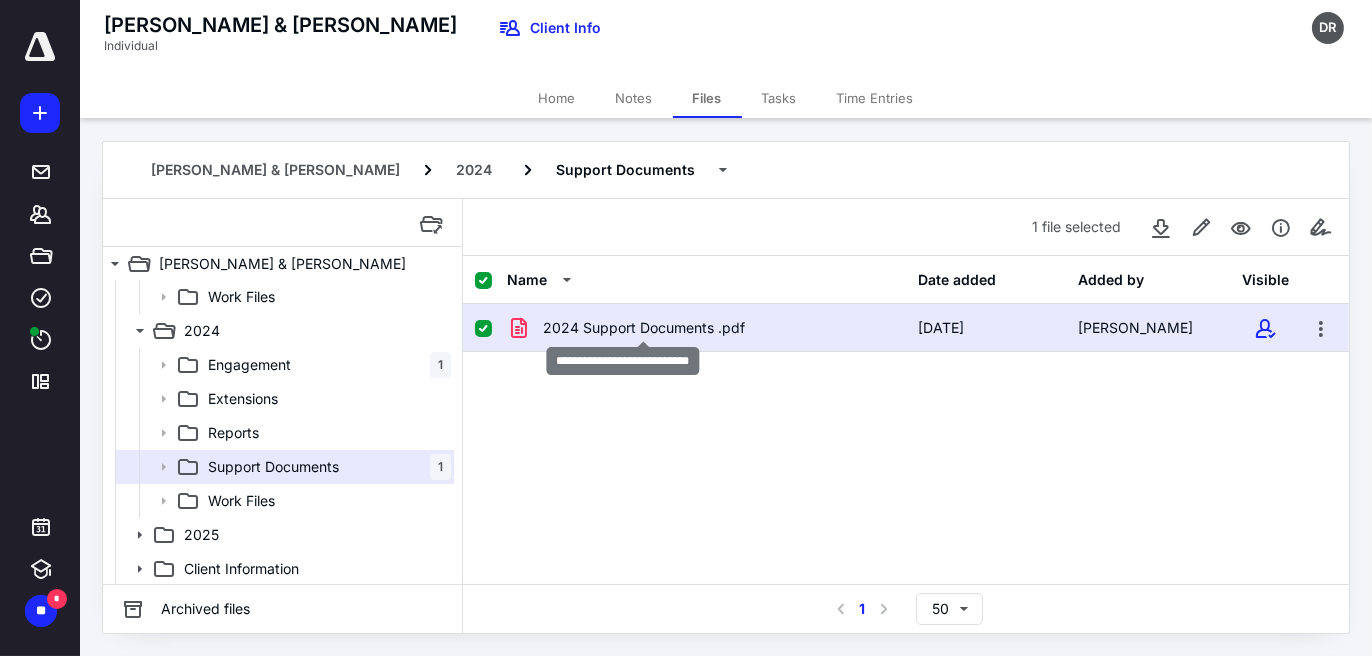 click on "2024 Support Documents .pdf" at bounding box center [644, 328] 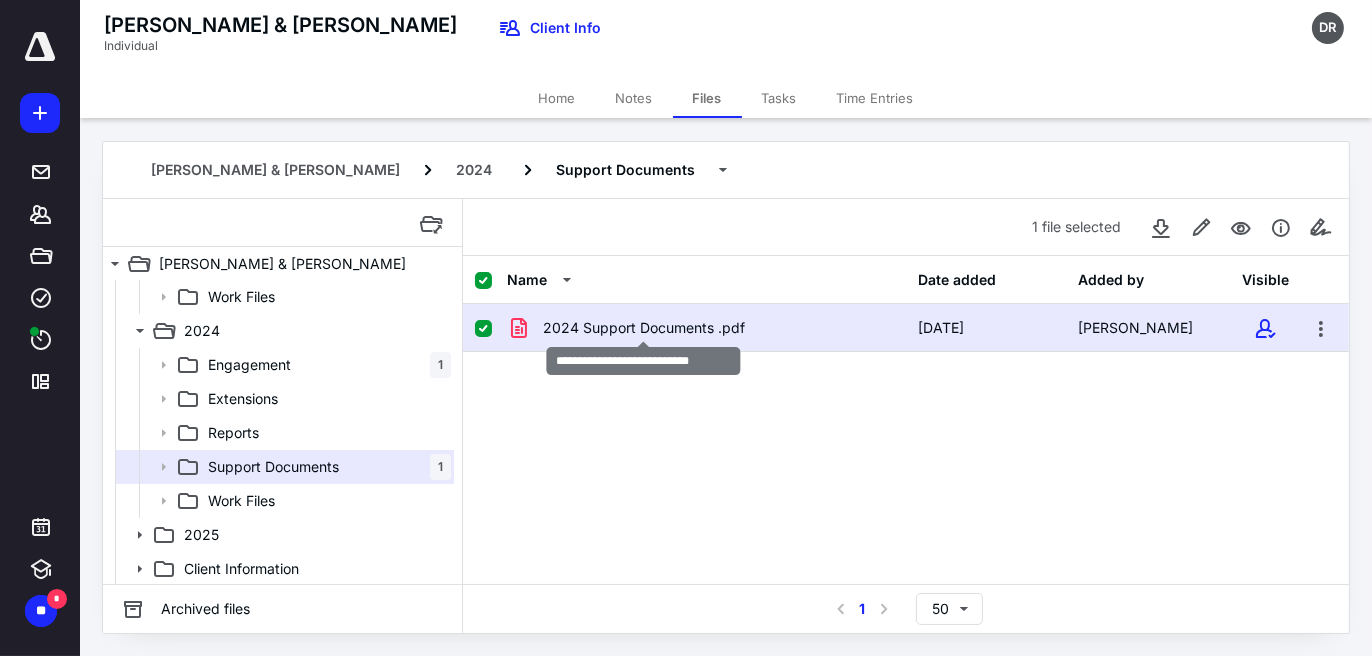 click on "2024 Support Documents .pdf" at bounding box center (644, 328) 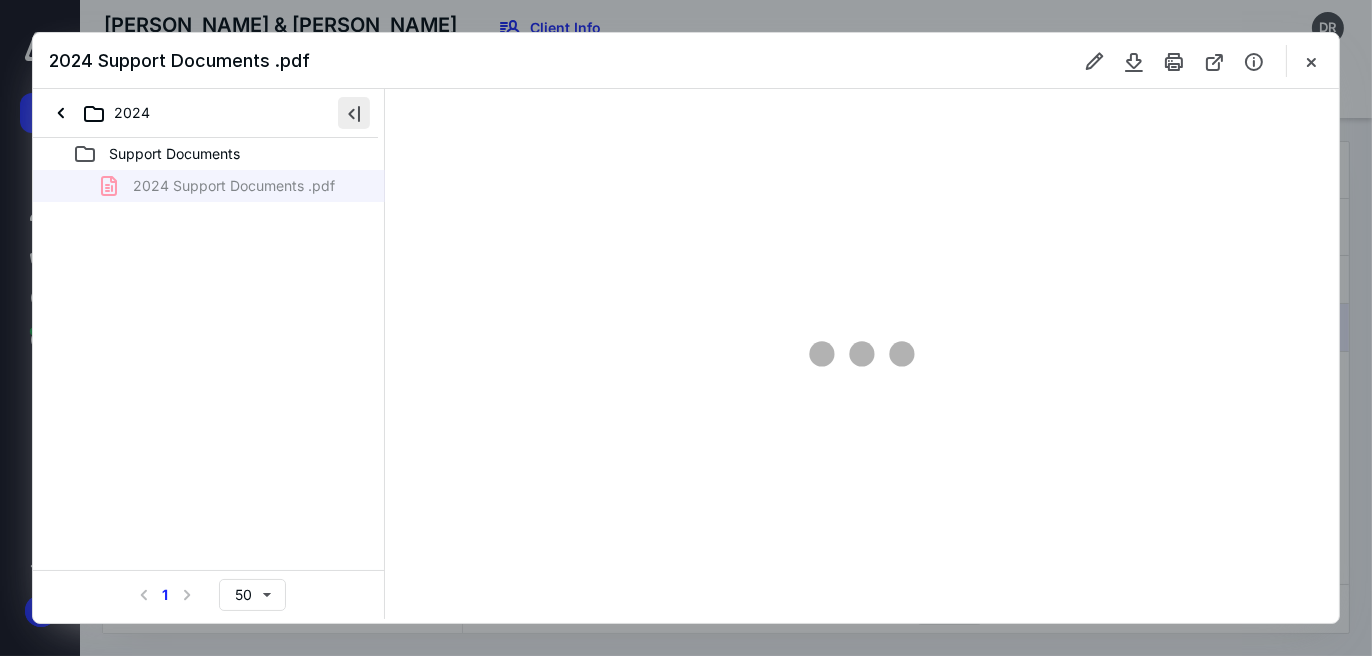 click at bounding box center (354, 113) 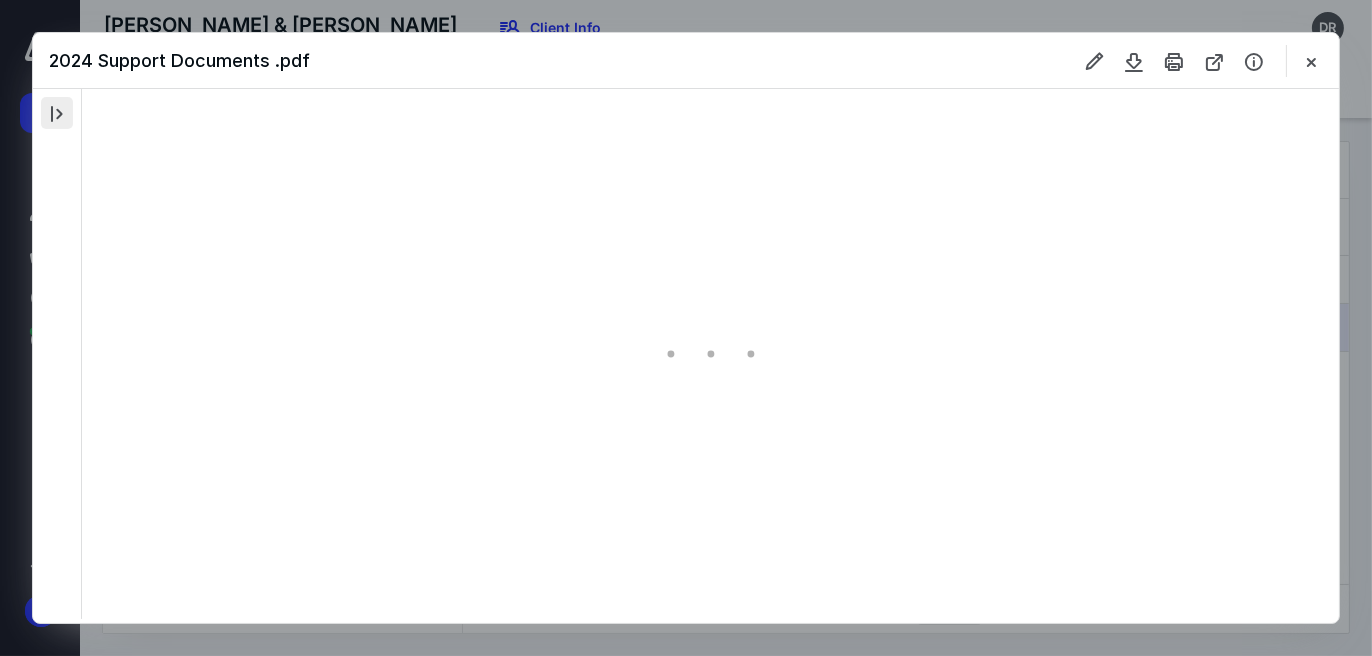 scroll, scrollTop: 0, scrollLeft: 0, axis: both 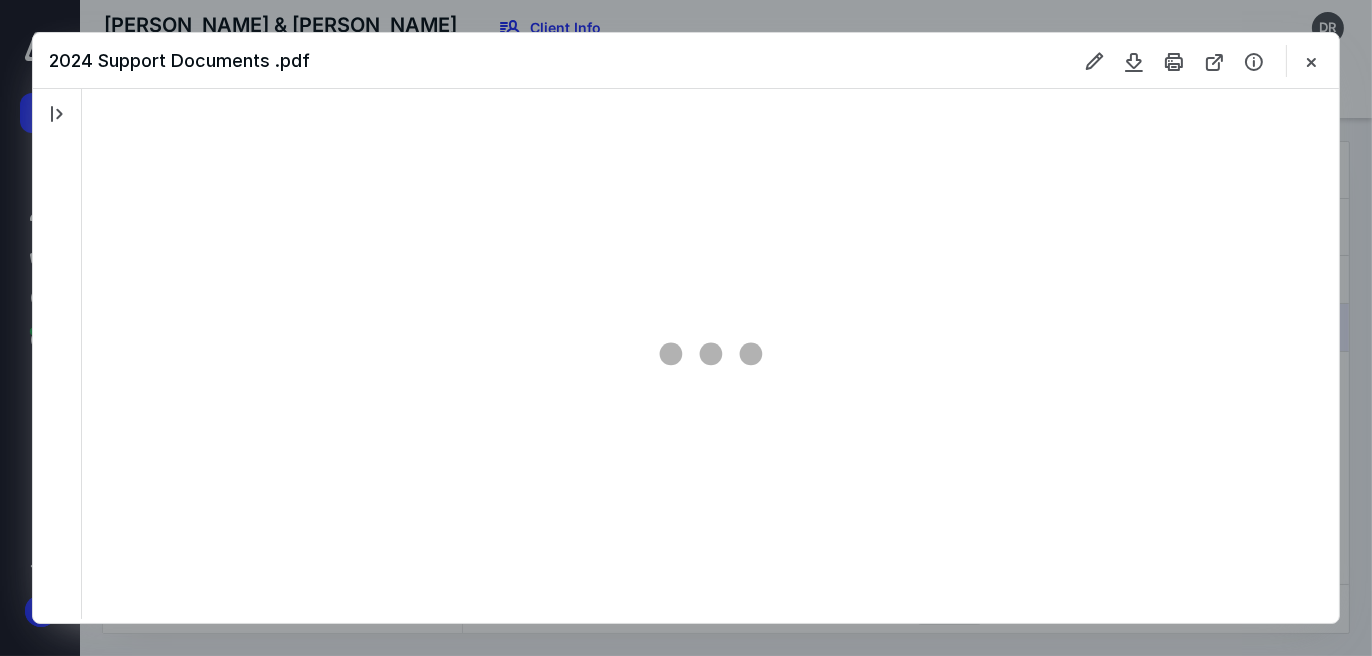 type on "19" 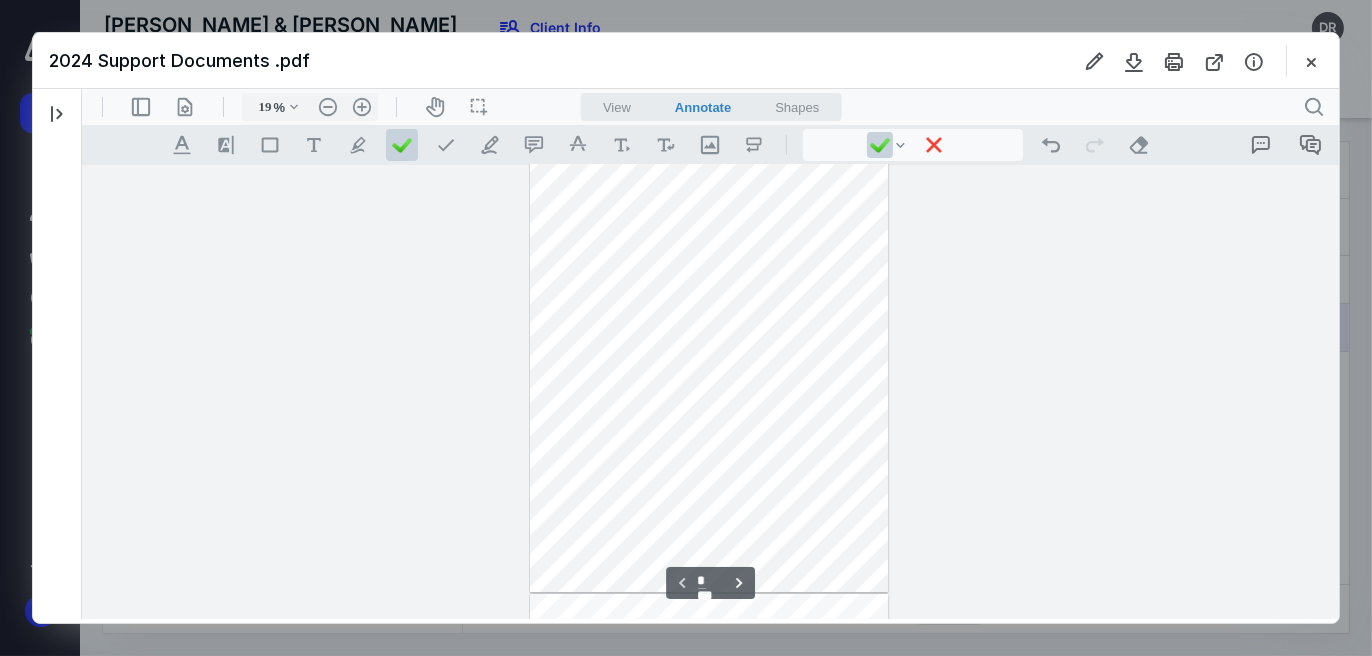 scroll, scrollTop: 0, scrollLeft: 0, axis: both 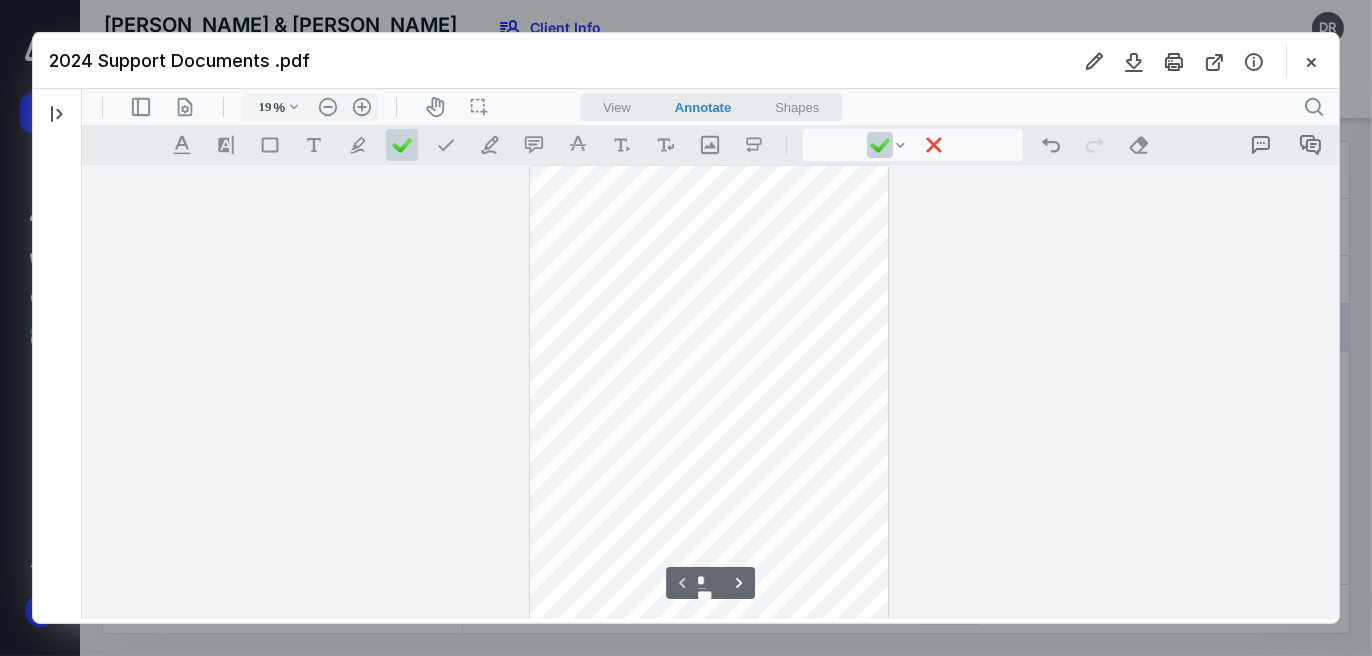type 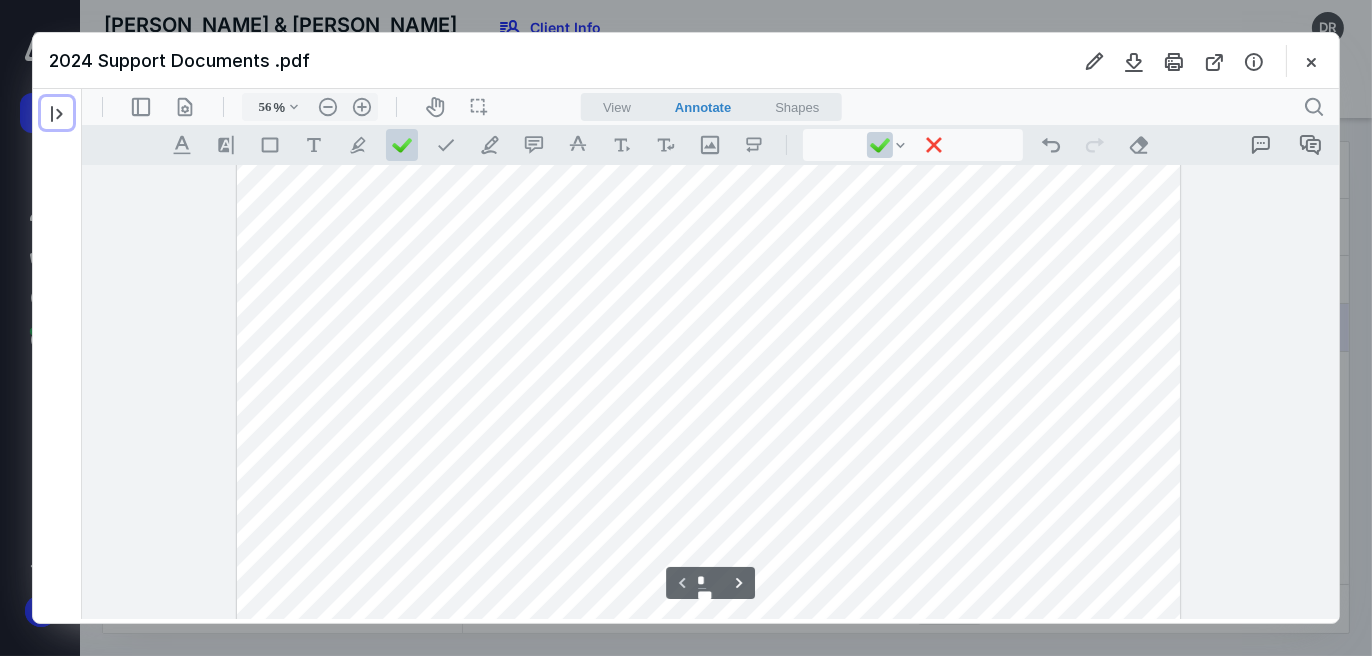 type on "64" 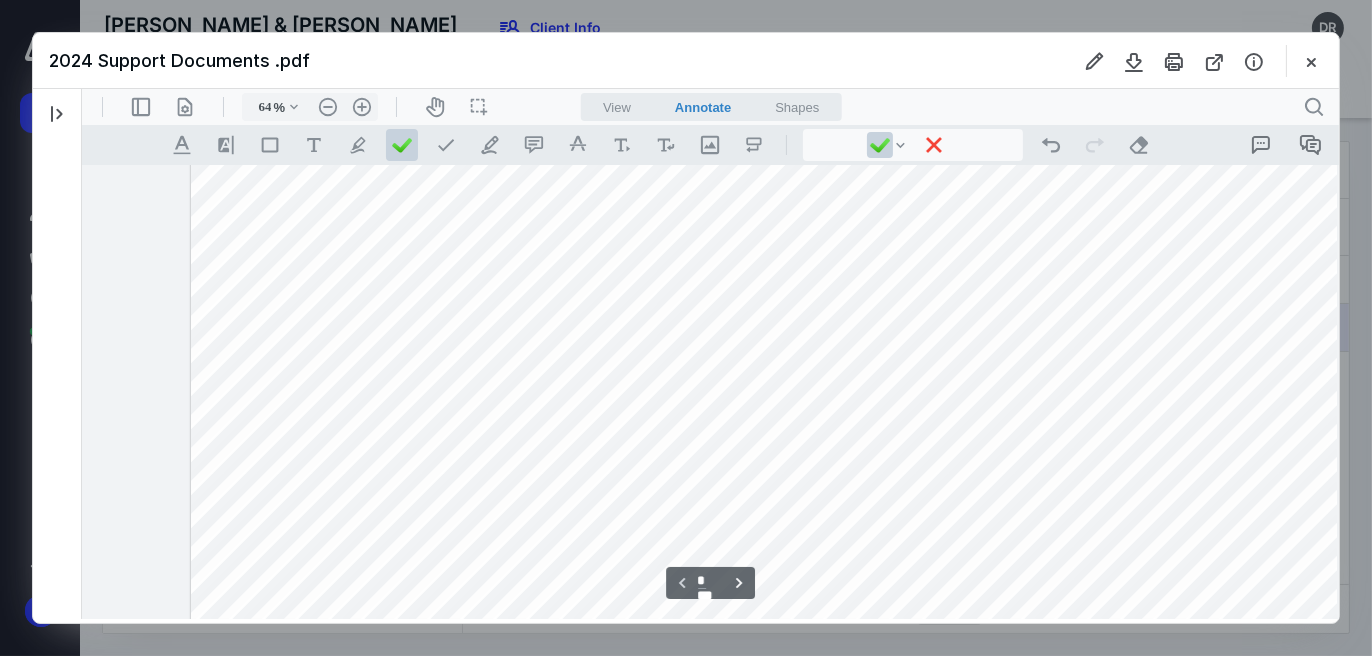 scroll, scrollTop: 454, scrollLeft: 127, axis: both 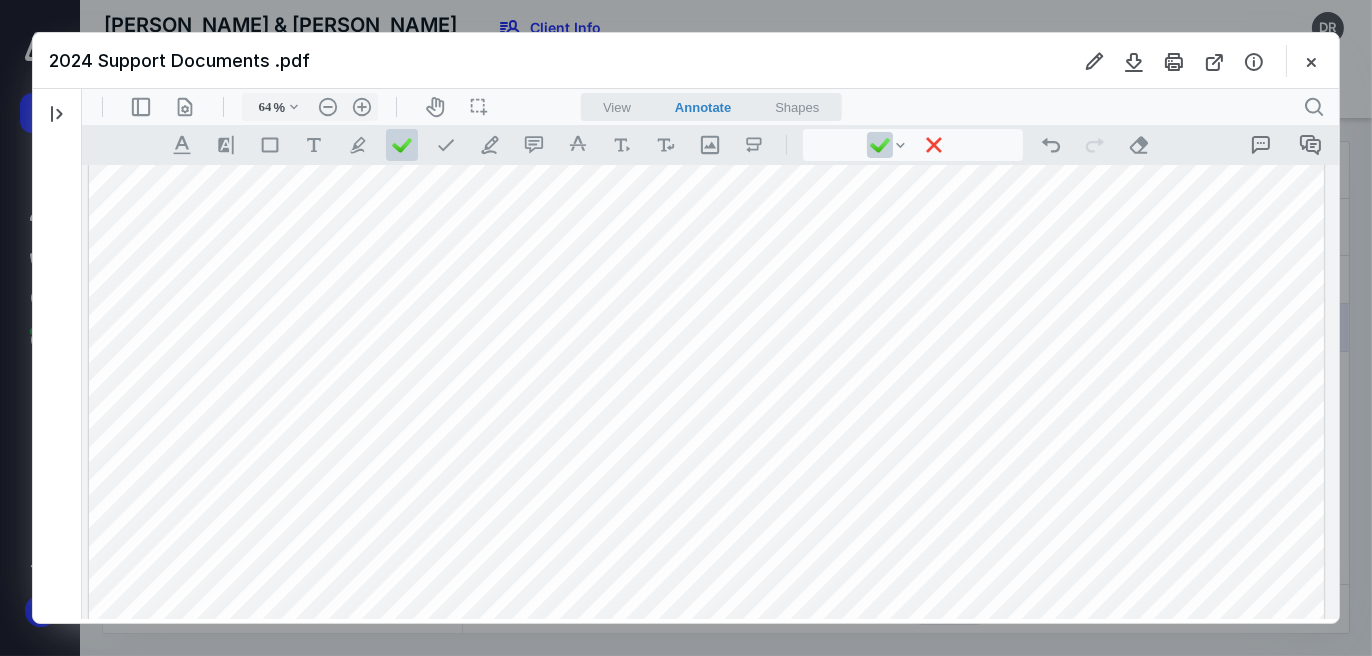 click at bounding box center (706, 494) 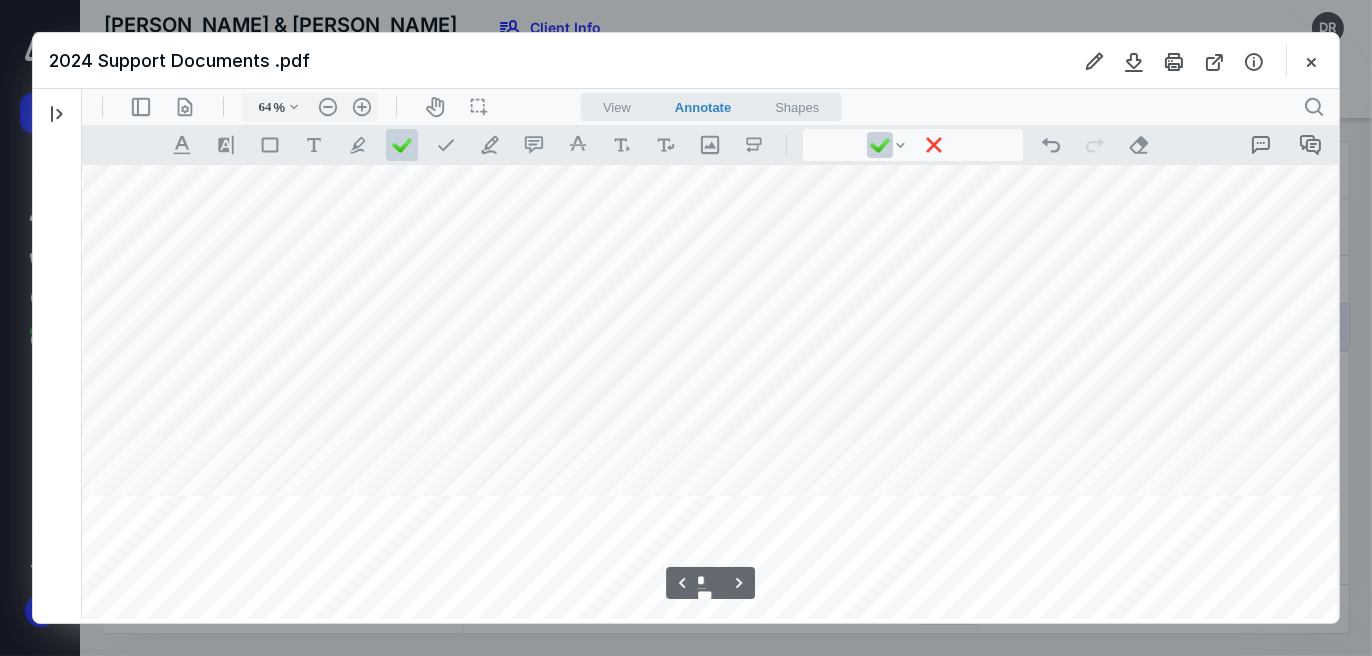 scroll, scrollTop: 2600, scrollLeft: 127, axis: both 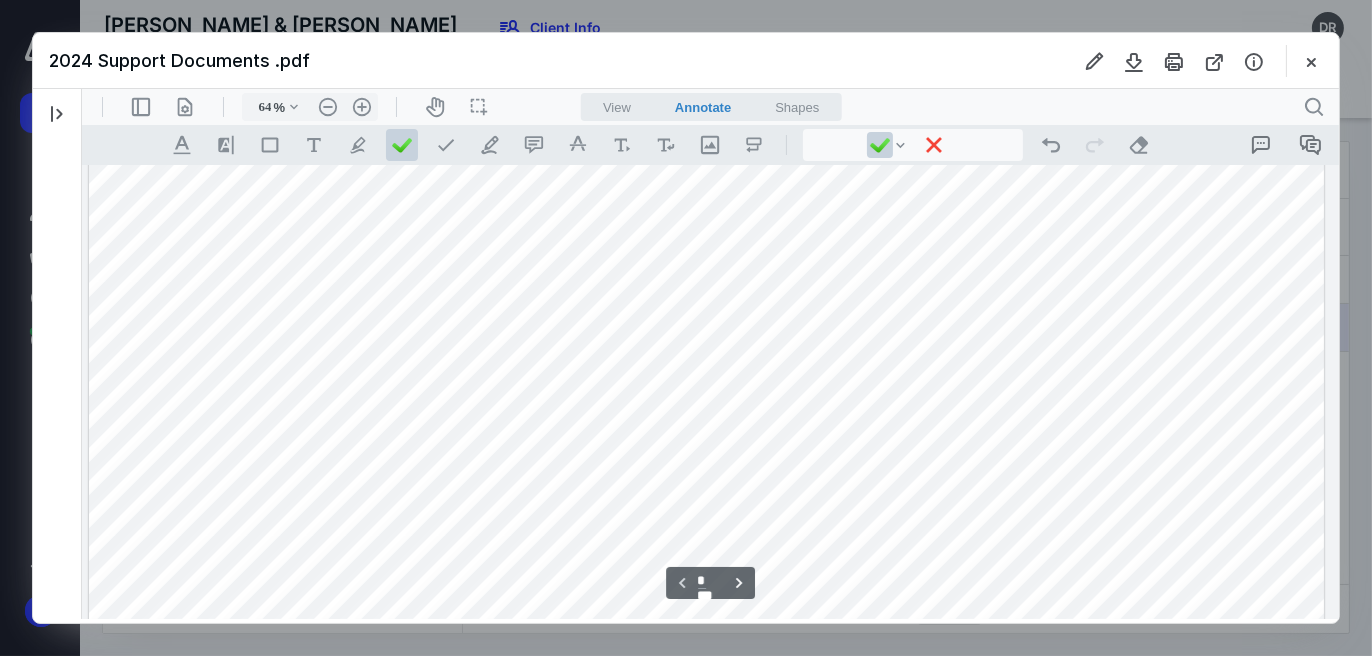 click at bounding box center (706, 48) 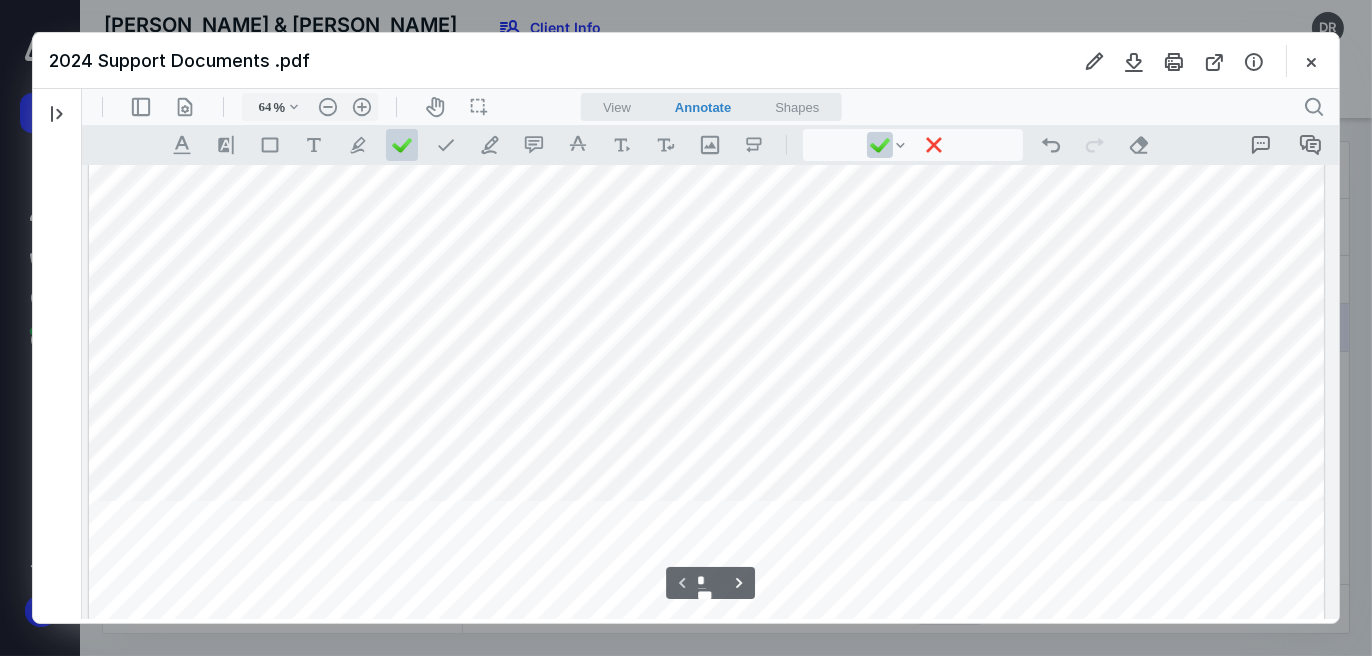 scroll, scrollTop: 300, scrollLeft: 127, axis: both 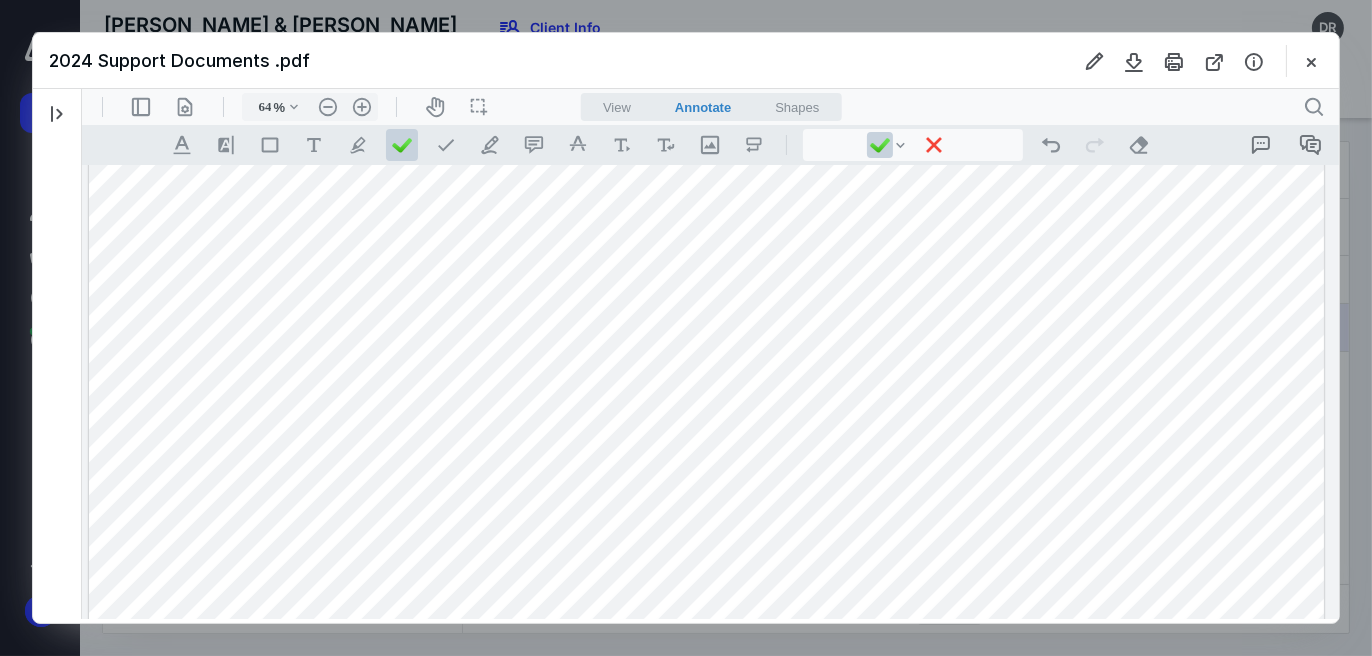 click at bounding box center [706, 648] 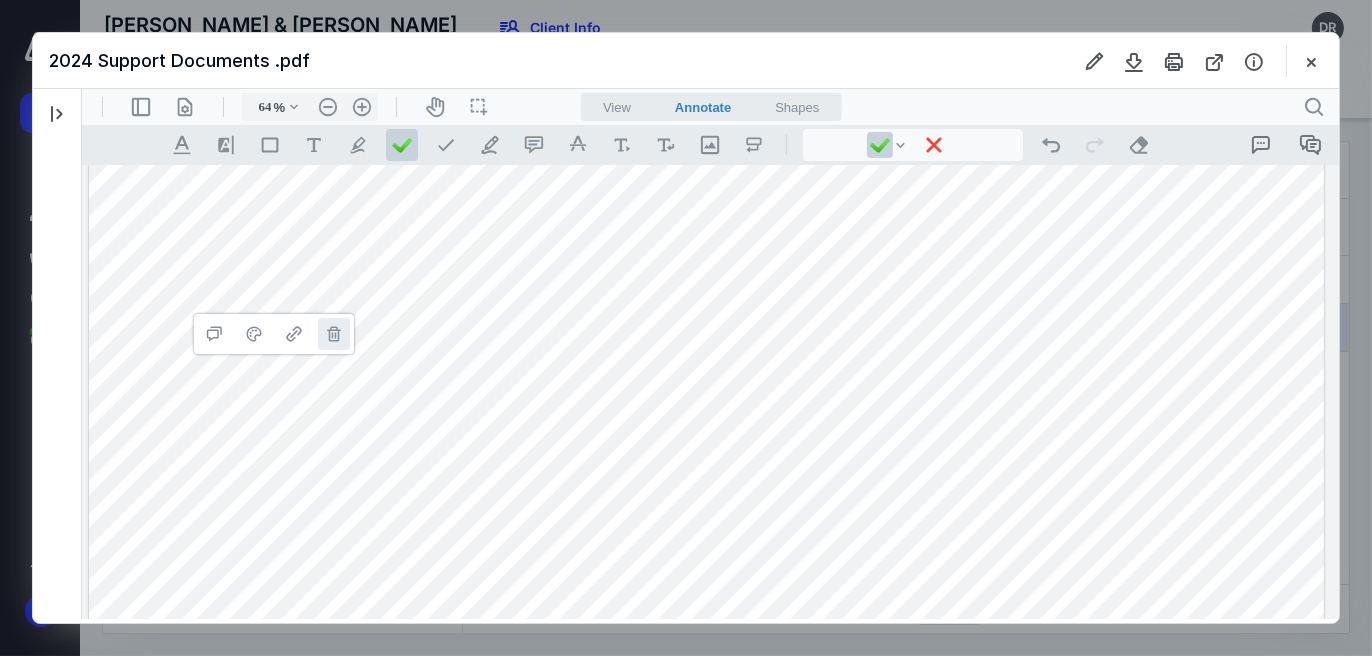 click on "**********" at bounding box center [333, 333] 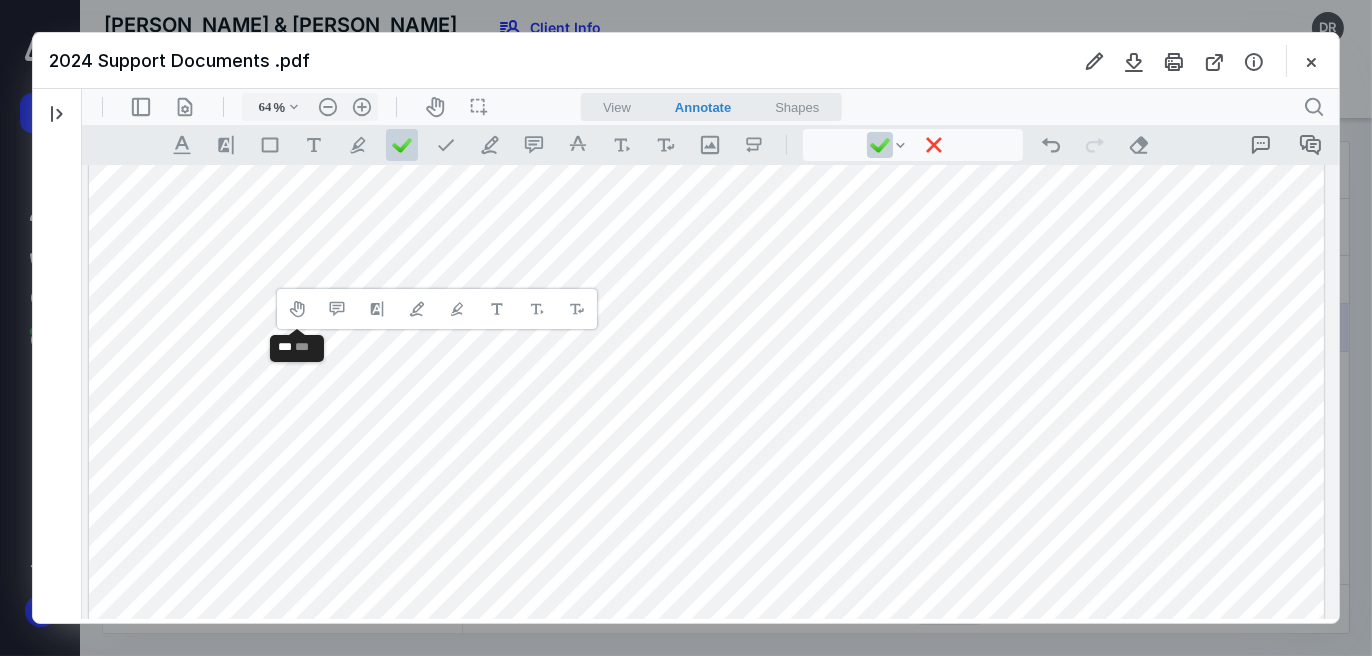 click on "**********" at bounding box center (436, 308) 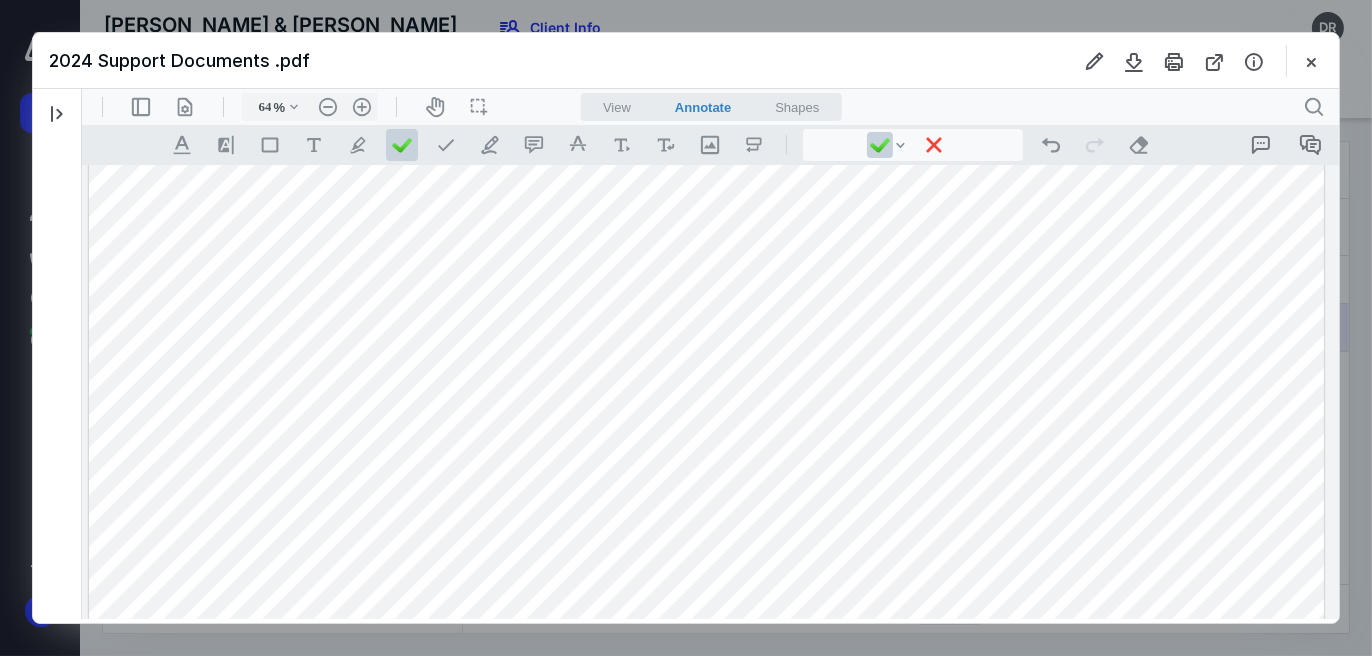 click at bounding box center [706, 648] 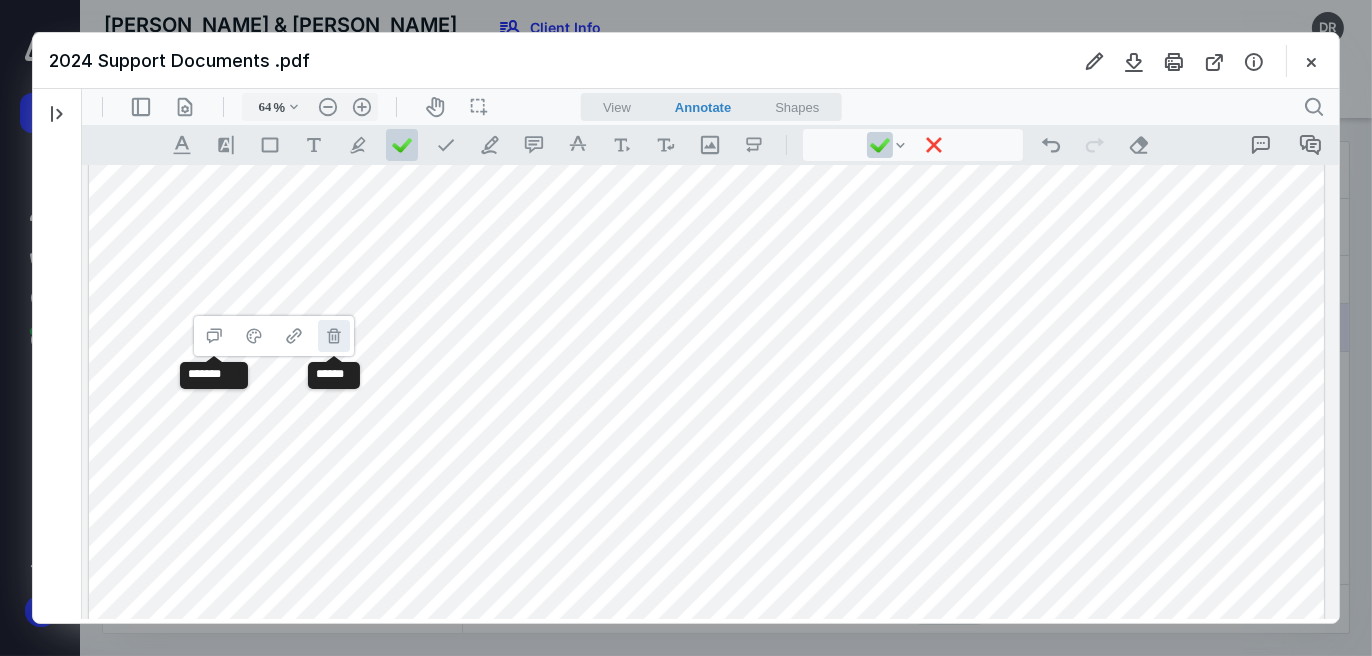 click on "**********" at bounding box center [333, 335] 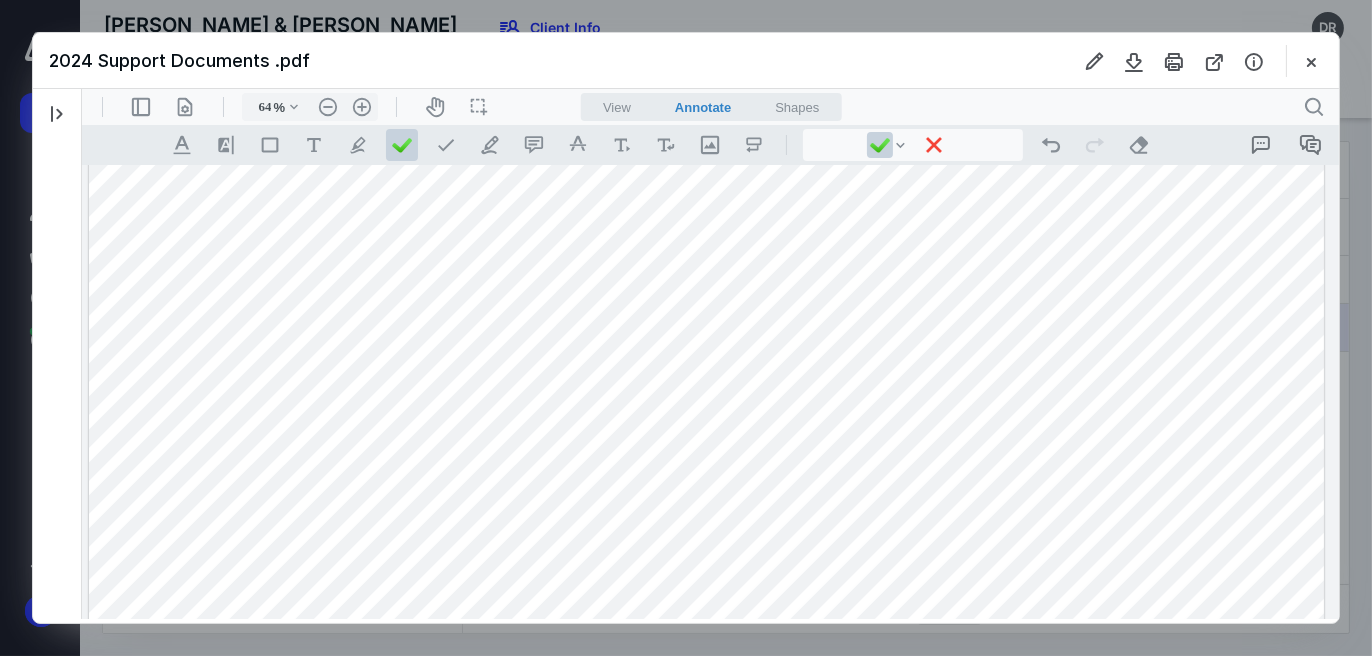 click at bounding box center [706, 648] 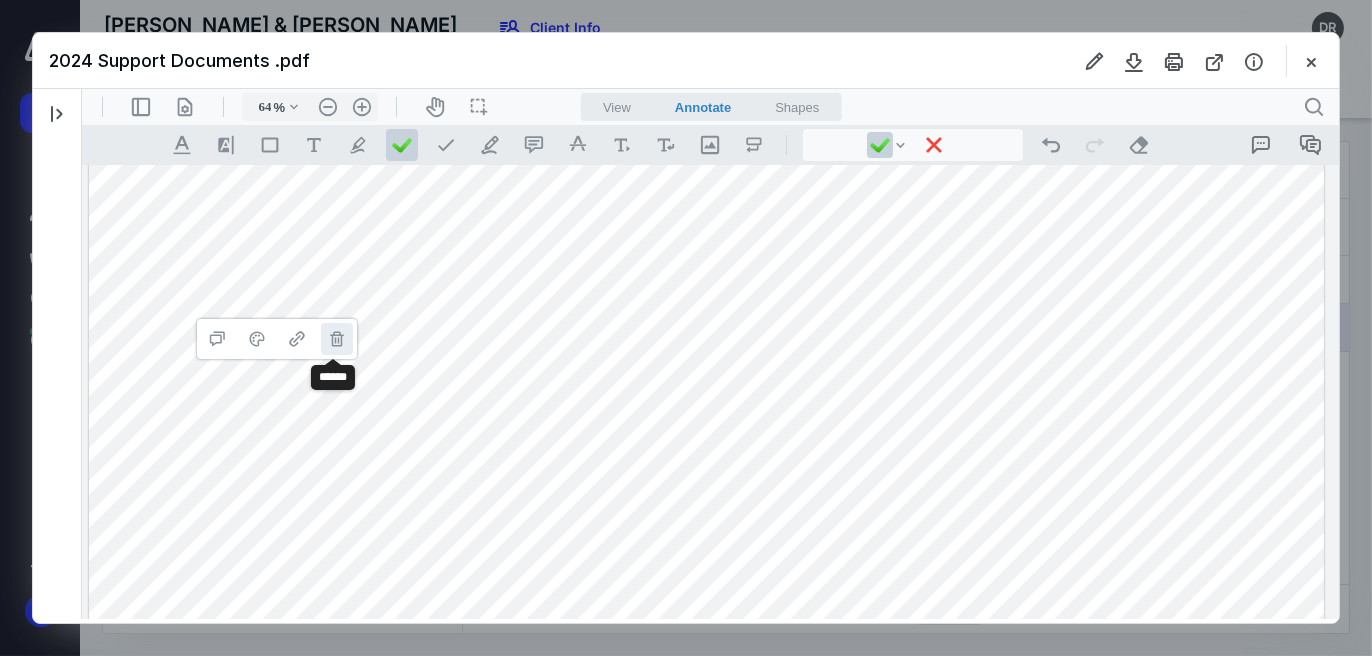 click on "**********" at bounding box center (336, 338) 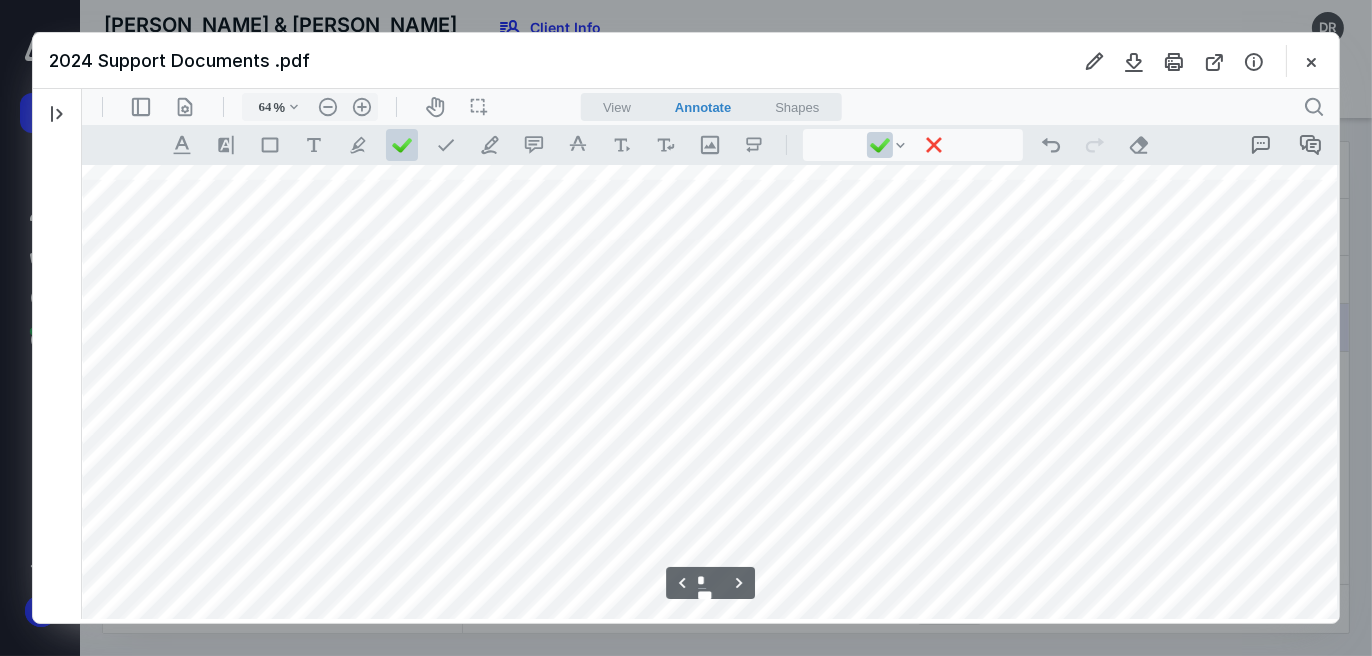 scroll, scrollTop: 2500, scrollLeft: 127, axis: both 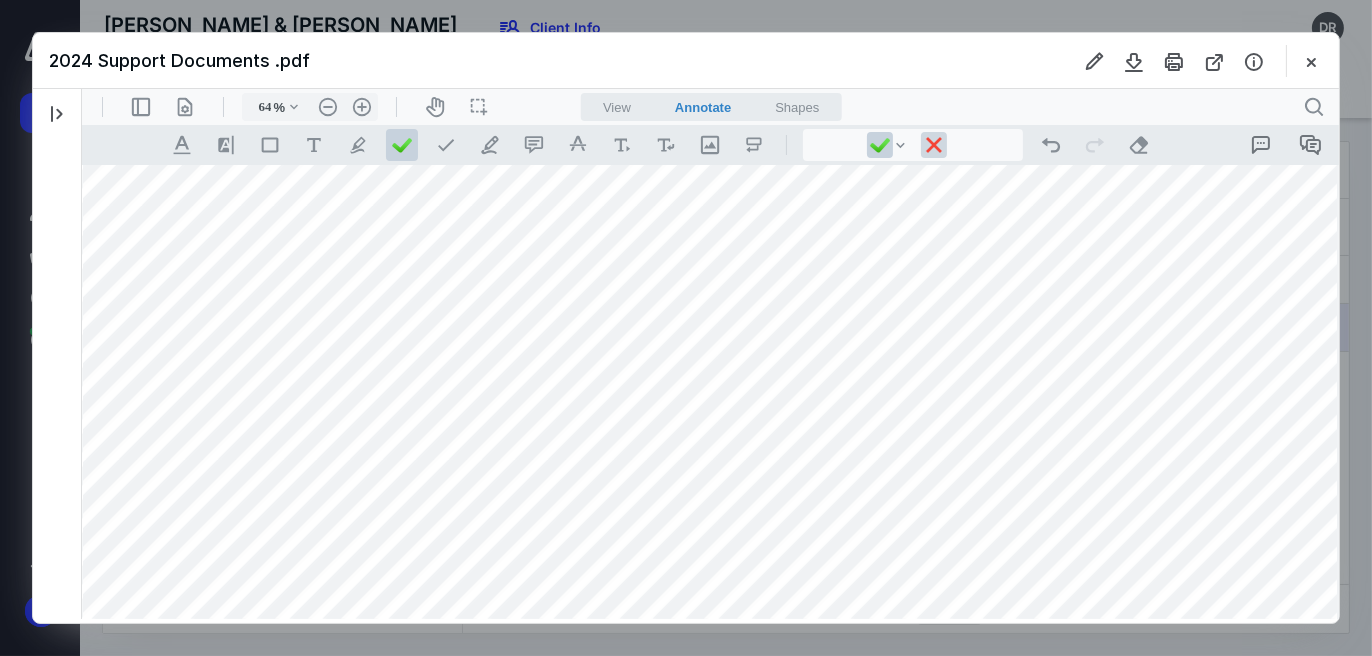click at bounding box center [933, 144] 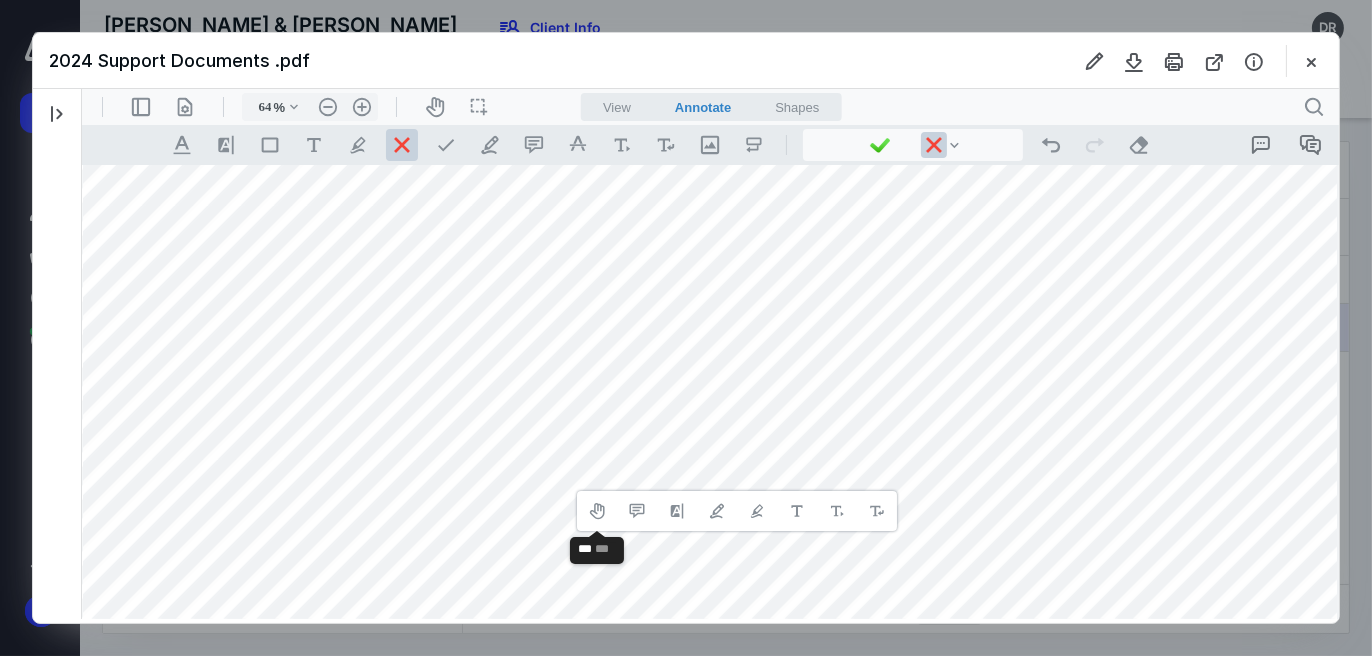 click on "**********" at bounding box center (736, 510) 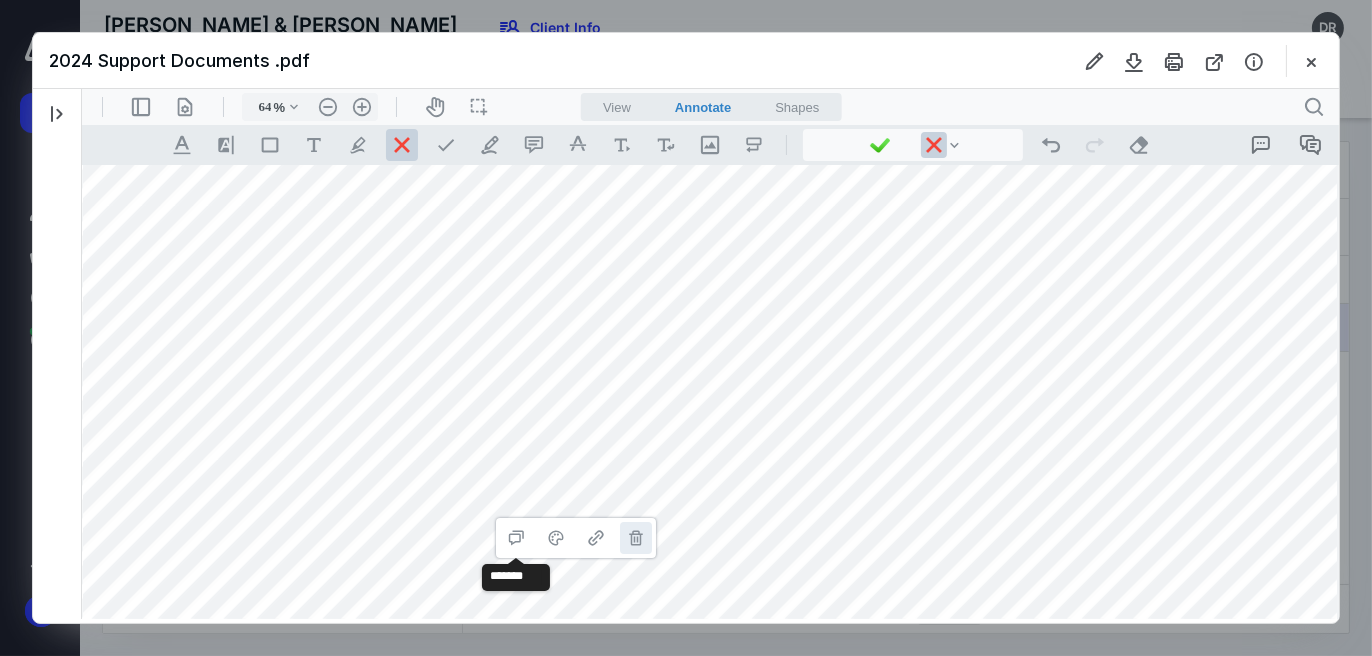 click on "**********" at bounding box center [635, 537] 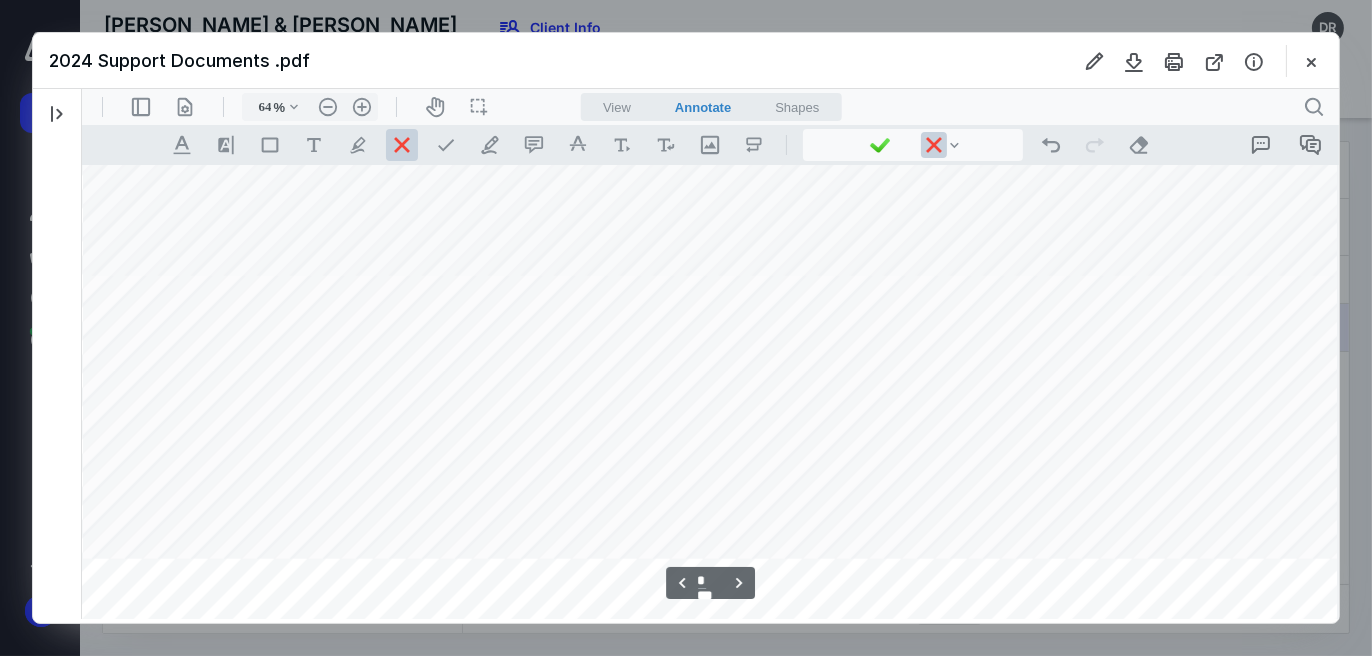 scroll, scrollTop: 2900, scrollLeft: 127, axis: both 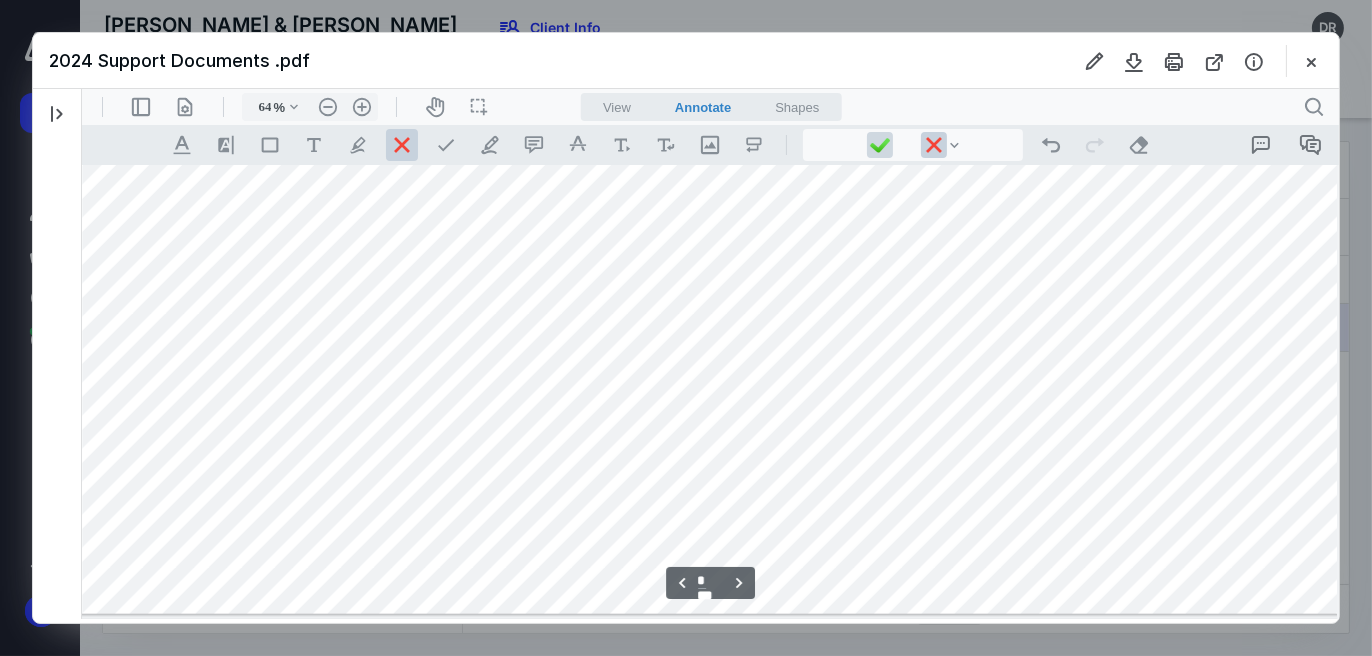 click at bounding box center [879, 144] 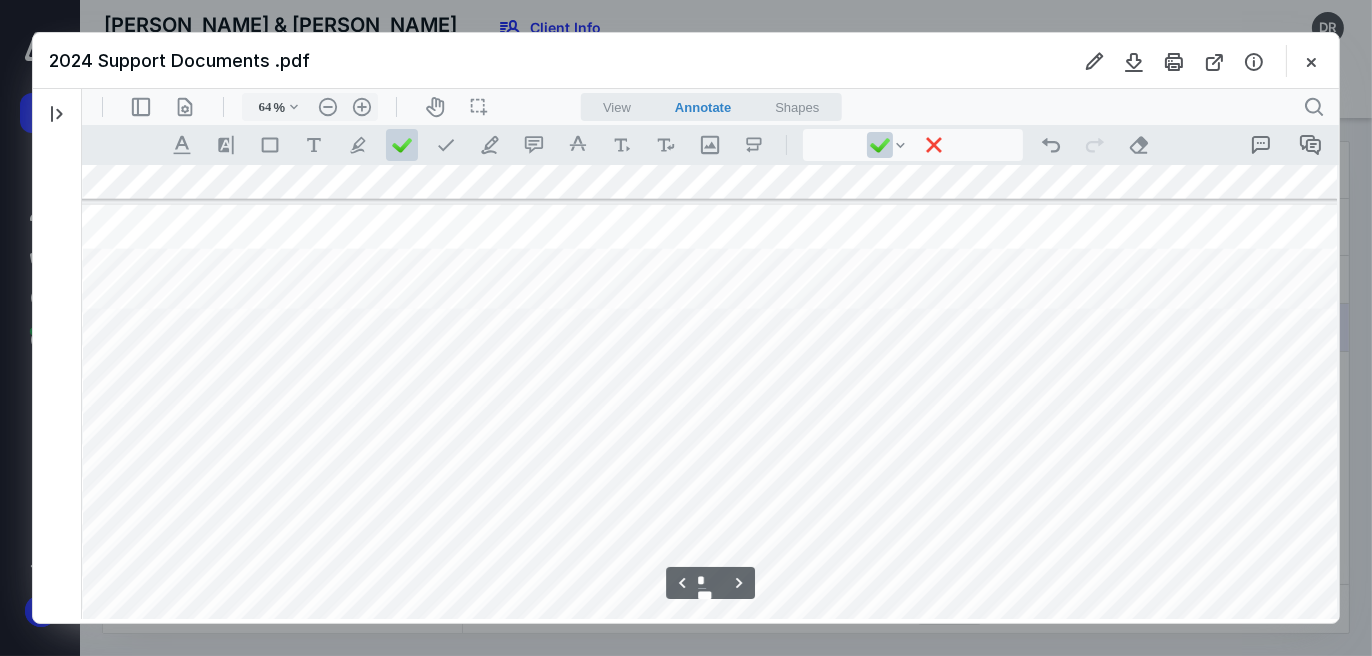 scroll, scrollTop: 3300, scrollLeft: 127, axis: both 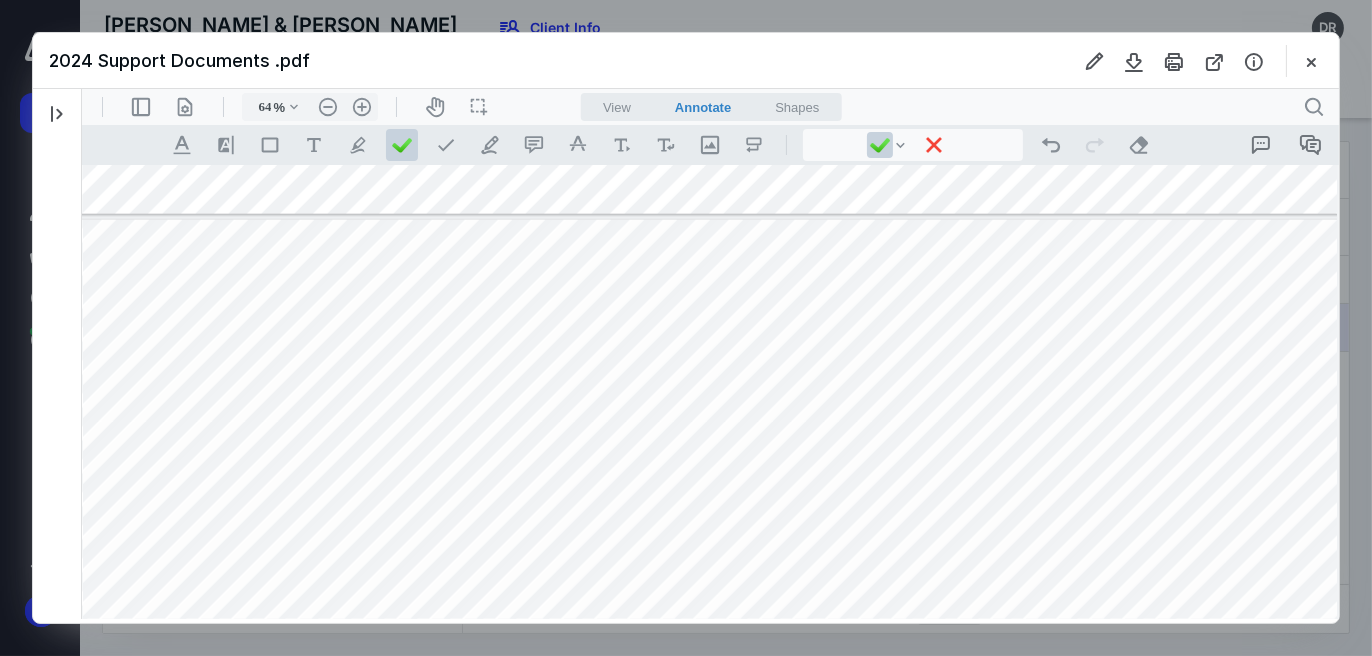 click at bounding box center [706, 712] 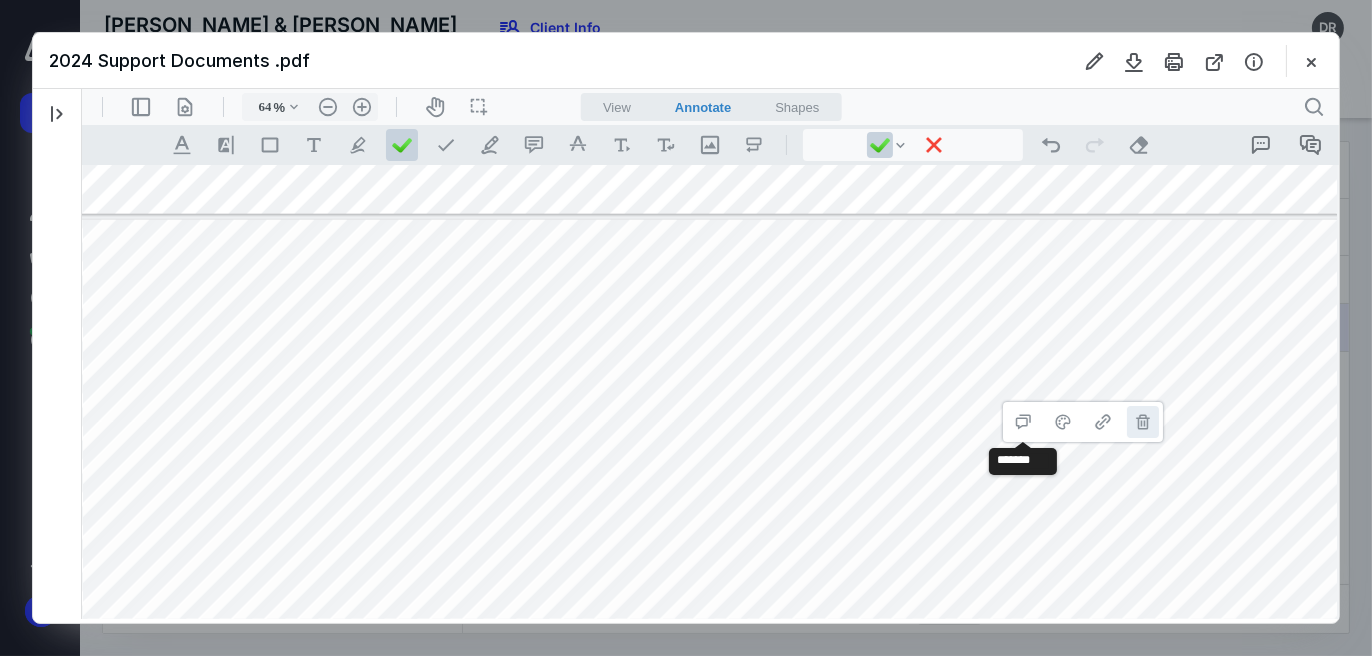 click on "**********" at bounding box center [1142, 421] 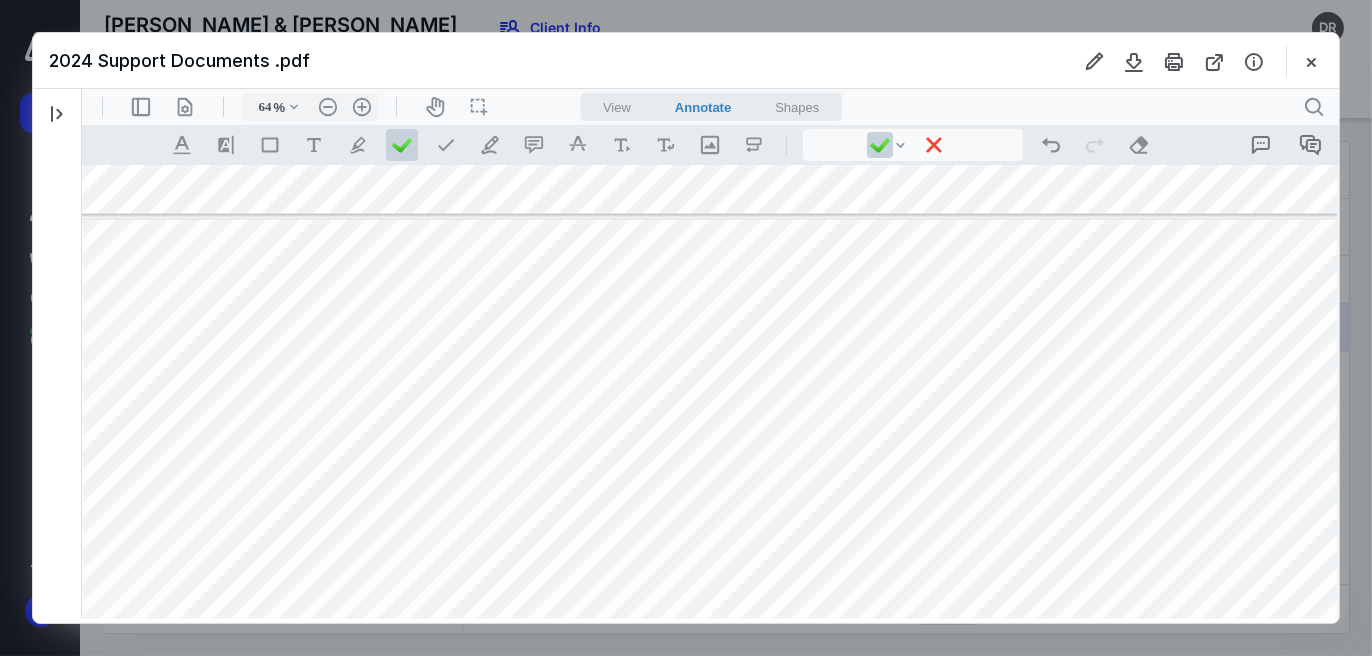 click at bounding box center (706, 712) 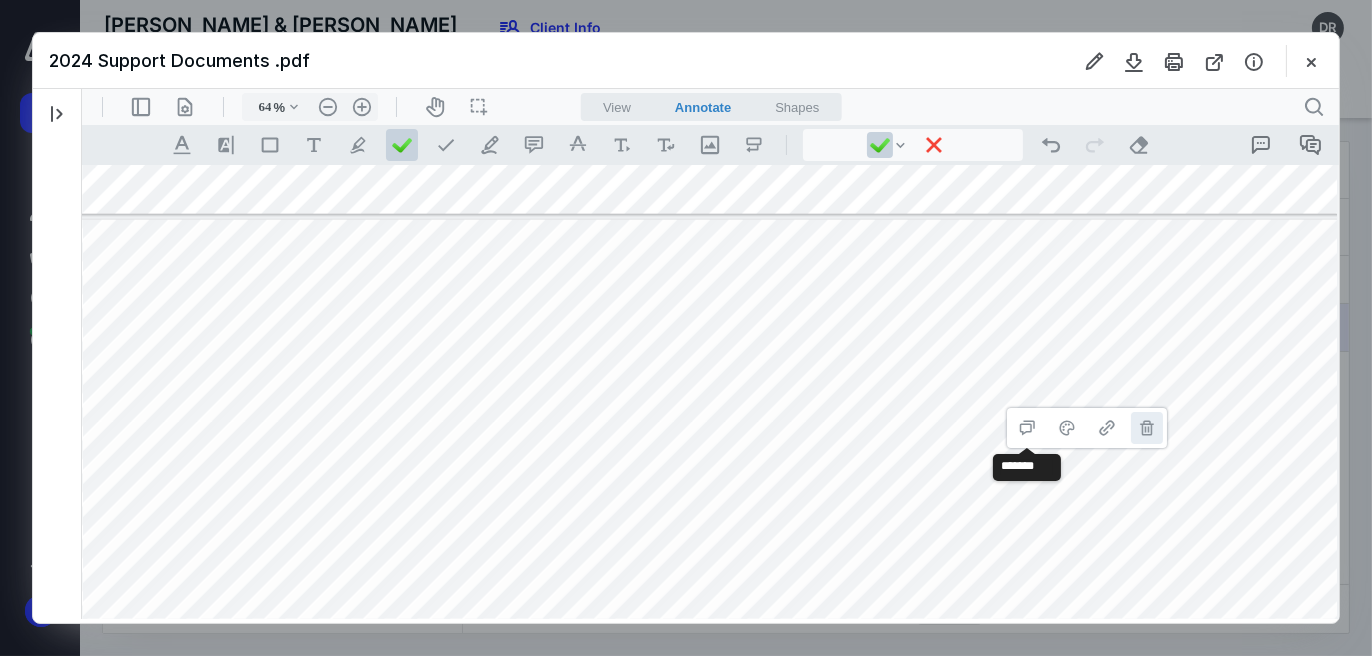 click on "**********" at bounding box center (1146, 427) 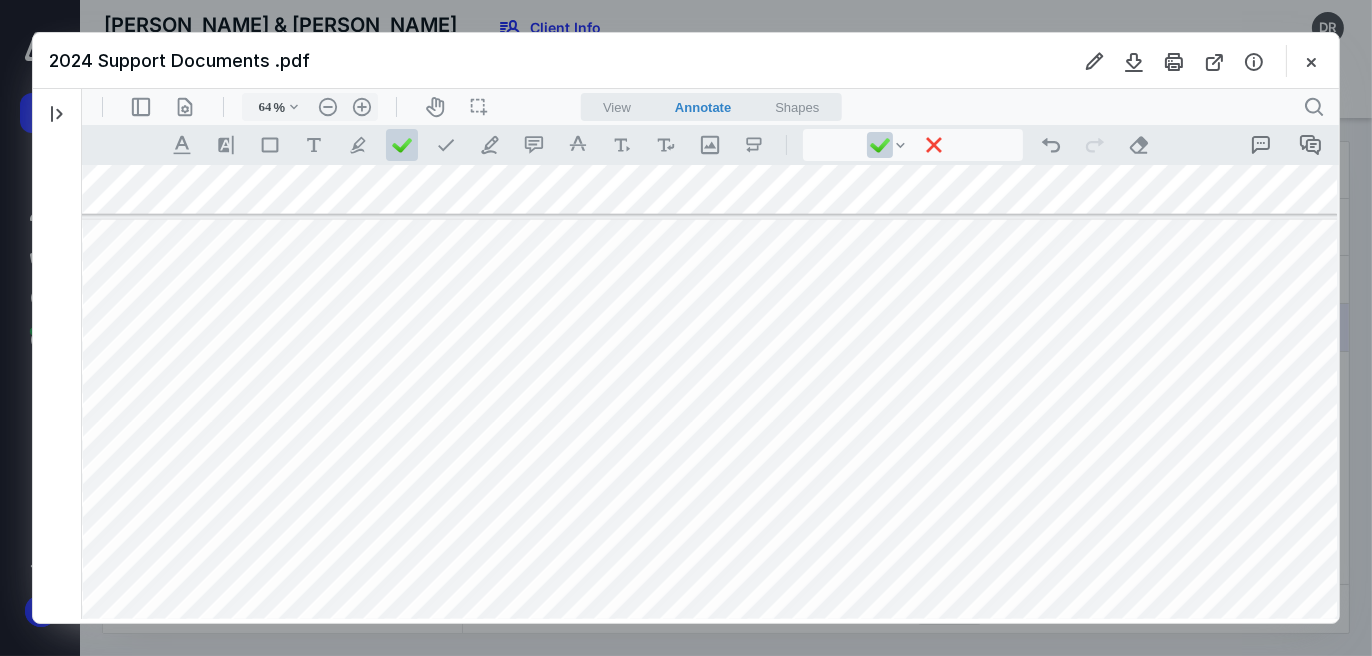 click at bounding box center [706, 712] 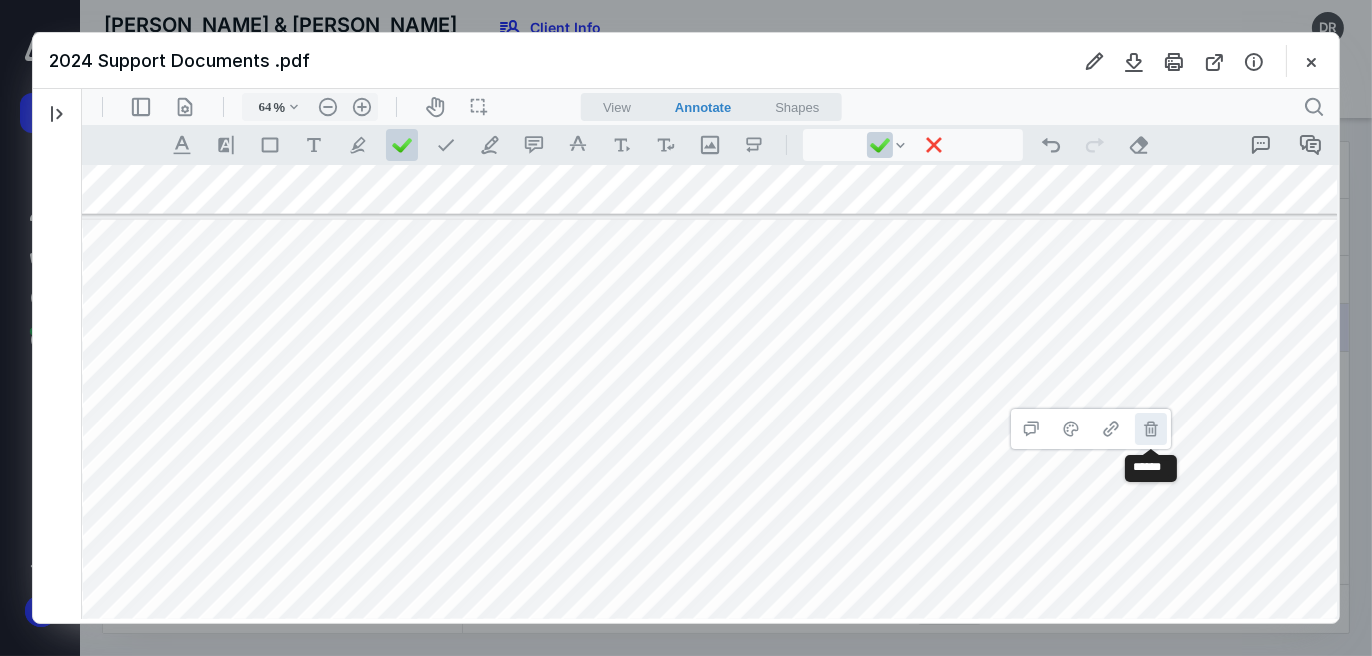 click on "**********" at bounding box center [1150, 428] 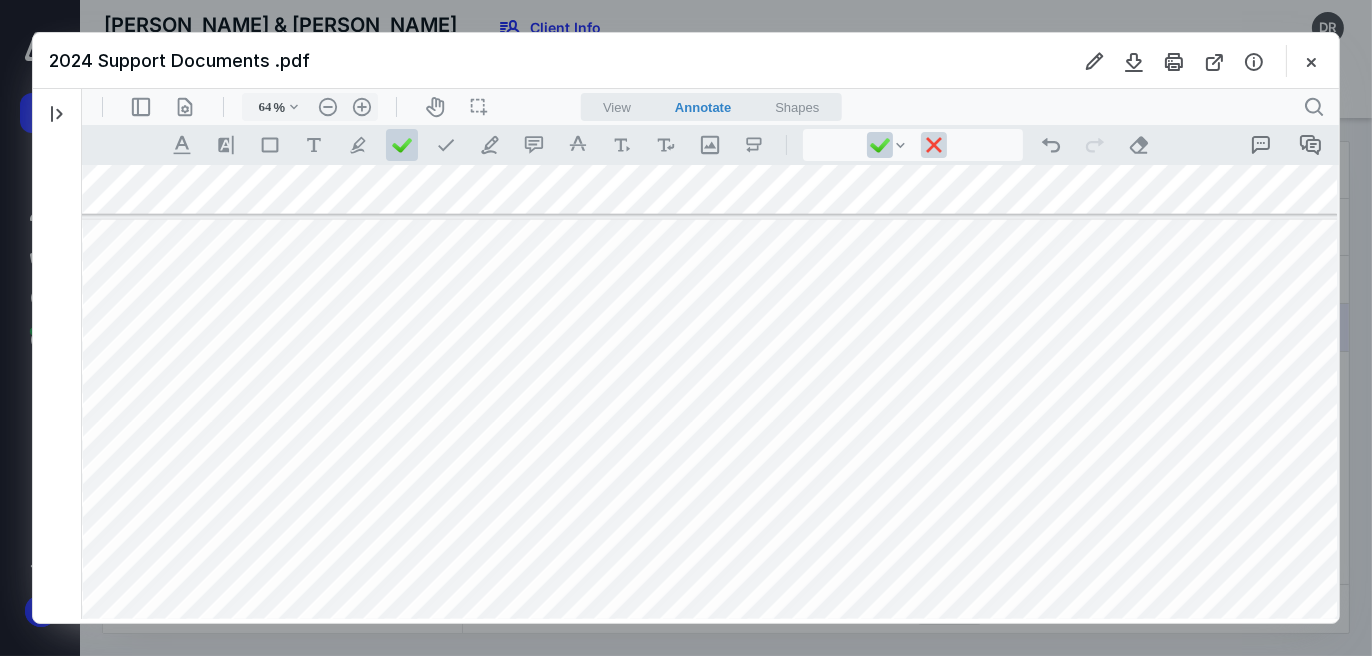 click at bounding box center (933, 144) 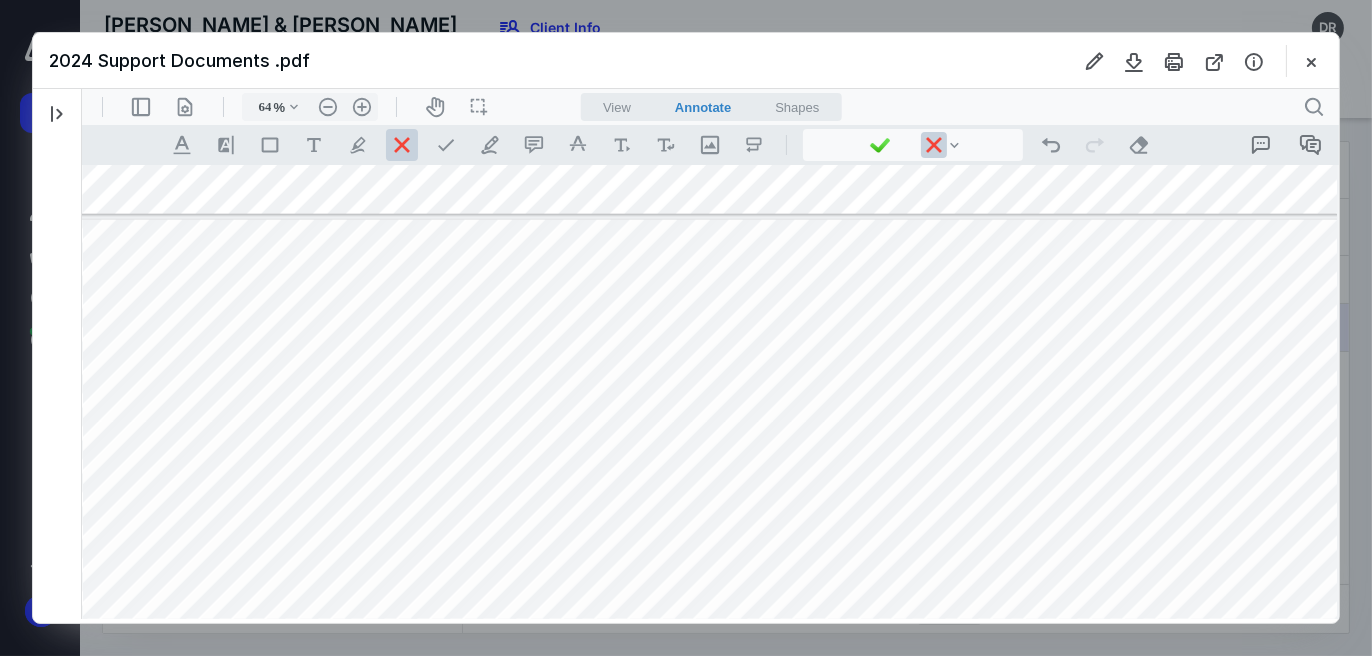 click at bounding box center [706, 712] 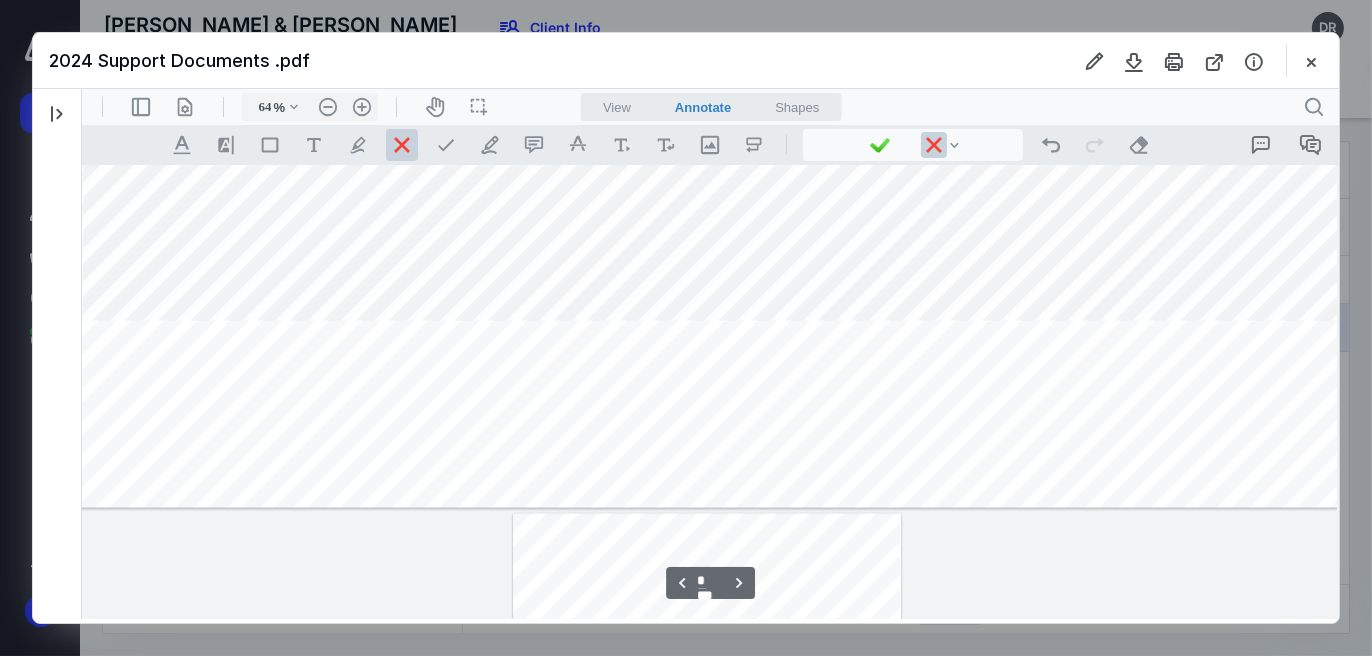 type on "*" 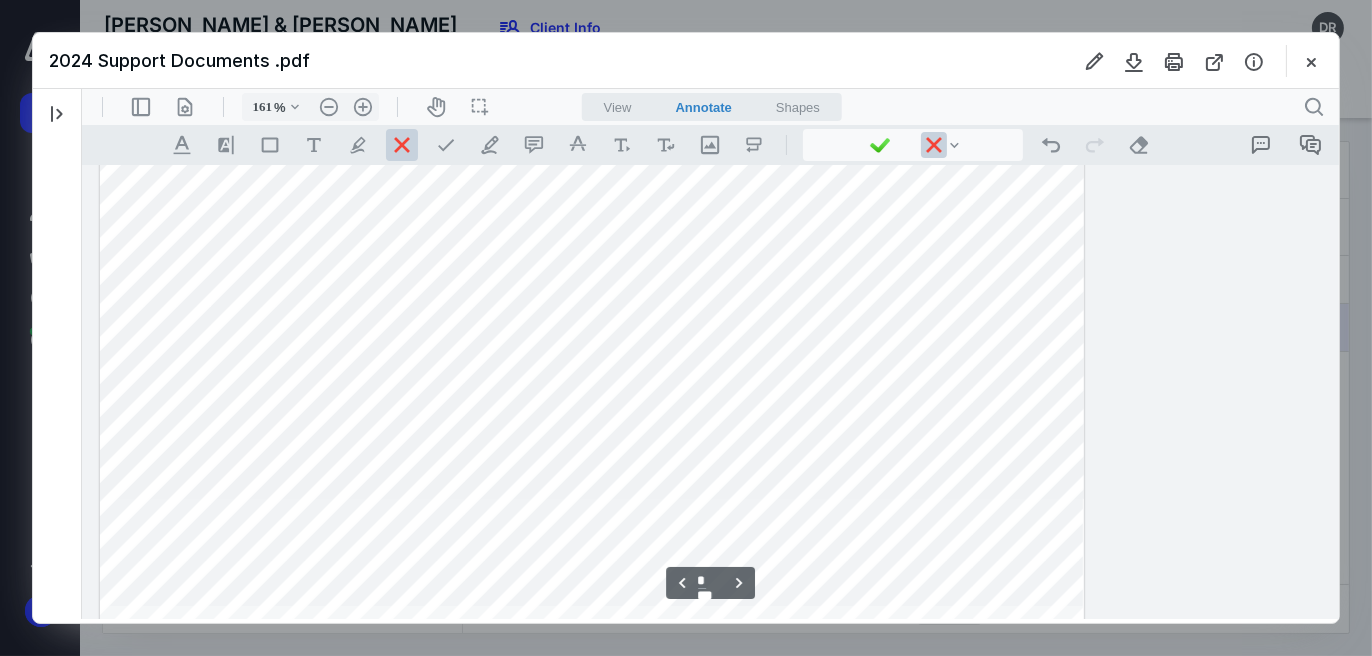 scroll, scrollTop: 11060, scrollLeft: 1396, axis: both 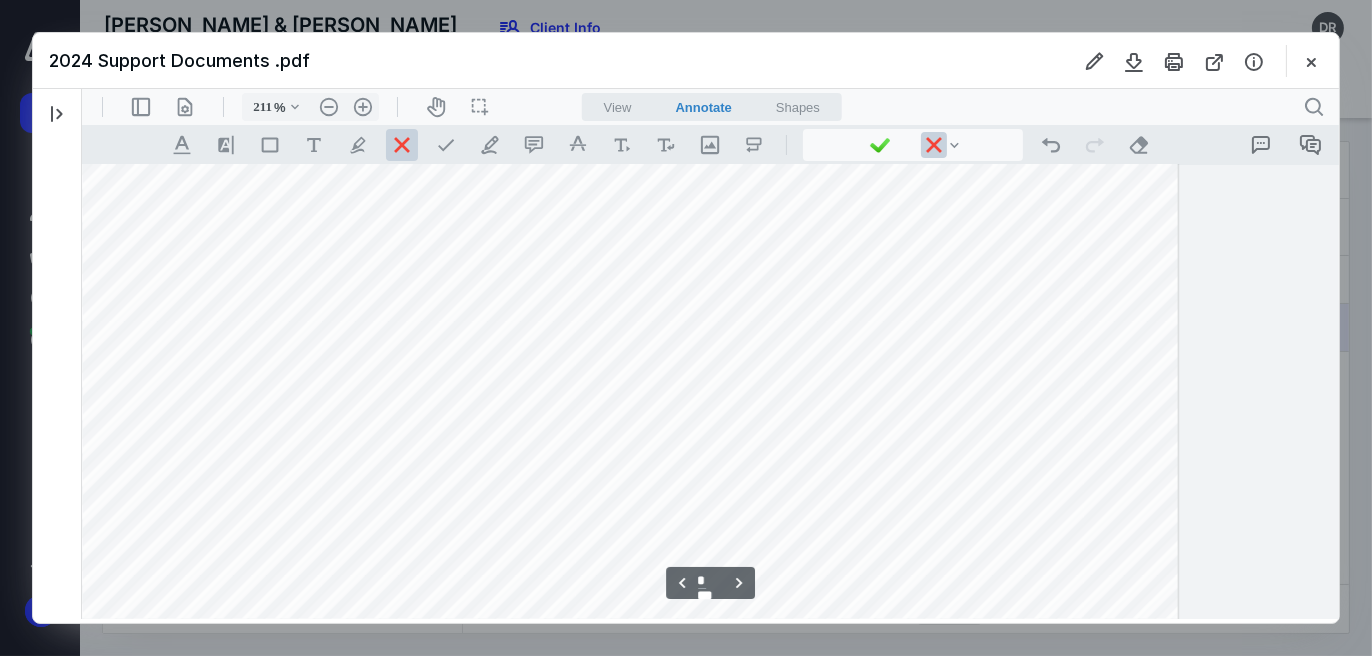 type on "261" 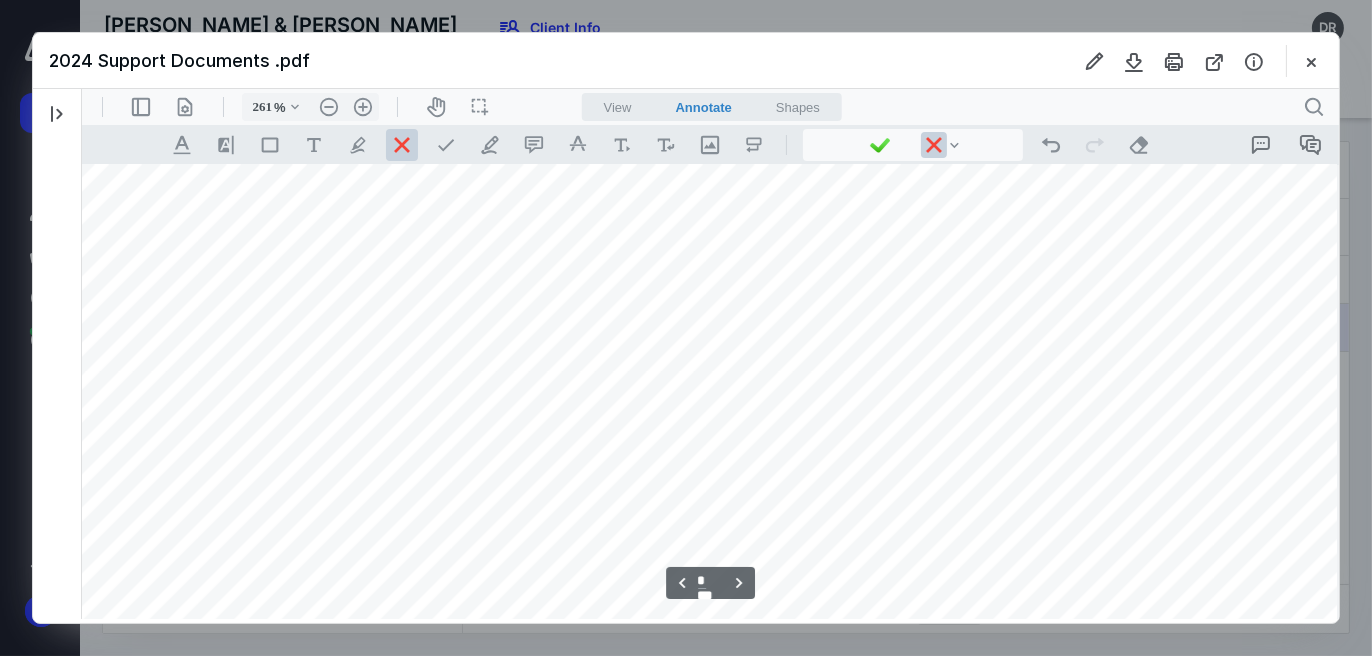 scroll, scrollTop: 18093, scrollLeft: 2699, axis: both 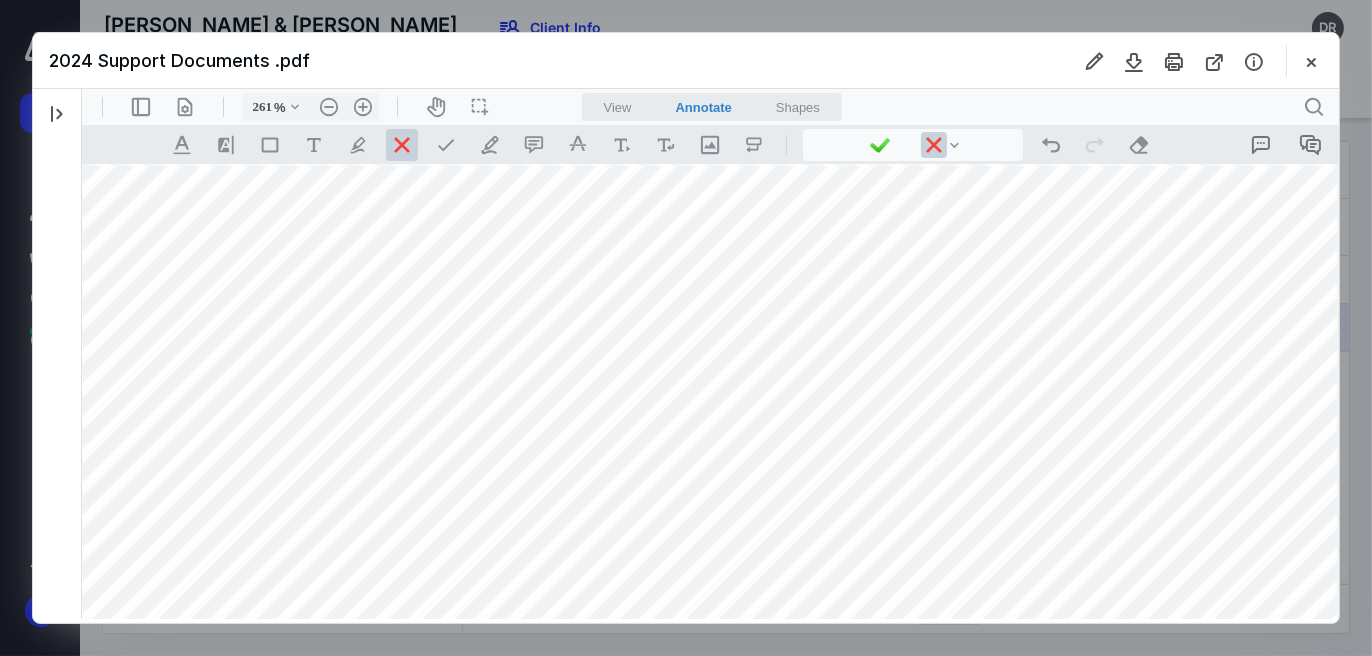 click at bounding box center (729, 980) 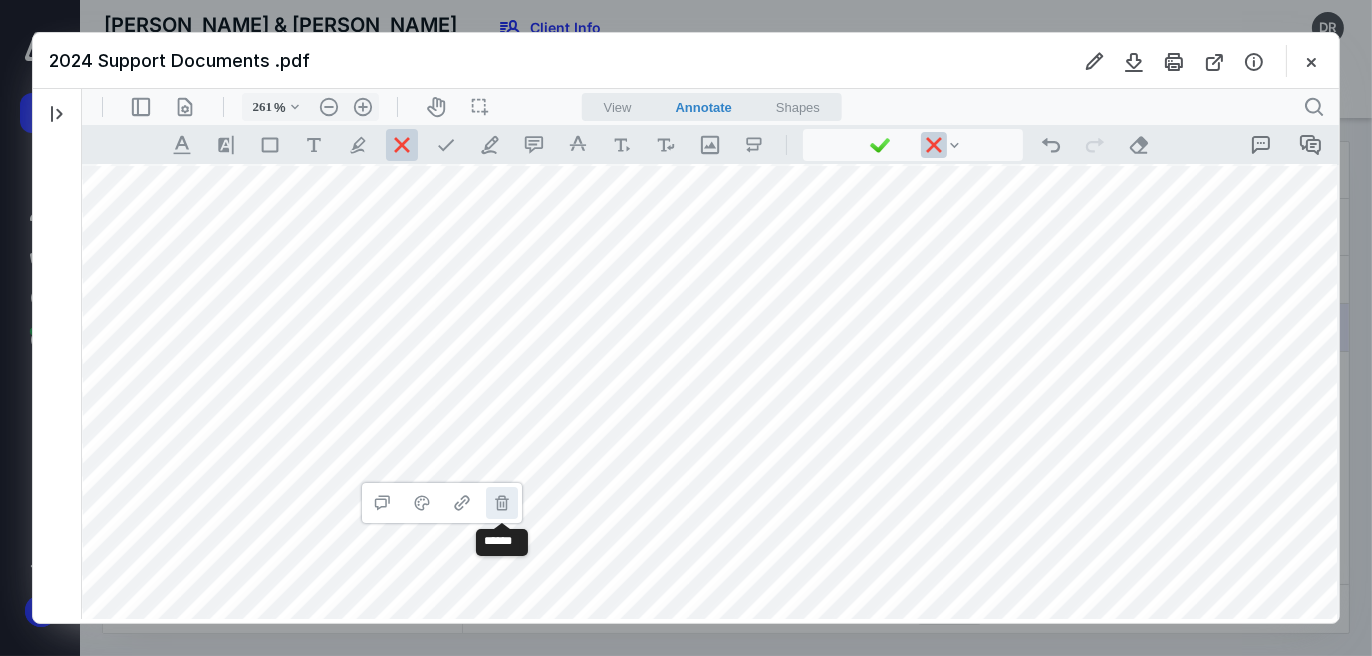 click on "**********" at bounding box center [501, 502] 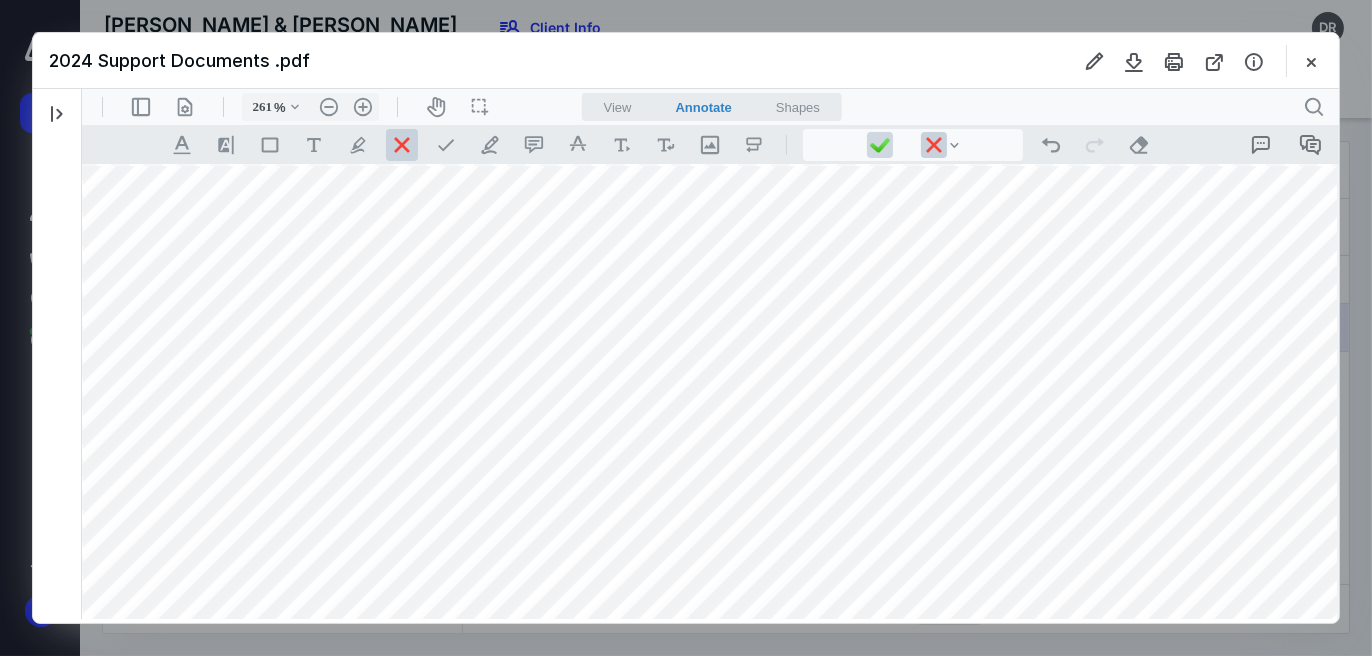 click at bounding box center (879, 144) 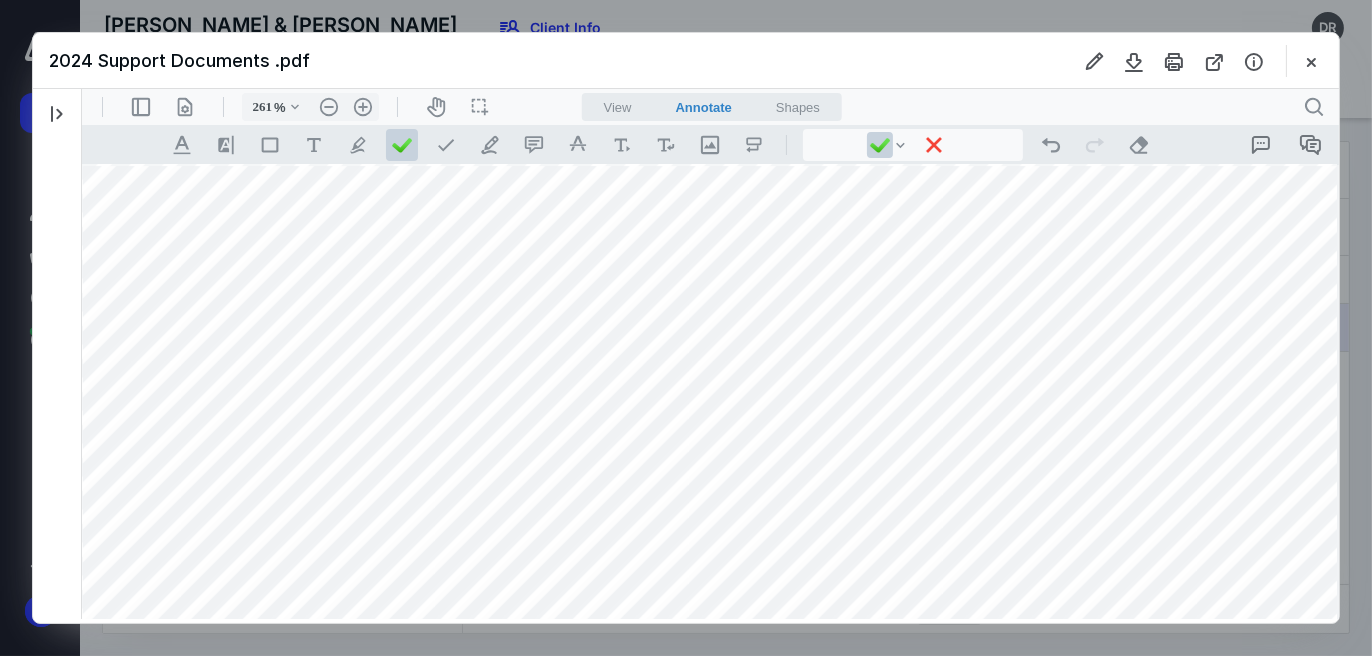 click at bounding box center [729, 980] 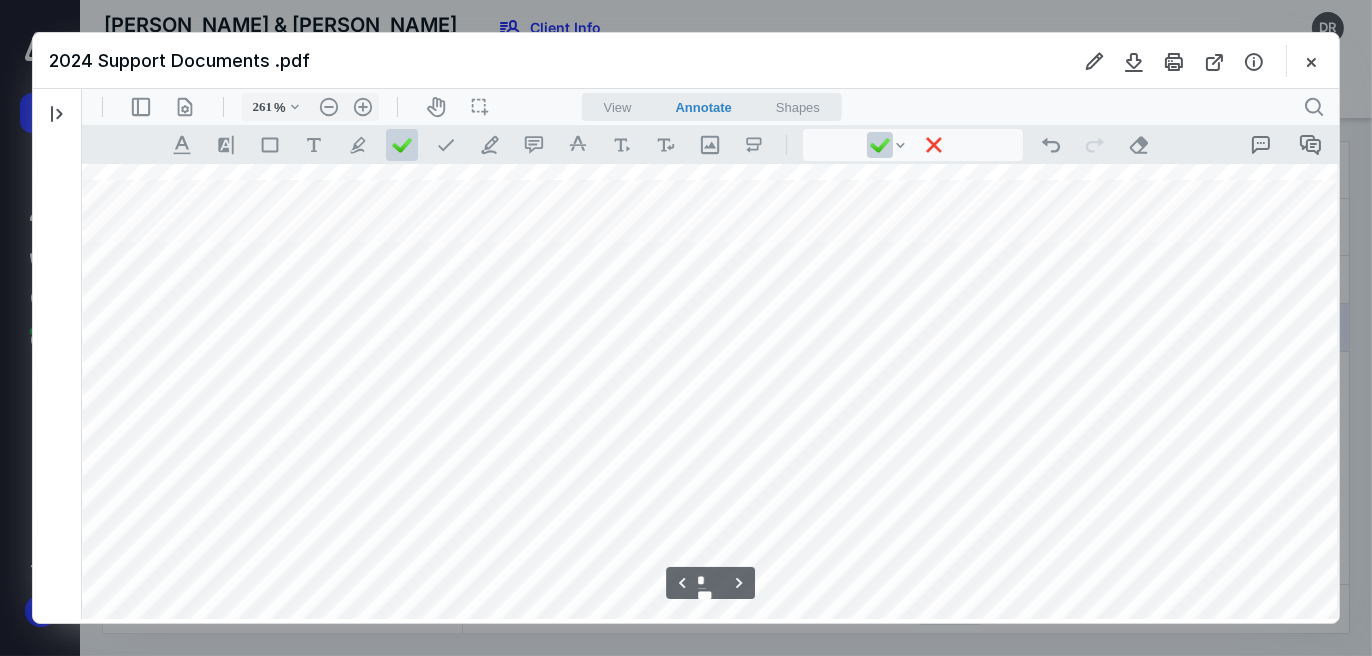 scroll, scrollTop: 17993, scrollLeft: 2442, axis: both 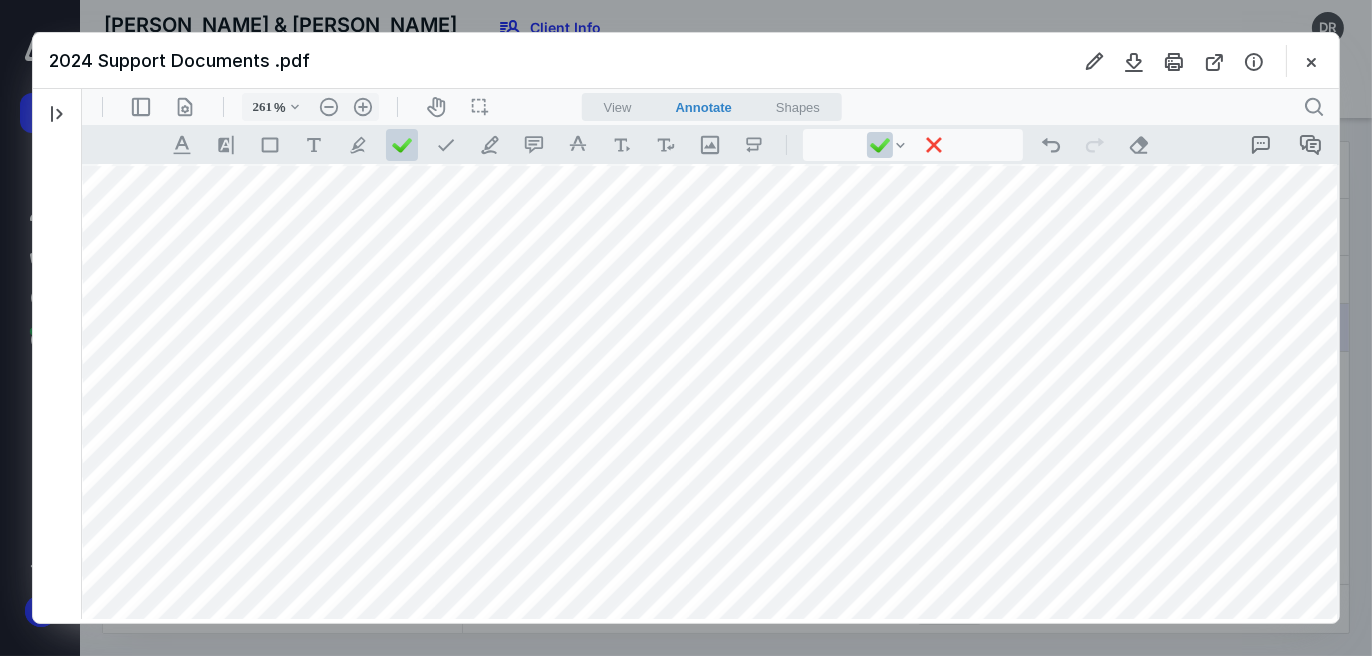 click at bounding box center (729, 1080) 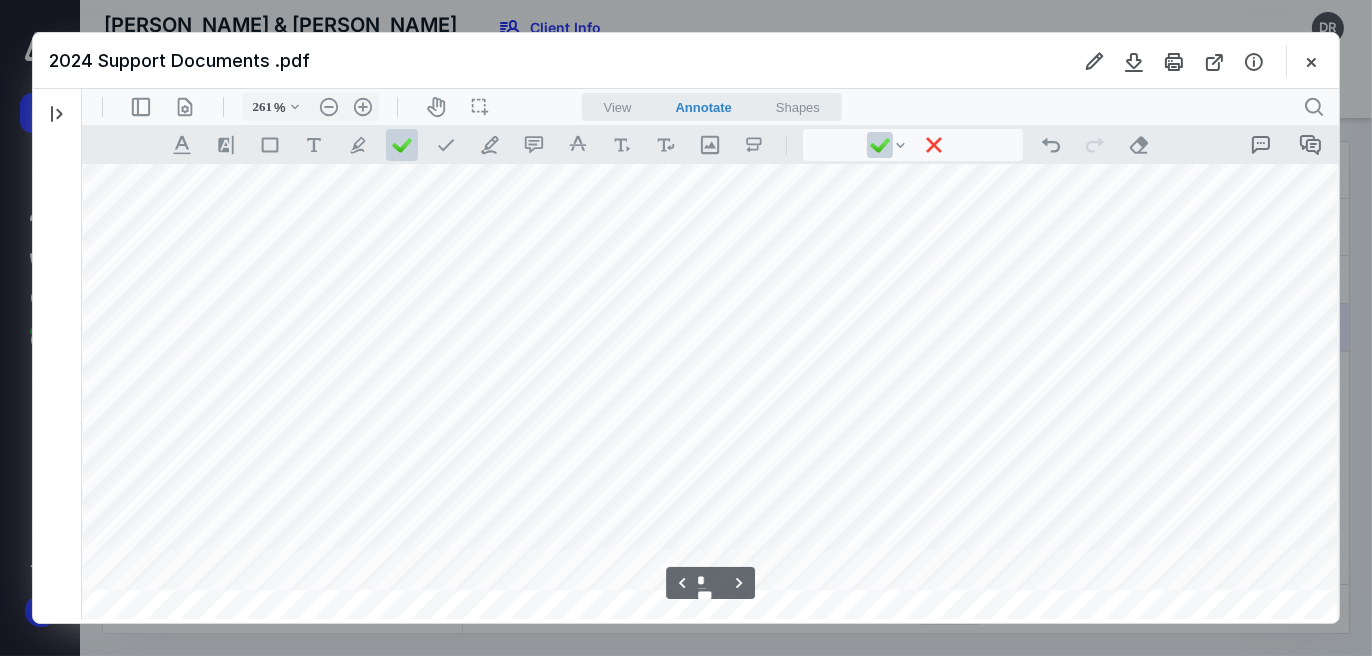 scroll, scrollTop: 18193, scrollLeft: 2442, axis: both 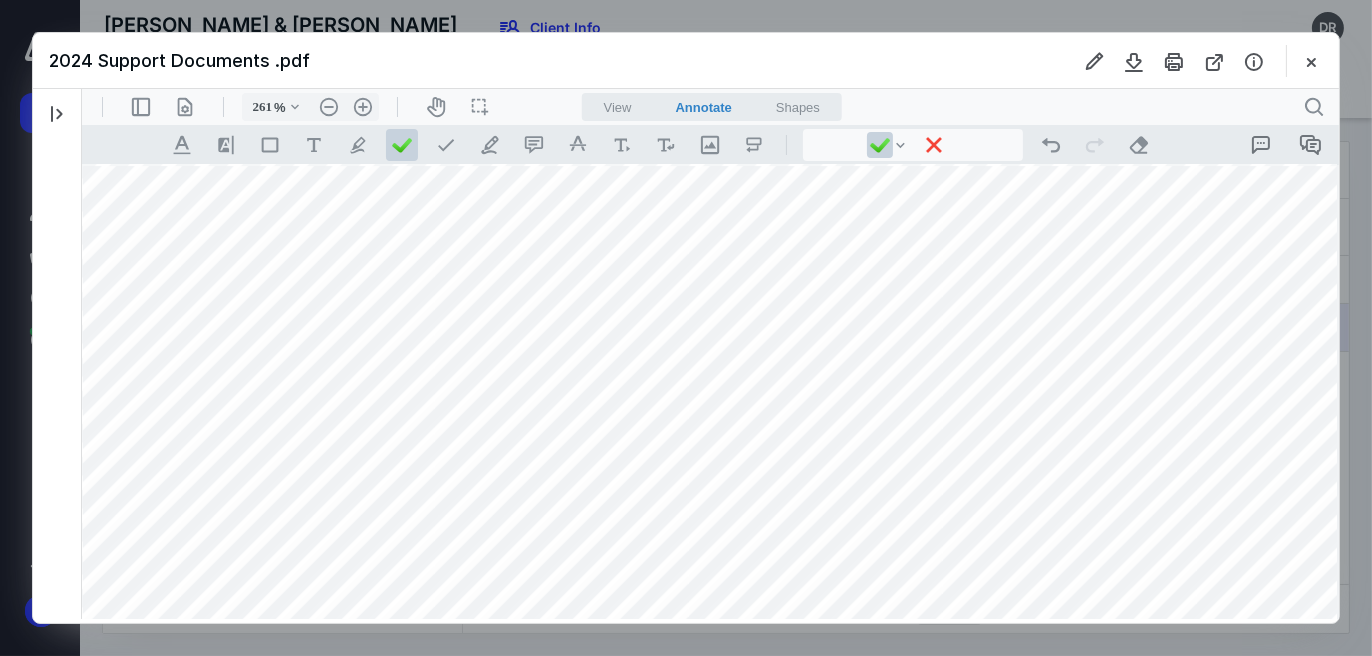 click at bounding box center (729, 880) 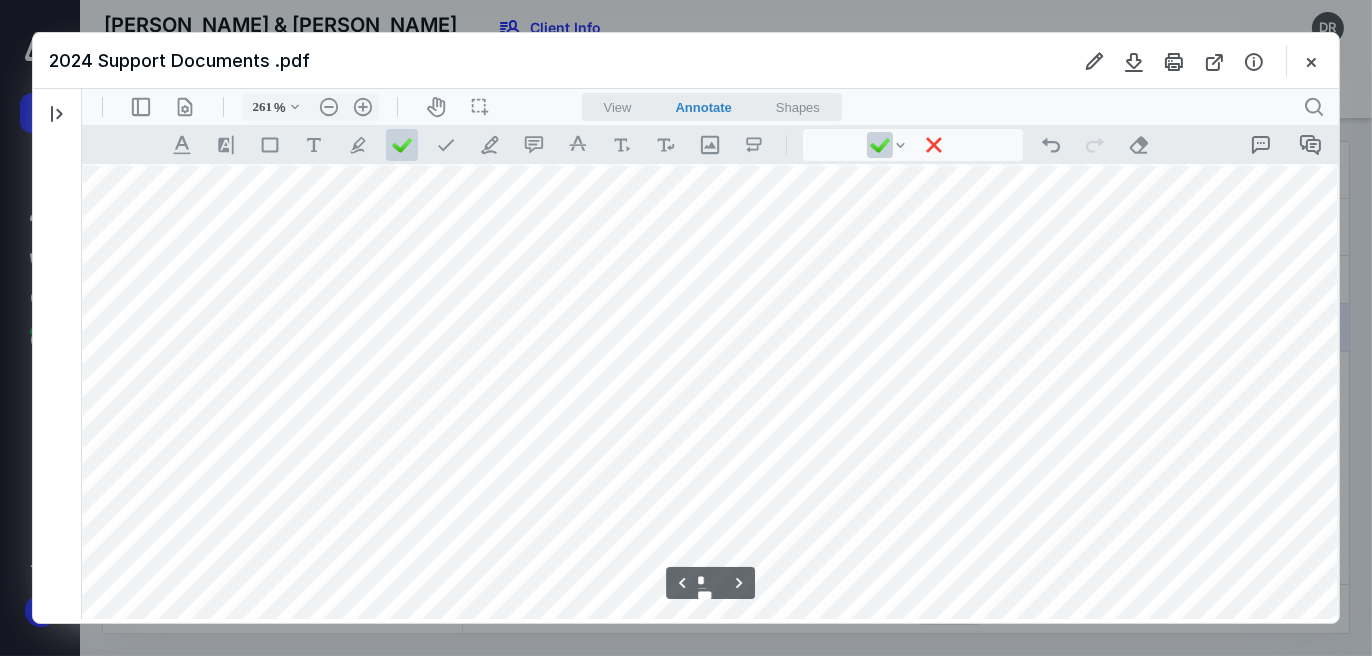 scroll, scrollTop: 17993, scrollLeft: 2442, axis: both 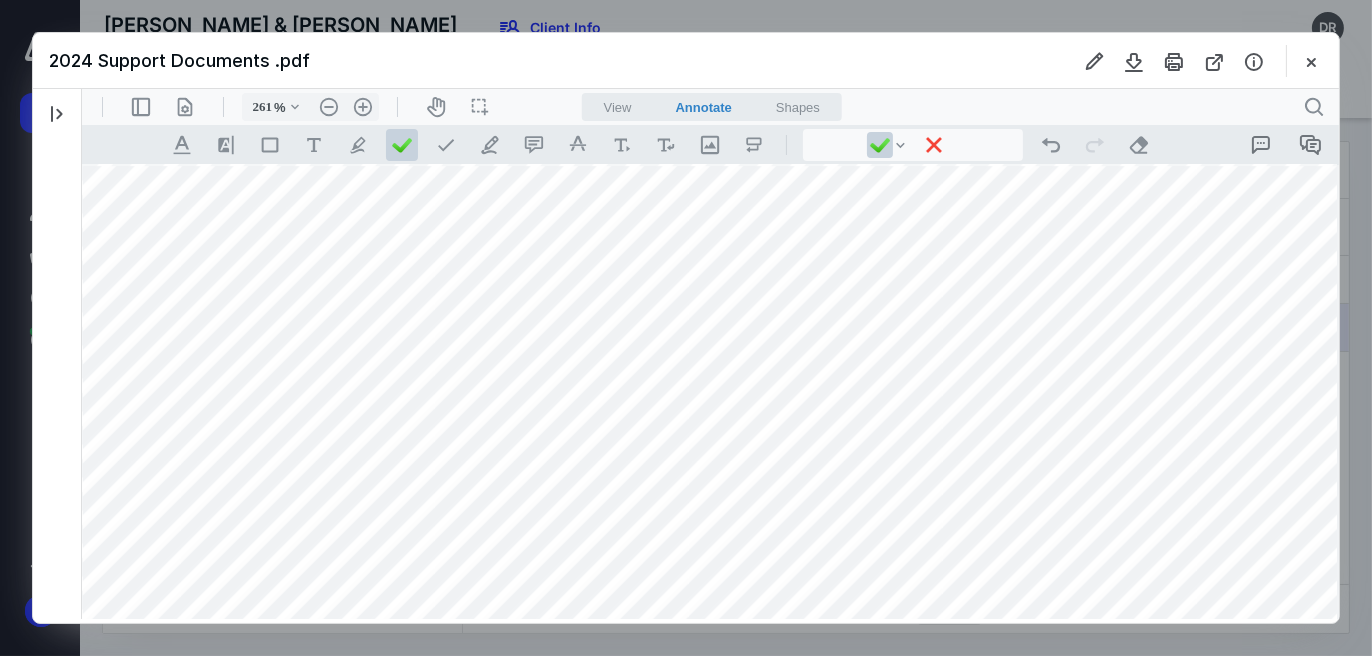click at bounding box center (729, 1080) 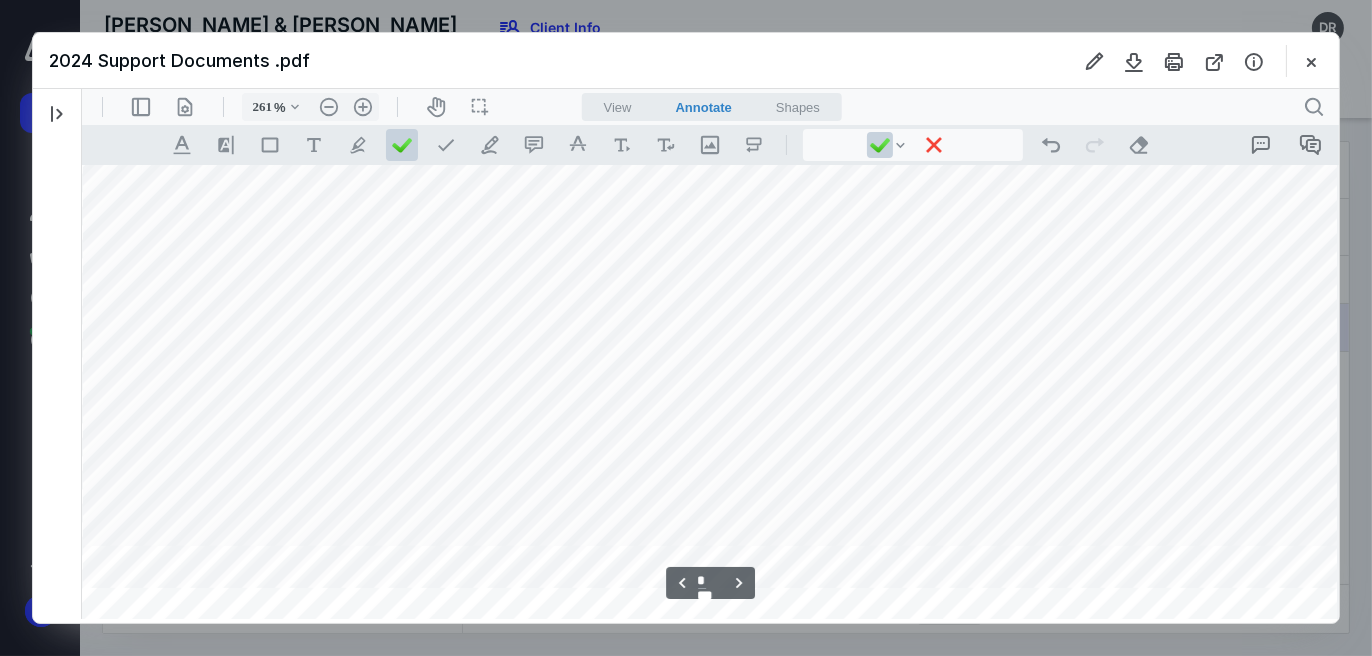 scroll, scrollTop: 20093, scrollLeft: 2442, axis: both 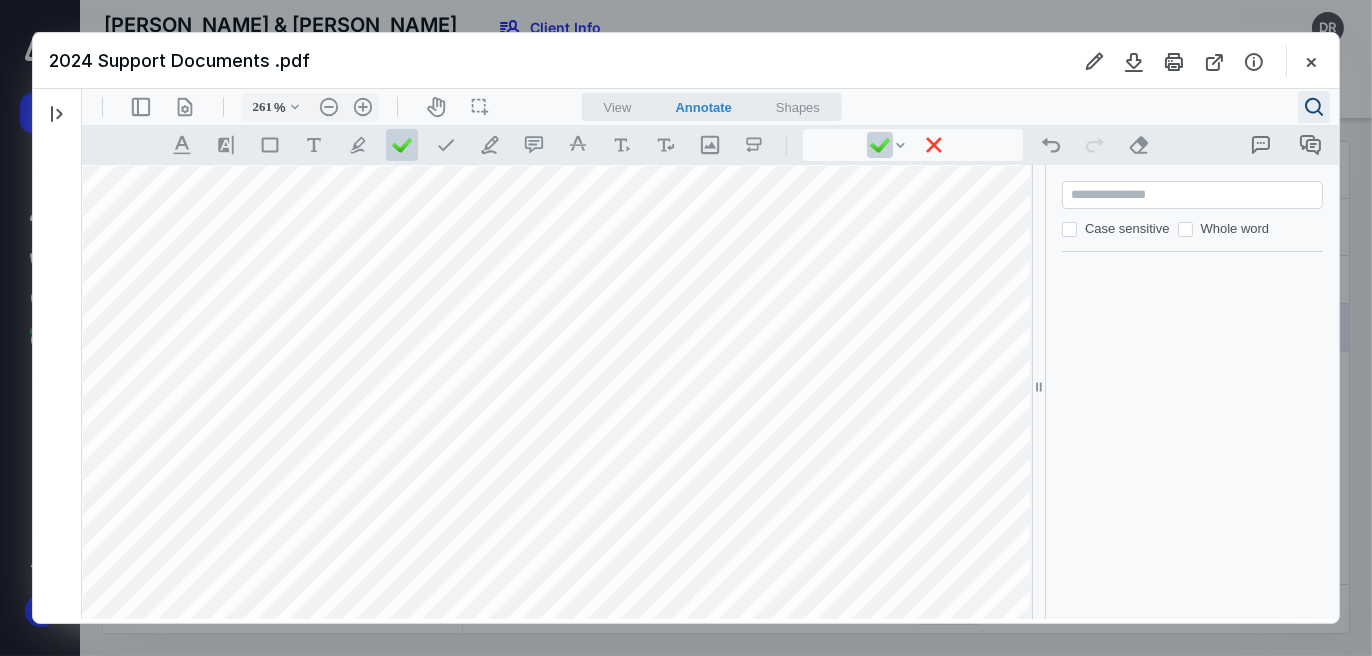 click on ".cls-1{fill:#abb0c4;} icon - header - search" at bounding box center [1313, 106] 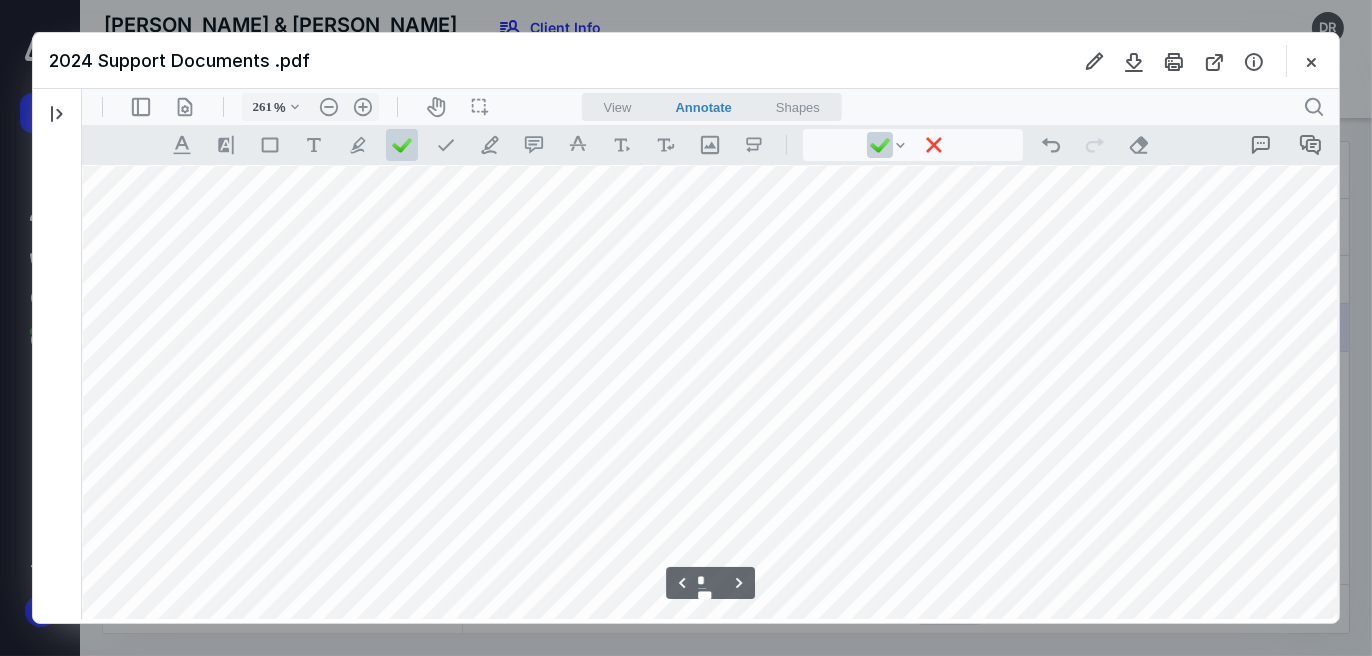 scroll, scrollTop: 20293, scrollLeft: 2442, axis: both 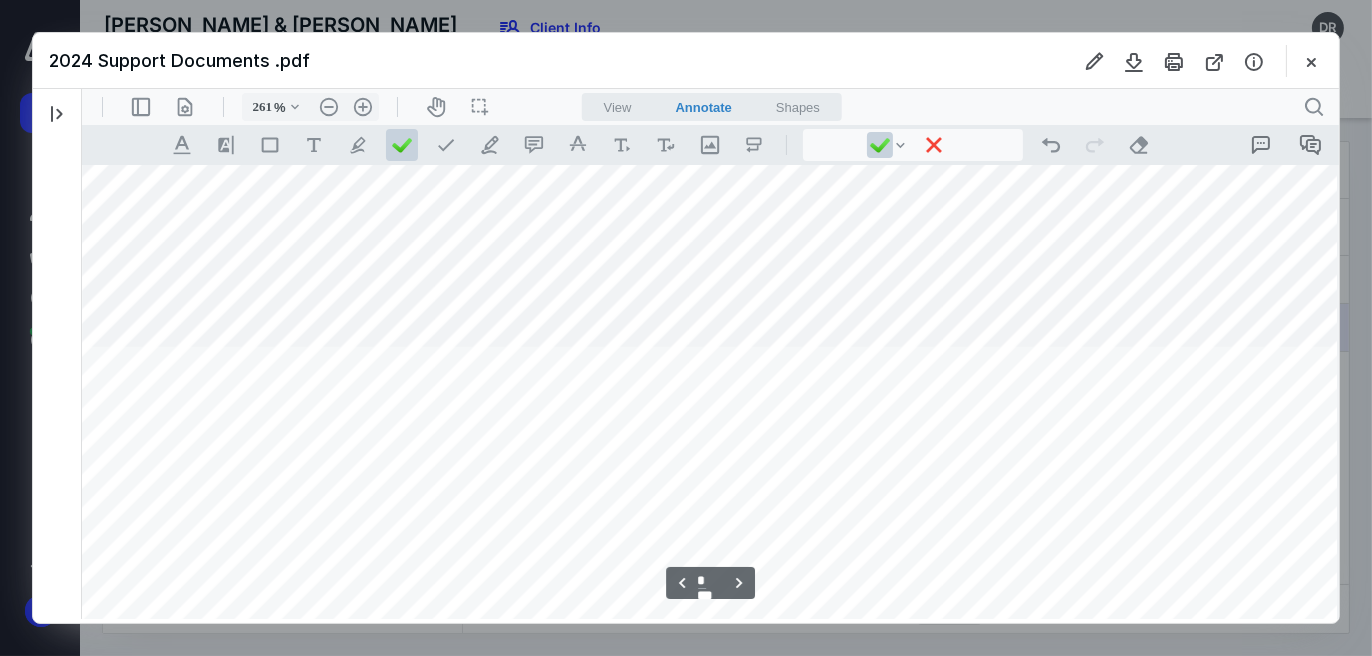 type on "*" 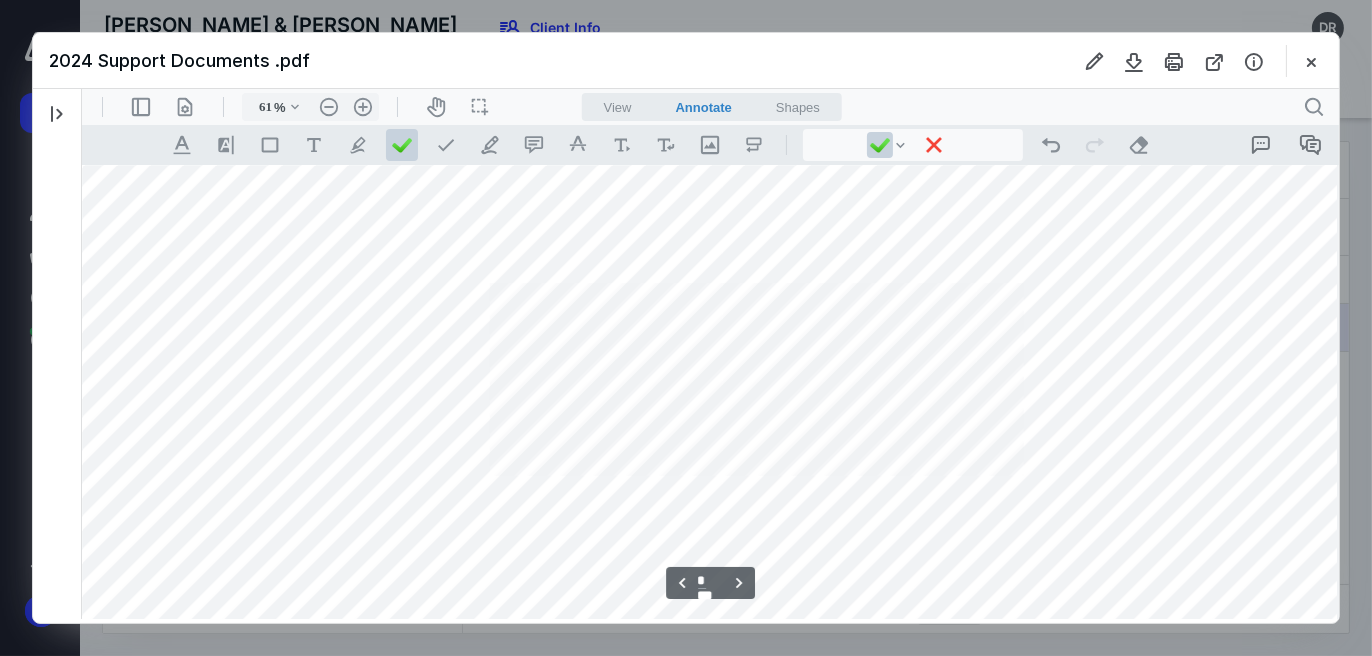 scroll, scrollTop: 5391, scrollLeft: 26, axis: both 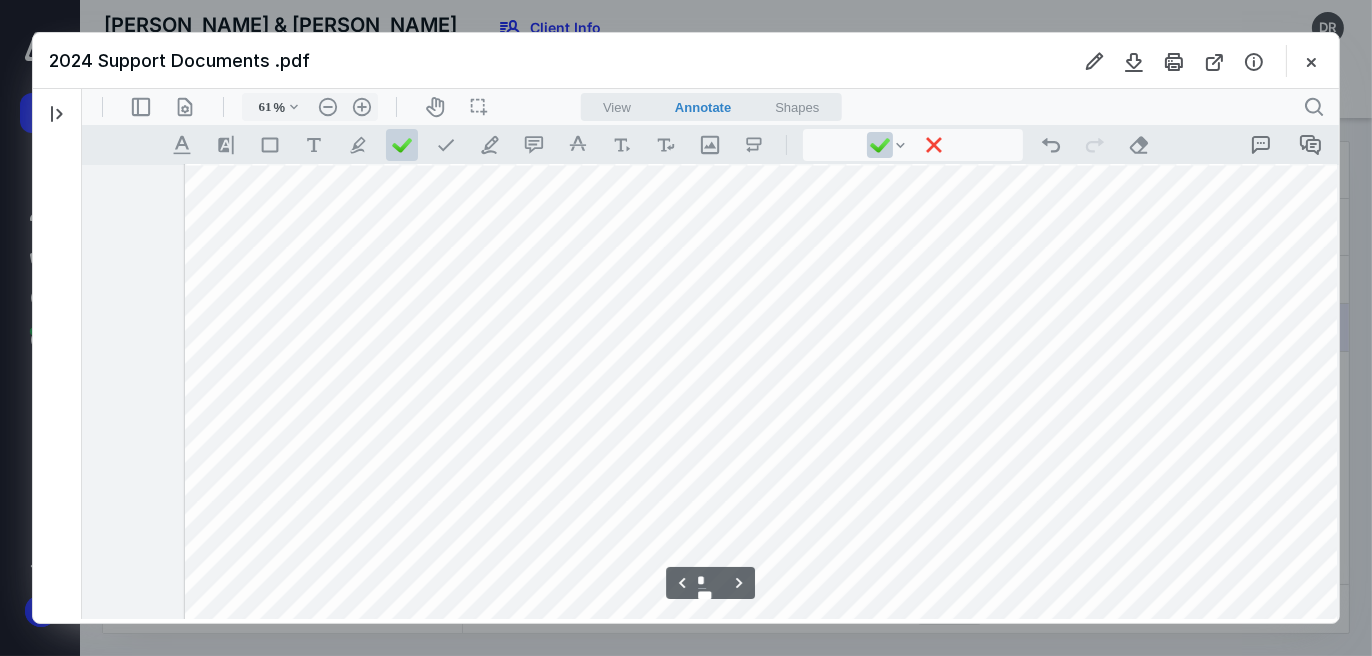 type on "54" 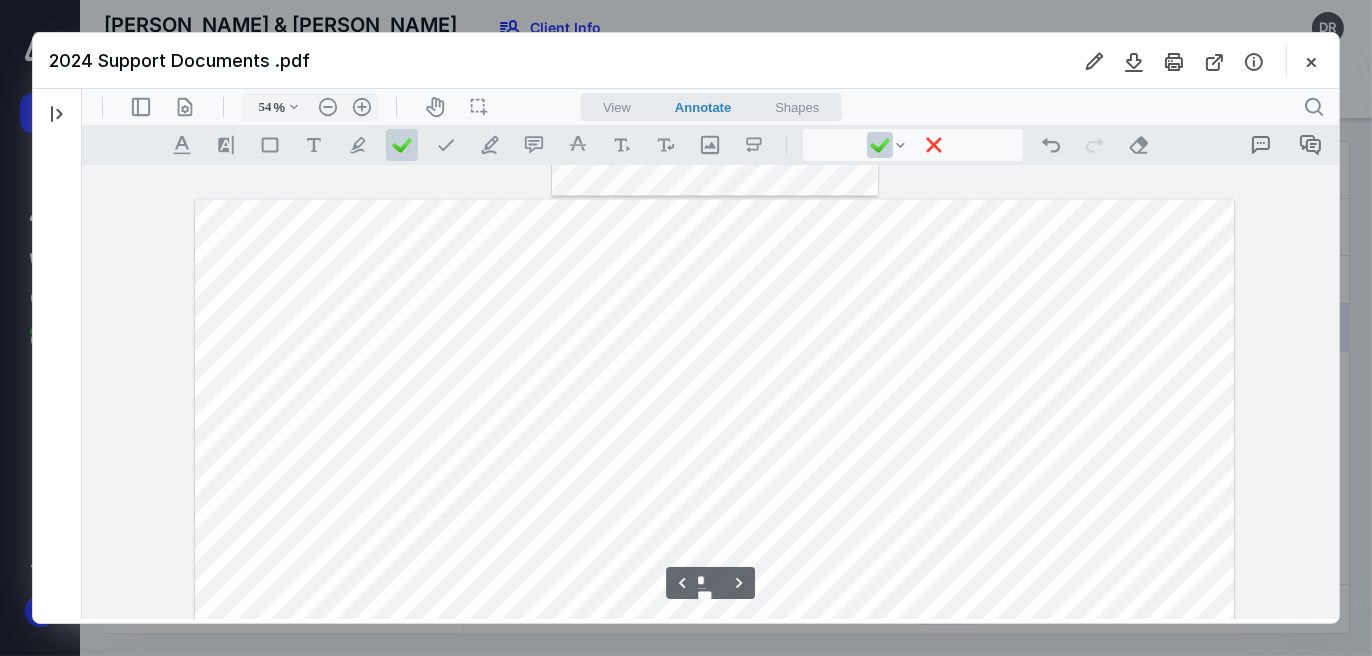 scroll, scrollTop: 4503, scrollLeft: 0, axis: vertical 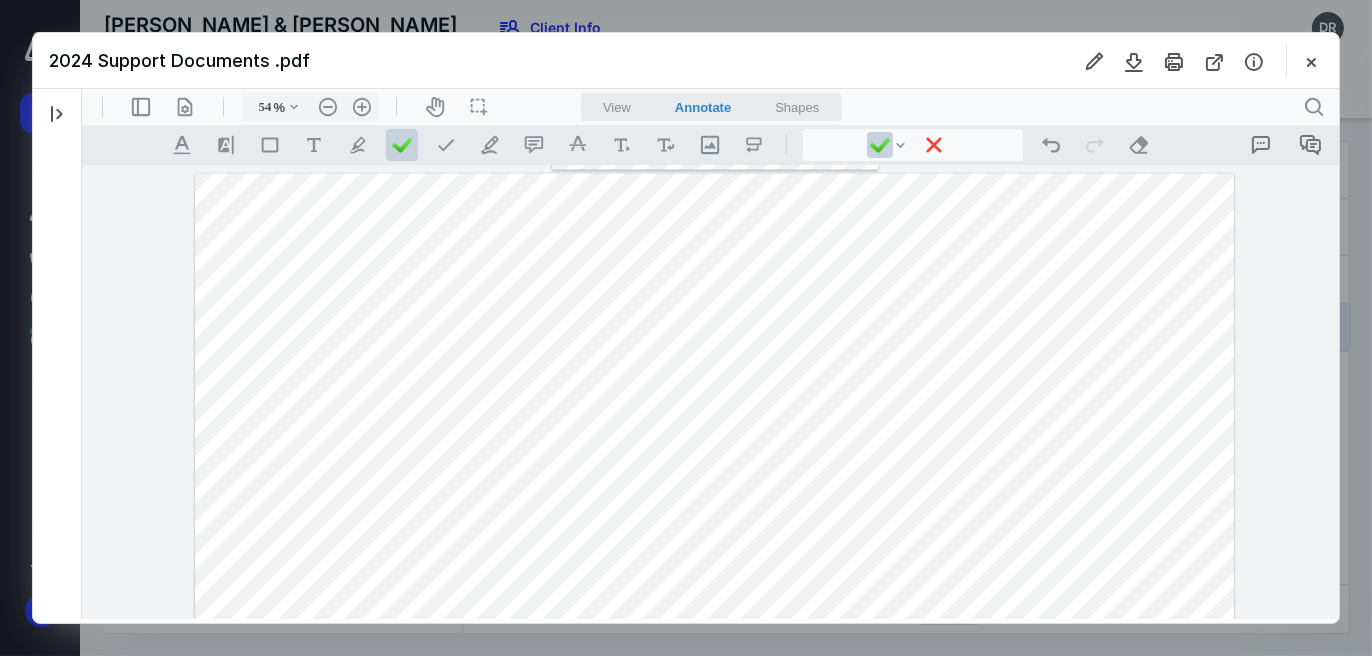 click at bounding box center (713, 628) 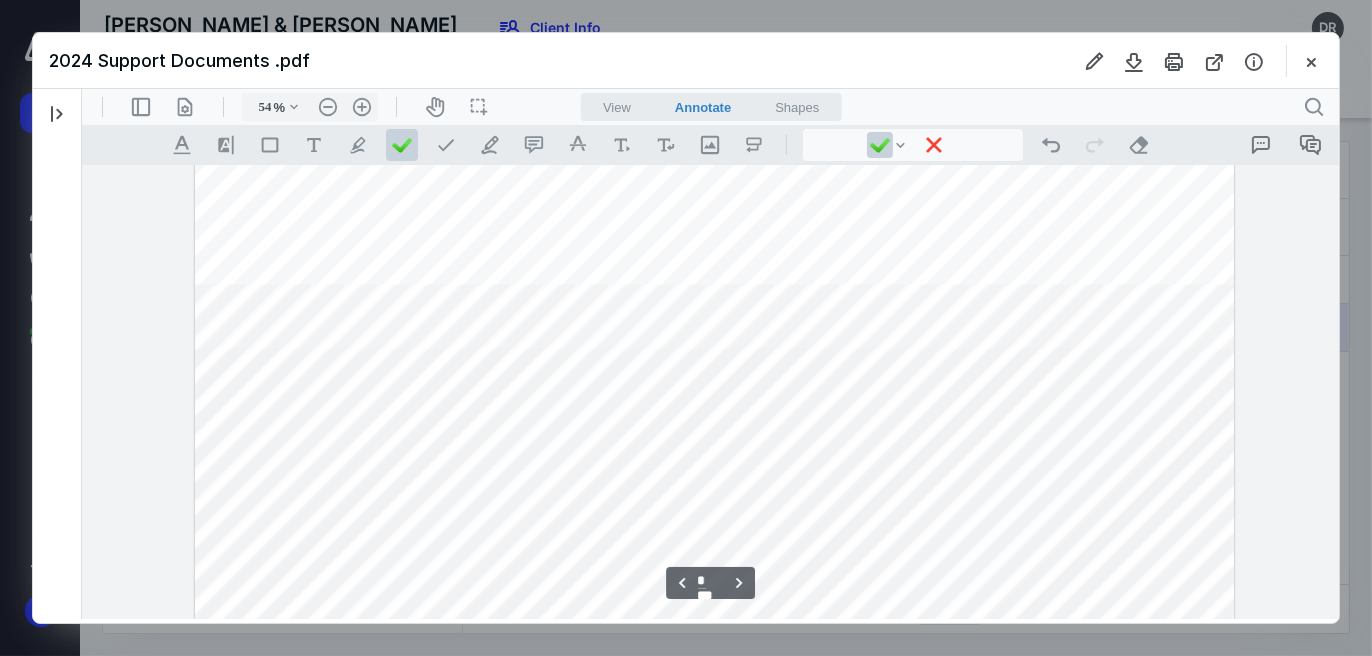 scroll, scrollTop: 4503, scrollLeft: 0, axis: vertical 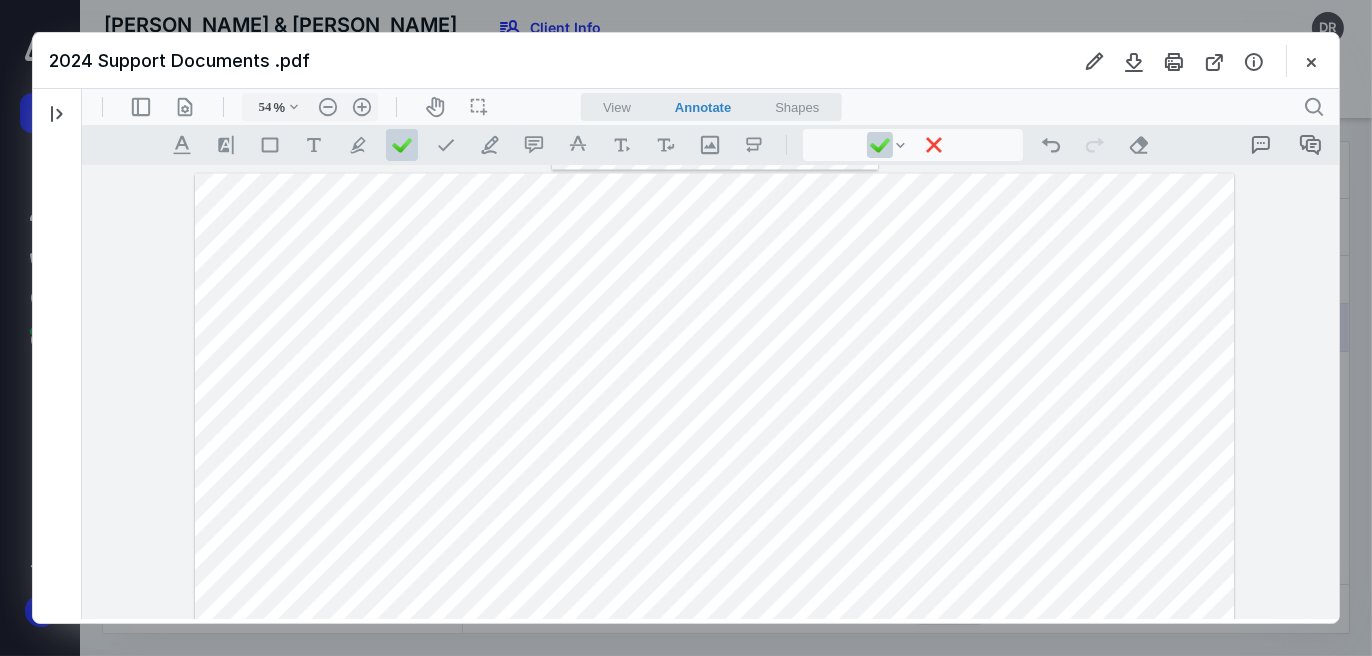 click at bounding box center (713, 628) 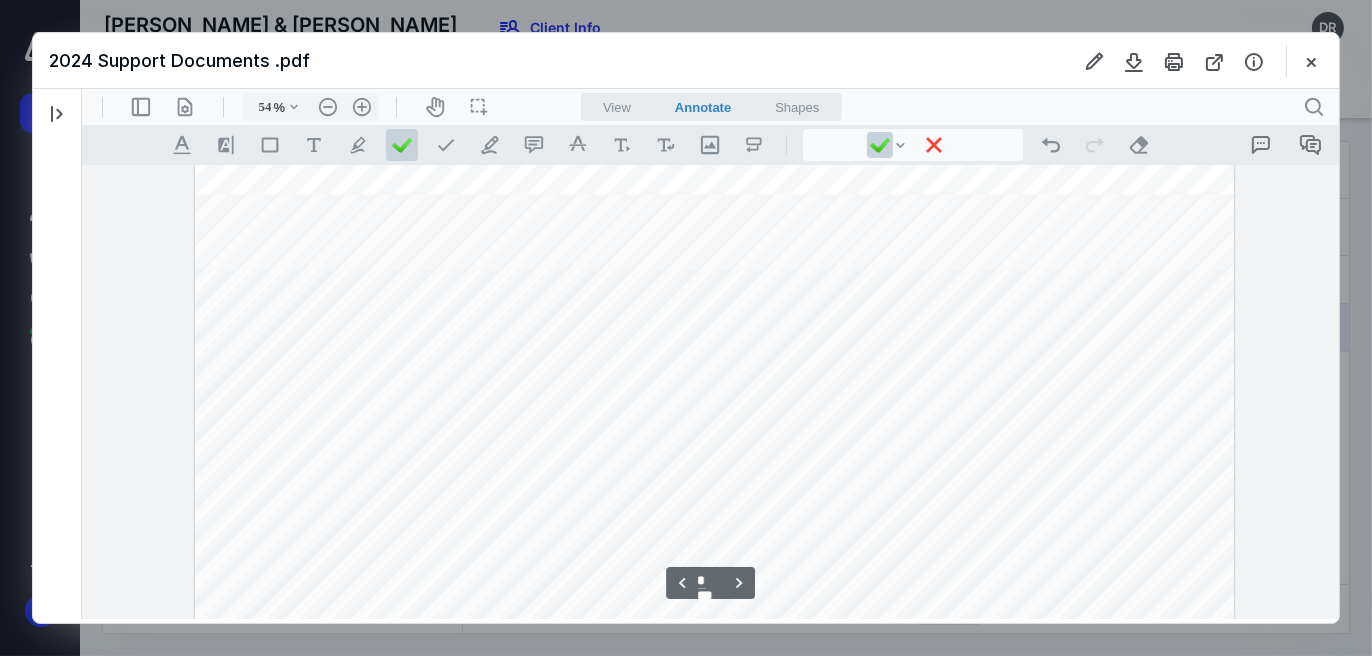 scroll, scrollTop: 4503, scrollLeft: 0, axis: vertical 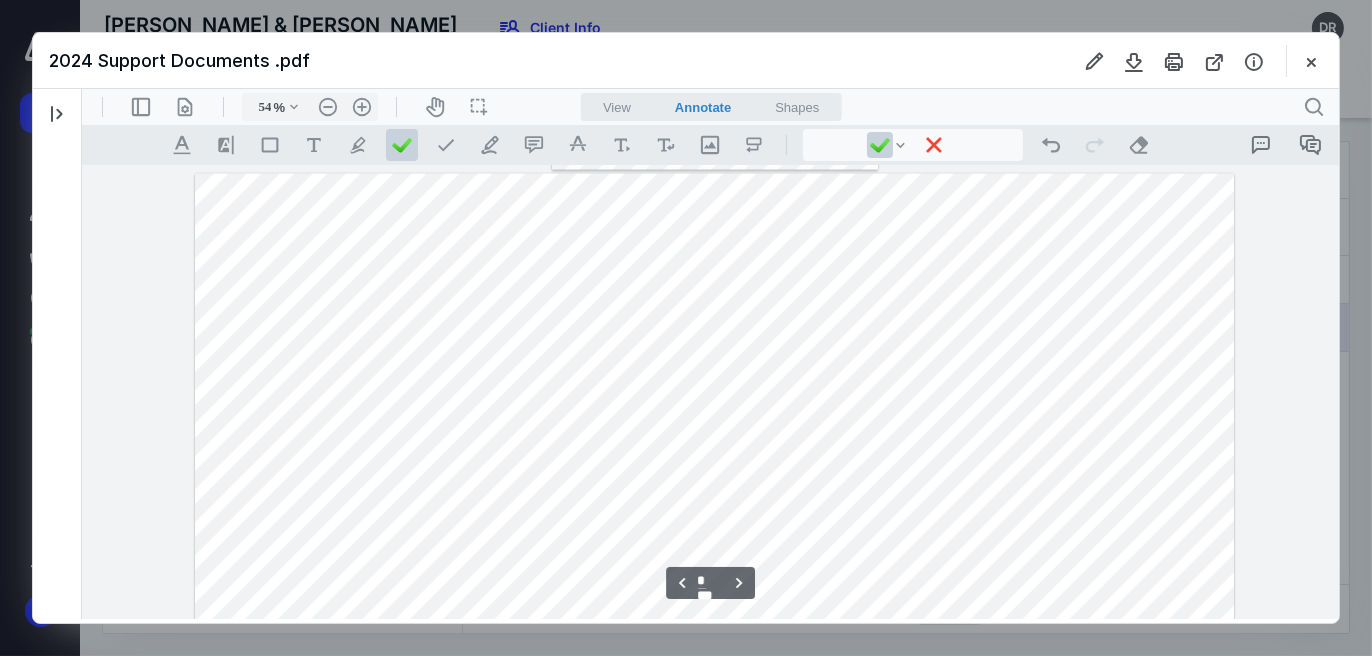 click at bounding box center [713, 628] 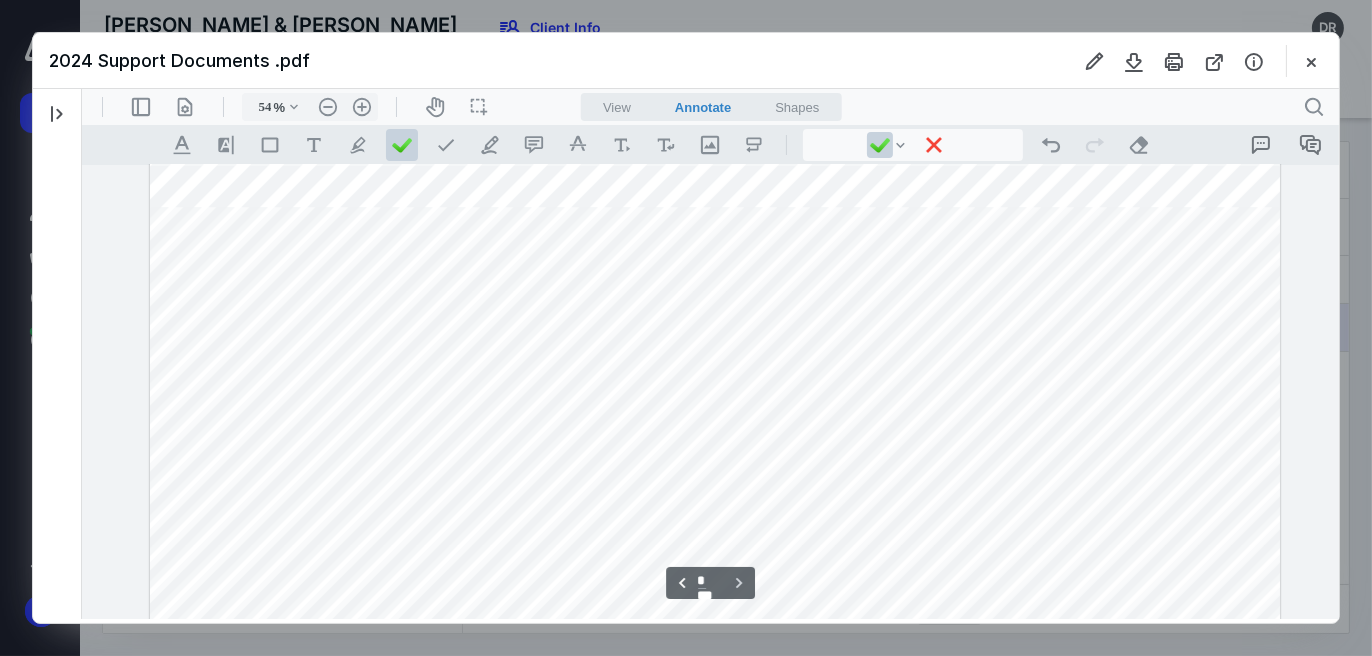 scroll, scrollTop: 8103, scrollLeft: 0, axis: vertical 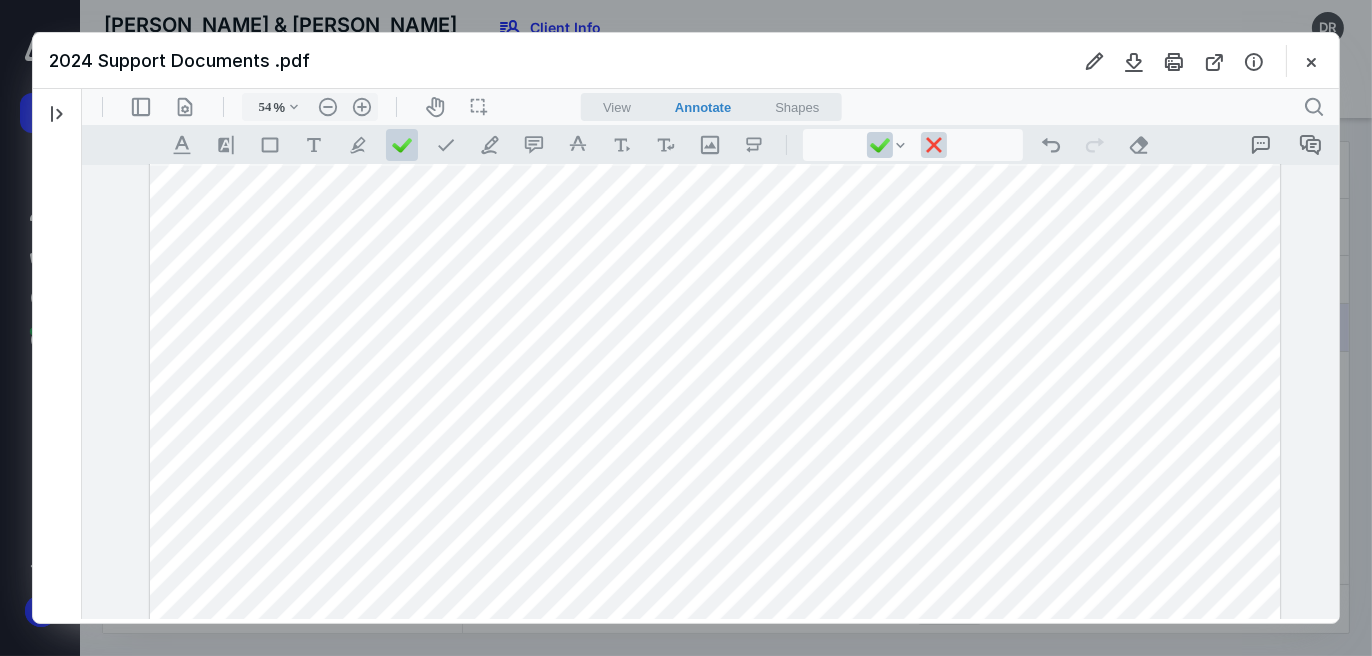 click at bounding box center [933, 144] 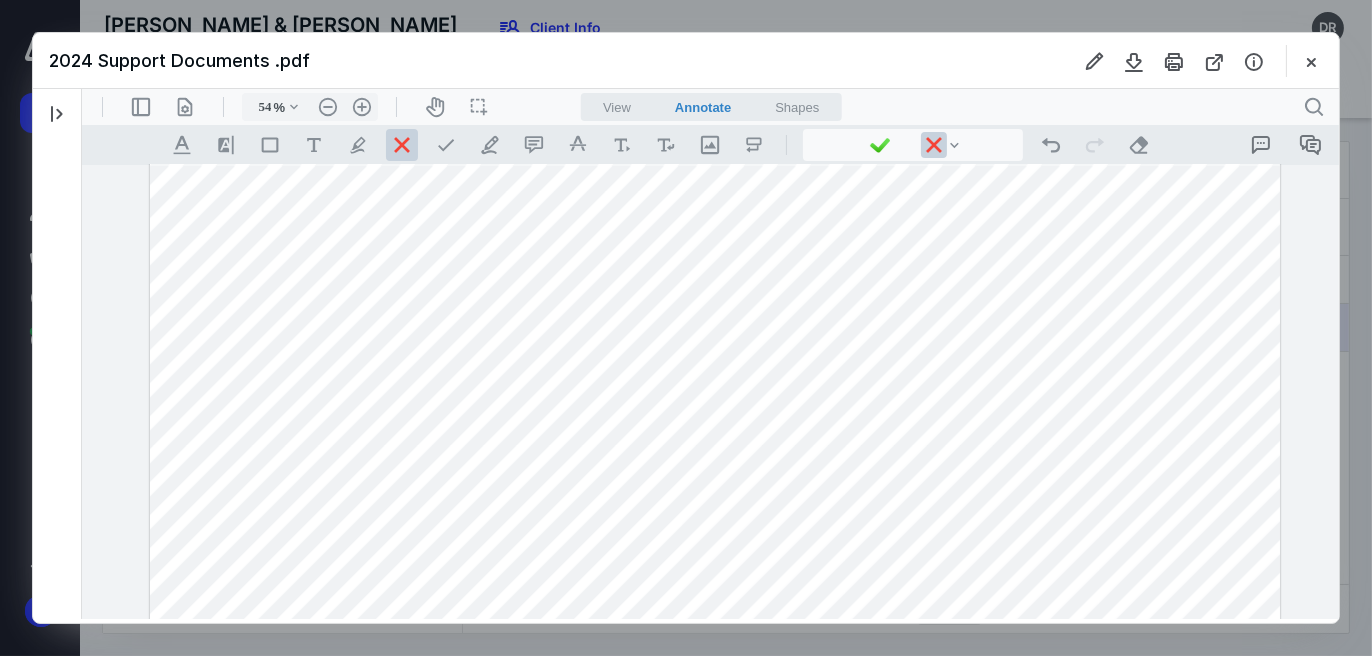 click at bounding box center [714, 450] 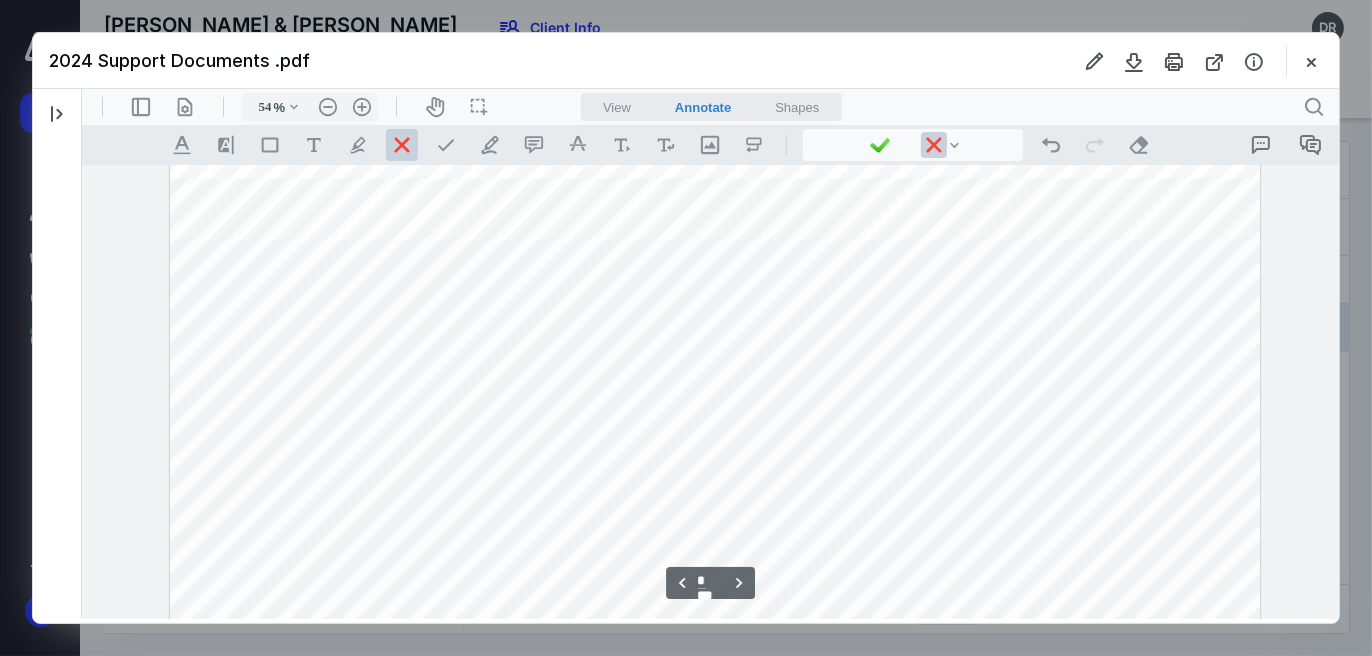 scroll, scrollTop: 2100, scrollLeft: 0, axis: vertical 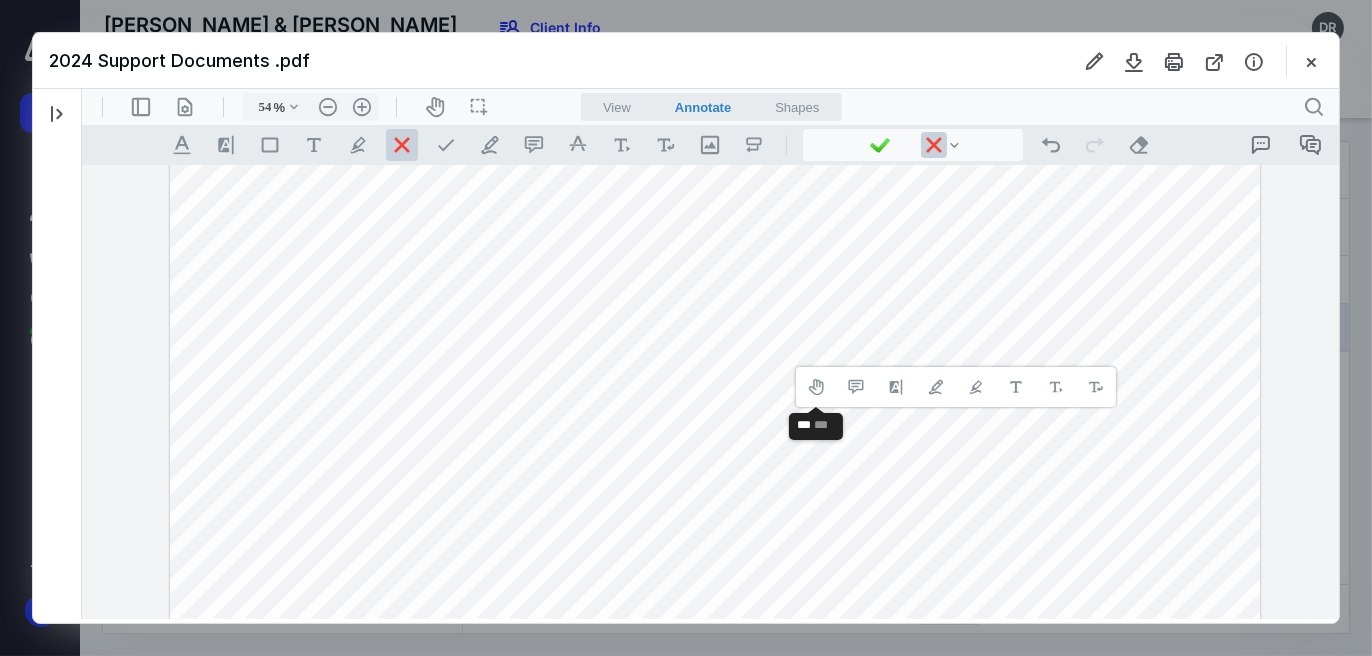 click on "**********" at bounding box center (955, 386) 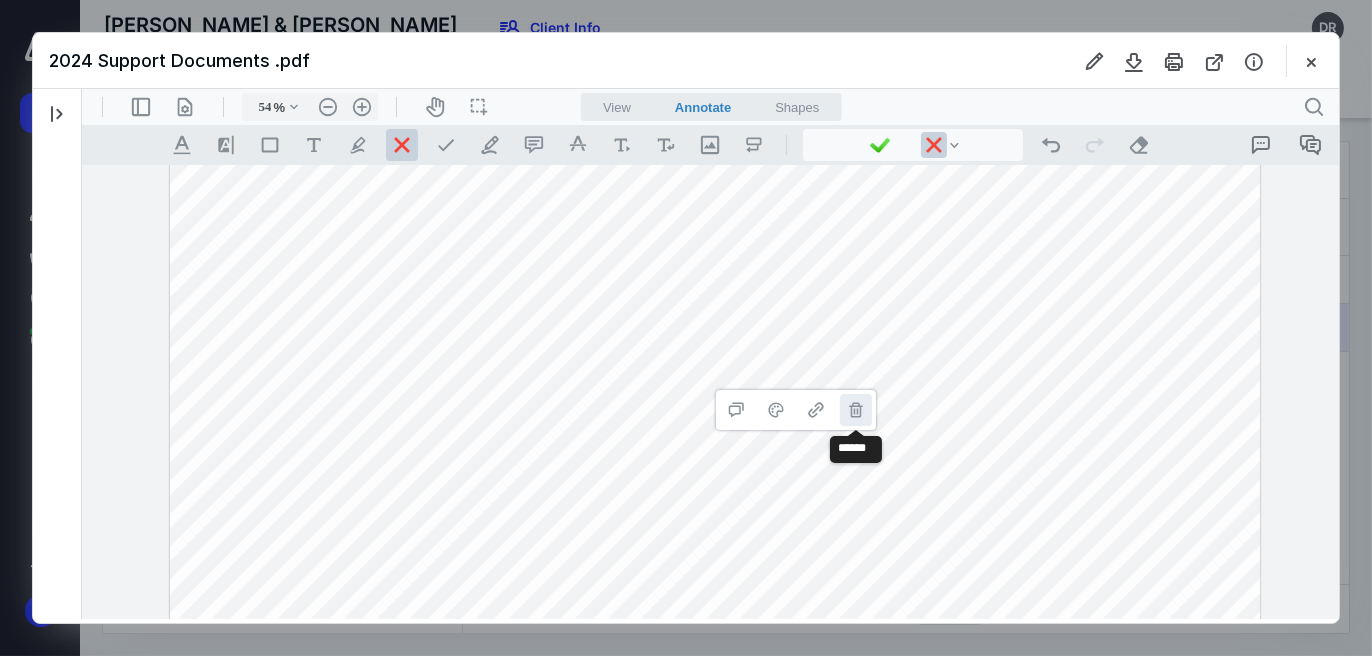 click on "**********" at bounding box center [855, 409] 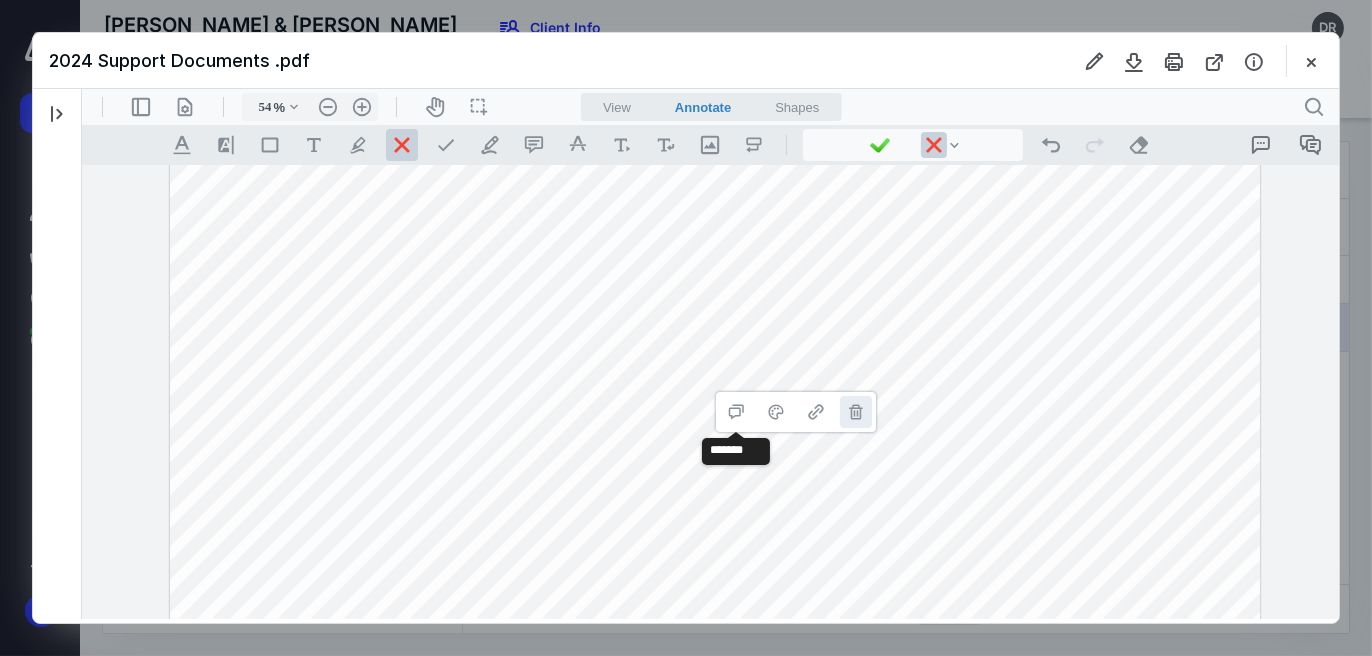 click on "**********" at bounding box center [855, 411] 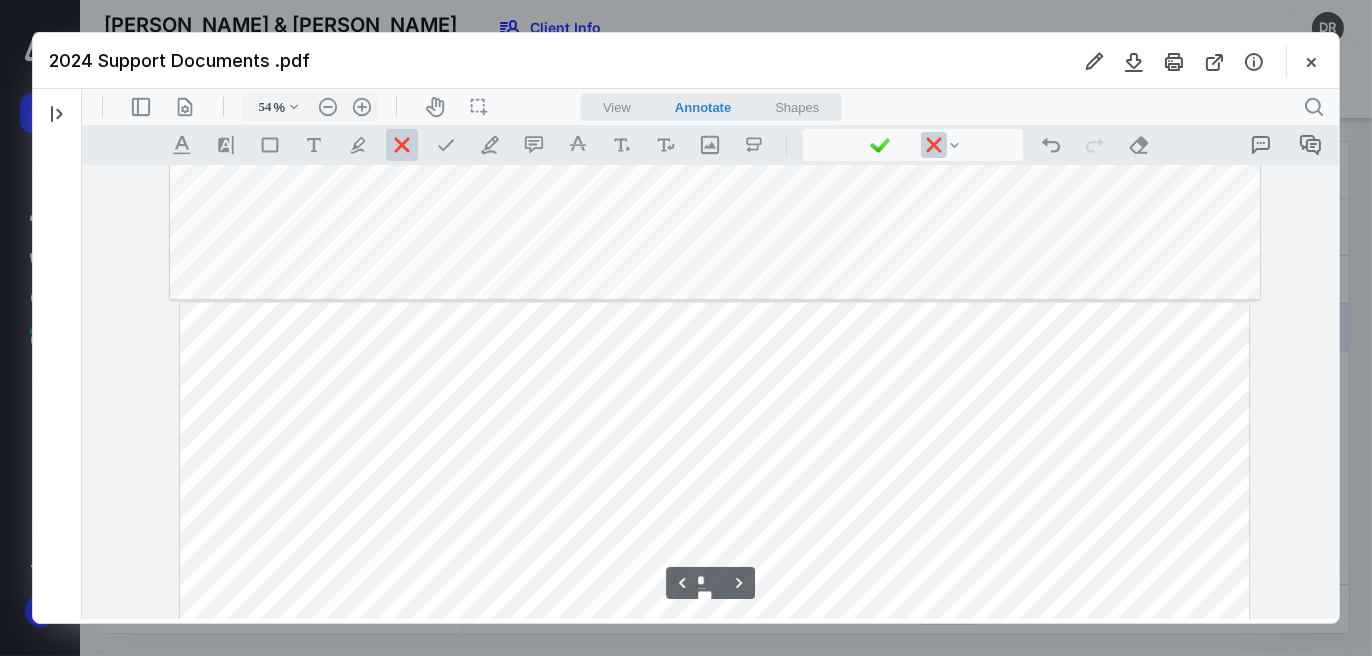 scroll, scrollTop: 2700, scrollLeft: 0, axis: vertical 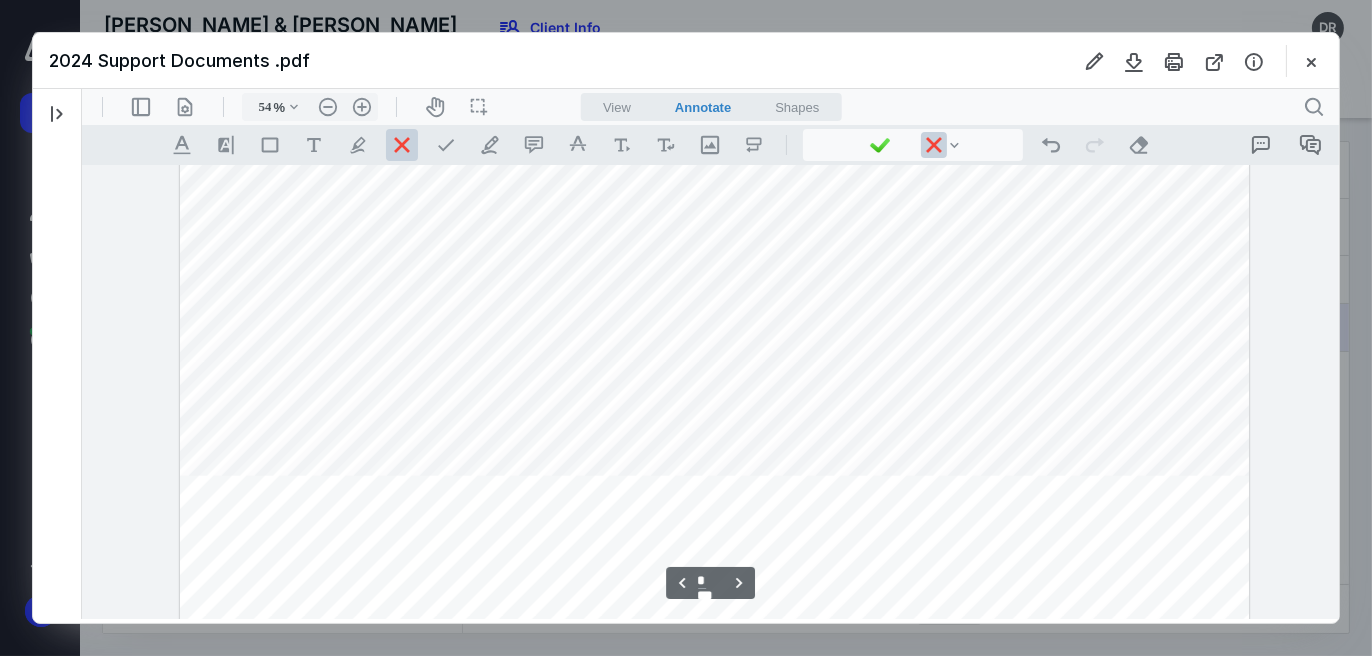 type on "*" 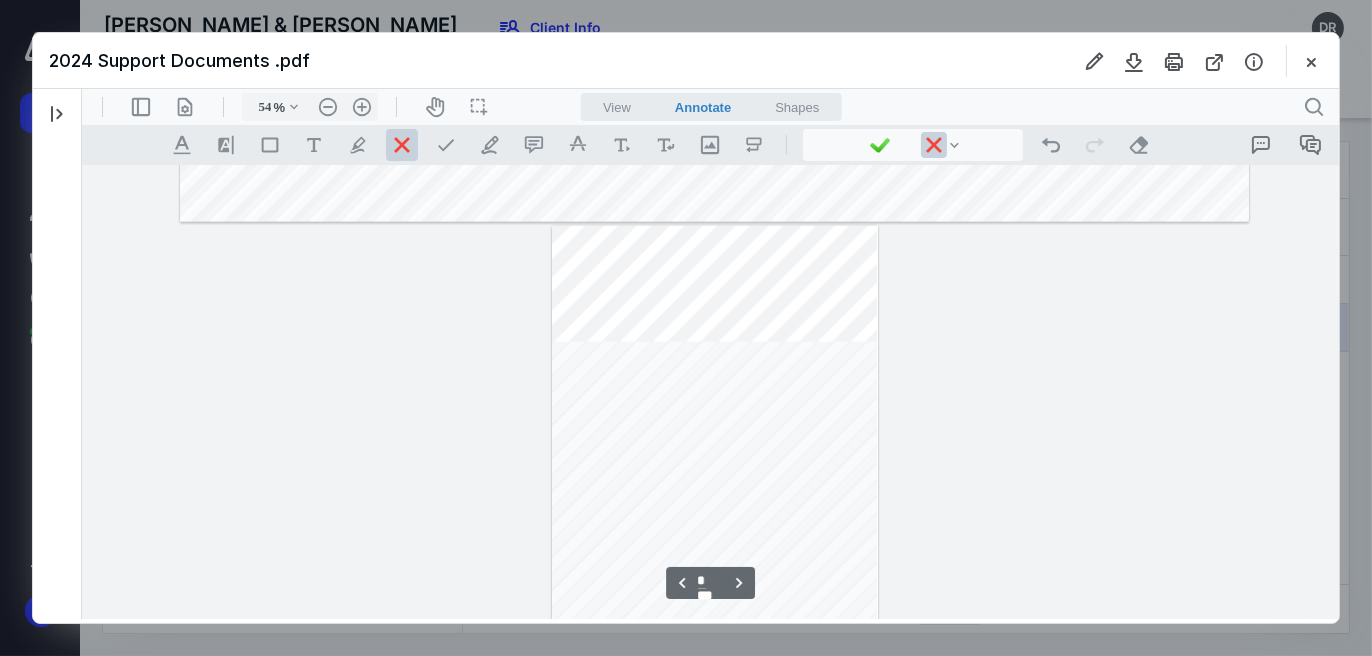 scroll, scrollTop: 3500, scrollLeft: 0, axis: vertical 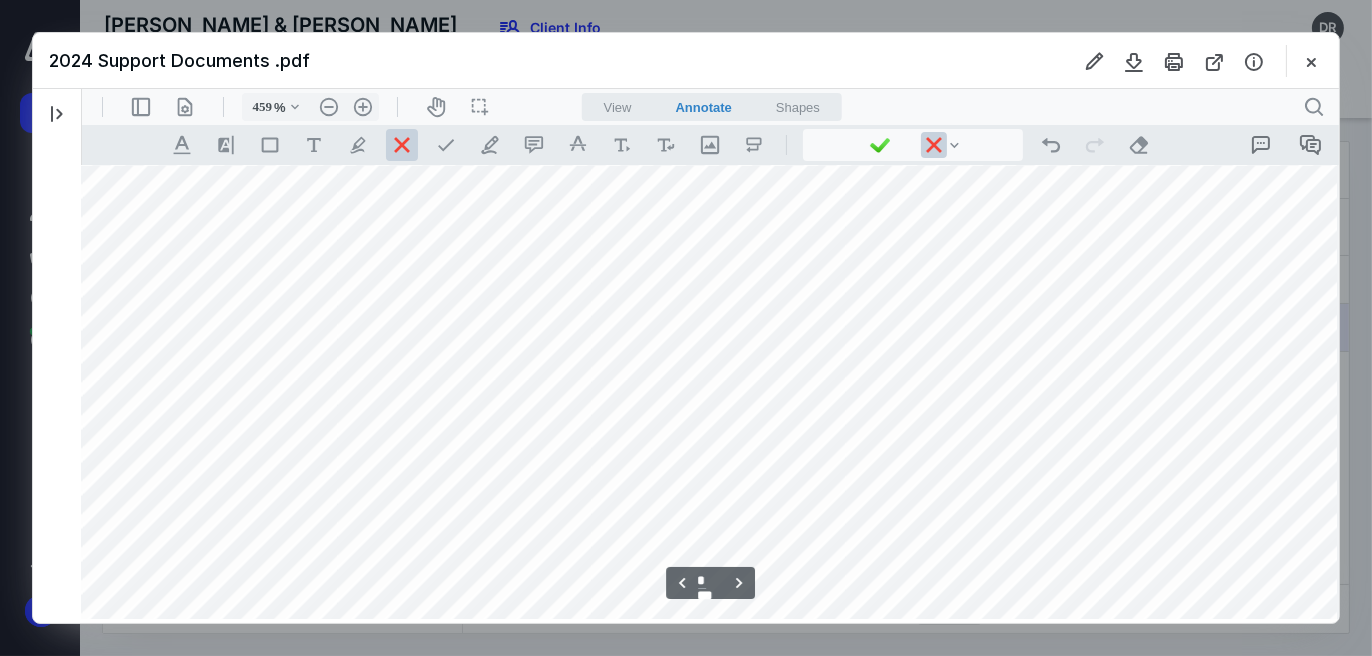 type on "259" 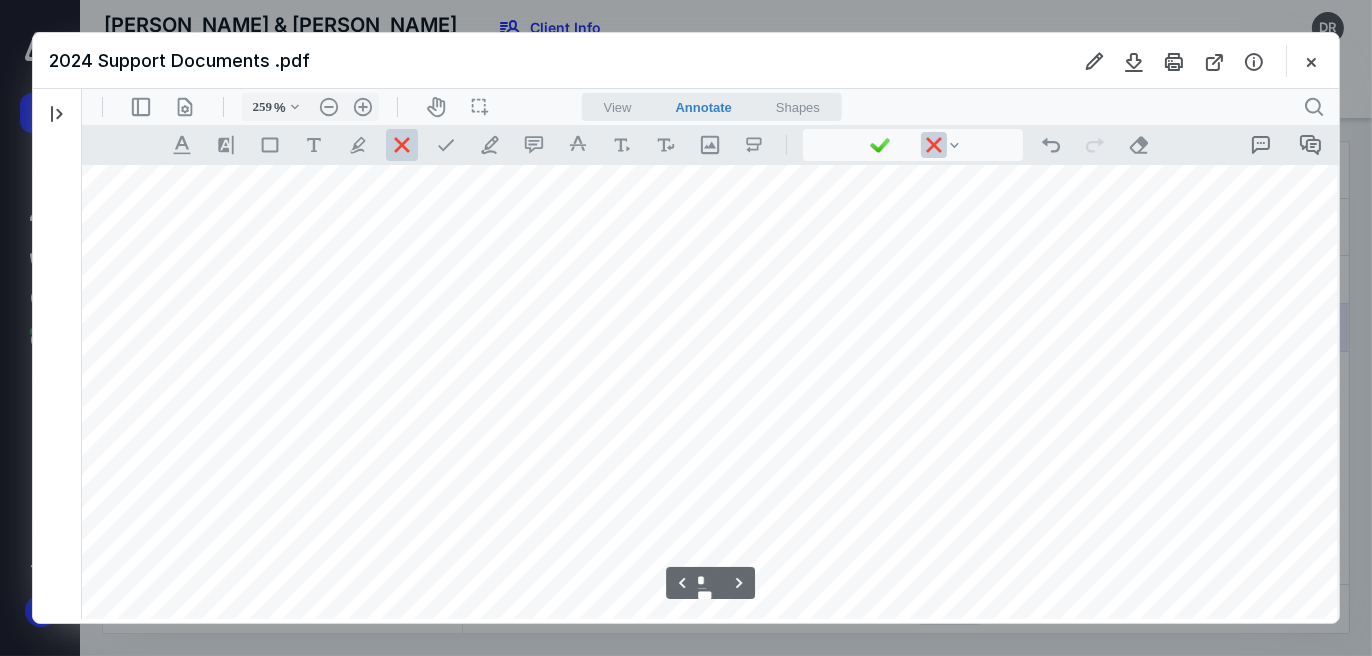 scroll, scrollTop: 19819, scrollLeft: 2443, axis: both 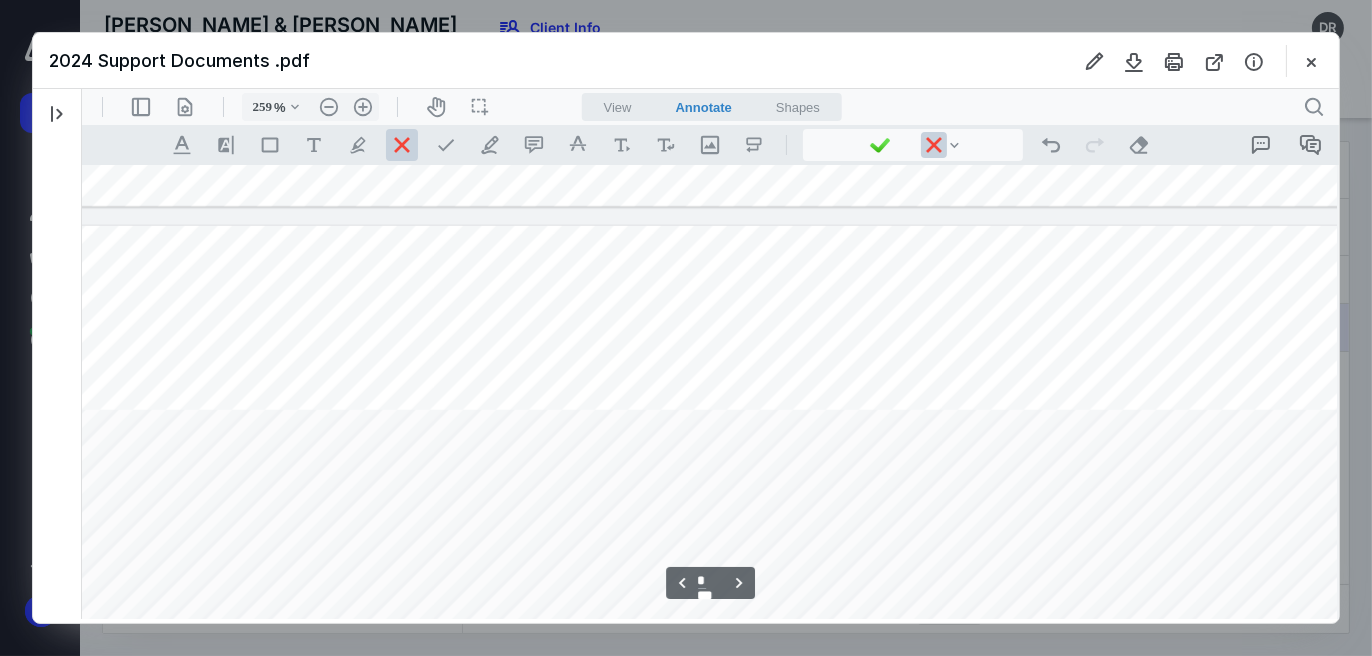 type on "*" 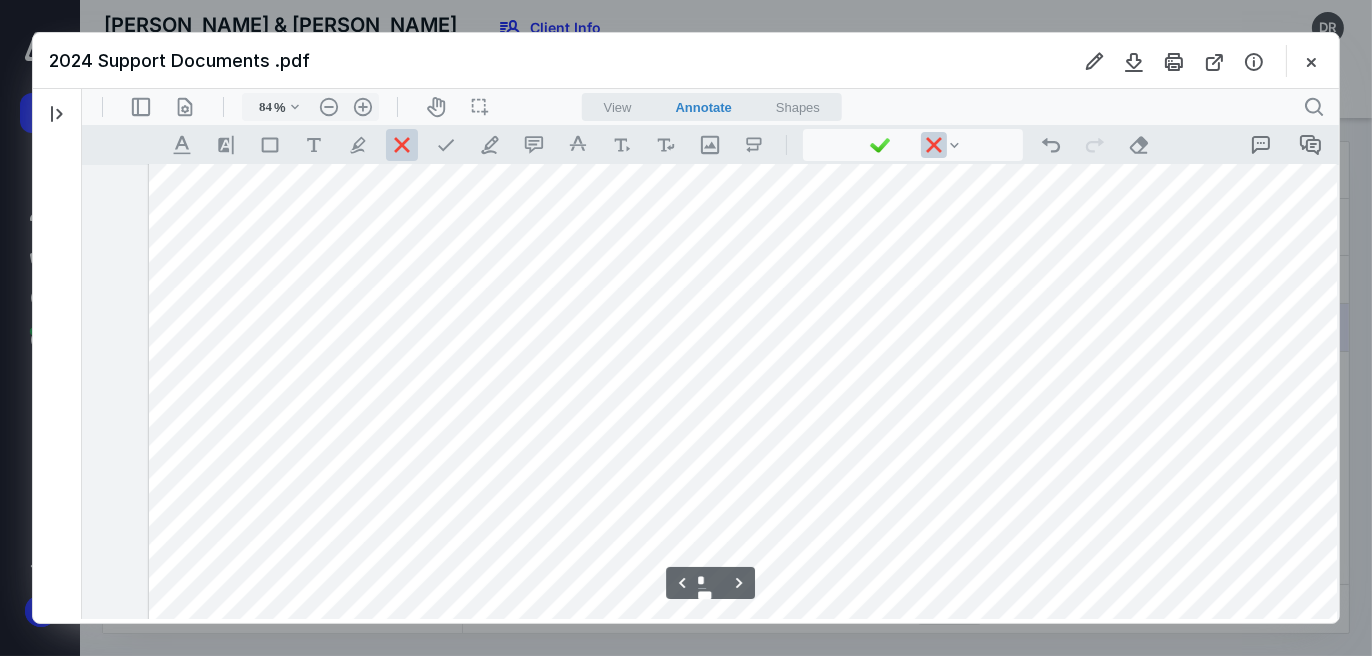 type on "59" 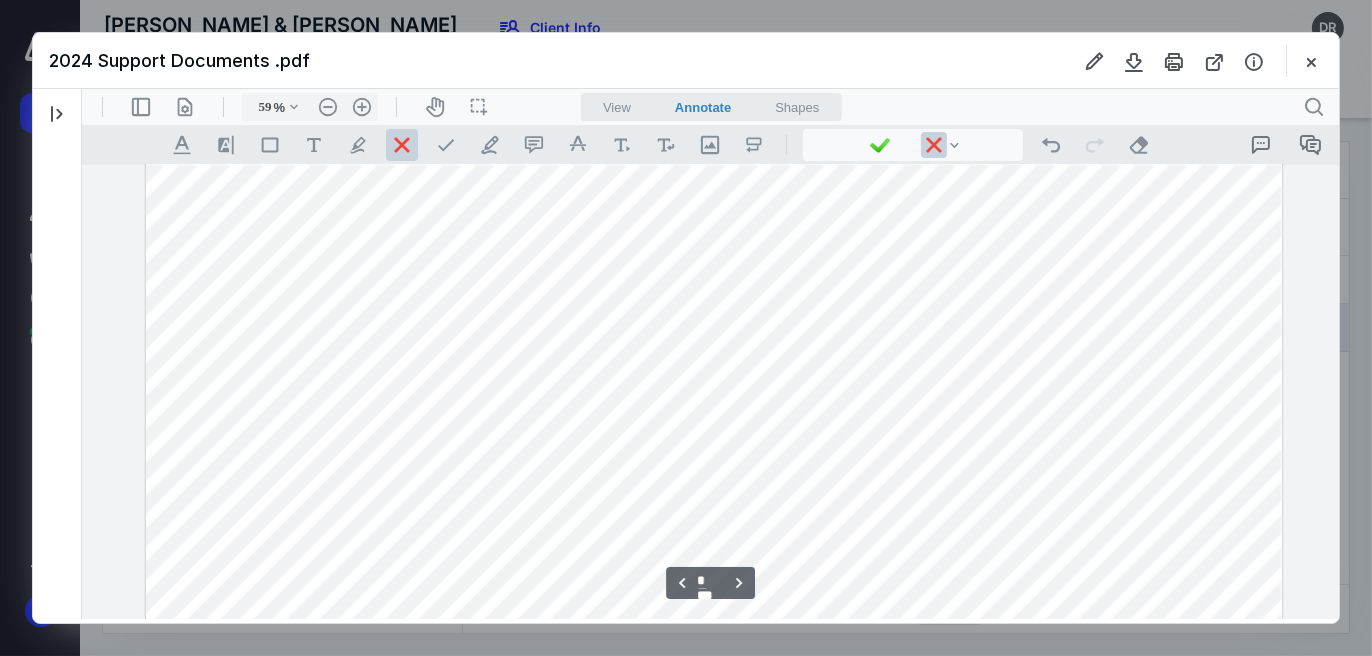 type on "*" 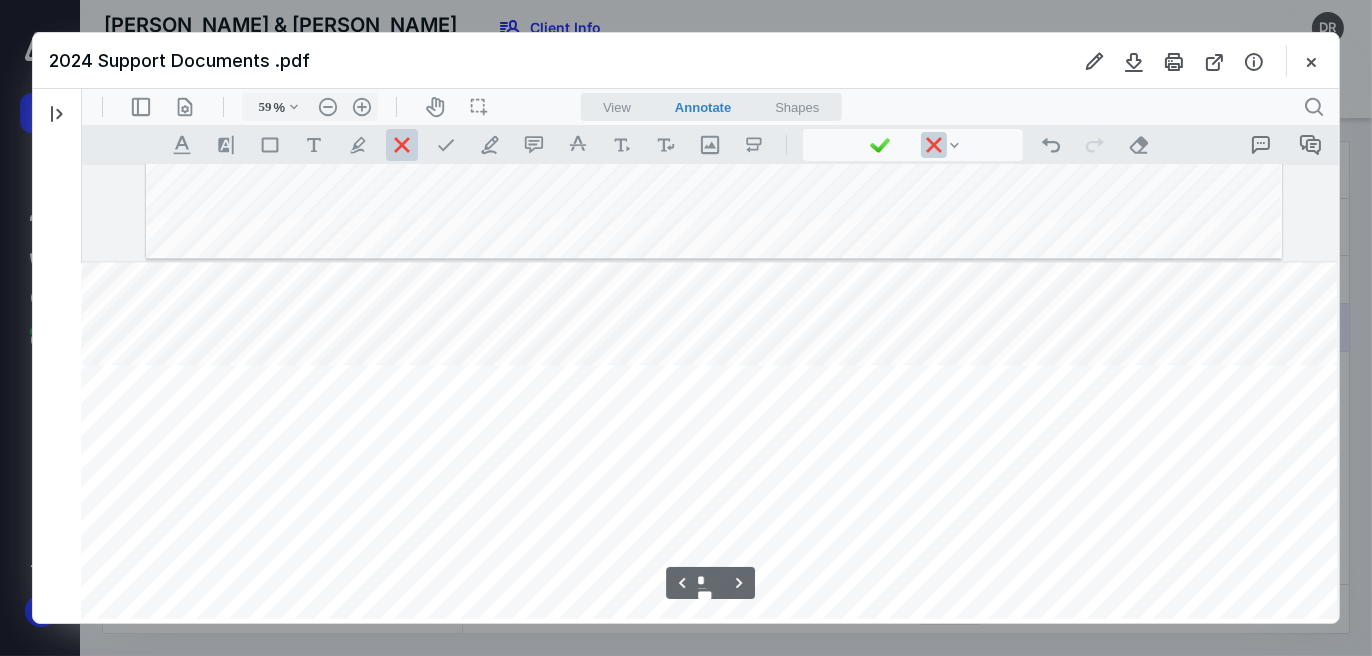 scroll, scrollTop: 6130, scrollLeft: 60, axis: both 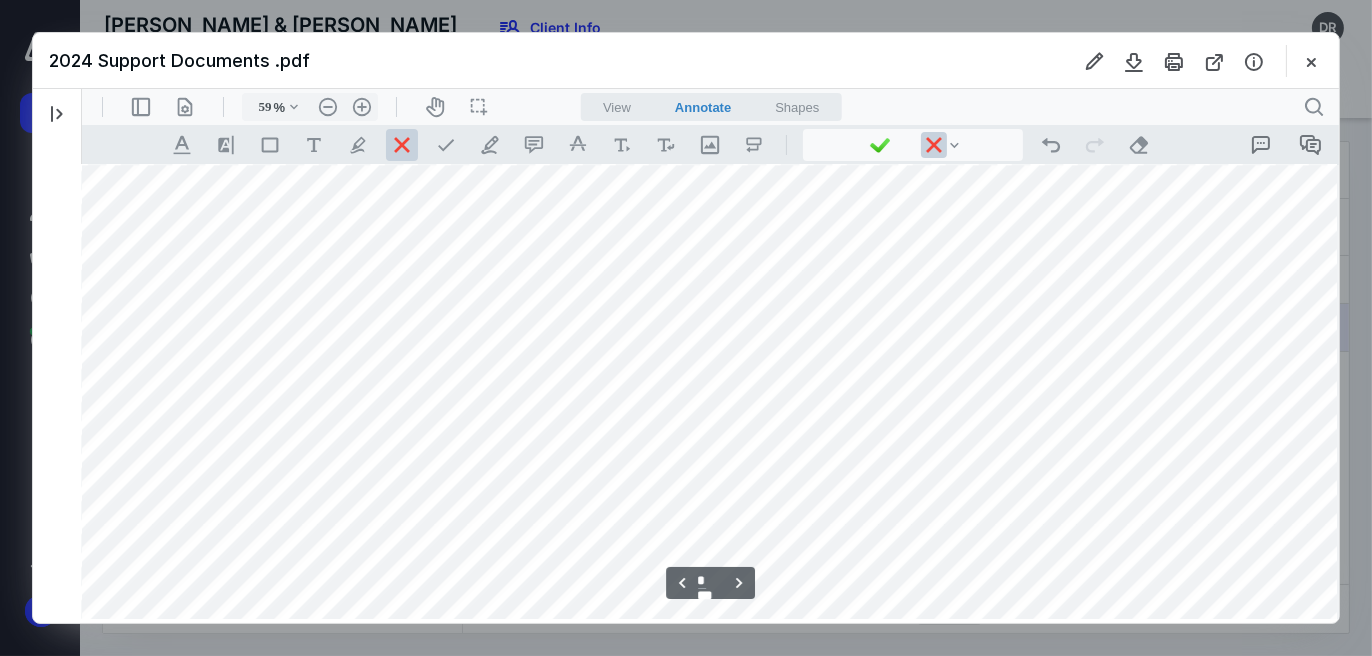 type on "51" 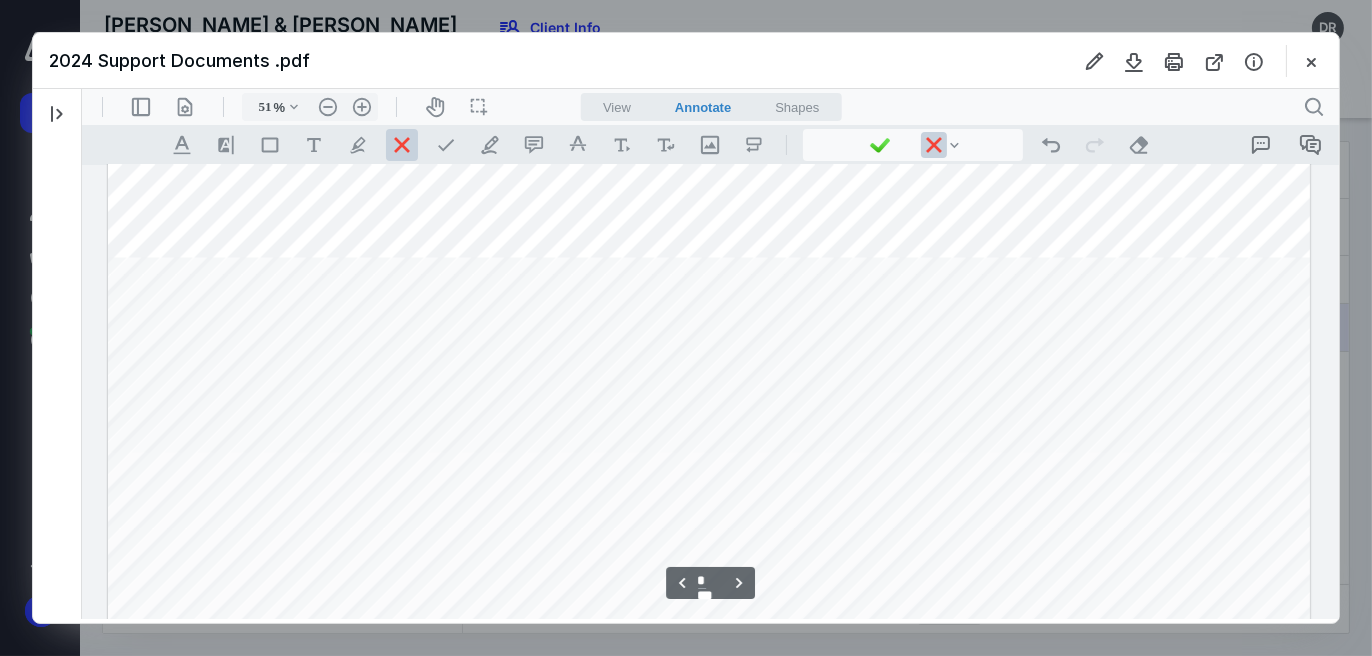scroll, scrollTop: 5358, scrollLeft: 0, axis: vertical 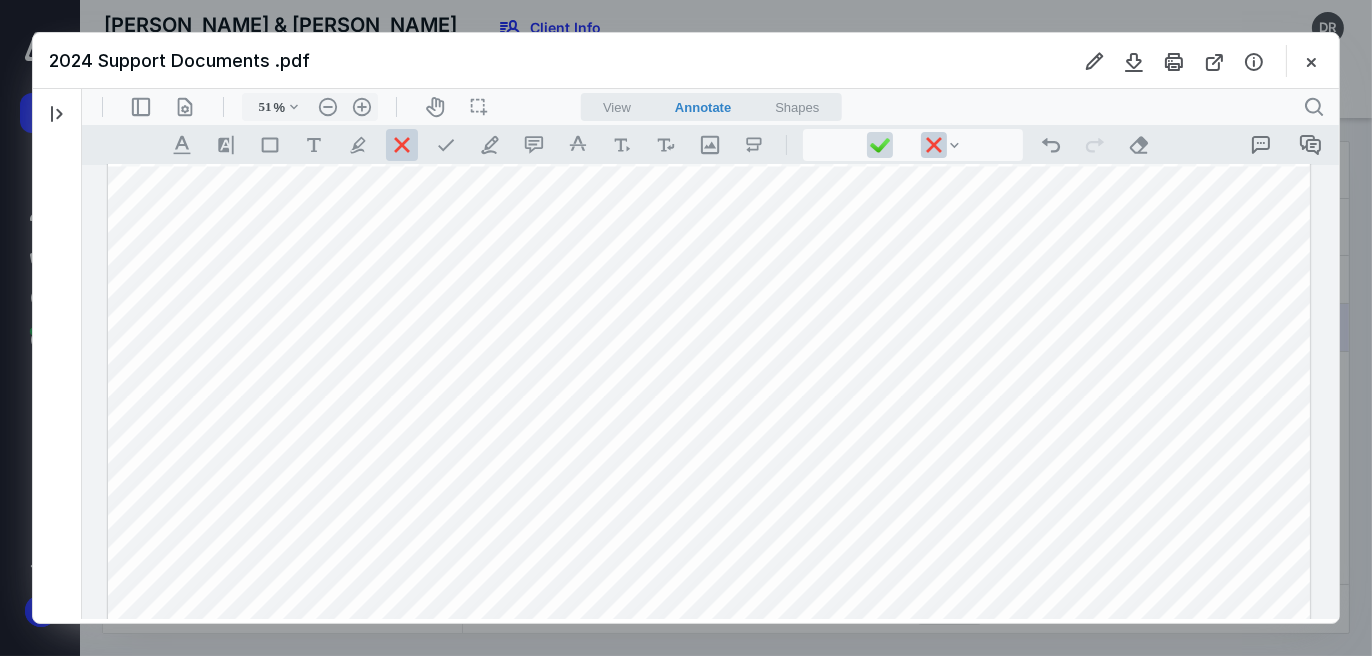 click at bounding box center [879, 144] 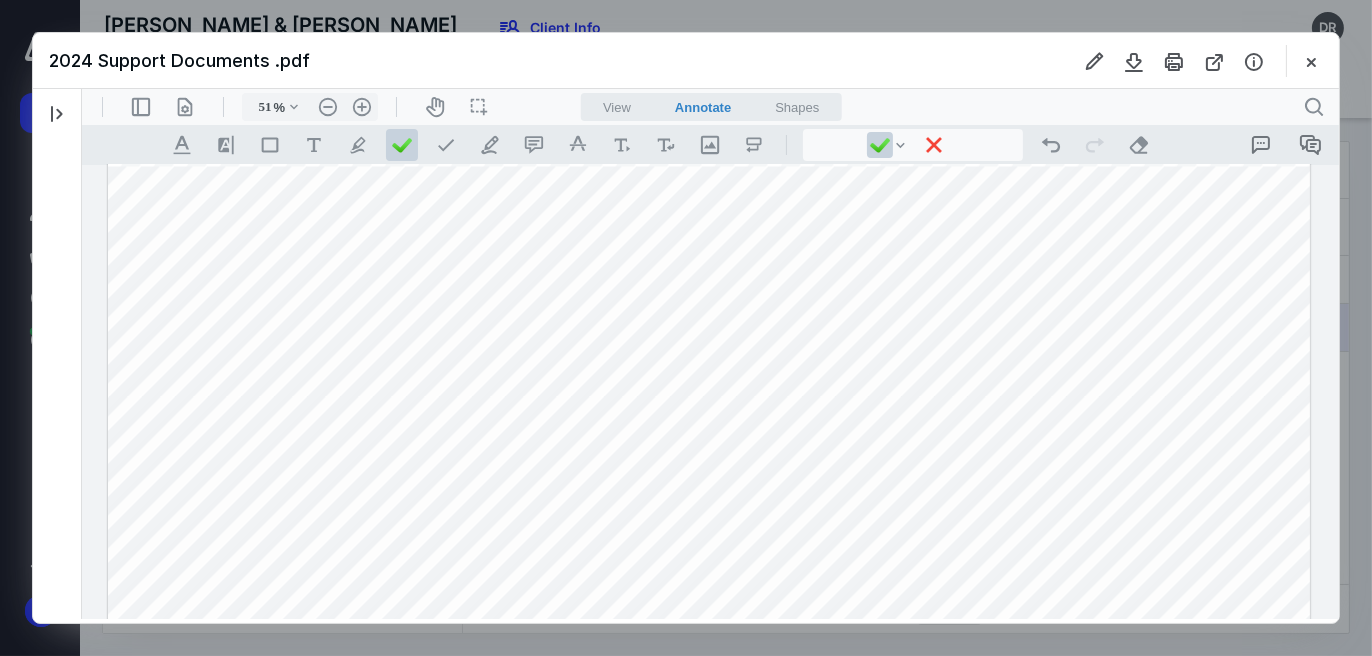 click at bounding box center [708, 1033] 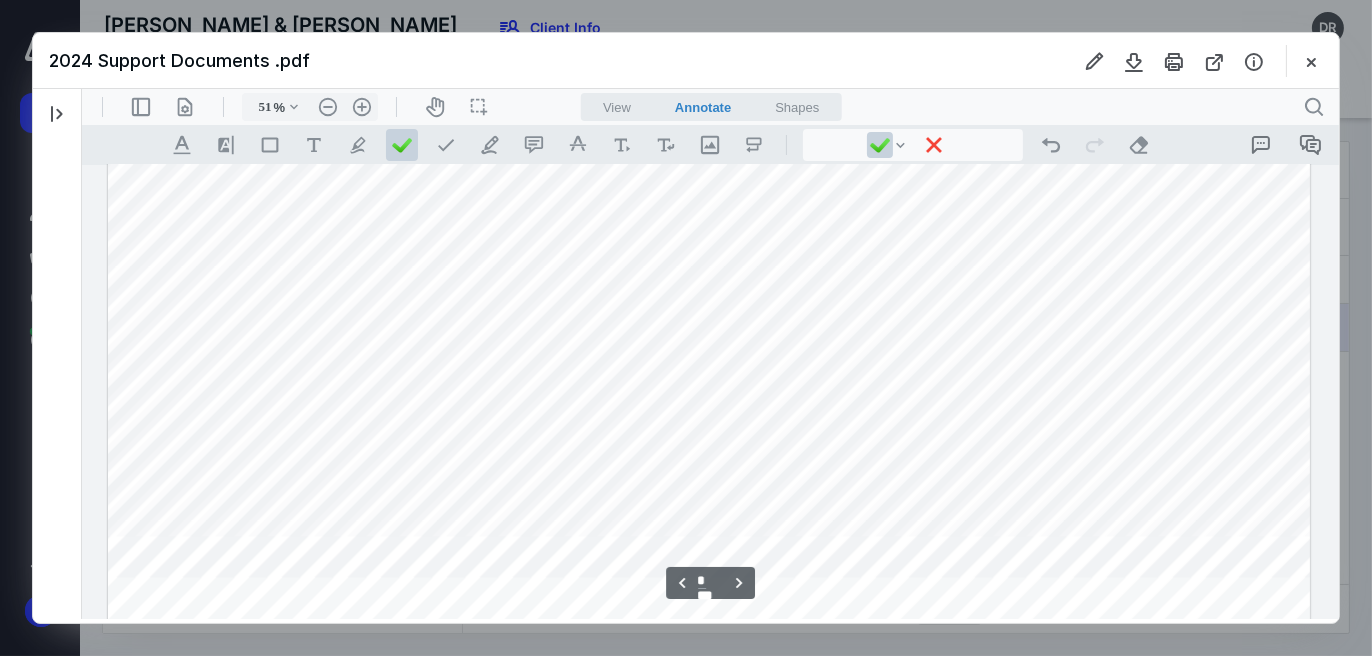 scroll, scrollTop: 5758, scrollLeft: 0, axis: vertical 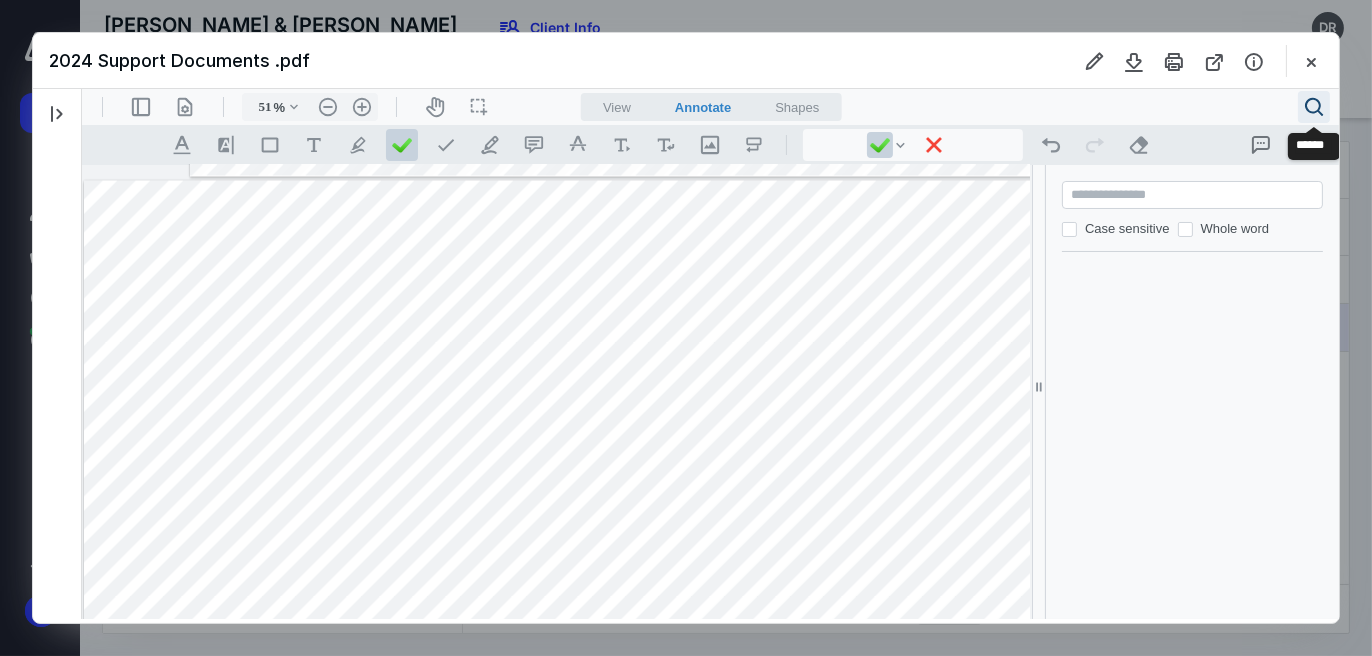 click on ".cls-1{fill:#abb0c4;} icon - header - search" at bounding box center (1313, 106) 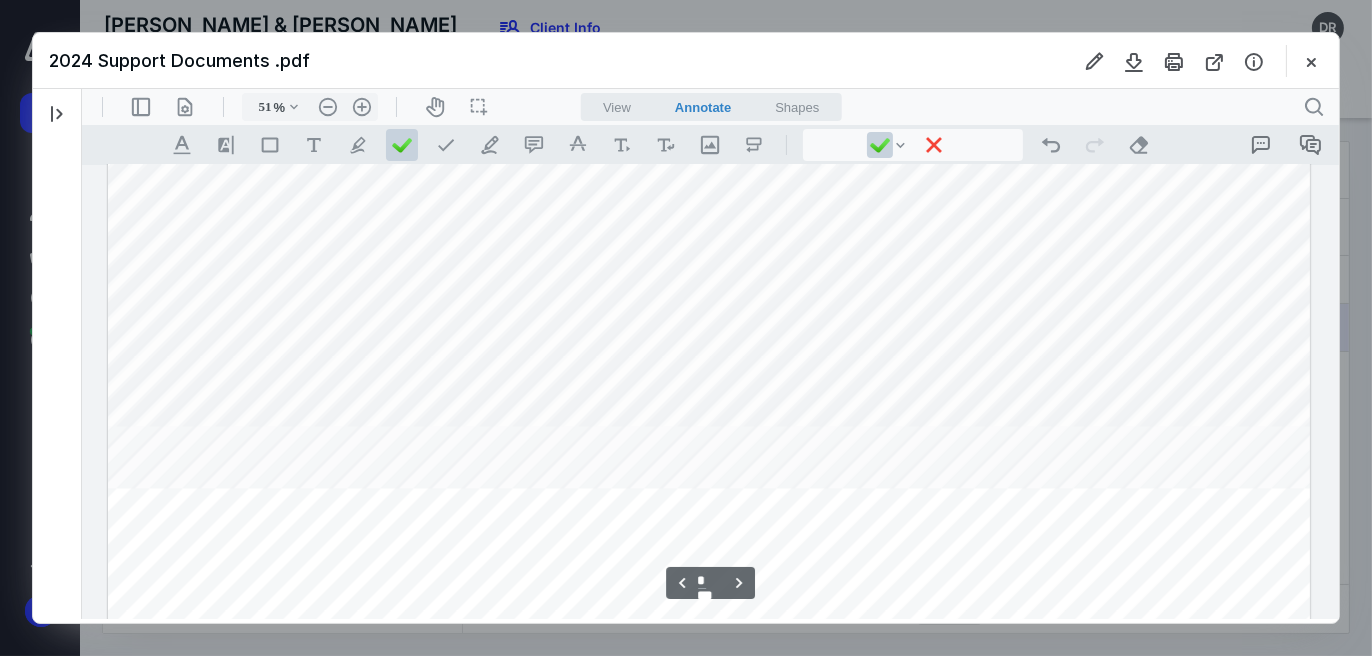 scroll, scrollTop: 5658, scrollLeft: 0, axis: vertical 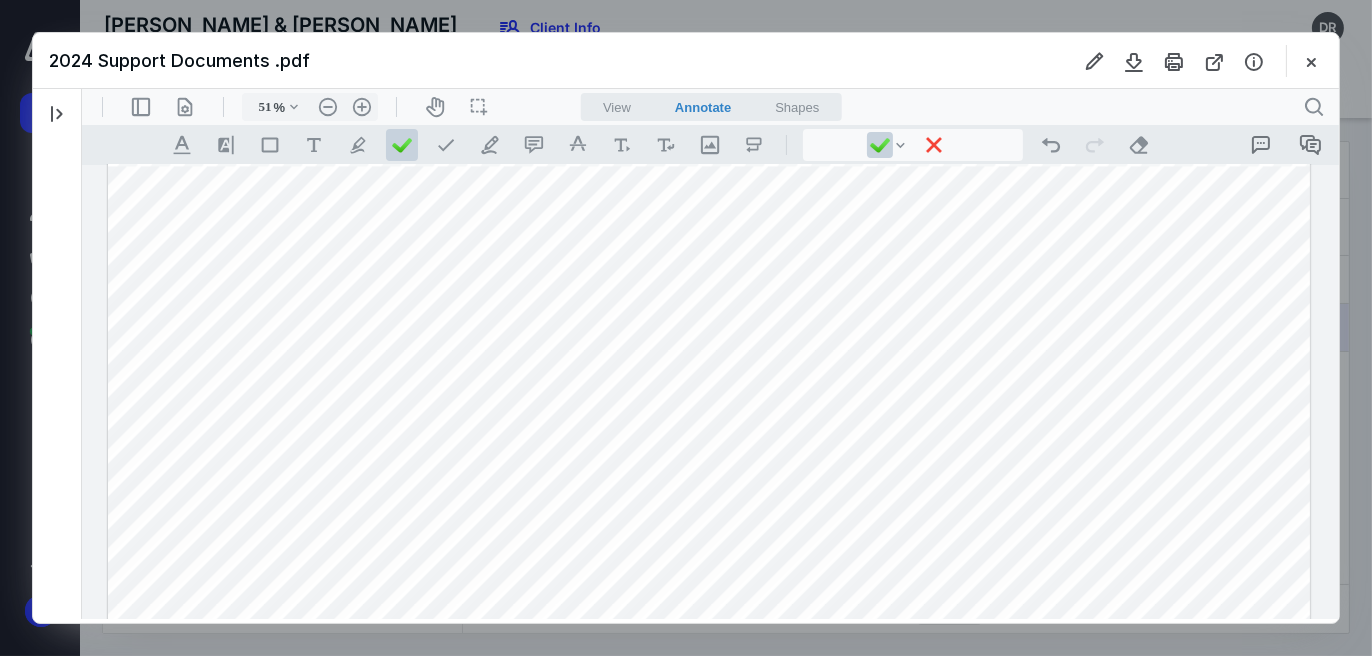 click at bounding box center (708, 733) 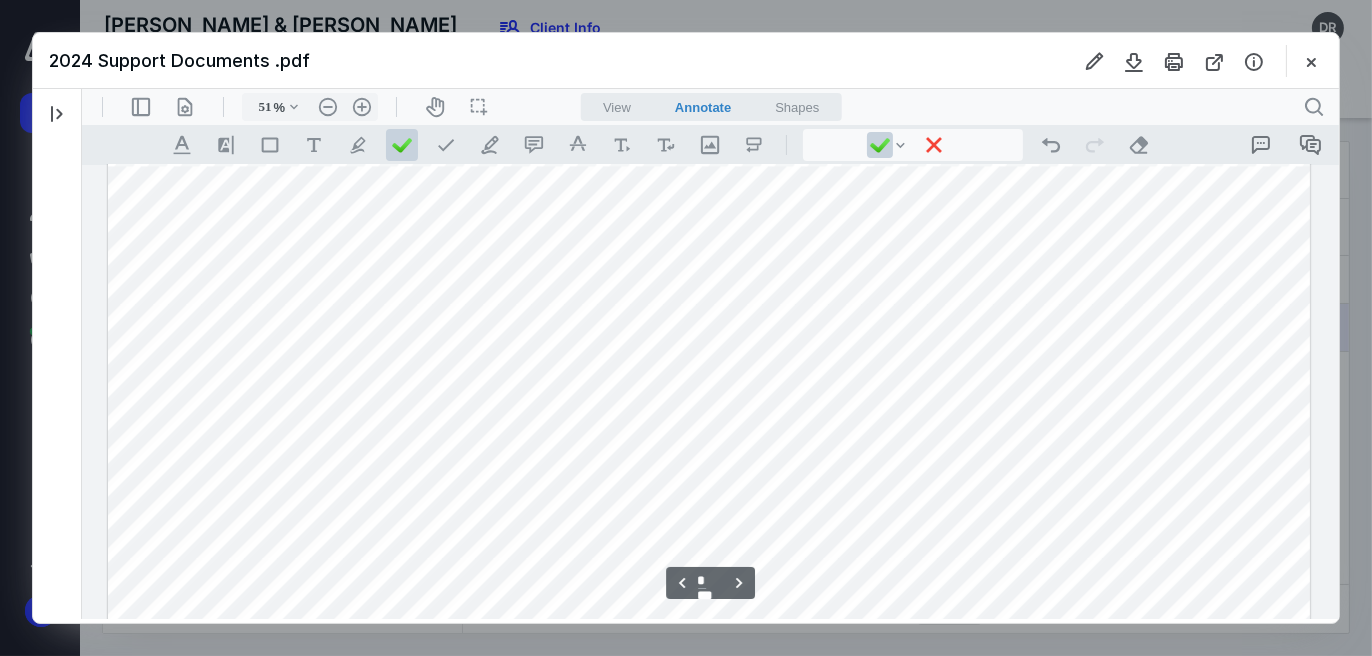 scroll, scrollTop: 6058, scrollLeft: 0, axis: vertical 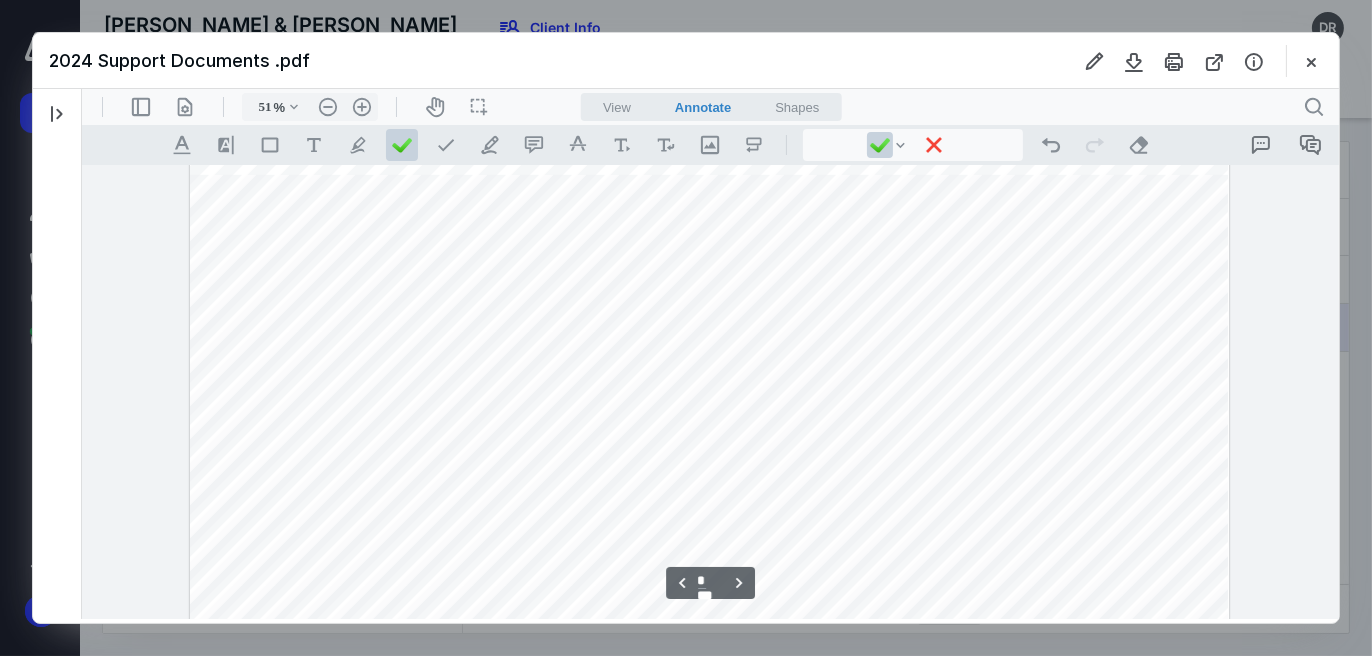 type on "*" 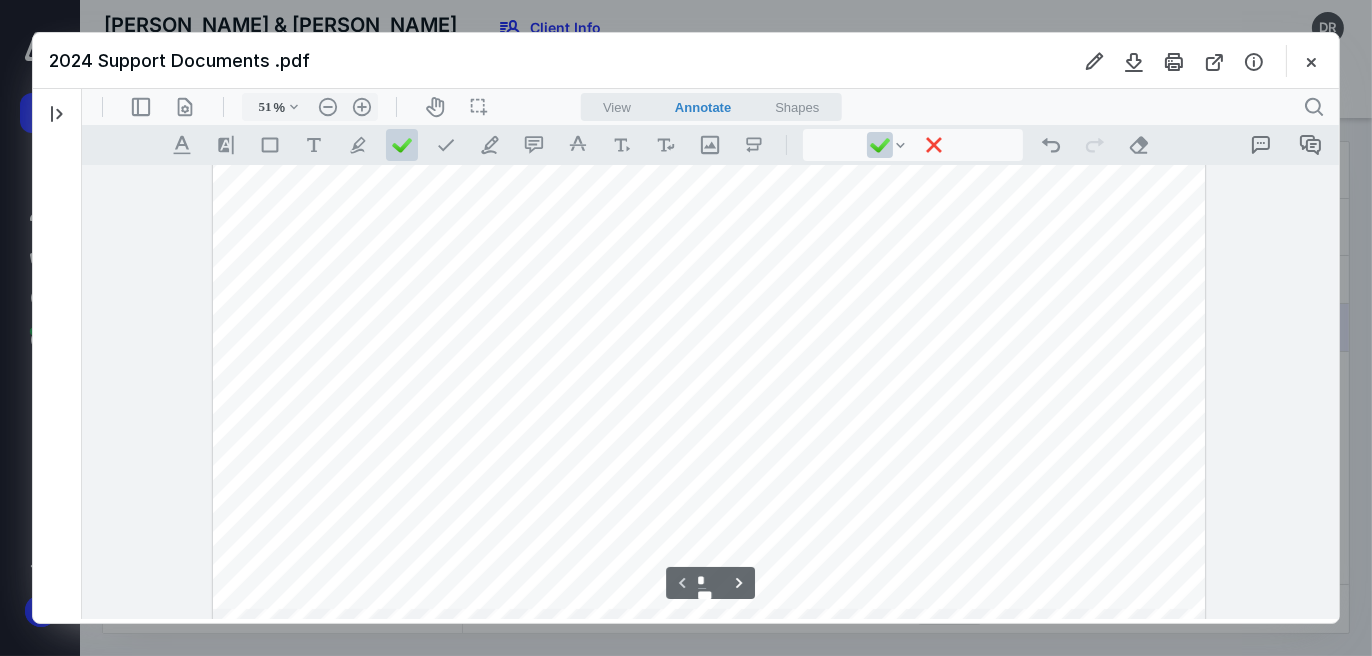 scroll, scrollTop: 0, scrollLeft: 0, axis: both 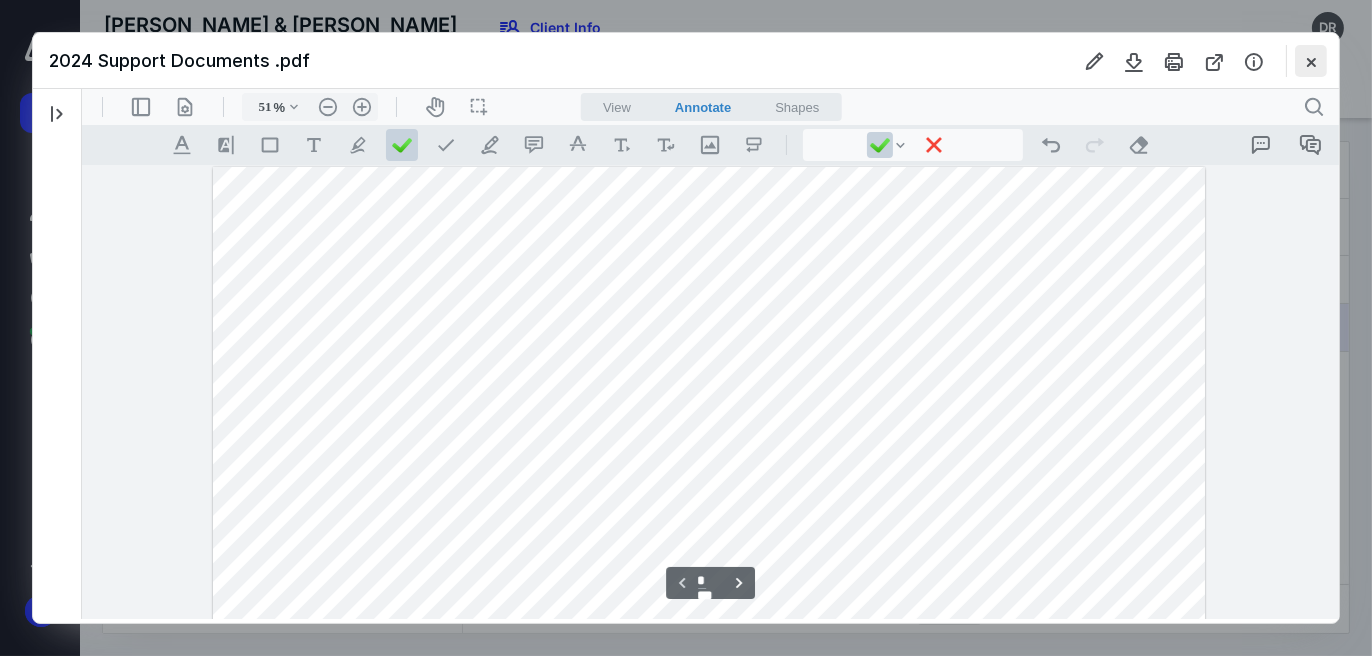 click at bounding box center (1311, 61) 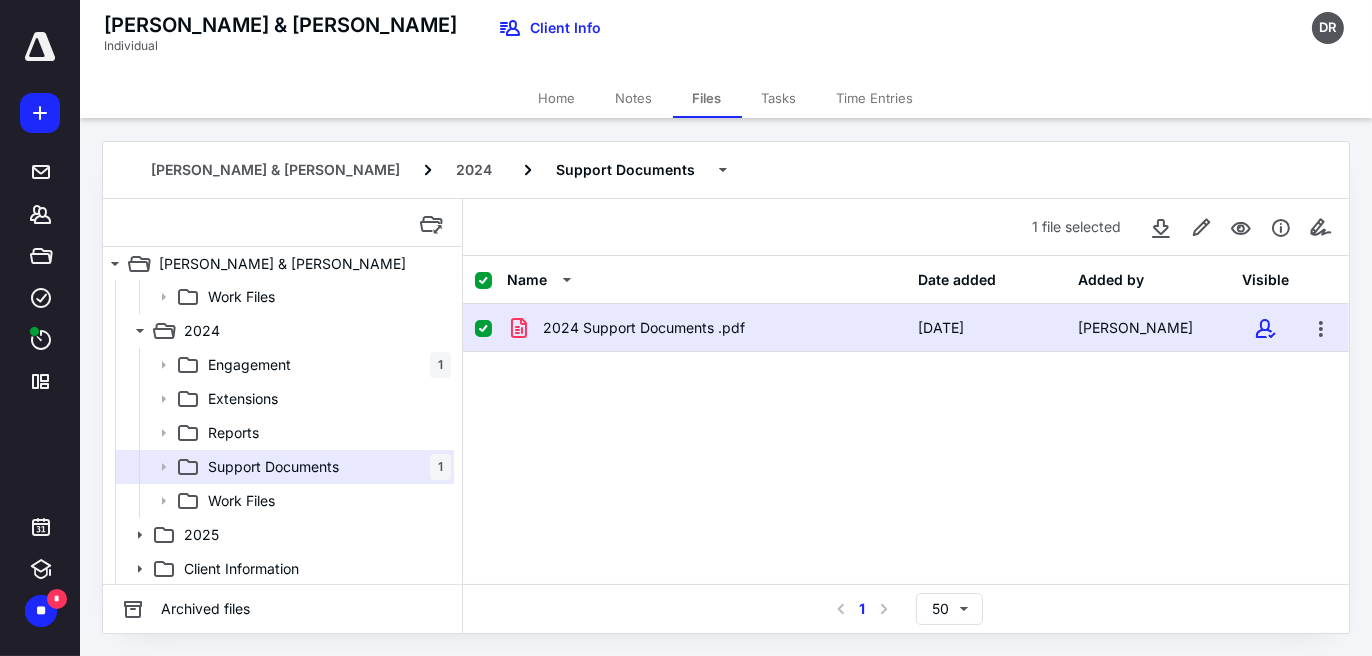 click on "2024 Support Documents .pdf 6/26/2025 Debra Rodieck" at bounding box center [906, 454] 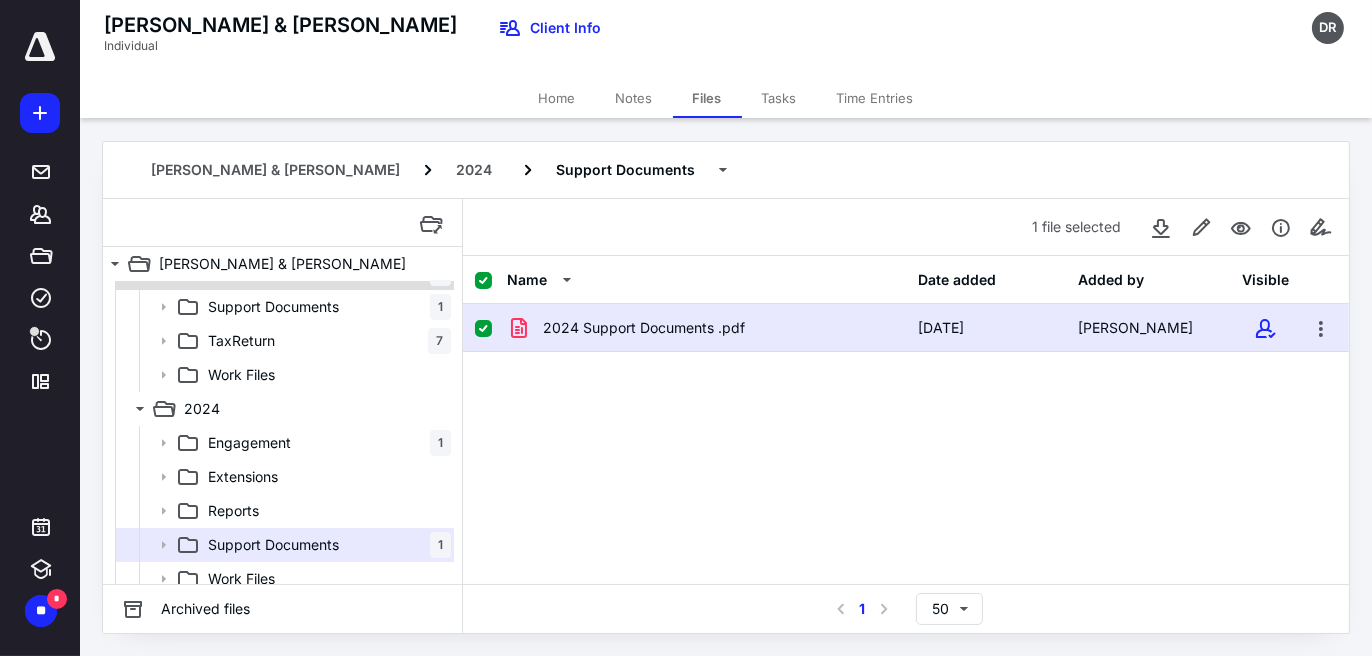 scroll, scrollTop: 73, scrollLeft: 0, axis: vertical 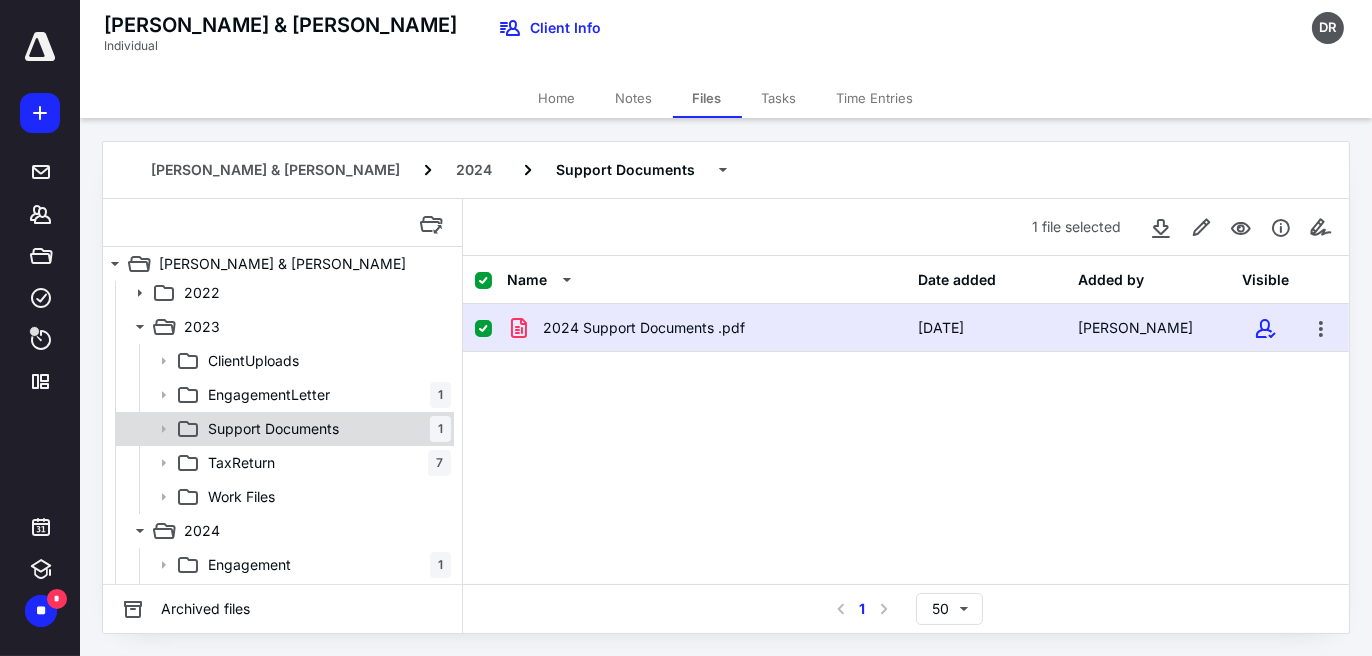 click on "Support Documents" at bounding box center [273, 429] 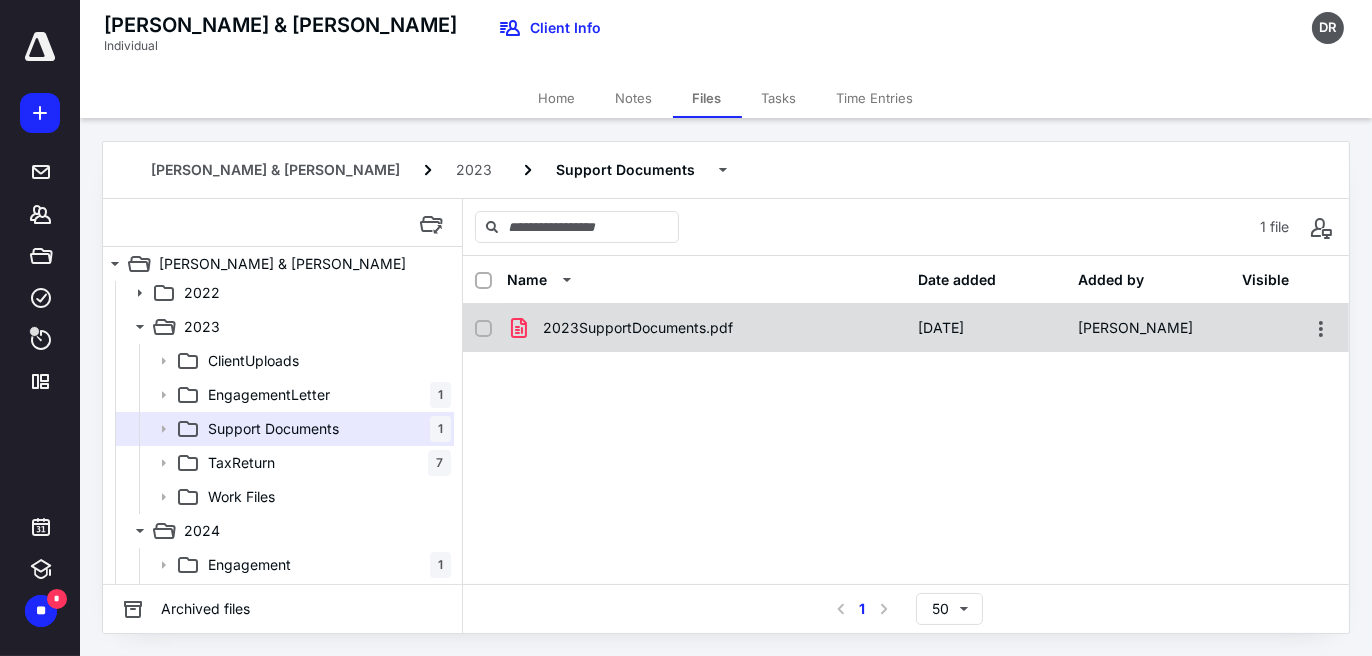 click on "2023SupportDocuments.pdf" at bounding box center (638, 328) 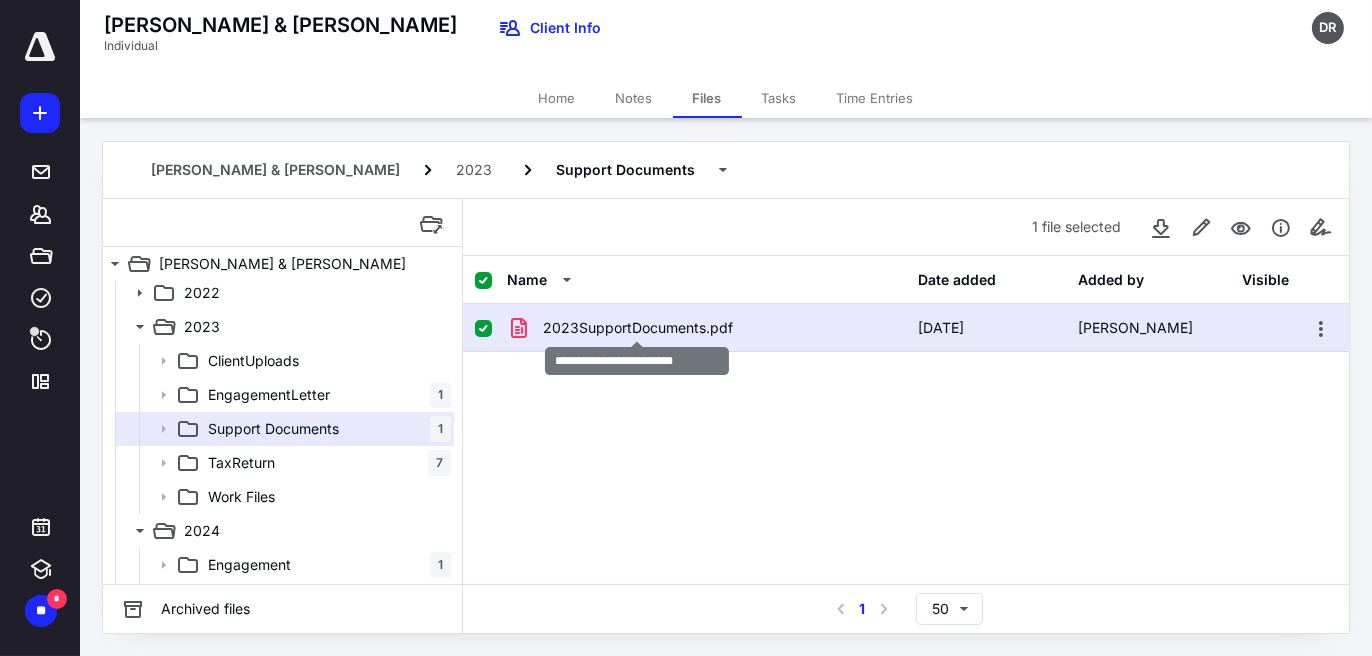 click on "2023SupportDocuments.pdf" at bounding box center (638, 328) 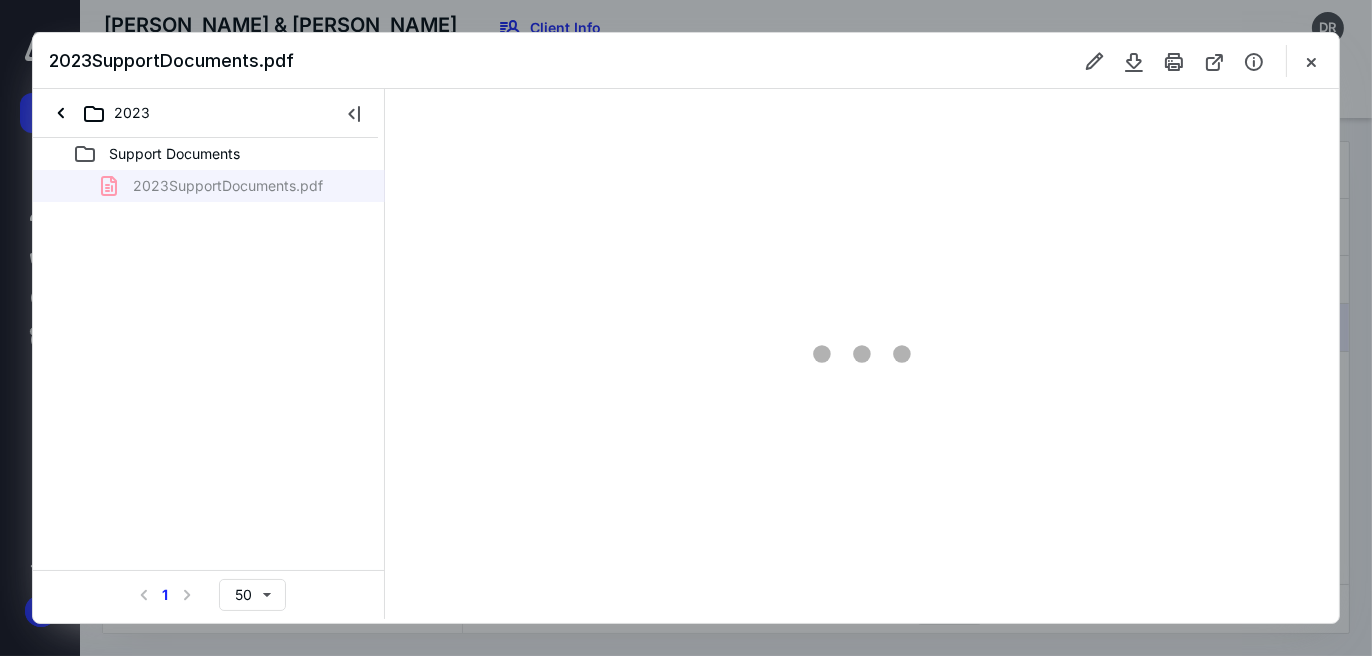 scroll, scrollTop: 0, scrollLeft: 0, axis: both 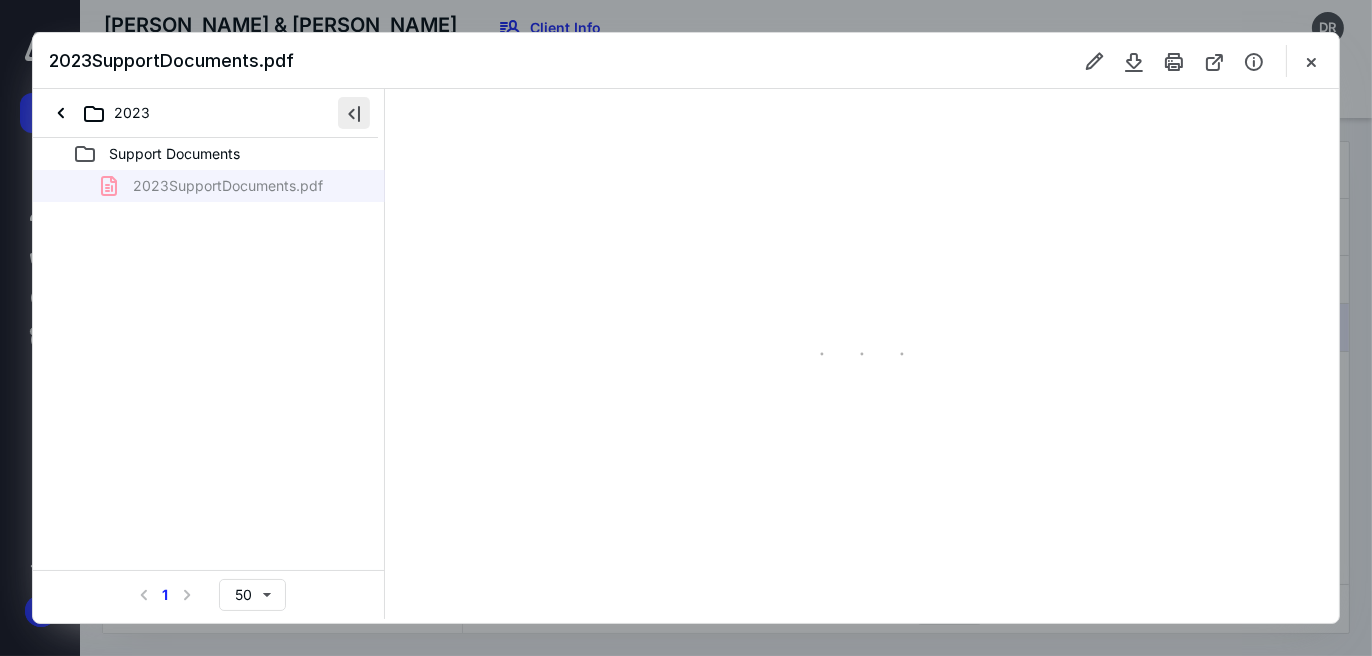 click at bounding box center (354, 113) 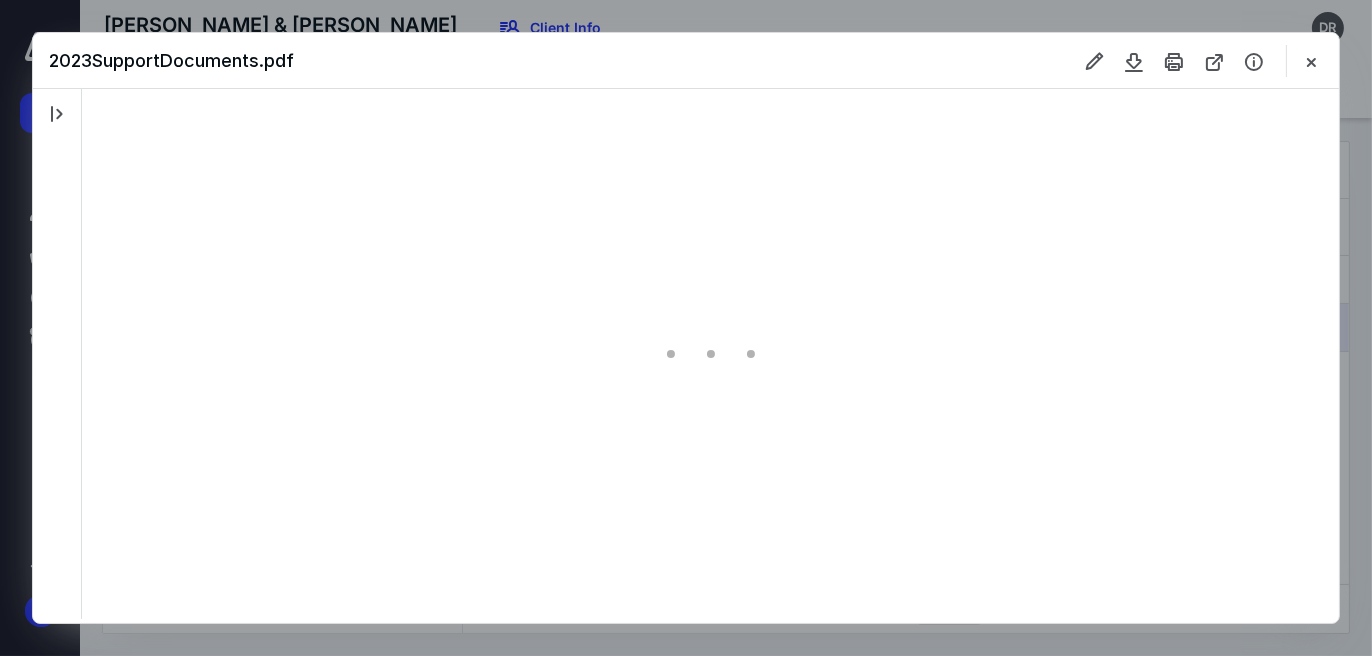 type on "57" 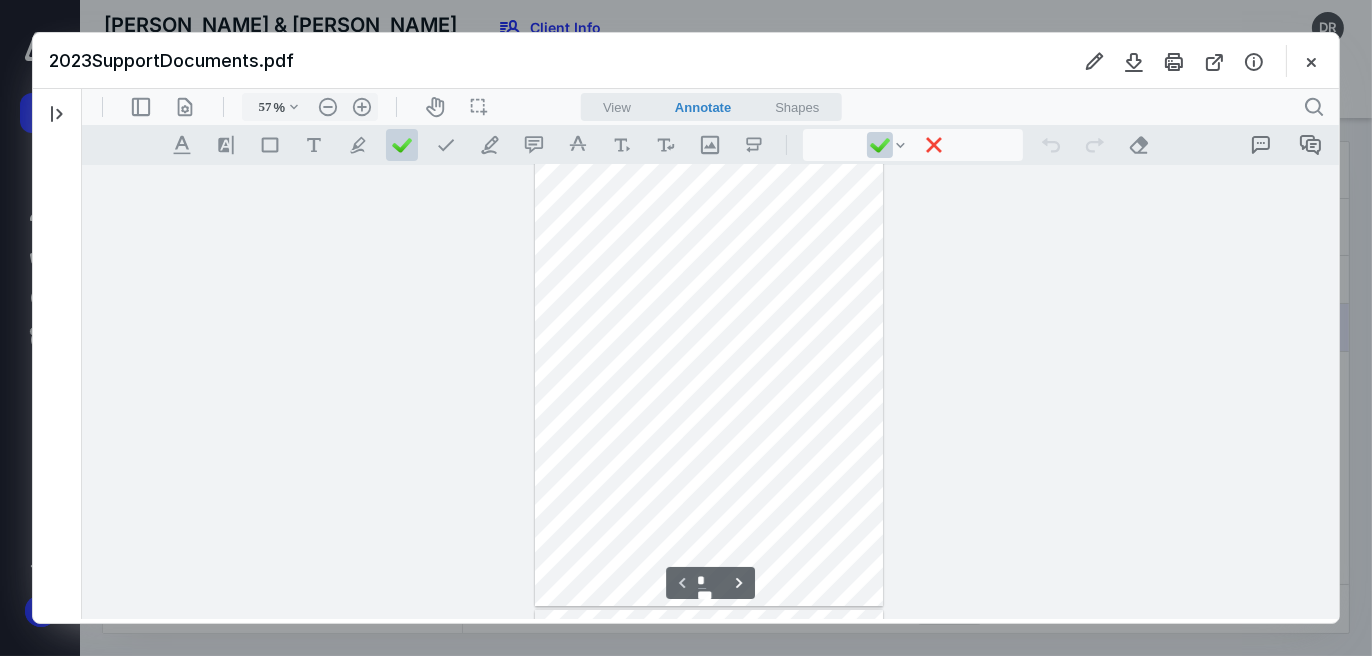 scroll, scrollTop: 0, scrollLeft: 0, axis: both 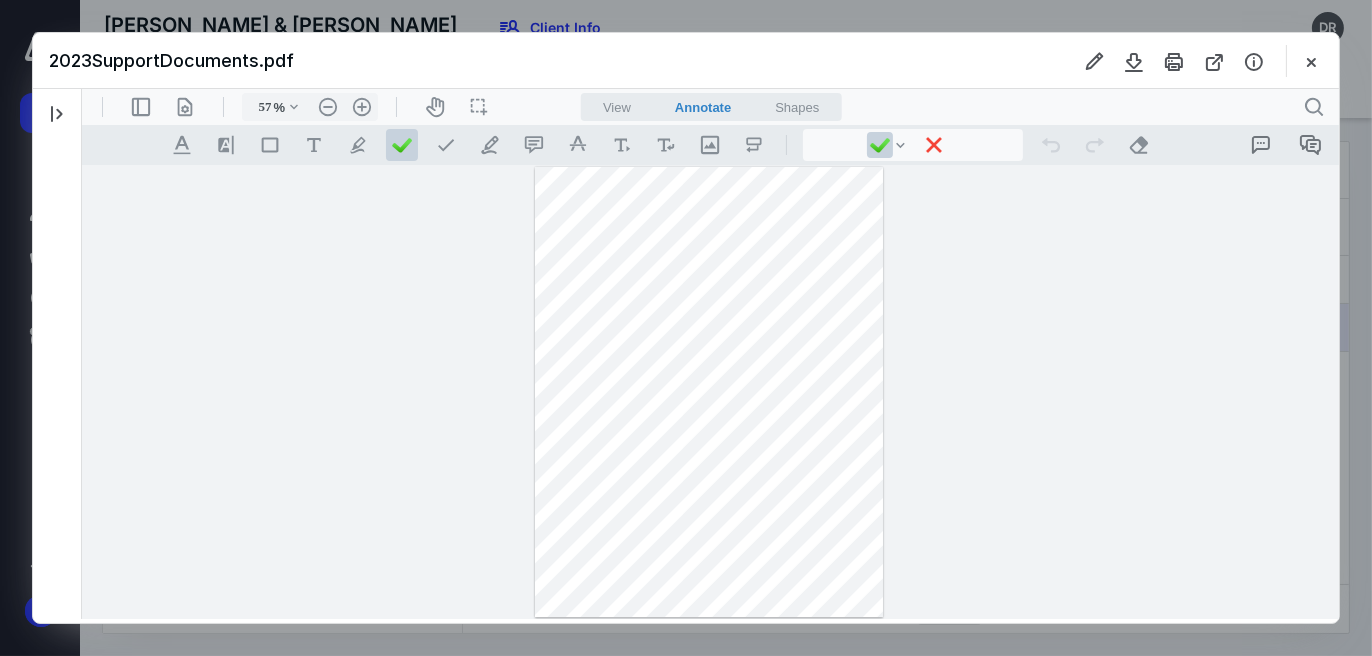 type 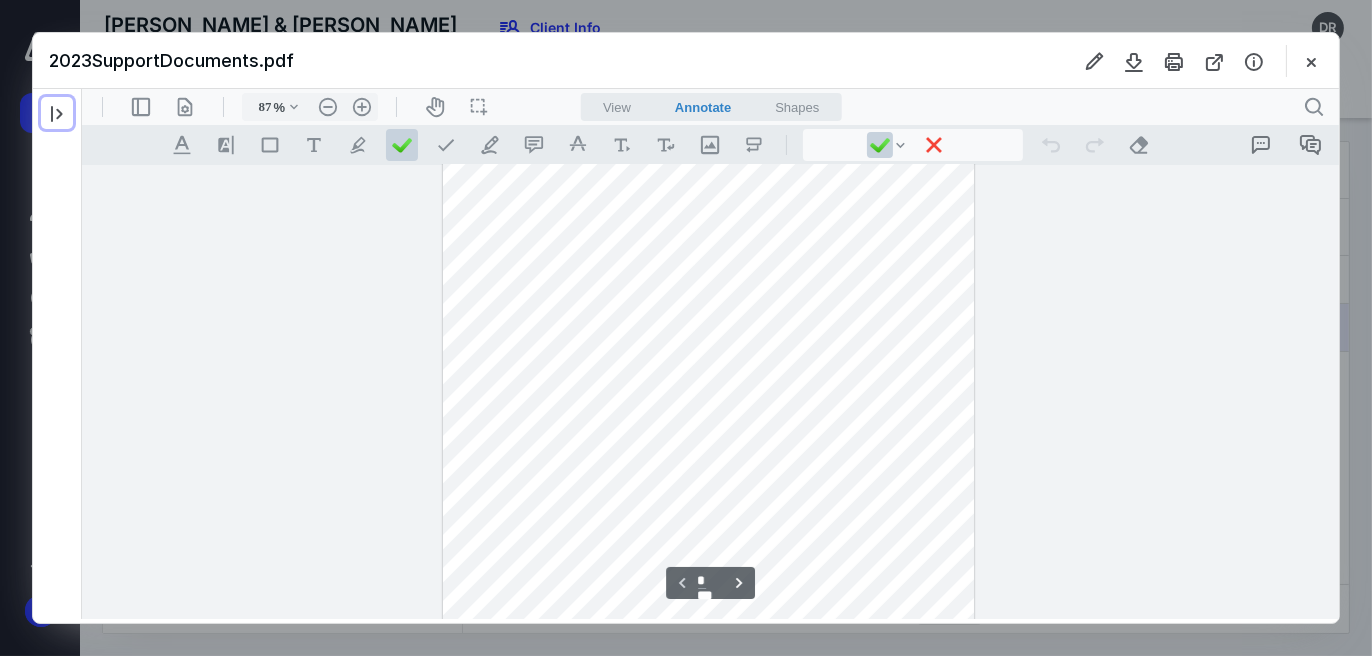 type on "112" 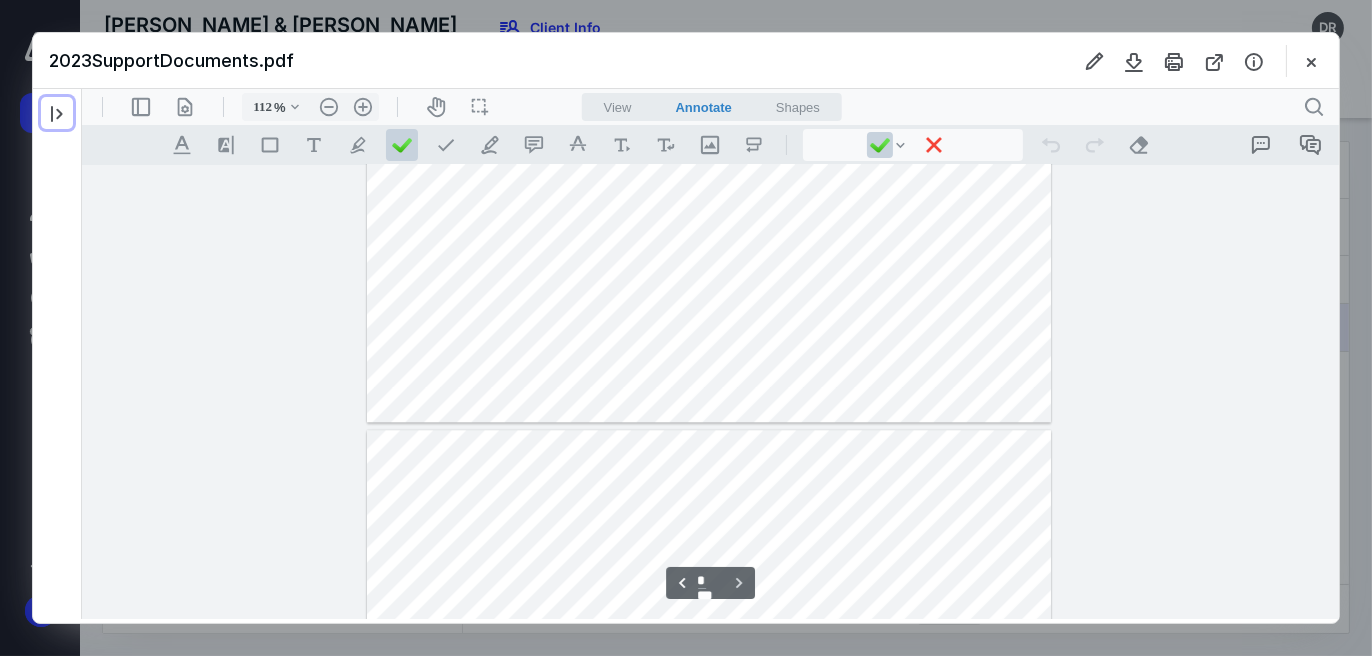 scroll, scrollTop: 7091, scrollLeft: 0, axis: vertical 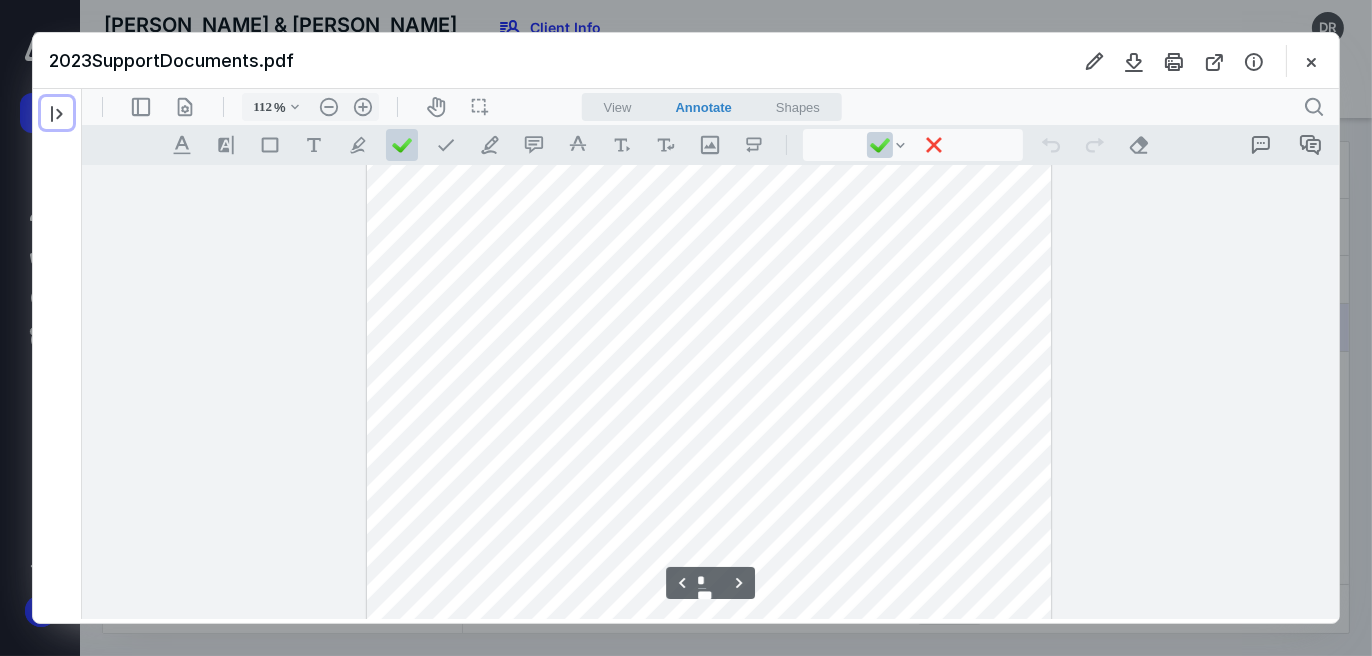 type on "*" 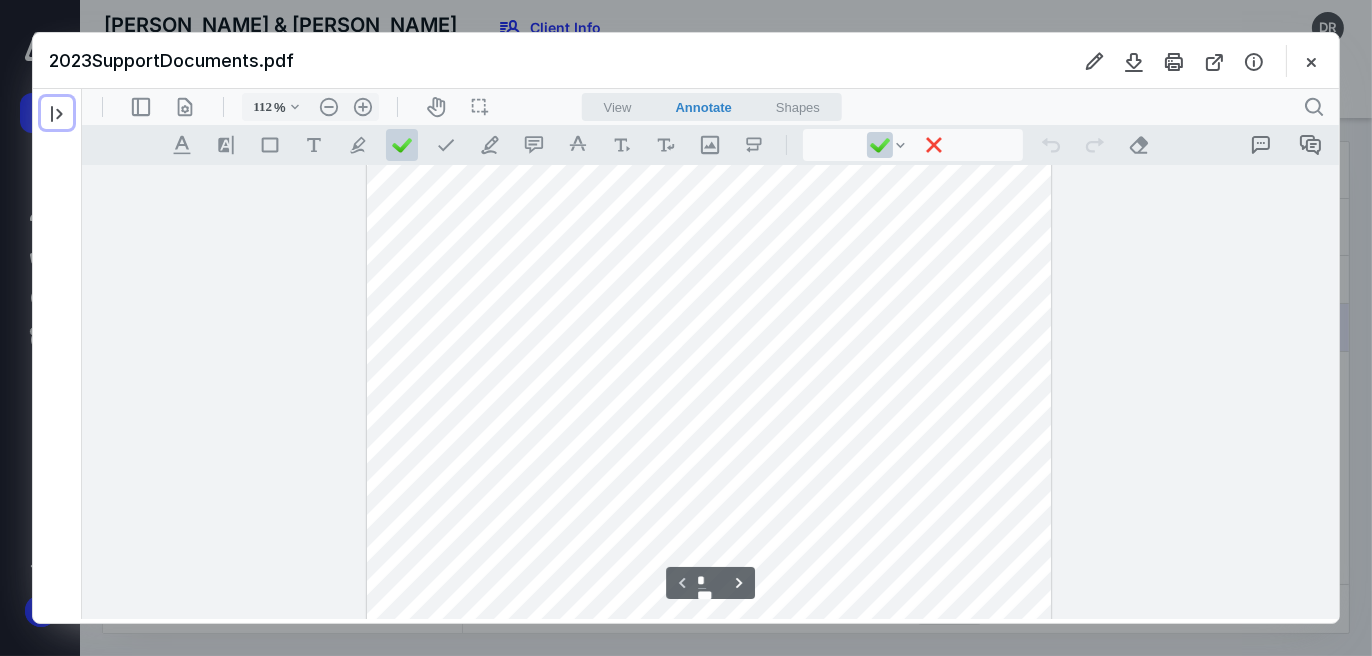 scroll, scrollTop: 0, scrollLeft: 0, axis: both 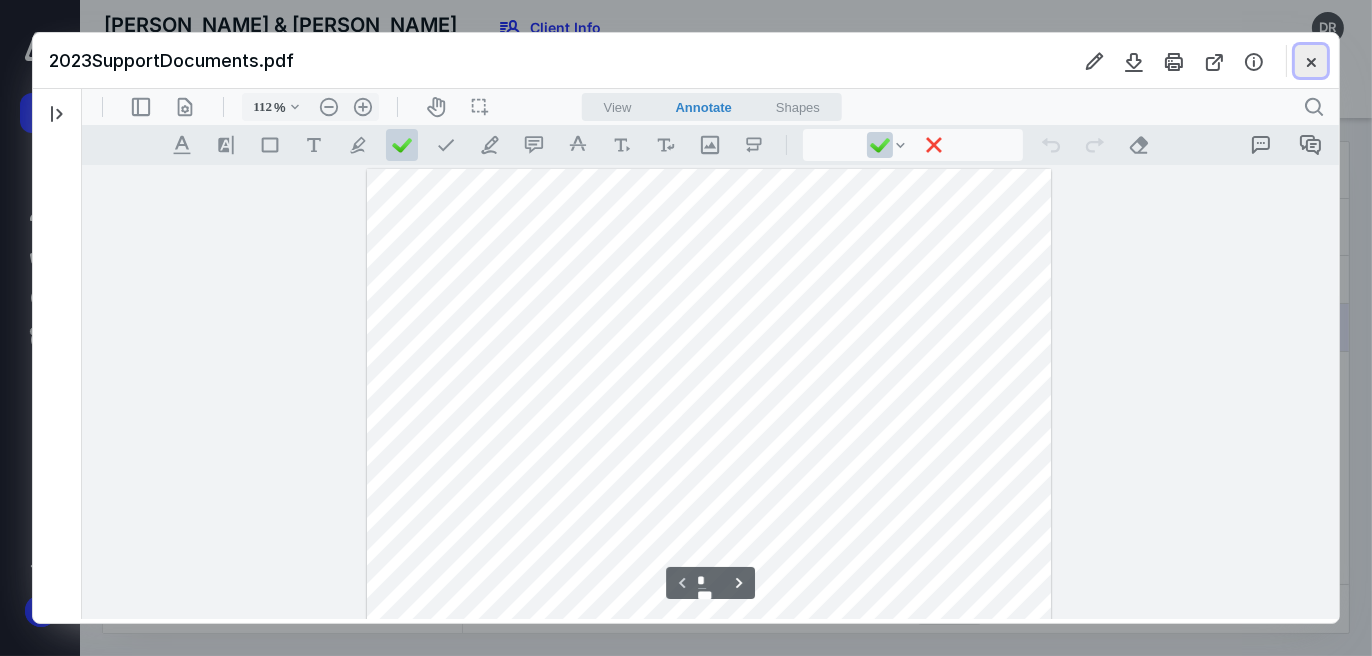 click at bounding box center [1311, 61] 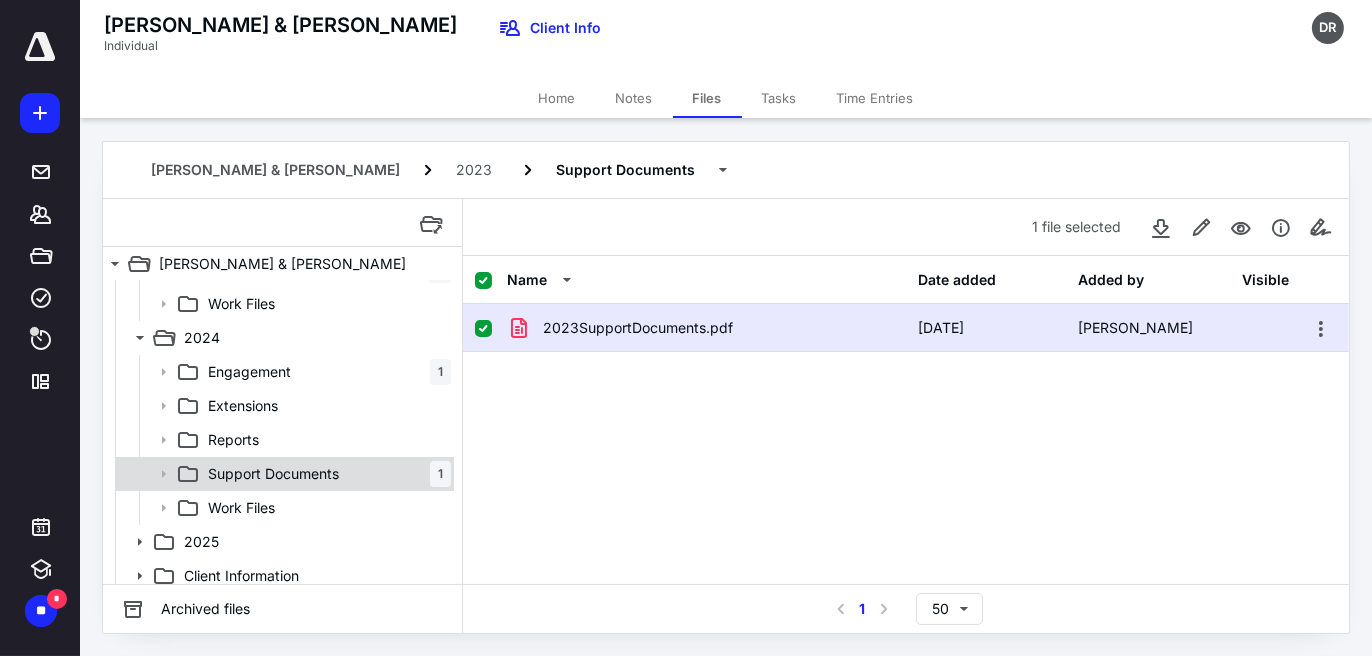 scroll, scrollTop: 273, scrollLeft: 0, axis: vertical 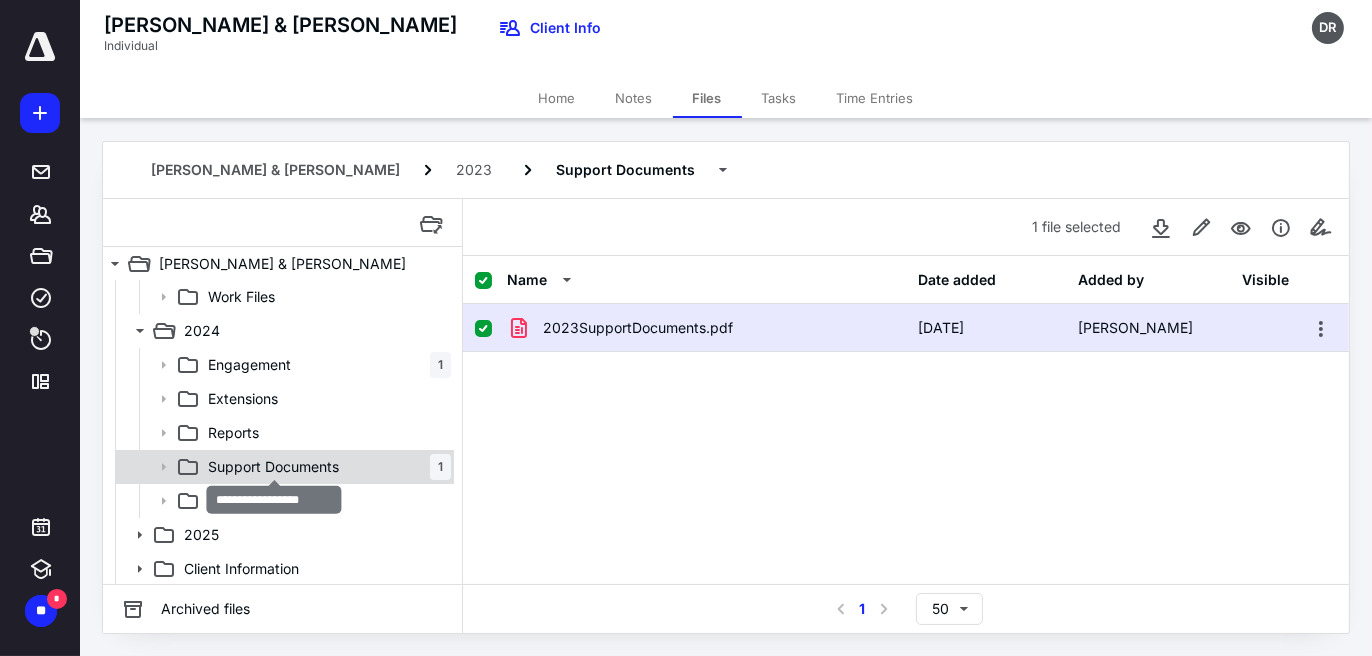 click on "Support Documents" at bounding box center [273, 467] 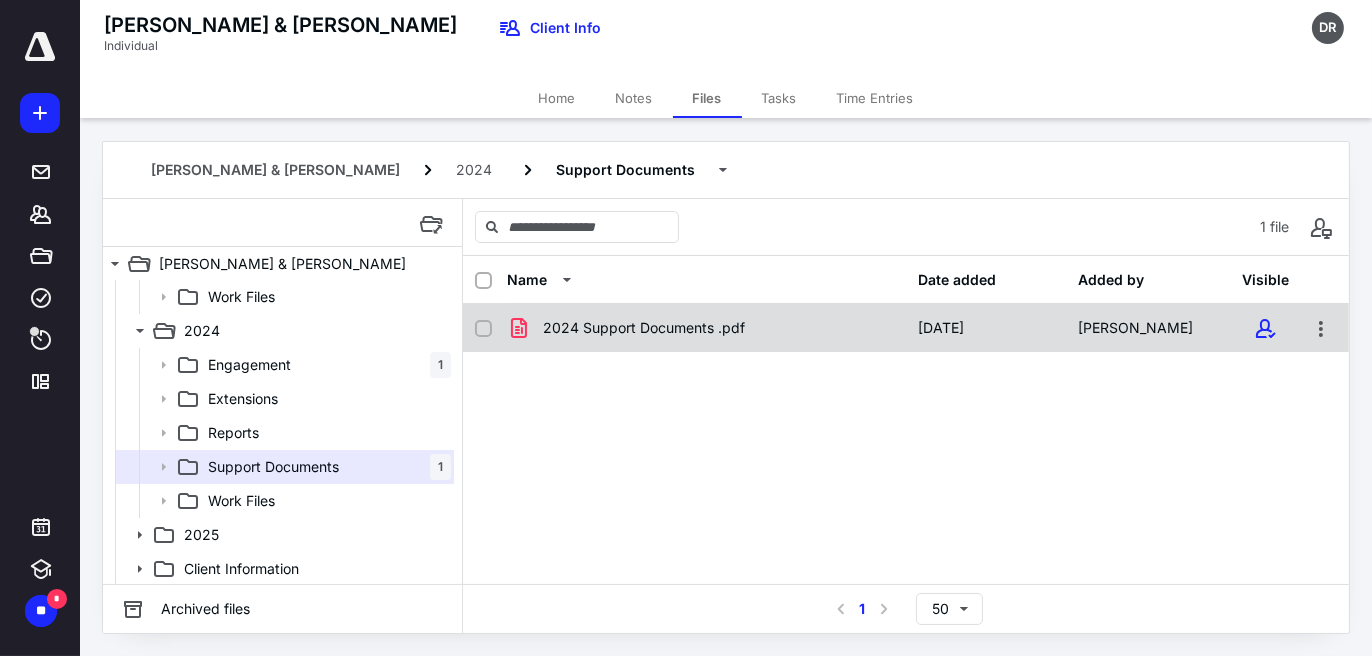 click on "2024 Support Documents .pdf 6/26/2025 Debra Rodieck" at bounding box center (906, 328) 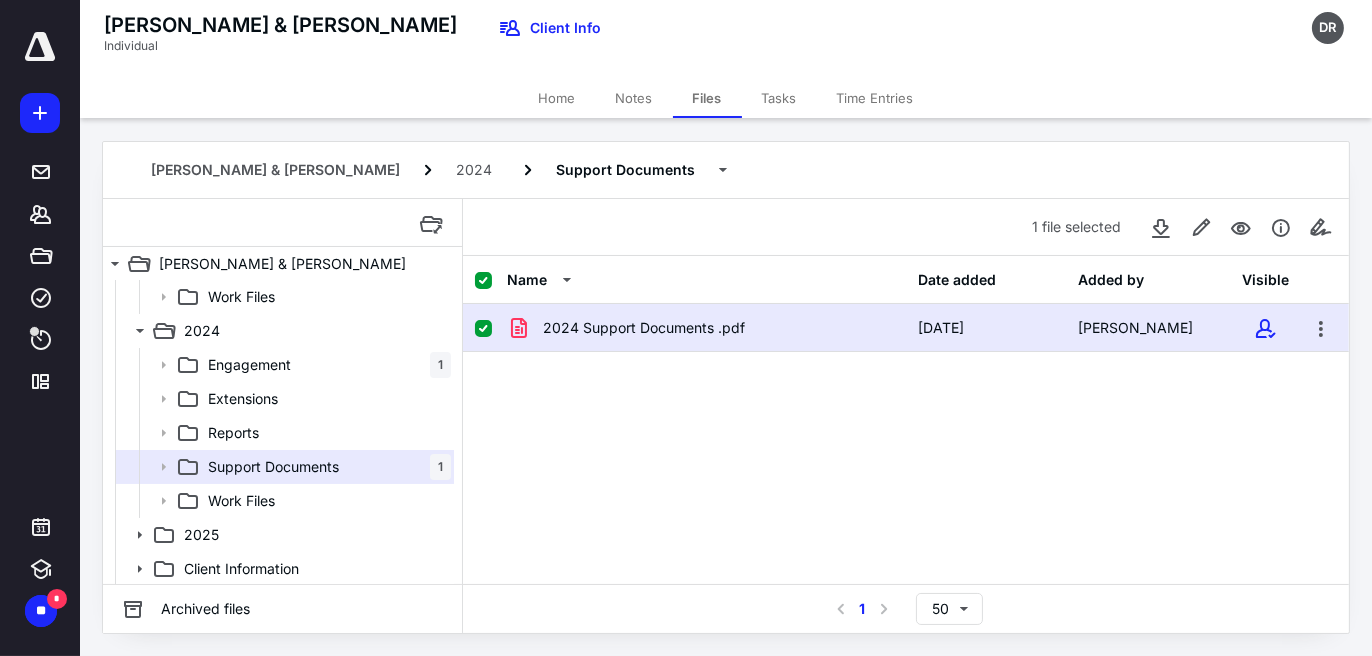 click on "2024 Support Documents .pdf 6/26/2025 Debra Rodieck" at bounding box center [906, 328] 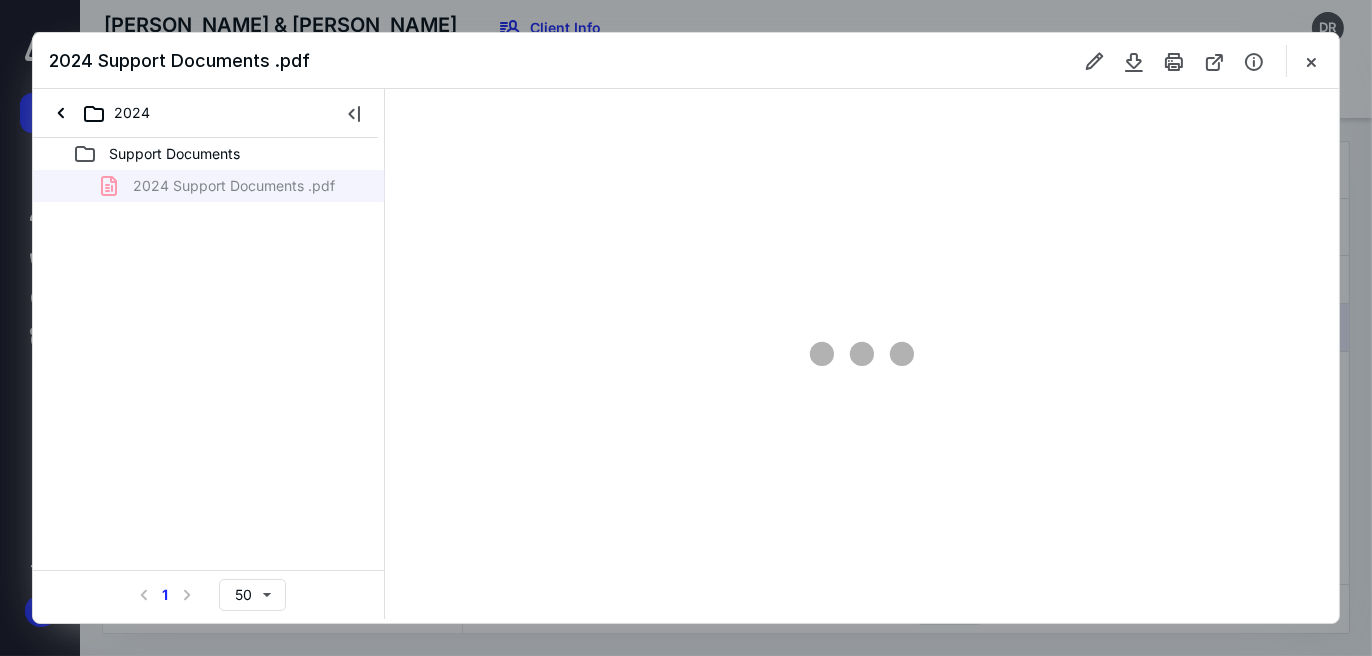 scroll, scrollTop: 0, scrollLeft: 0, axis: both 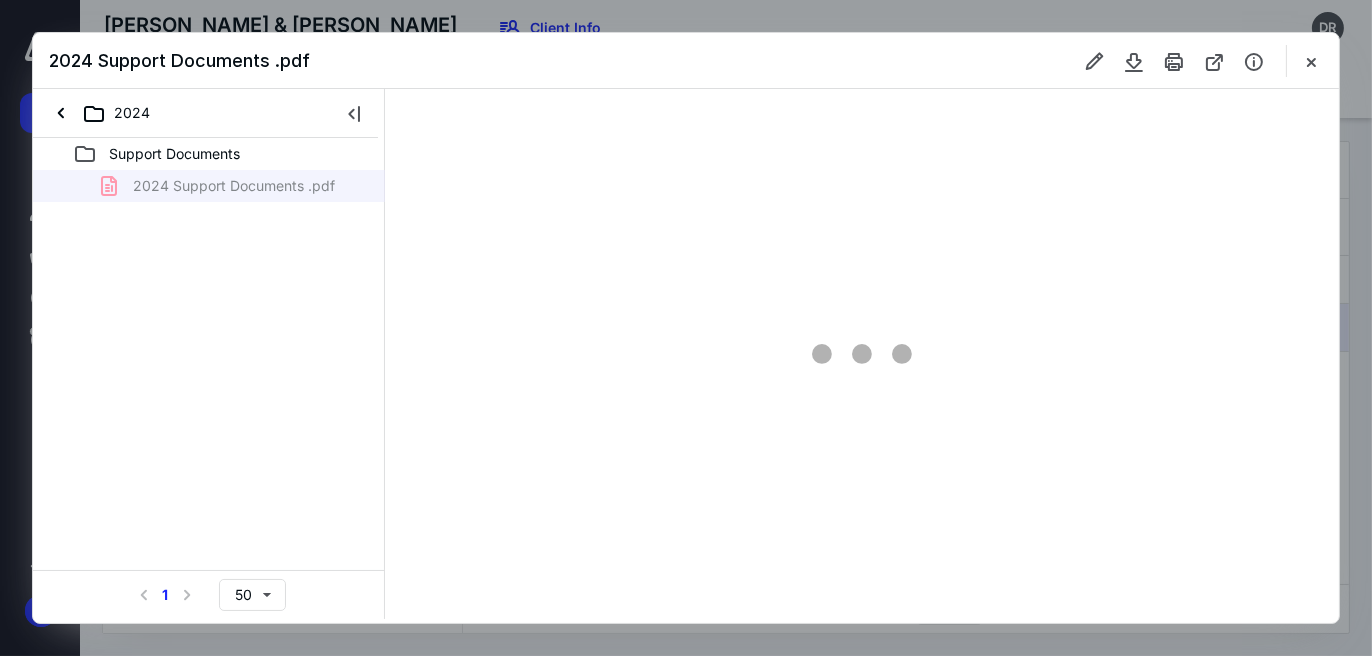 type on "19" 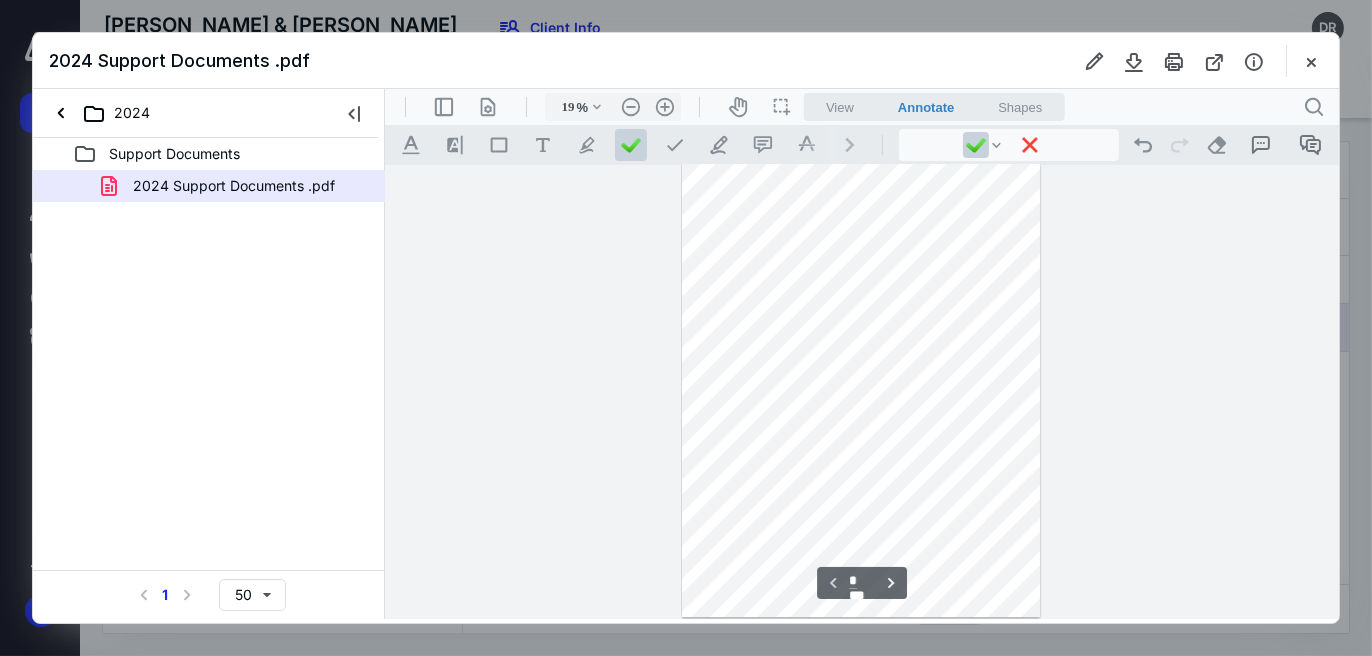 scroll, scrollTop: 0, scrollLeft: 0, axis: both 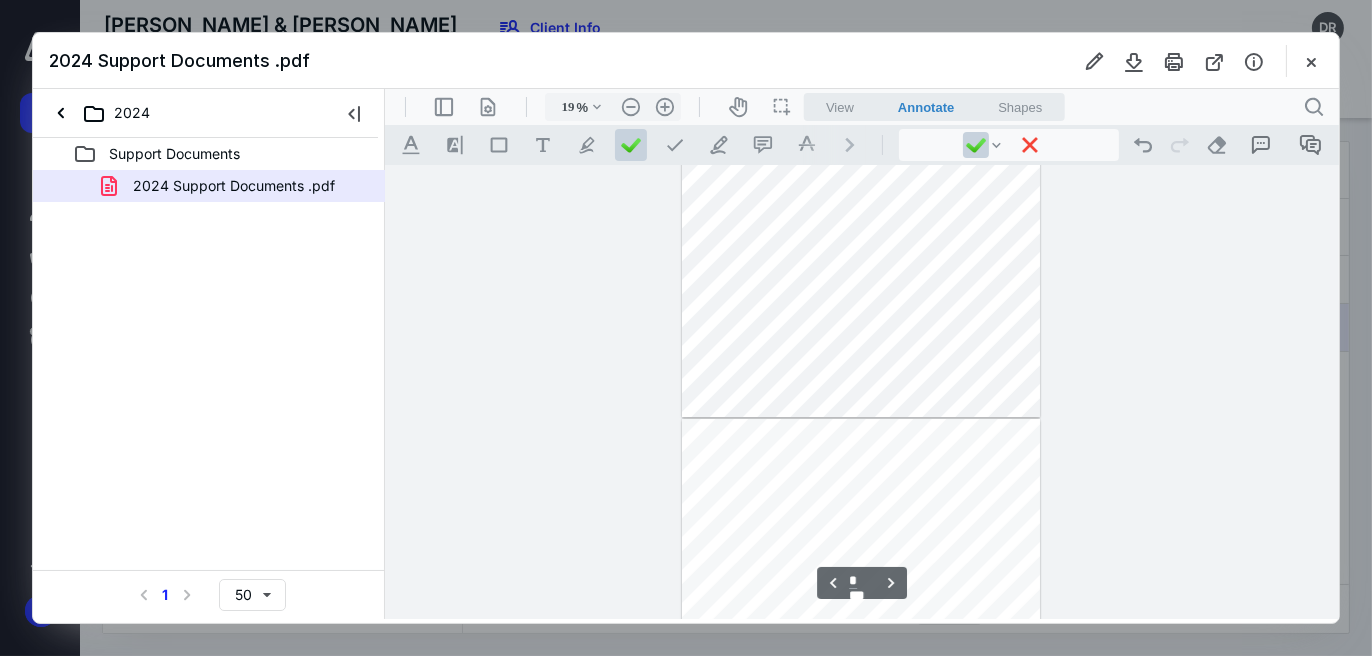 type on "*" 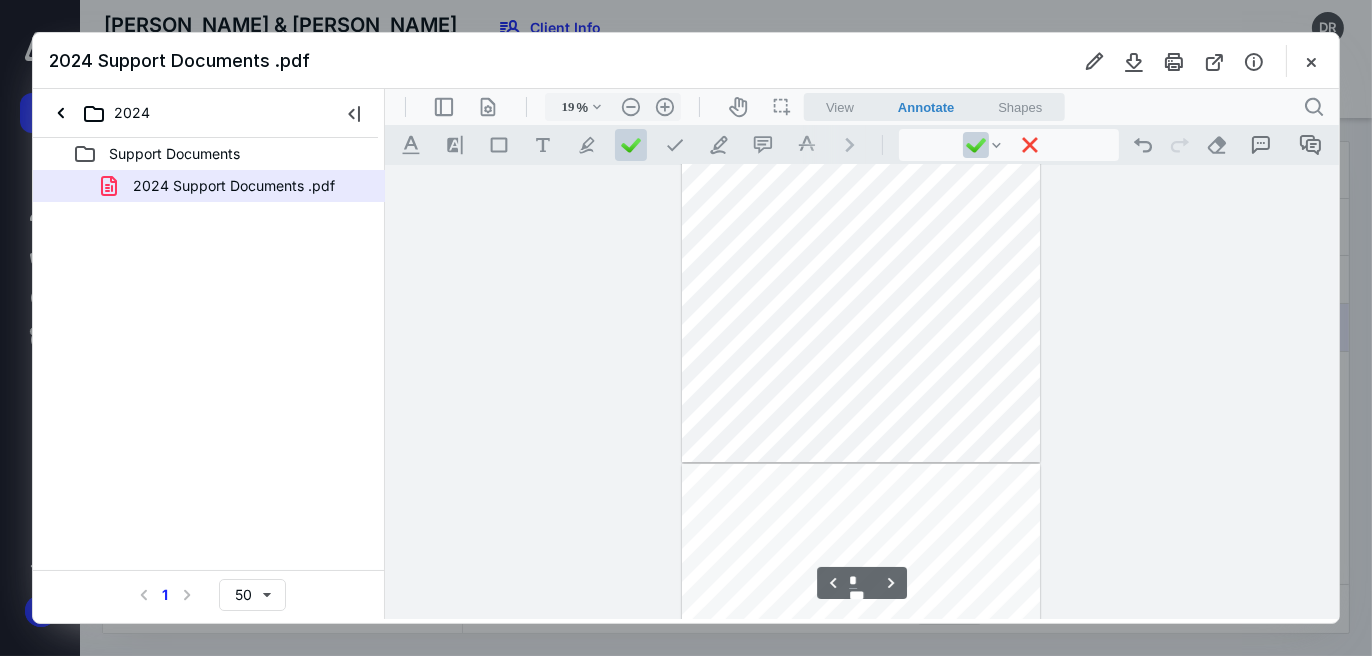 scroll, scrollTop: 100, scrollLeft: 0, axis: vertical 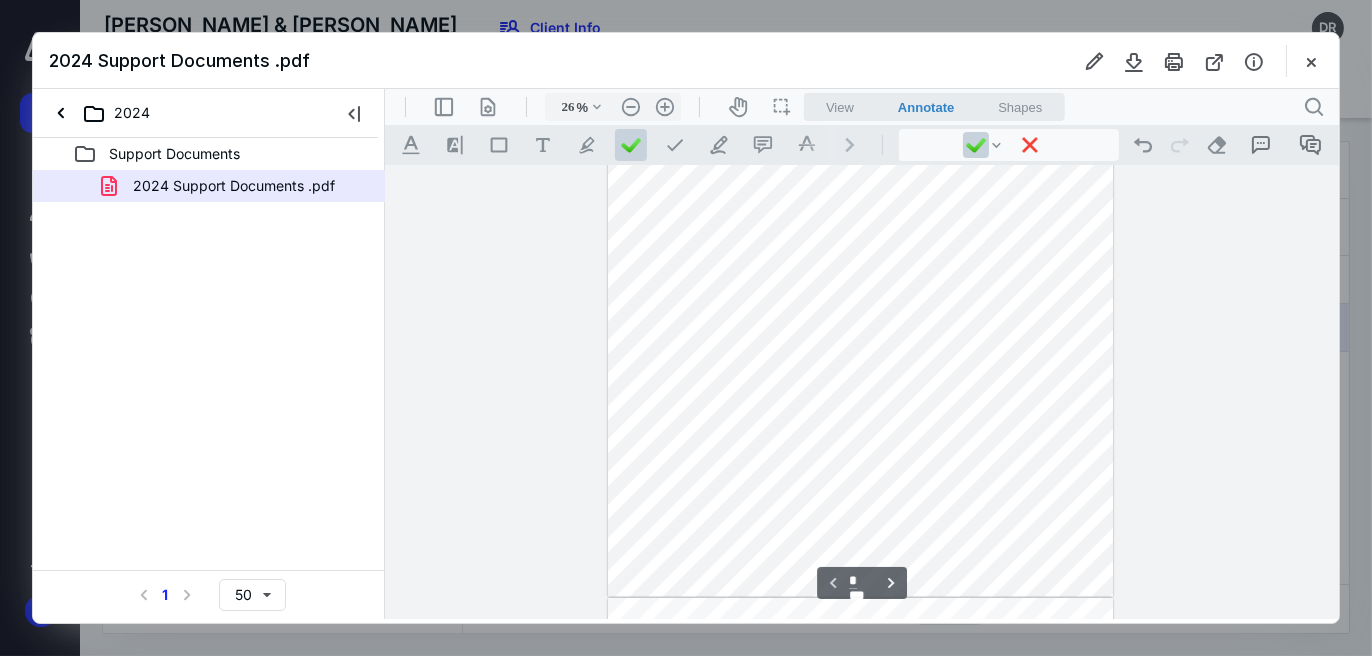 type on "34" 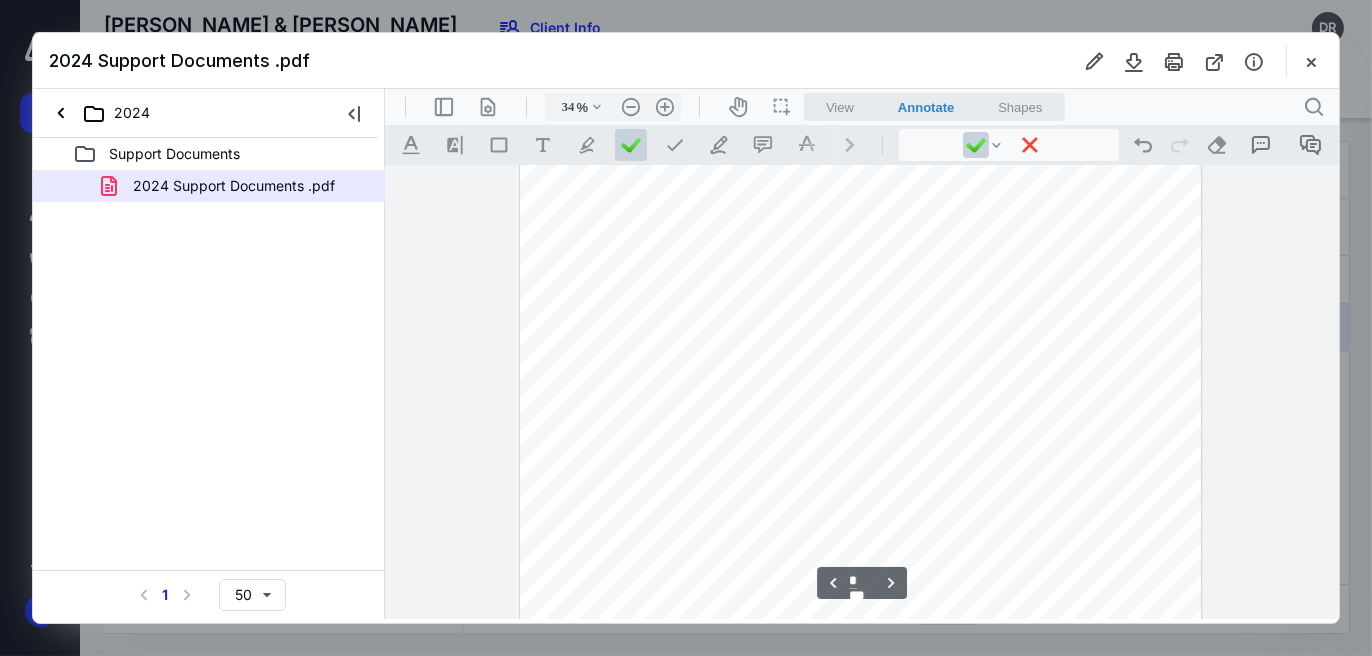 scroll, scrollTop: 1016, scrollLeft: 0, axis: vertical 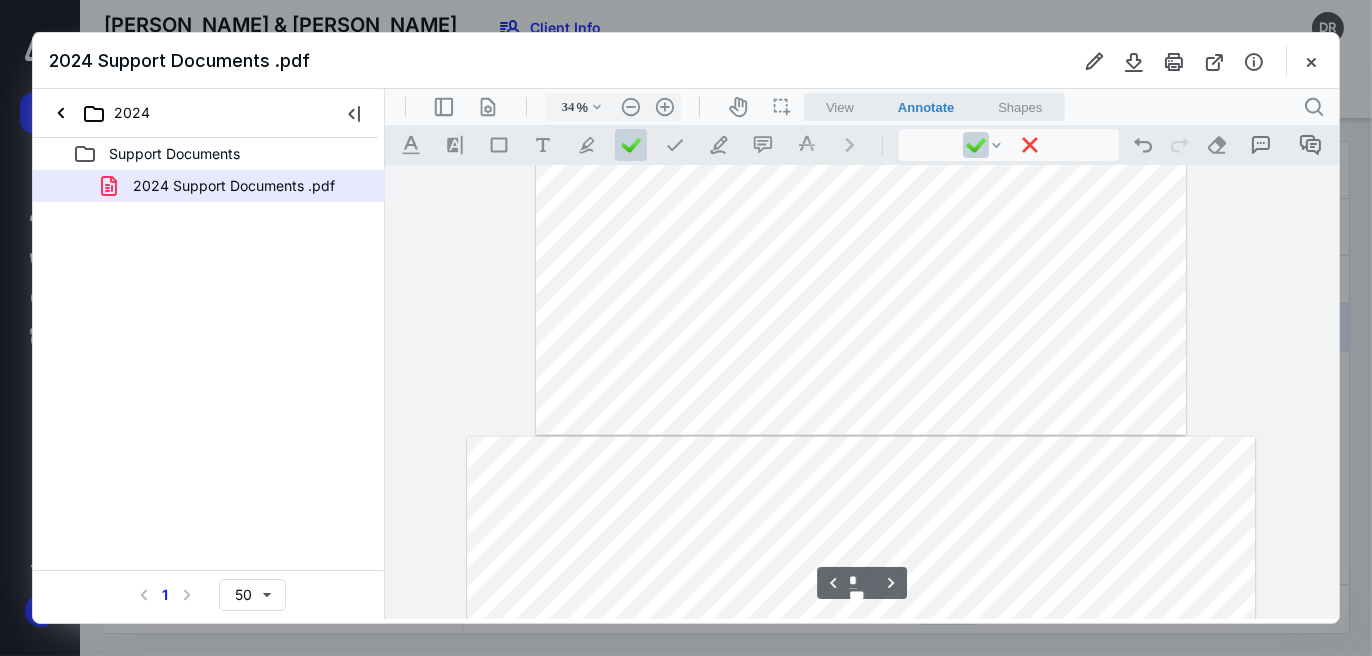 type on "*" 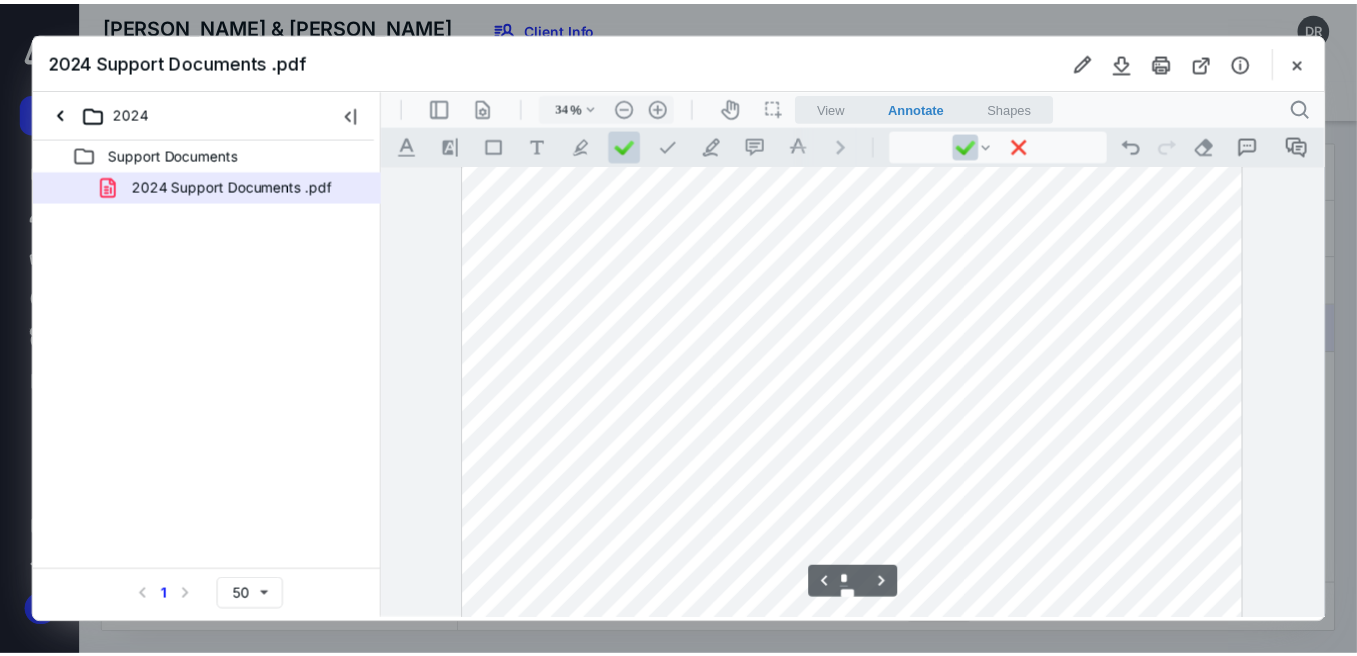 scroll, scrollTop: 3616, scrollLeft: 0, axis: vertical 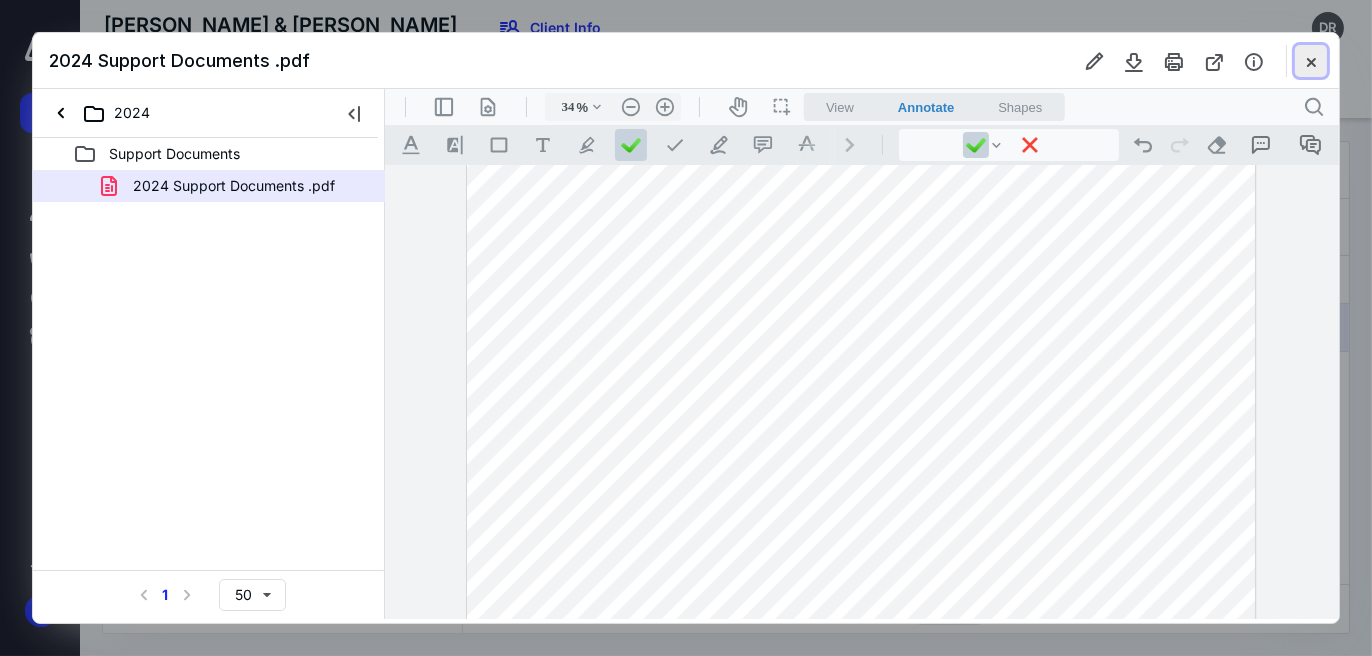 click at bounding box center (1311, 61) 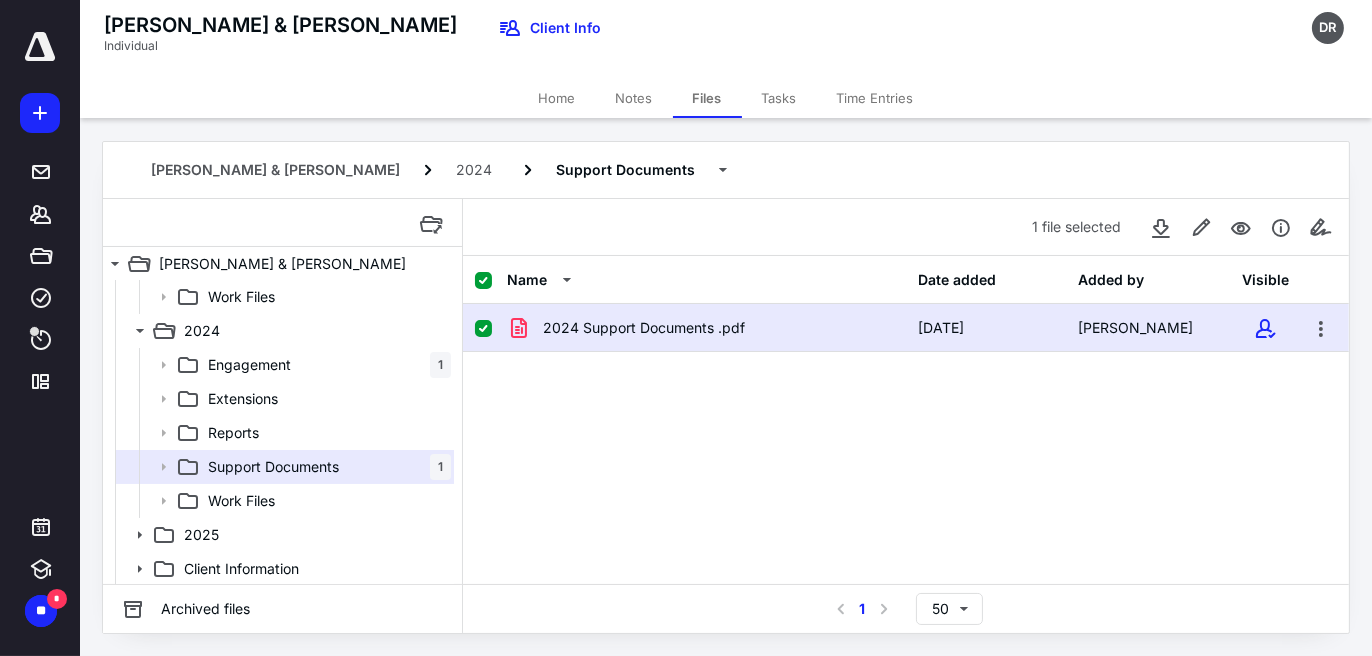 click on "Tasks" at bounding box center [779, 98] 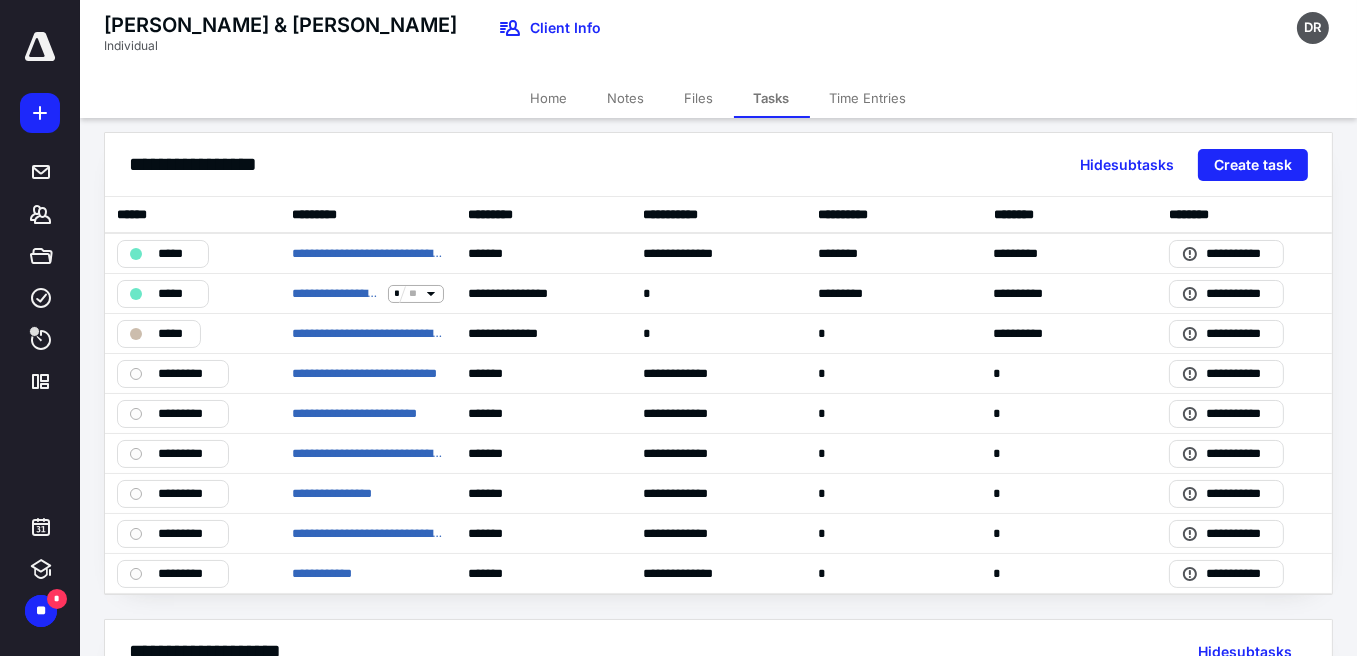 scroll, scrollTop: 0, scrollLeft: 0, axis: both 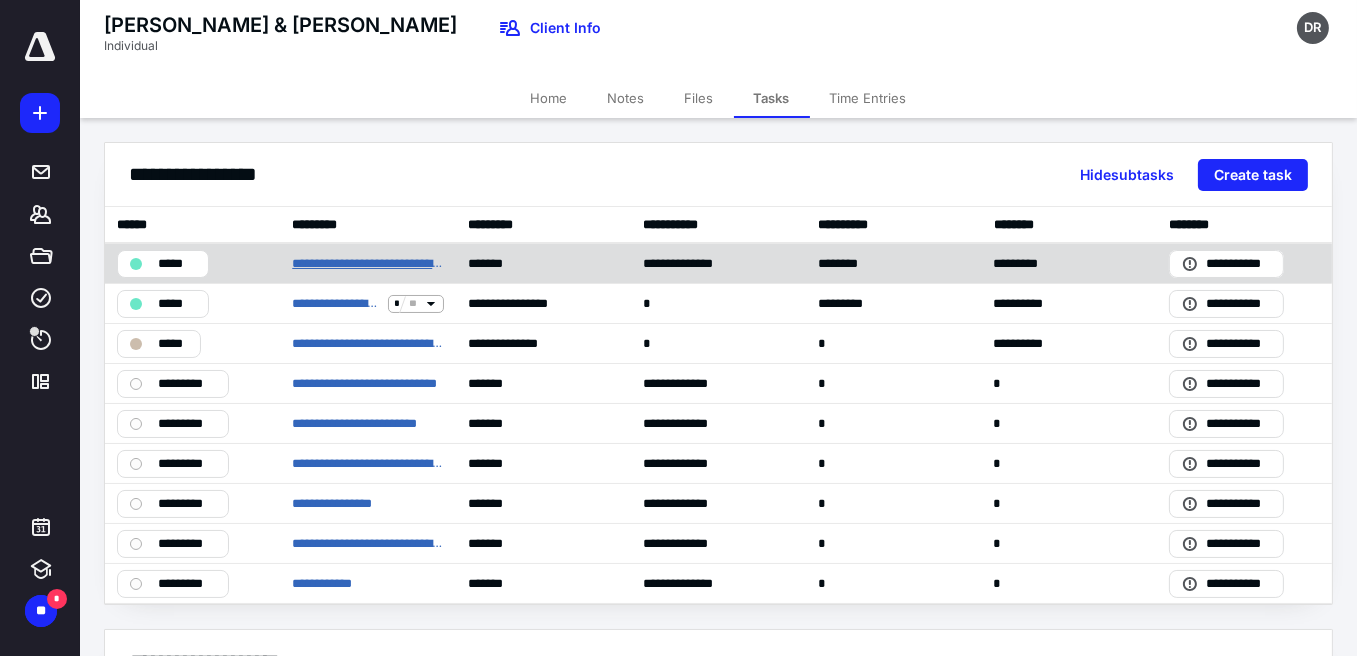 click on "**********" at bounding box center [367, 263] 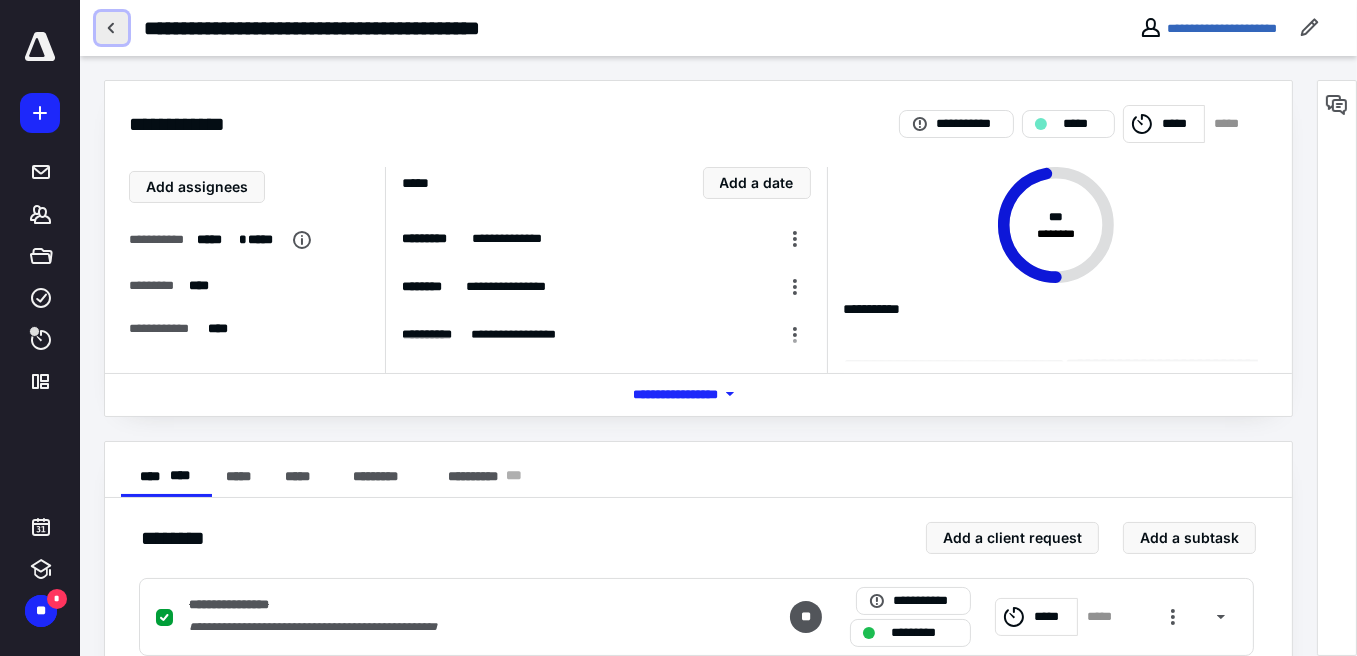 click at bounding box center [112, 28] 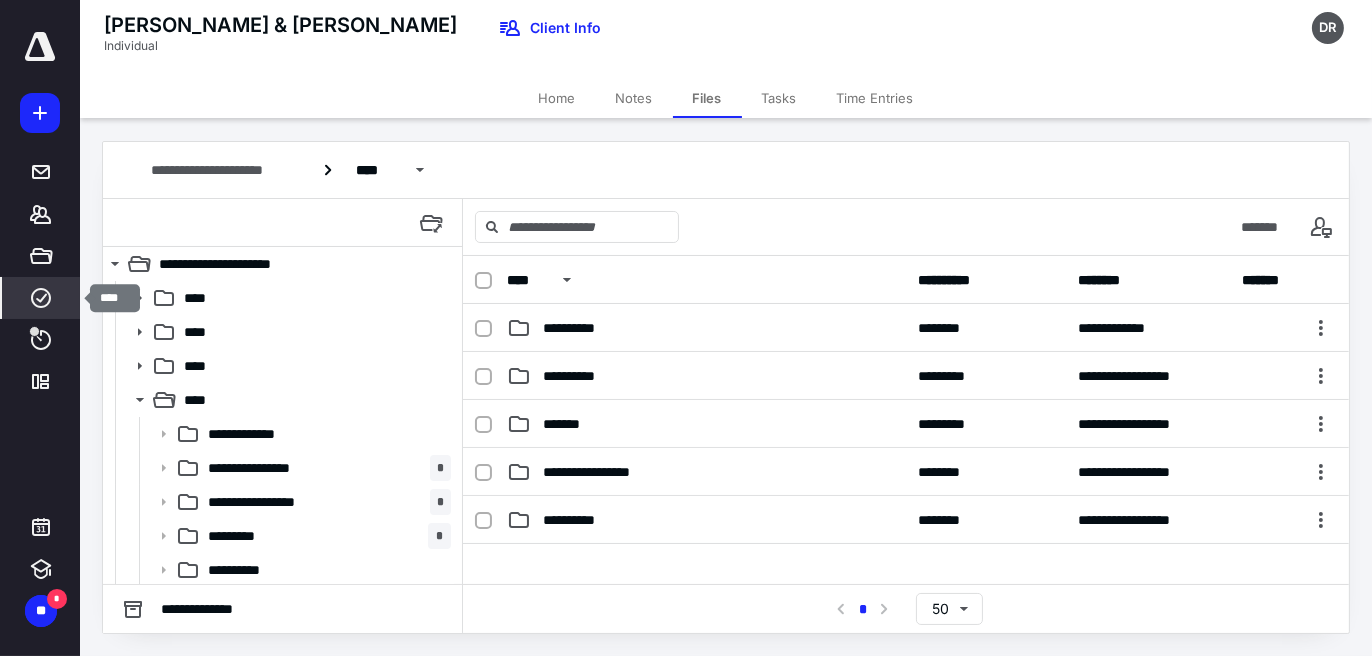 click 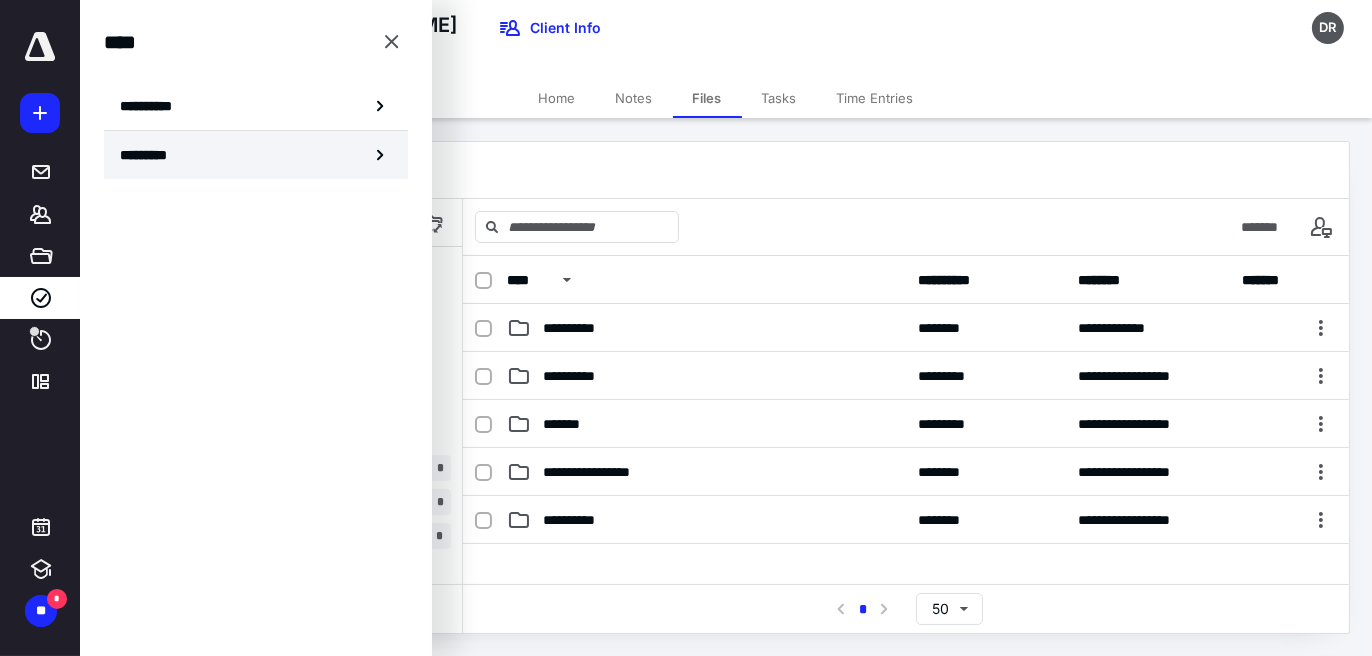 click on "*********" at bounding box center [256, 155] 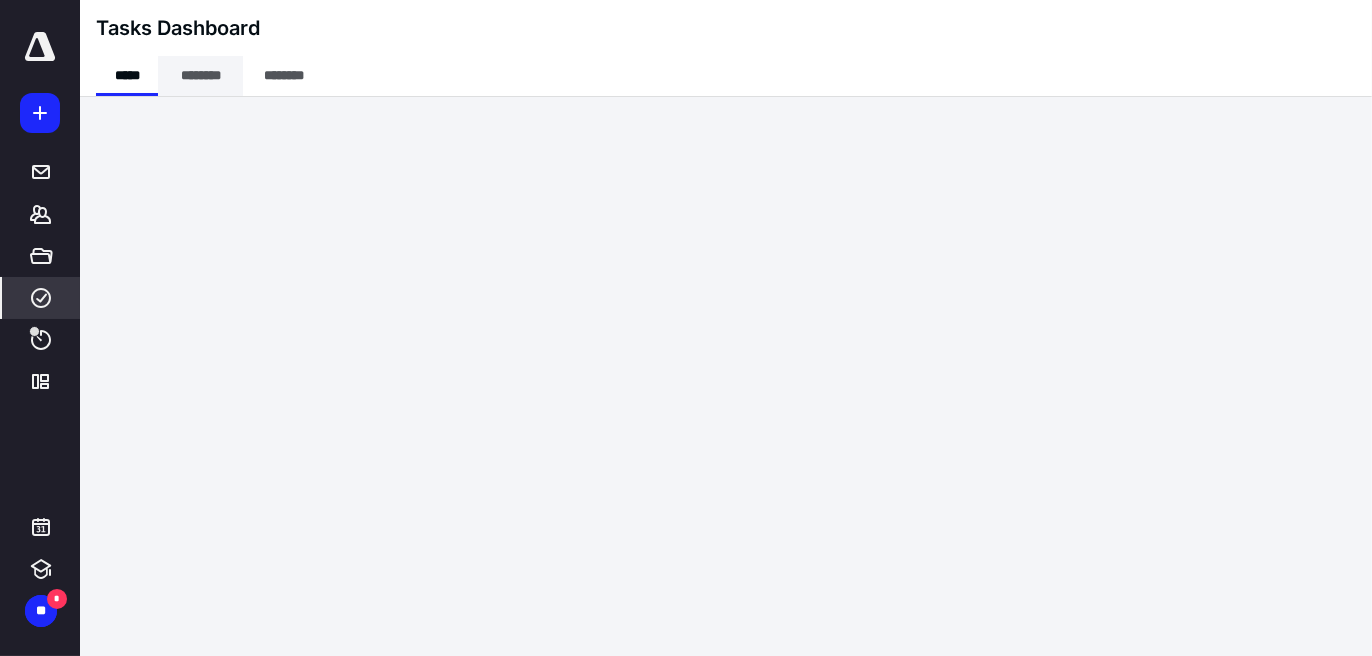 click on "********" at bounding box center (200, 76) 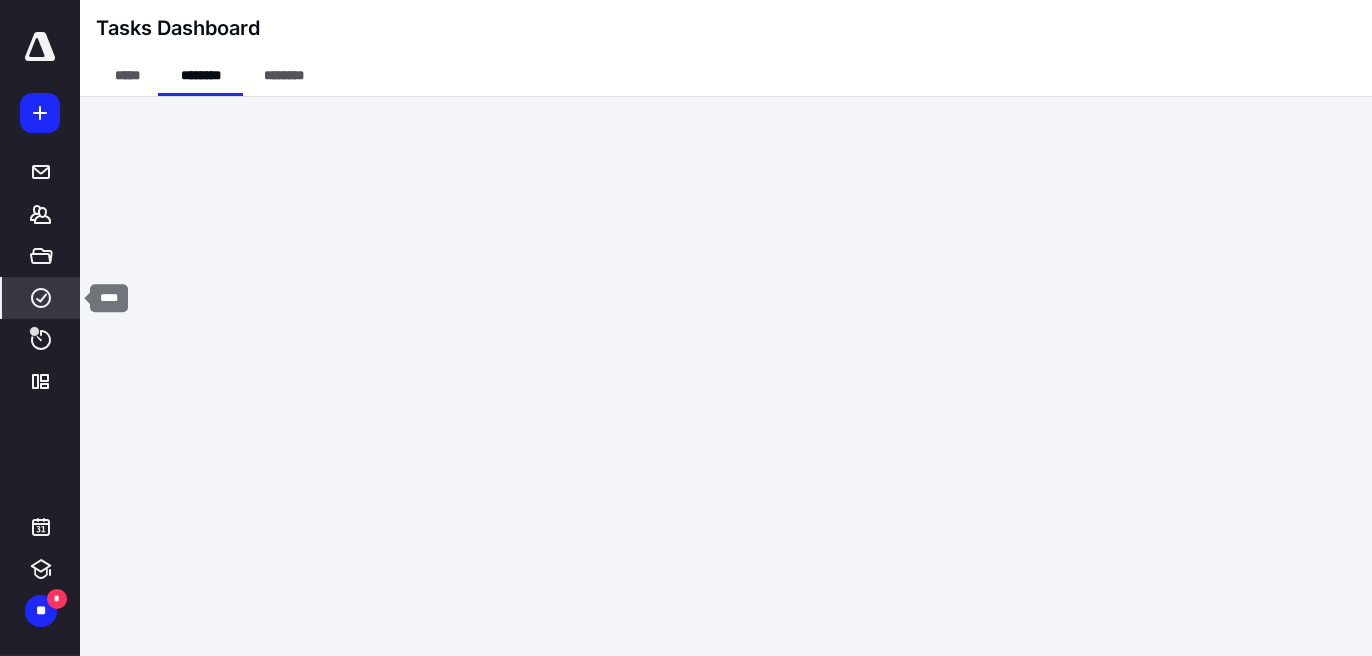 click 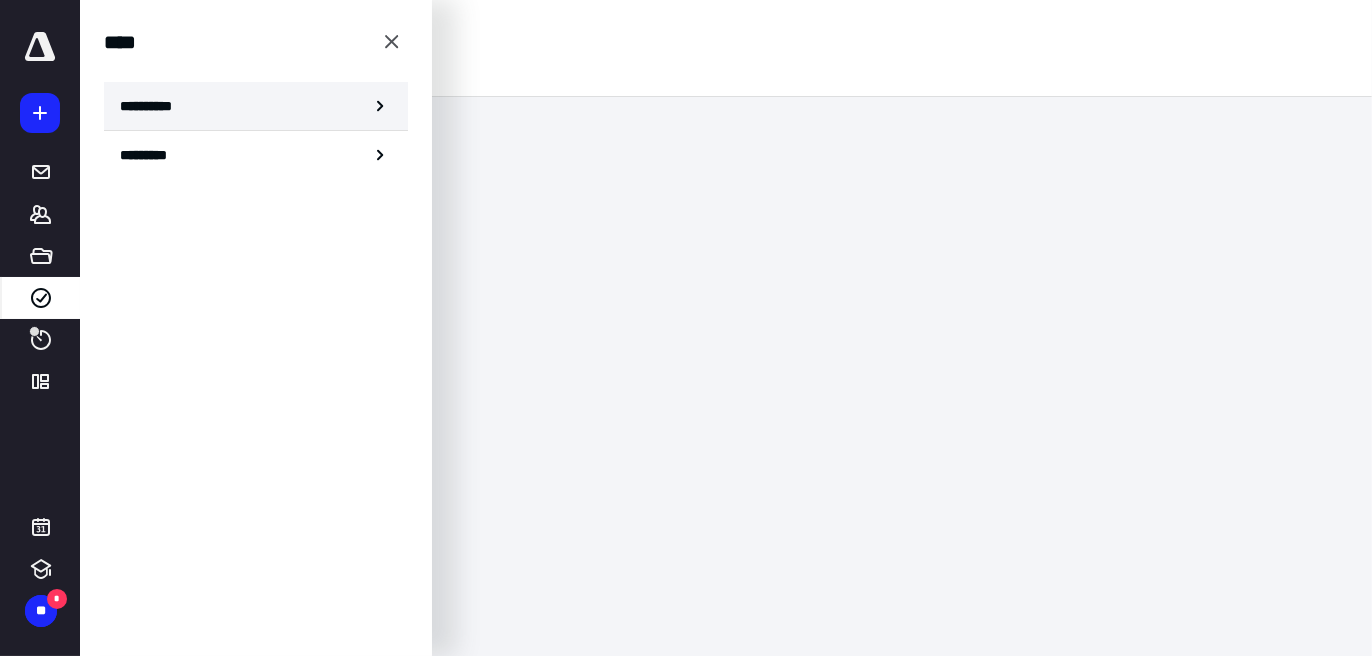 click on "**********" at bounding box center (256, 106) 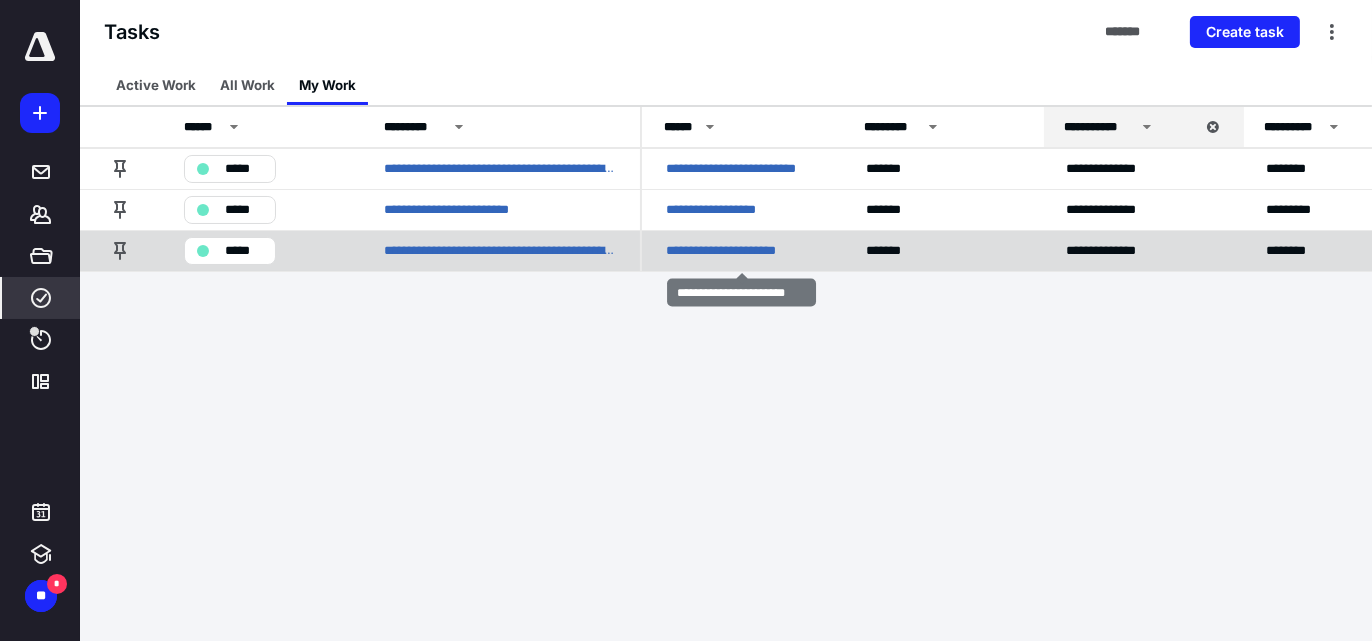 click on "**********" at bounding box center [735, 250] 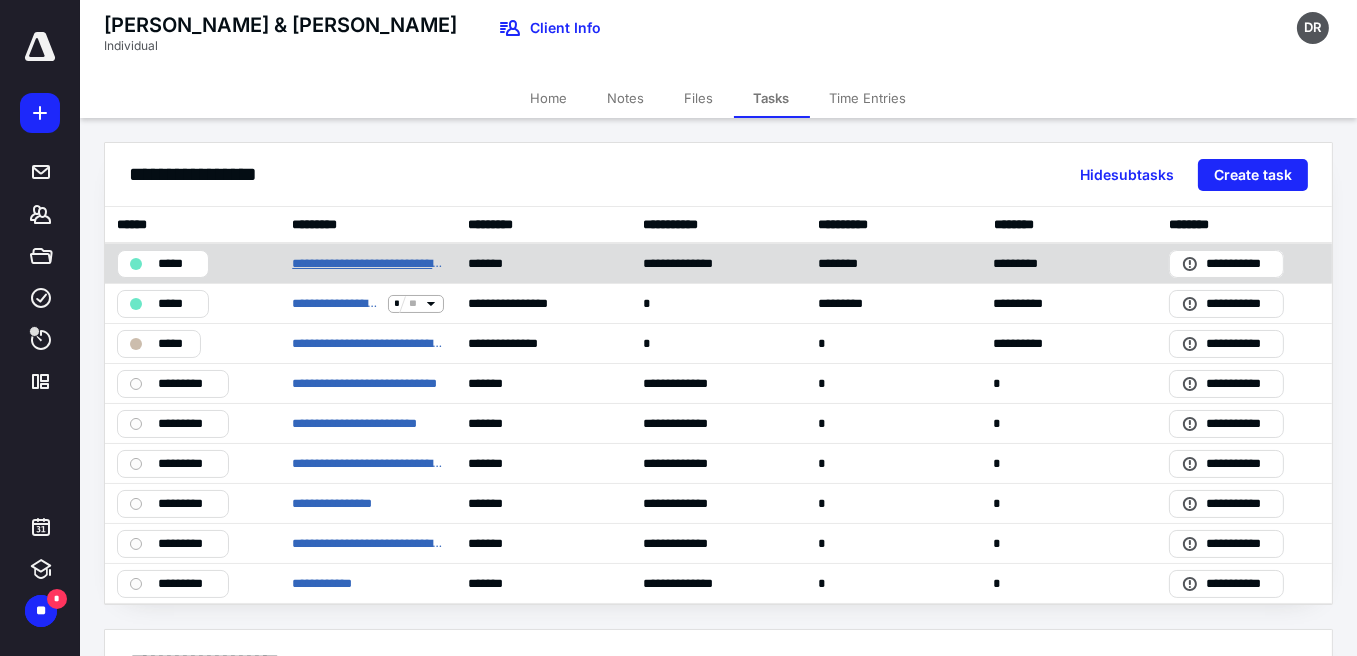 click on "**********" at bounding box center [367, 263] 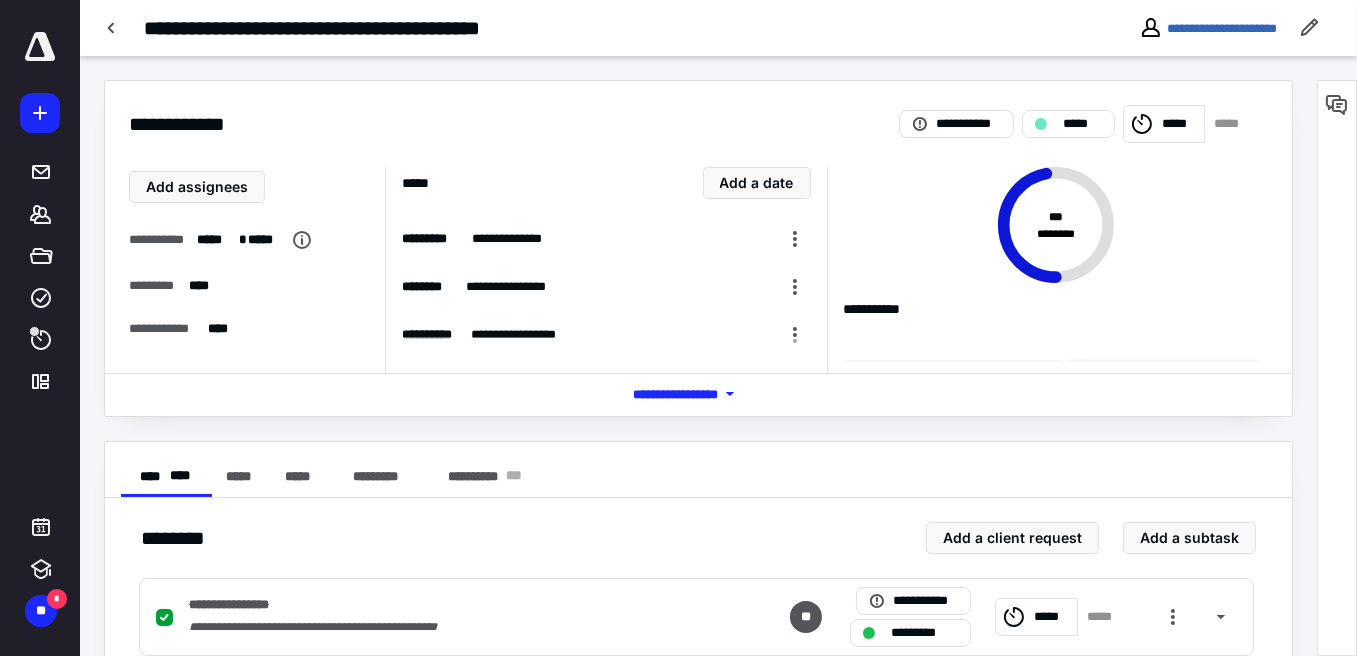 click on "**********" at bounding box center [1208, 28] 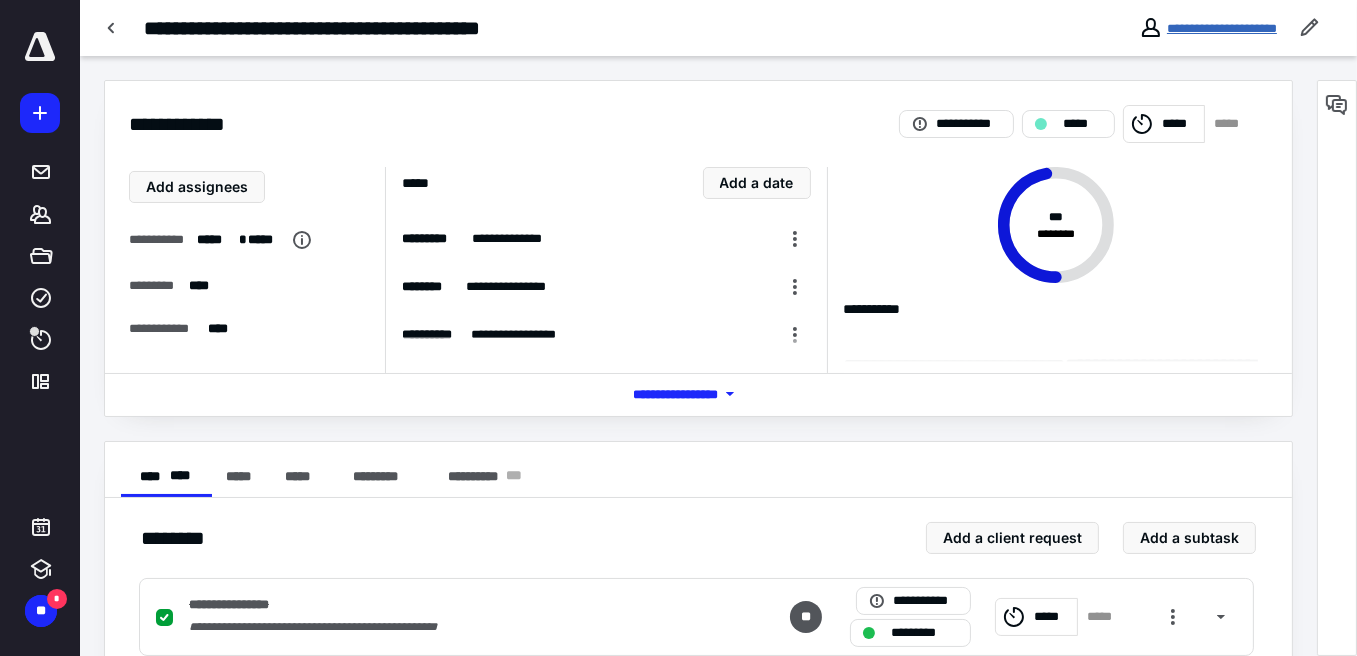 click on "**********" at bounding box center (1222, 28) 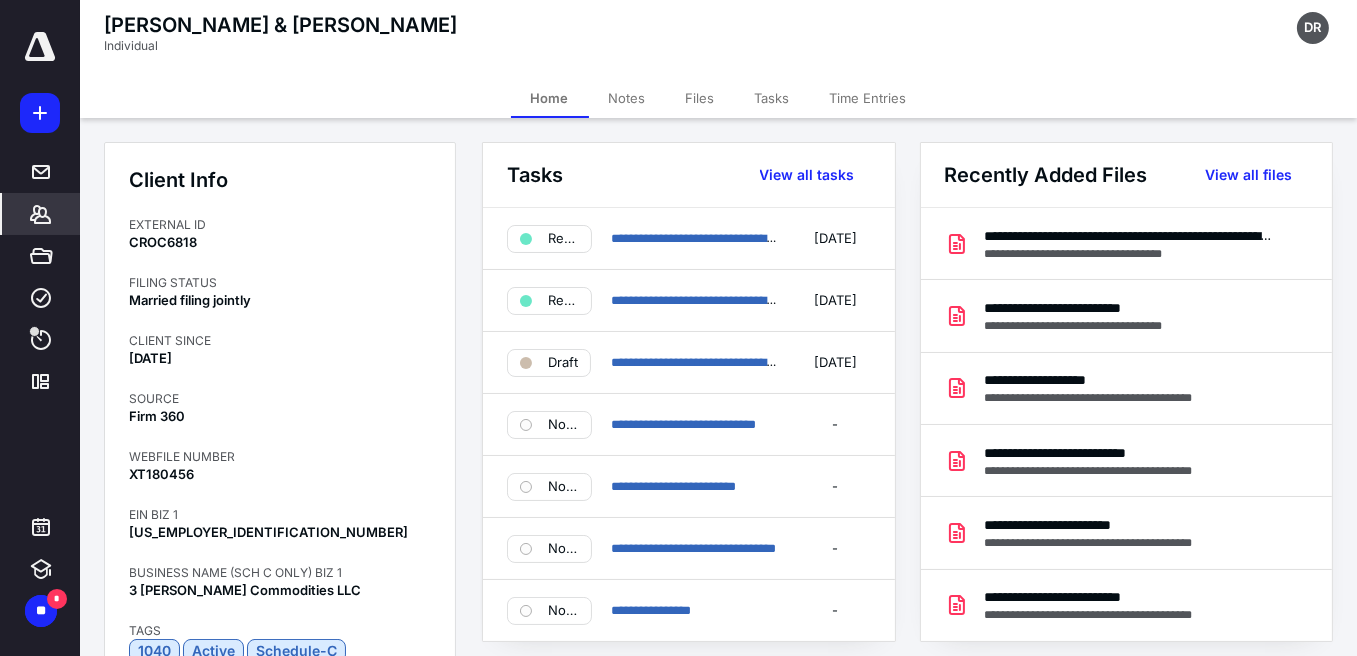 click on "Tasks" at bounding box center [772, 98] 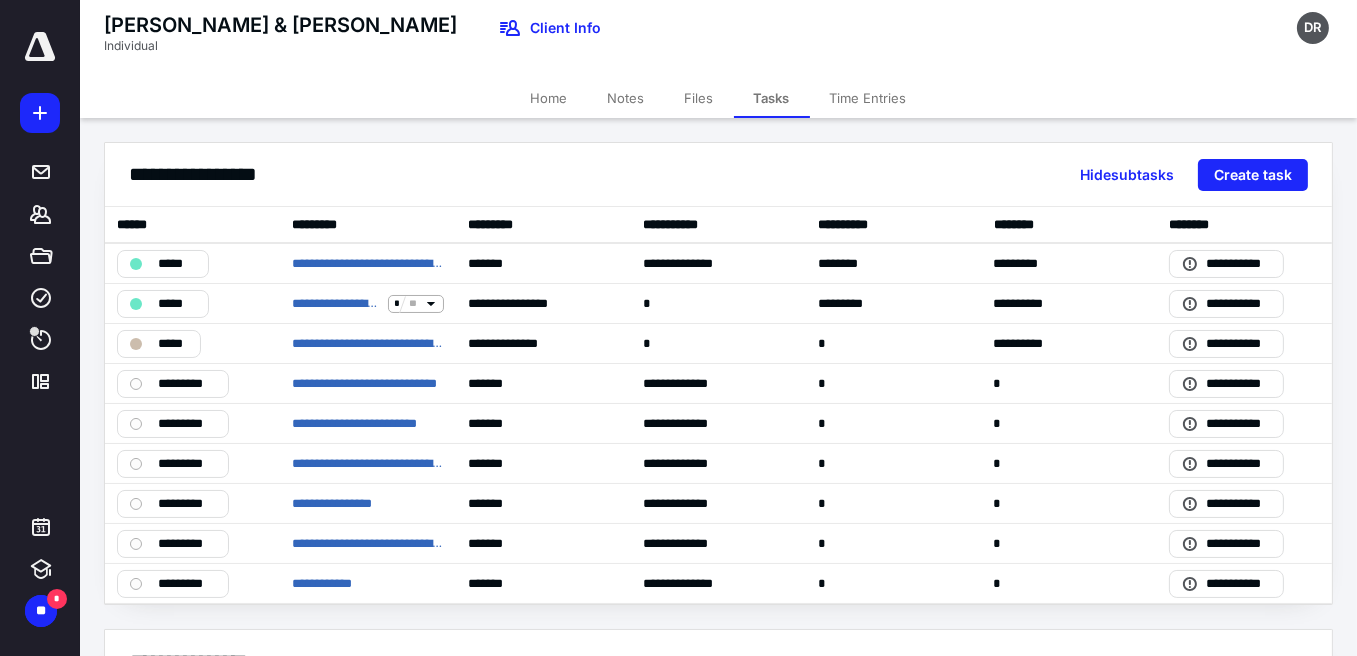 click on "Time Entries" at bounding box center (868, 98) 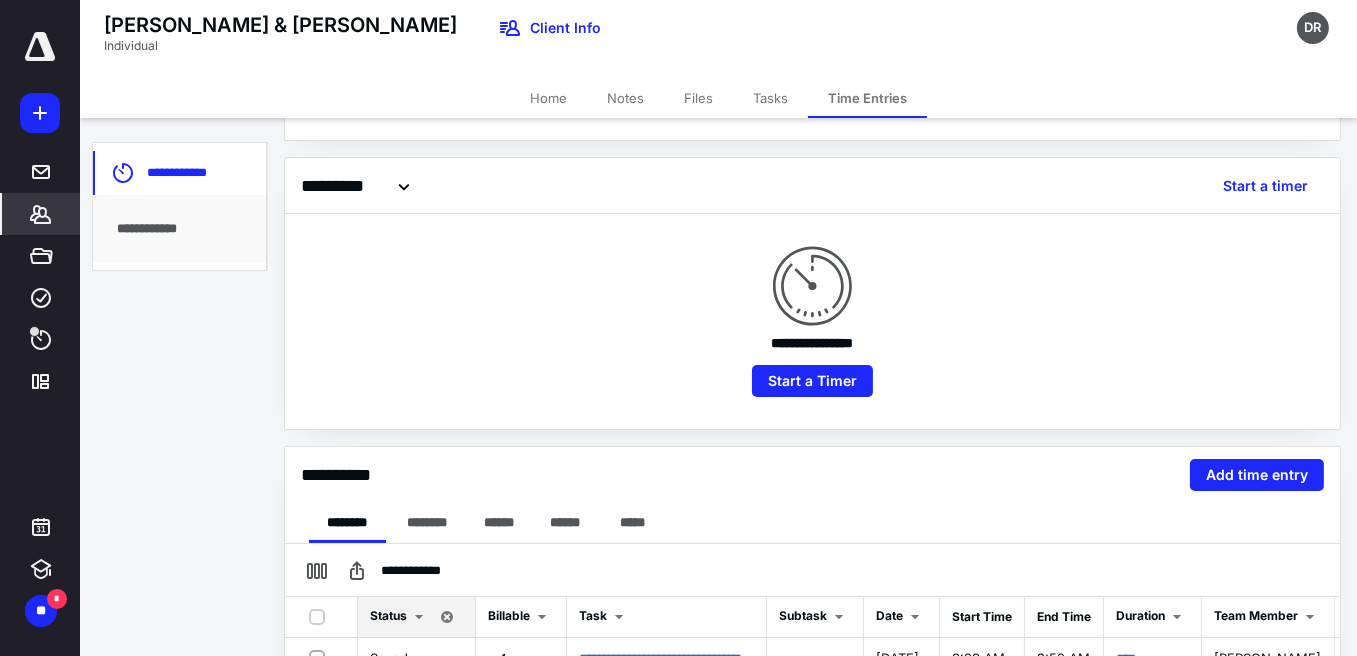 scroll, scrollTop: 0, scrollLeft: 0, axis: both 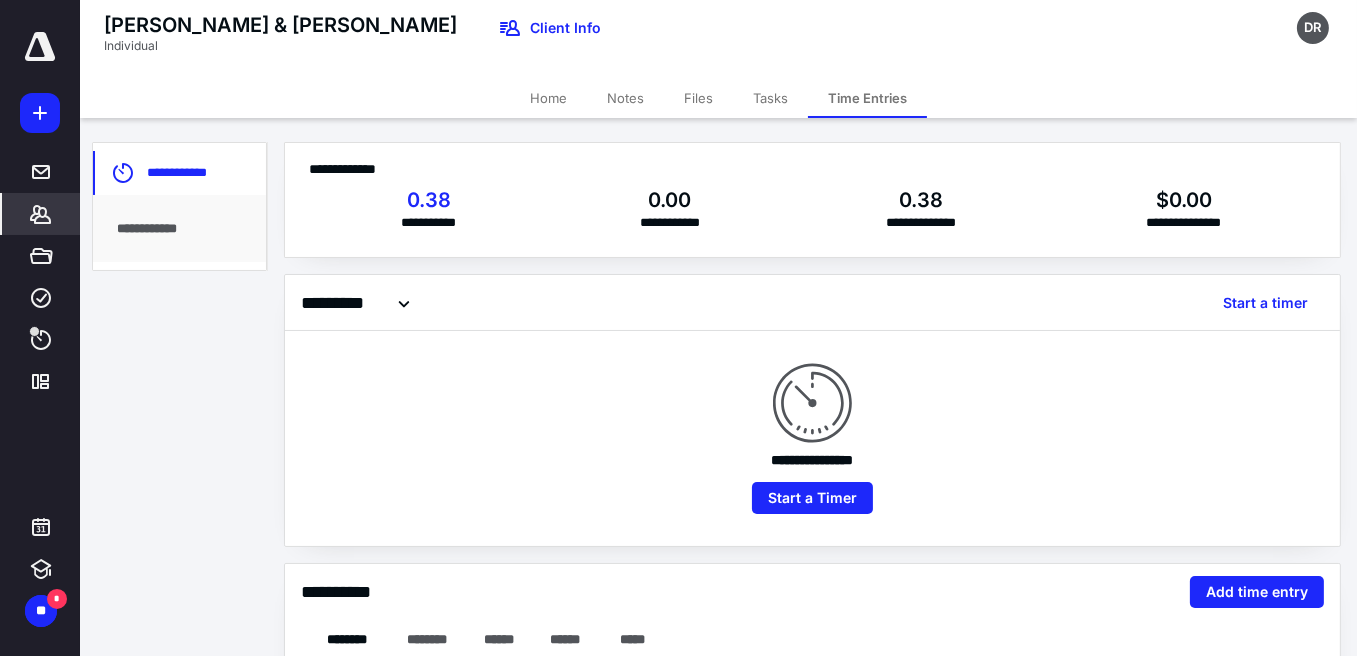 click on "Tasks" at bounding box center [770, 98] 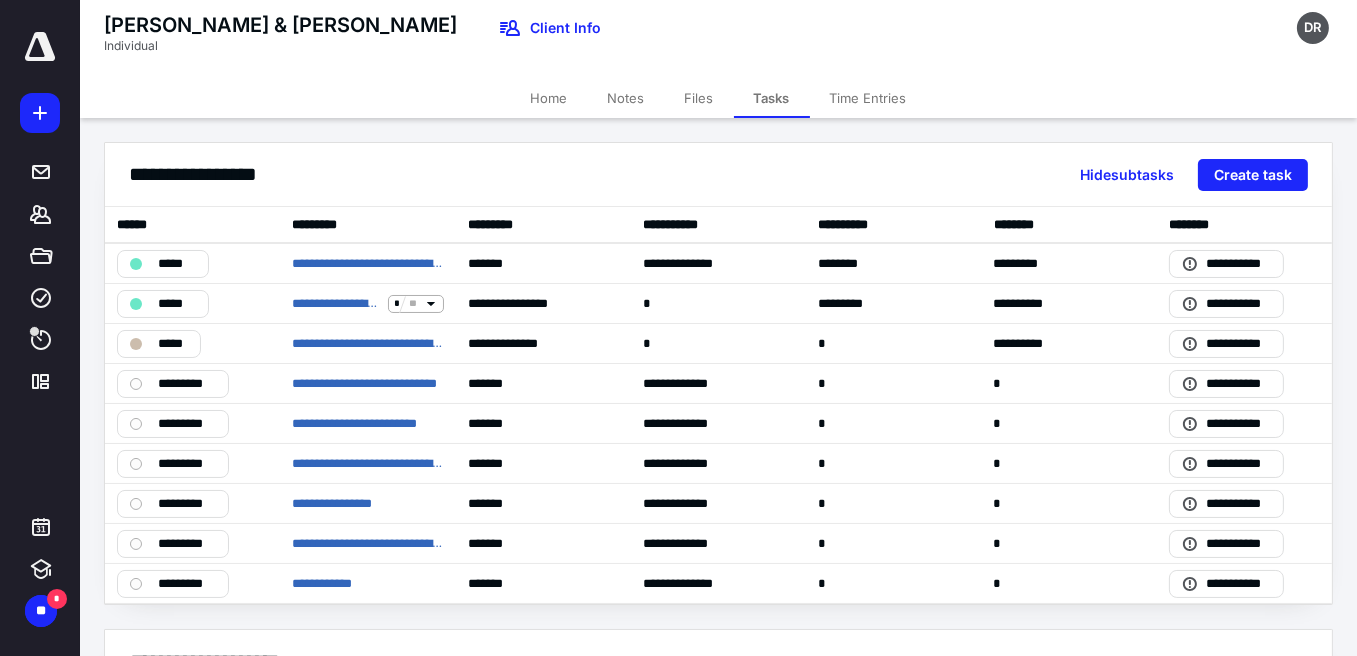 click on "Home" at bounding box center [549, 98] 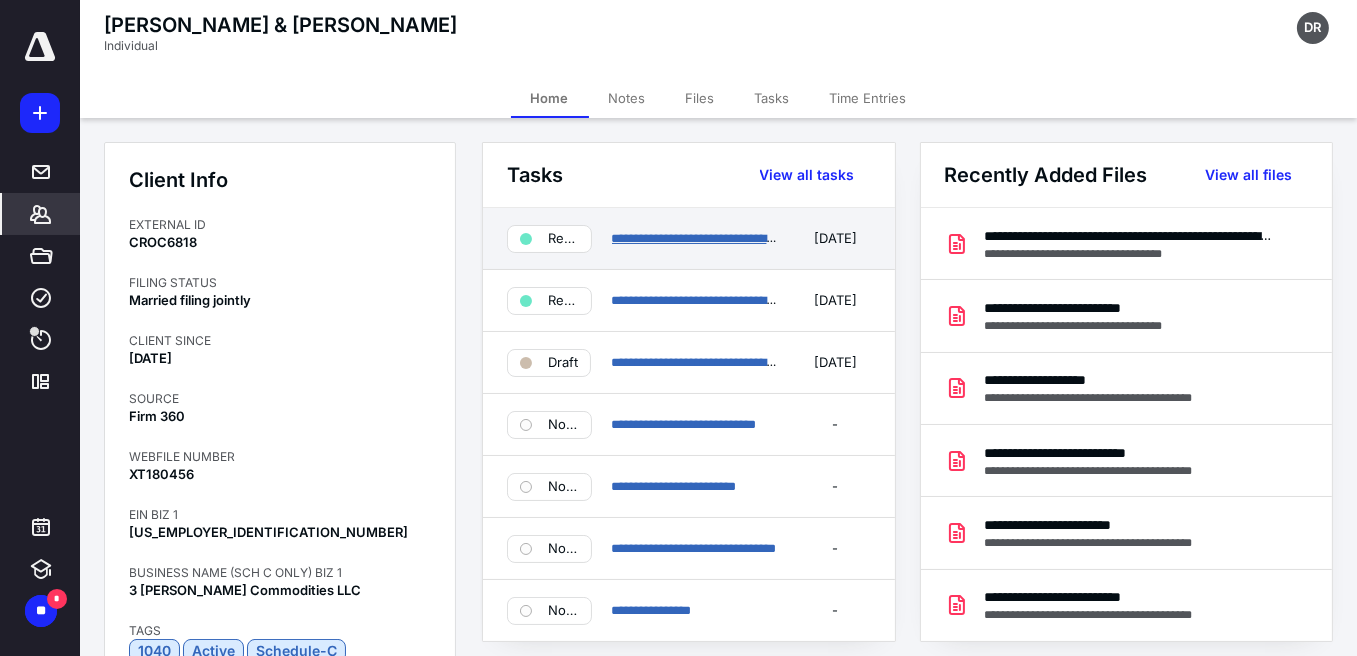 click on "**********" at bounding box center [772, 238] 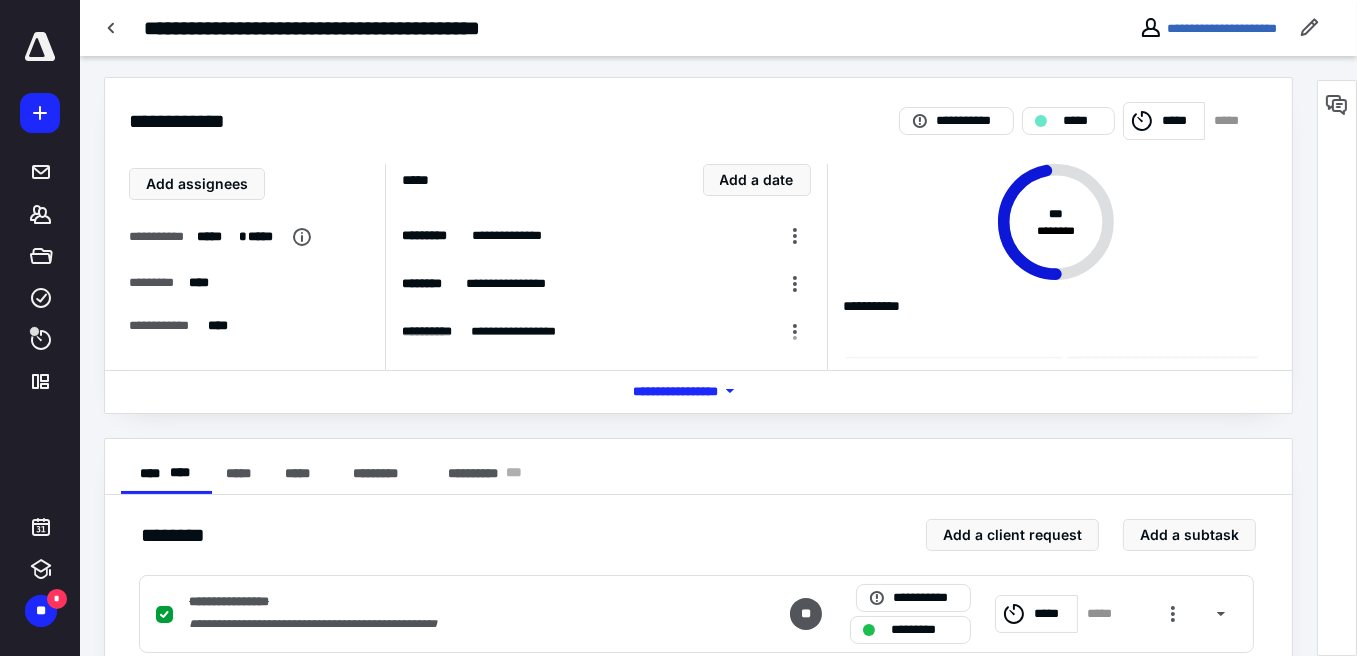 scroll, scrollTop: 0, scrollLeft: 0, axis: both 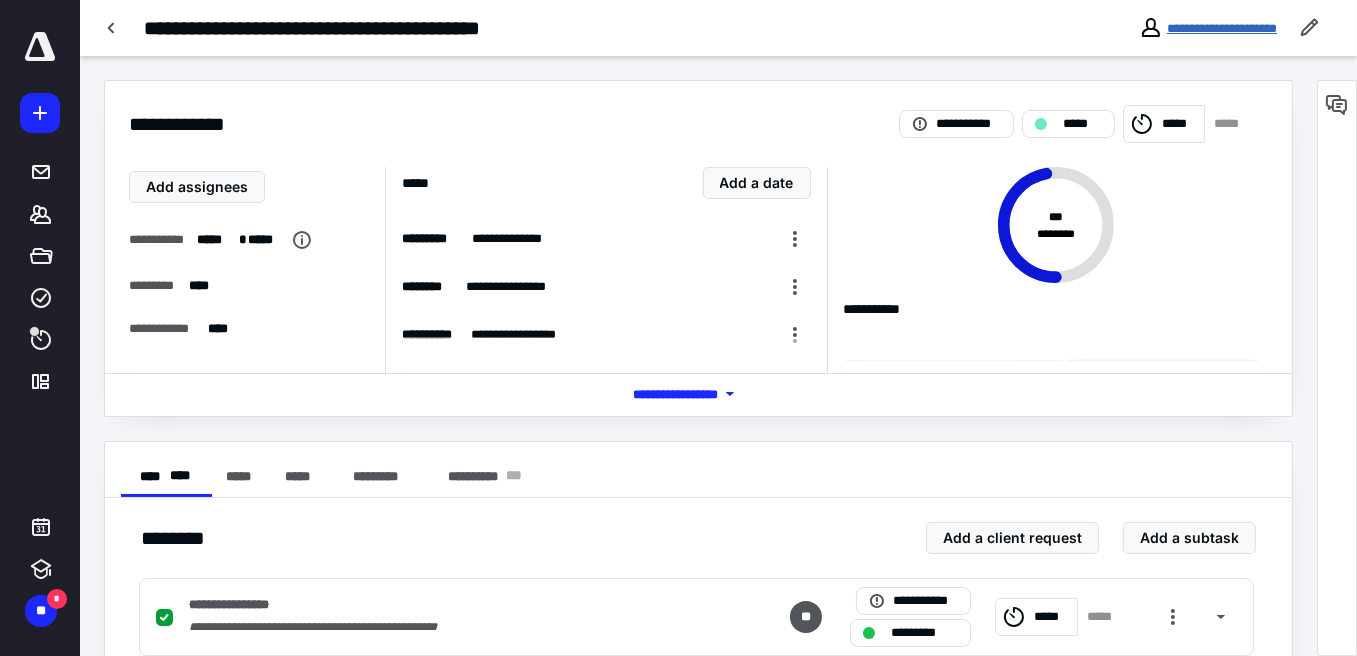 click on "**********" at bounding box center (1222, 28) 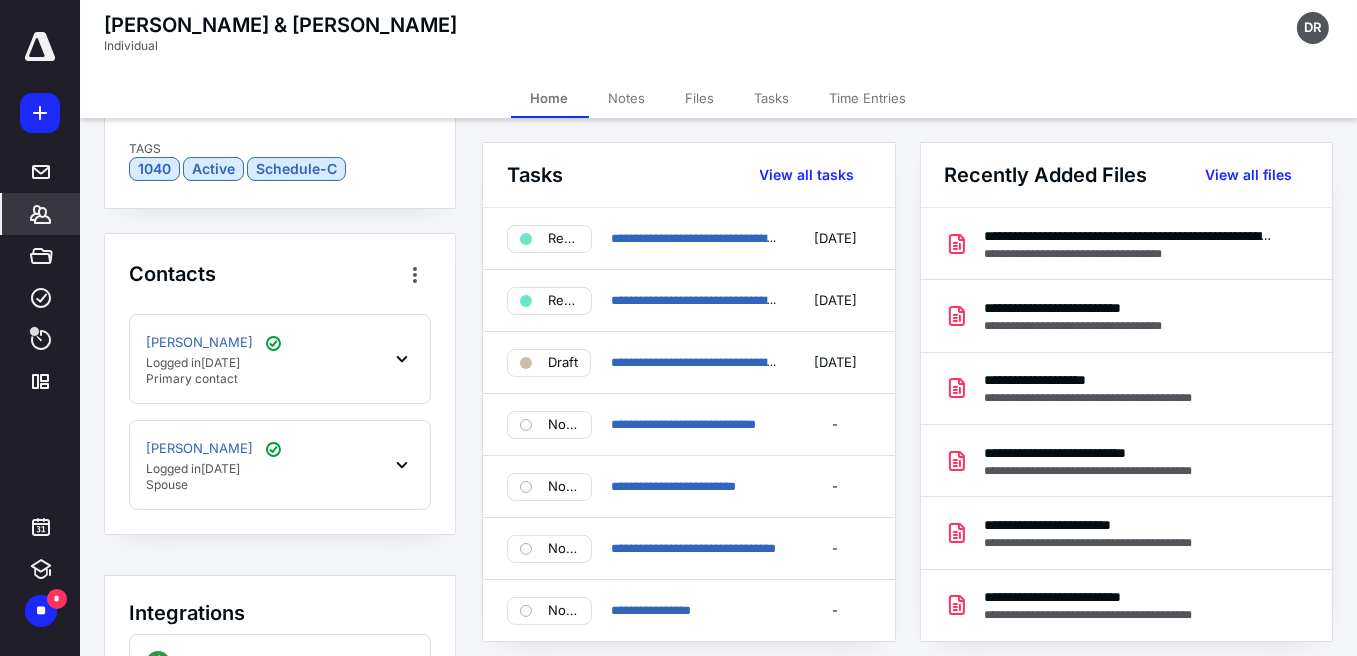 scroll, scrollTop: 487, scrollLeft: 0, axis: vertical 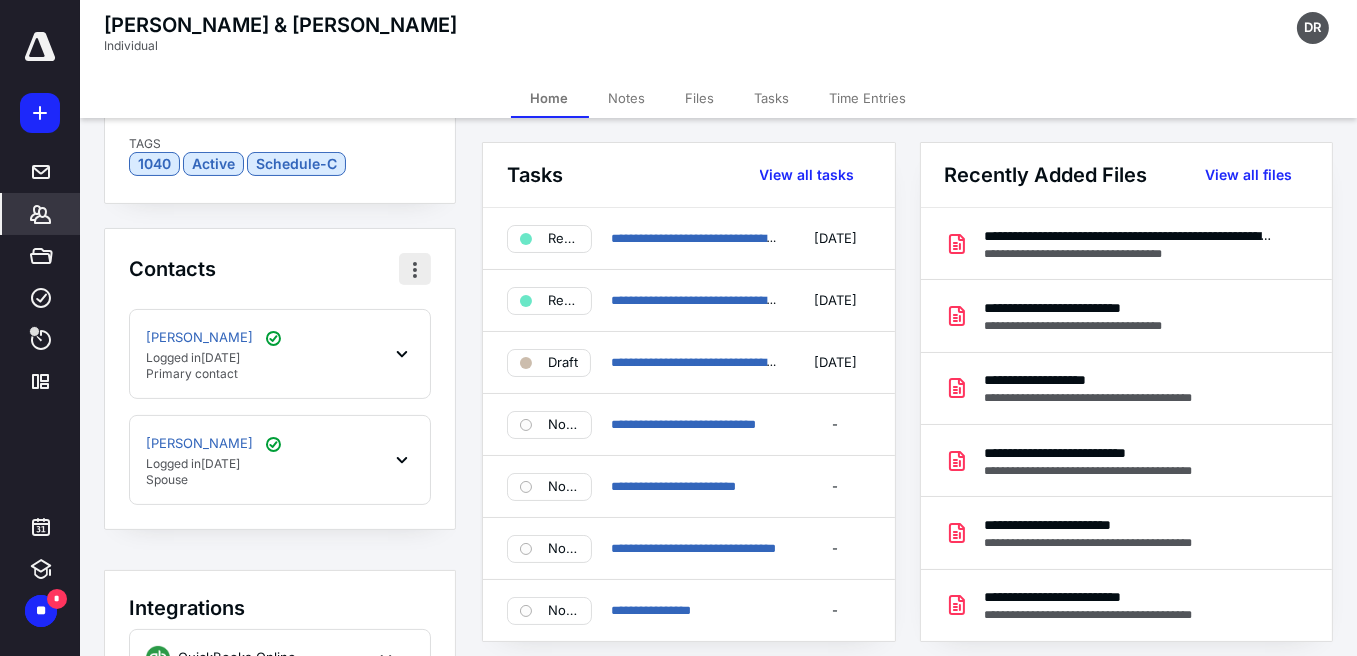 click at bounding box center (415, 269) 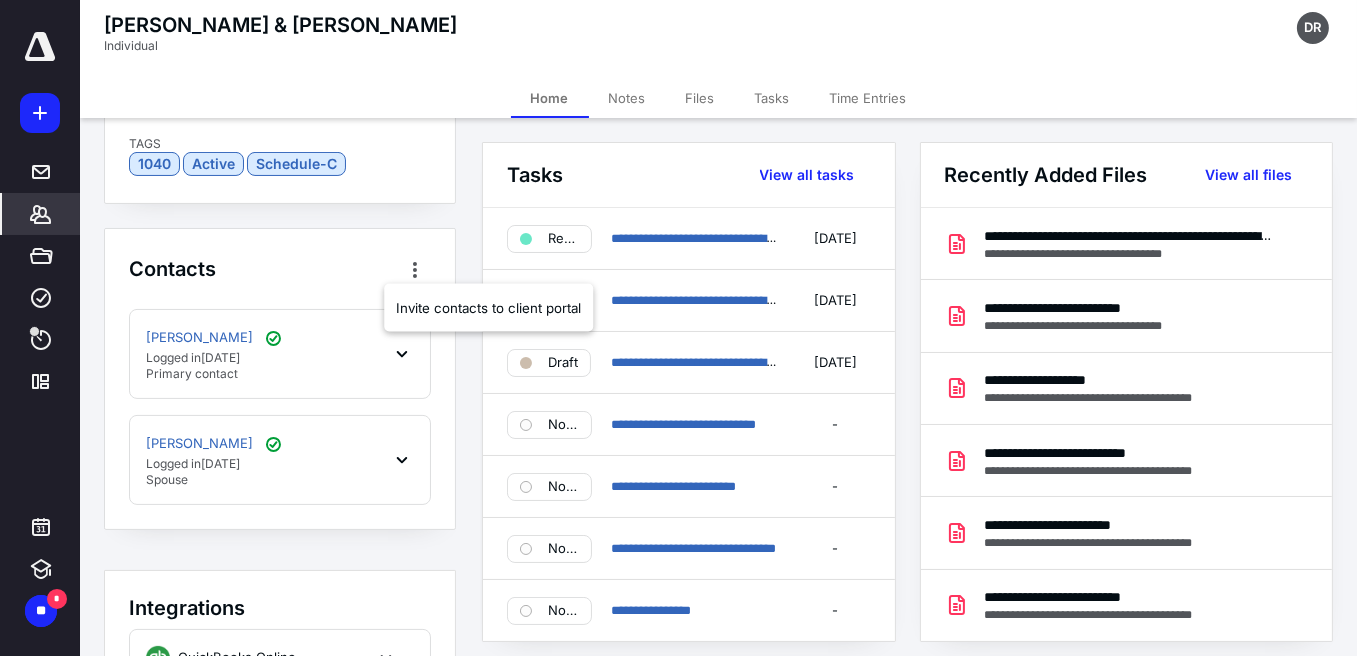 click on "Contacts" at bounding box center [280, 269] 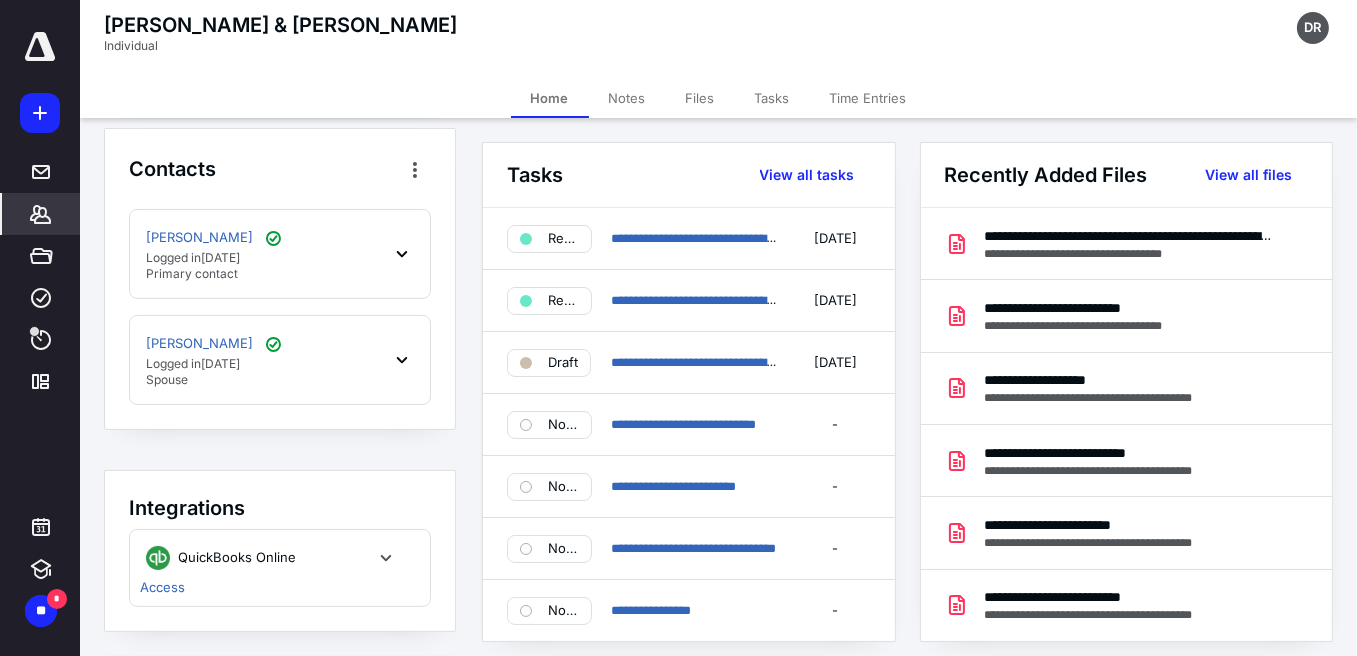 scroll, scrollTop: 687, scrollLeft: 0, axis: vertical 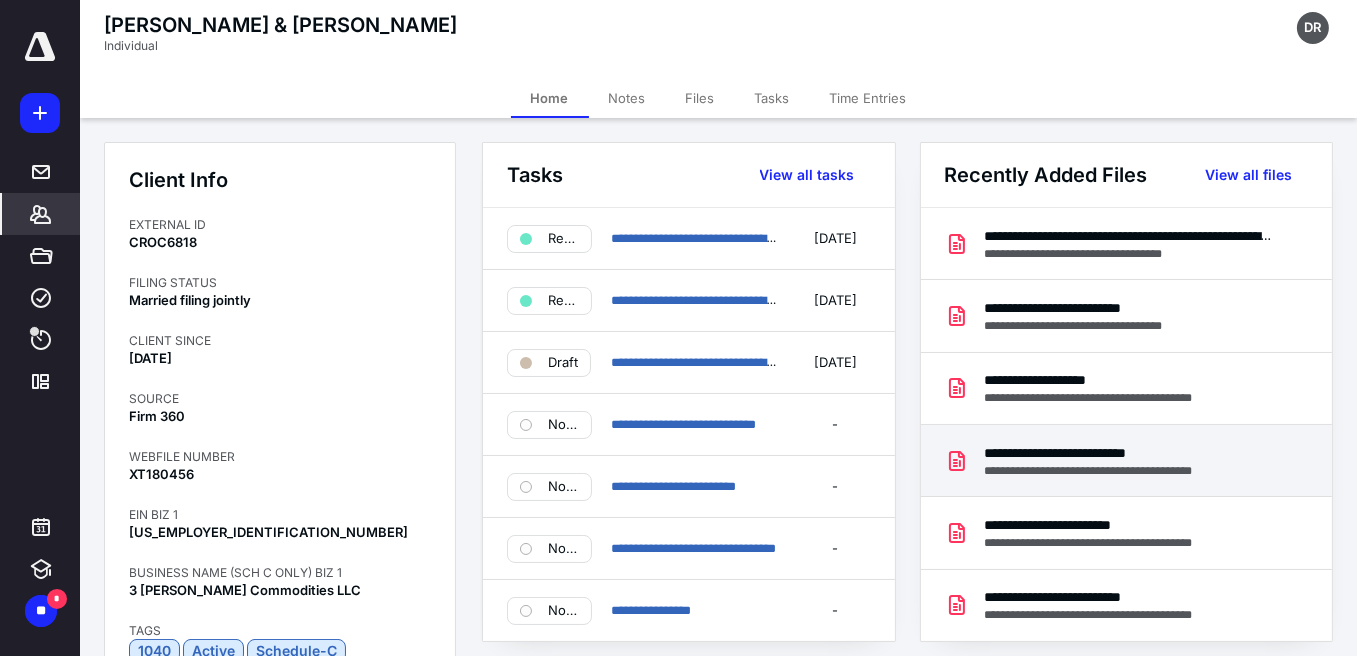 click on "**********" at bounding box center [1113, 471] 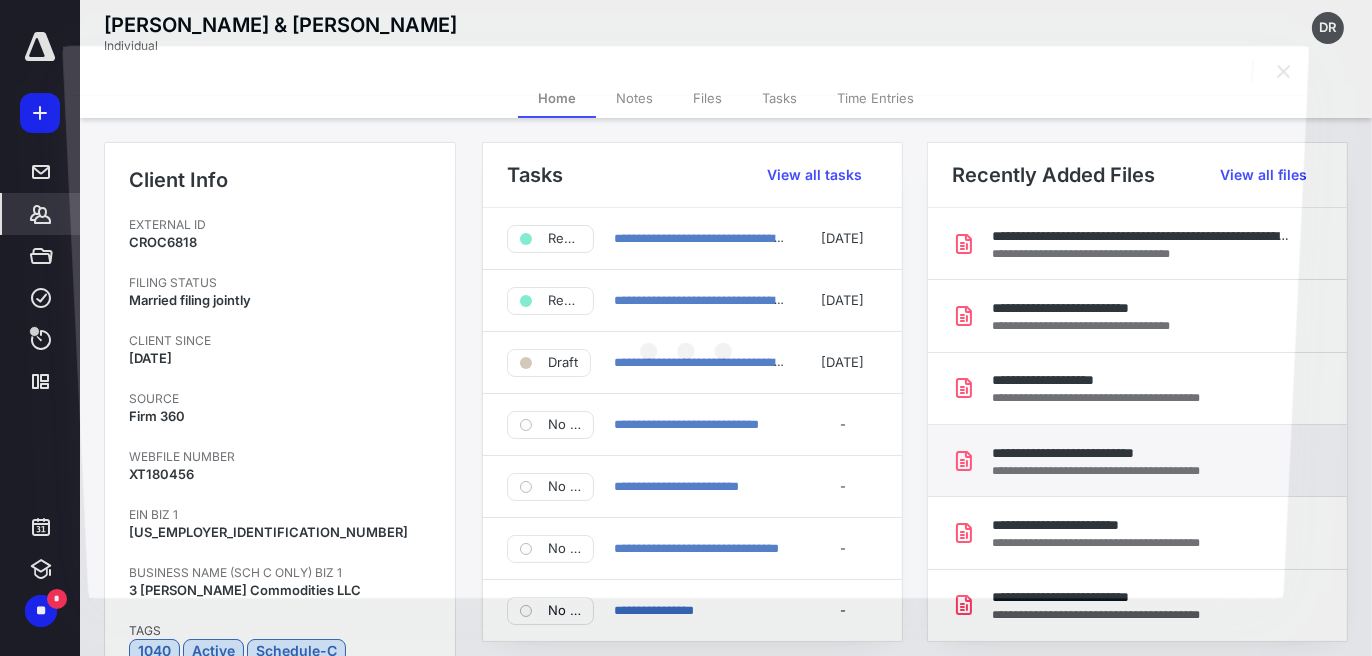 click at bounding box center (685, 346) 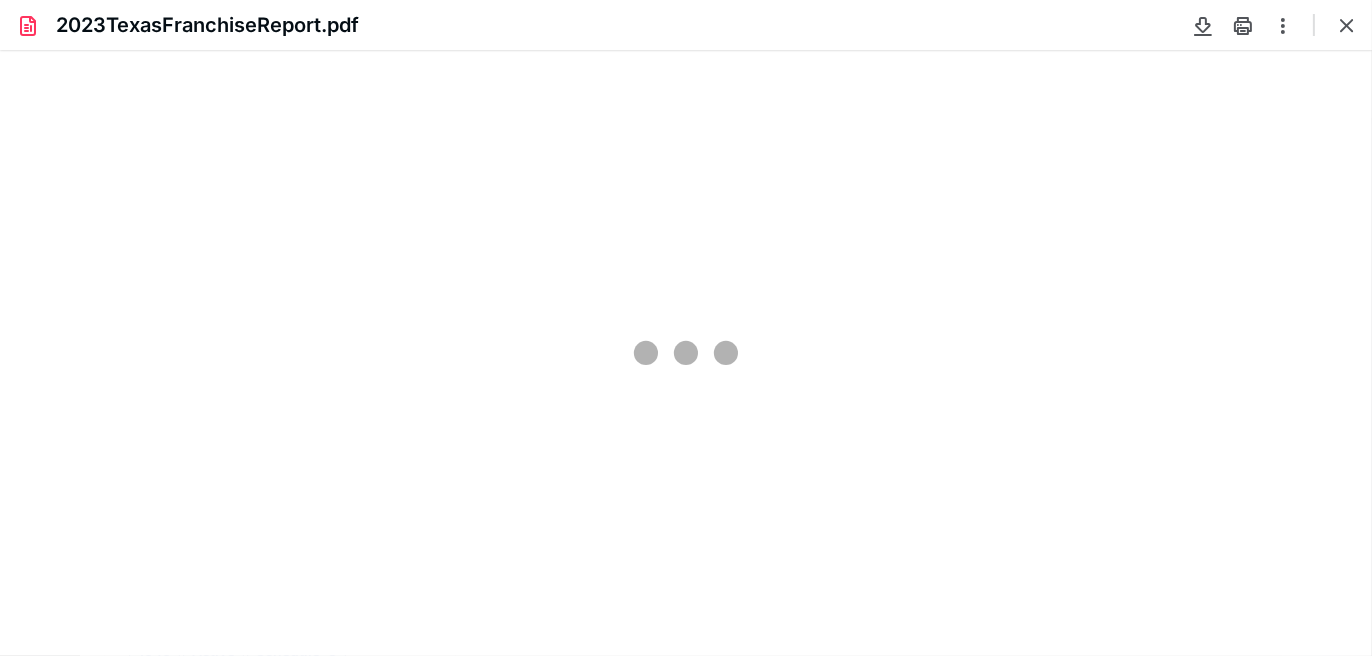 scroll, scrollTop: 0, scrollLeft: 0, axis: both 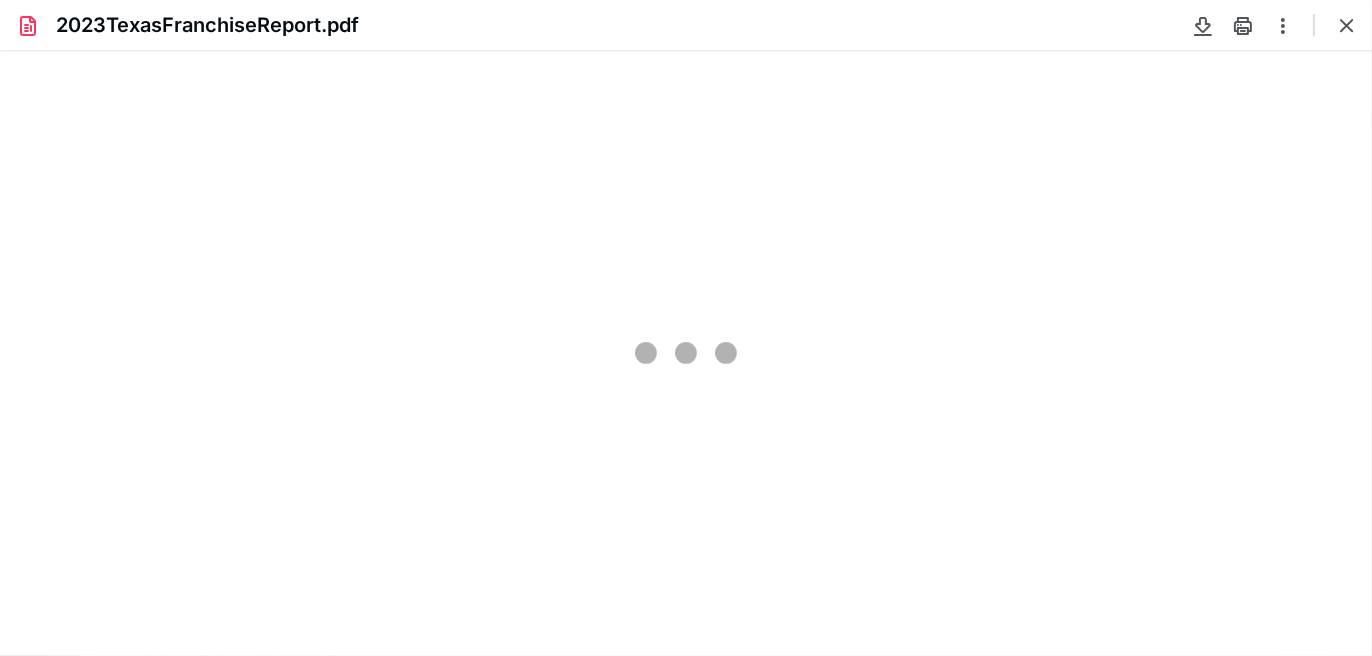 type on "208" 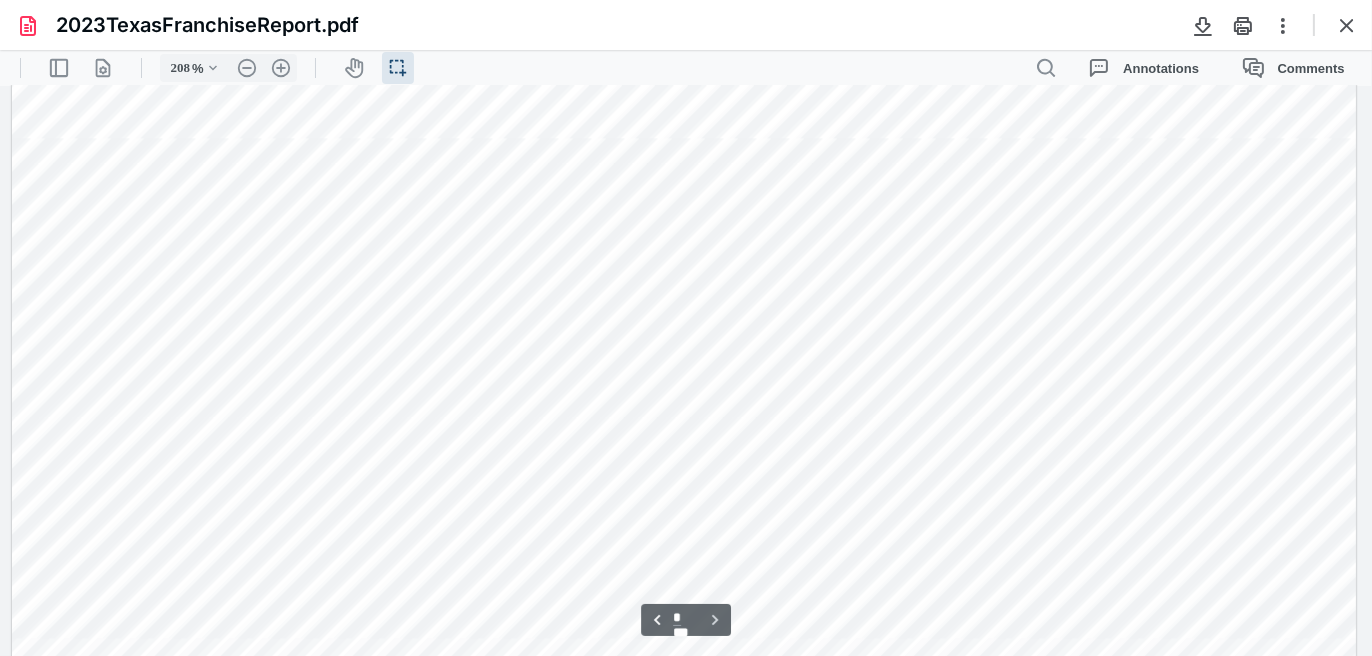 scroll, scrollTop: 6345, scrollLeft: 0, axis: vertical 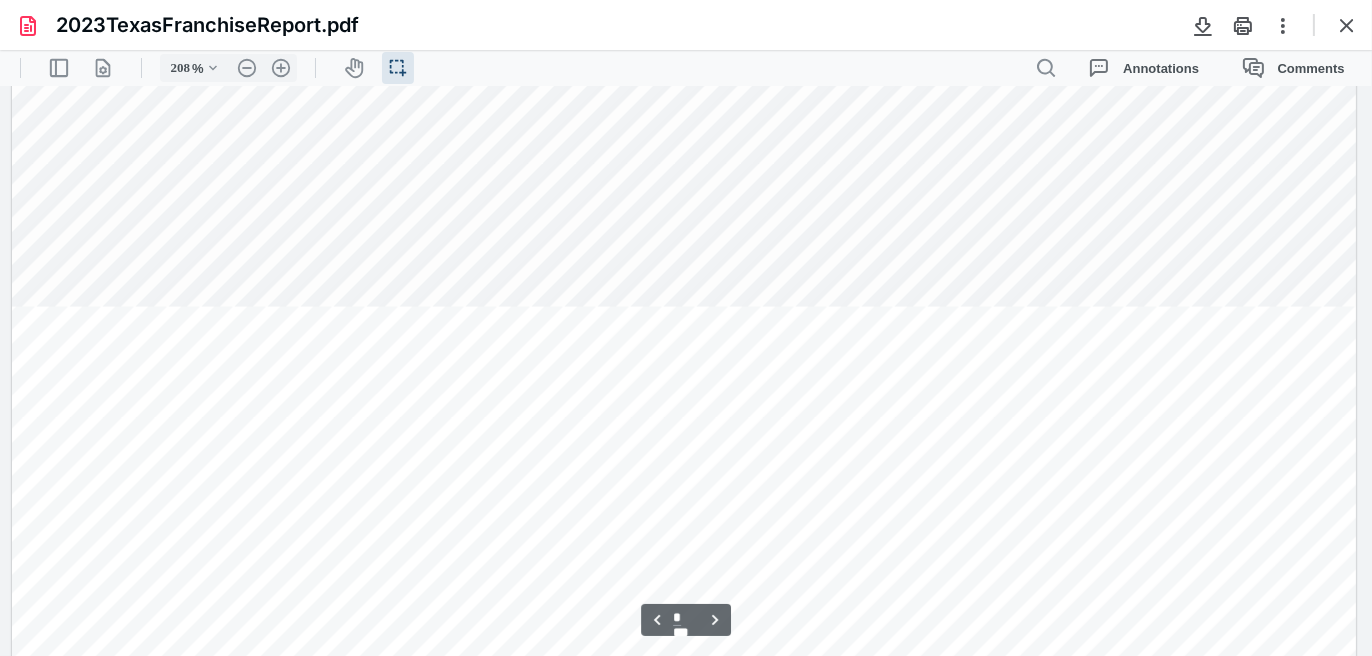 type on "*" 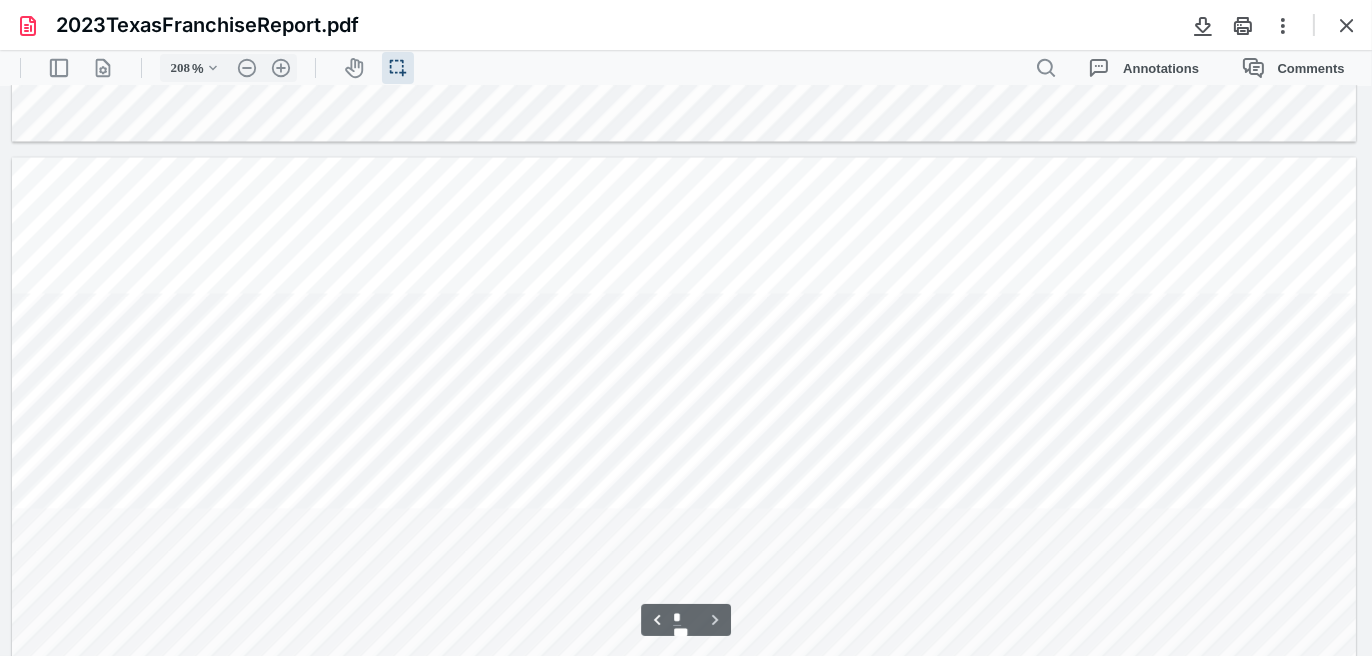 scroll, scrollTop: 4945, scrollLeft: 0, axis: vertical 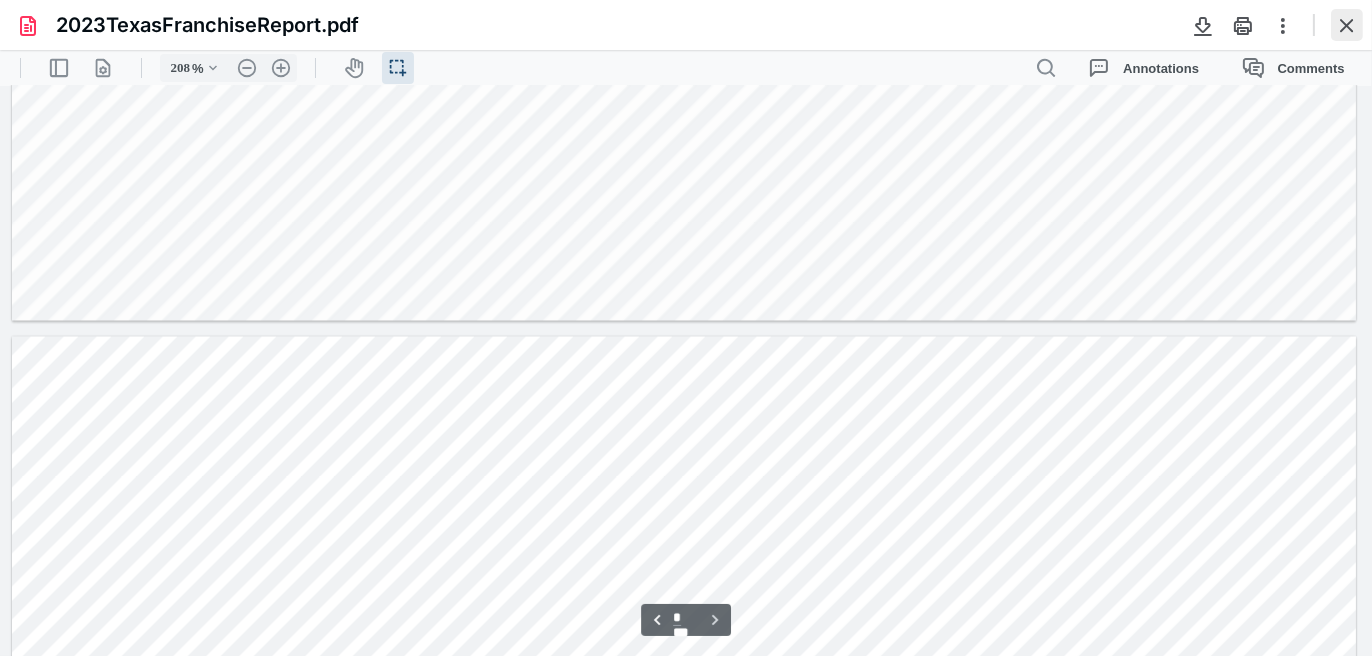 click at bounding box center (1347, 25) 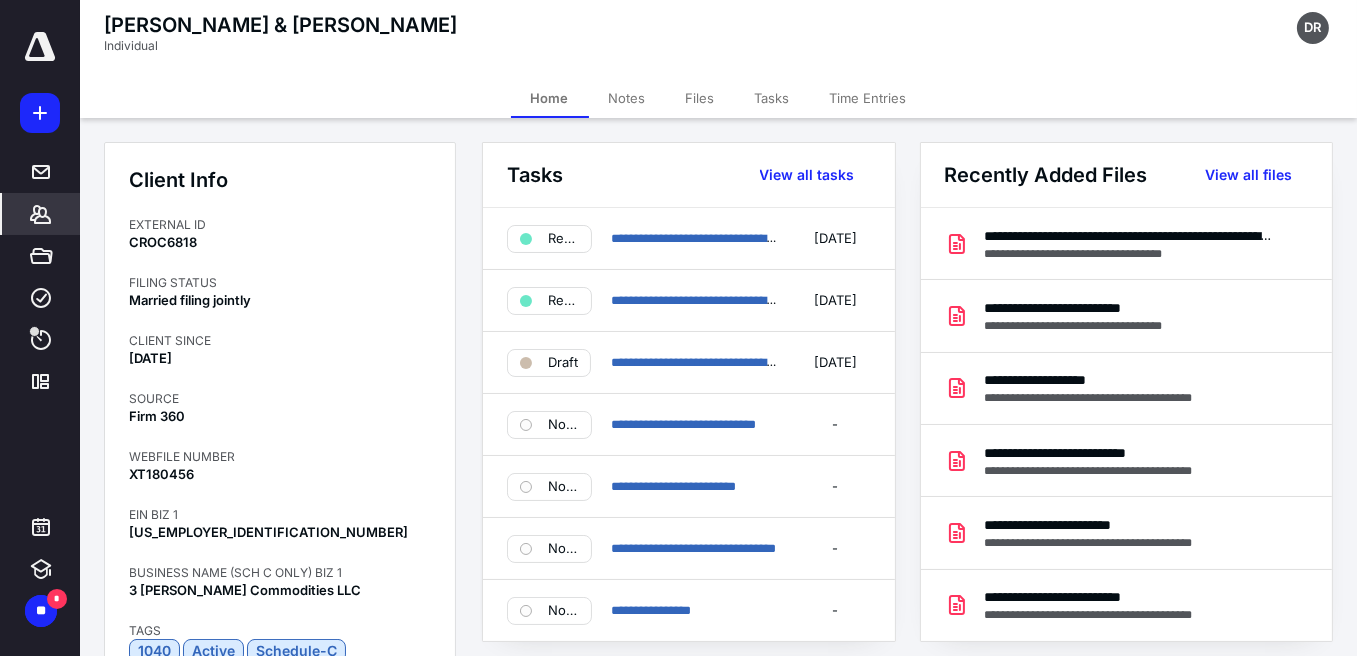 click on "Files" at bounding box center (700, 98) 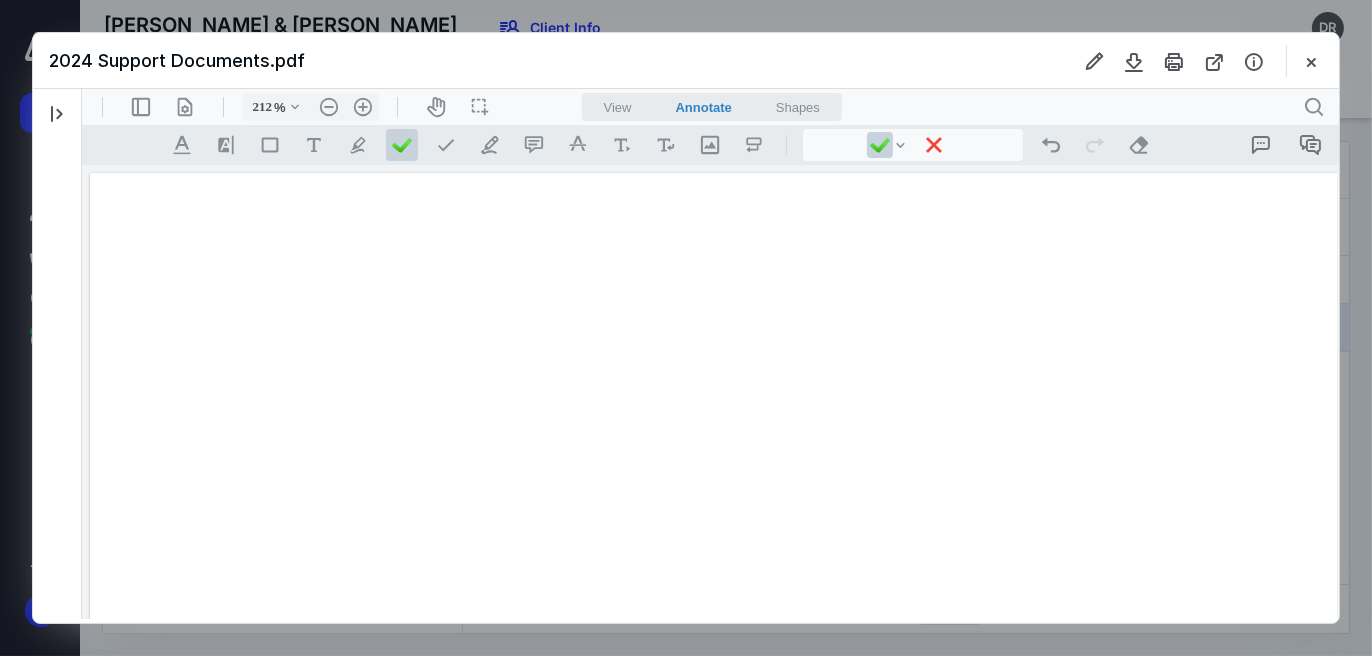 scroll, scrollTop: 0, scrollLeft: 0, axis: both 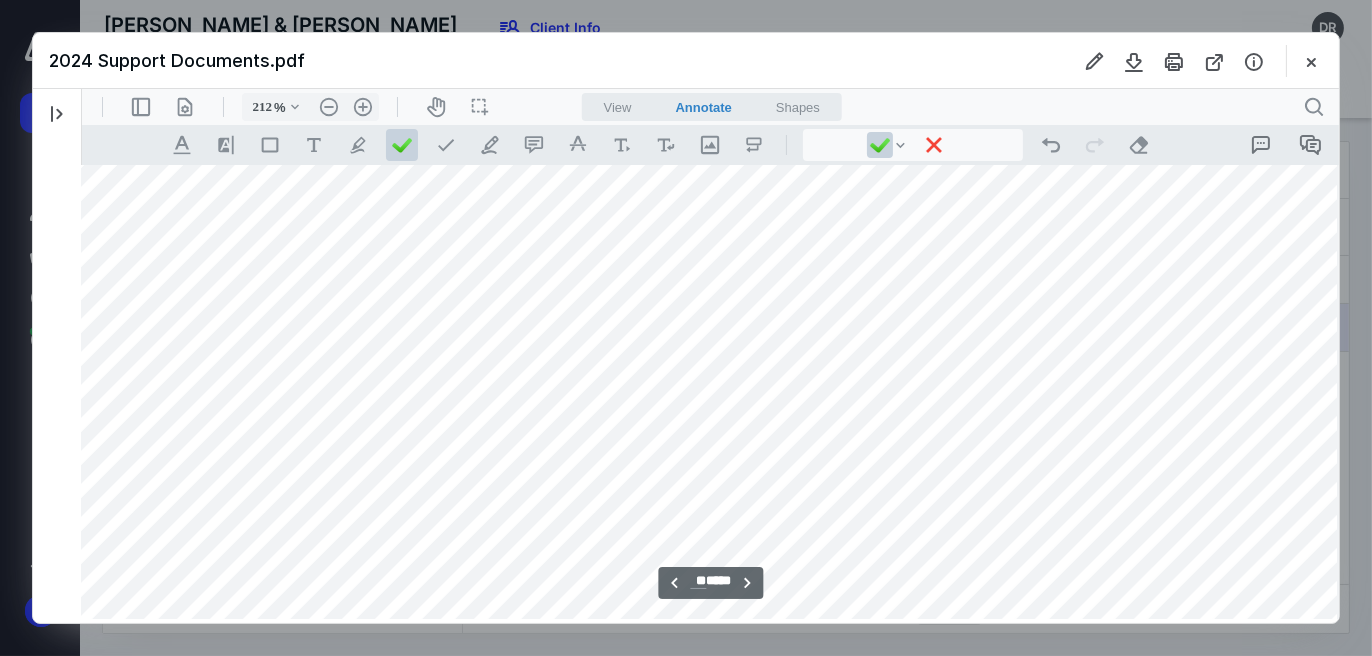 drag, startPoint x: 1100, startPoint y: 423, endPoint x: 1099, endPoint y: 437, distance: 14.035668 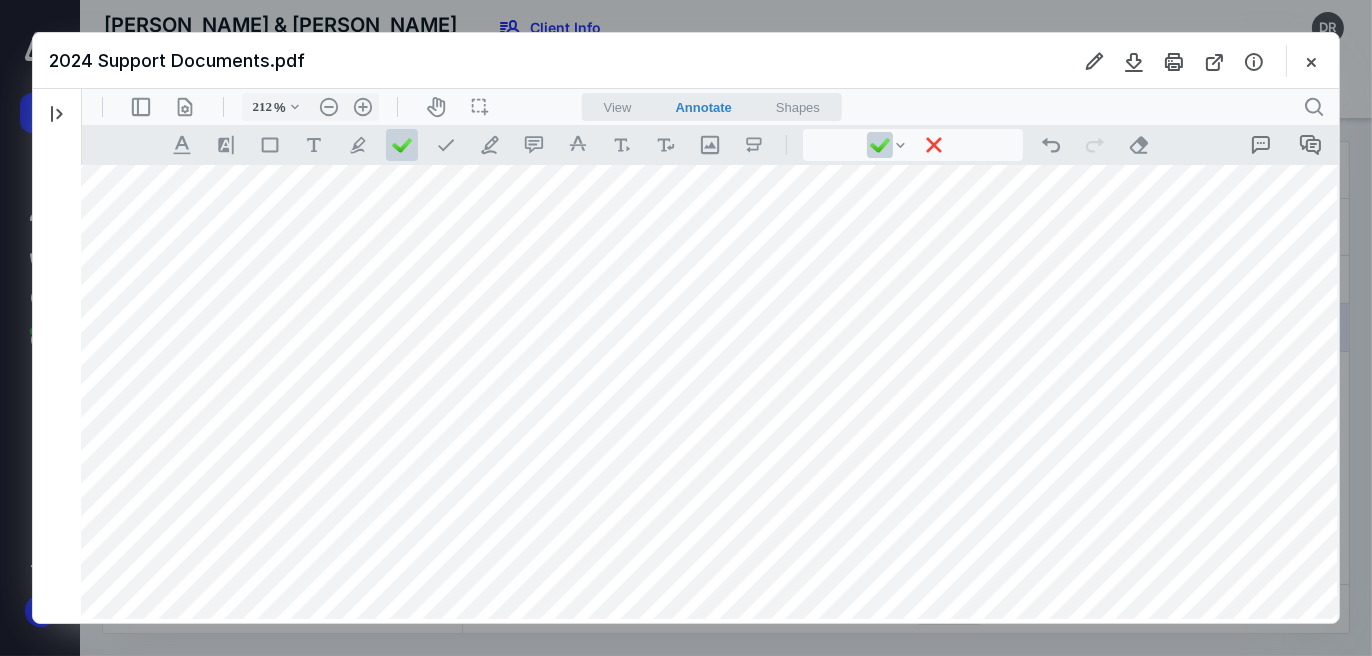 click at bounding box center [692, 184] 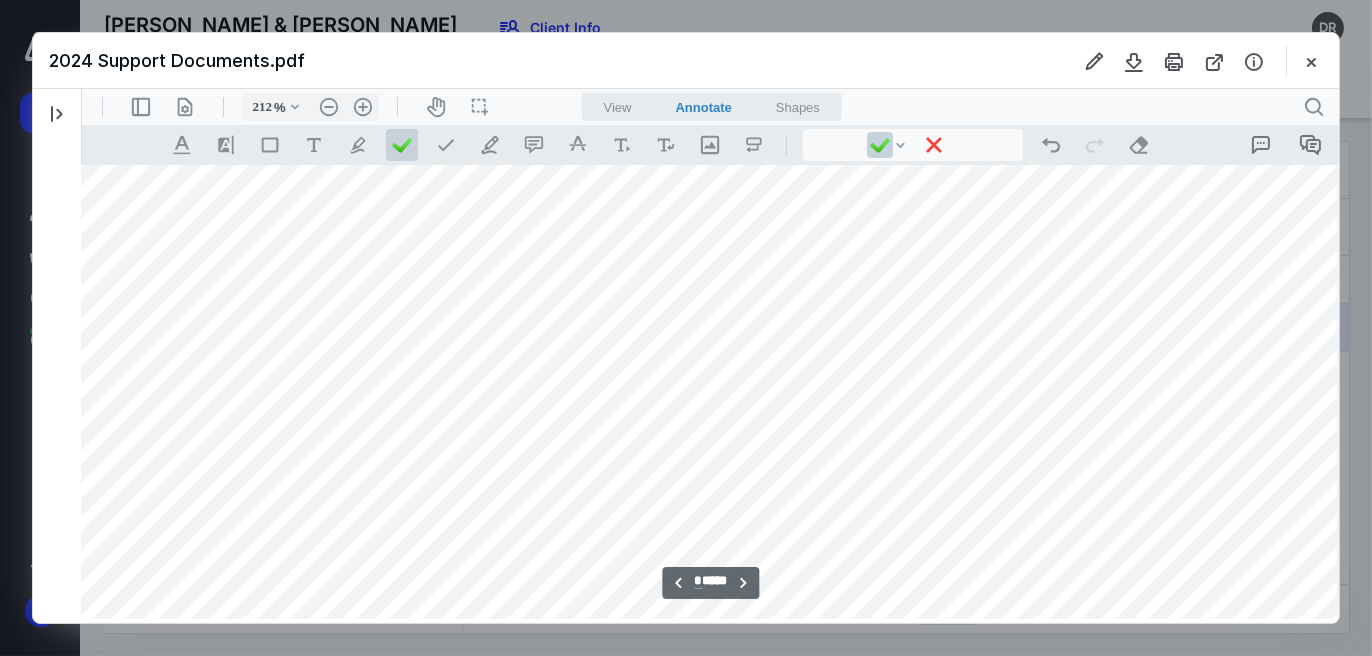 scroll, scrollTop: 2100, scrollLeft: 45, axis: both 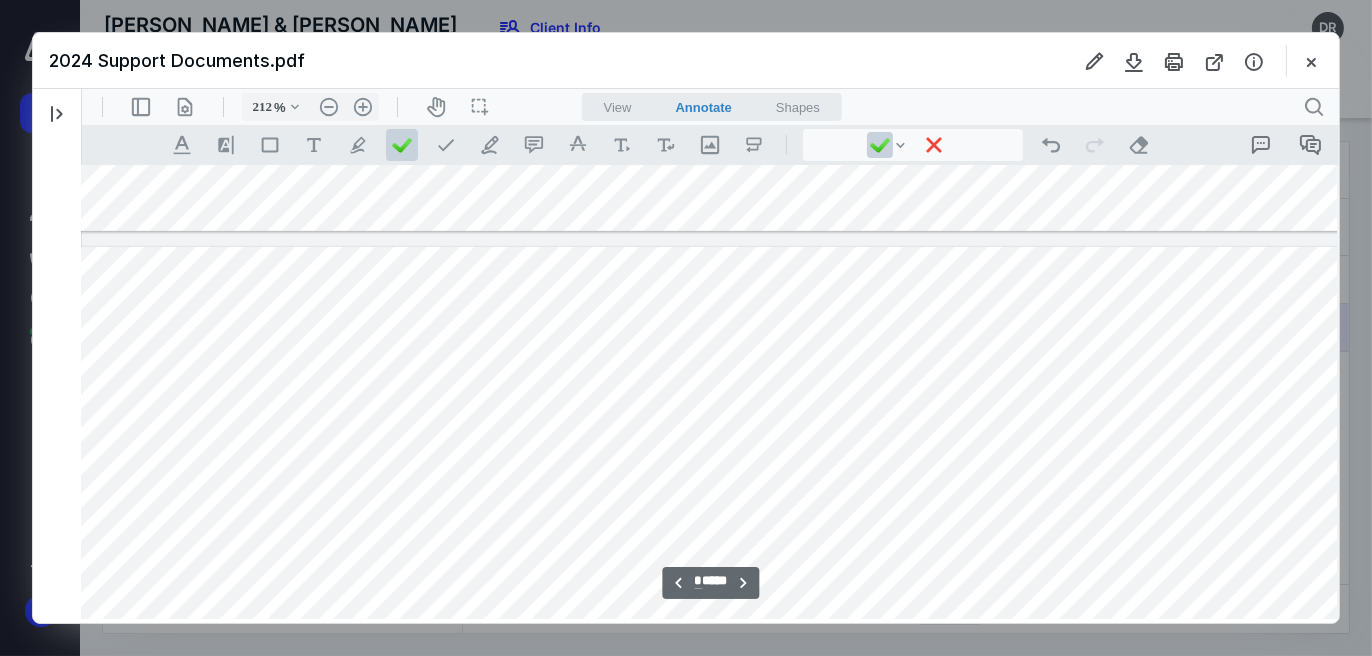 type on "*" 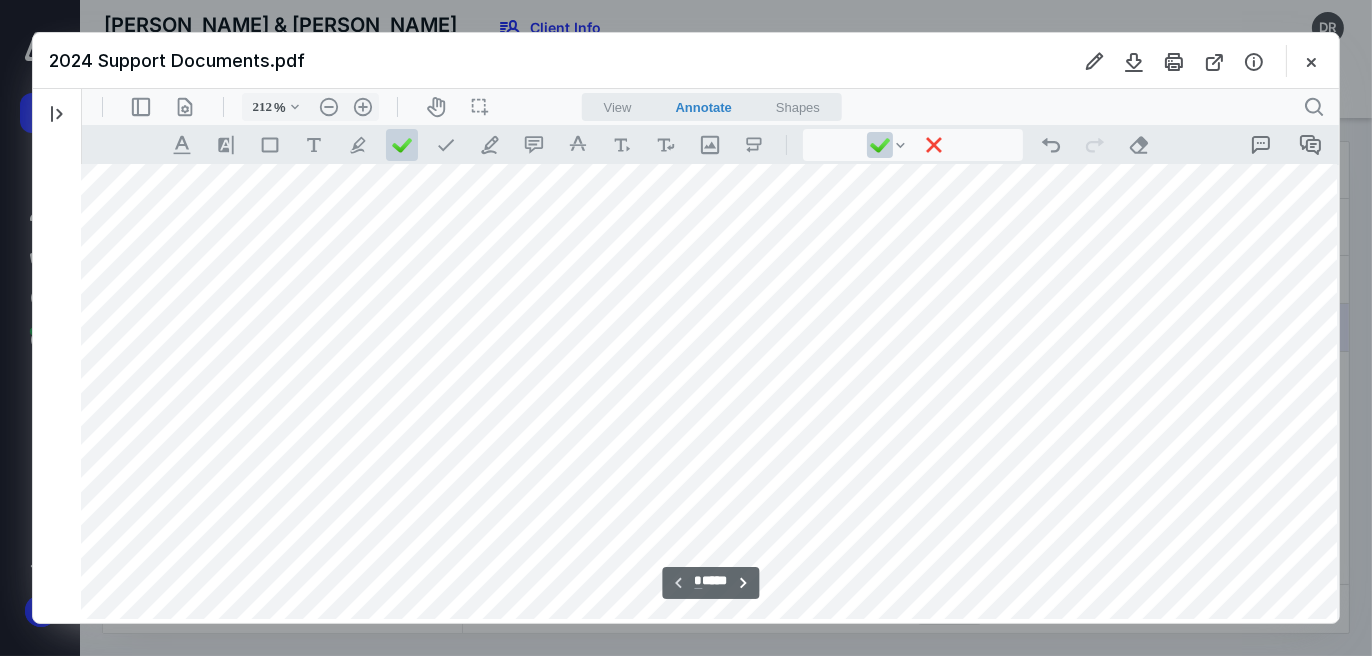 scroll, scrollTop: 0, scrollLeft: 45, axis: horizontal 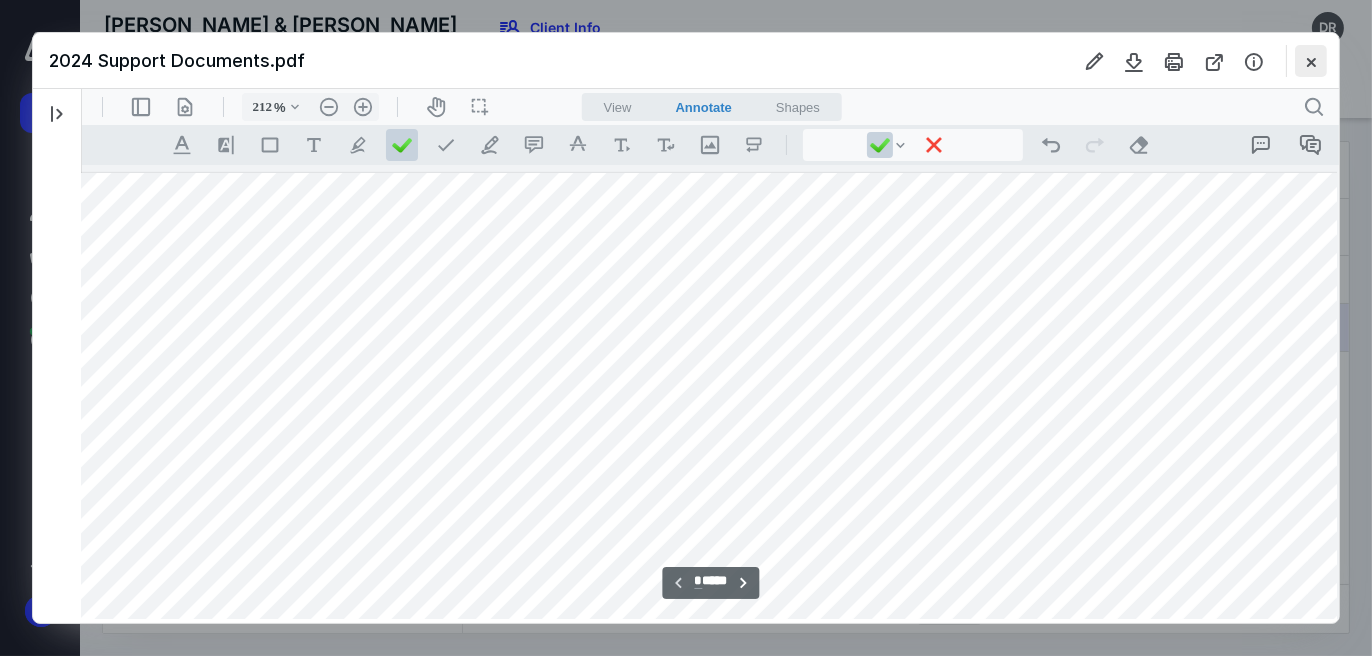 click at bounding box center (1311, 61) 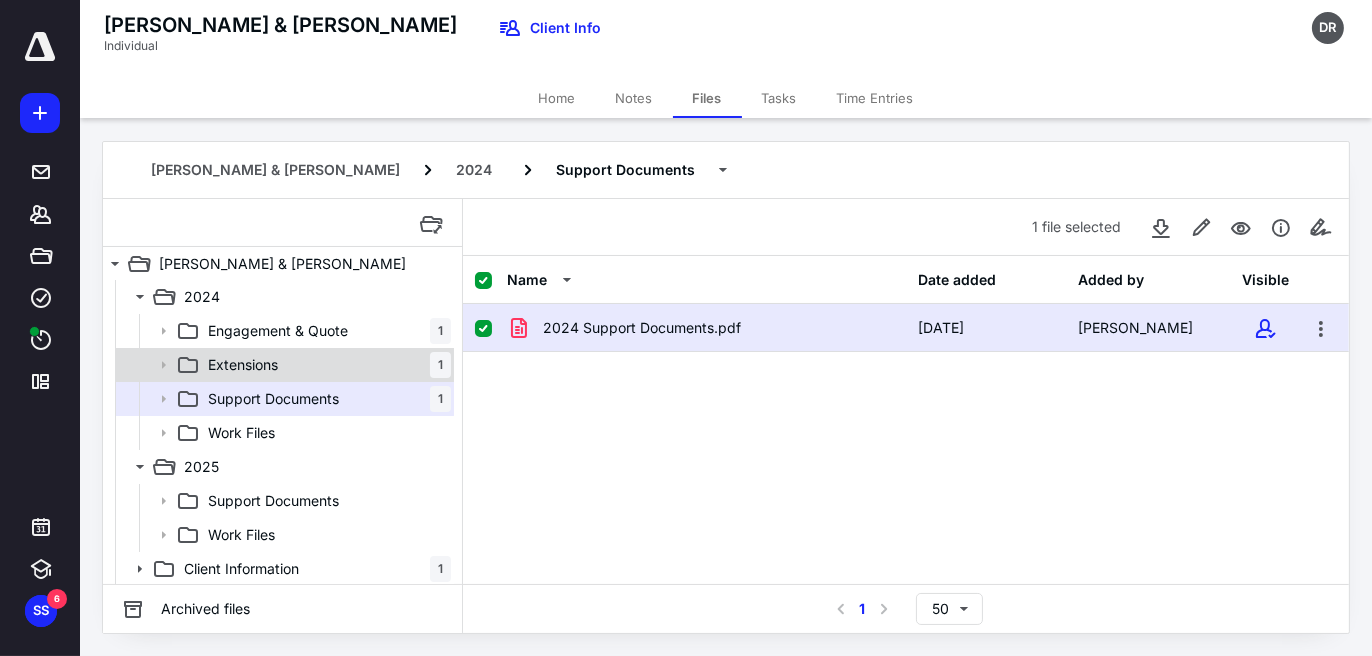 click on "Extensions 1" at bounding box center (325, 365) 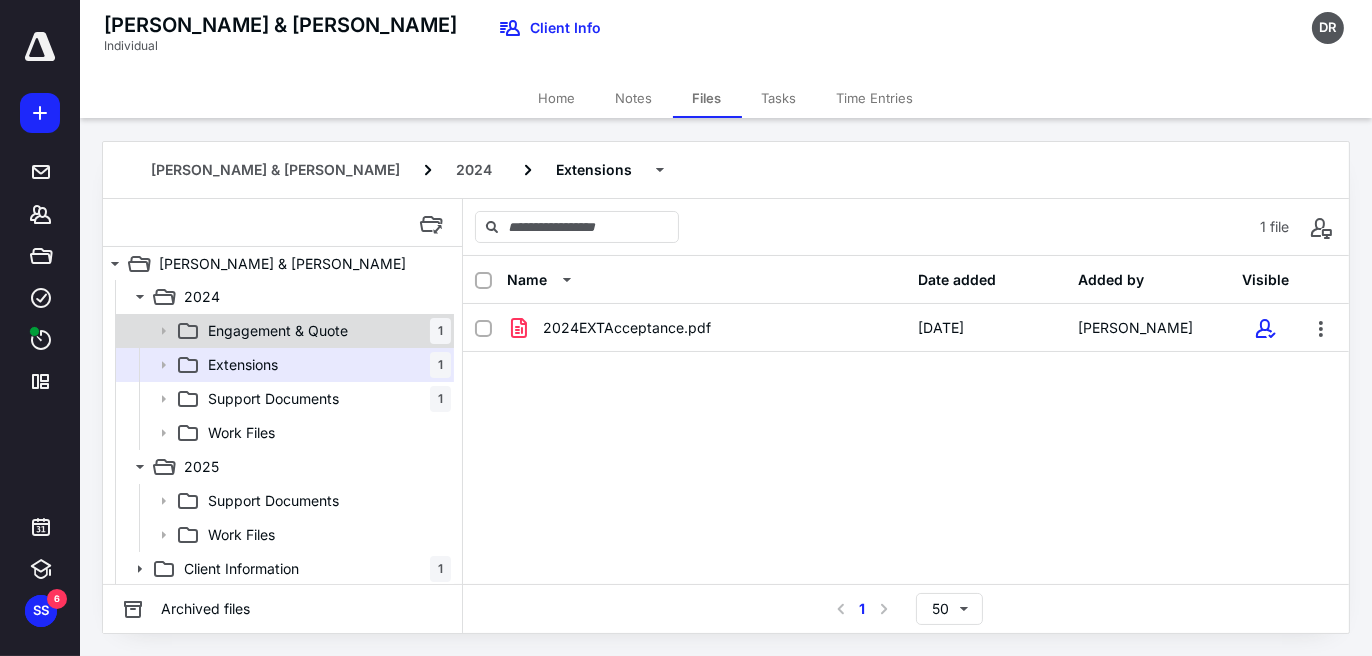 click on "Engagement & Quote 1" at bounding box center (325, 331) 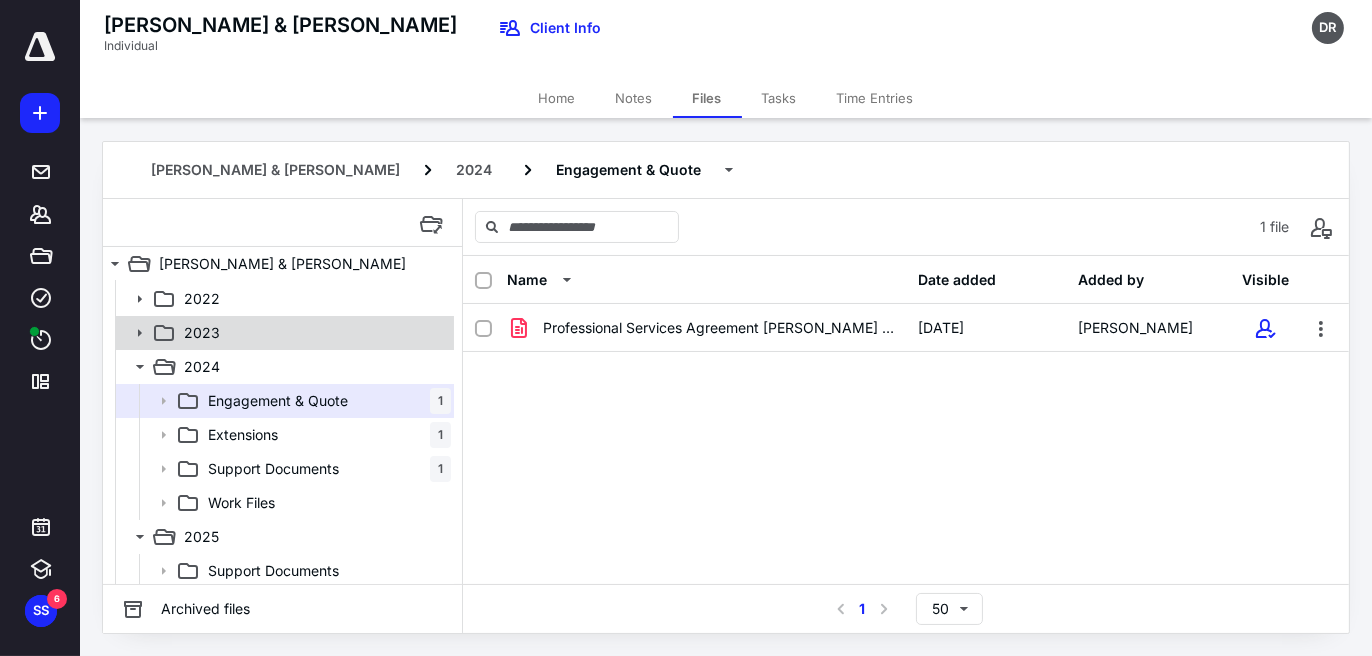 scroll, scrollTop: 37, scrollLeft: 0, axis: vertical 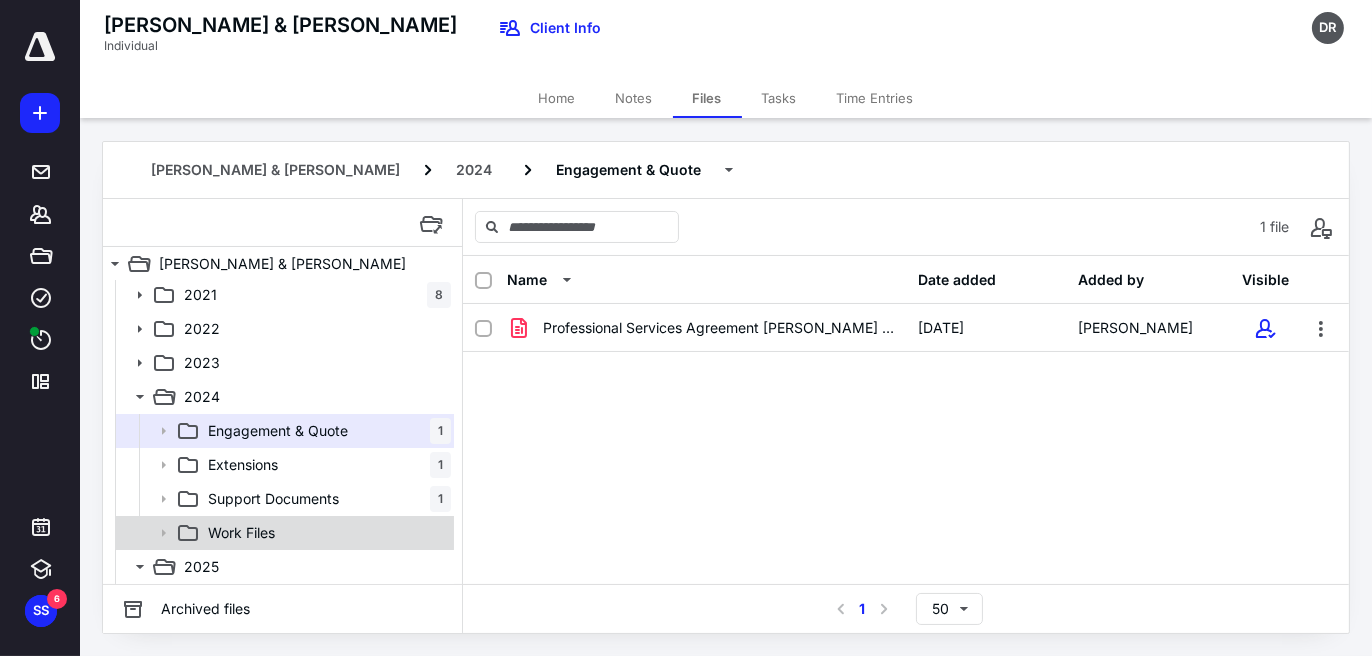 click on "Work Files" at bounding box center (325, 533) 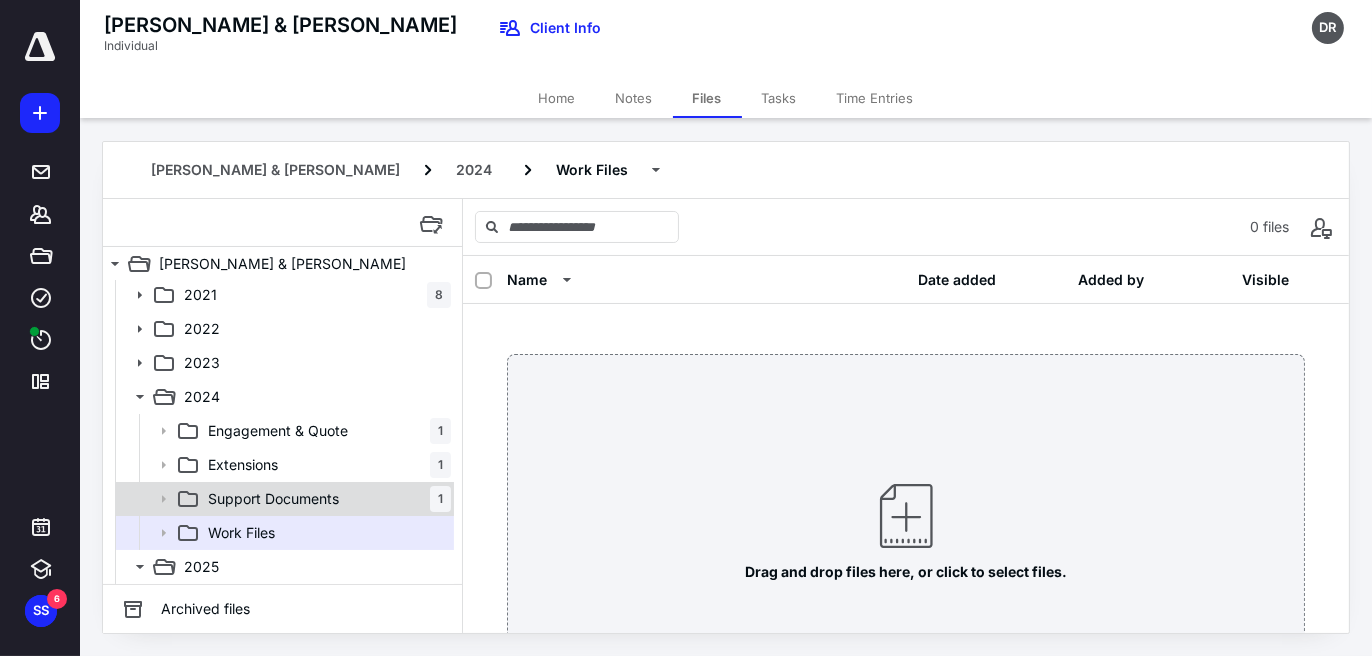 click on "Support Documents" at bounding box center [273, 499] 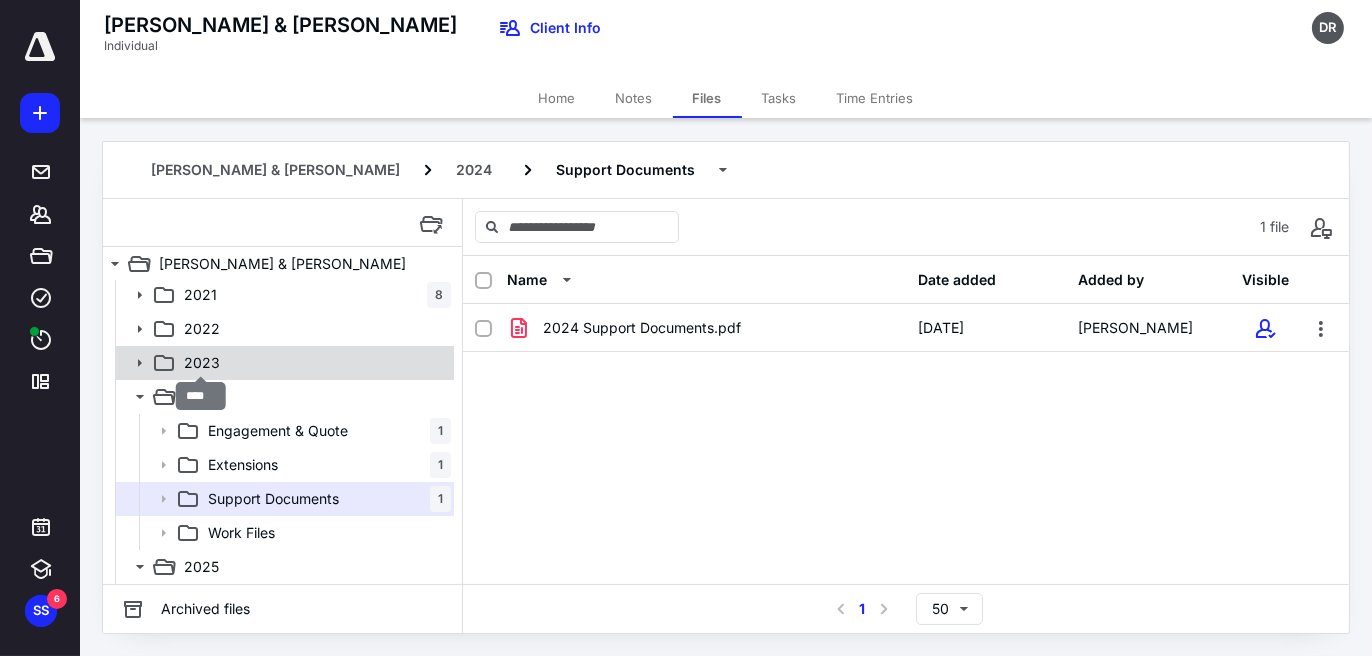 click on "2023" at bounding box center [202, 363] 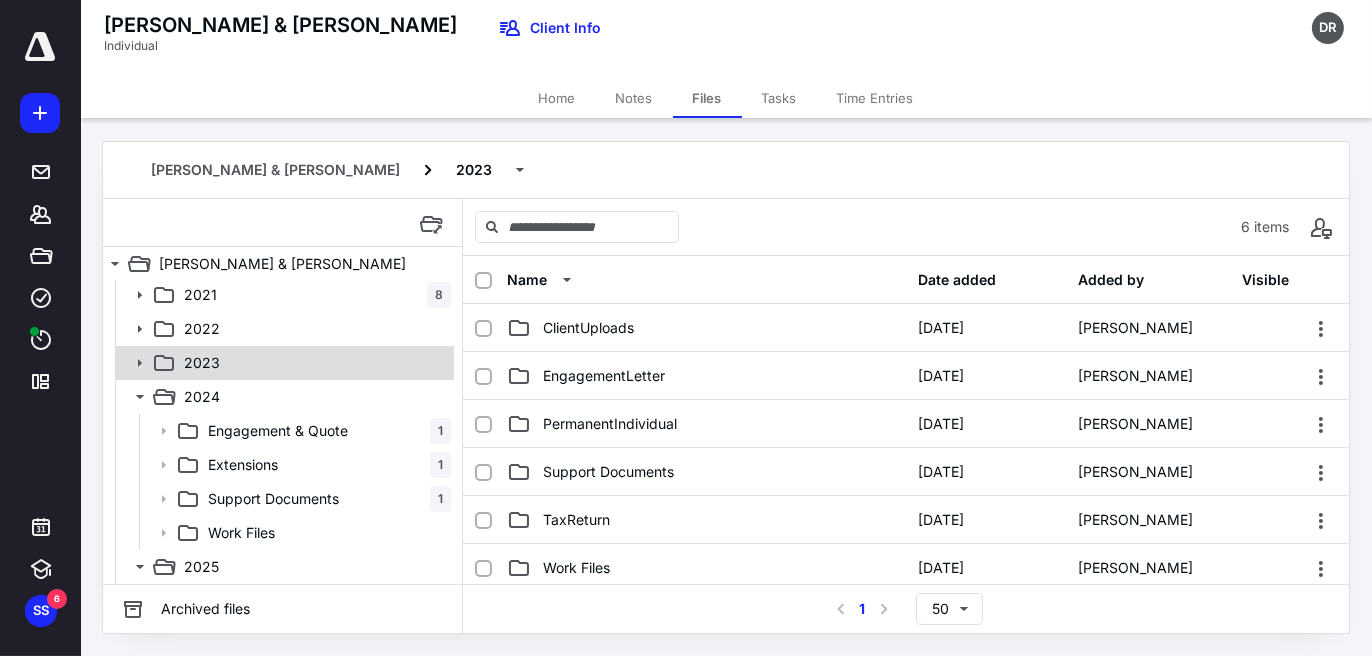 click 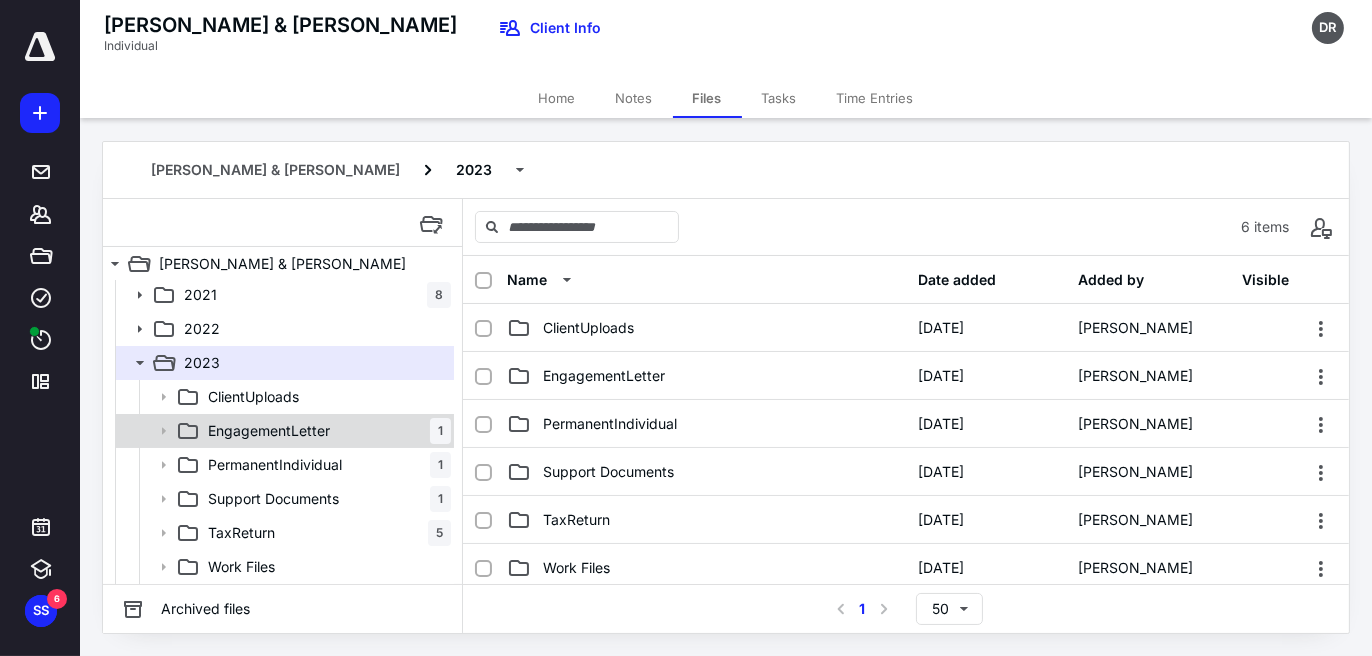 scroll, scrollTop: 137, scrollLeft: 0, axis: vertical 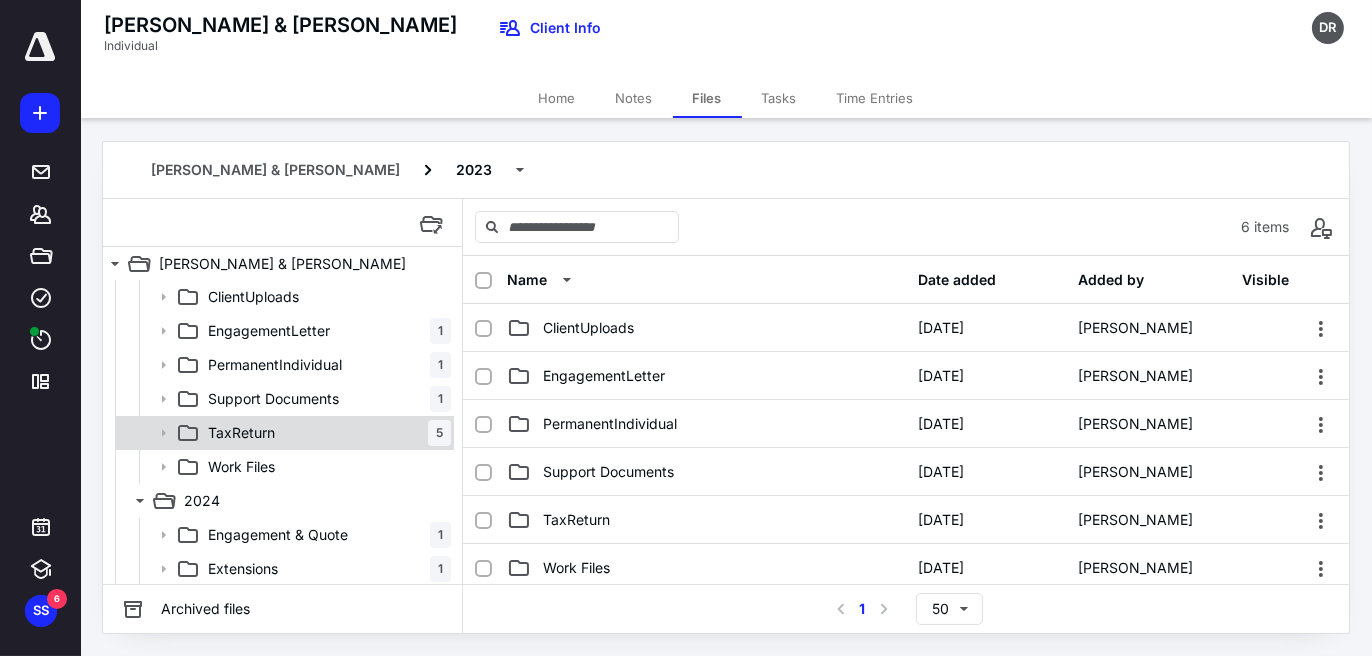 click on "TaxReturn 5" at bounding box center (325, 433) 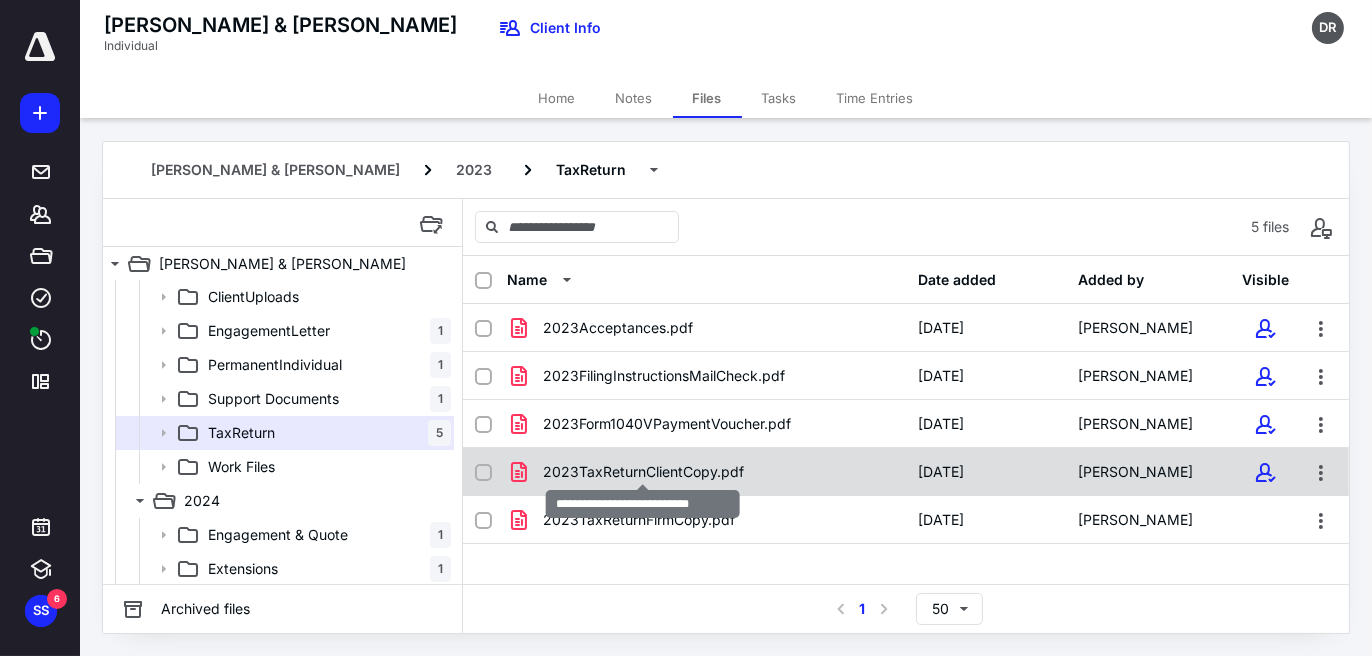 click on "2023TaxReturnClientCopy.pdf" at bounding box center (643, 472) 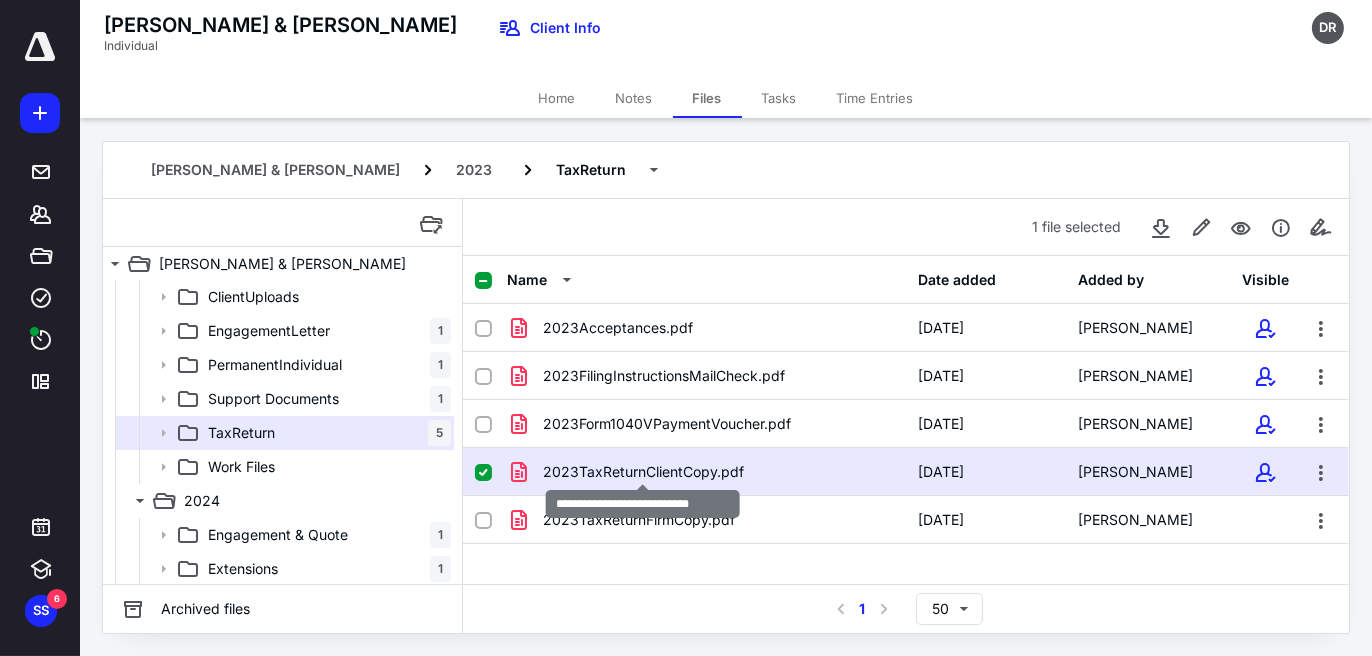 click on "2023TaxReturnClientCopy.pdf" at bounding box center [643, 472] 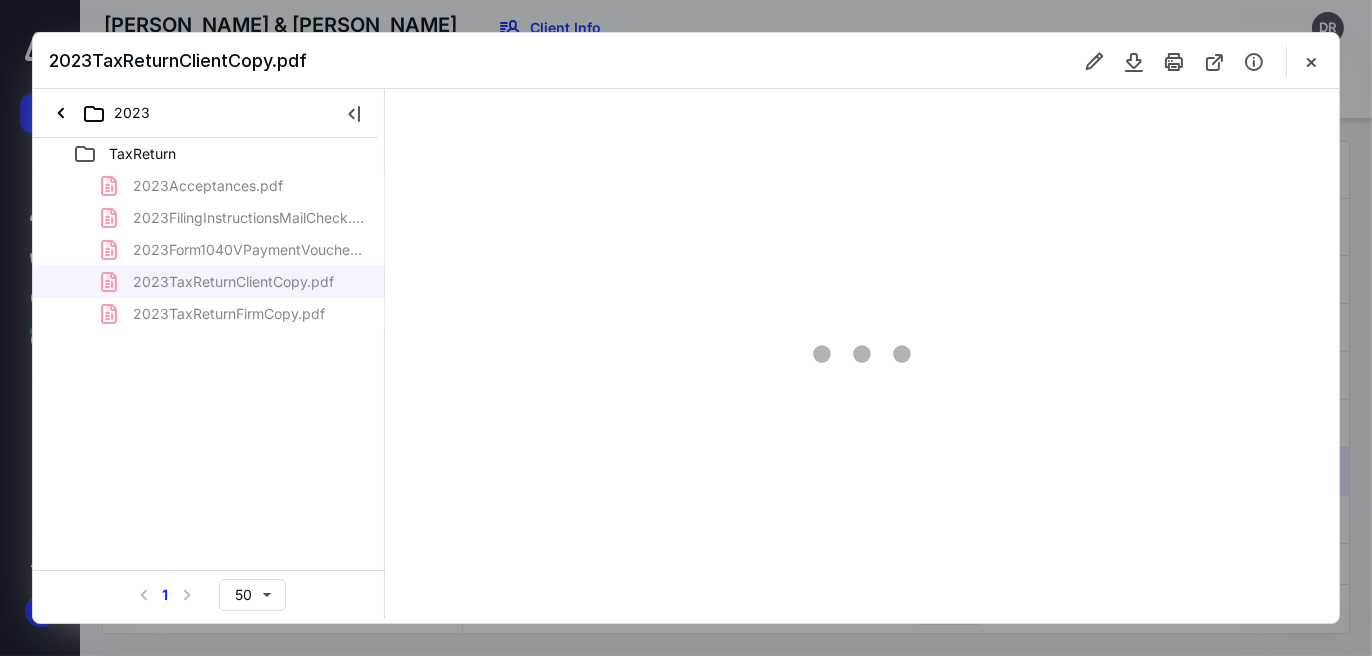 scroll, scrollTop: 0, scrollLeft: 0, axis: both 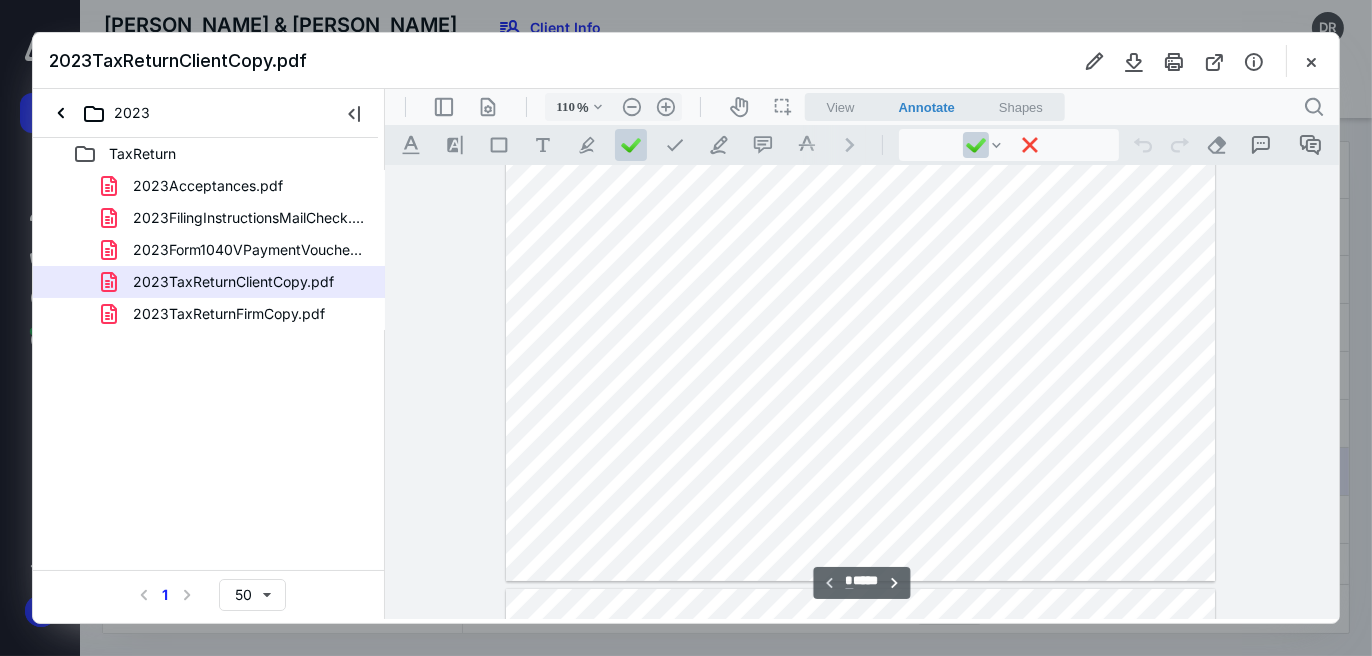 type on "135" 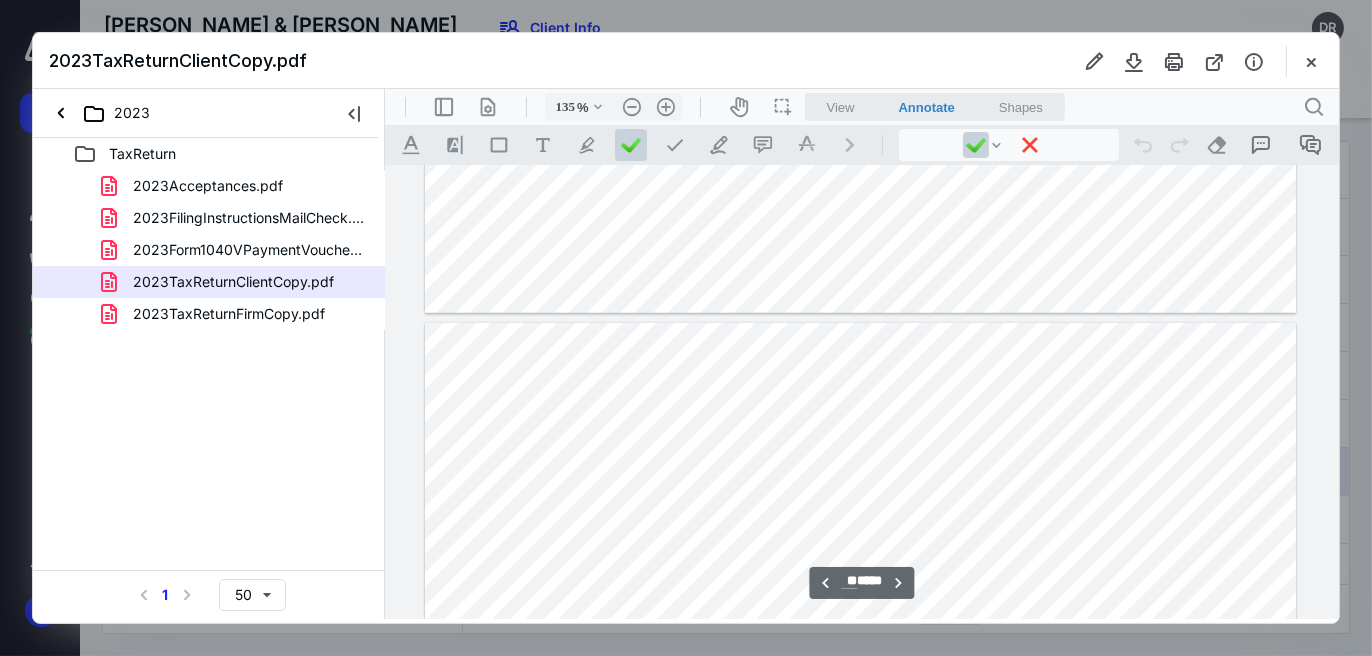 scroll, scrollTop: 11578, scrollLeft: 0, axis: vertical 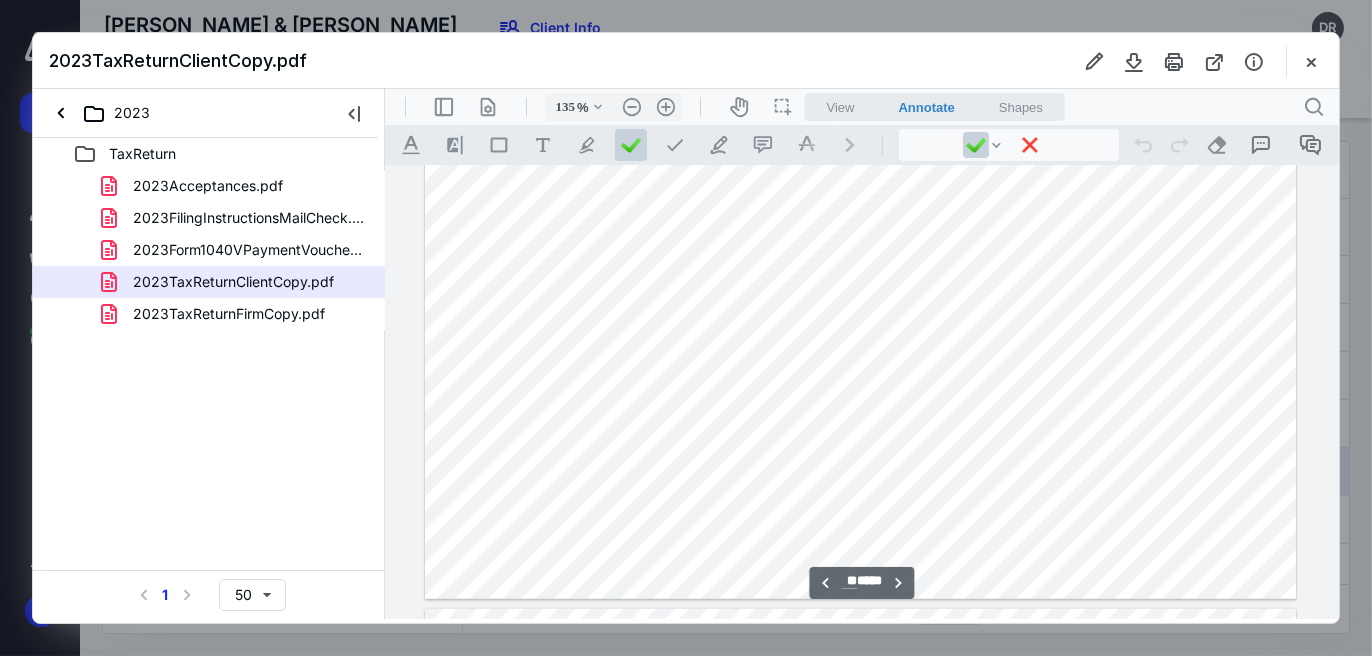 type on "**" 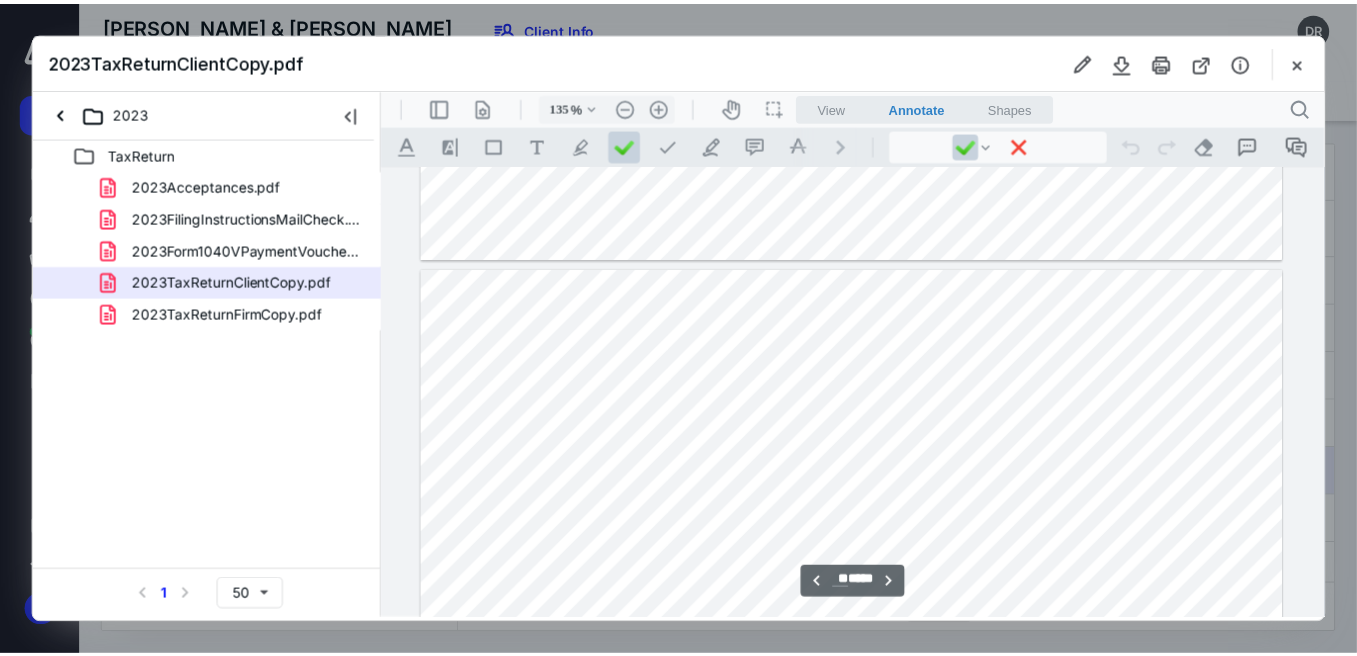 scroll, scrollTop: 12278, scrollLeft: 0, axis: vertical 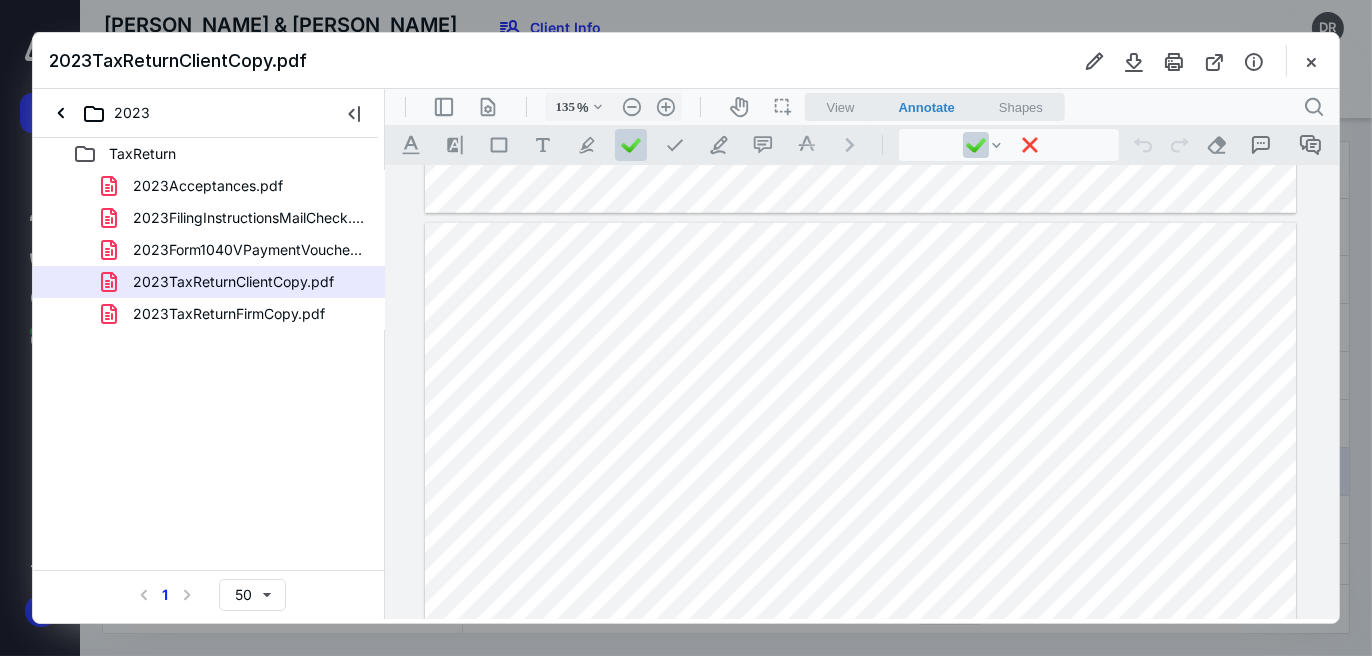 drag, startPoint x: 1315, startPoint y: 64, endPoint x: 1036, endPoint y: 49, distance: 279.40292 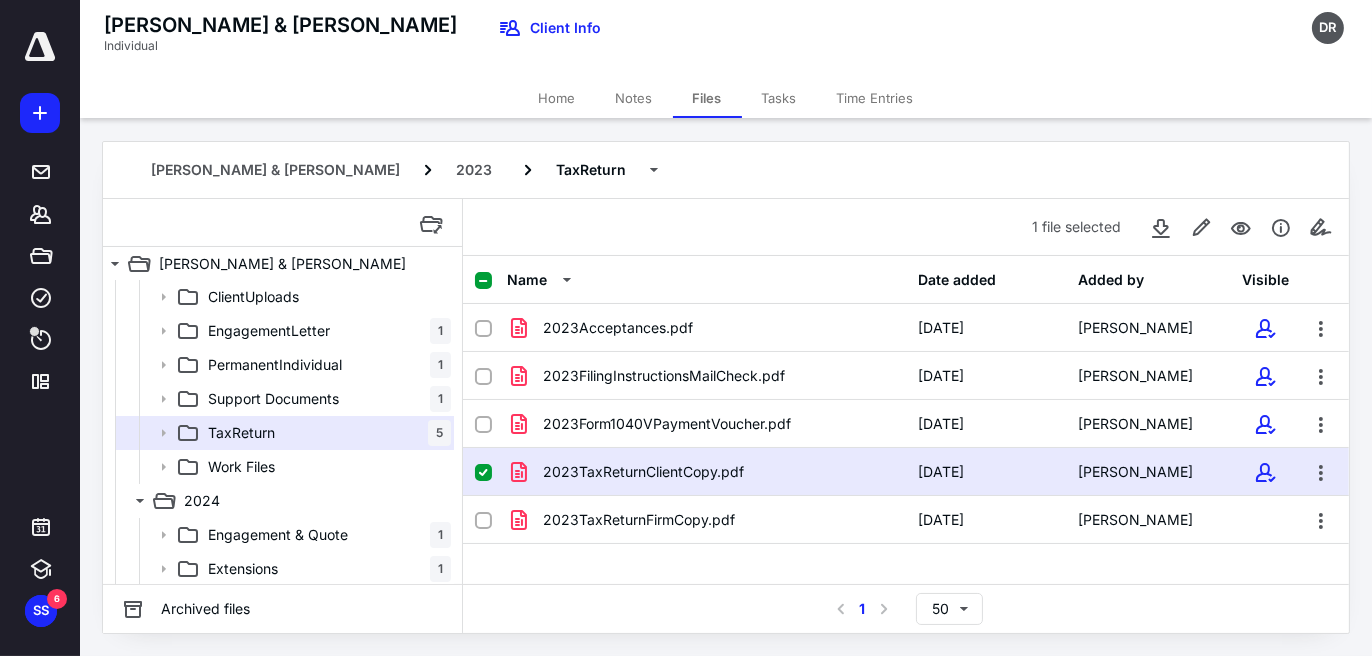 click on "Home" at bounding box center (557, 98) 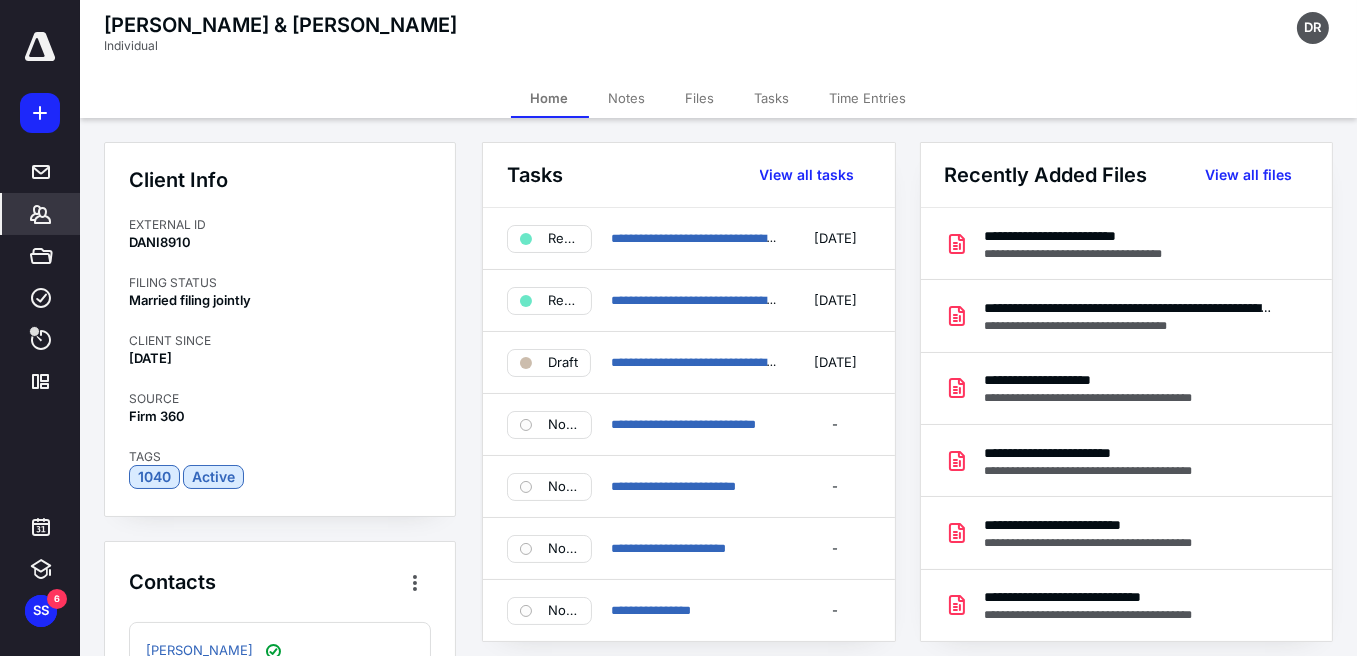 click on "Tasks" at bounding box center [772, 98] 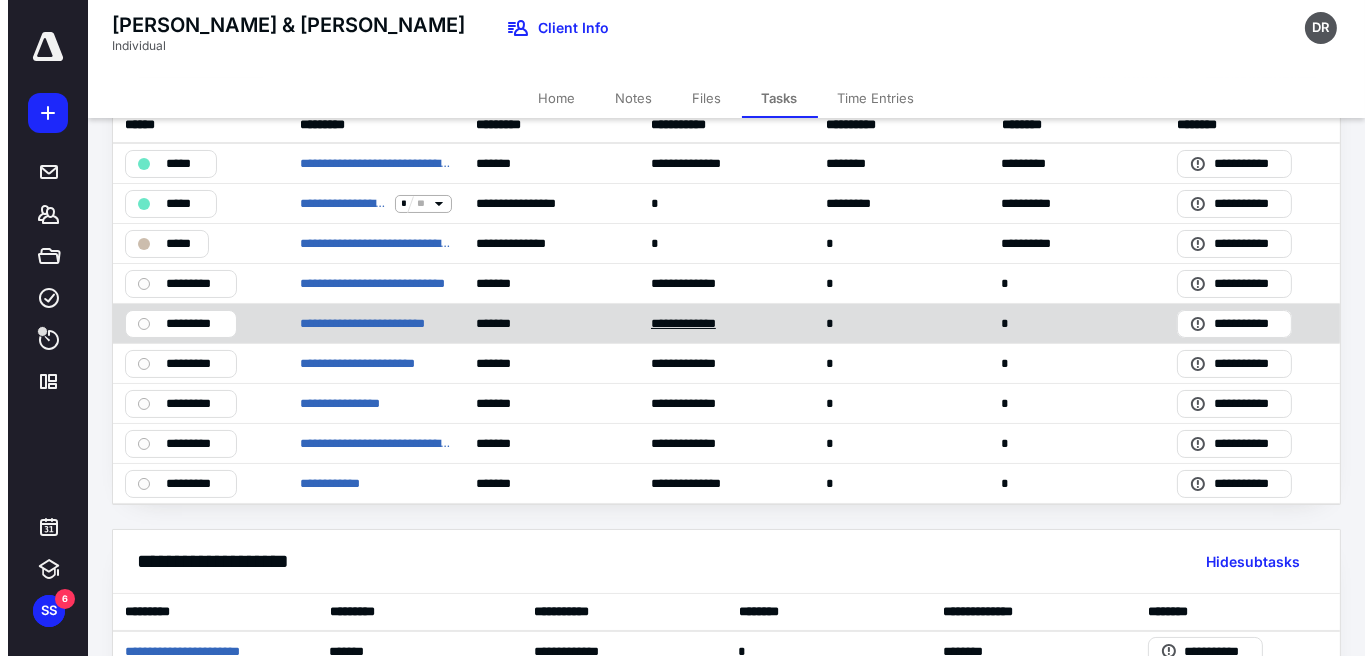scroll, scrollTop: 0, scrollLeft: 0, axis: both 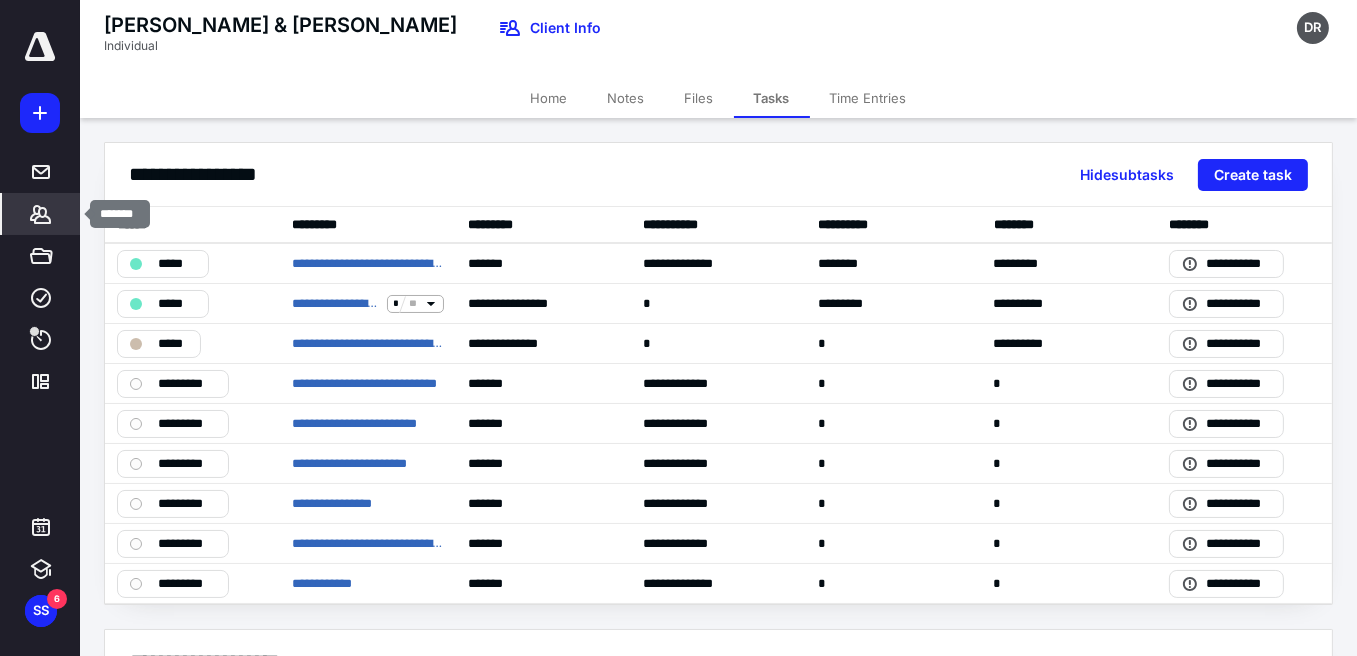click 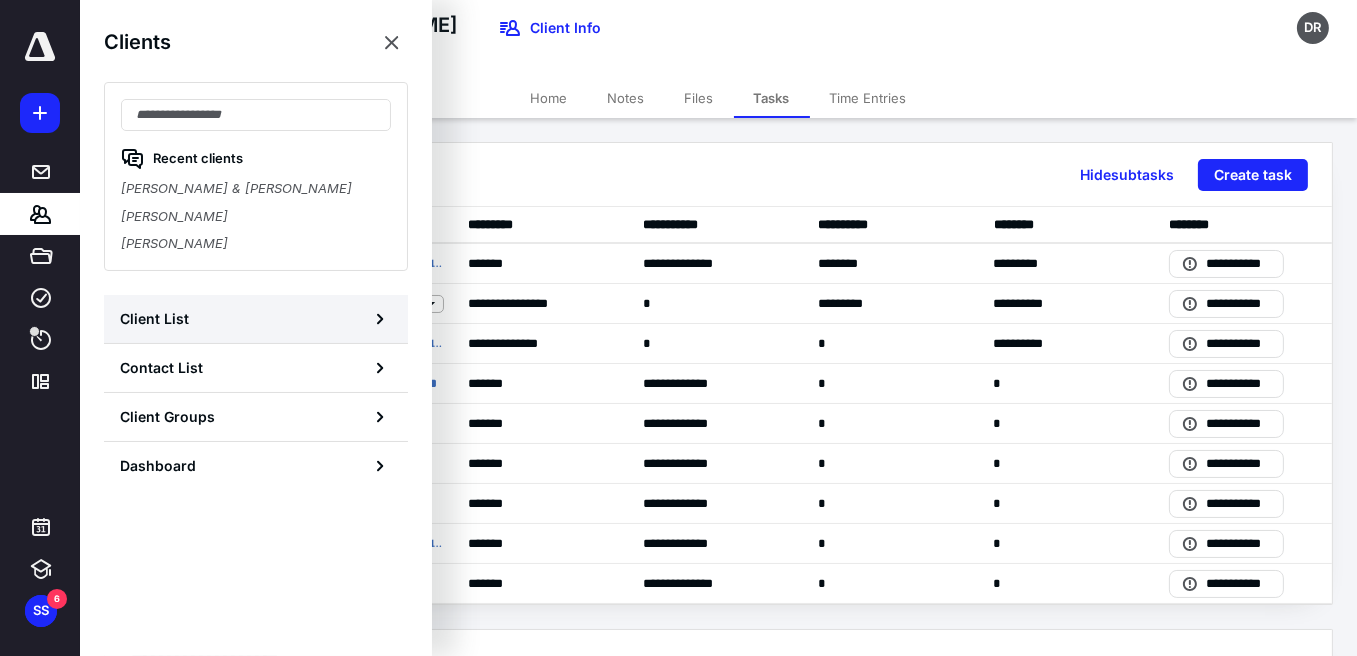 click on "Client List" at bounding box center (256, 319) 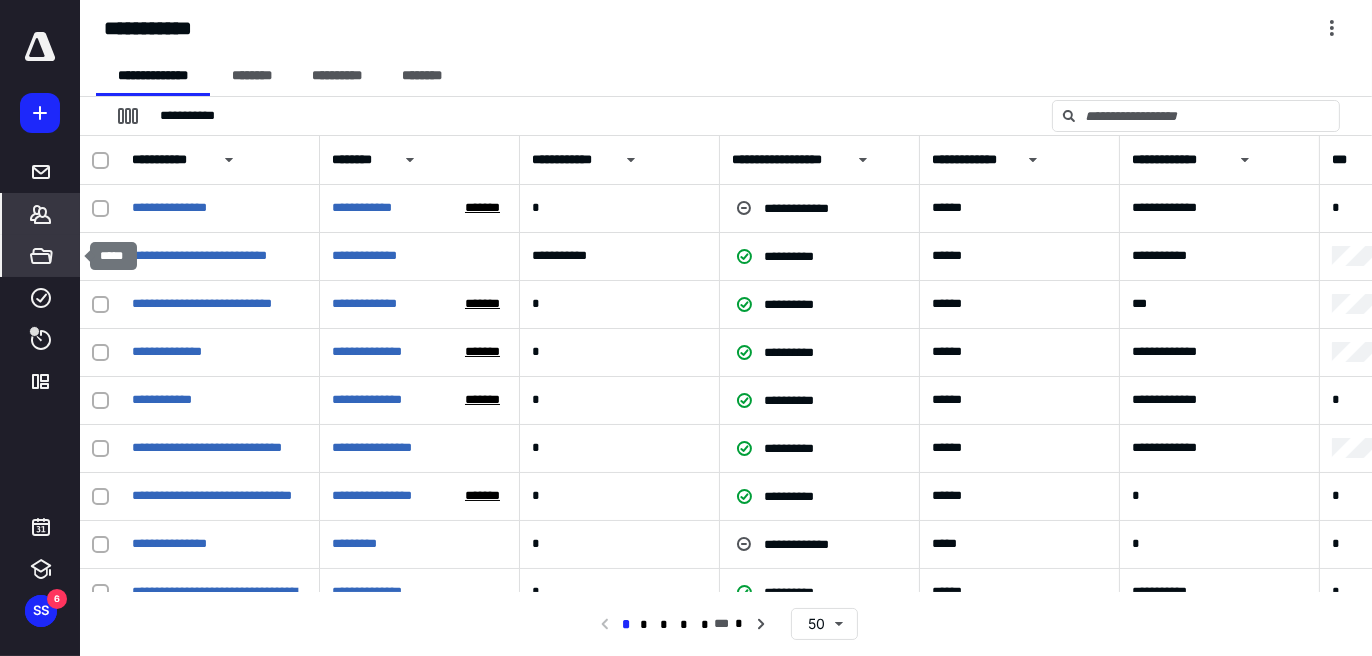 click on "Files" at bounding box center (41, 256) 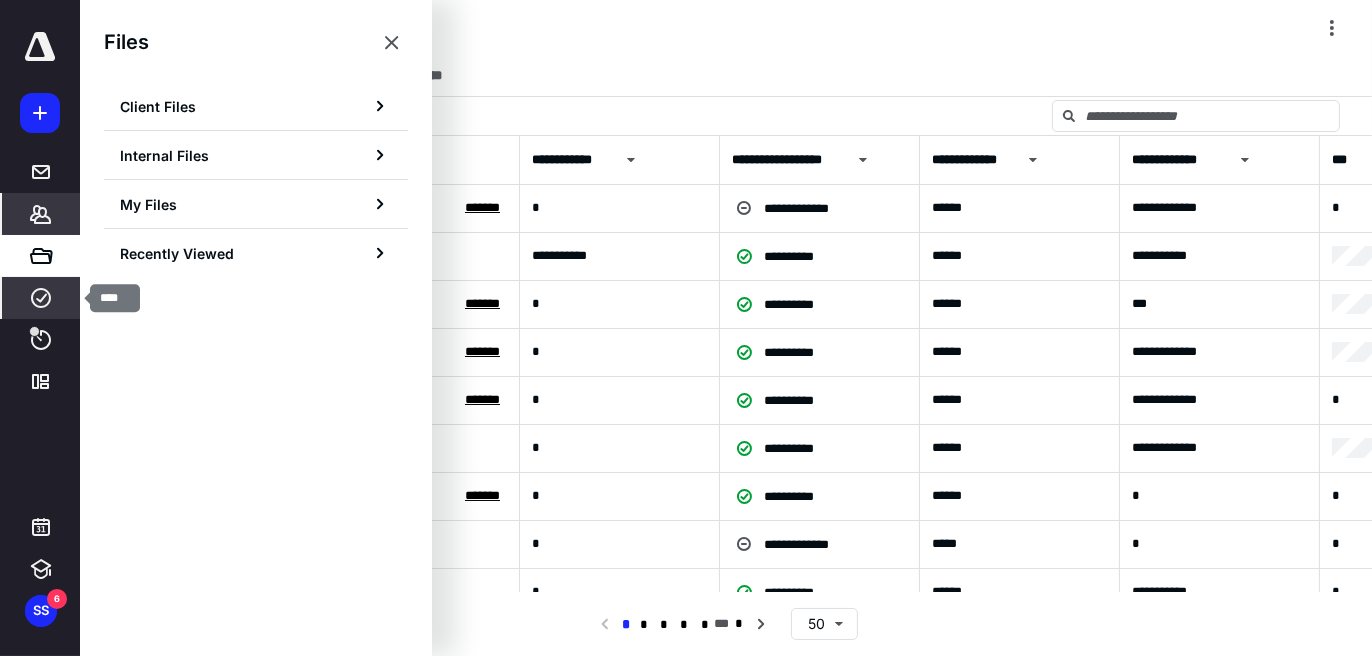 click on "Work" at bounding box center [41, 298] 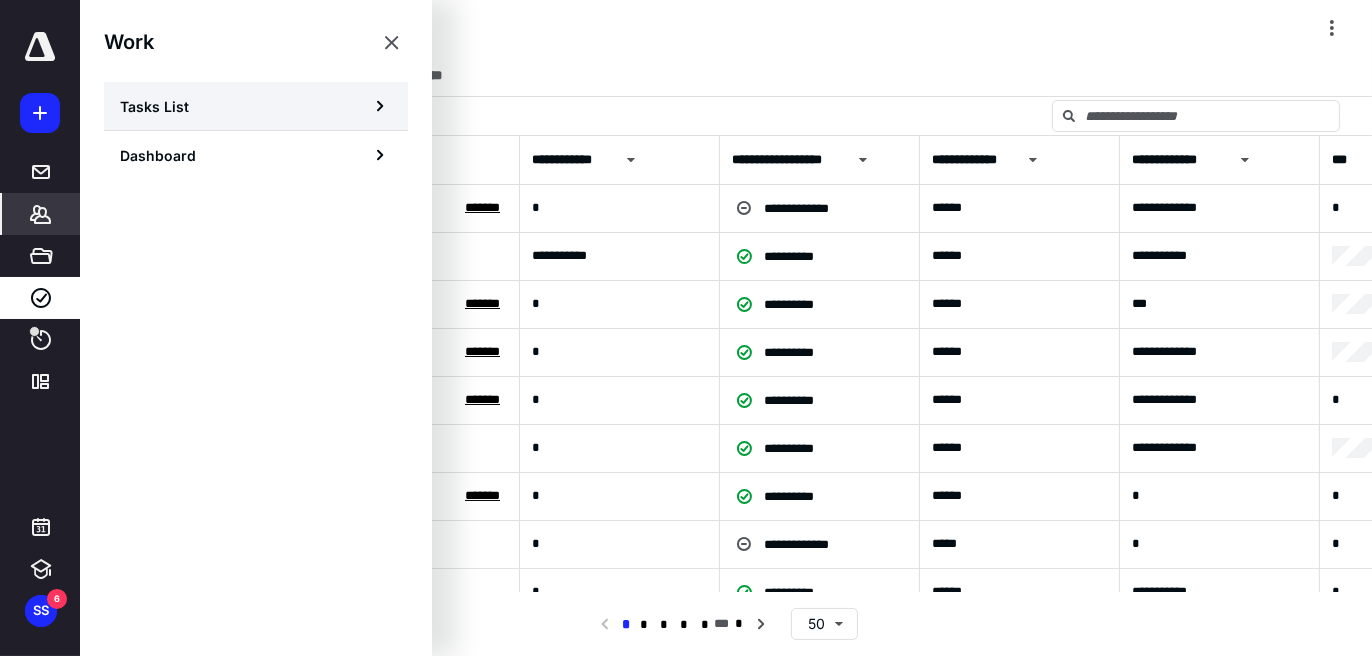 click on "Tasks List" at bounding box center (256, 106) 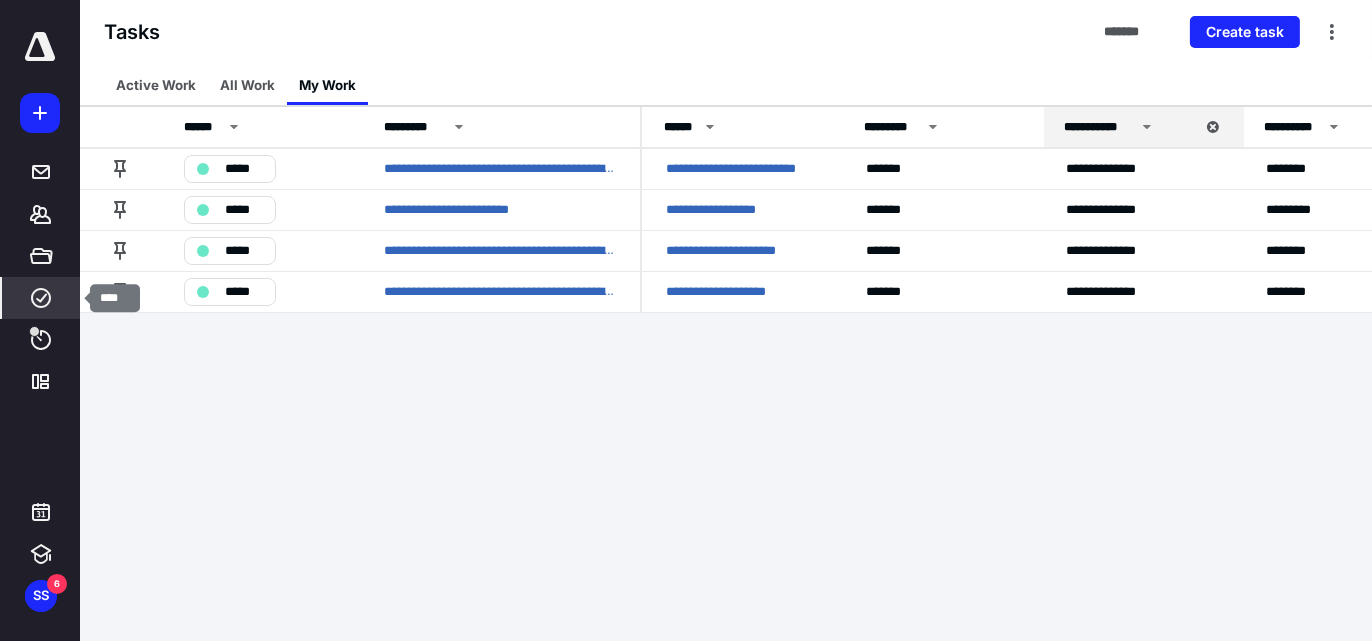 click on "Work" at bounding box center [41, 298] 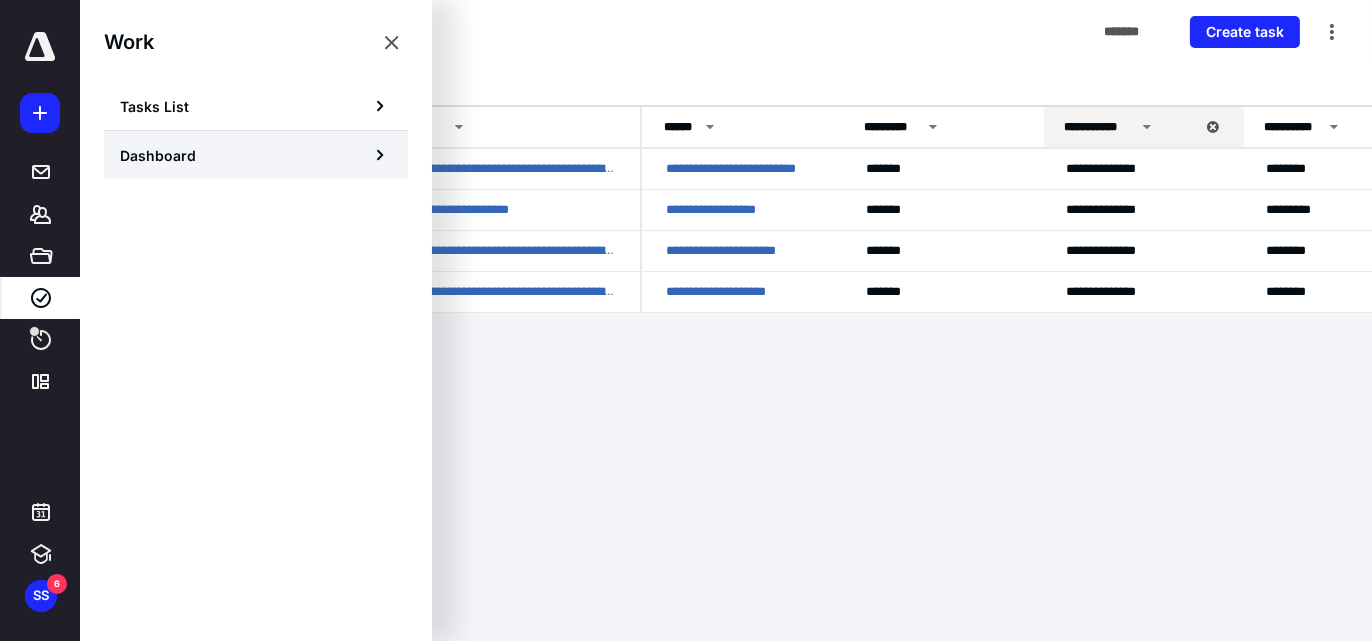 click on "Dashboard" at bounding box center (256, 155) 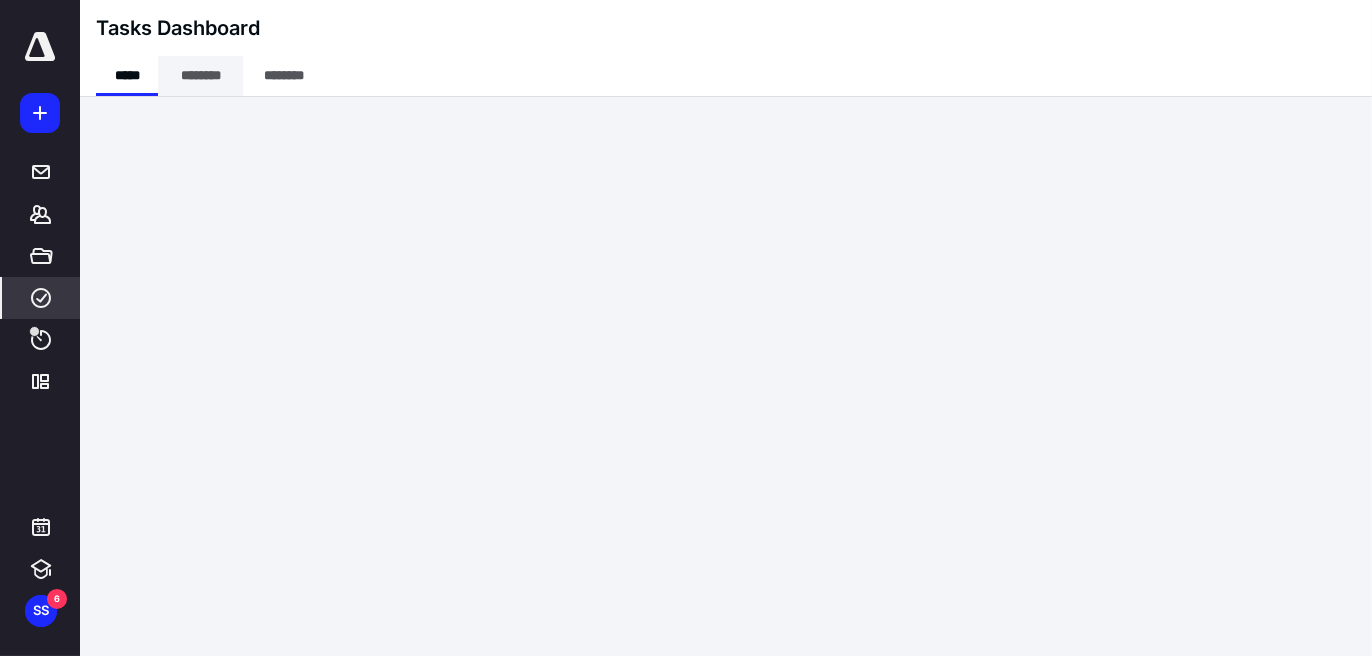 click on "********" at bounding box center (200, 76) 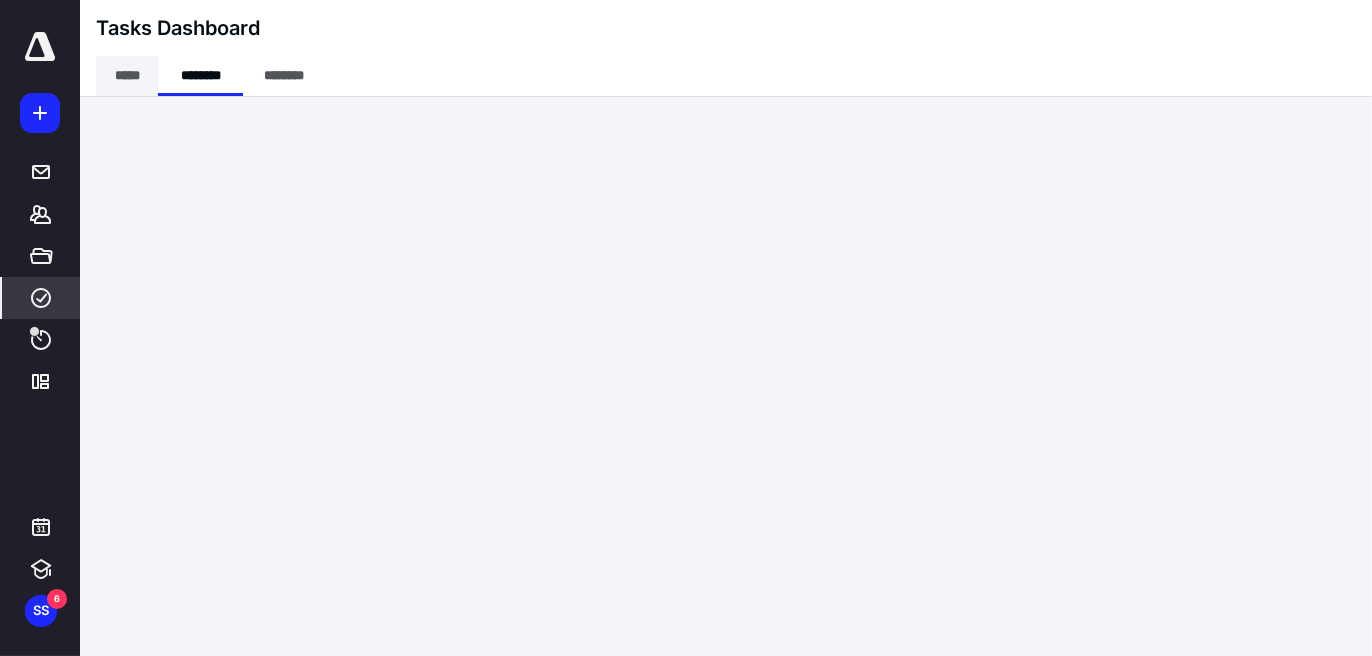 click on "*****" at bounding box center [127, 76] 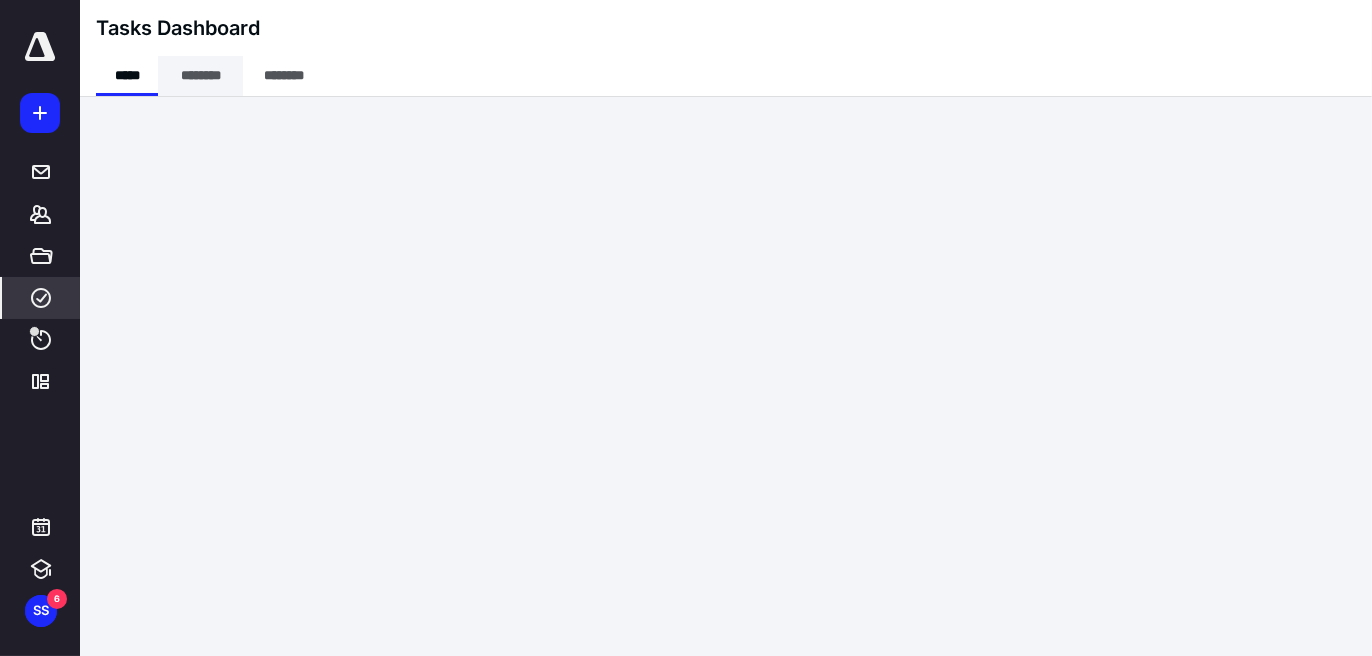 click on "********" at bounding box center (200, 76) 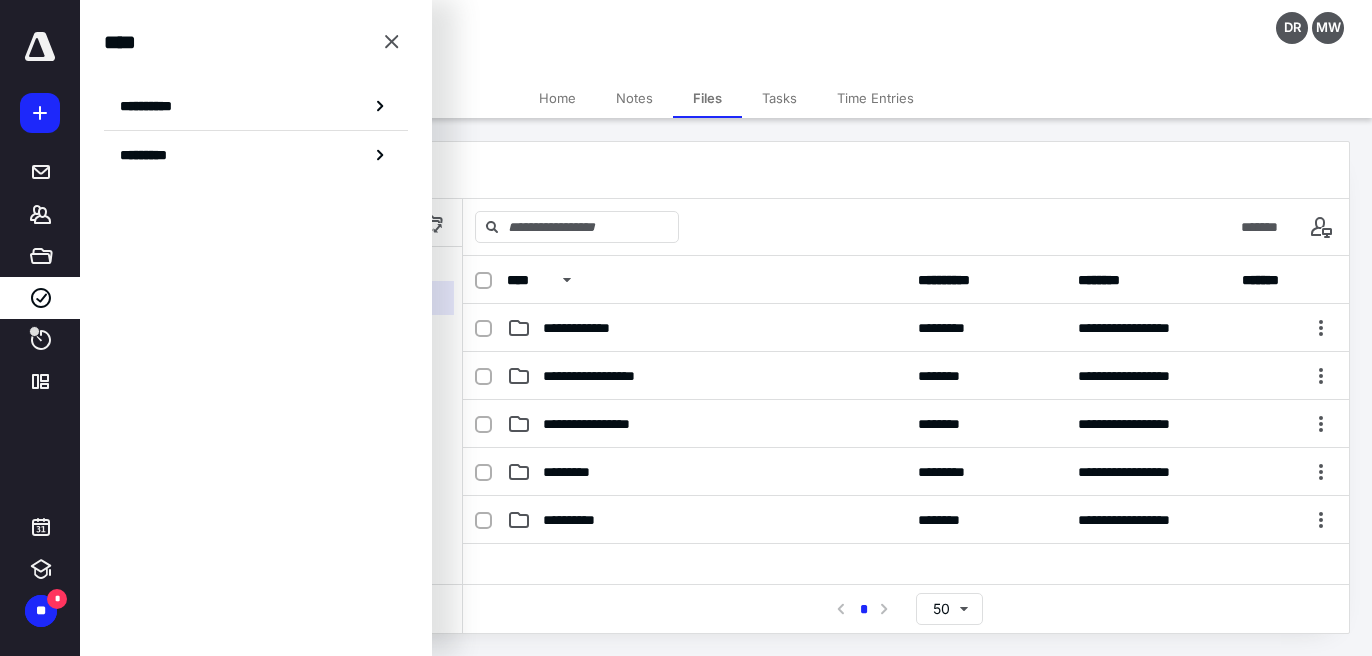 scroll, scrollTop: 0, scrollLeft: 0, axis: both 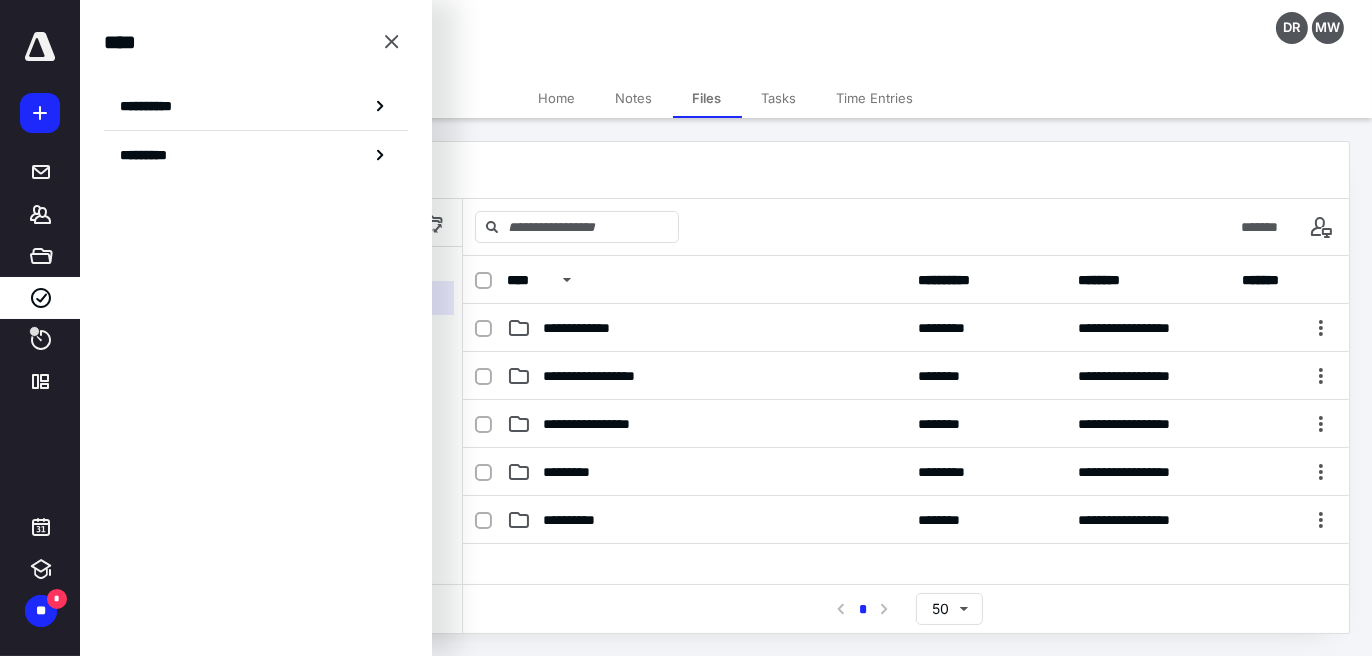 click on "**********" at bounding box center (726, 170) 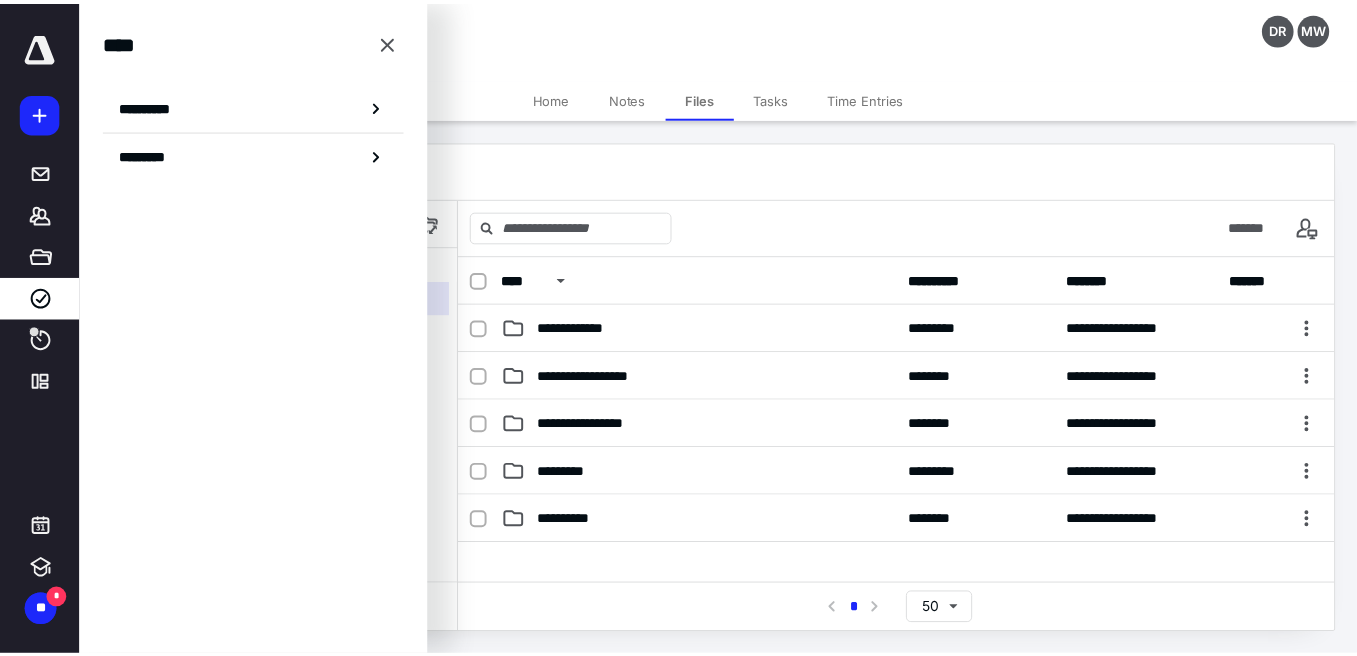 scroll, scrollTop: 0, scrollLeft: 0, axis: both 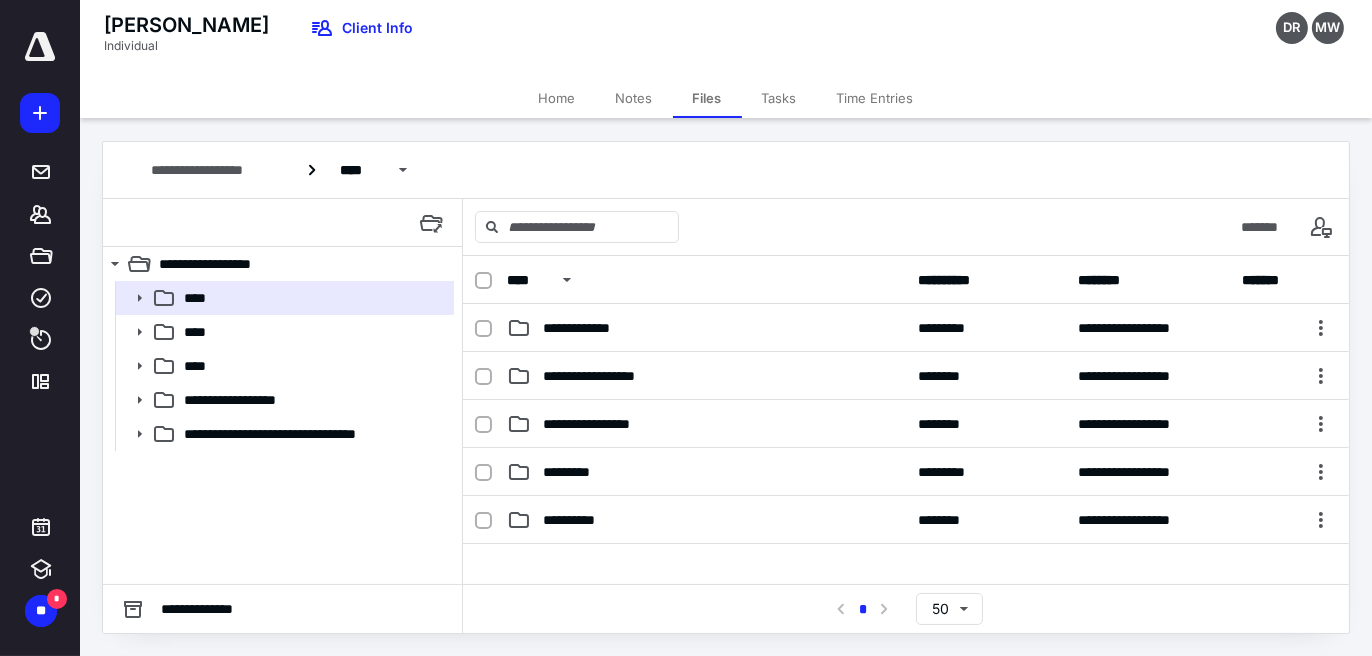 click on "Home" at bounding box center (557, 98) 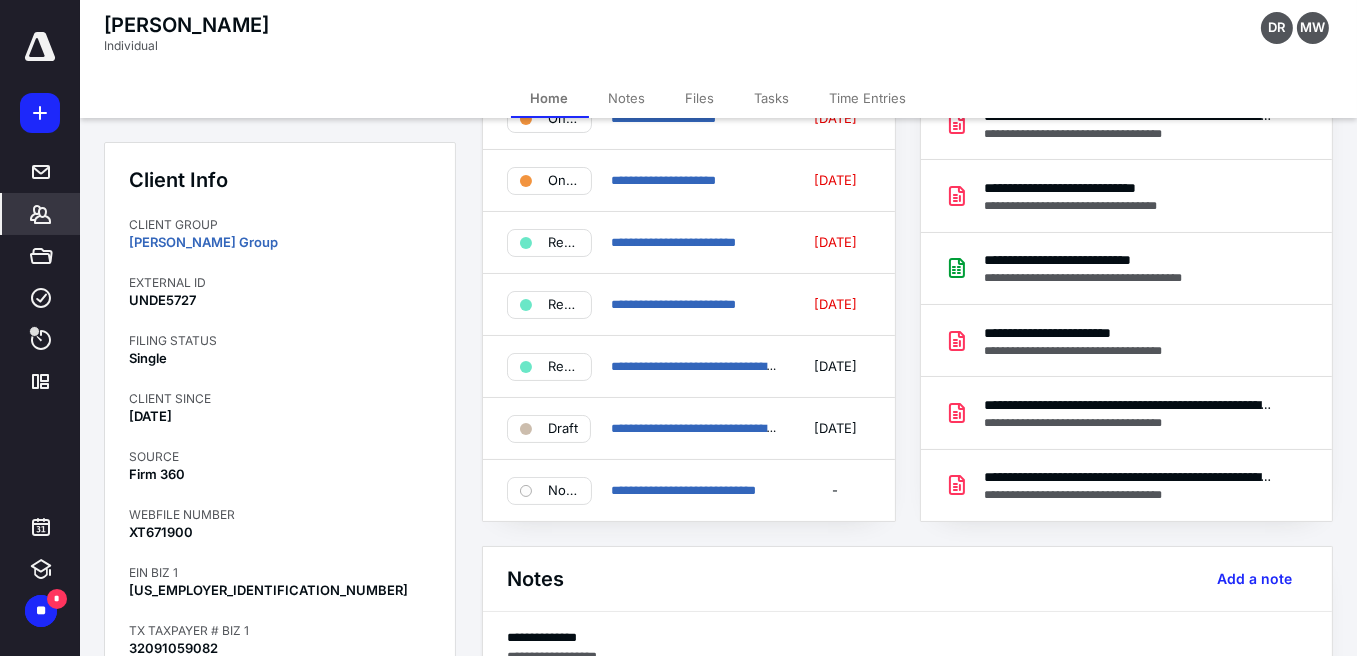 scroll, scrollTop: 0, scrollLeft: 0, axis: both 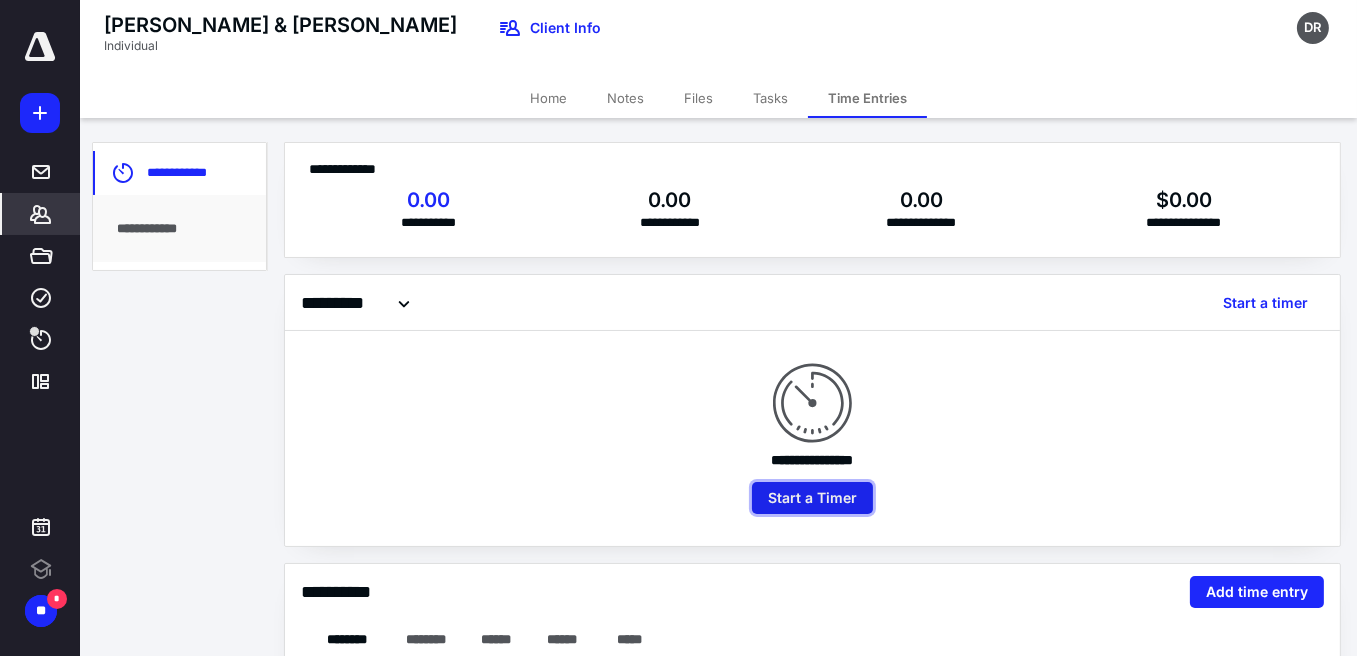 click on "Start a Timer" at bounding box center (812, 498) 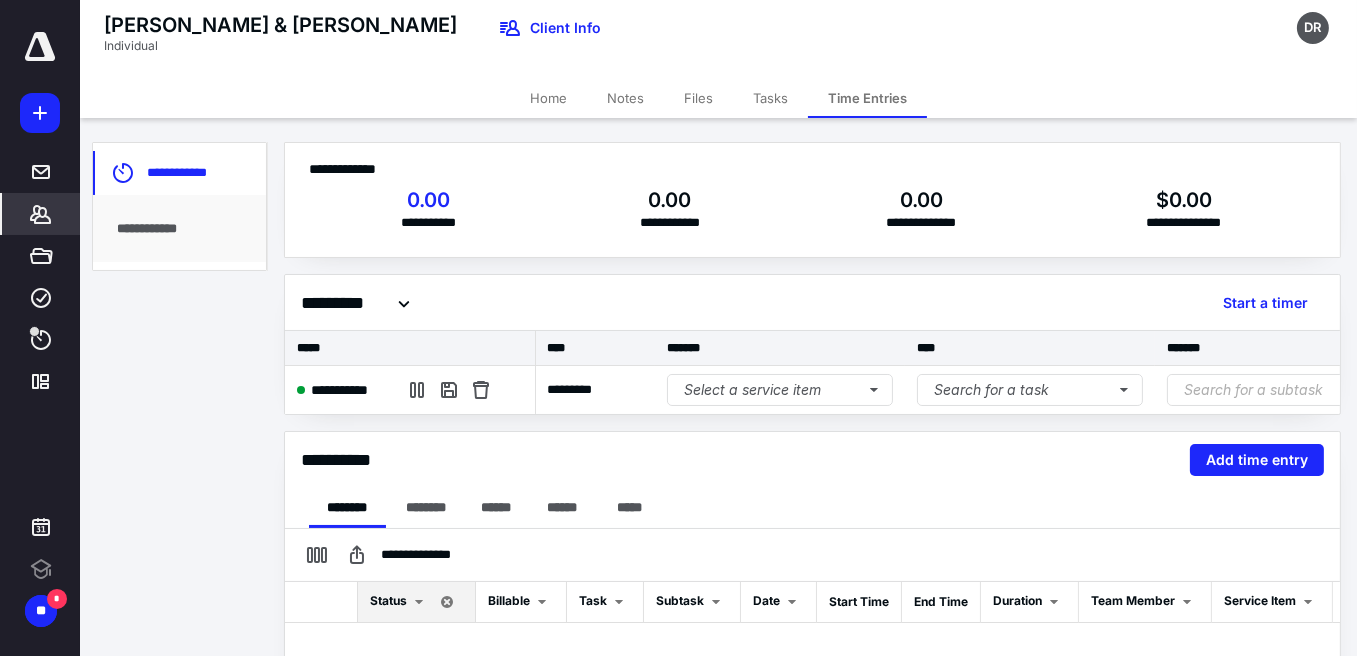 scroll, scrollTop: 0, scrollLeft: 0, axis: both 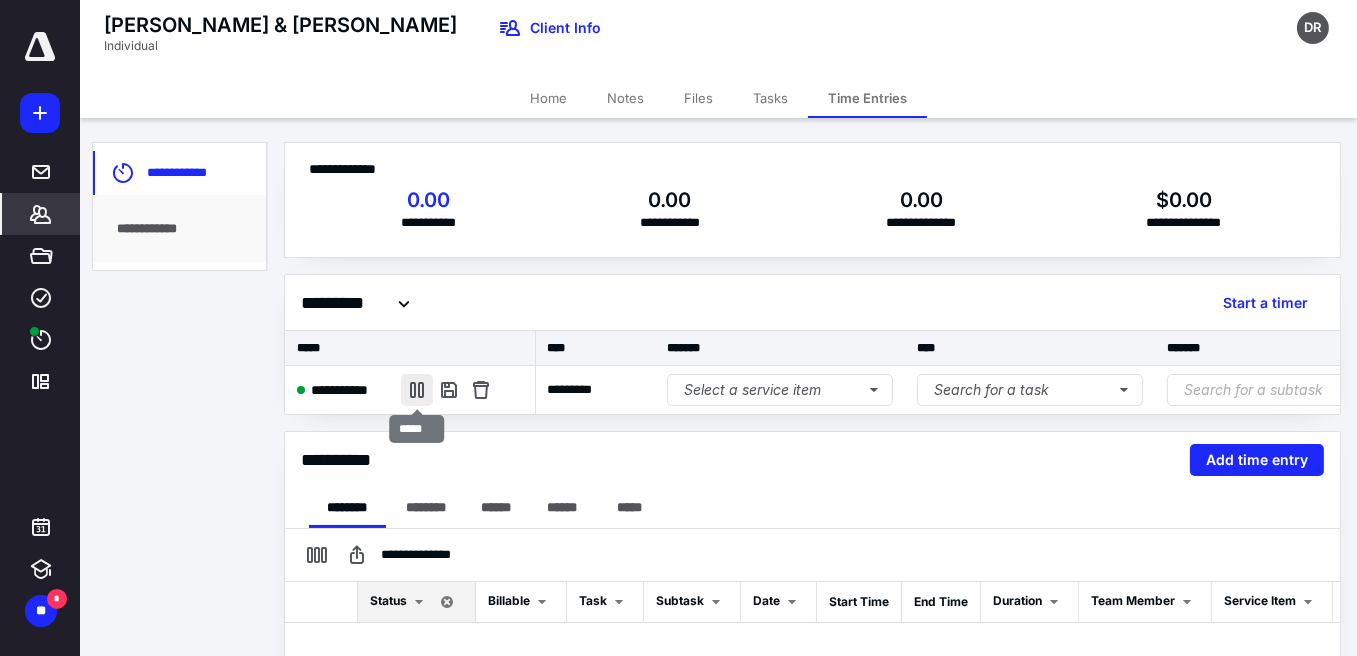 click at bounding box center [417, 390] 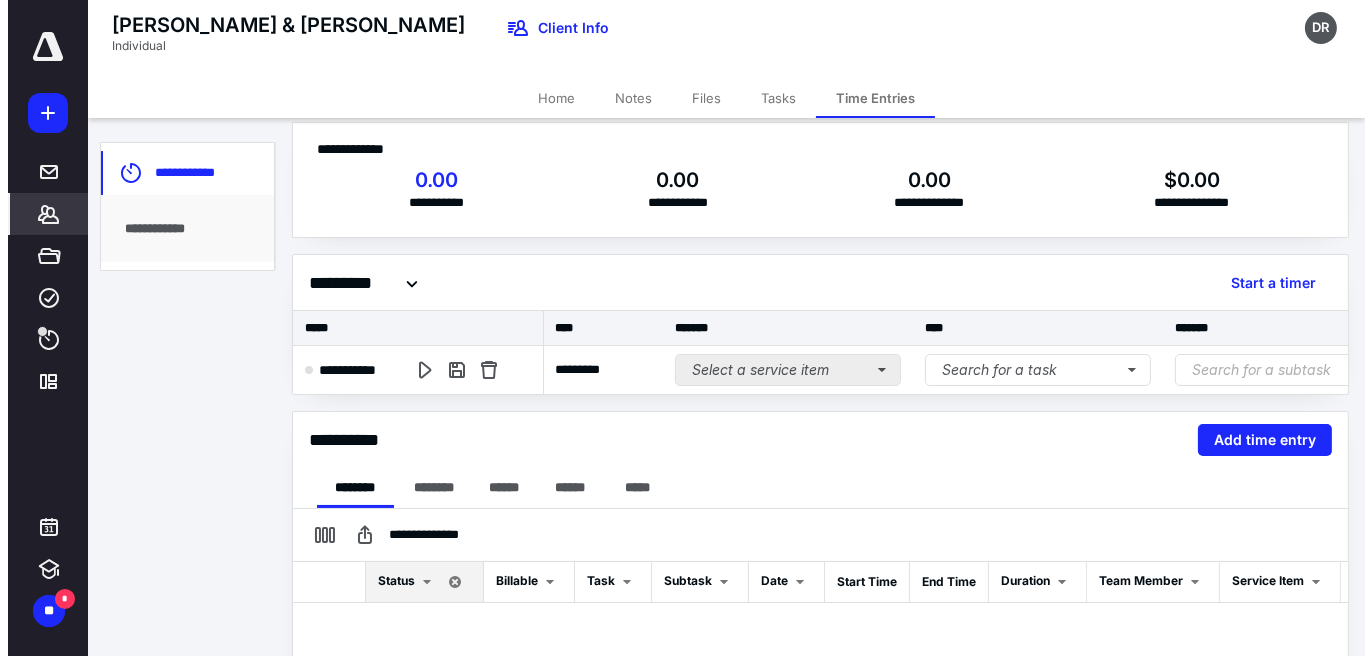 scroll, scrollTop: 0, scrollLeft: 0, axis: both 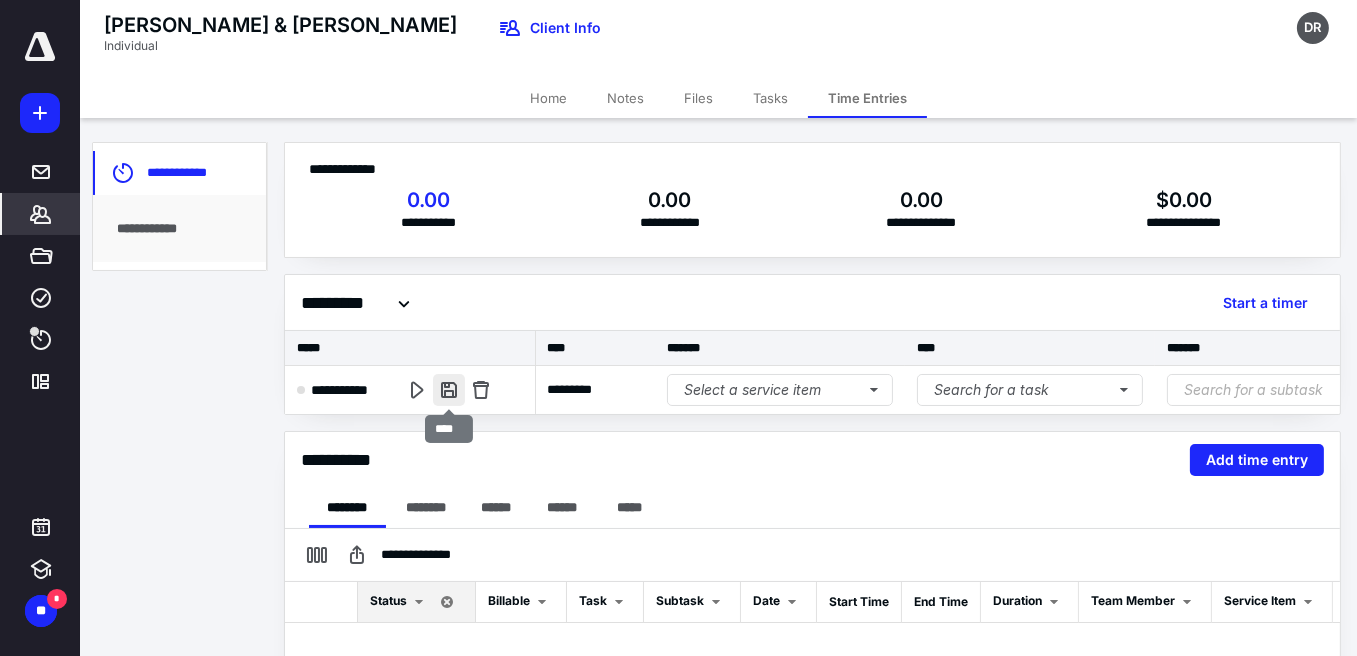 click at bounding box center (449, 390) 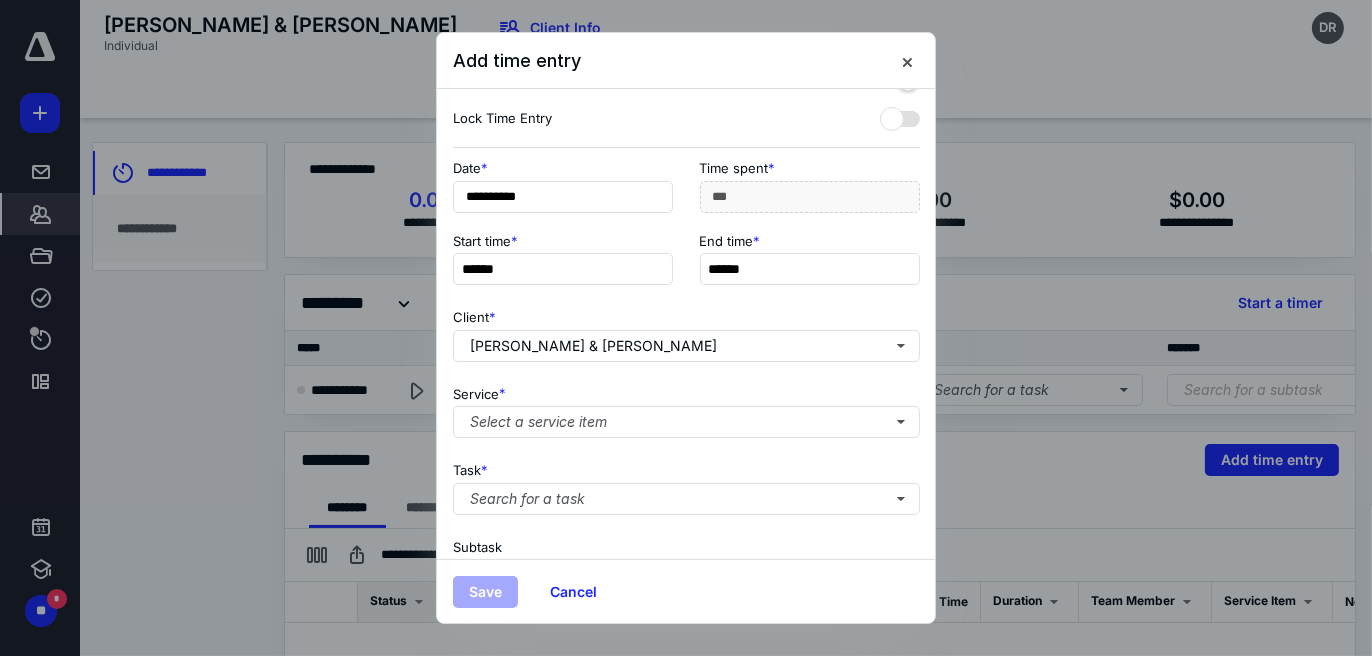 scroll, scrollTop: 100, scrollLeft: 0, axis: vertical 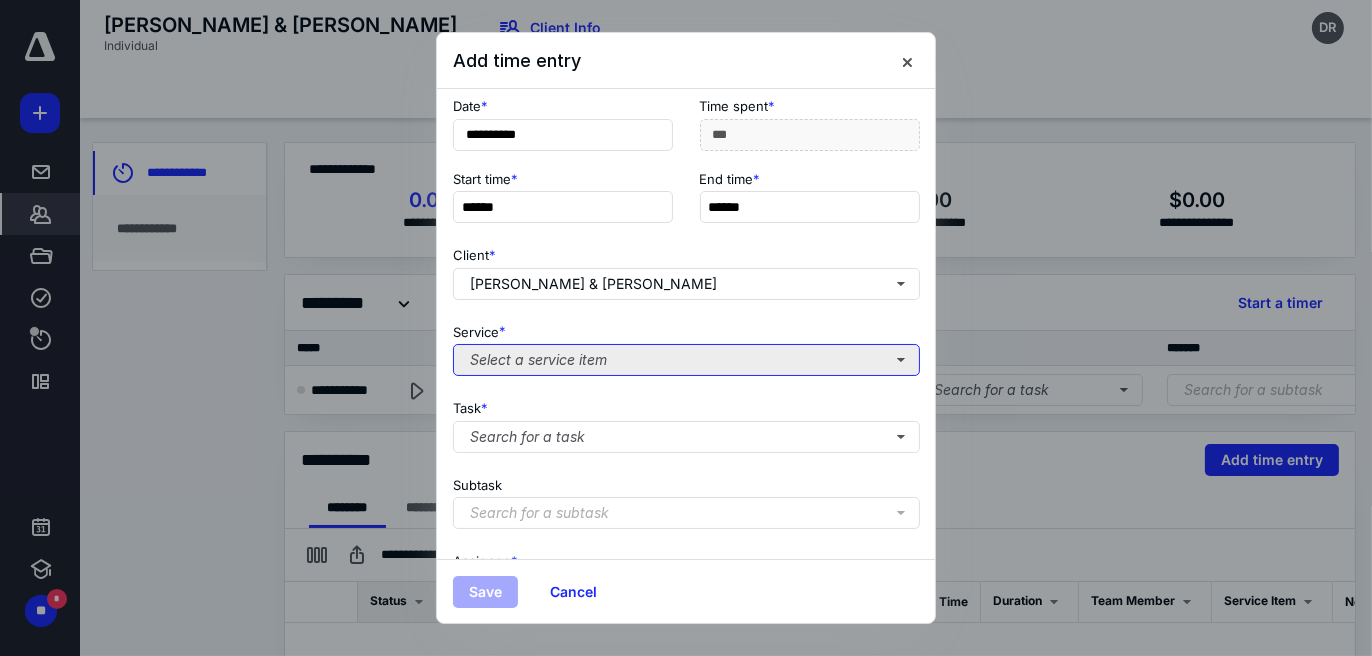 click on "Select a service item" at bounding box center [686, 360] 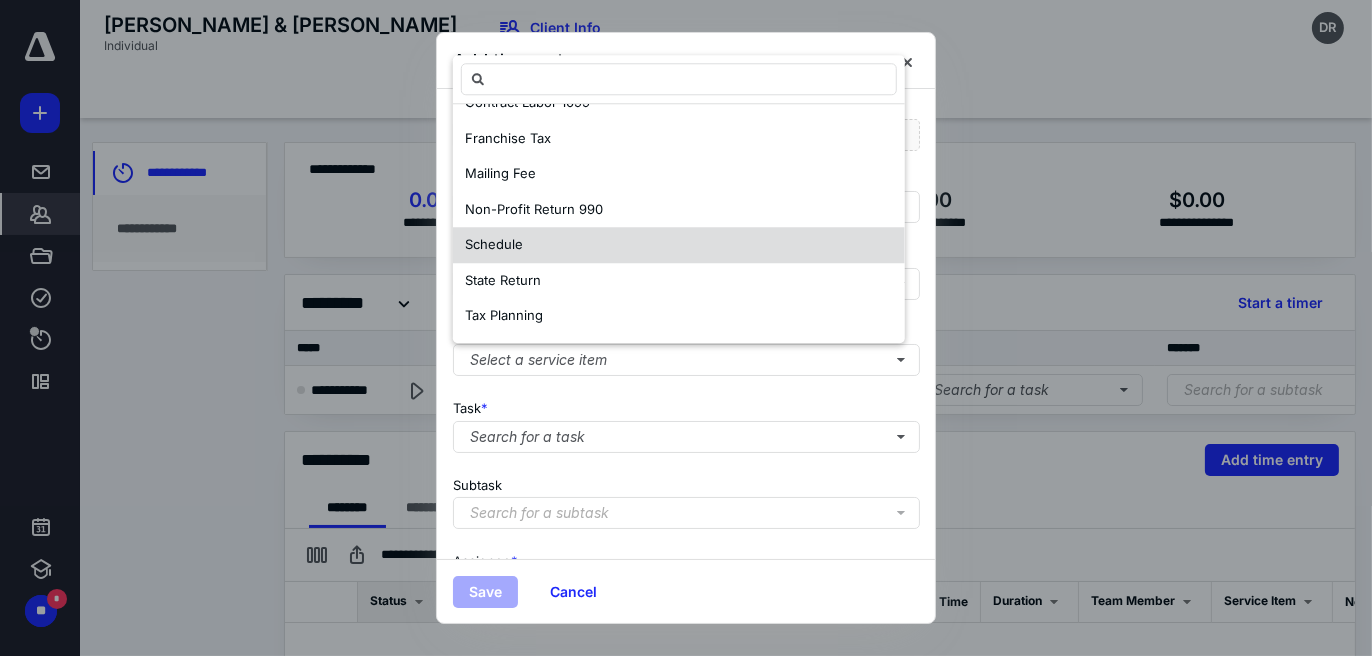 scroll, scrollTop: 200, scrollLeft: 0, axis: vertical 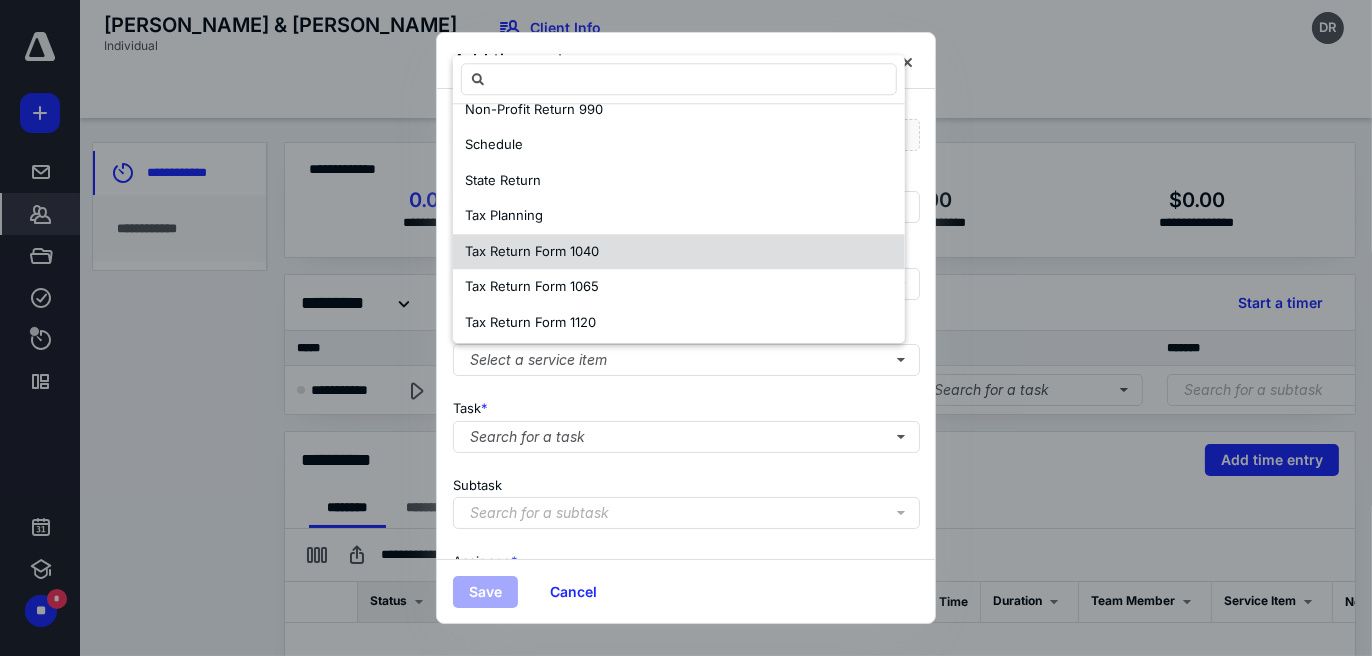 click on "Tax Return Form 1040" at bounding box center [679, 252] 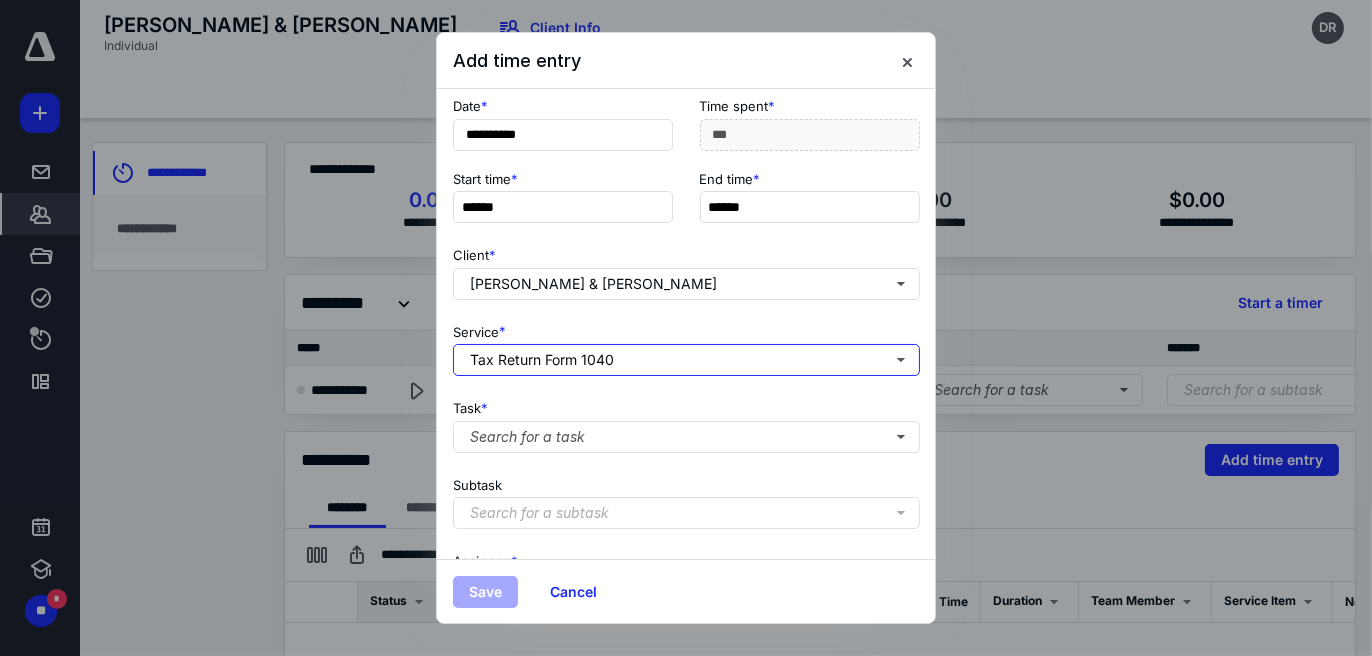 scroll, scrollTop: 0, scrollLeft: 0, axis: both 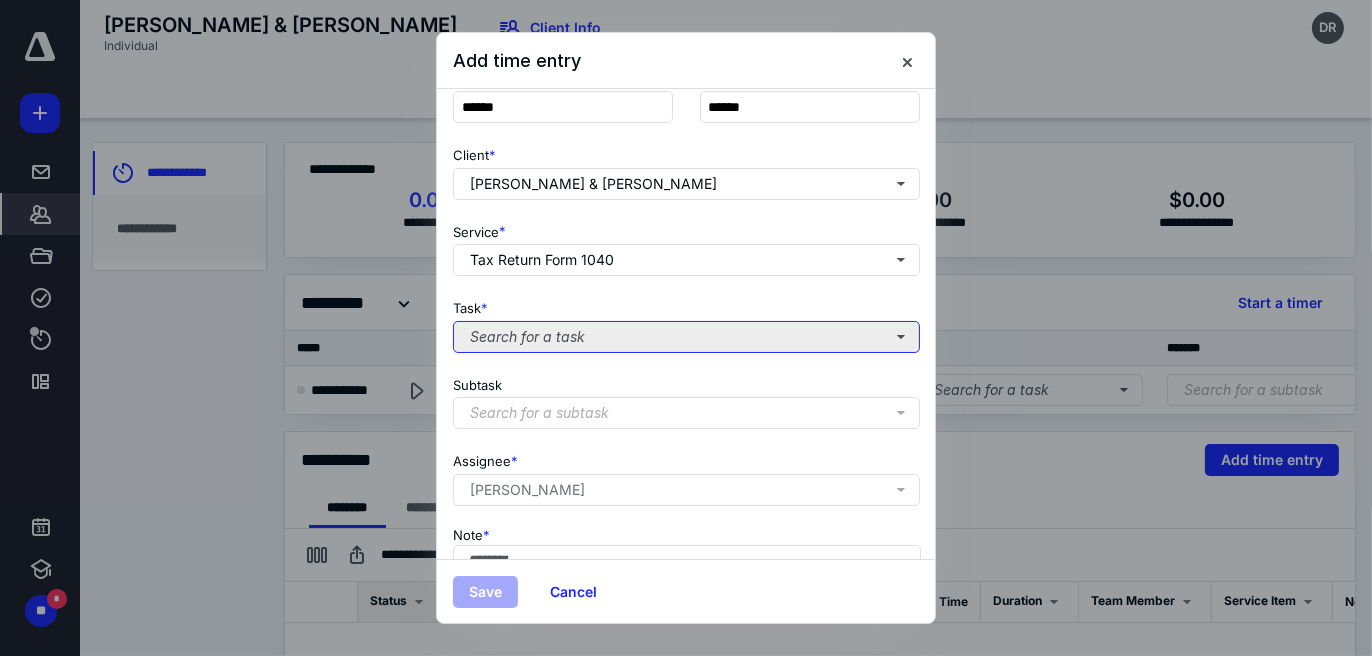click on "Search for a task" at bounding box center (686, 337) 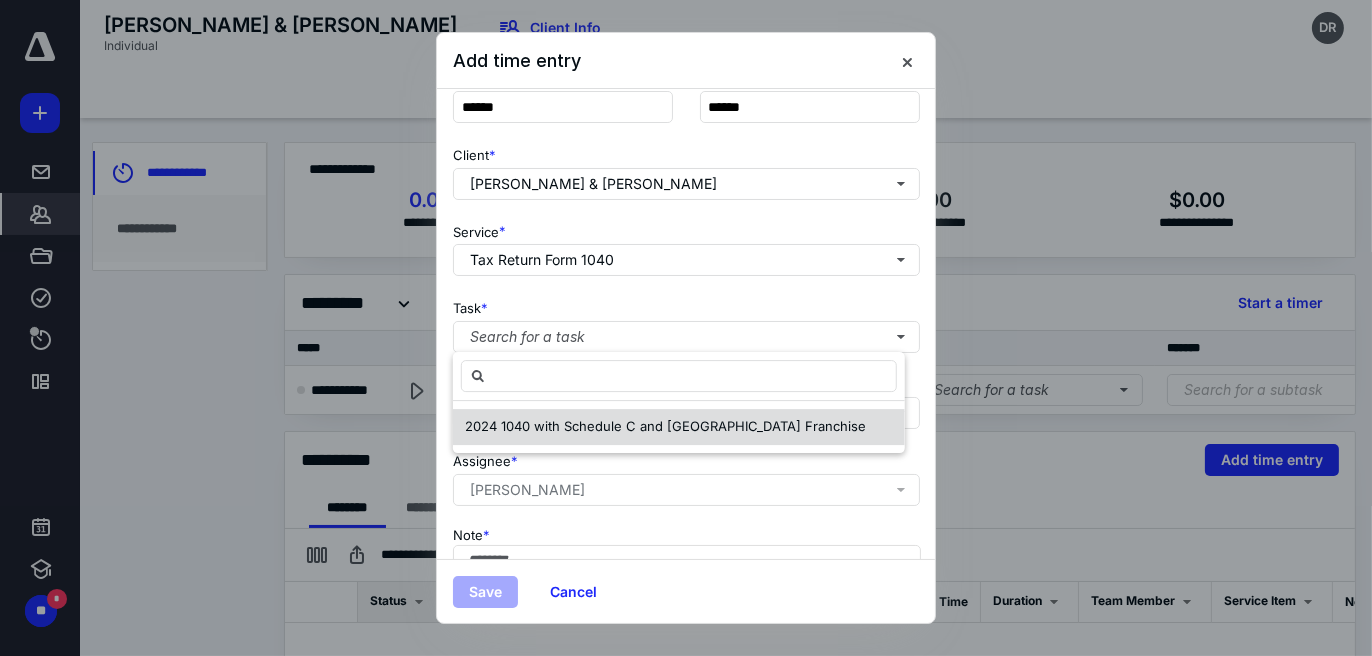 click on "2024 1040 with Schedule C and [GEOGRAPHIC_DATA] Franchise" at bounding box center (665, 426) 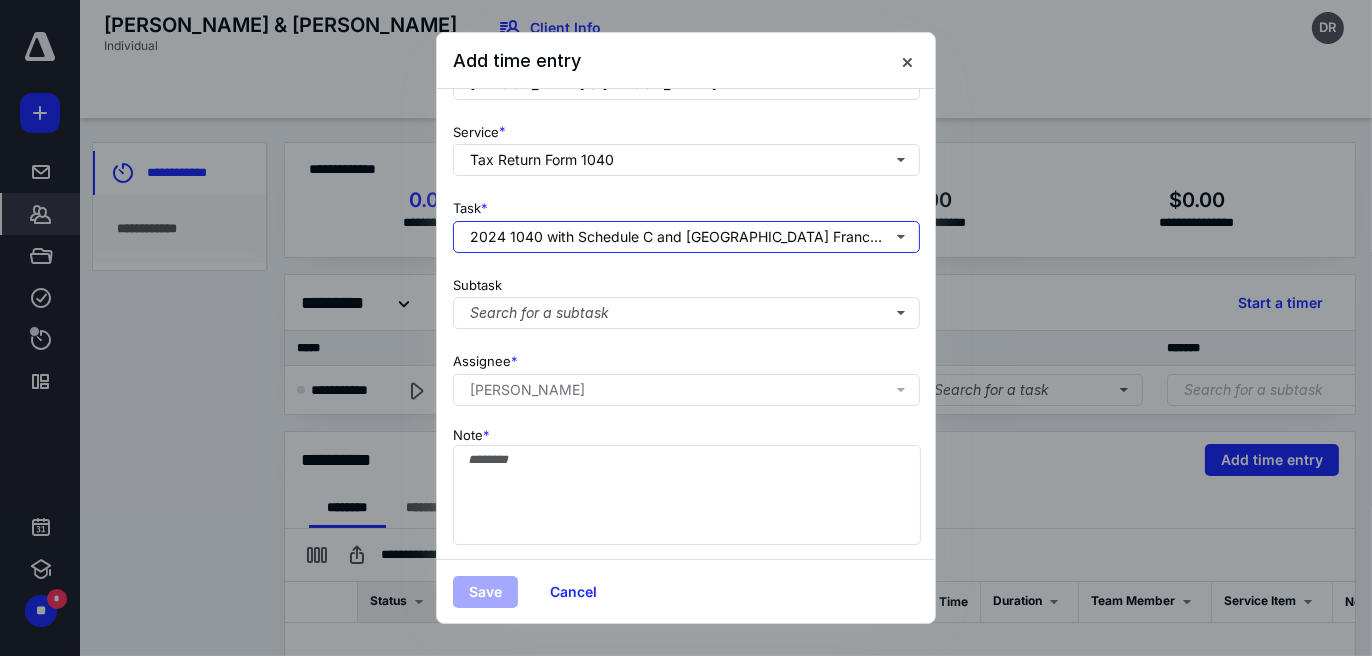 scroll, scrollTop: 316, scrollLeft: 0, axis: vertical 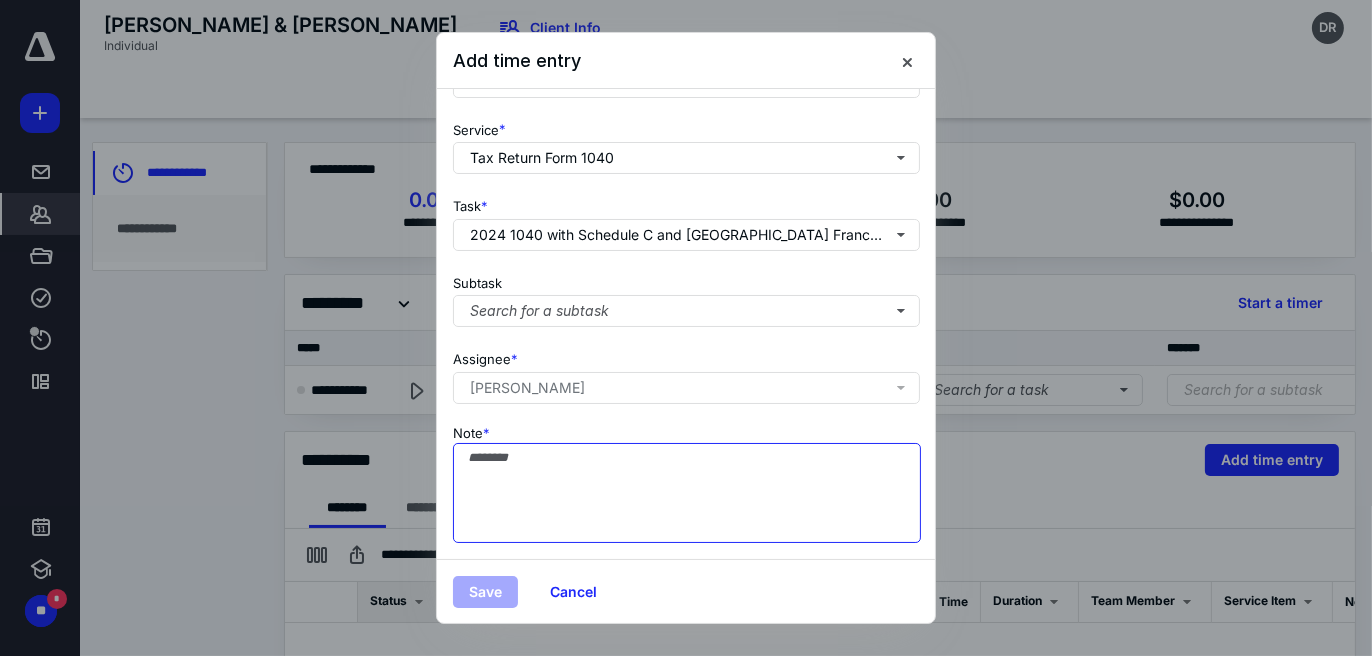 click on "Note *" at bounding box center [687, 493] 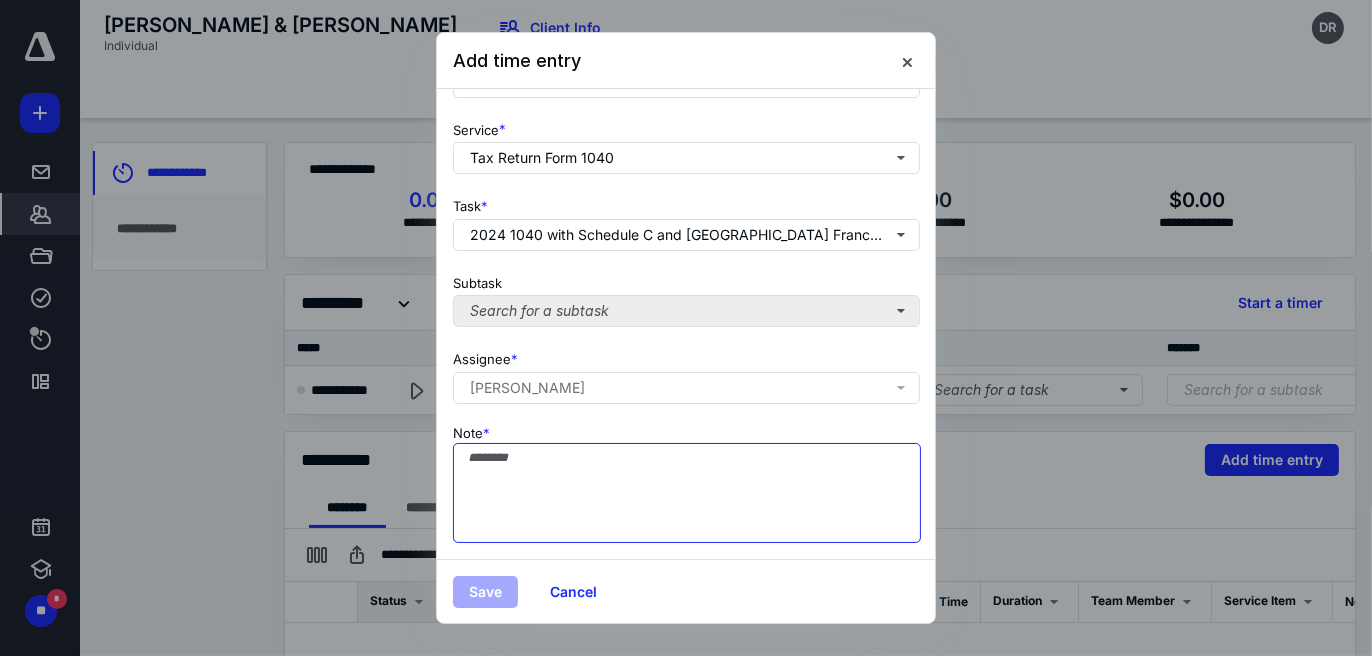 scroll, scrollTop: 316, scrollLeft: 0, axis: vertical 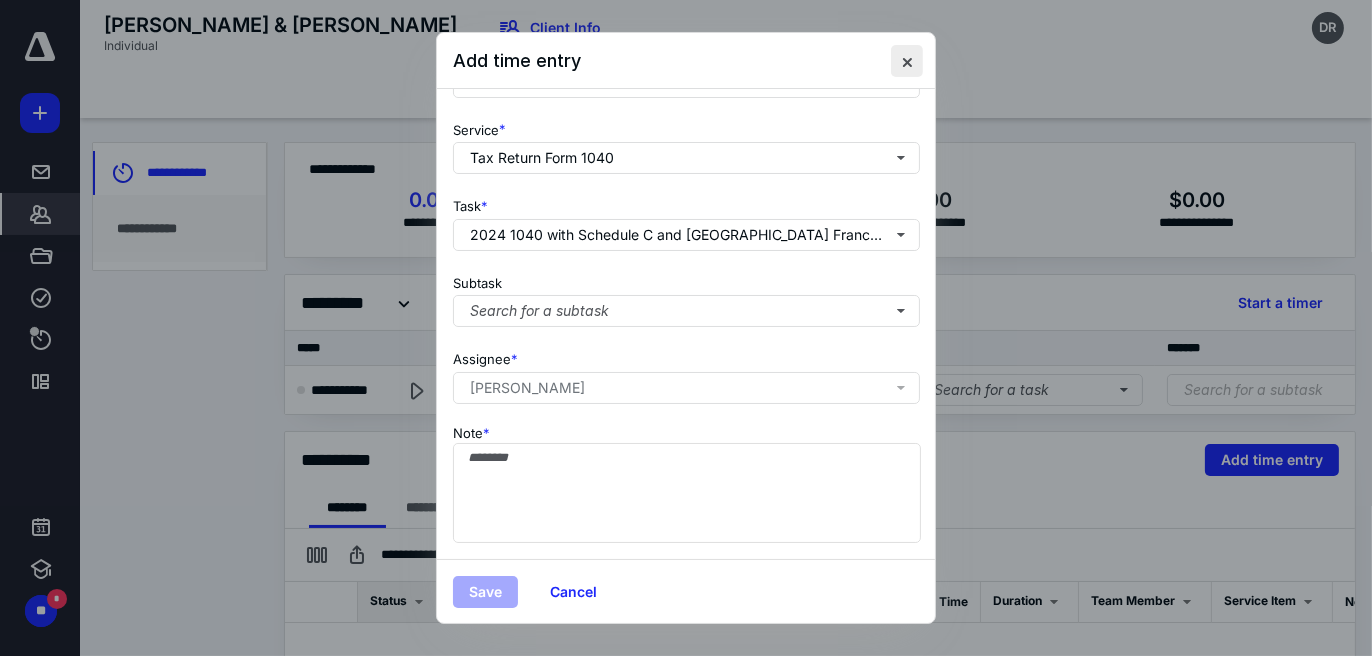 click at bounding box center (907, 61) 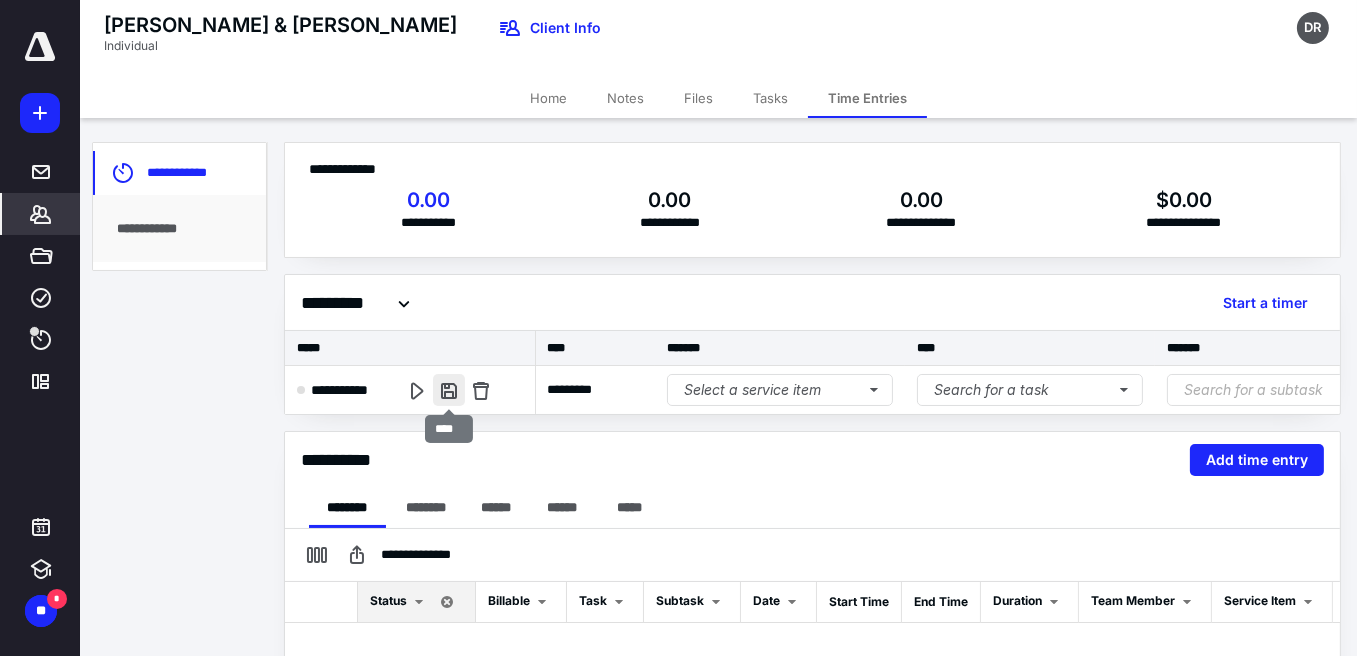 click at bounding box center [449, 390] 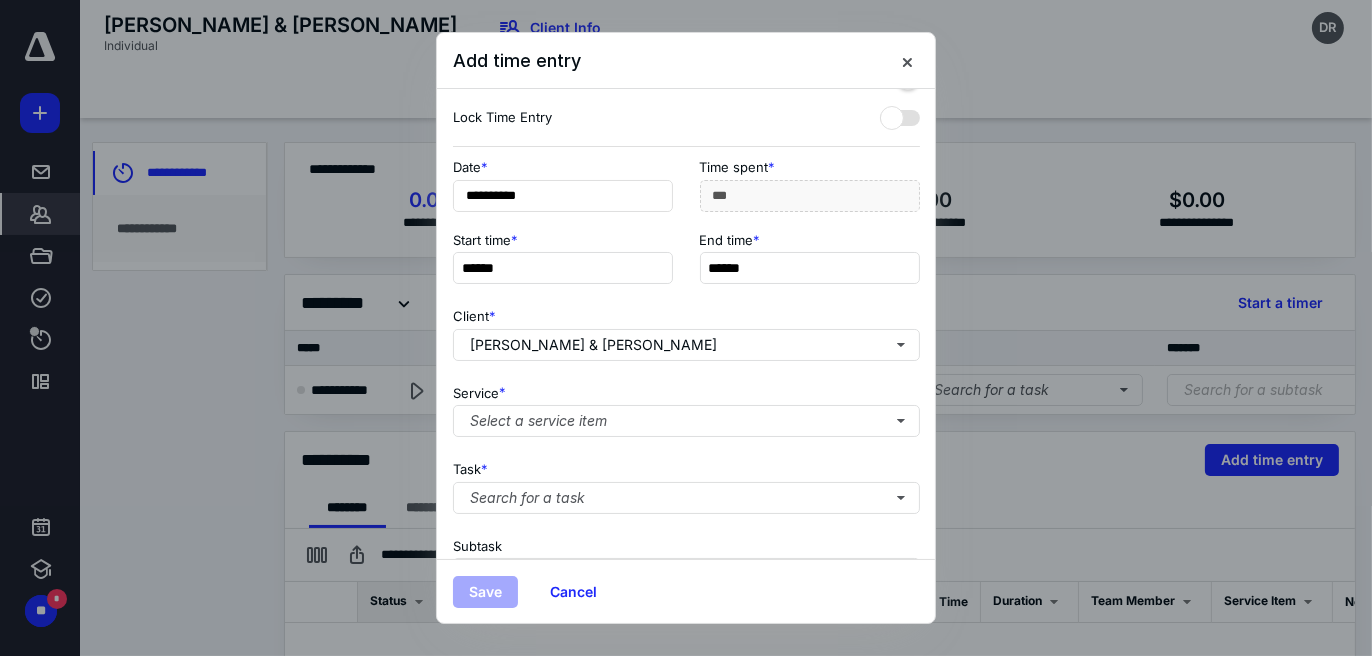 scroll, scrollTop: 100, scrollLeft: 0, axis: vertical 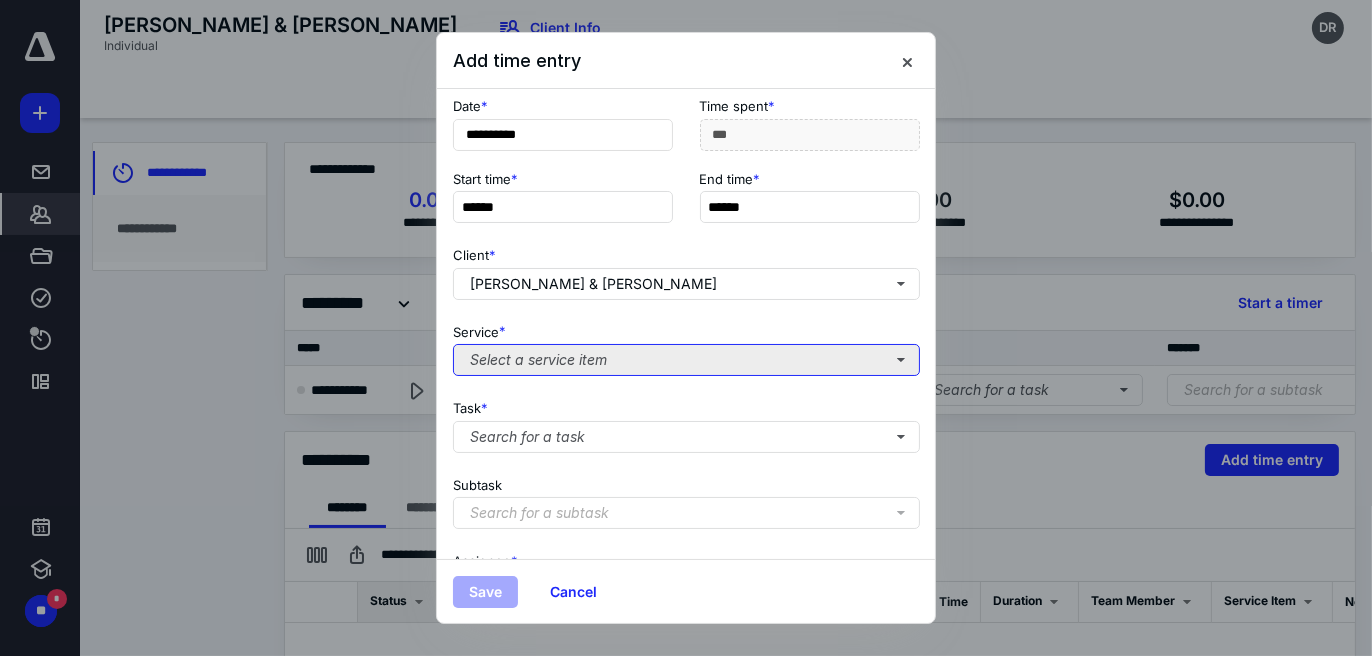 click on "Select a service item" at bounding box center (686, 360) 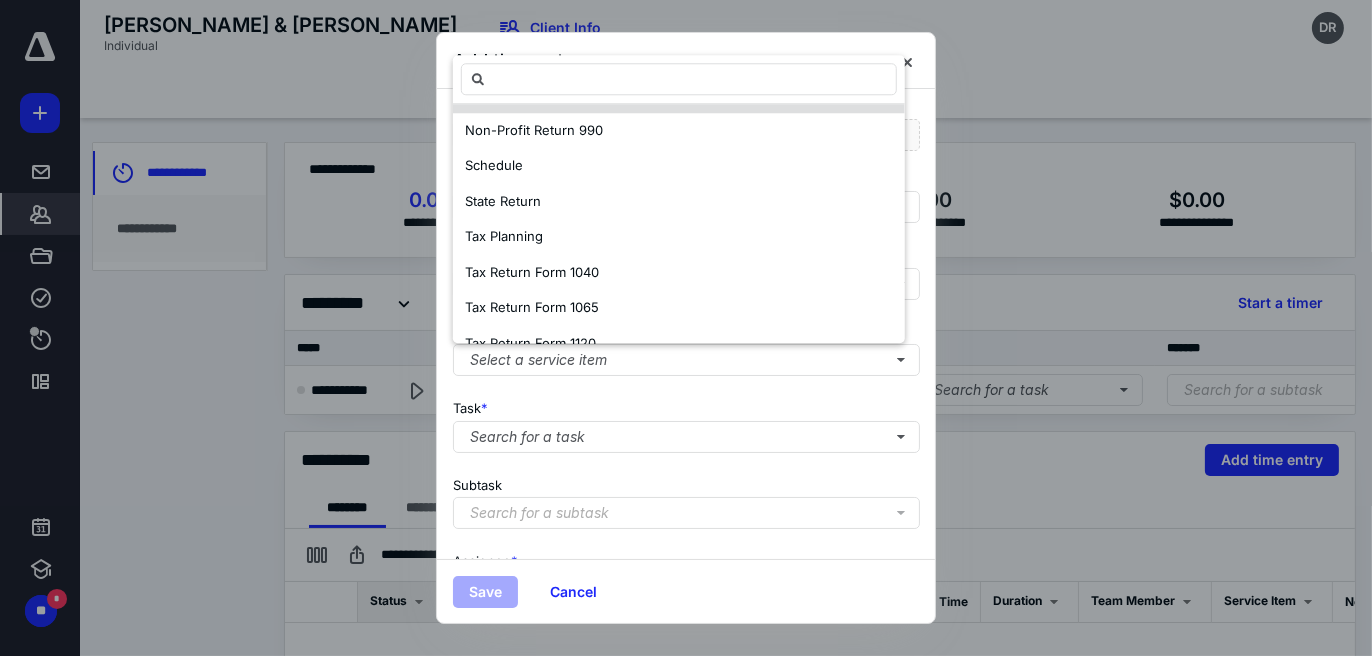 scroll, scrollTop: 200, scrollLeft: 0, axis: vertical 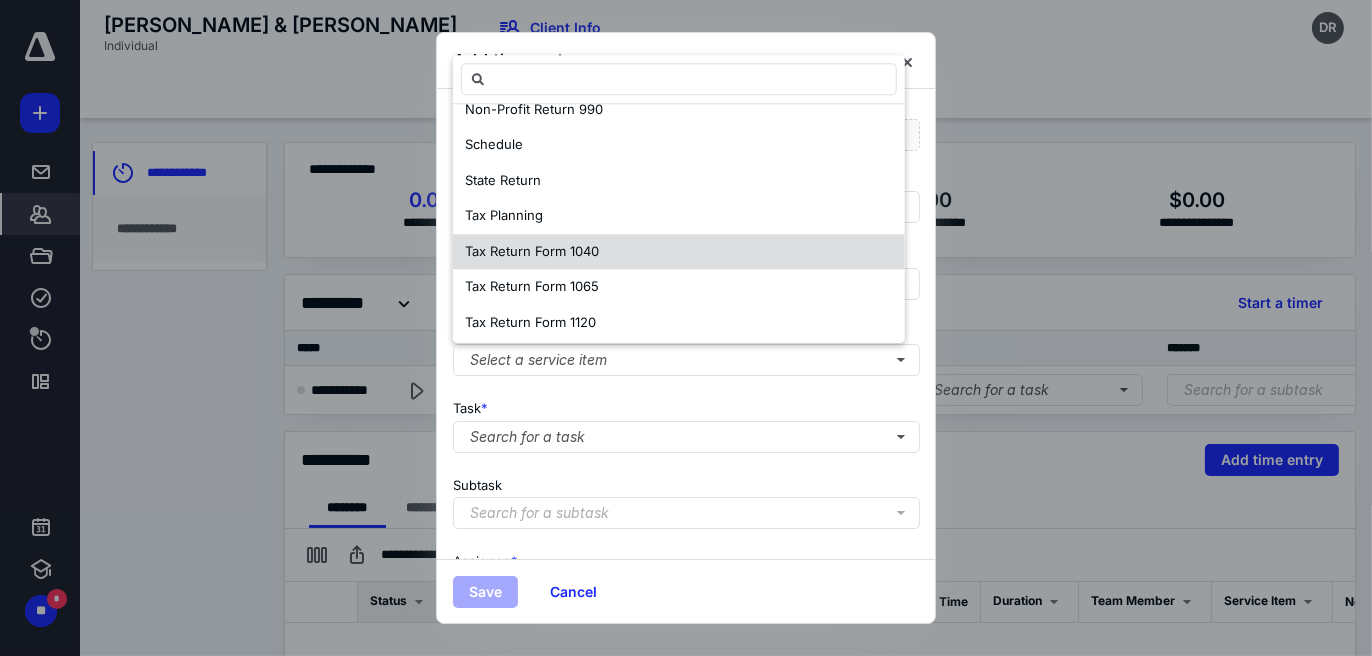 click on "Tax Return Form 1040" at bounding box center [532, 251] 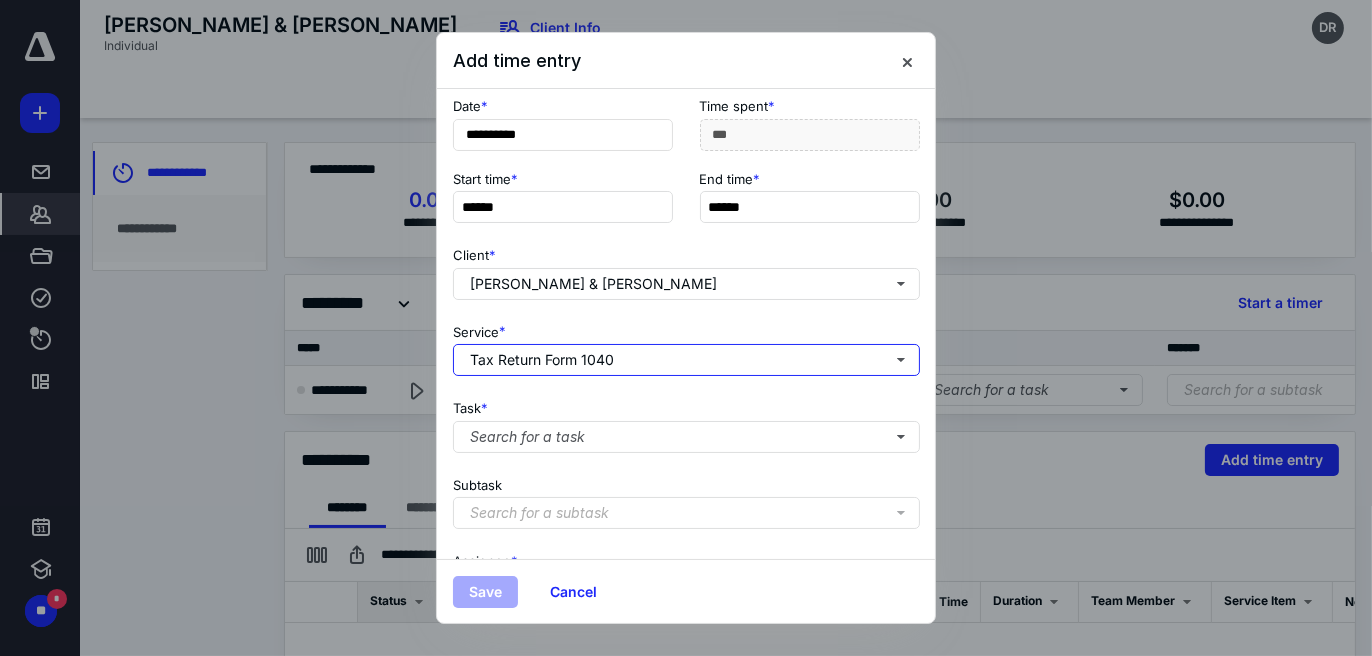 scroll, scrollTop: 0, scrollLeft: 0, axis: both 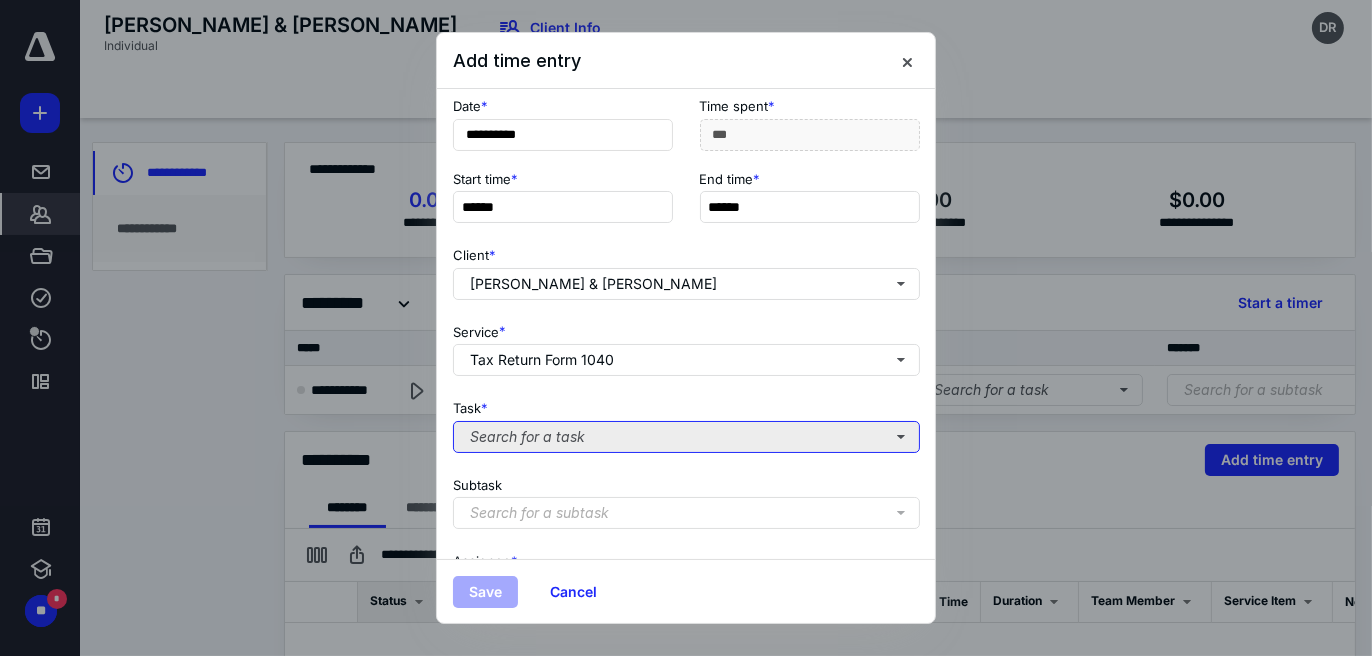 click on "Search for a task" at bounding box center (686, 437) 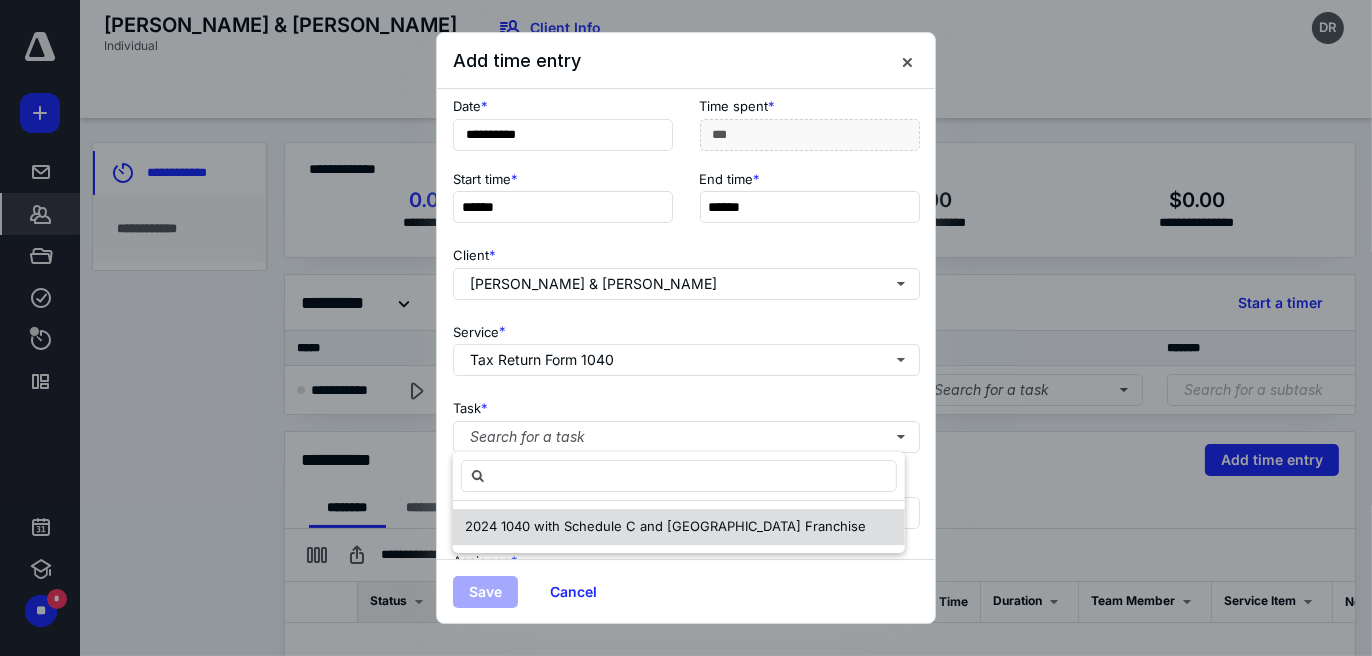 click on "2024 1040 with Schedule C and [GEOGRAPHIC_DATA] Franchise" at bounding box center (665, 526) 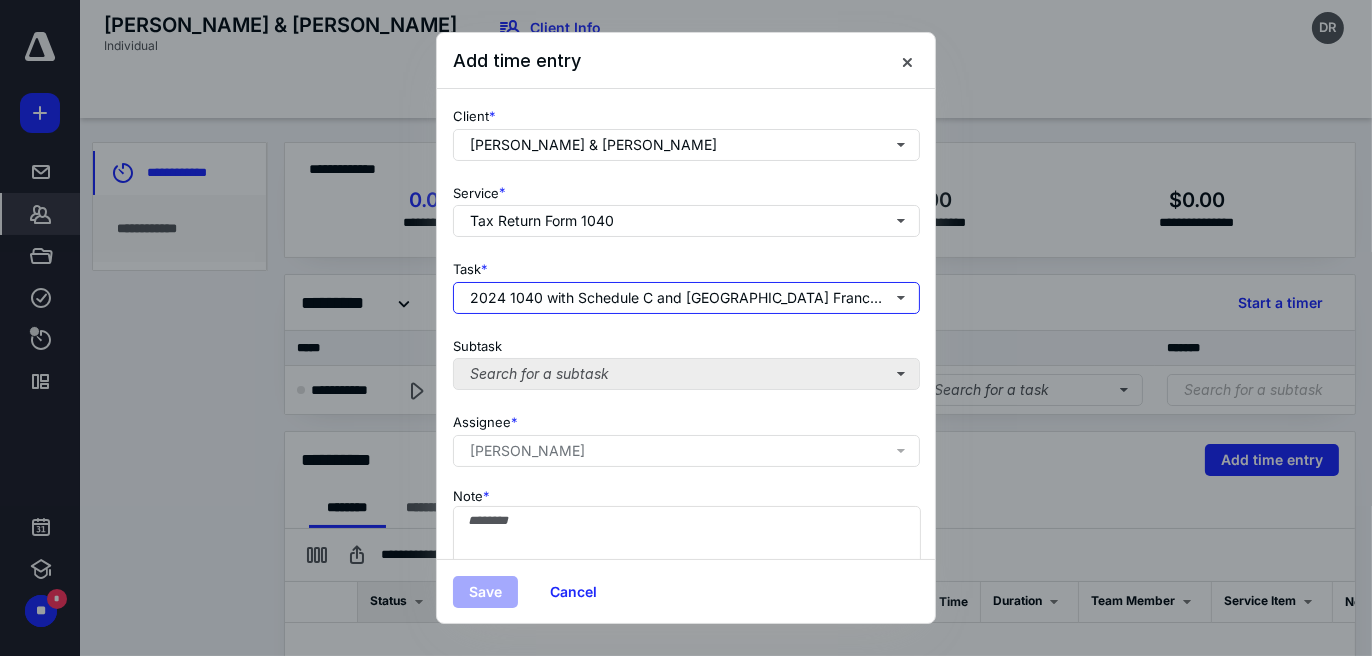 scroll, scrollTop: 300, scrollLeft: 0, axis: vertical 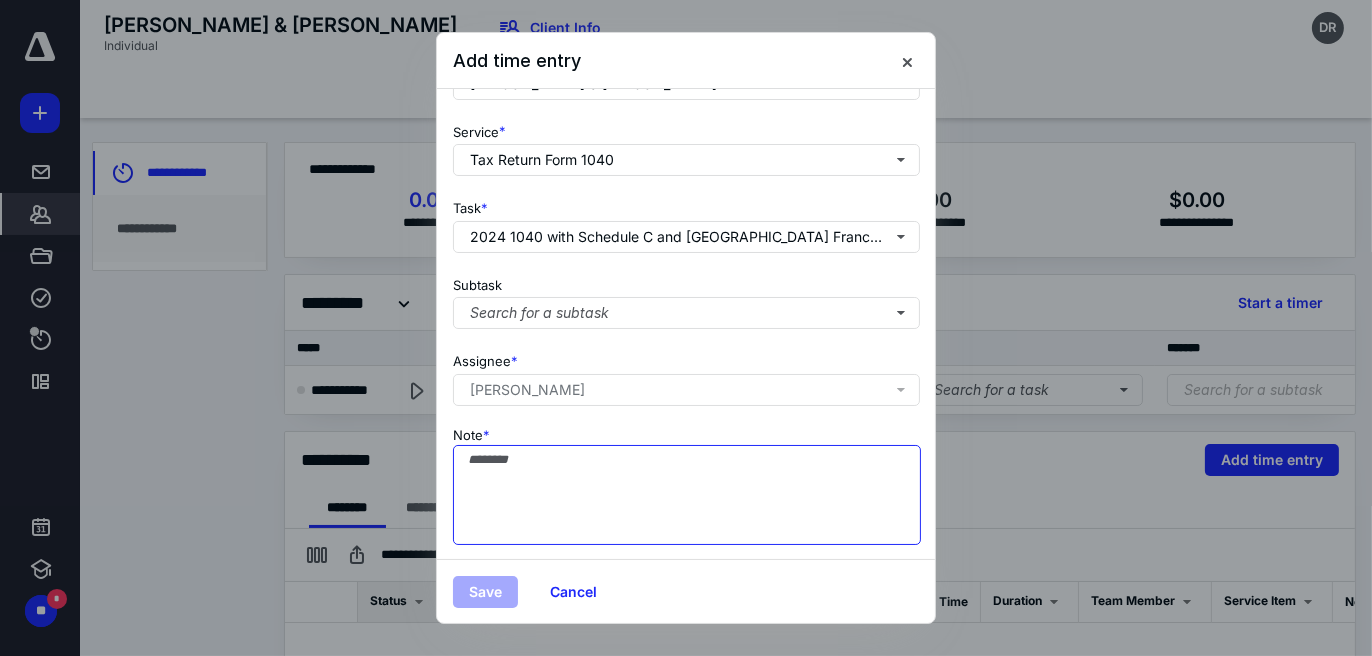 click on "Note *" at bounding box center (687, 495) 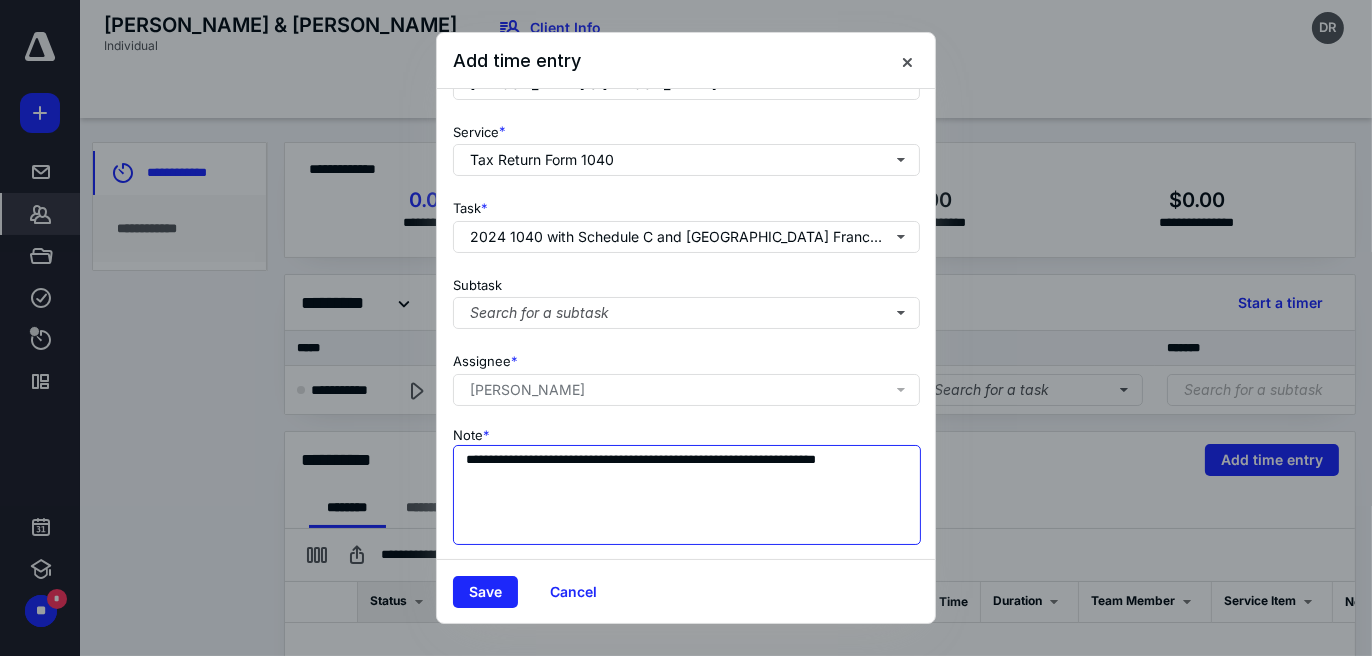 click on "**********" at bounding box center (687, 495) 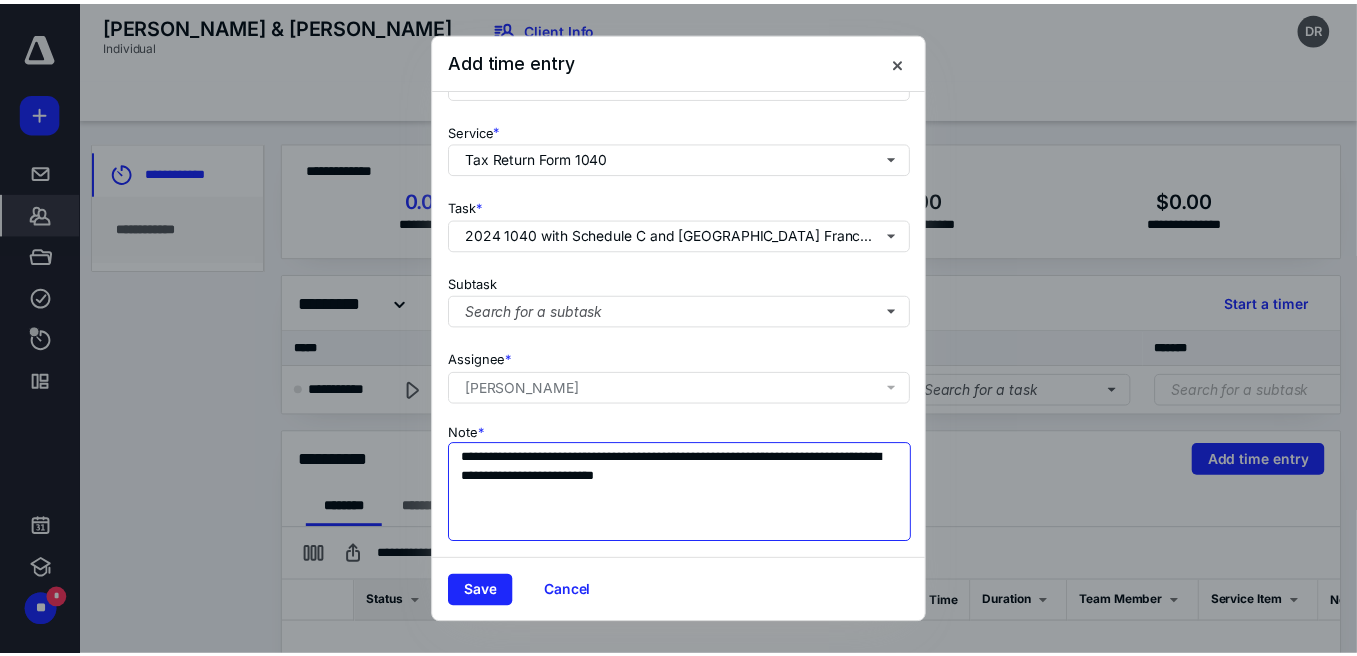 scroll, scrollTop: 0, scrollLeft: 0, axis: both 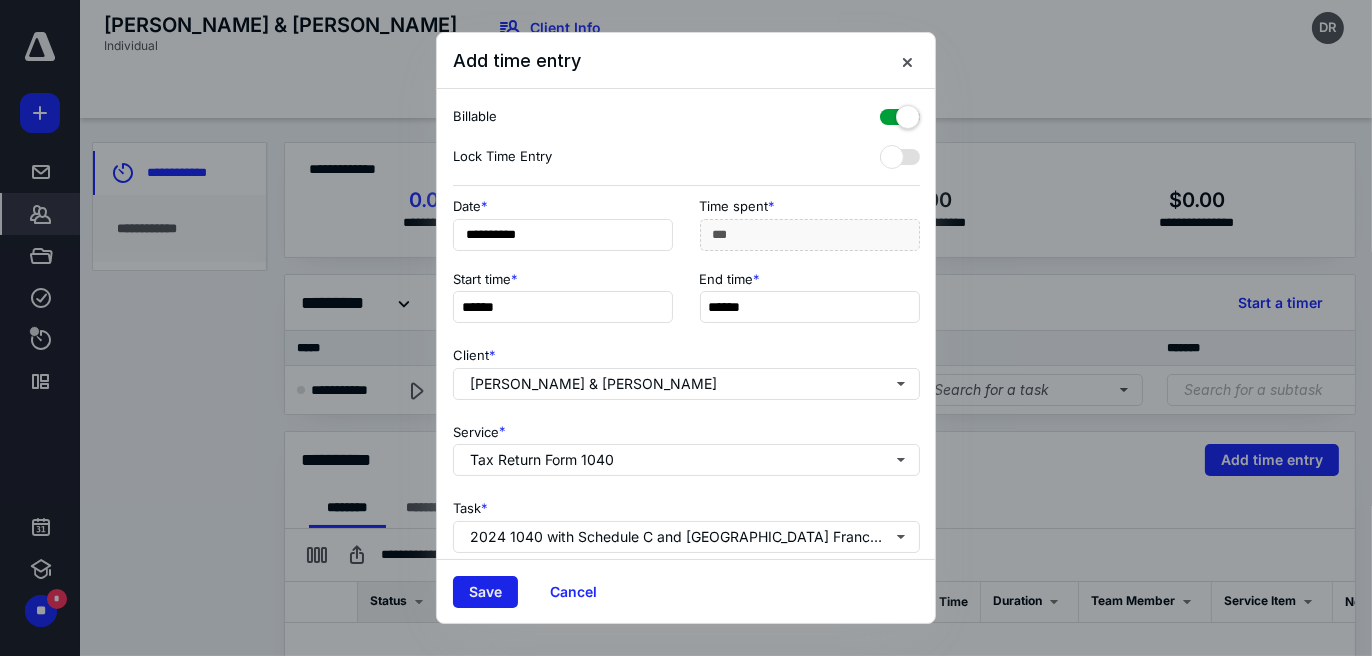 type on "**********" 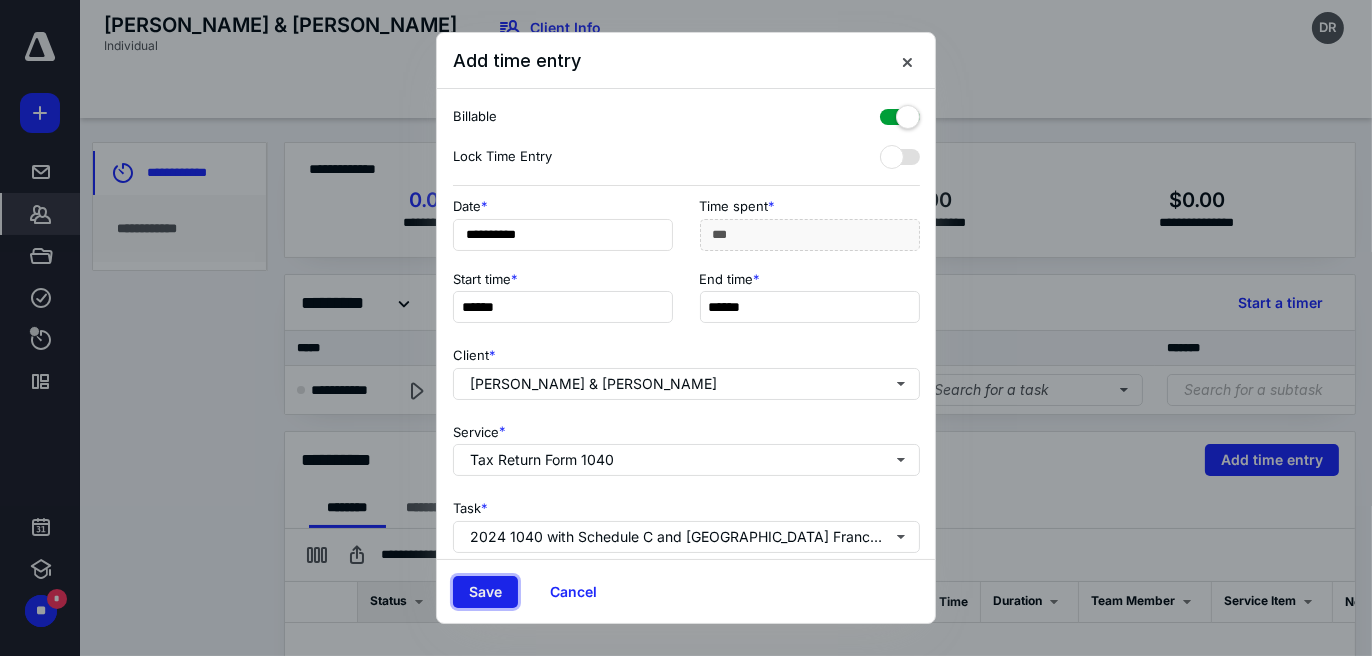 click on "Save" at bounding box center (485, 592) 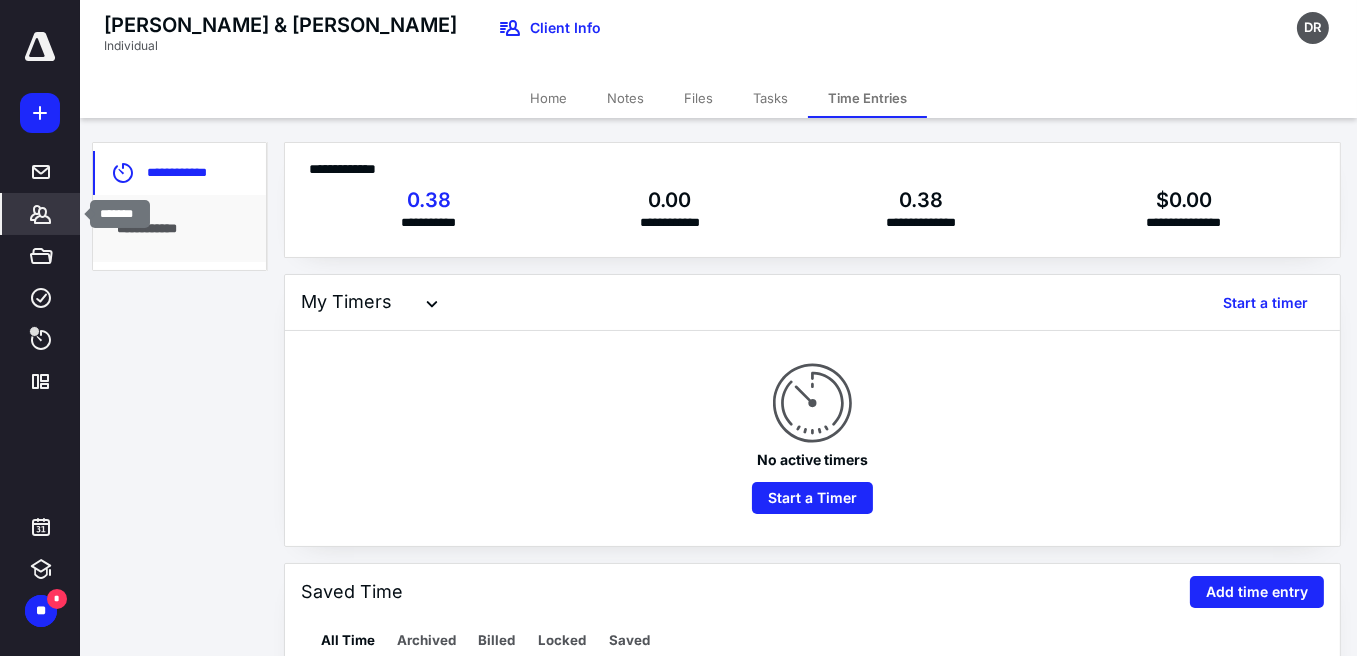 click on "*******" at bounding box center [41, 214] 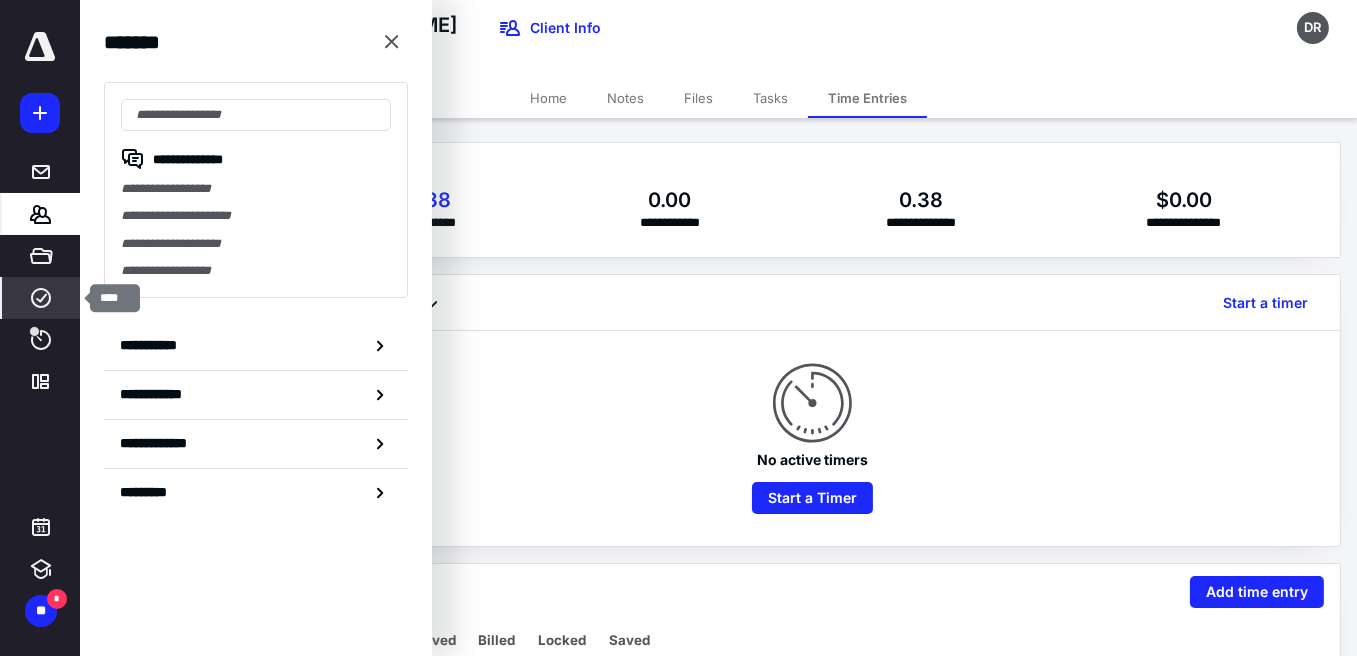 click 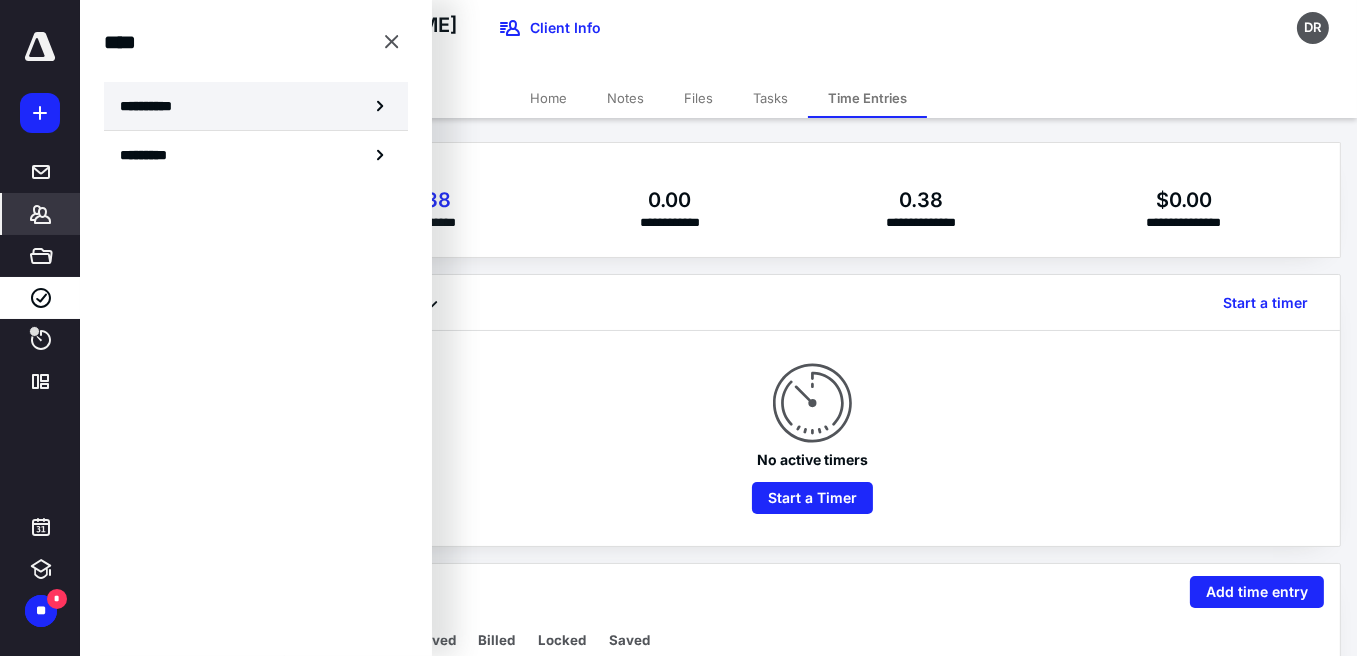 click on "**********" at bounding box center [256, 106] 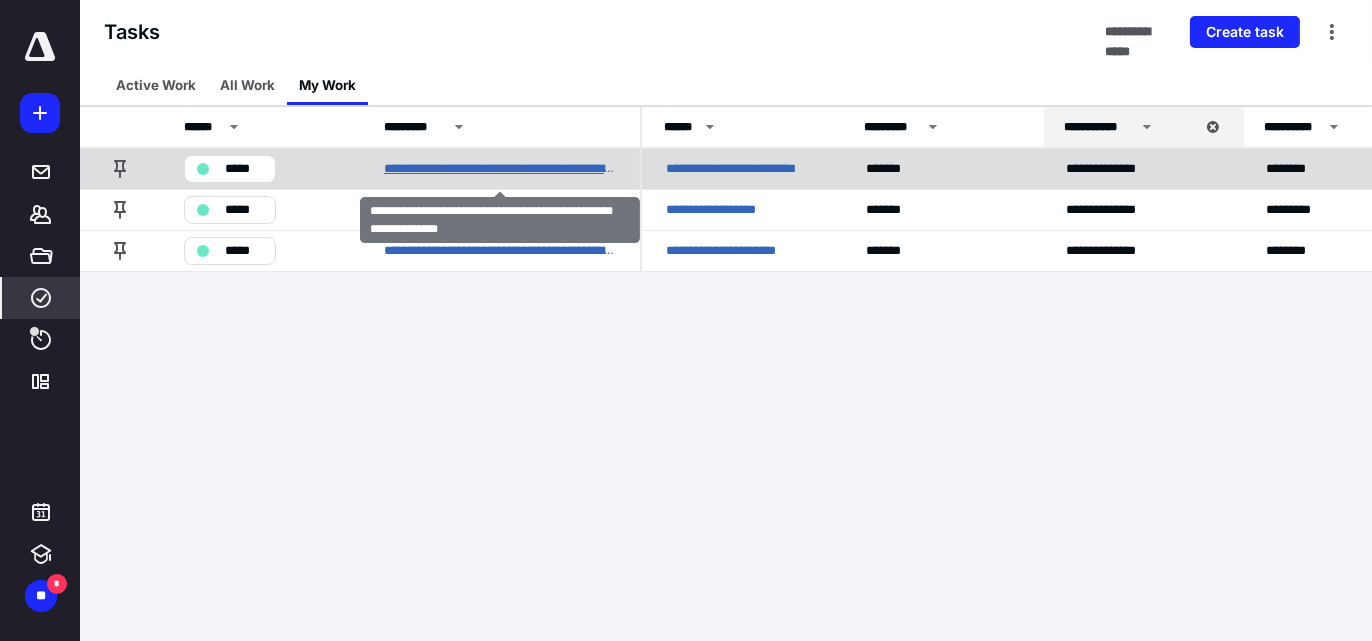 click on "**********" at bounding box center (500, 168) 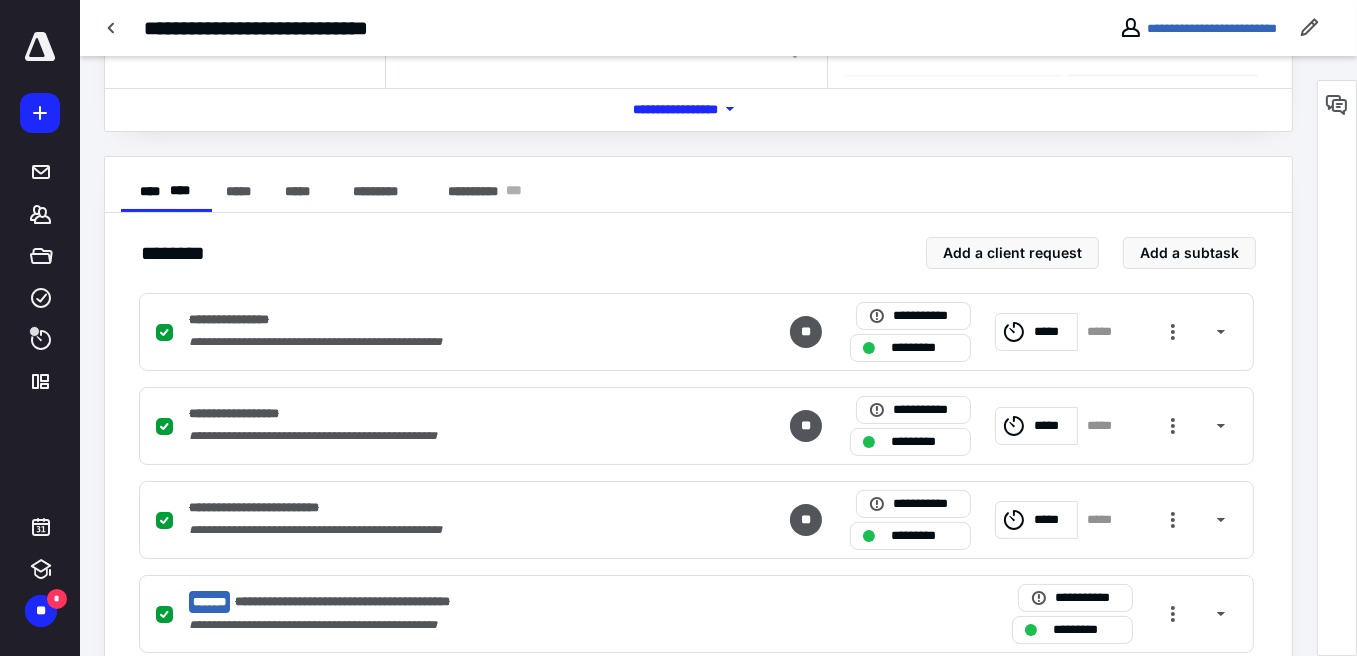 scroll, scrollTop: 0, scrollLeft: 0, axis: both 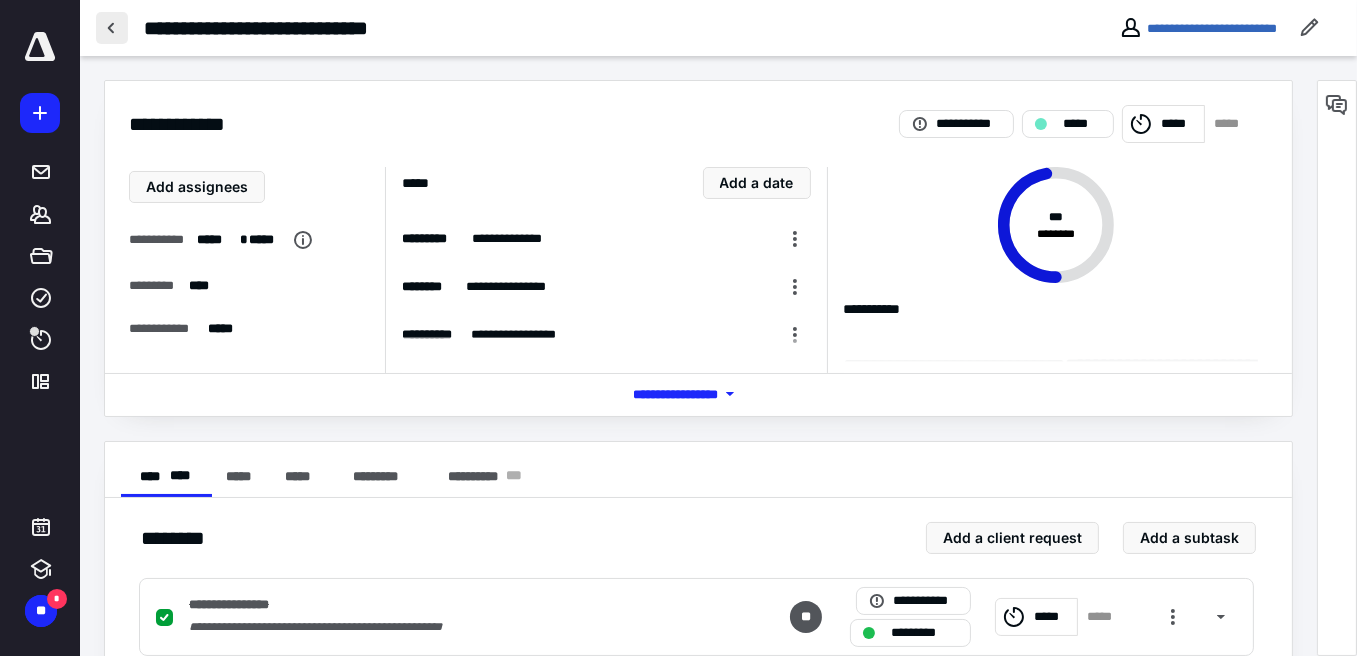 click at bounding box center (112, 28) 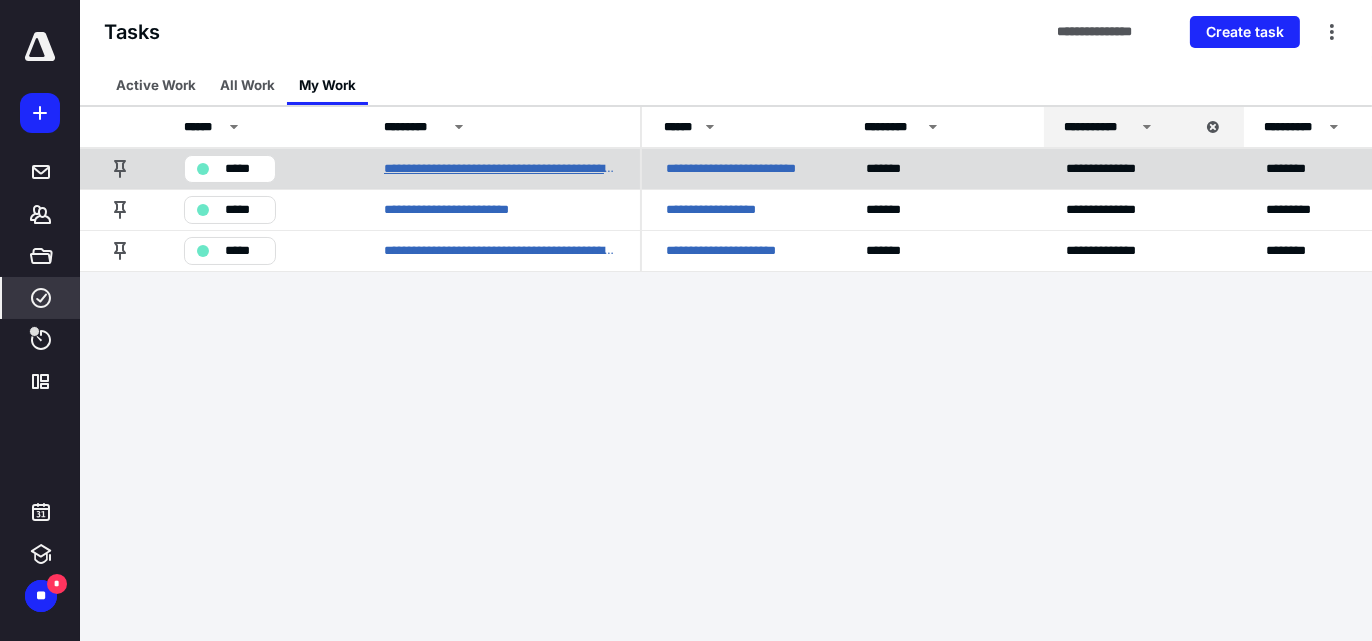click on "**********" at bounding box center [500, 168] 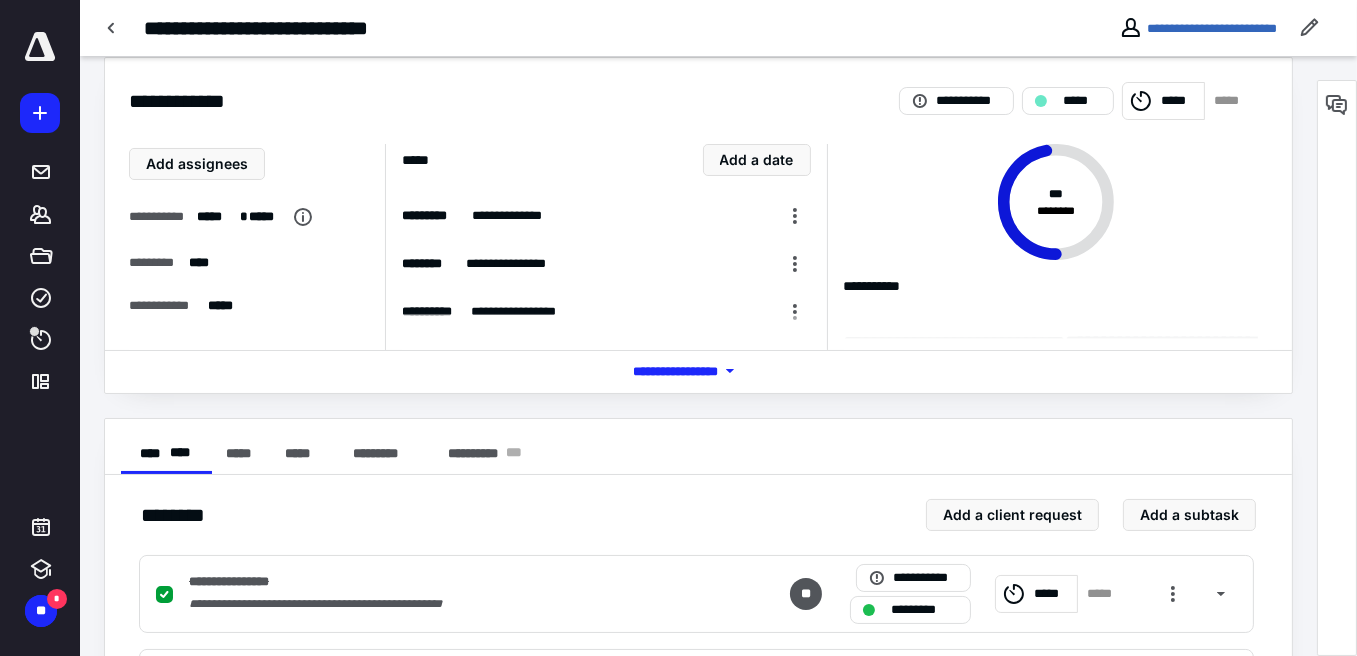 scroll, scrollTop: 0, scrollLeft: 0, axis: both 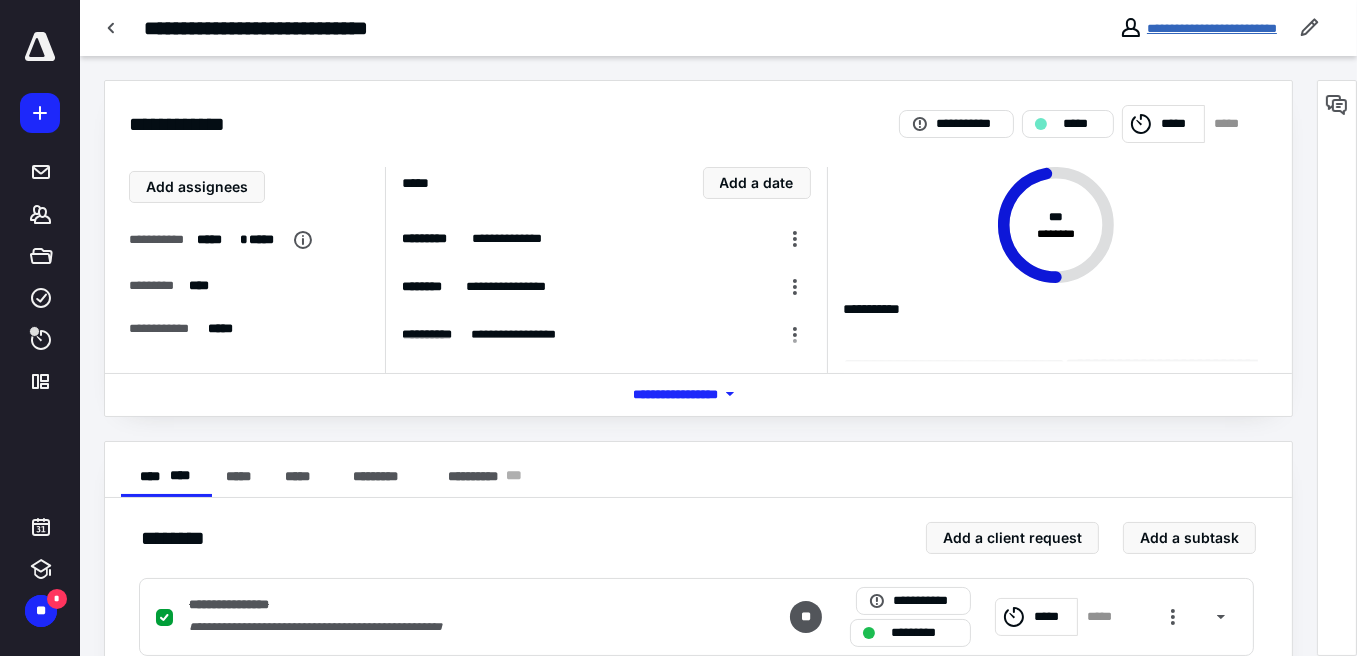 click on "**********" at bounding box center (1212, 28) 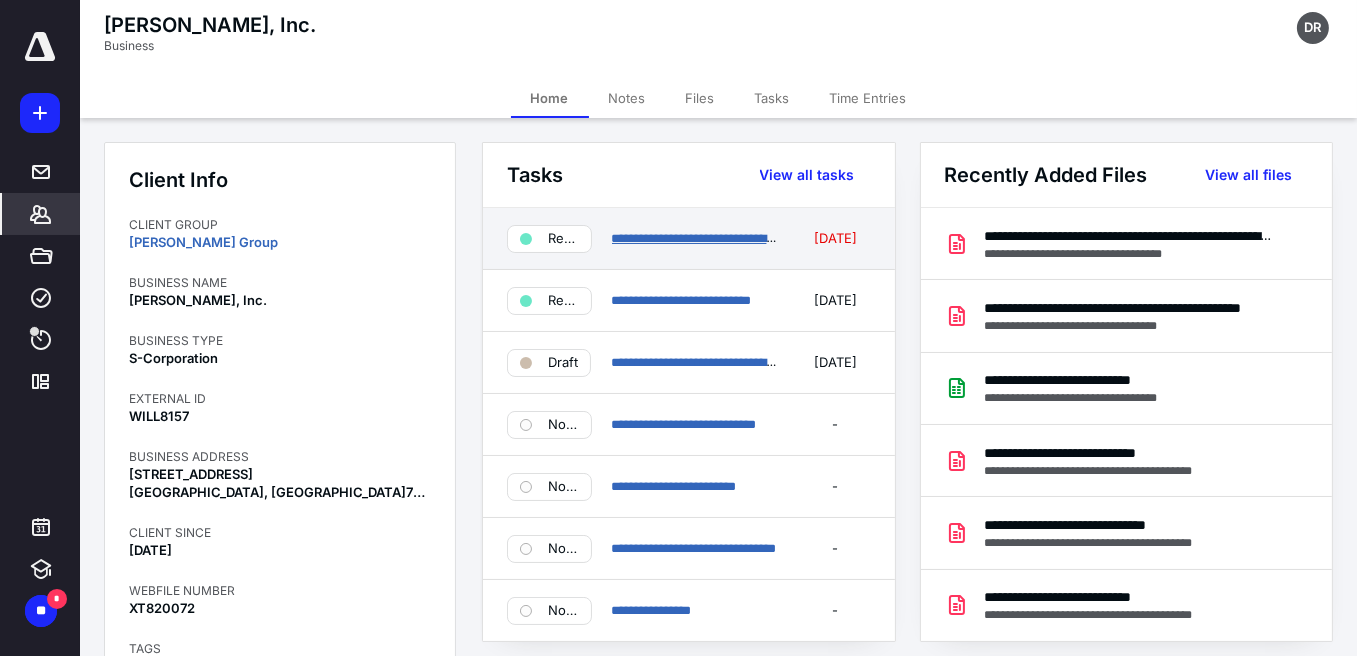 click on "**********" at bounding box center [772, 238] 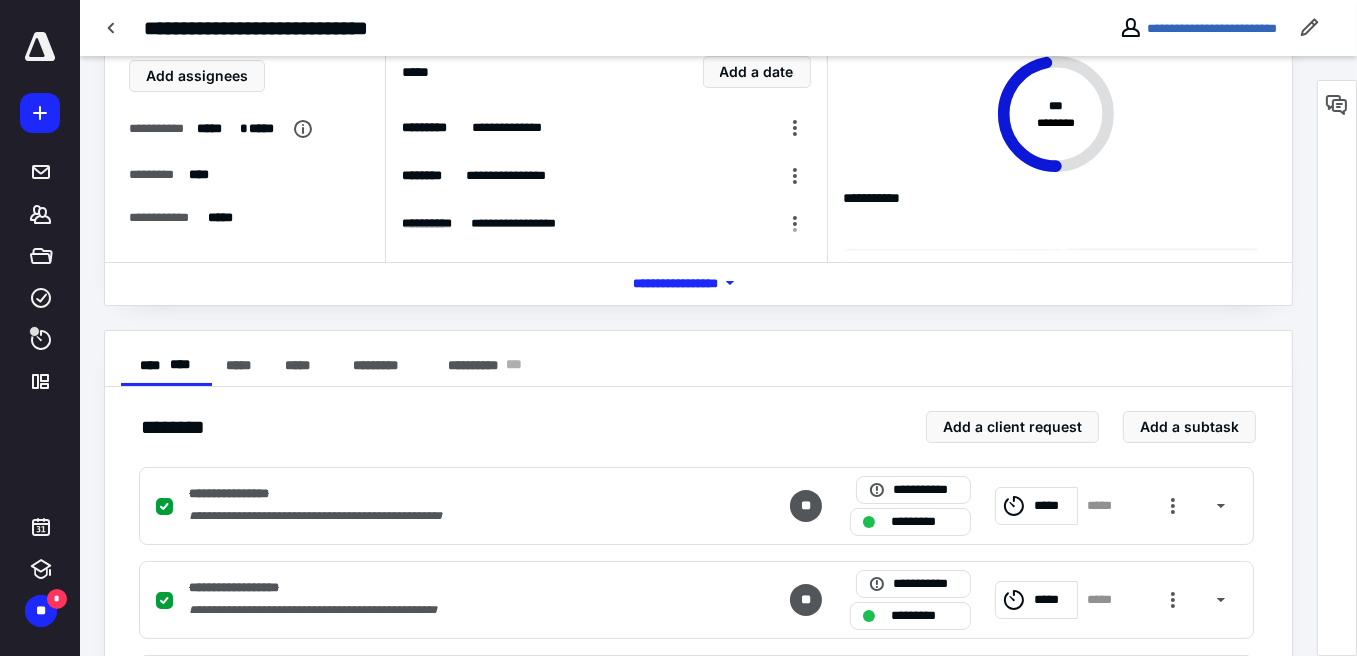 scroll, scrollTop: 0, scrollLeft: 0, axis: both 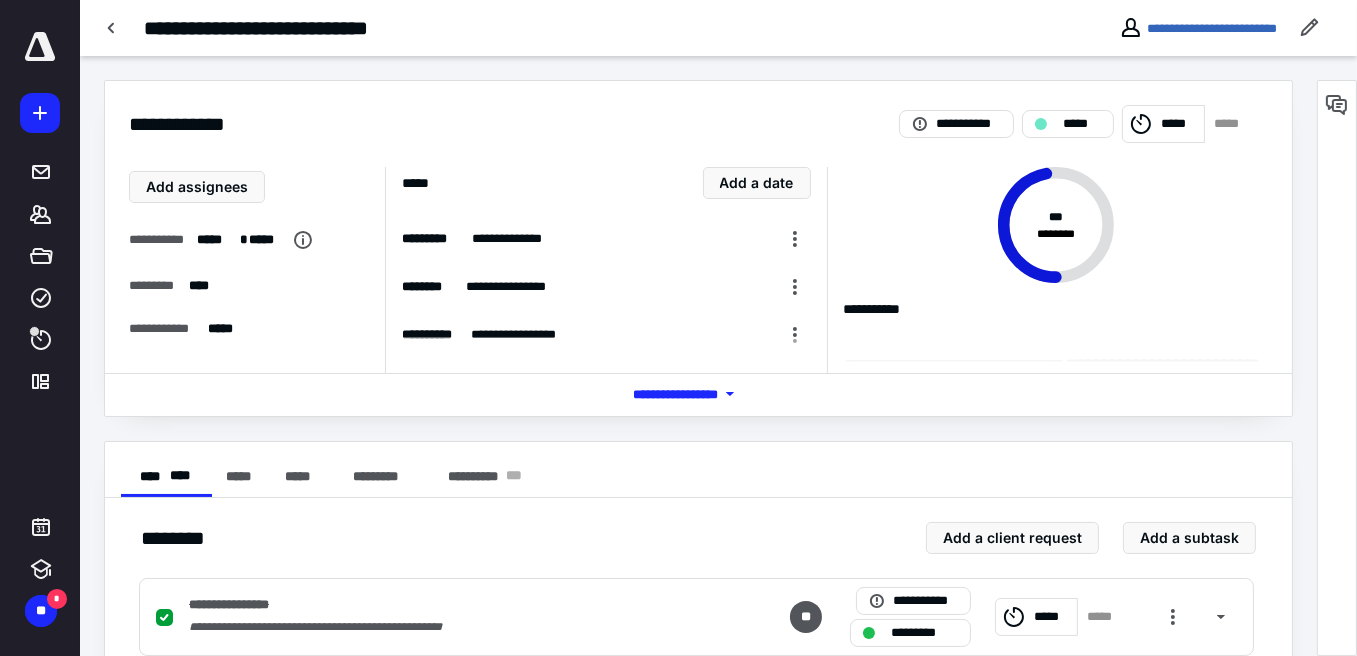 click on "*** **** *******" at bounding box center [699, 394] 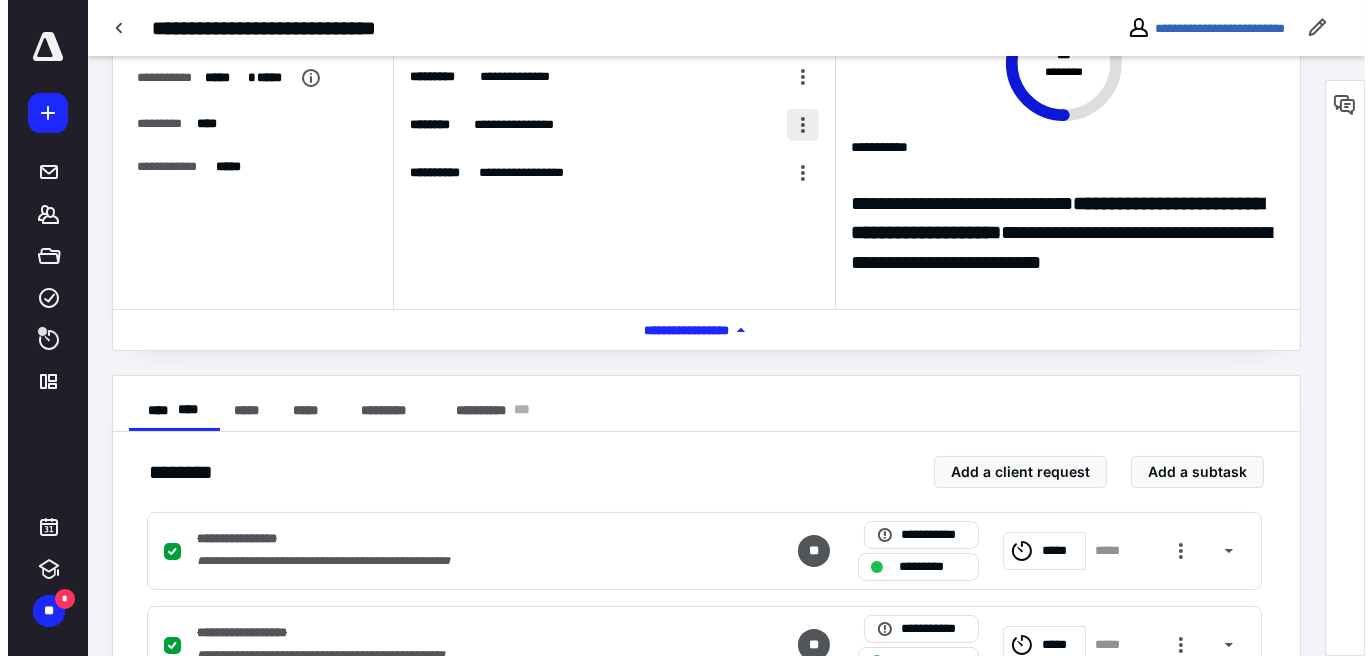 scroll, scrollTop: 0, scrollLeft: 0, axis: both 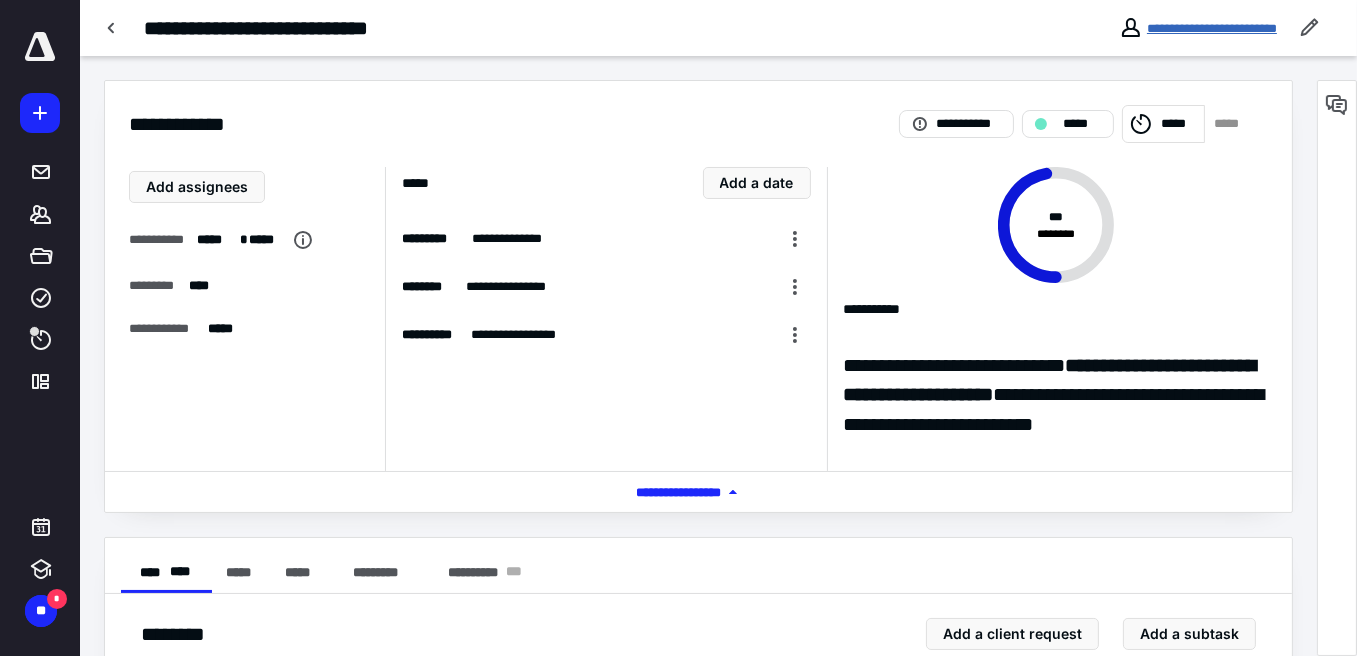 click on "**********" at bounding box center (1212, 28) 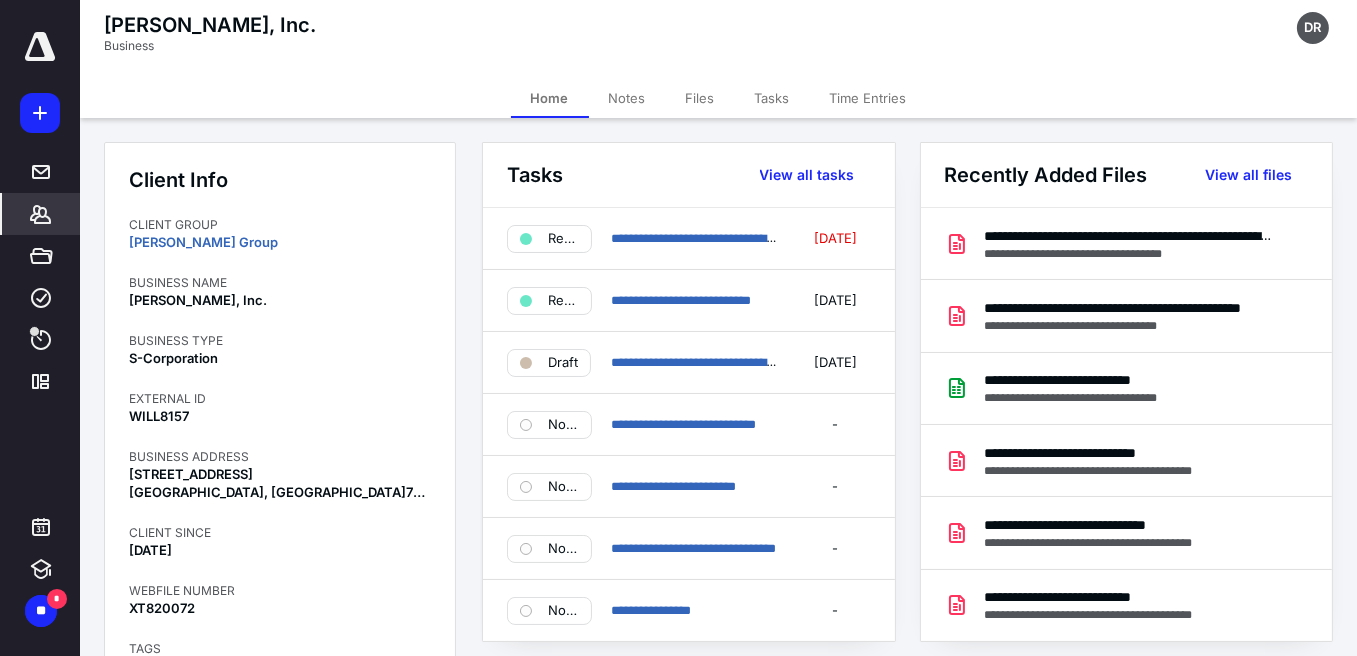 click on "Files" at bounding box center (700, 98) 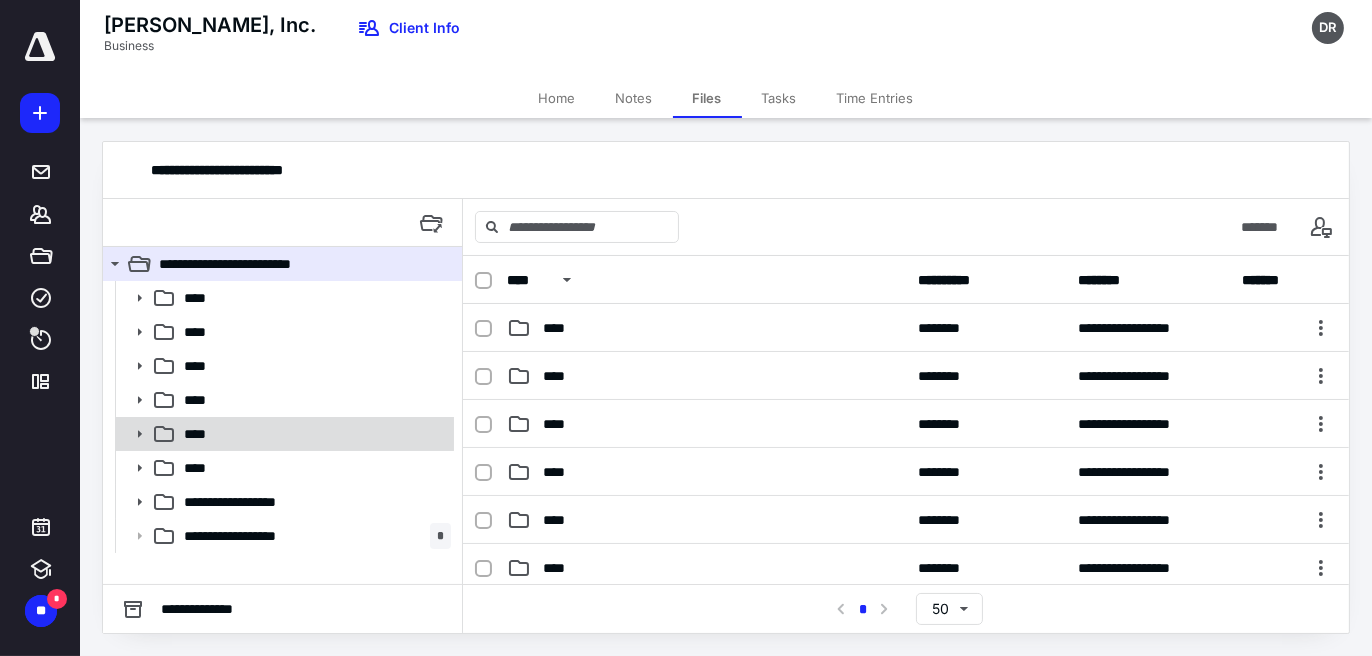 click 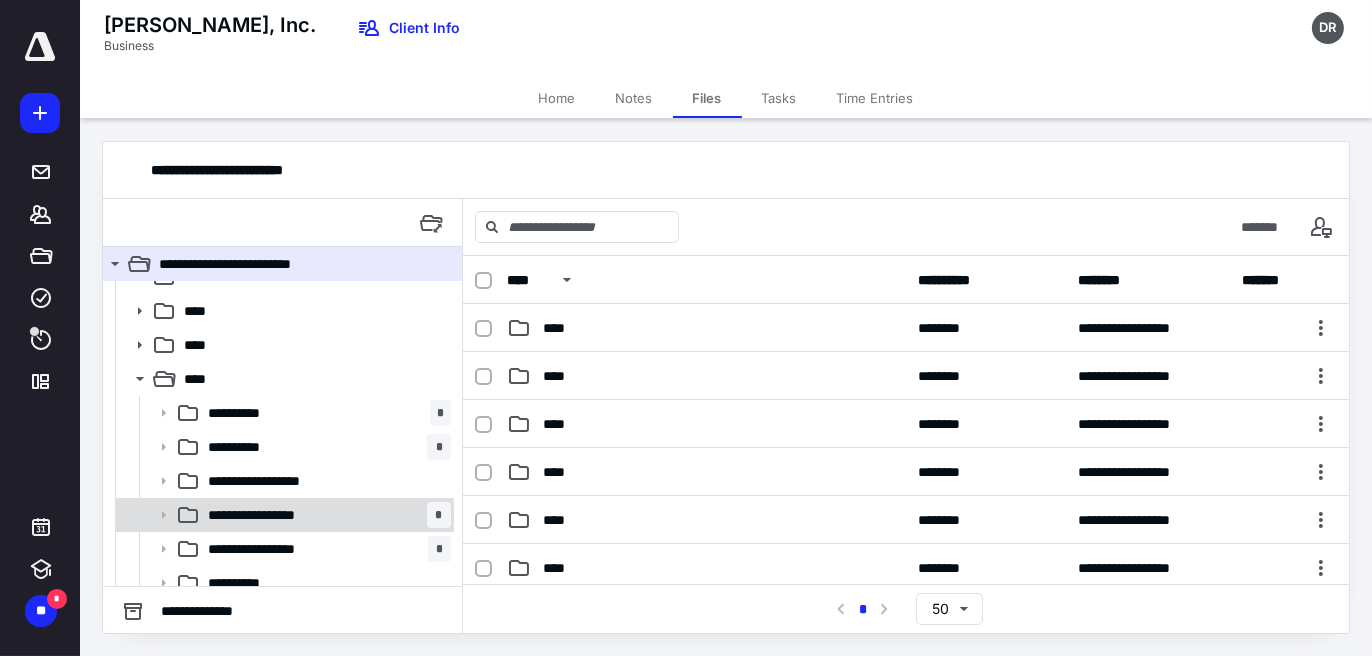 scroll, scrollTop: 200, scrollLeft: 0, axis: vertical 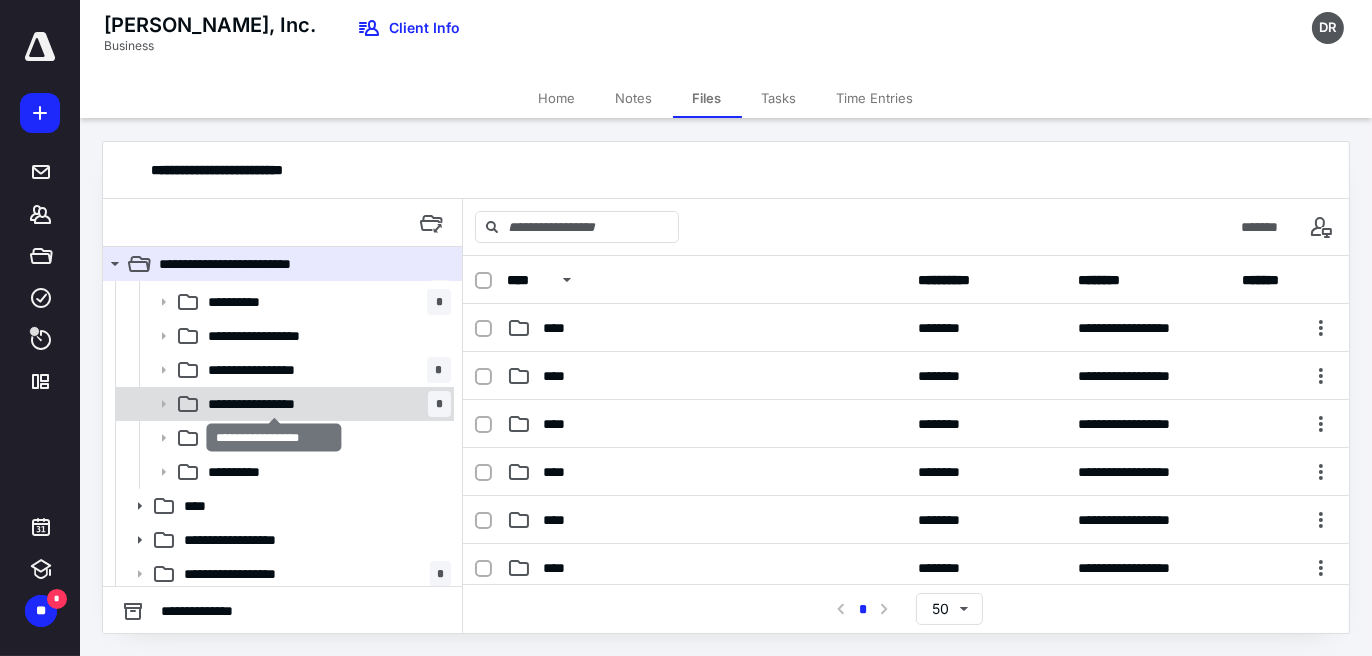 click on "**********" at bounding box center [274, 404] 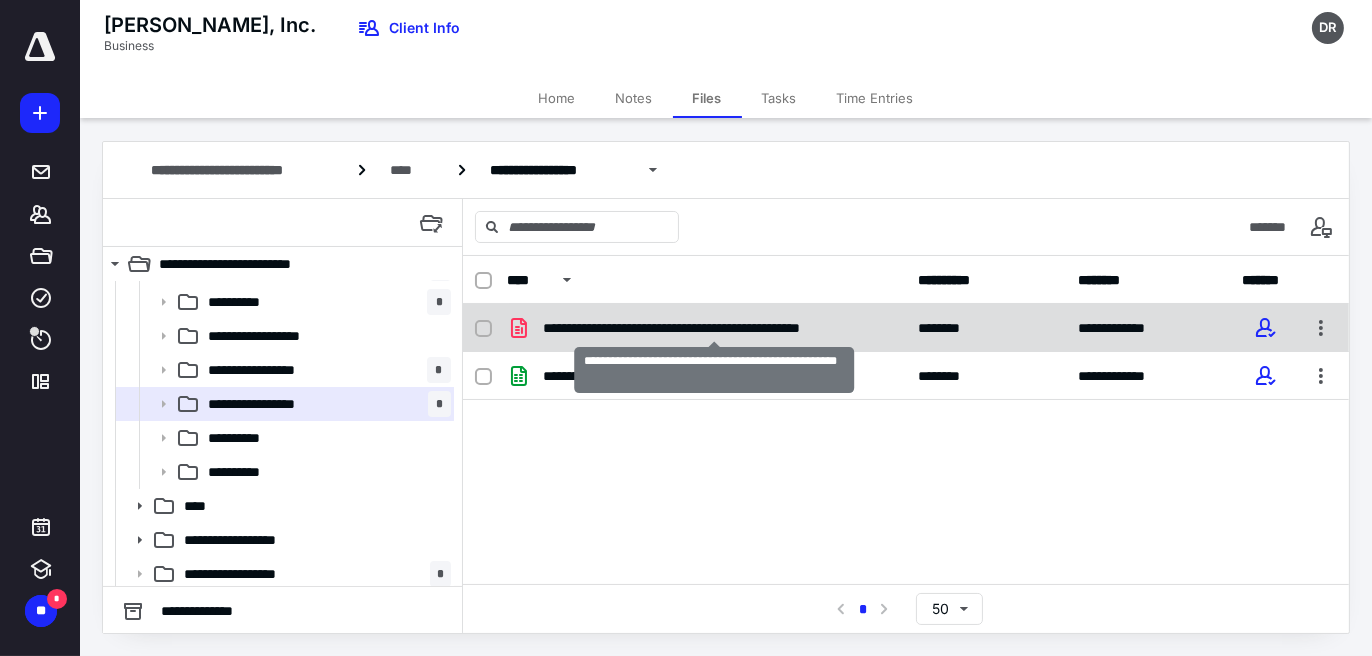 click on "**********" at bounding box center [715, 328] 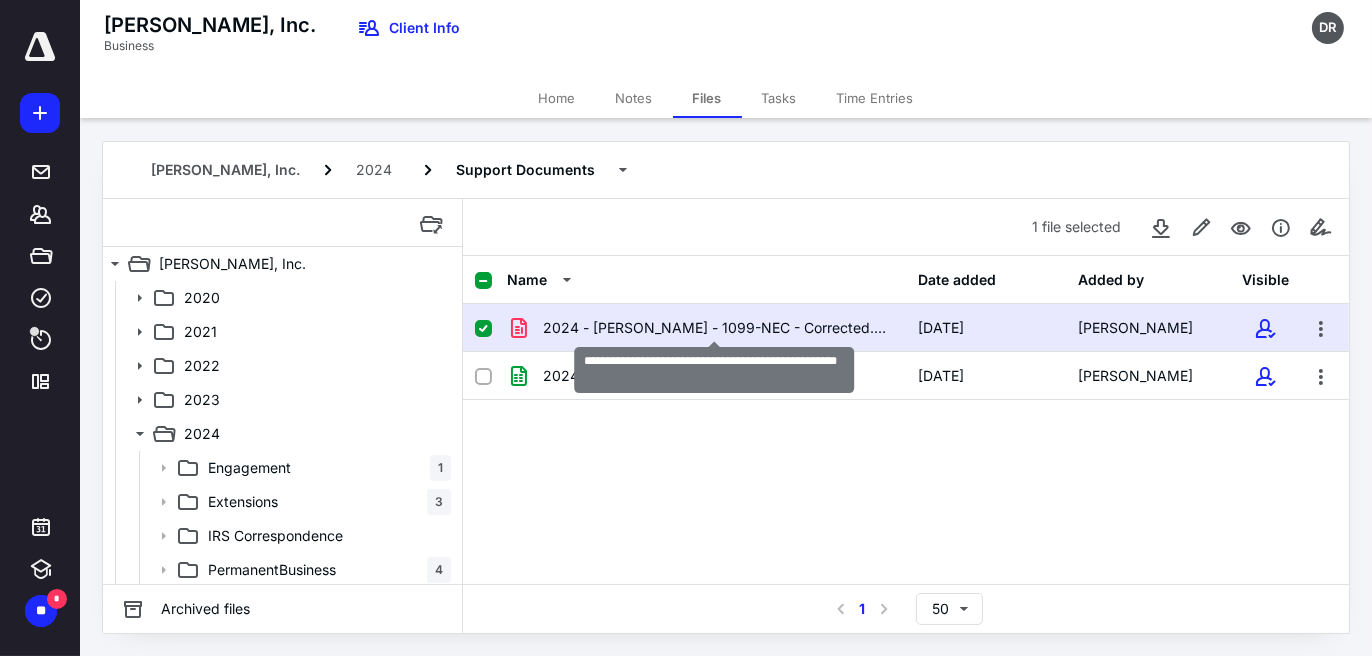 scroll, scrollTop: 200, scrollLeft: 0, axis: vertical 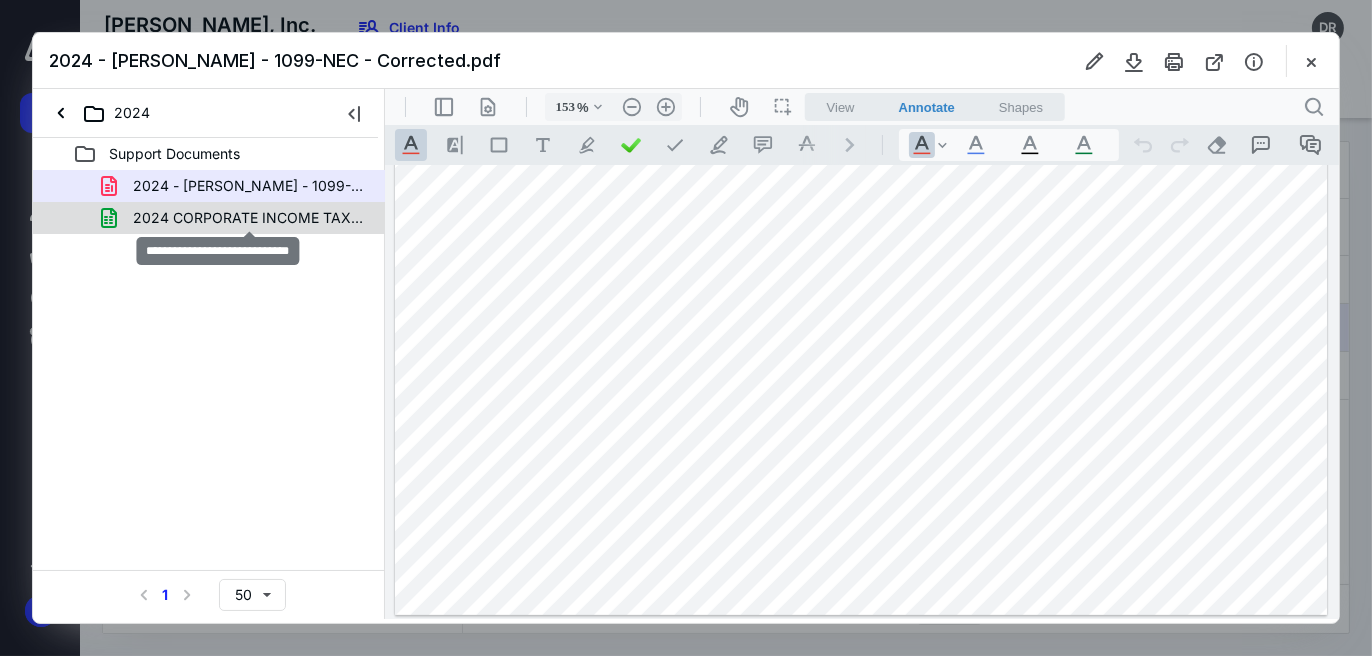 click on "2024 CORPORATE INCOME TAX.xls" at bounding box center (249, 218) 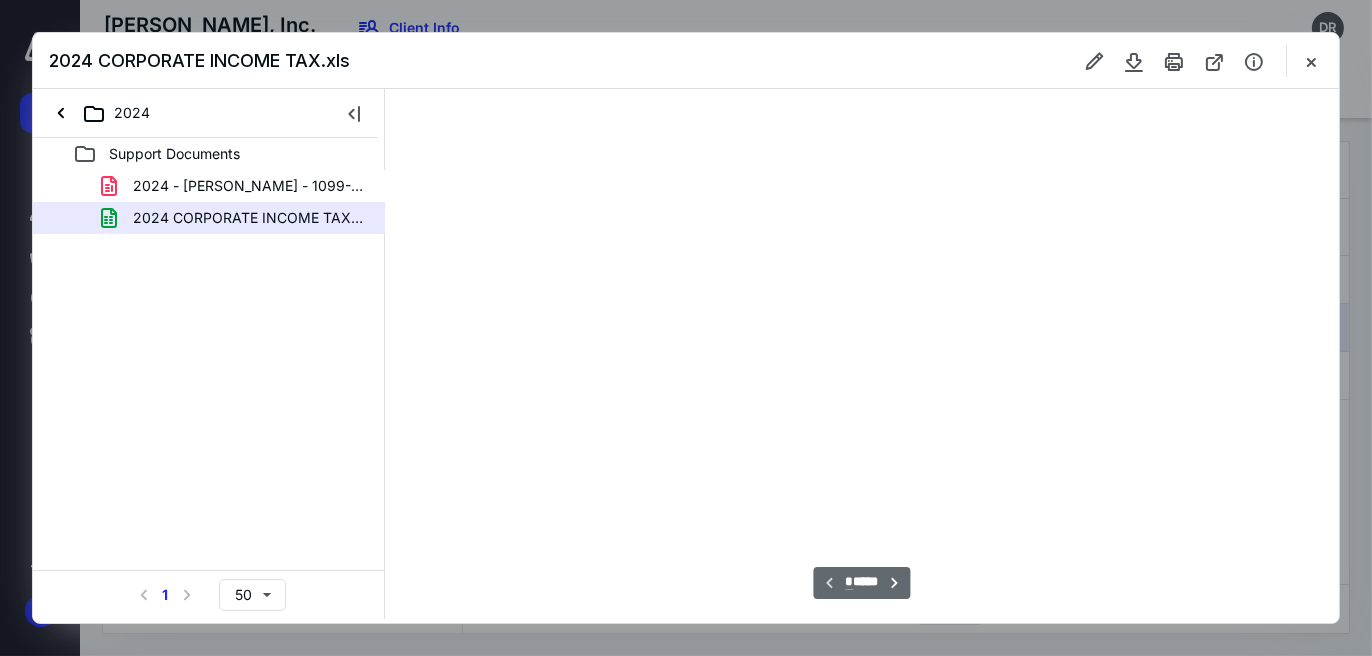 type on "153" 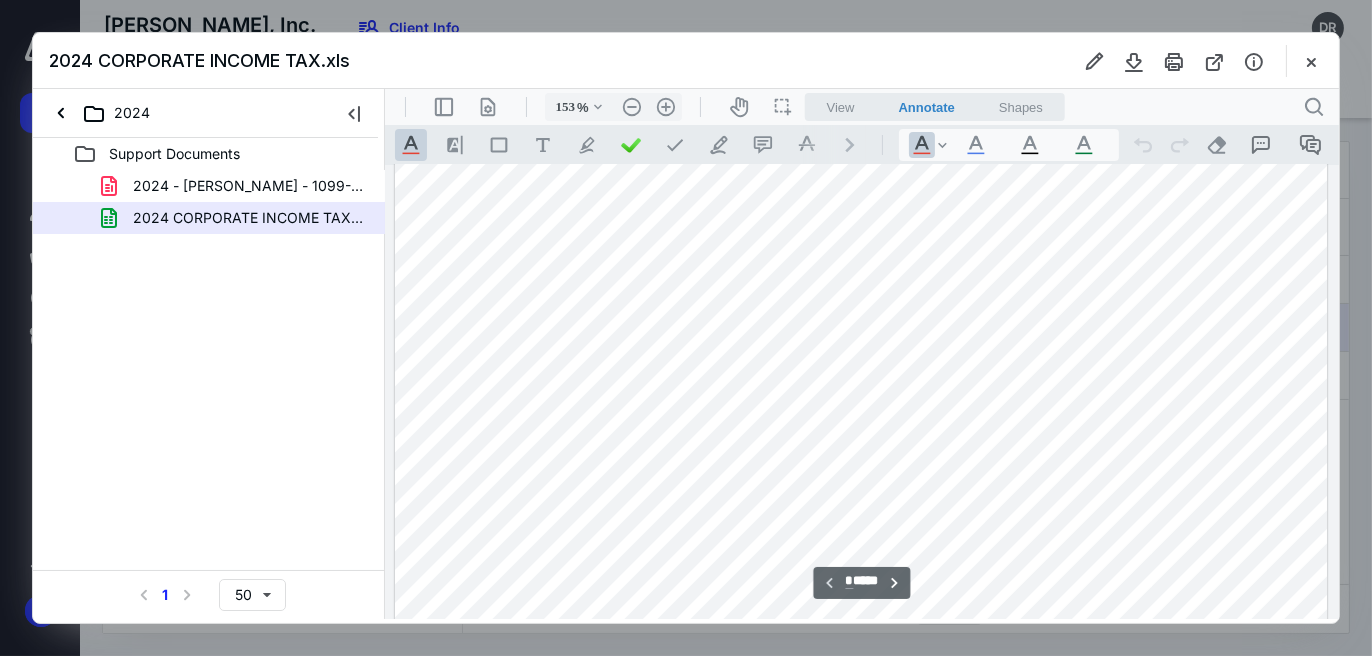 click at bounding box center (860, 691) 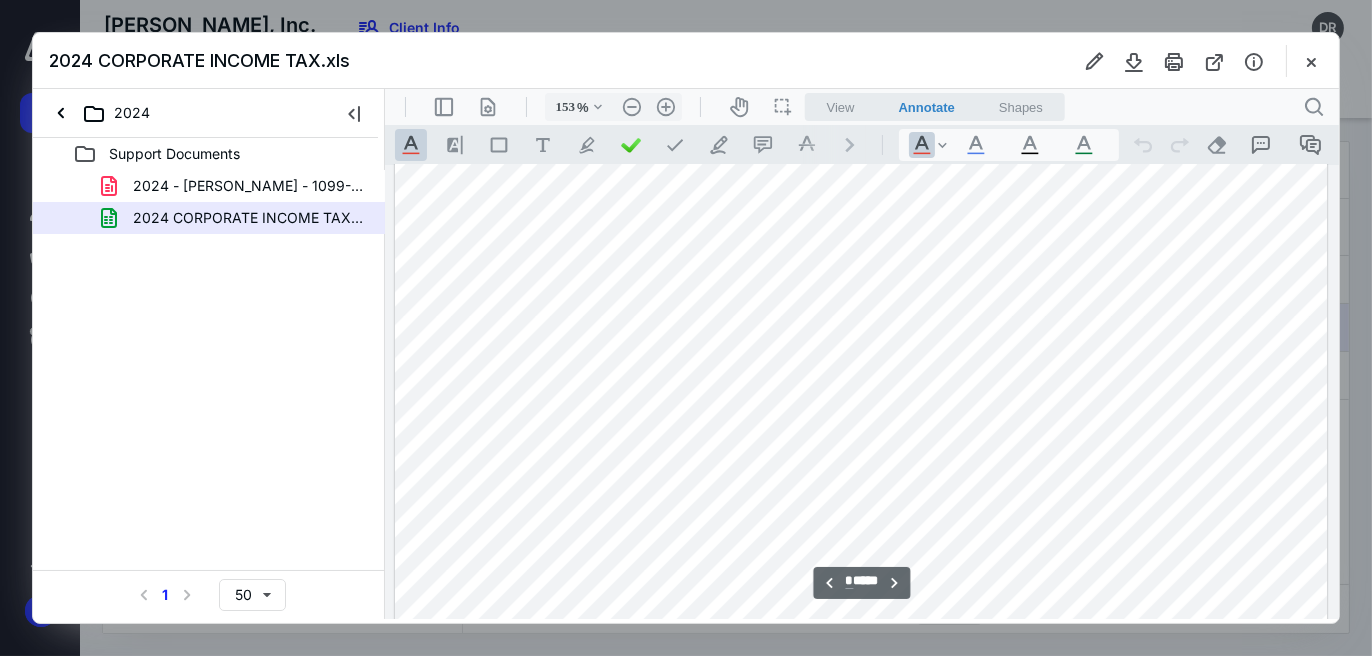 scroll, scrollTop: 7300, scrollLeft: 0, axis: vertical 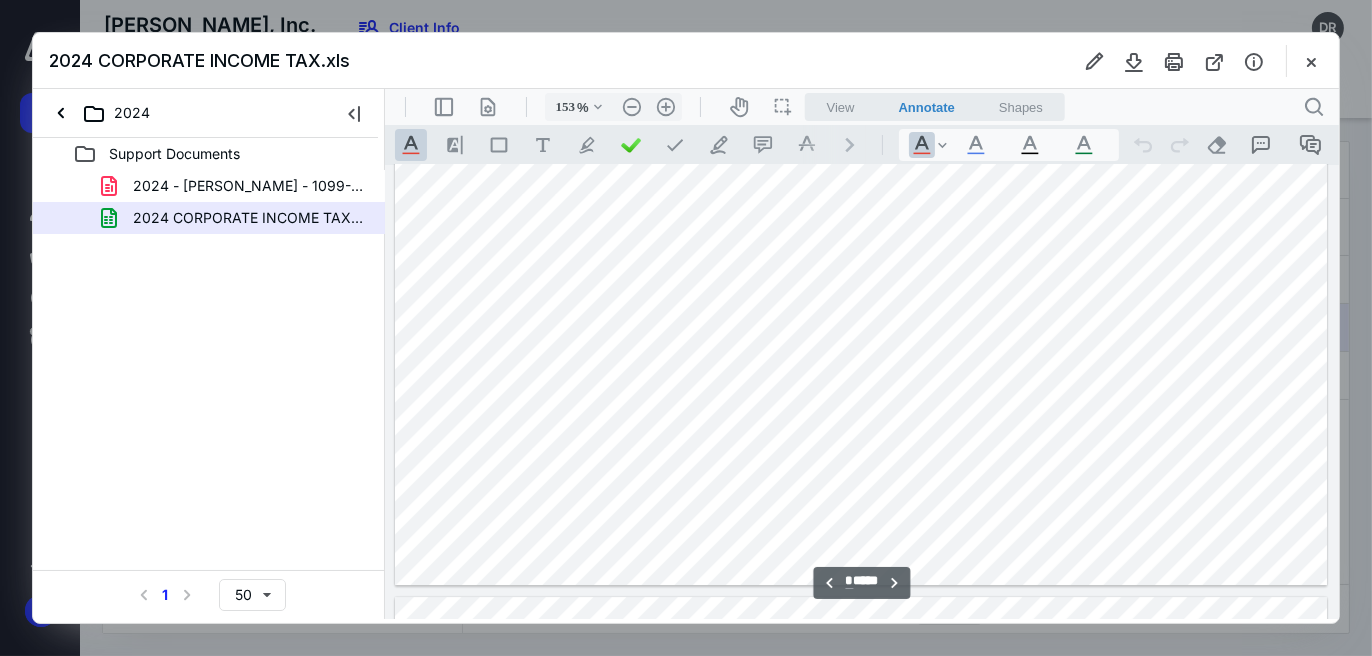 type on "*" 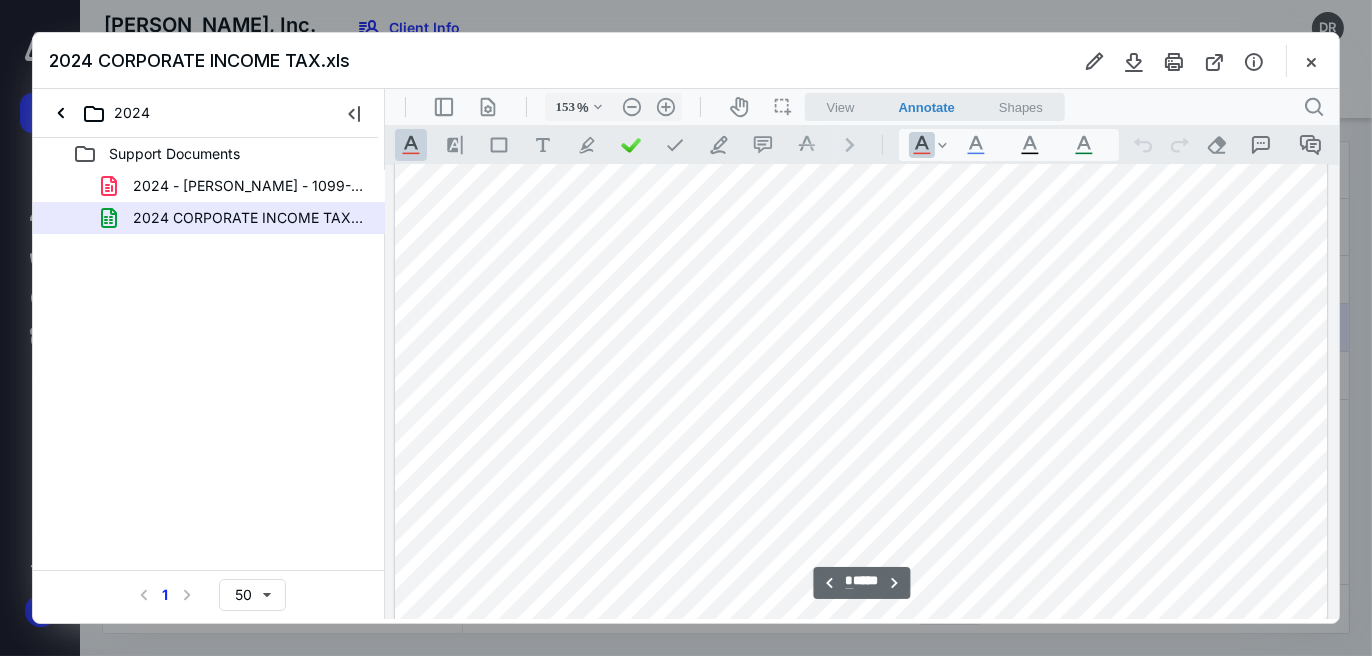 scroll, scrollTop: 9400, scrollLeft: 0, axis: vertical 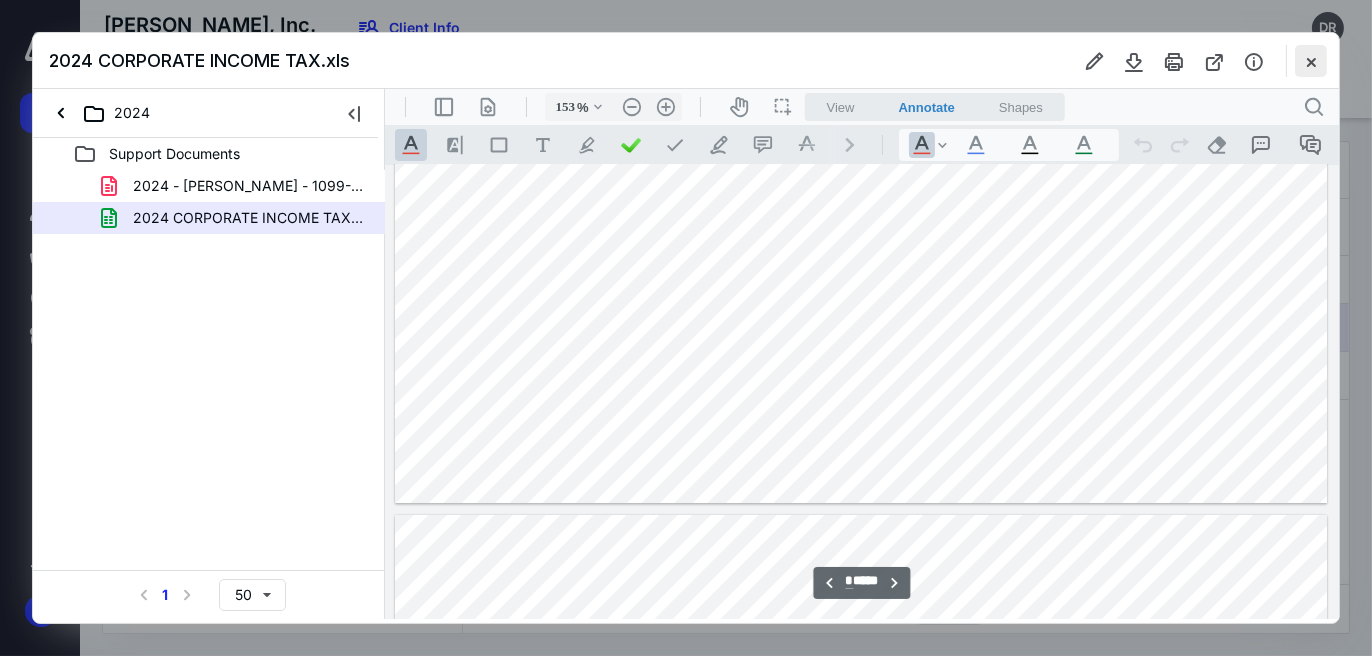 click at bounding box center (1311, 61) 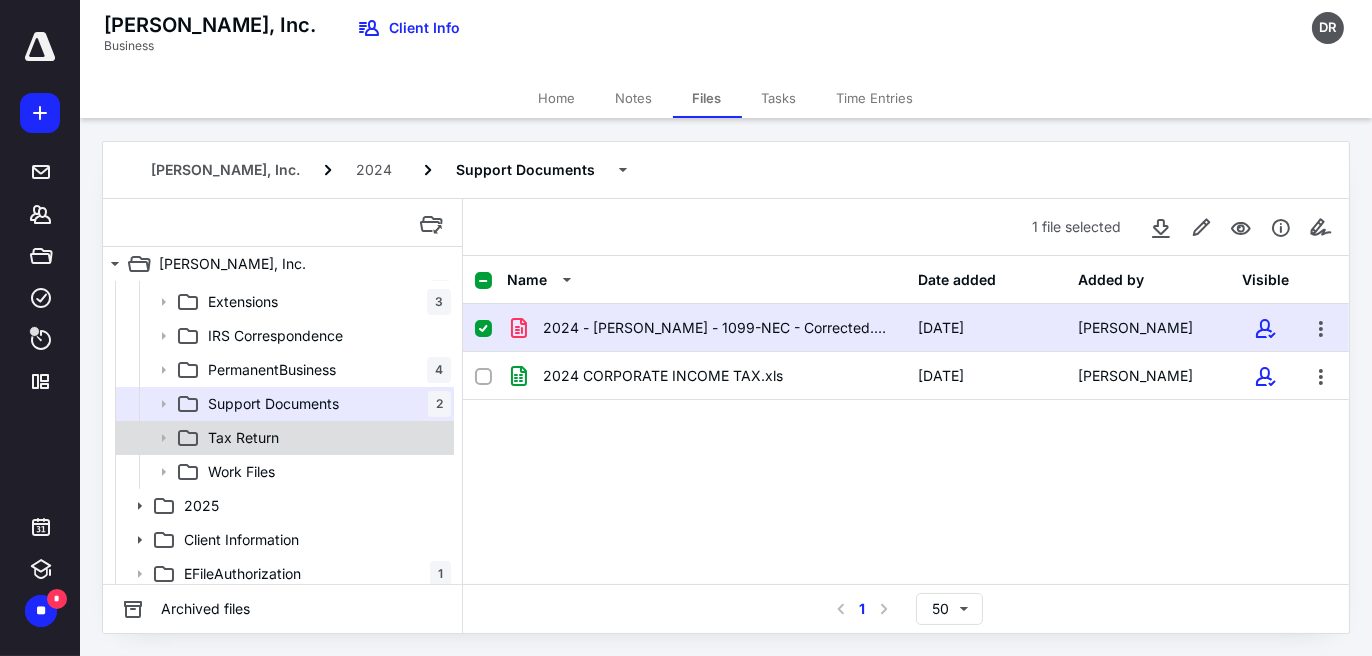 click on "Tax Return" at bounding box center [325, 438] 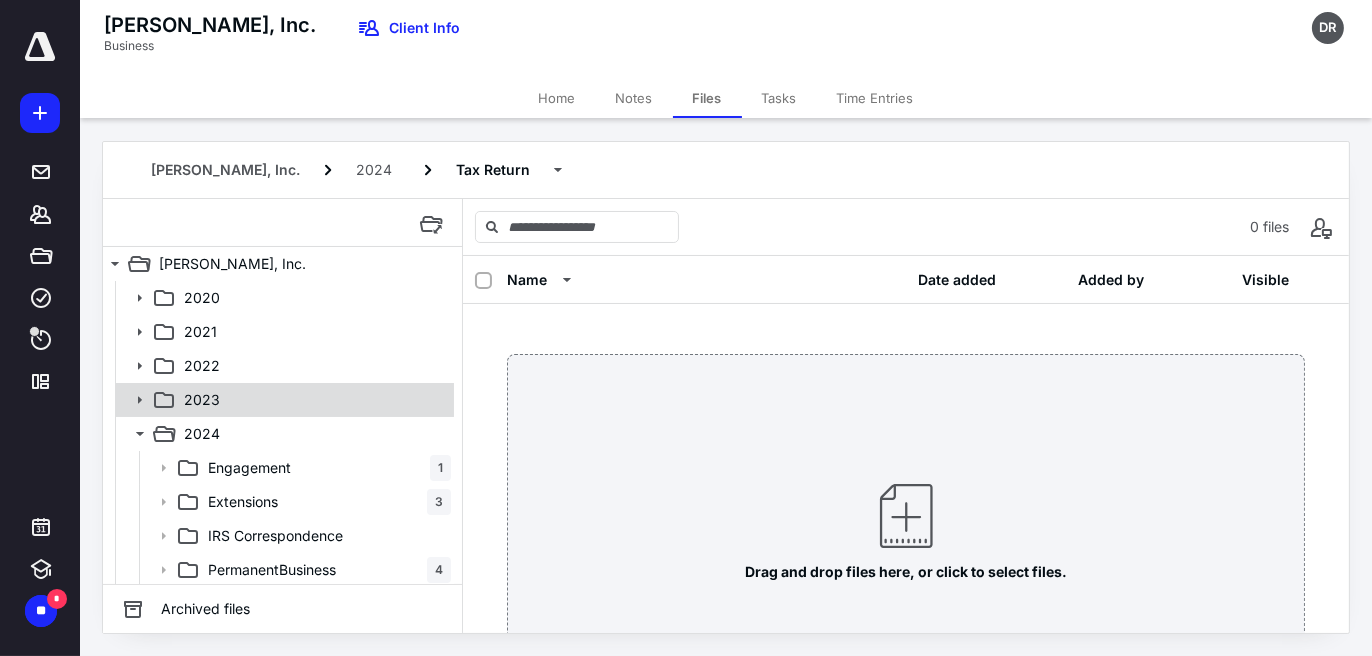 scroll, scrollTop: 0, scrollLeft: 0, axis: both 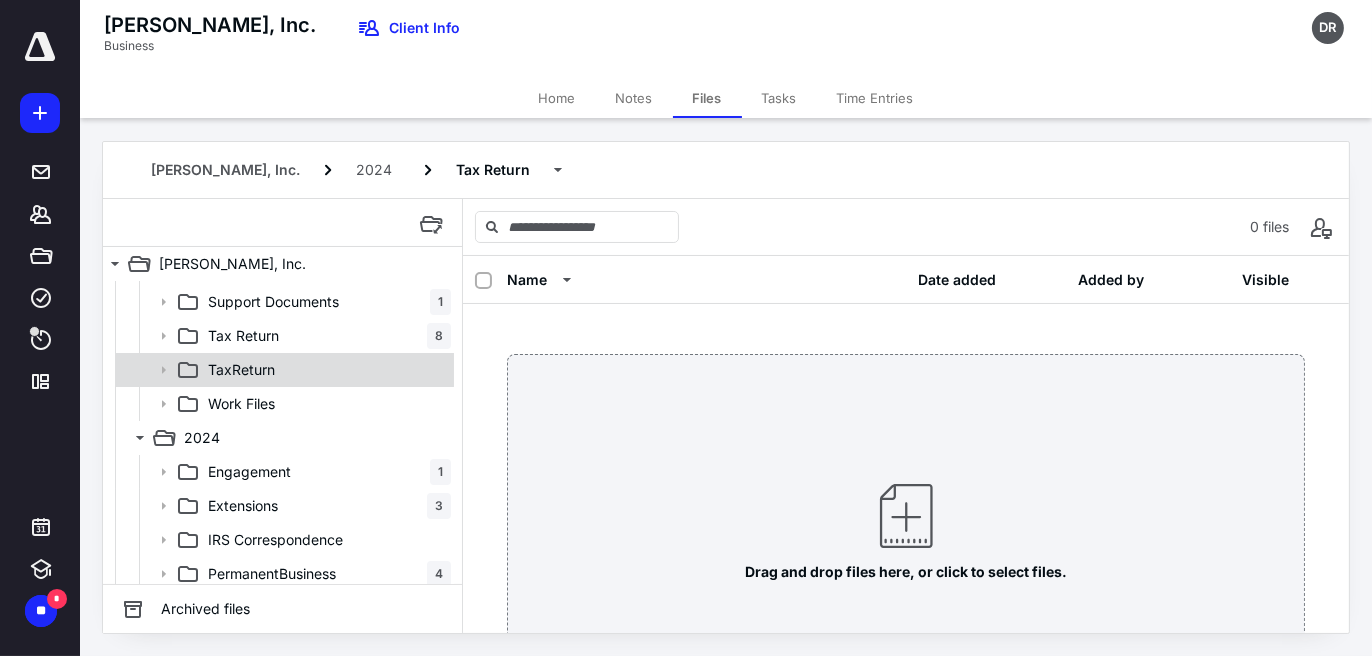 click on "TaxReturn" at bounding box center (241, 370) 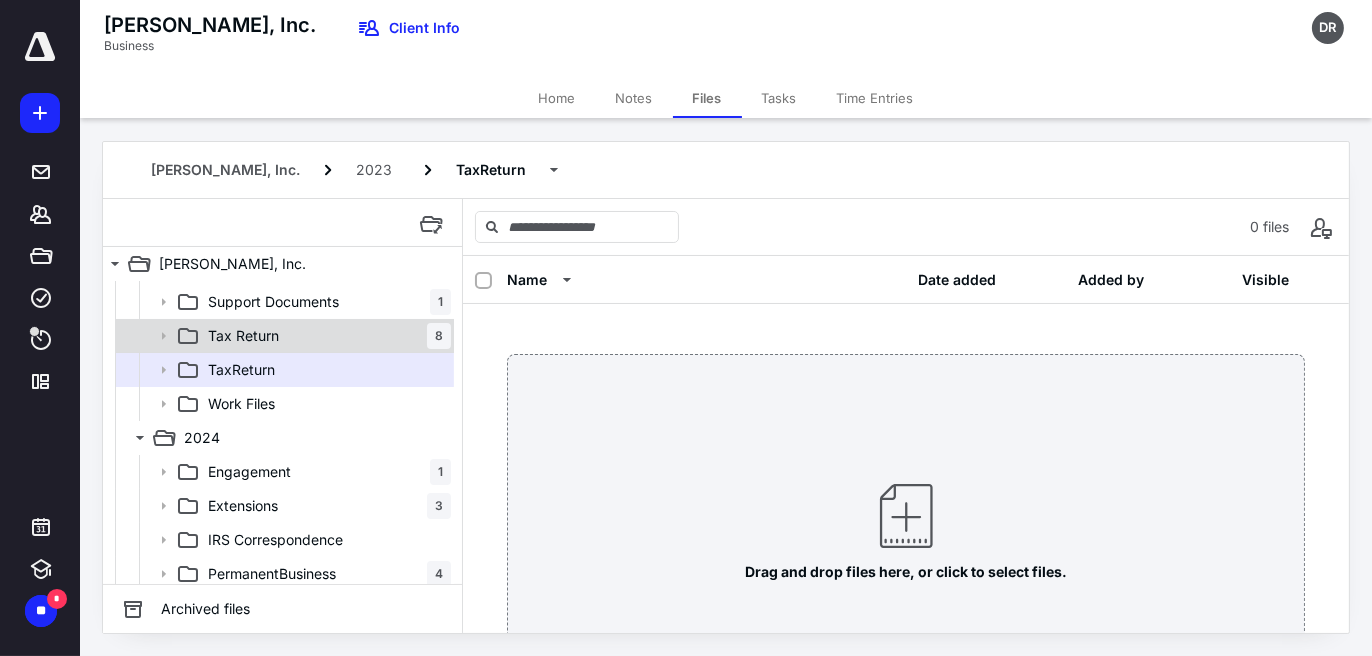 click on "Tax Return 8" at bounding box center (325, 336) 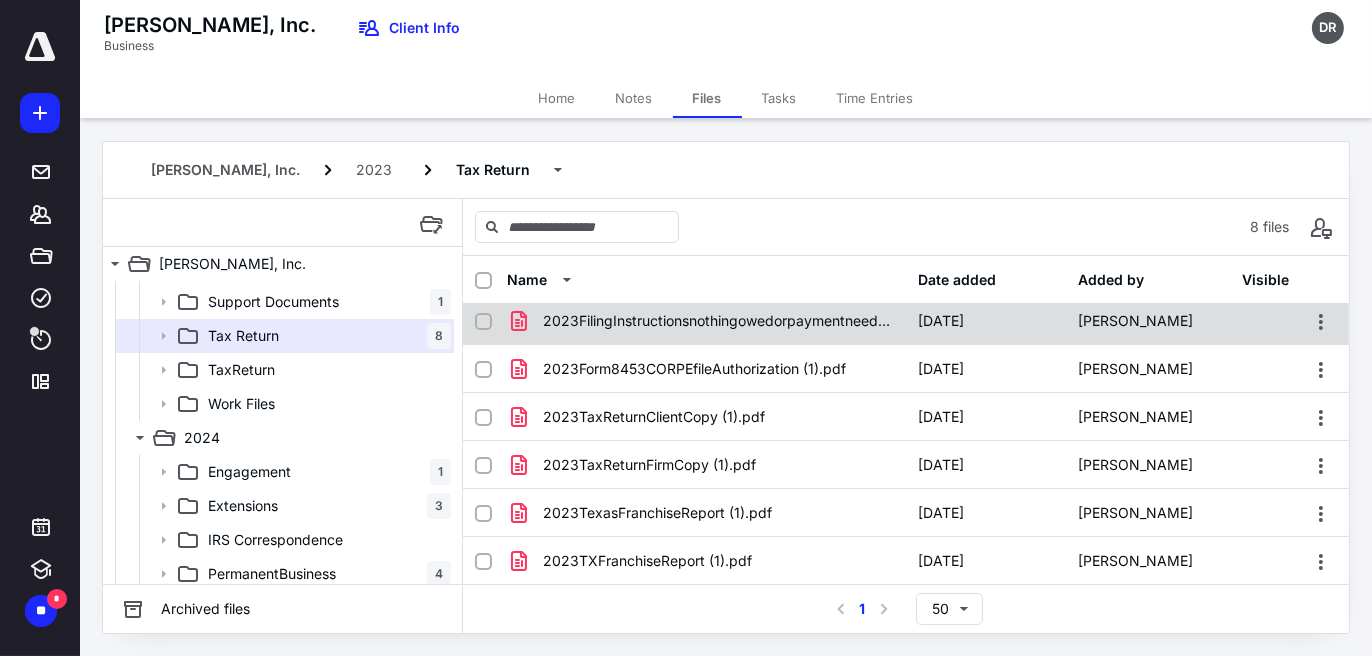 scroll, scrollTop: 100, scrollLeft: 0, axis: vertical 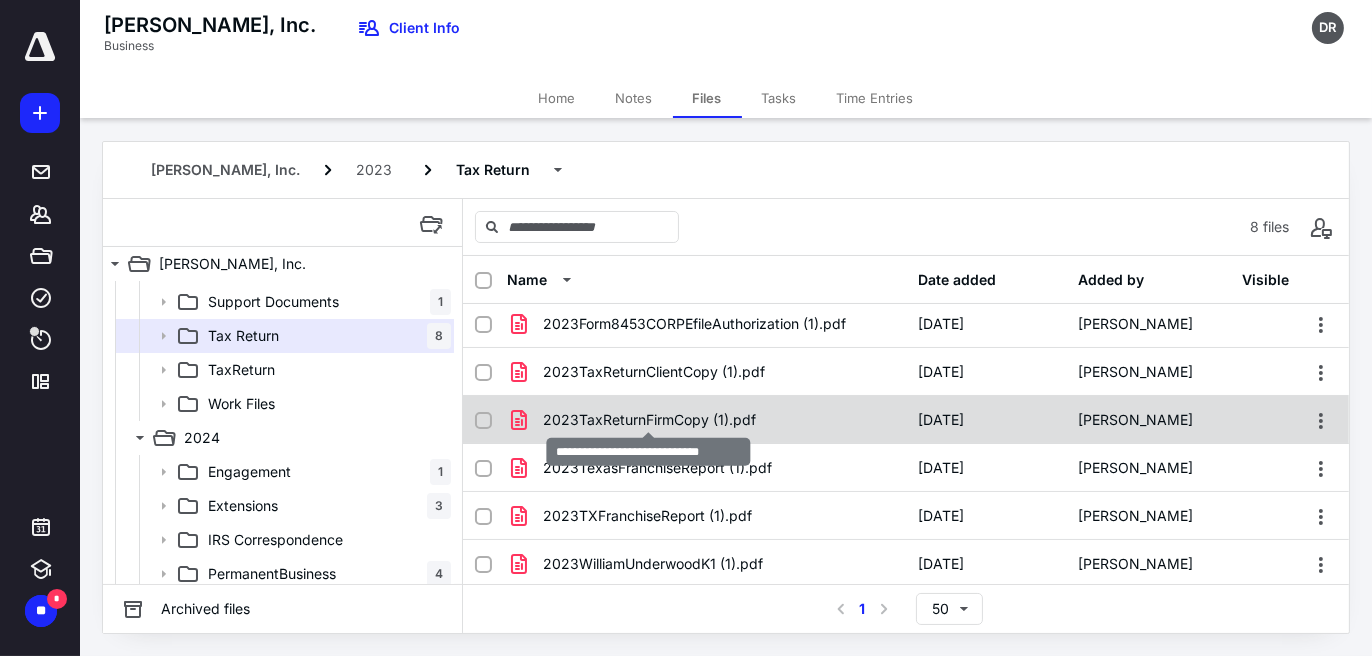 click on "2023TaxReturnFirmCopy (1).pdf" at bounding box center (649, 420) 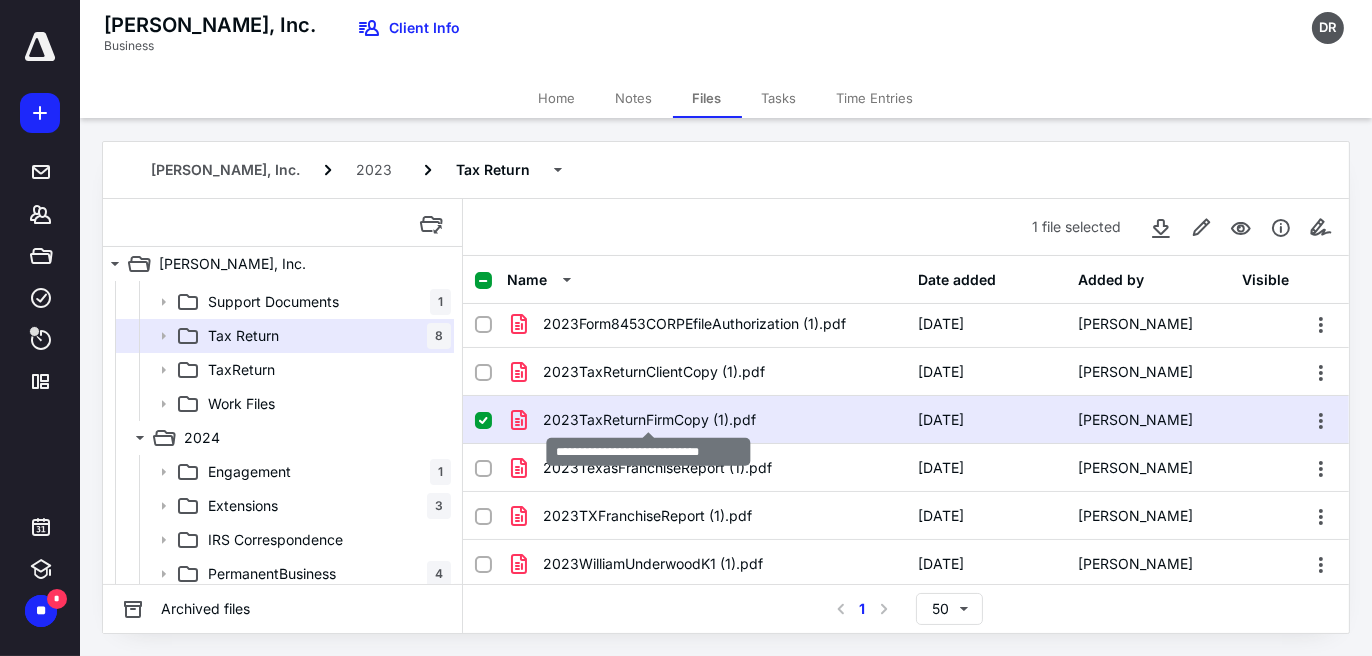 click on "2023TaxReturnFirmCopy (1).pdf" at bounding box center (649, 420) 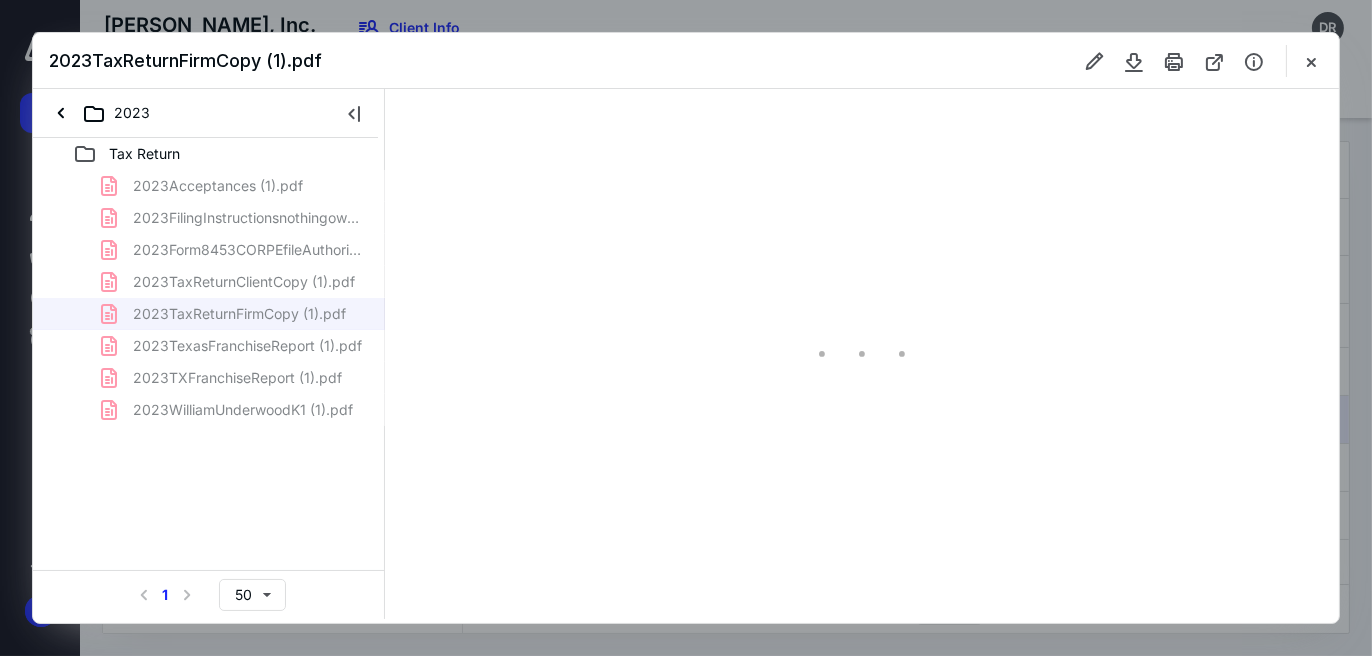 scroll, scrollTop: 0, scrollLeft: 0, axis: both 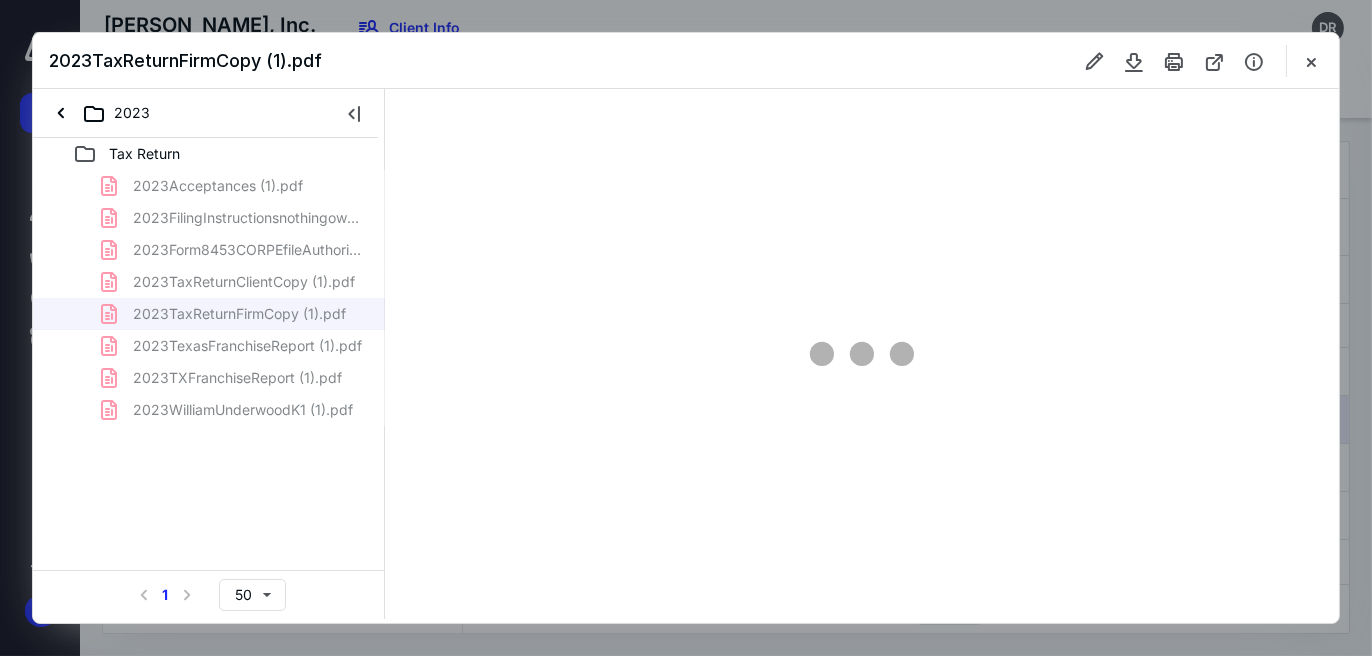 type on "144" 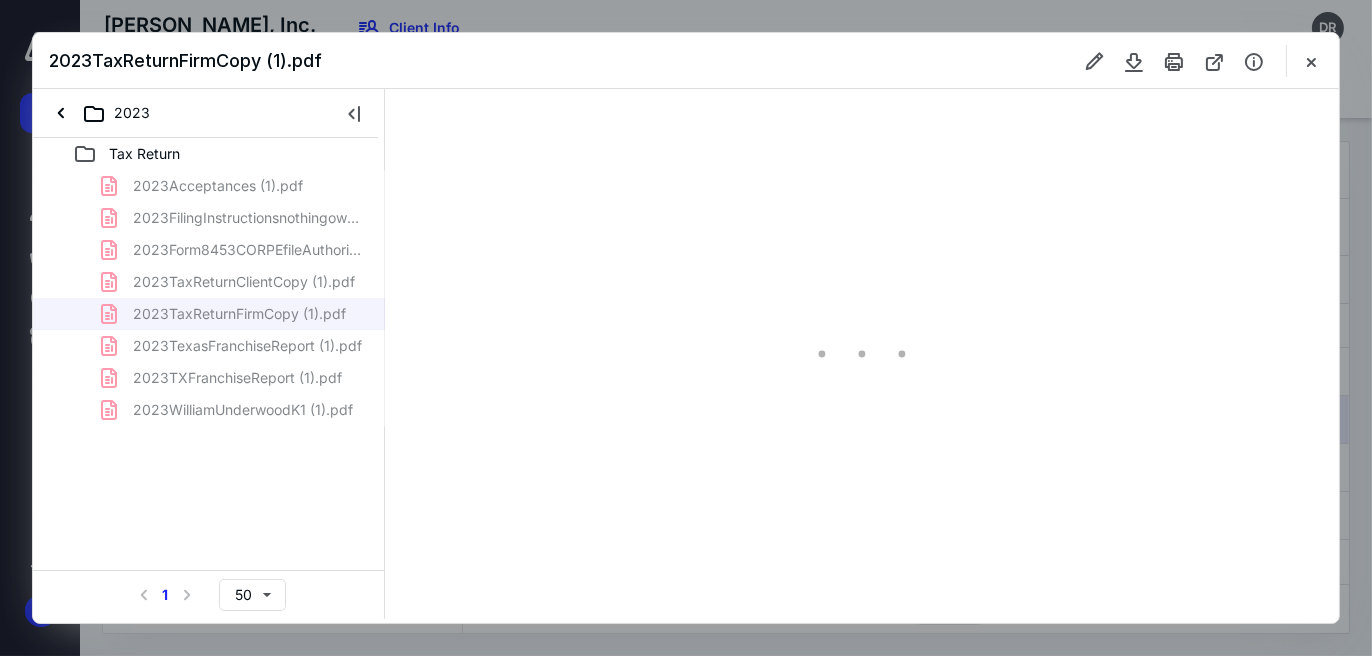 scroll, scrollTop: 82, scrollLeft: 126, axis: both 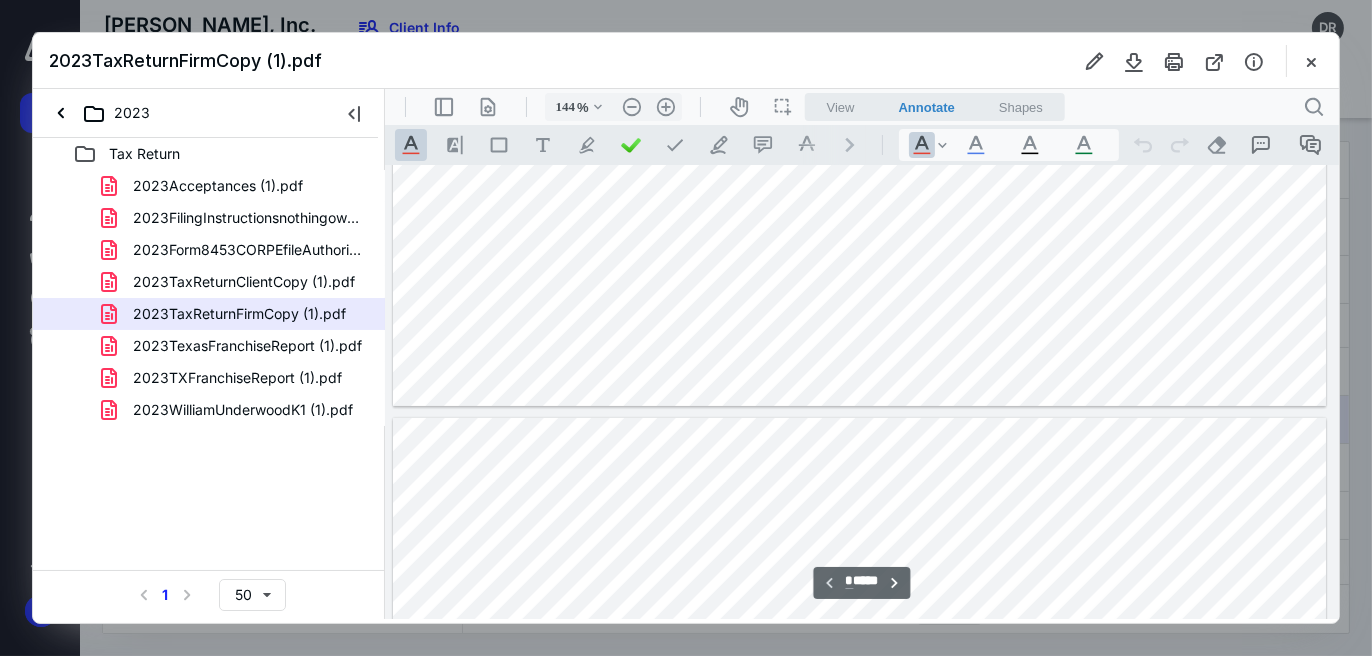 type on "*" 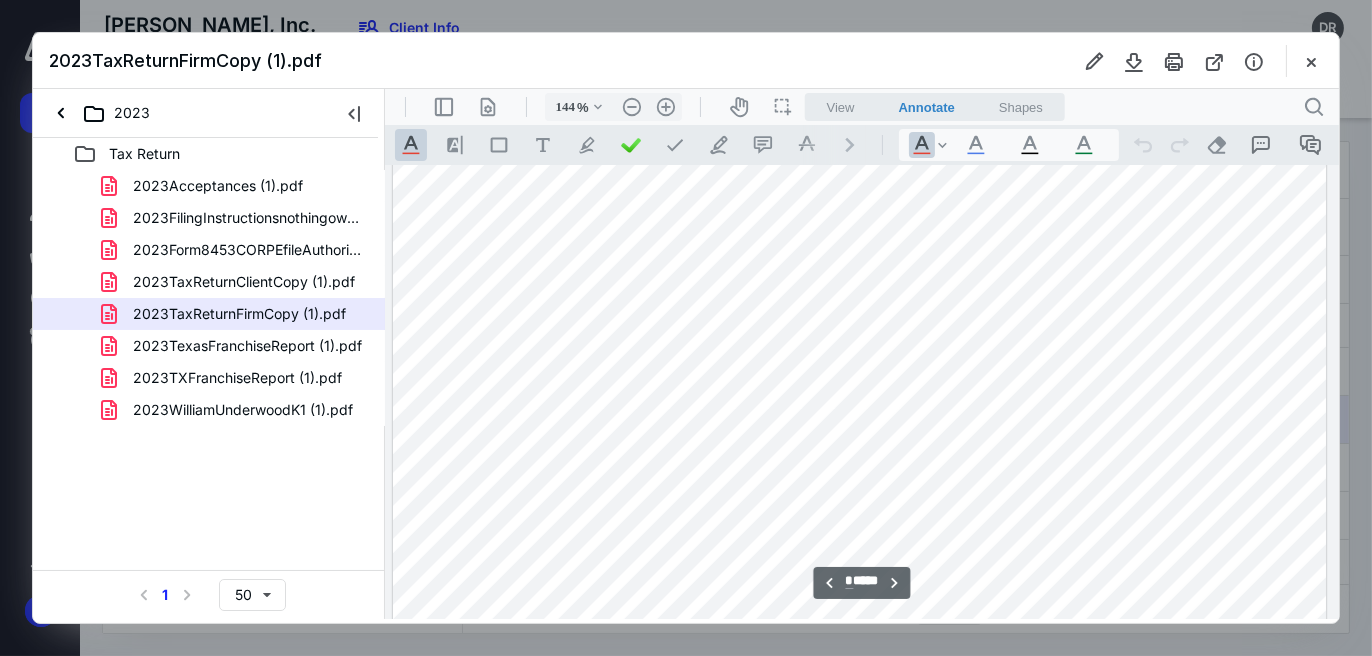 scroll, scrollTop: 1282, scrollLeft: 126, axis: both 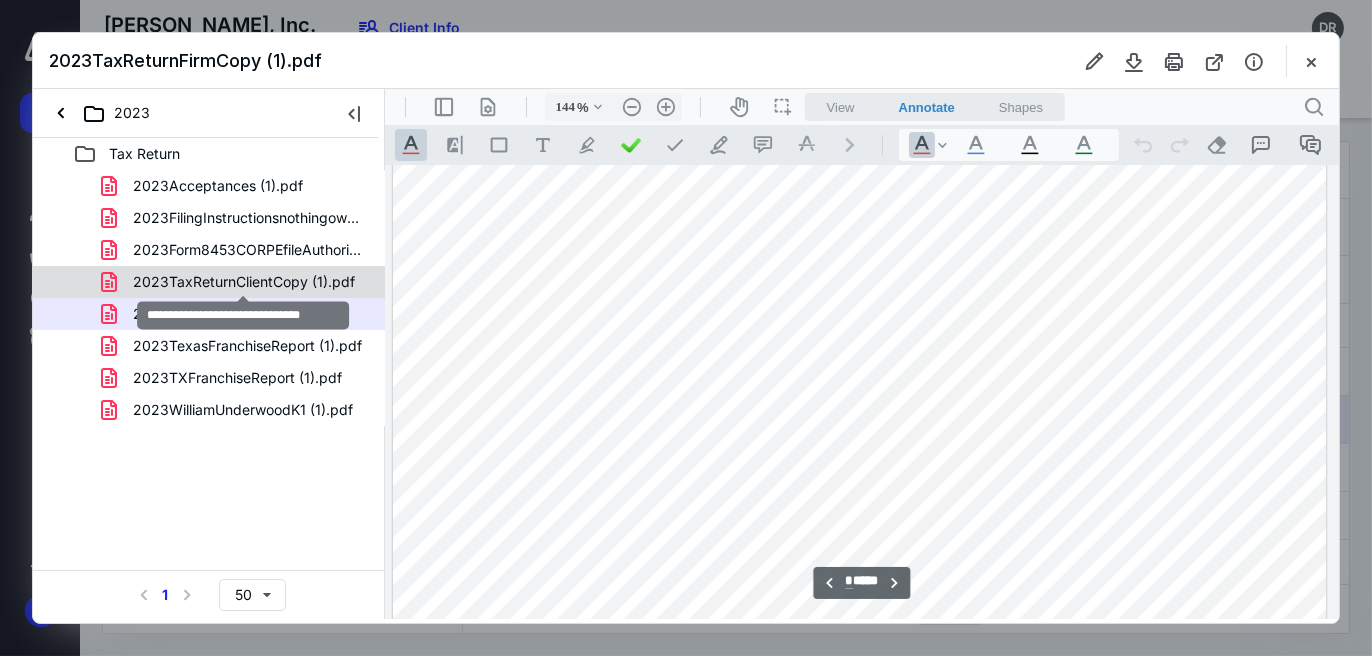 click on "2023TaxReturnClientCopy (1).pdf" at bounding box center (244, 282) 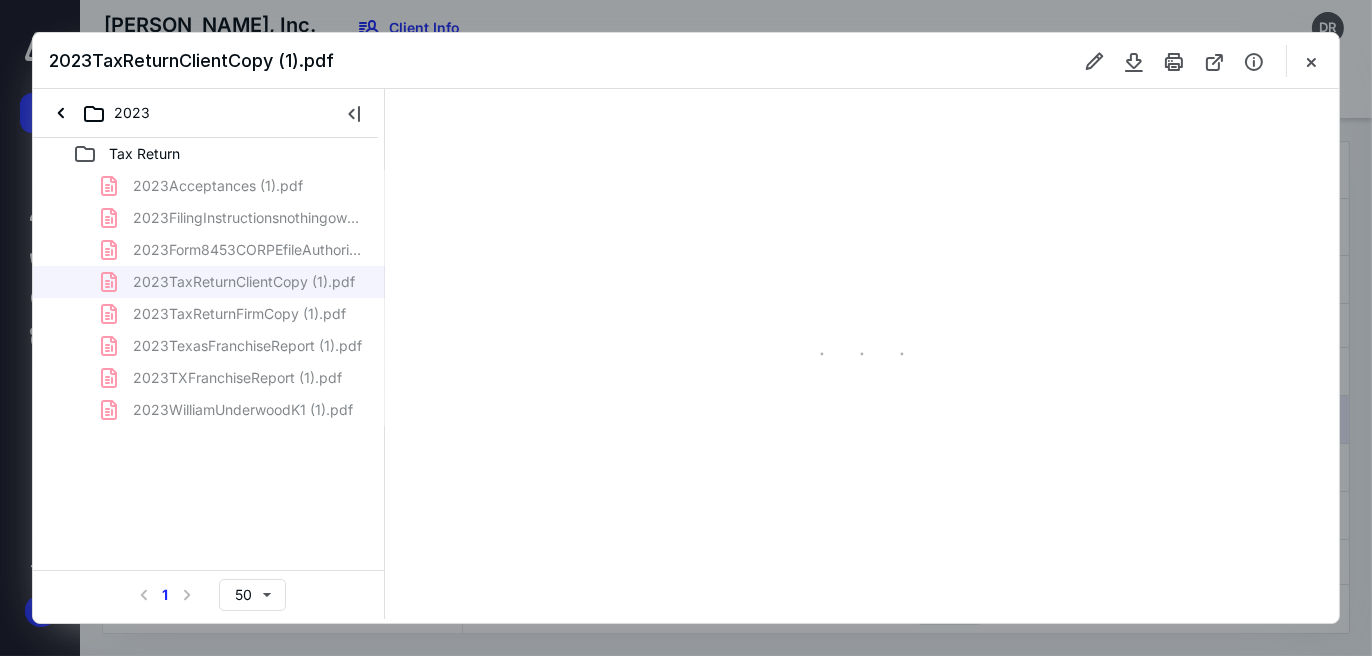 type on "144" 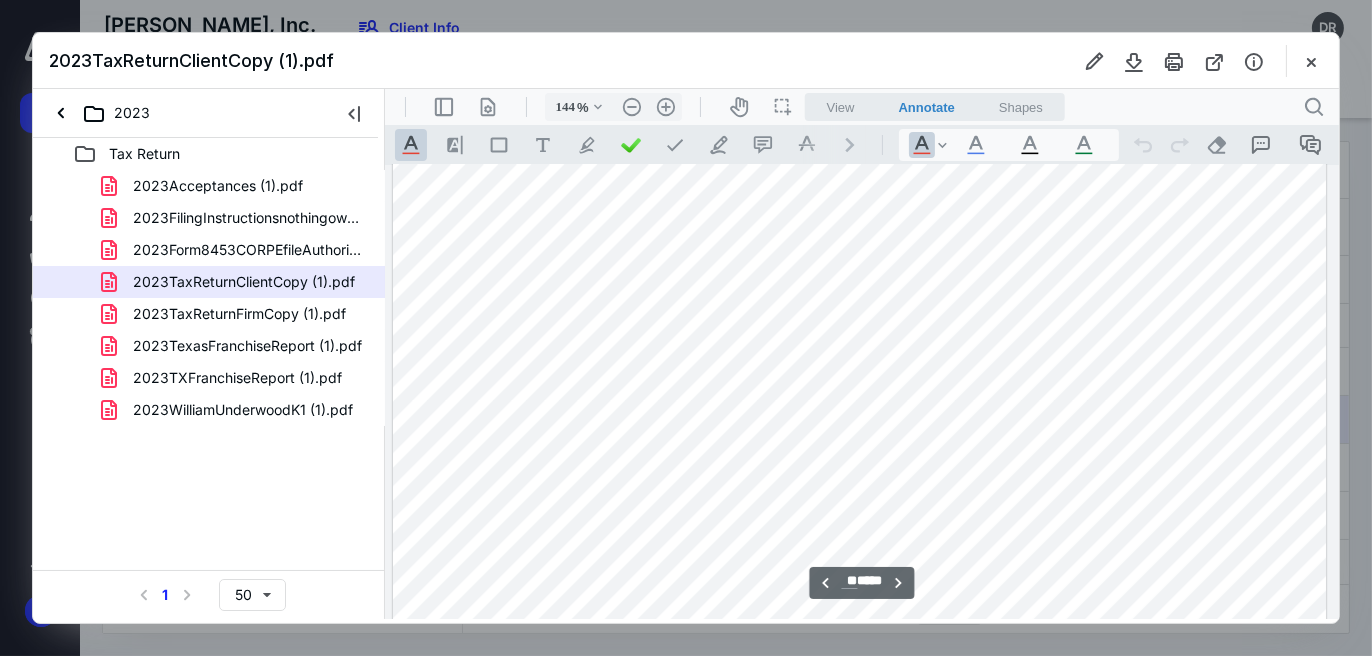 scroll, scrollTop: 26300, scrollLeft: 126, axis: both 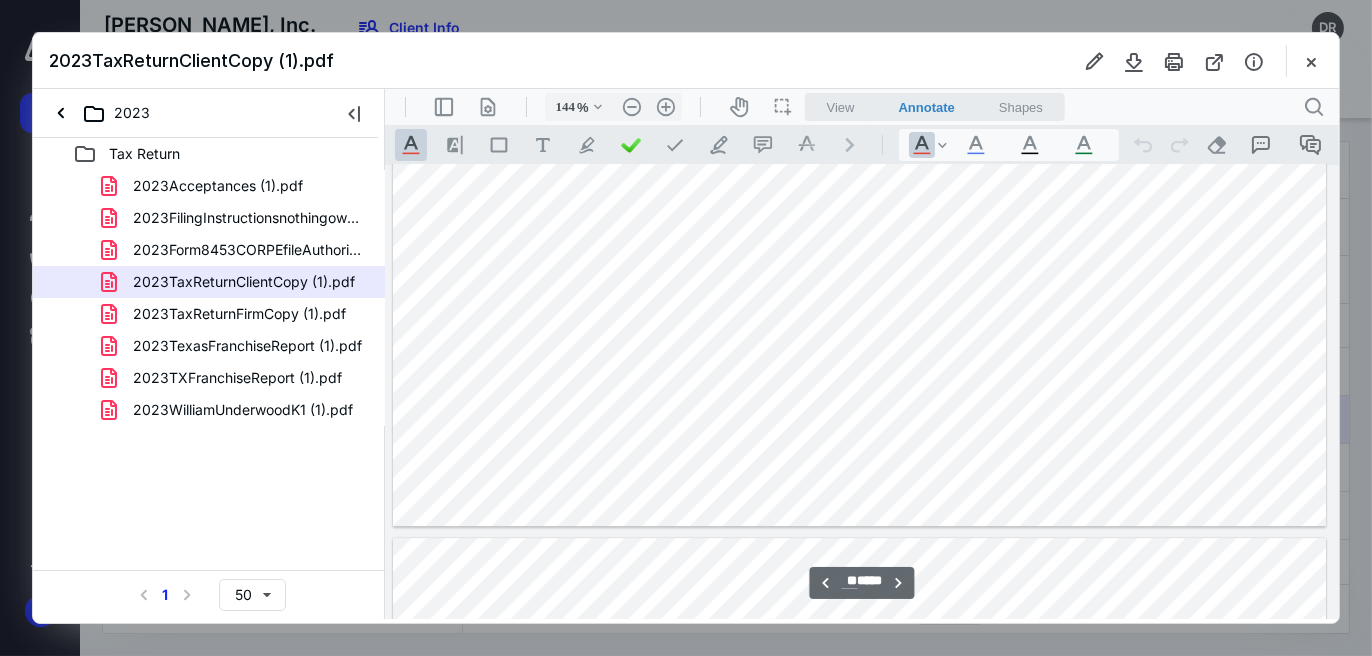 type on "**" 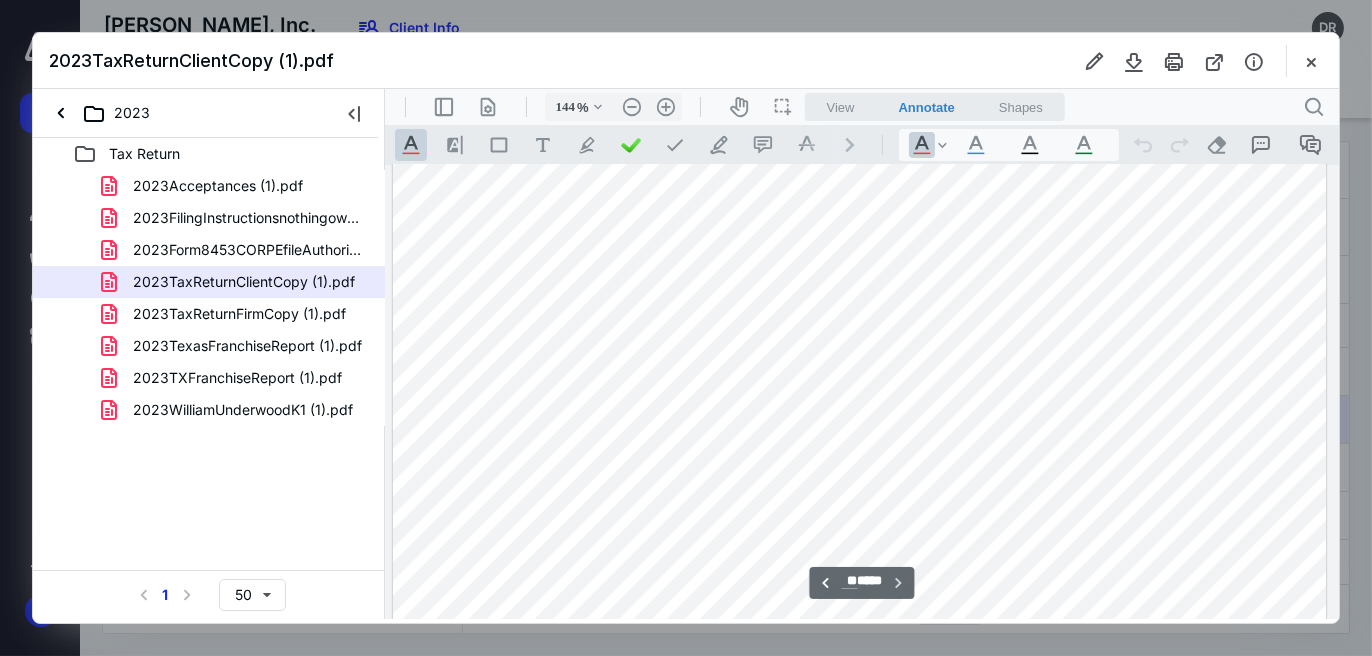scroll, scrollTop: 28119, scrollLeft: 126, axis: both 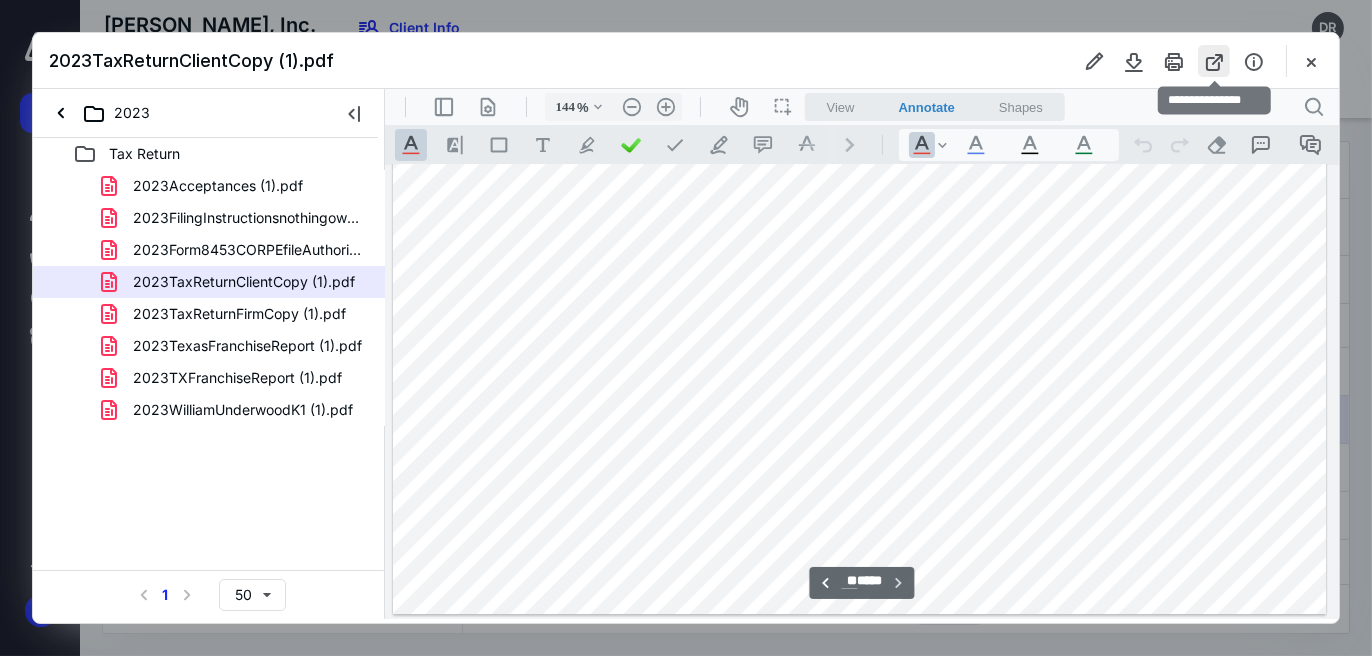 click at bounding box center (1214, 61) 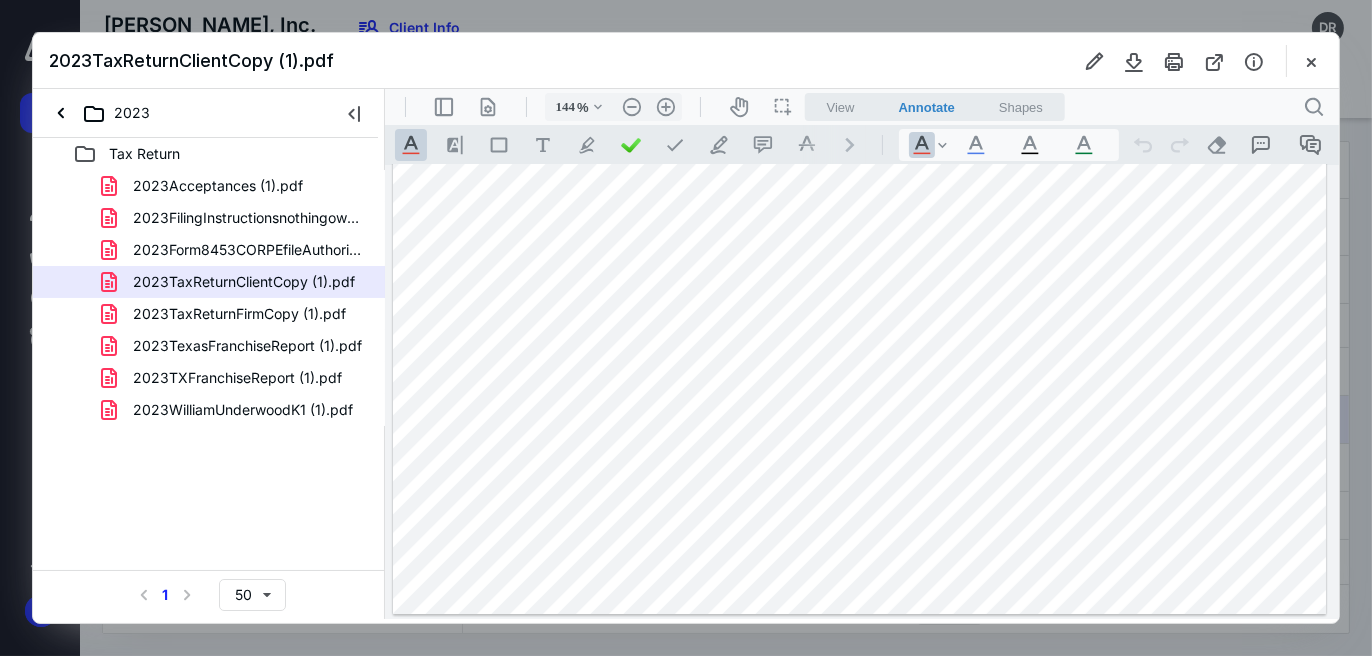 click at bounding box center (1311, 61) 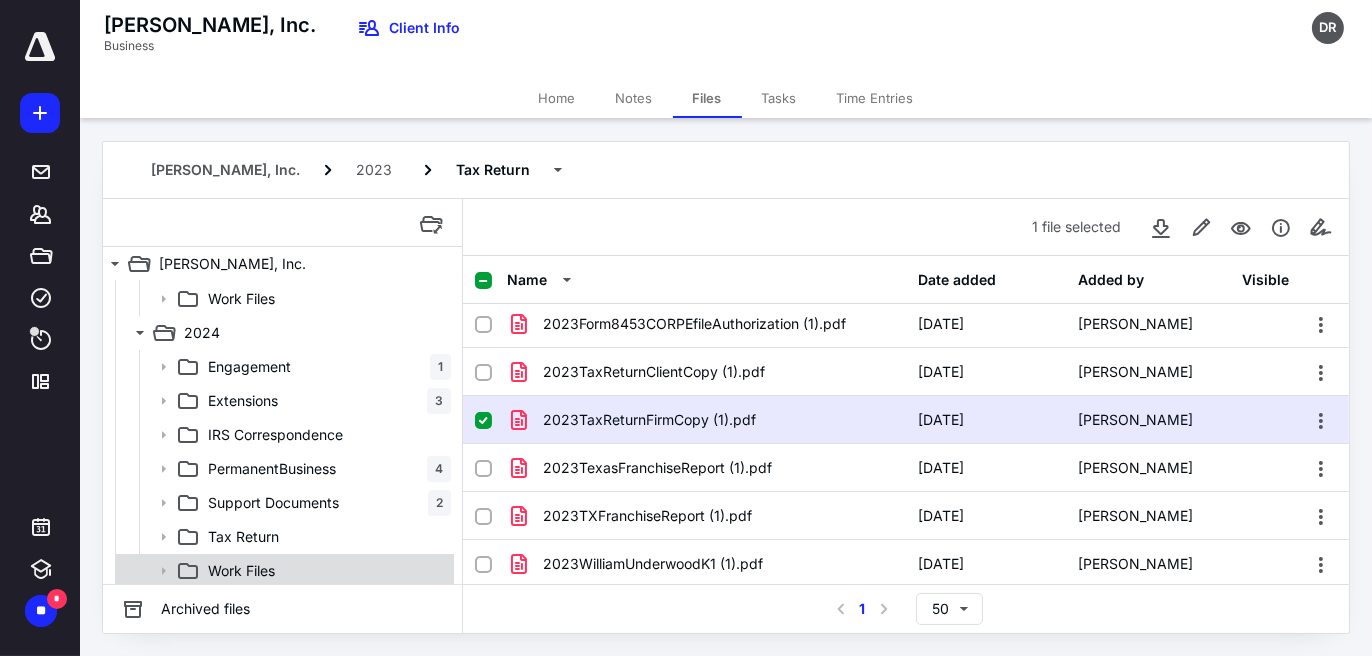 scroll, scrollTop: 409, scrollLeft: 0, axis: vertical 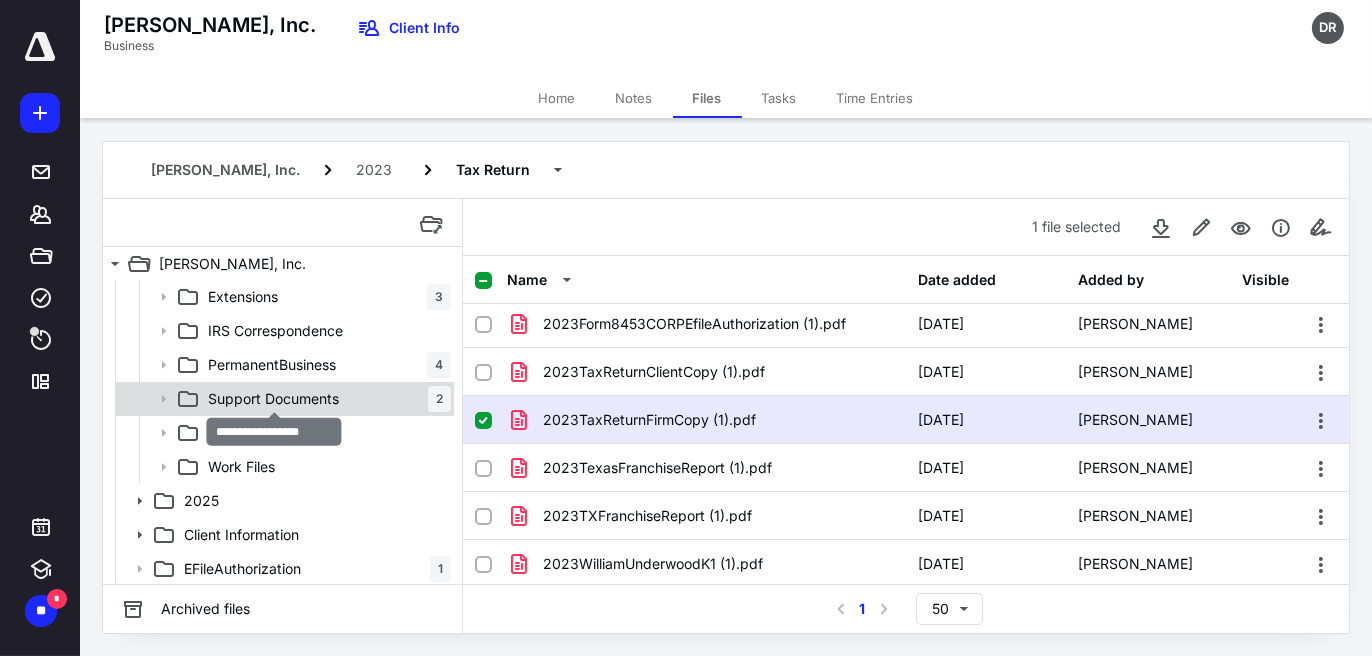 click on "Support Documents" at bounding box center (273, 399) 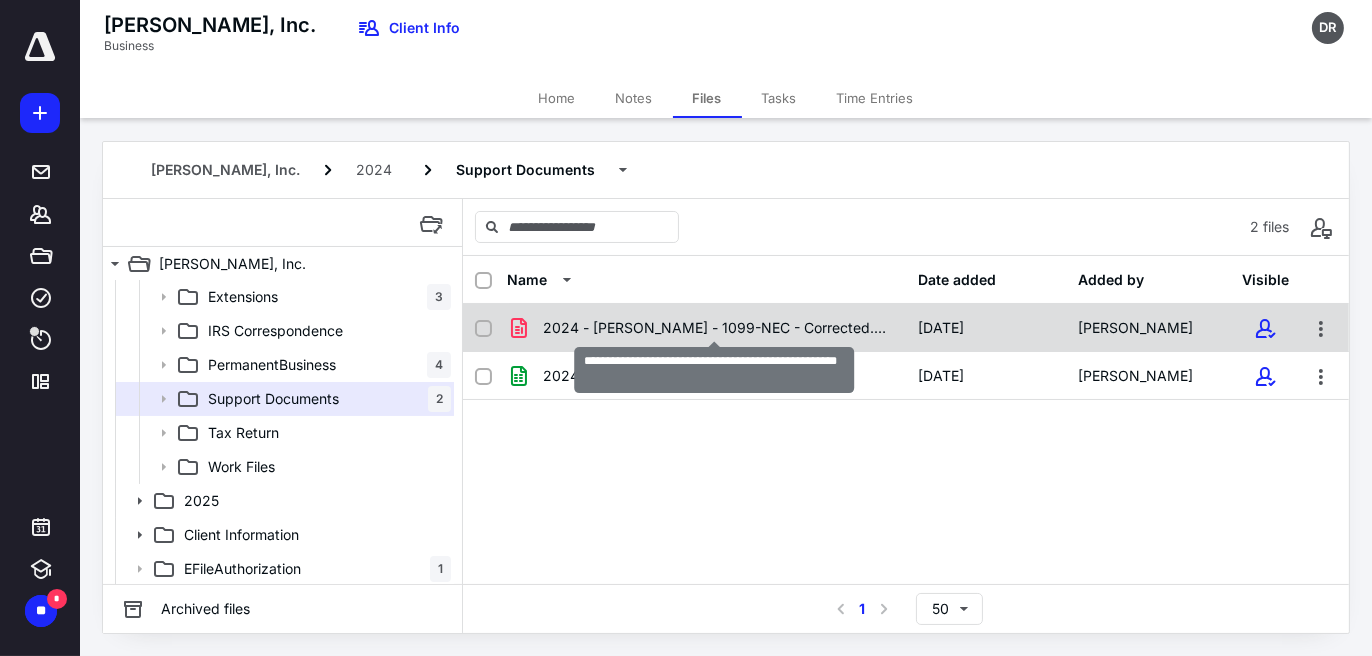 click on "2024 - [PERSON_NAME] - 1099-NEC - Corrected.pdf" at bounding box center (718, 328) 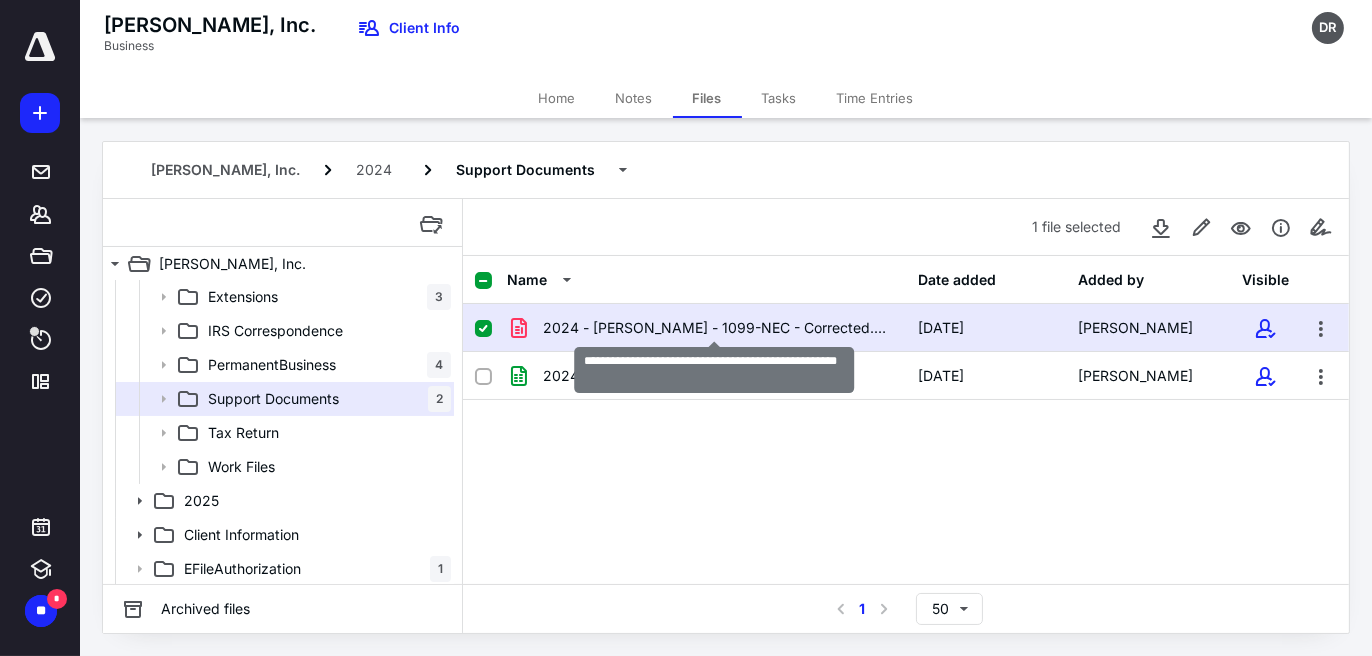 click on "2024 - [PERSON_NAME] - 1099-NEC - Corrected.pdf" at bounding box center (718, 328) 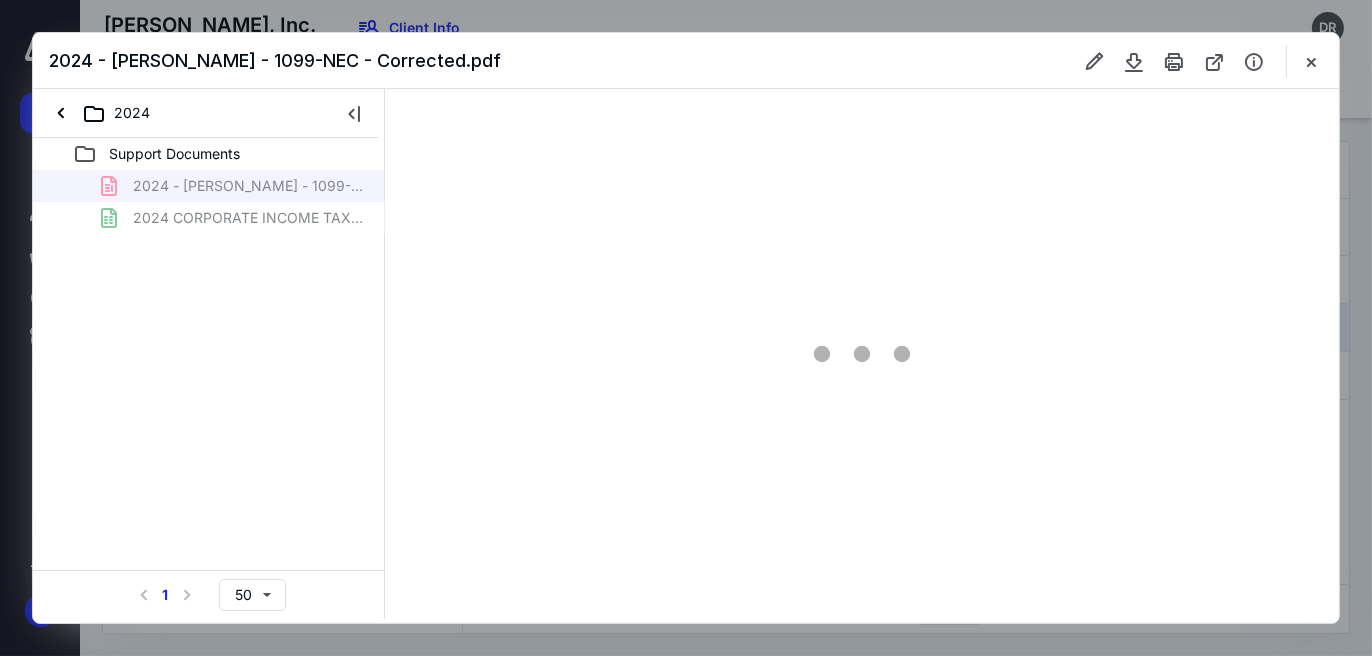 scroll, scrollTop: 0, scrollLeft: 0, axis: both 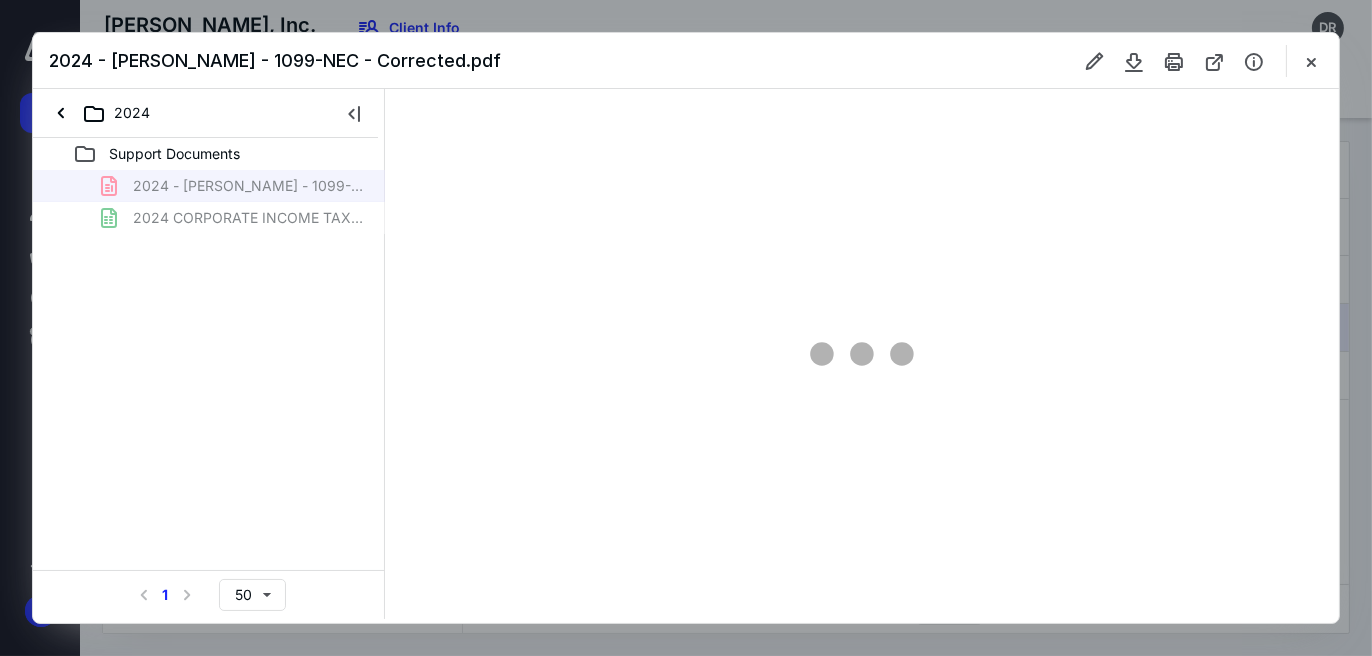 type on "153" 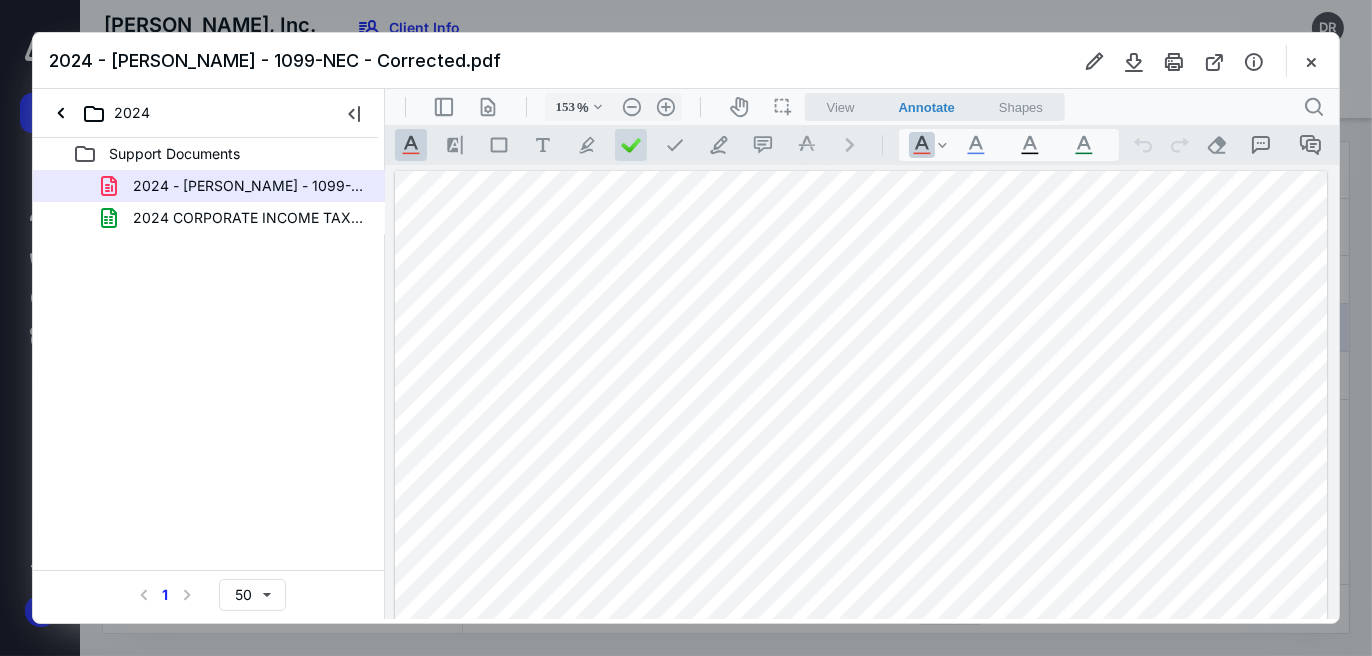 click at bounding box center [630, 144] 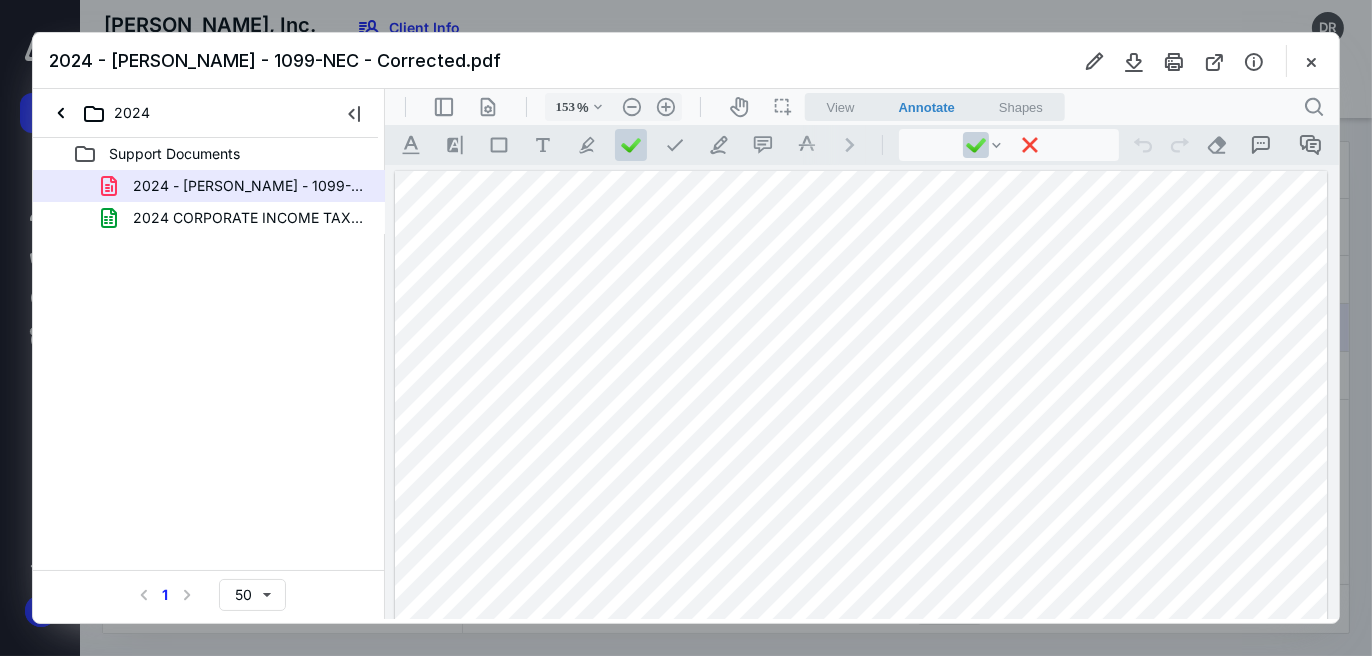 click at bounding box center [860, 773] 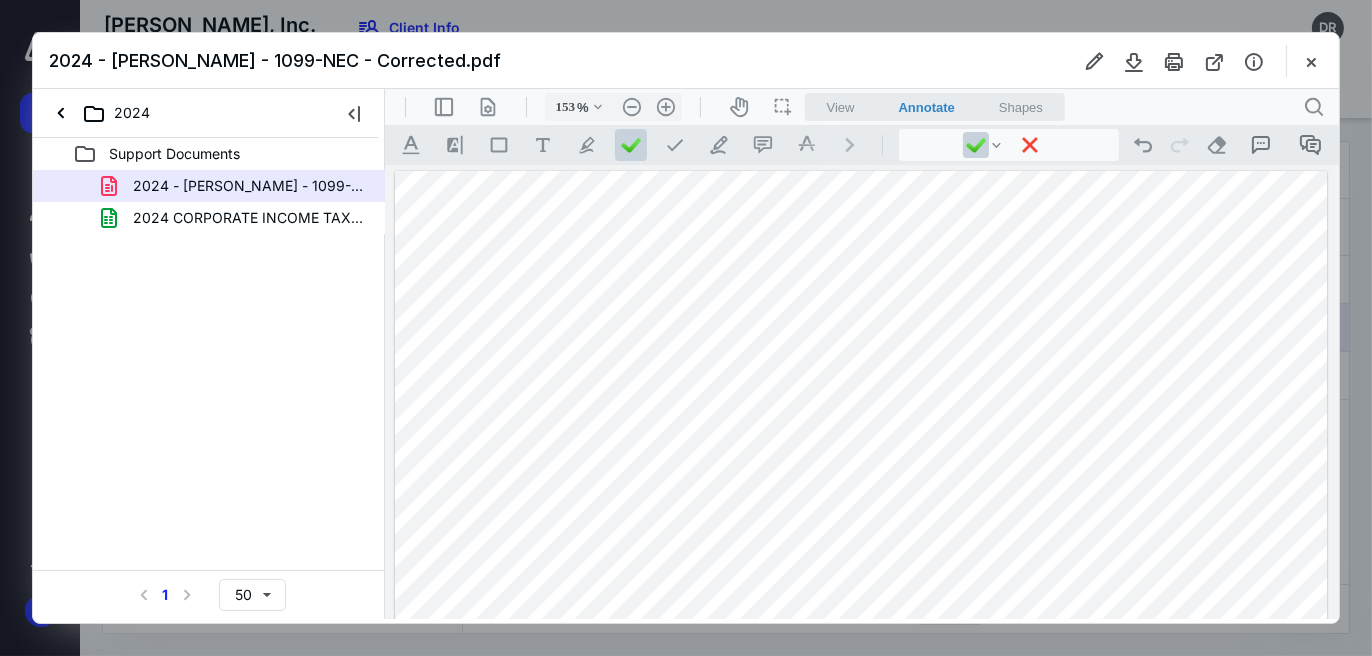click at bounding box center [860, 773] 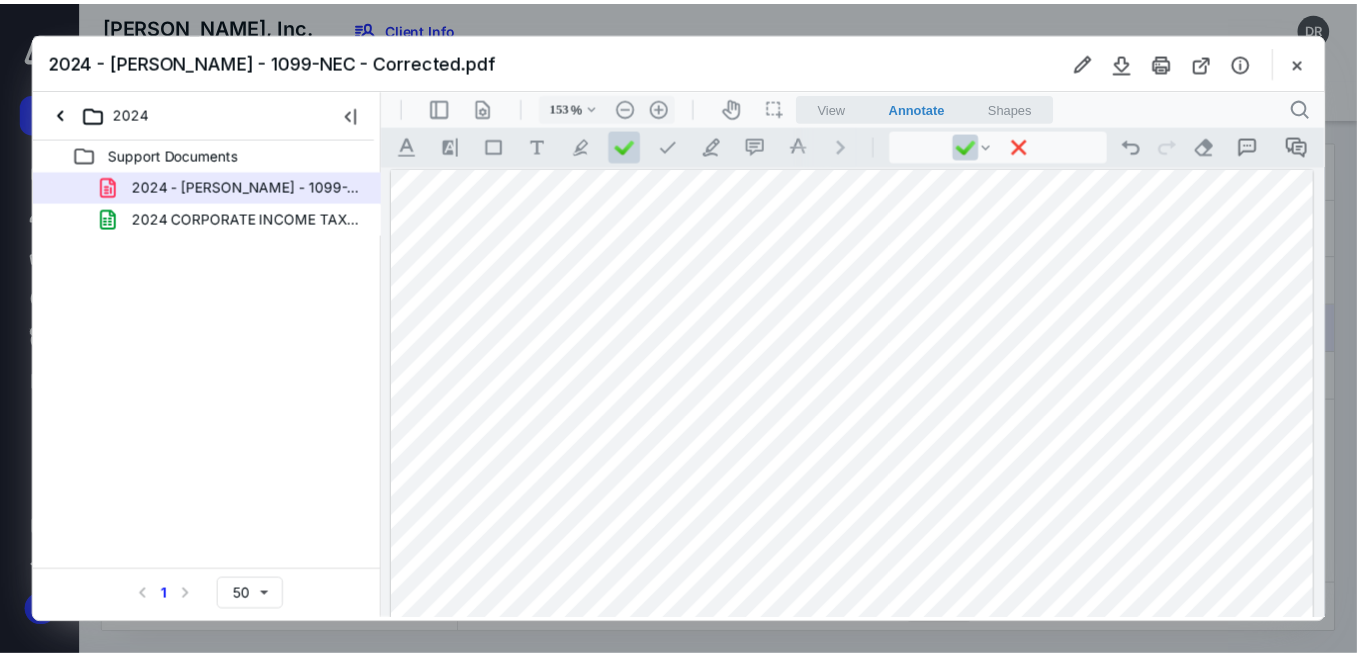 scroll, scrollTop: 0, scrollLeft: 0, axis: both 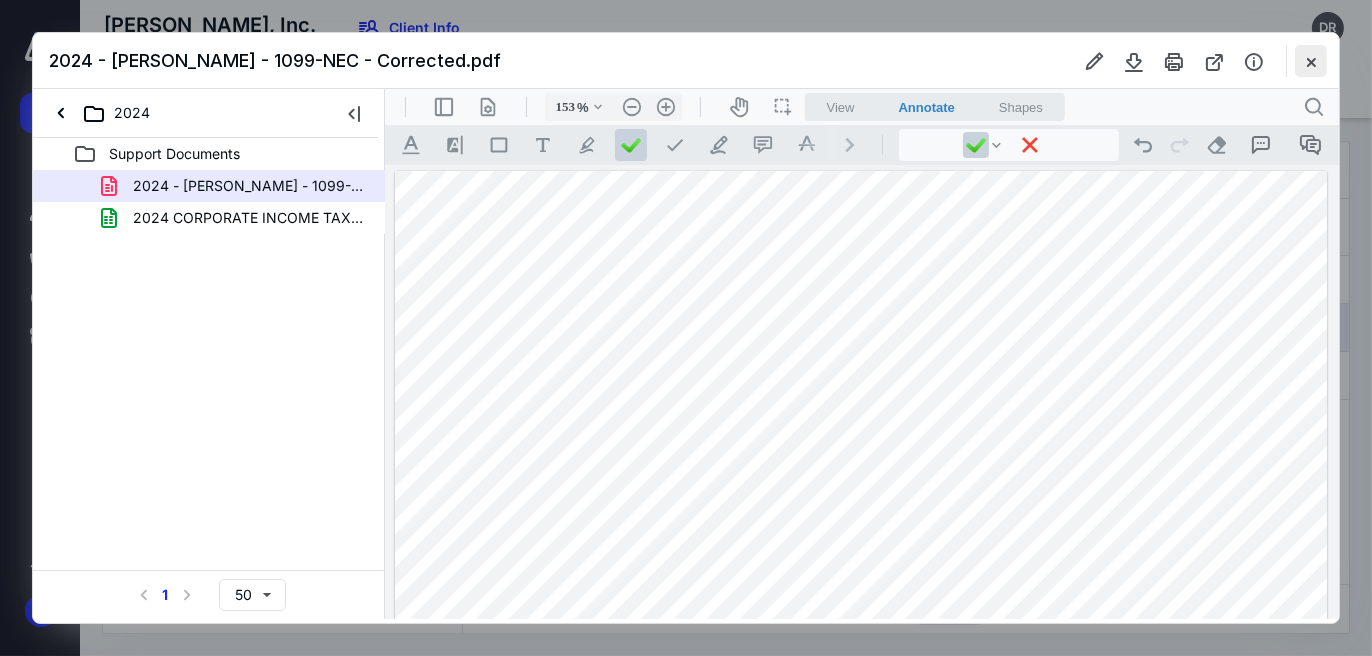 click at bounding box center (1311, 61) 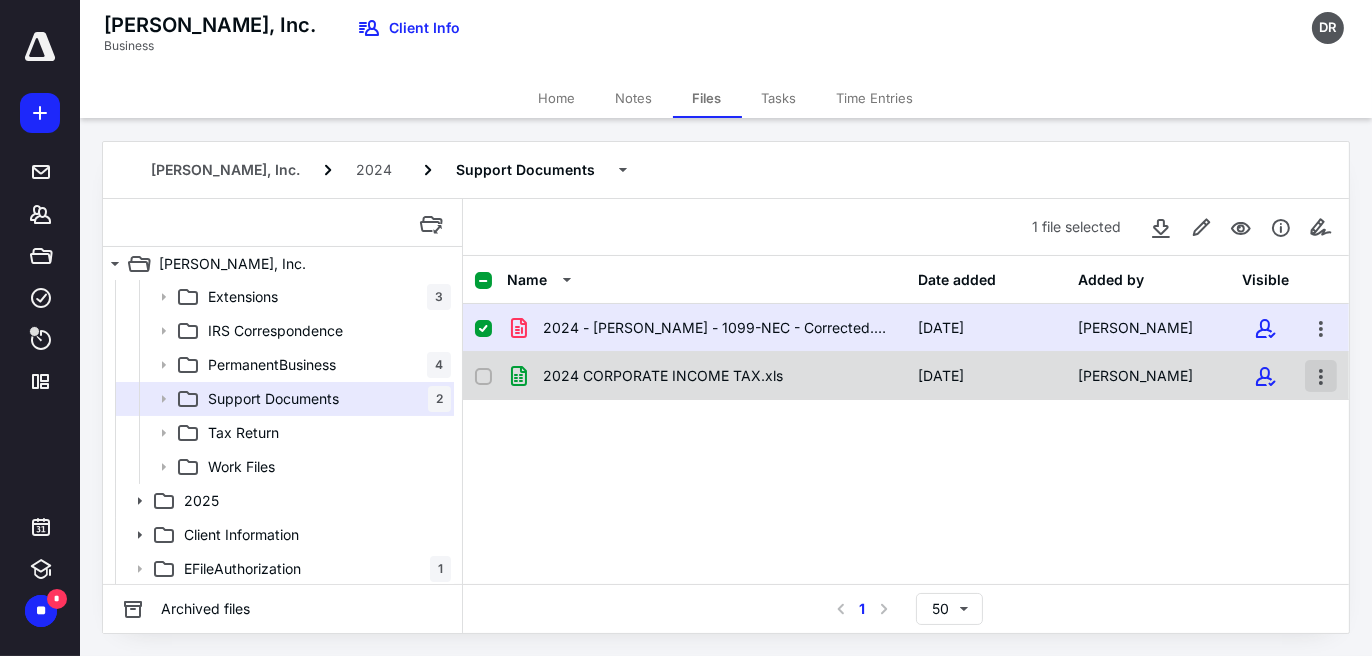 click at bounding box center [1321, 376] 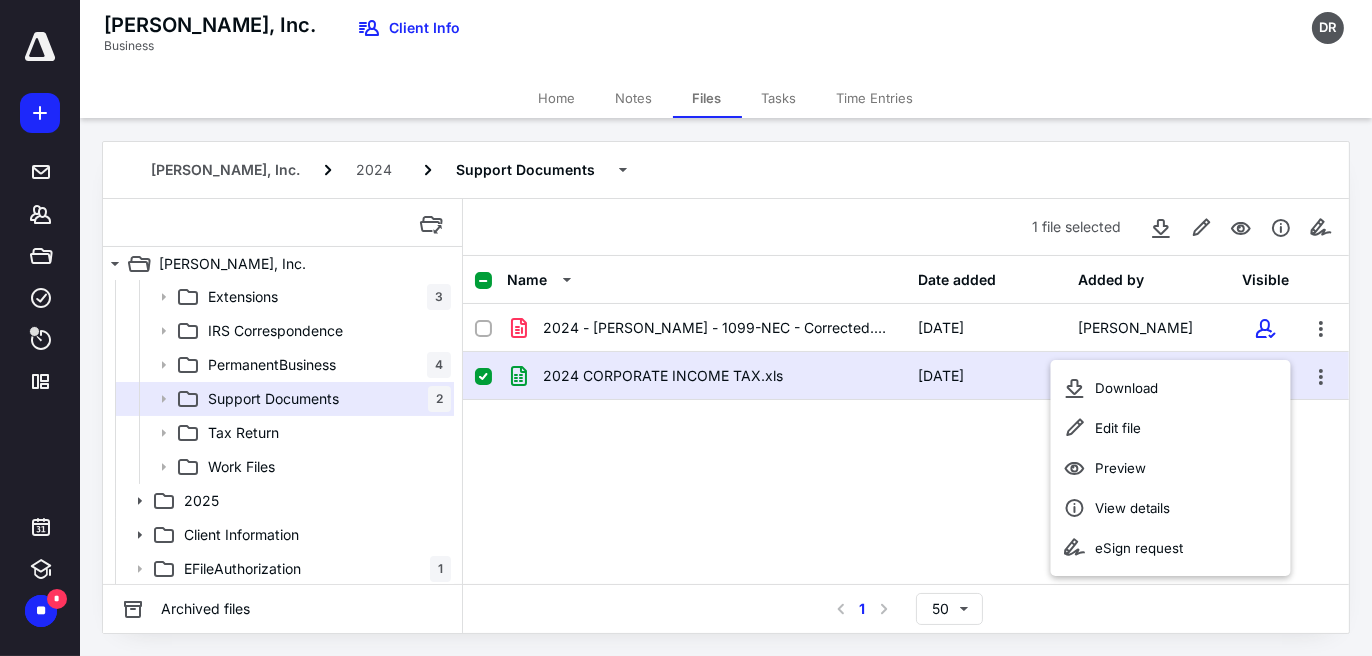 click on "2024 - [PERSON_NAME] - 1099-NEC - Corrected.pdf [DATE] [PERSON_NAME] 2024 CORPORATE INCOME TAX.xls [DATE] [PERSON_NAME]" at bounding box center (906, 454) 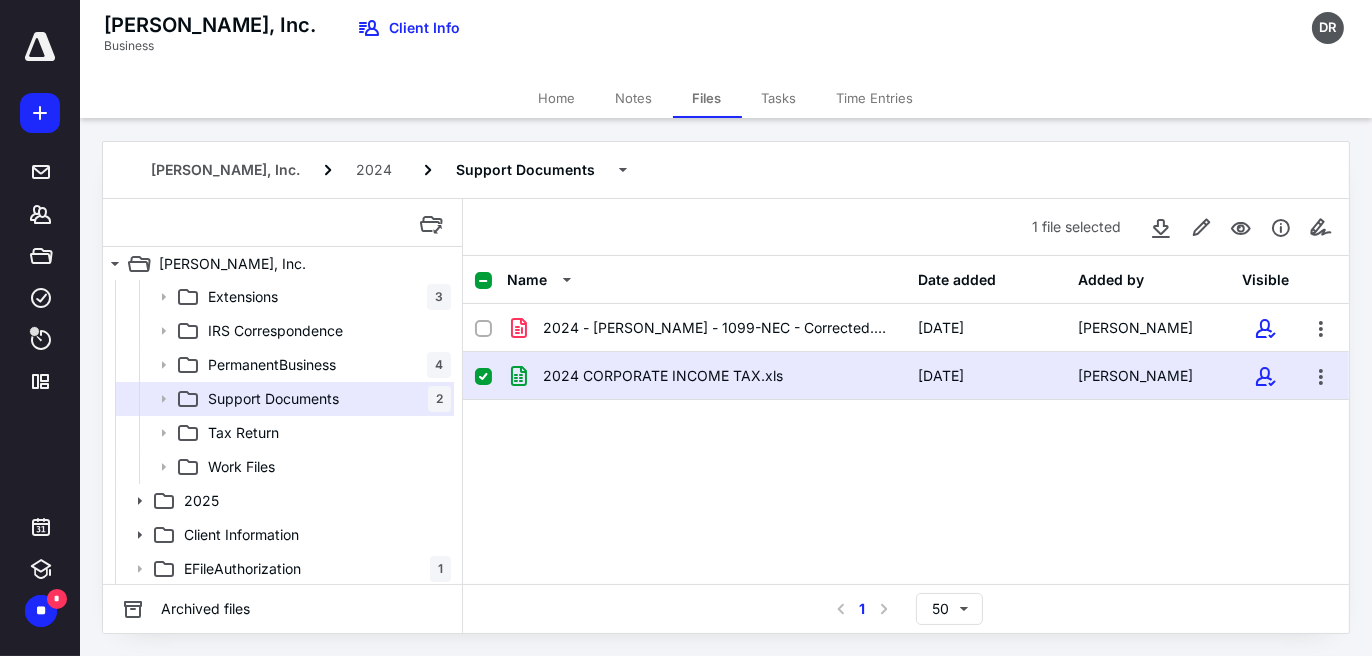 click on "2024 CORPORATE INCOME TAX.xls [DATE] [PERSON_NAME]" at bounding box center [906, 376] 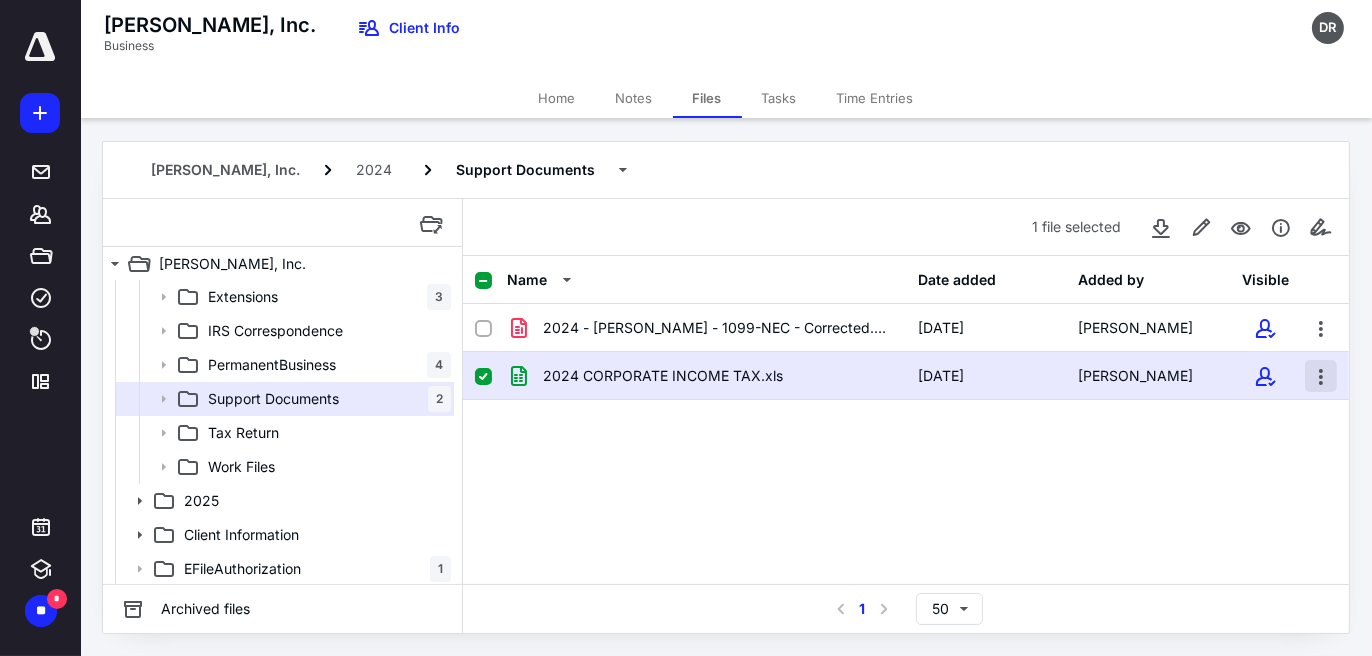 click at bounding box center [1321, 376] 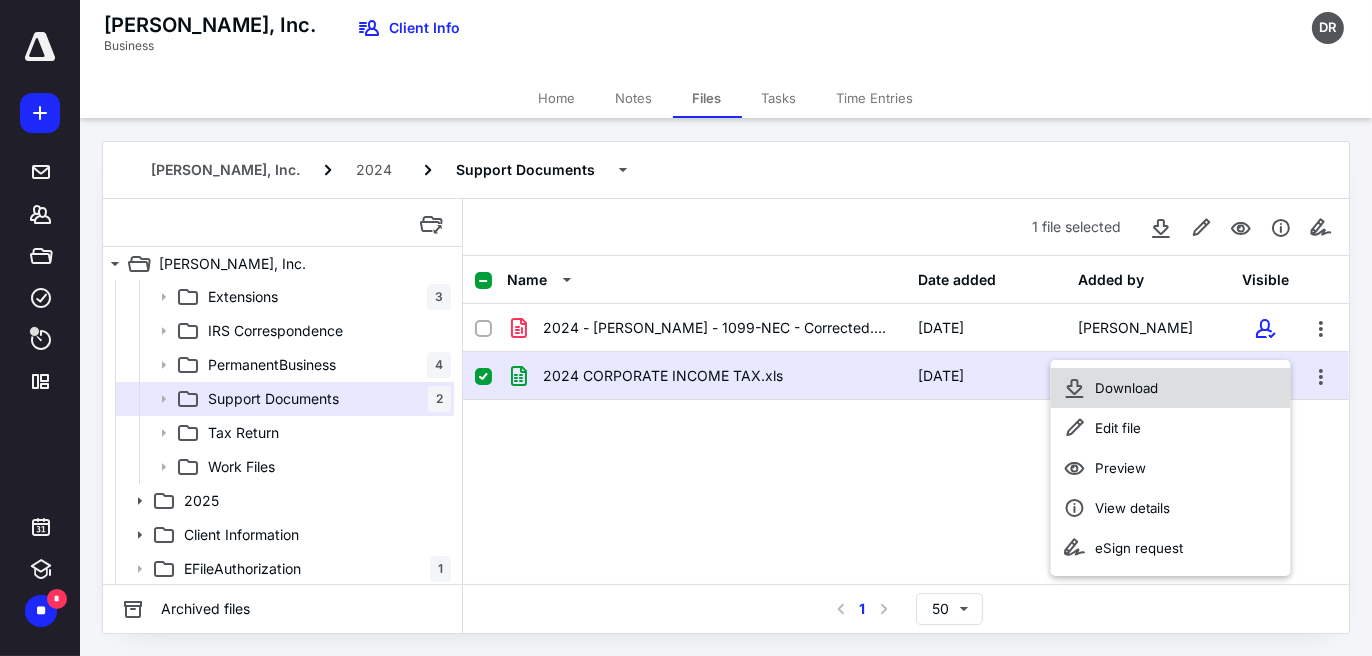 click on "Download" at bounding box center [1171, 388] 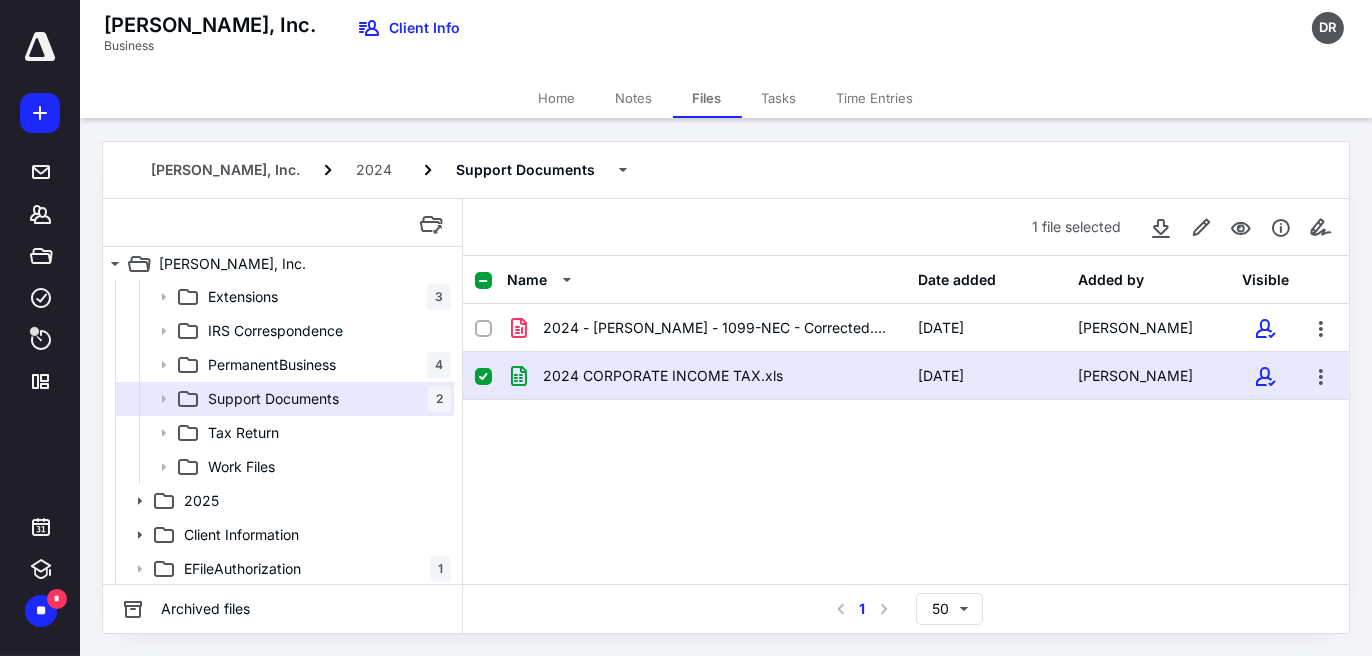 click on "Time Entries" at bounding box center (875, 98) 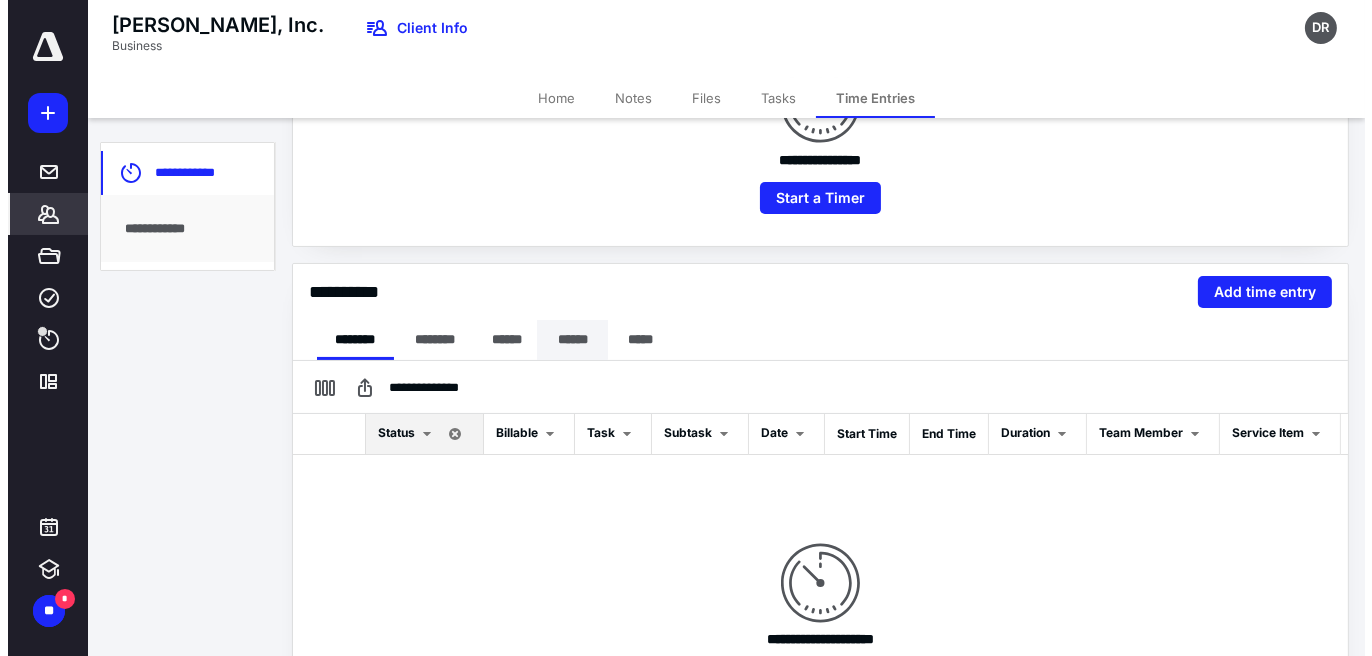 scroll, scrollTop: 0, scrollLeft: 0, axis: both 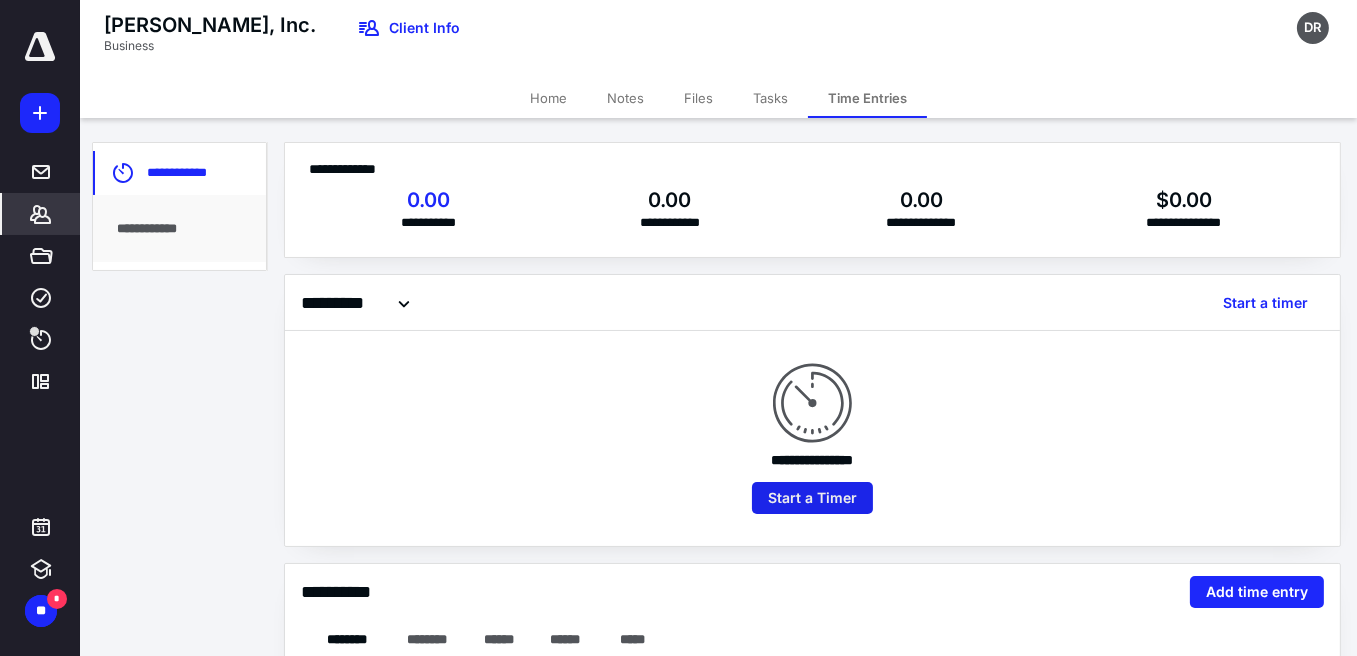 click on "Start a Timer" at bounding box center (812, 498) 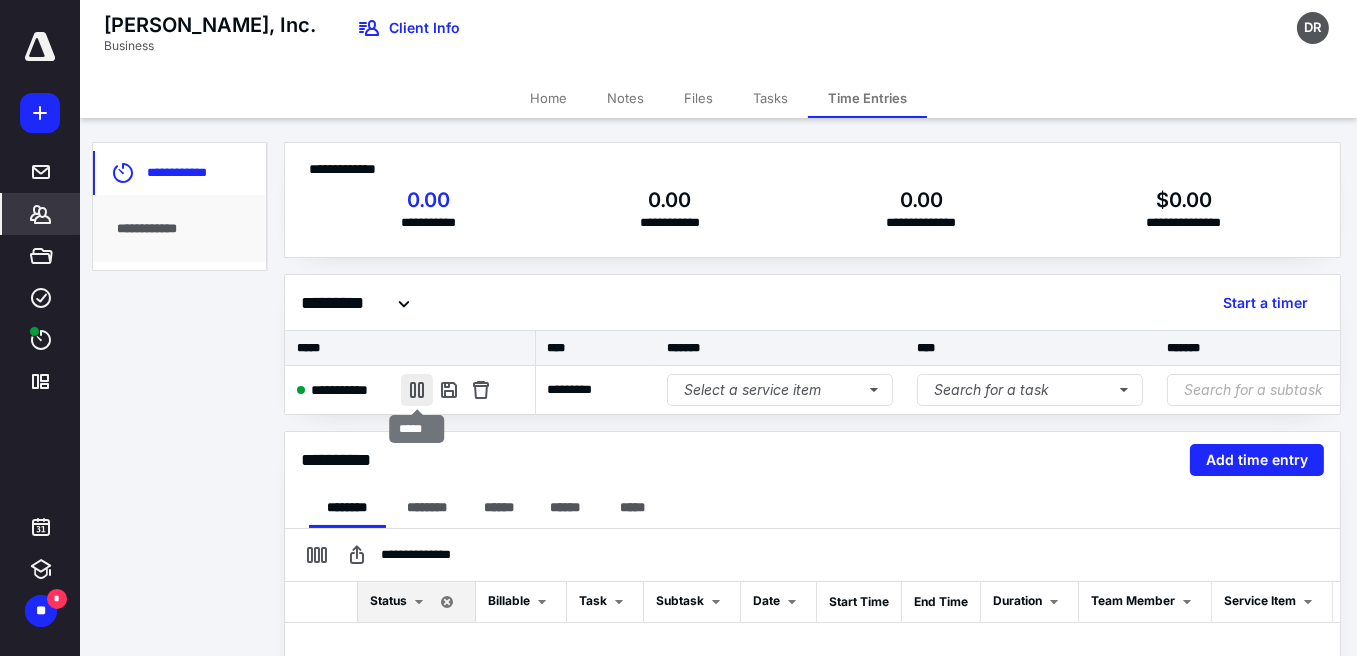 click at bounding box center (417, 390) 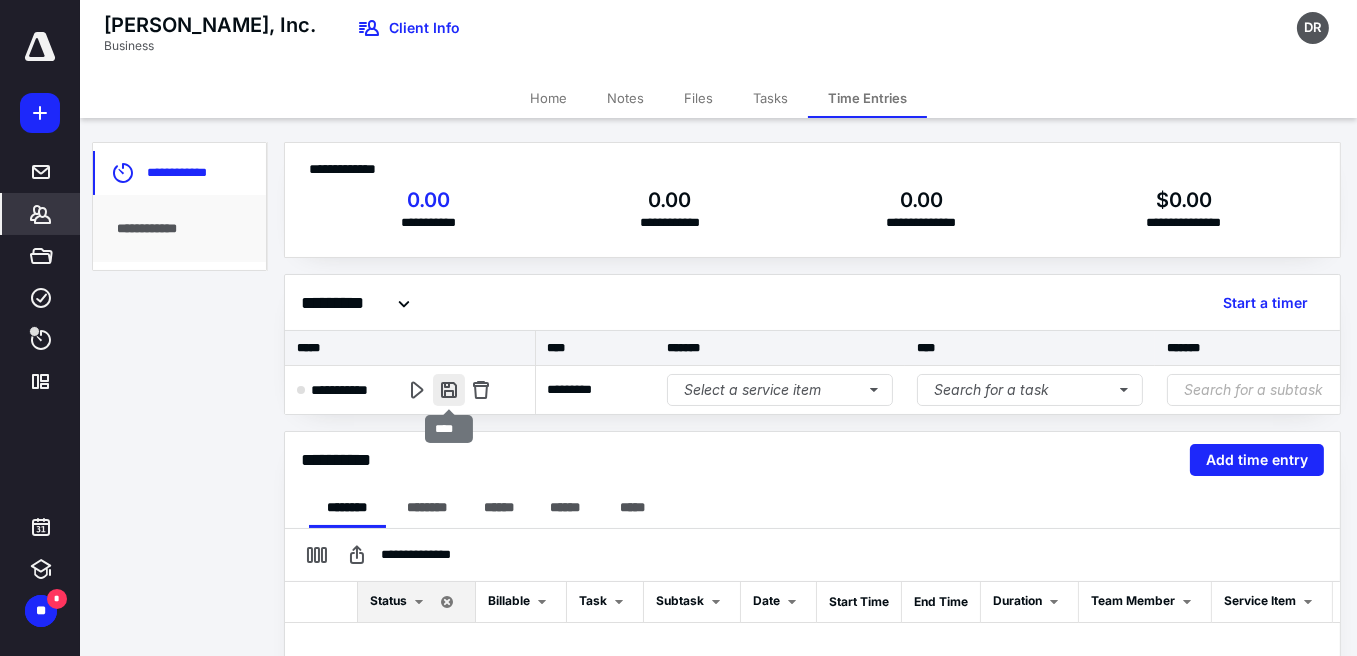 click at bounding box center (449, 390) 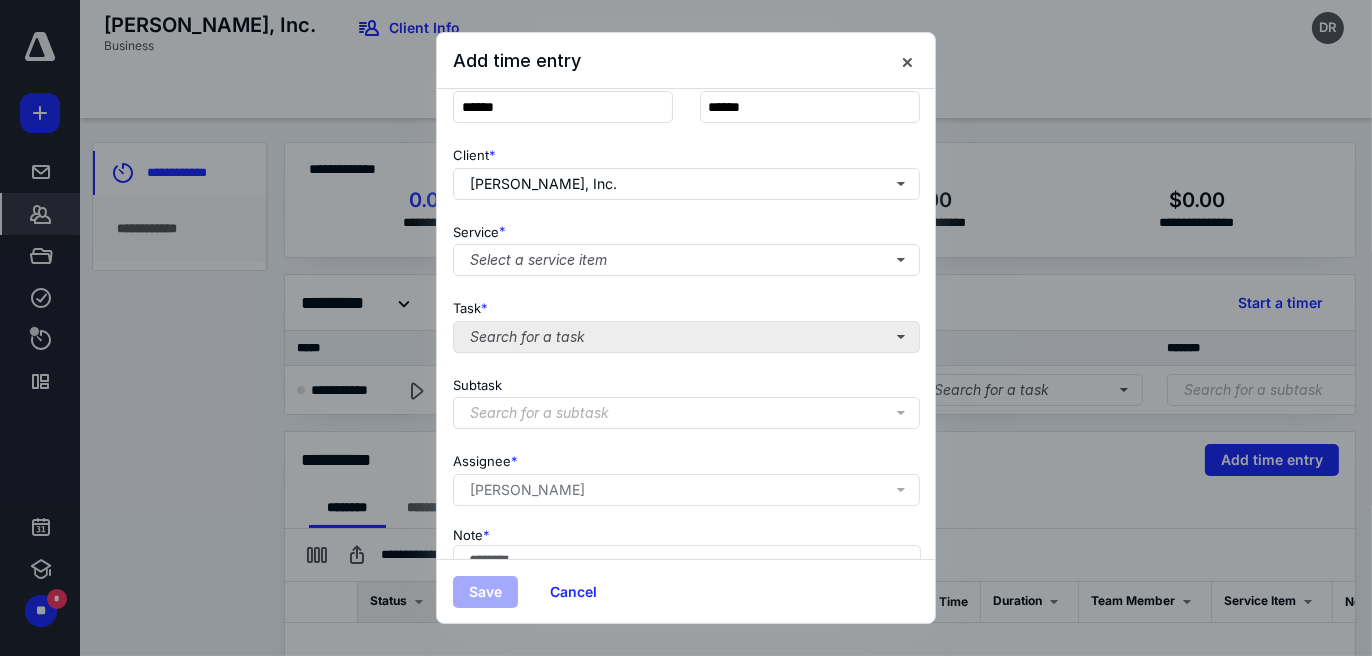scroll, scrollTop: 0, scrollLeft: 0, axis: both 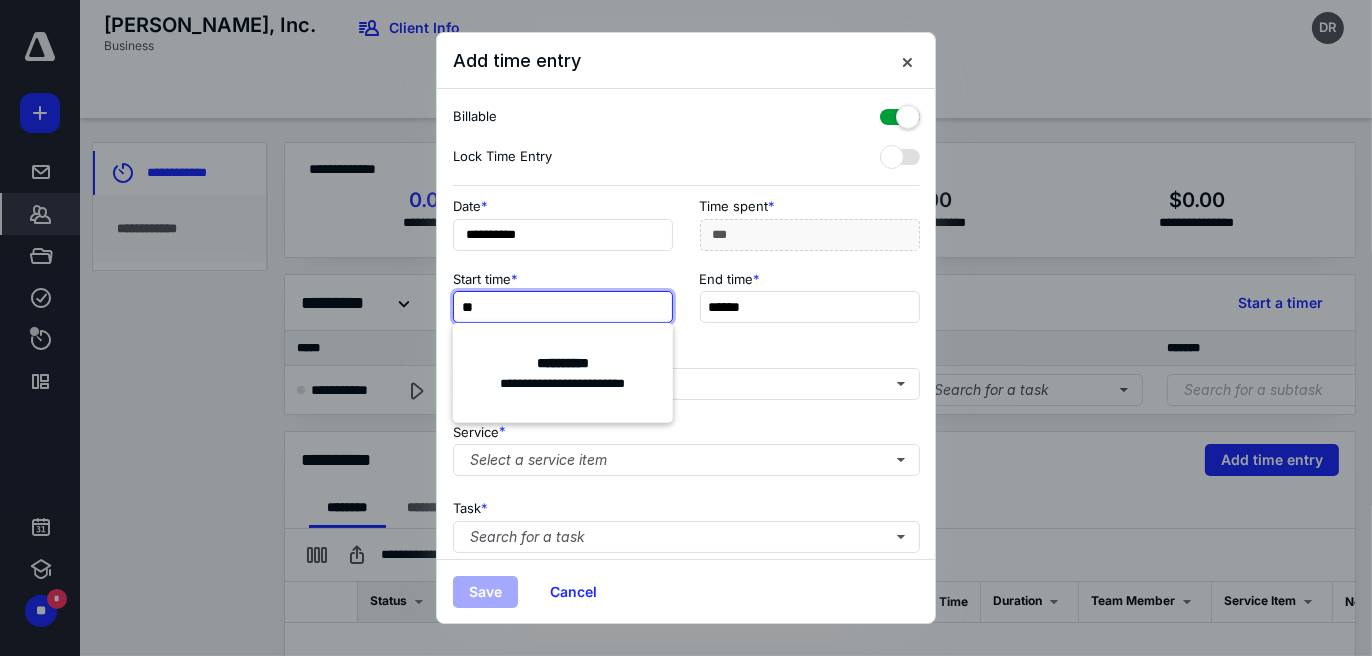 type on "*" 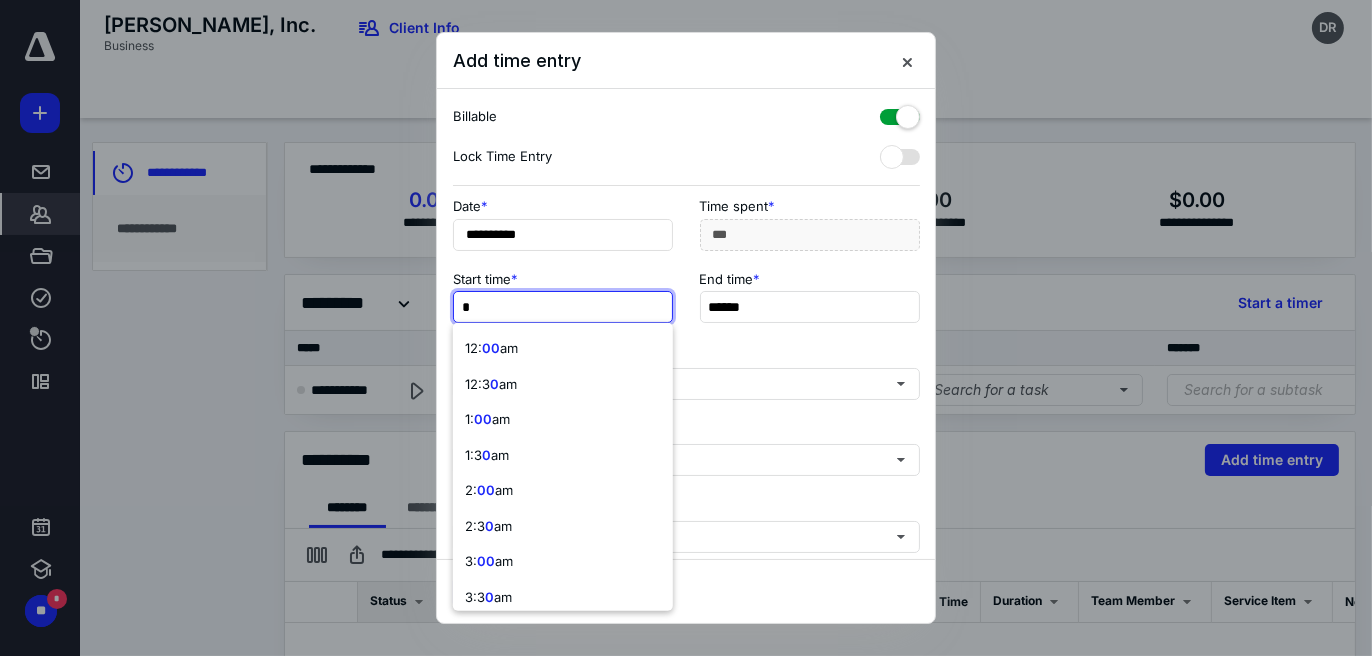 type 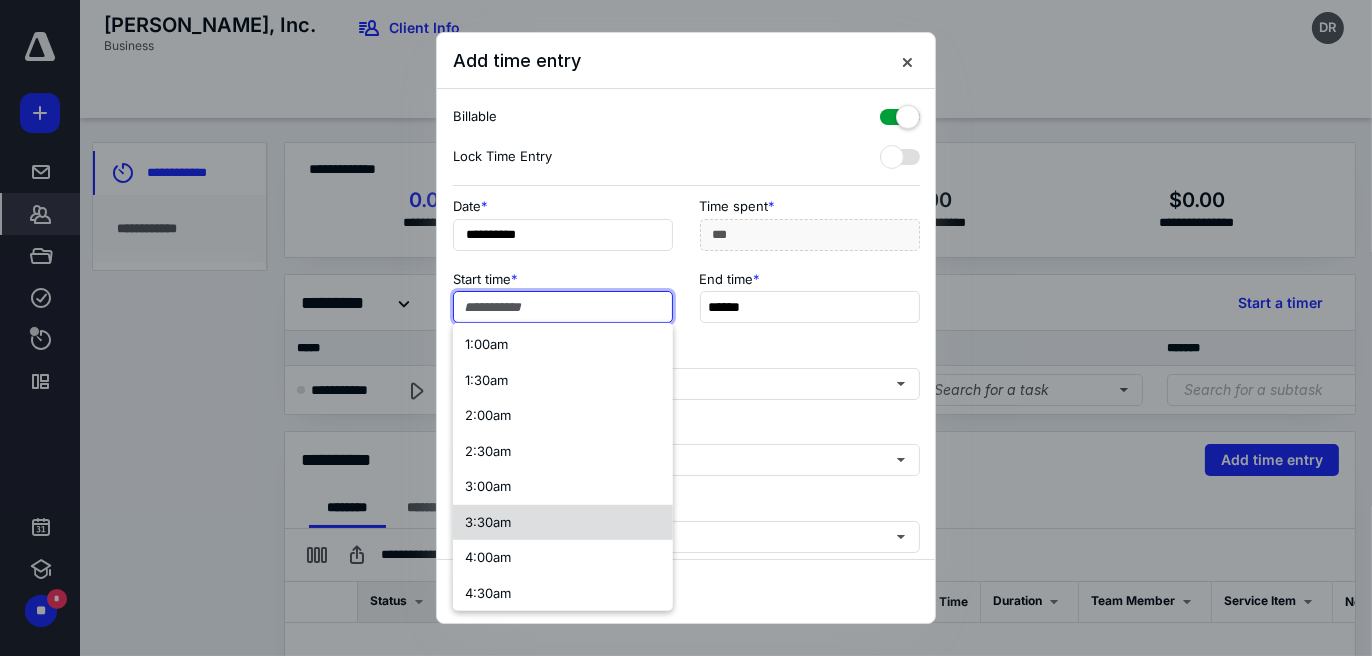scroll, scrollTop: 300, scrollLeft: 0, axis: vertical 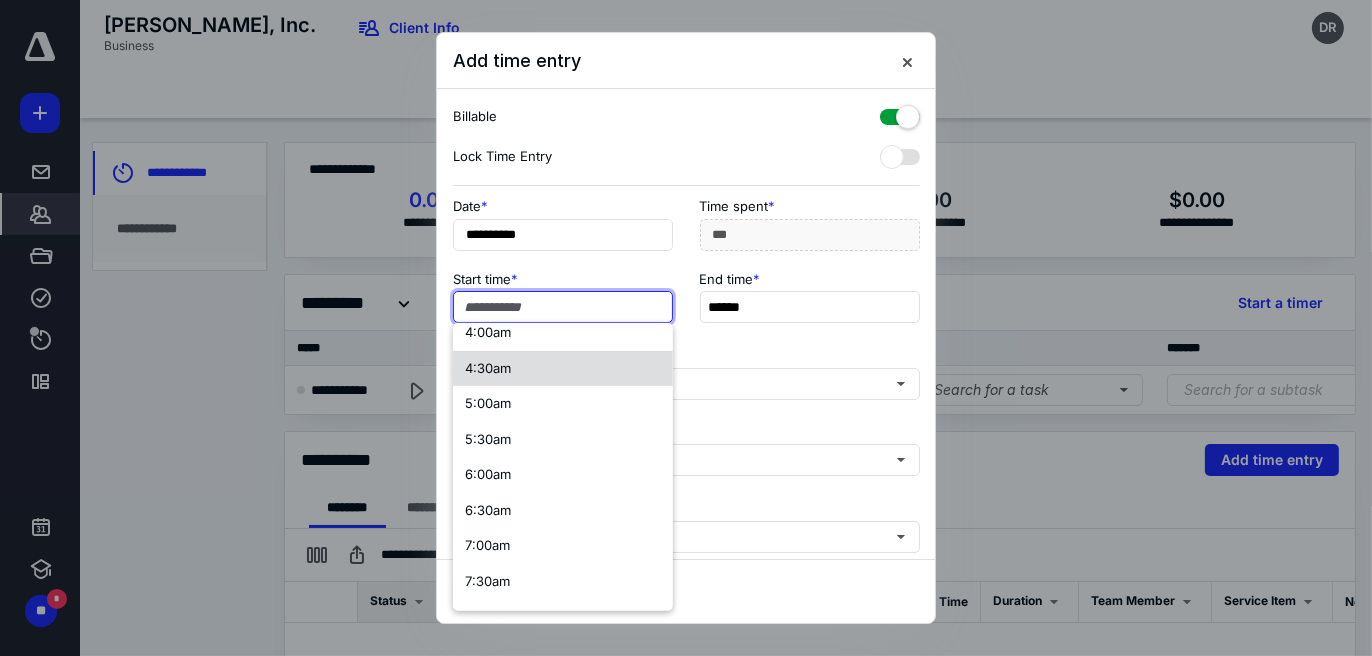 click on "4:30am" at bounding box center [563, 368] 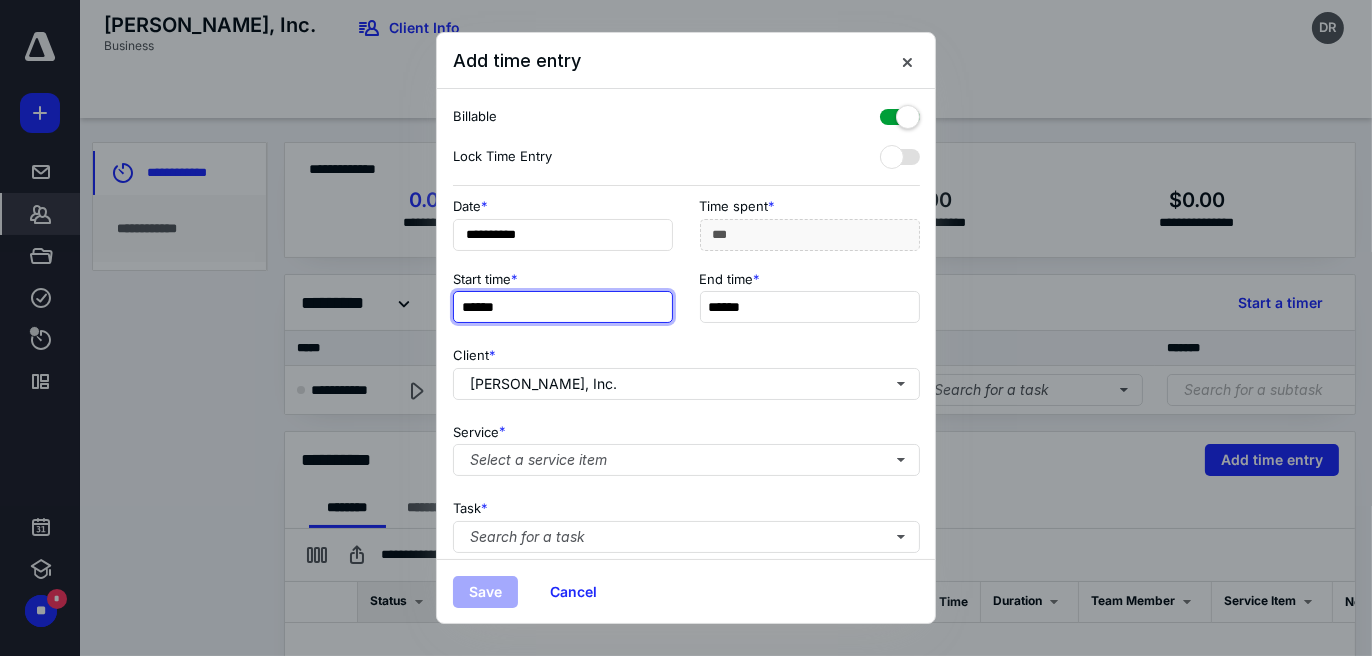 scroll, scrollTop: 0, scrollLeft: 0, axis: both 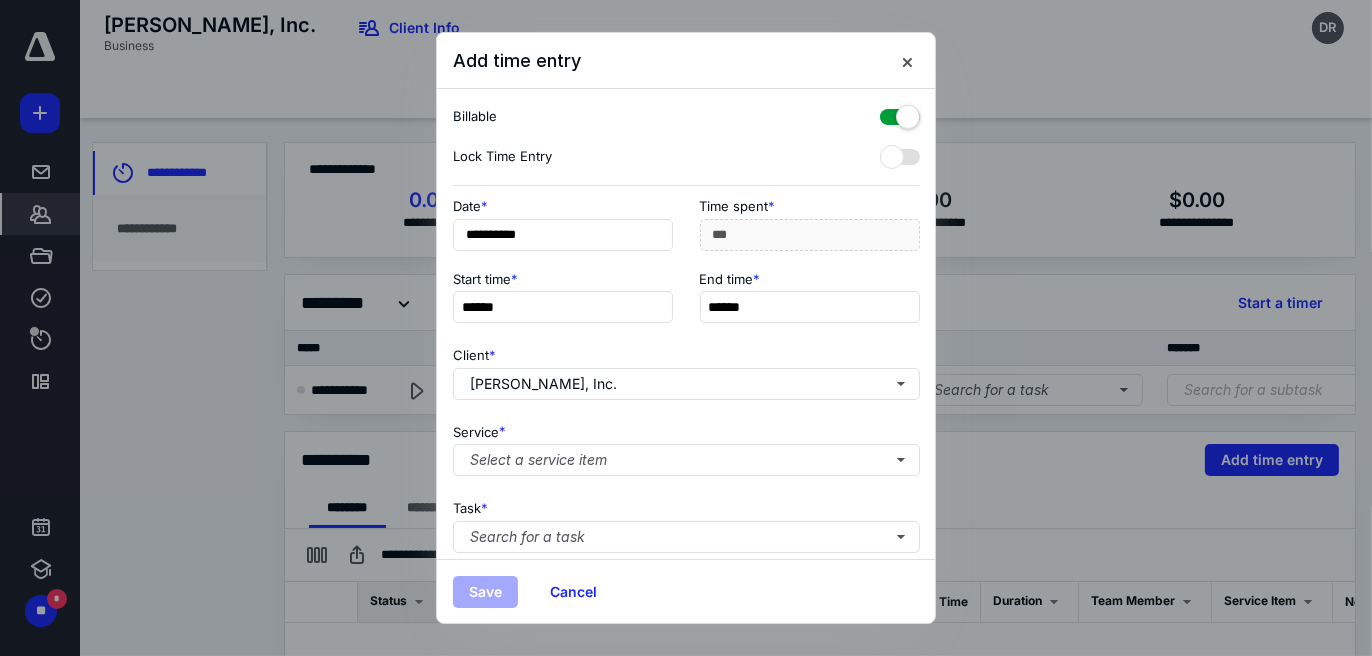 click on "Client * [PERSON_NAME], Inc." at bounding box center (686, 369) 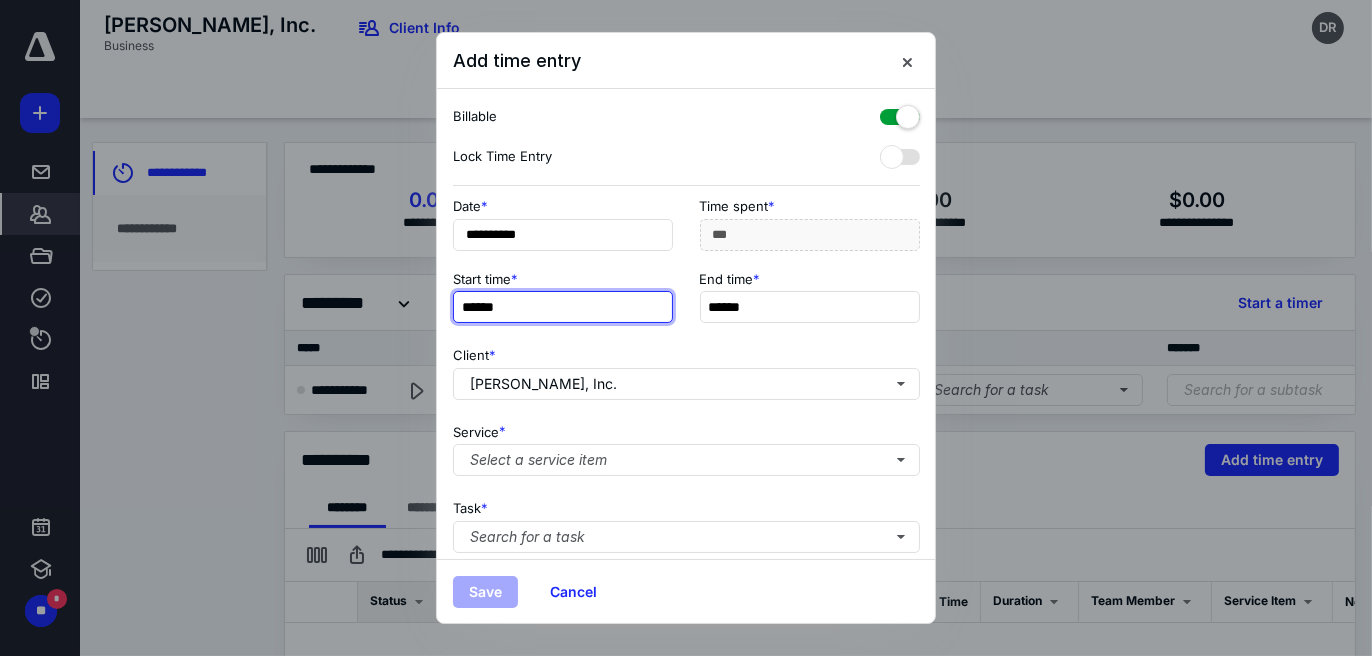 click on "******" at bounding box center (563, 307) 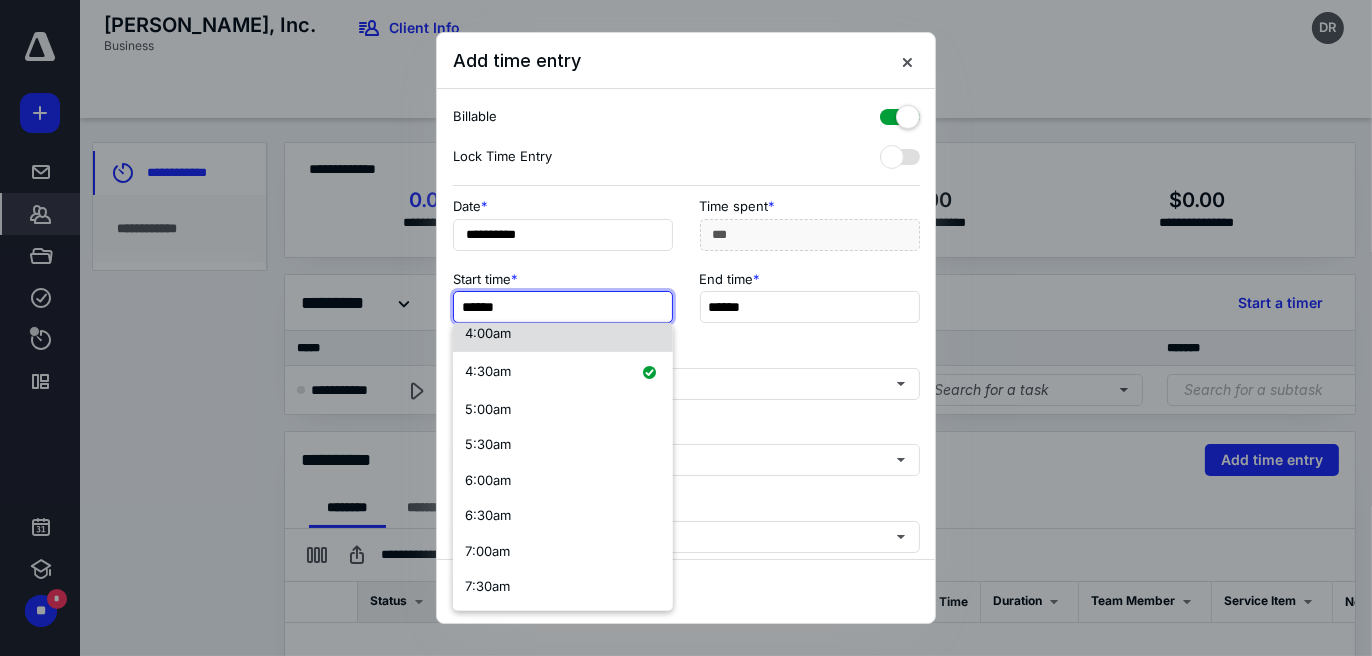 scroll, scrollTop: 300, scrollLeft: 0, axis: vertical 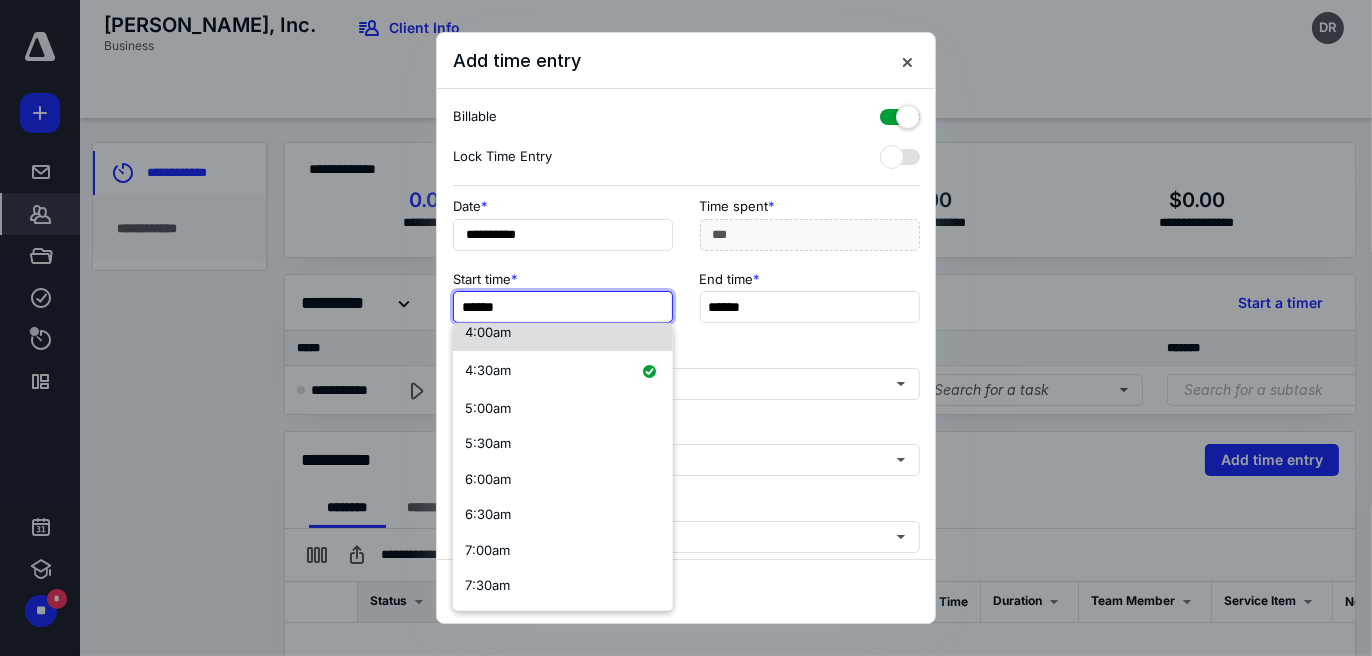 click on "4:00am" at bounding box center (563, 333) 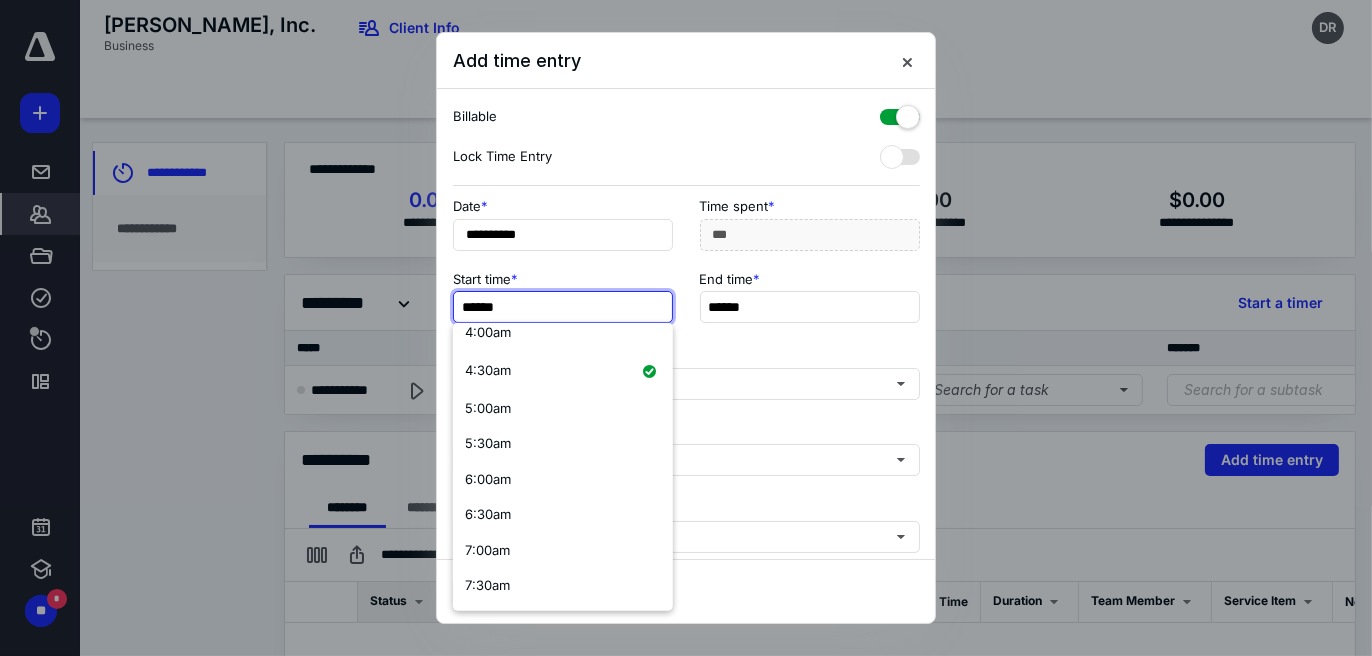 type on "*****" 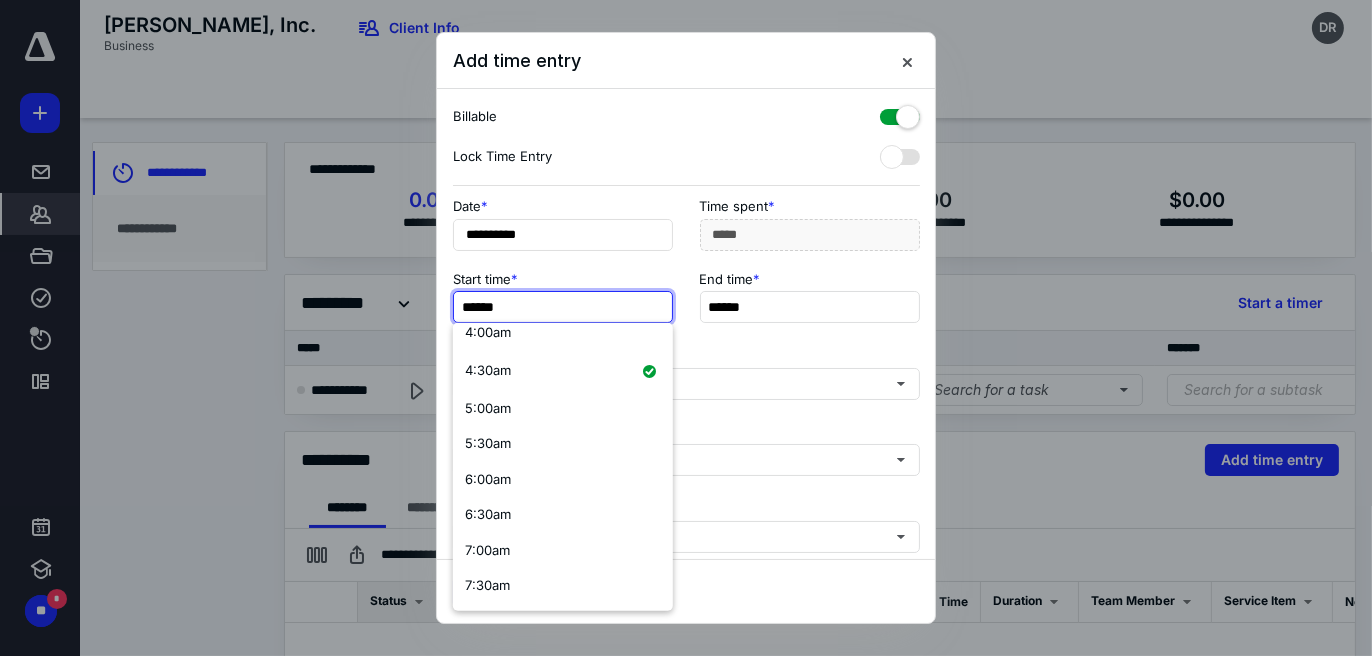 scroll, scrollTop: 0, scrollLeft: 0, axis: both 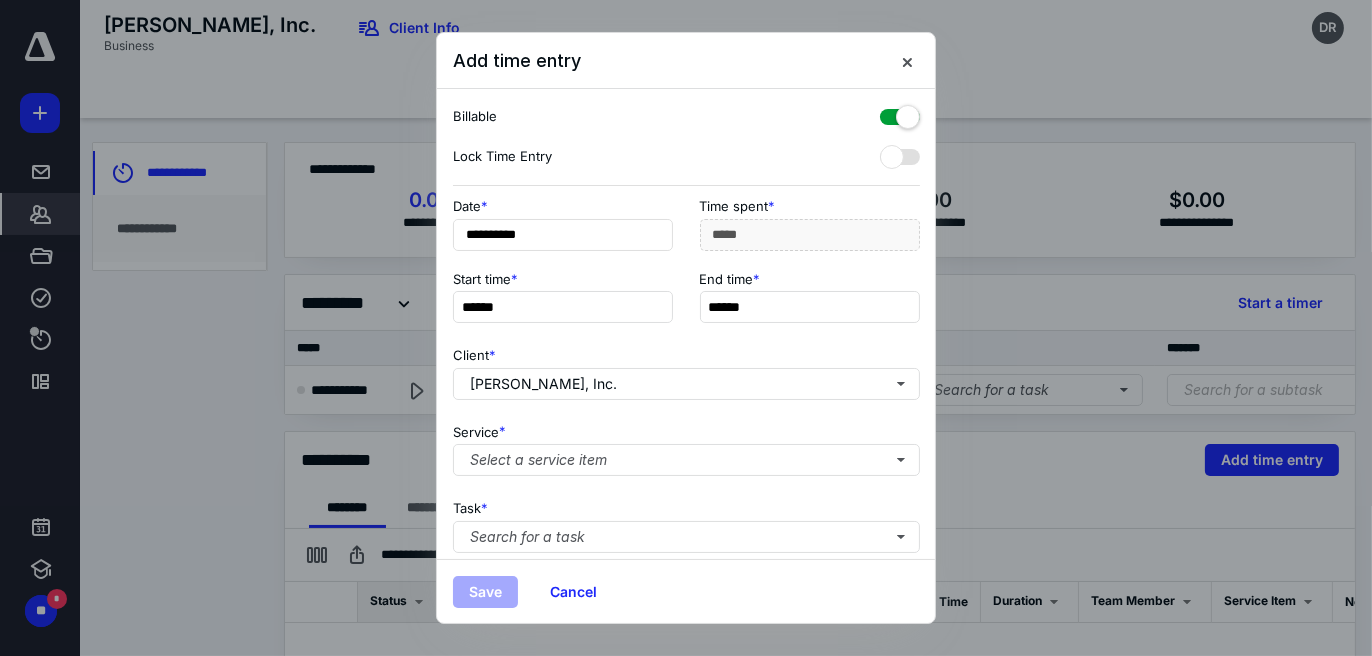 click on "Client * [PERSON_NAME], Inc." at bounding box center (686, 369) 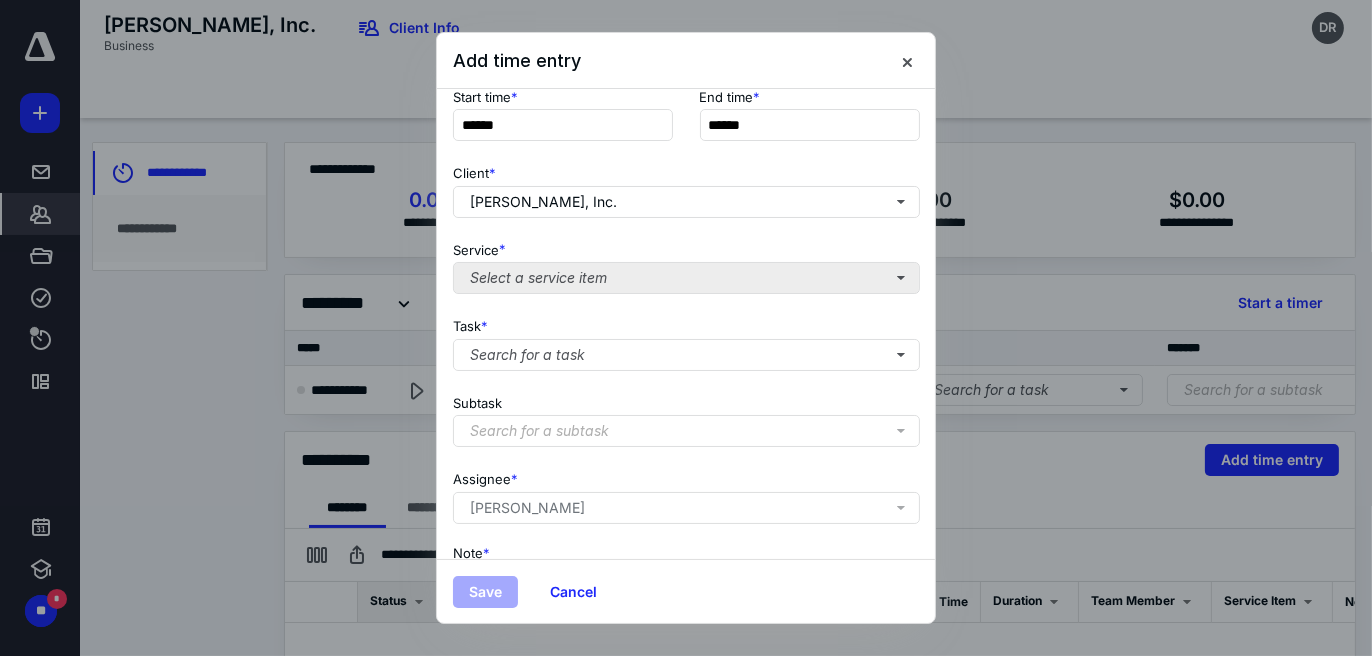 scroll, scrollTop: 200, scrollLeft: 0, axis: vertical 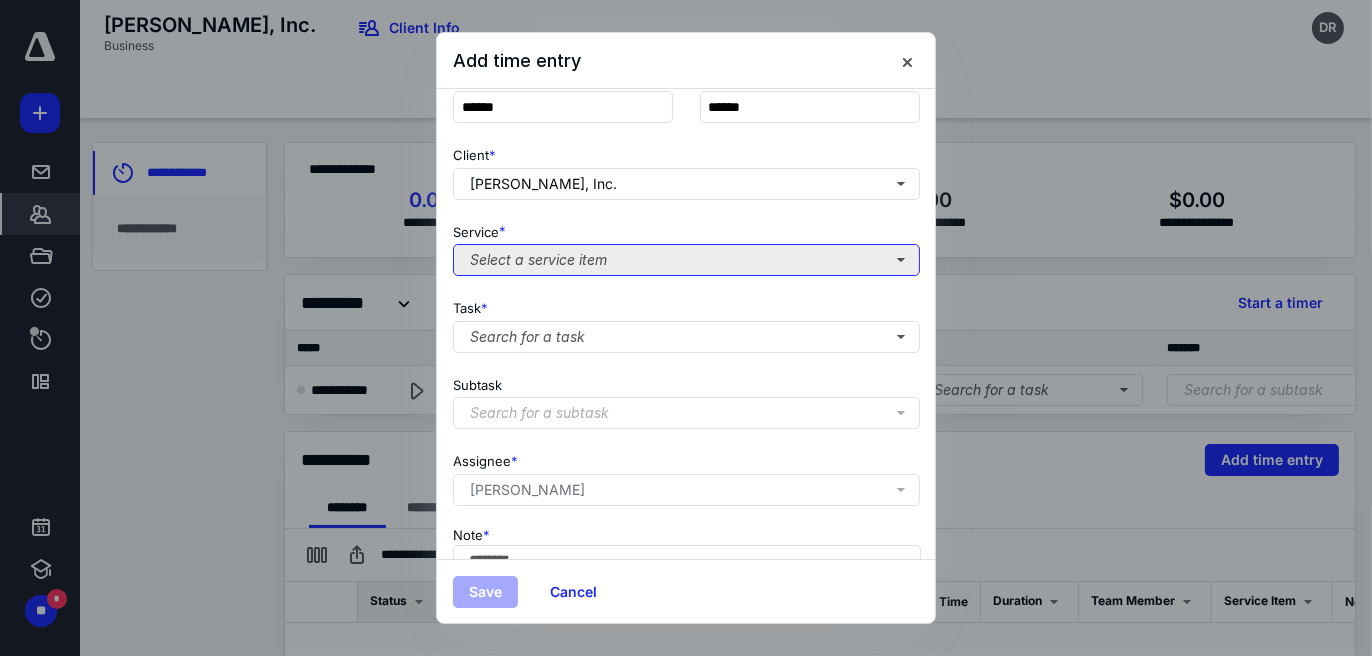 click on "Select a service item" at bounding box center (686, 260) 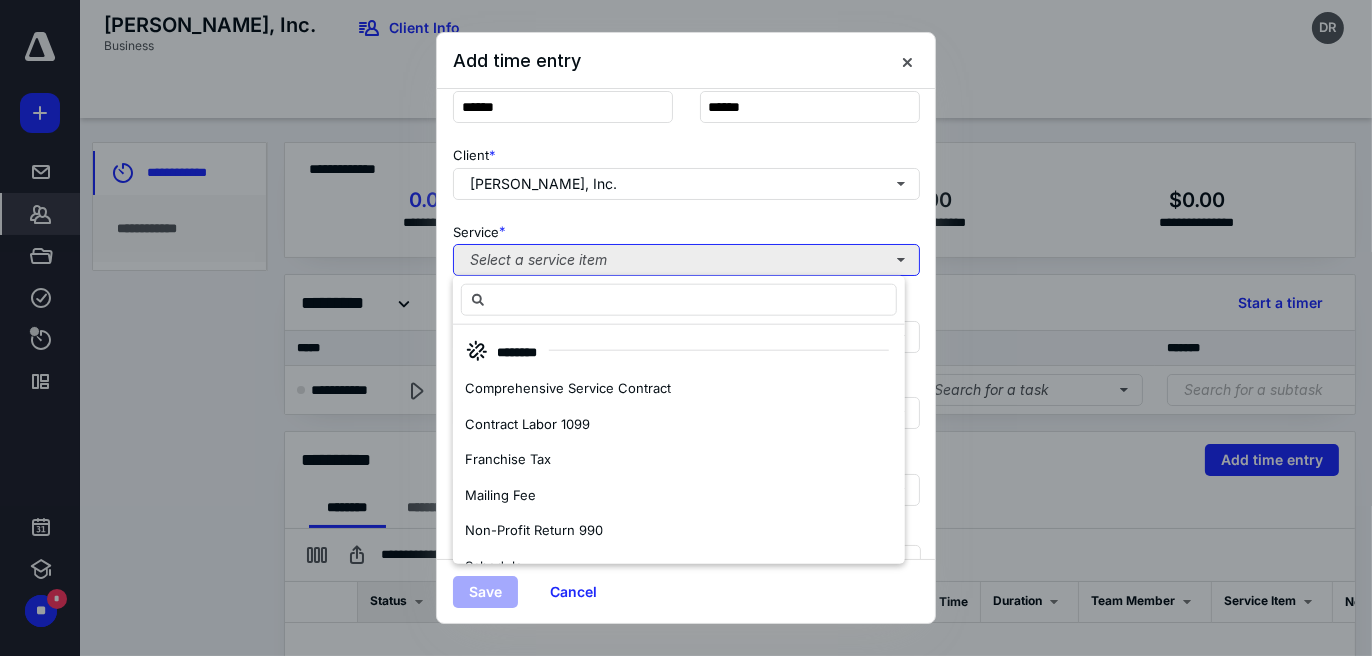 click on "Select a service item" at bounding box center (686, 260) 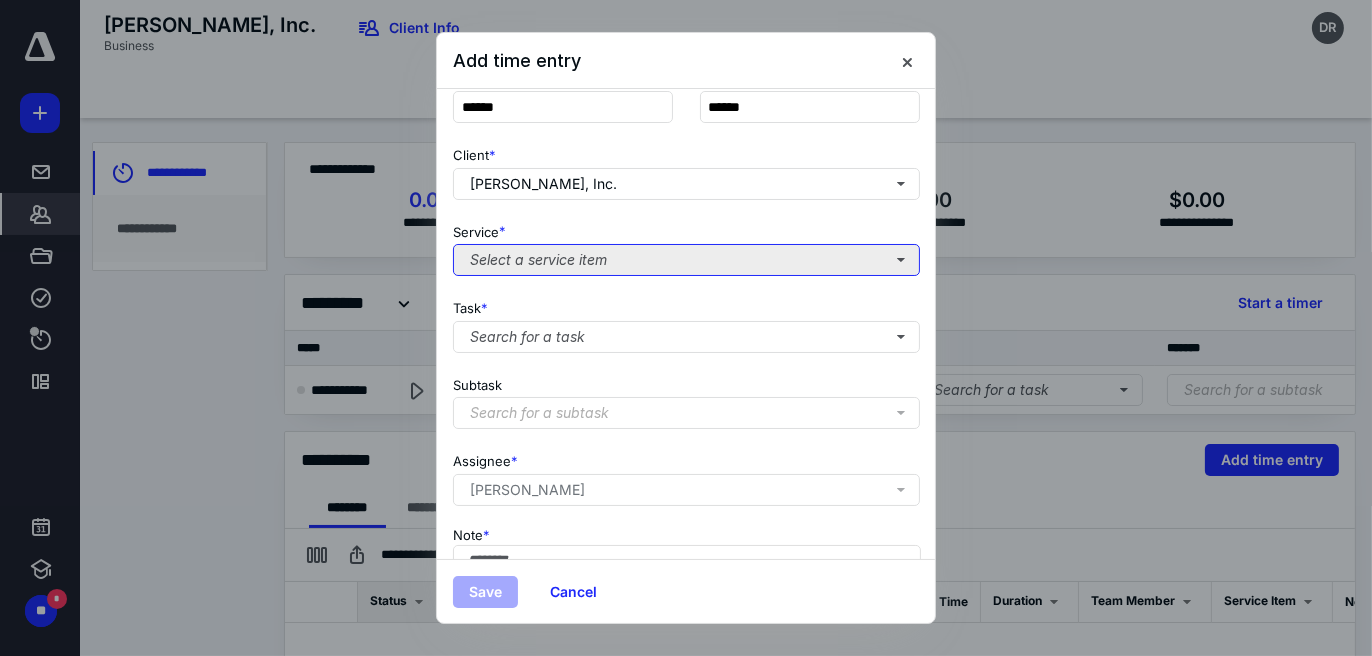 click on "Select a service item" at bounding box center (686, 260) 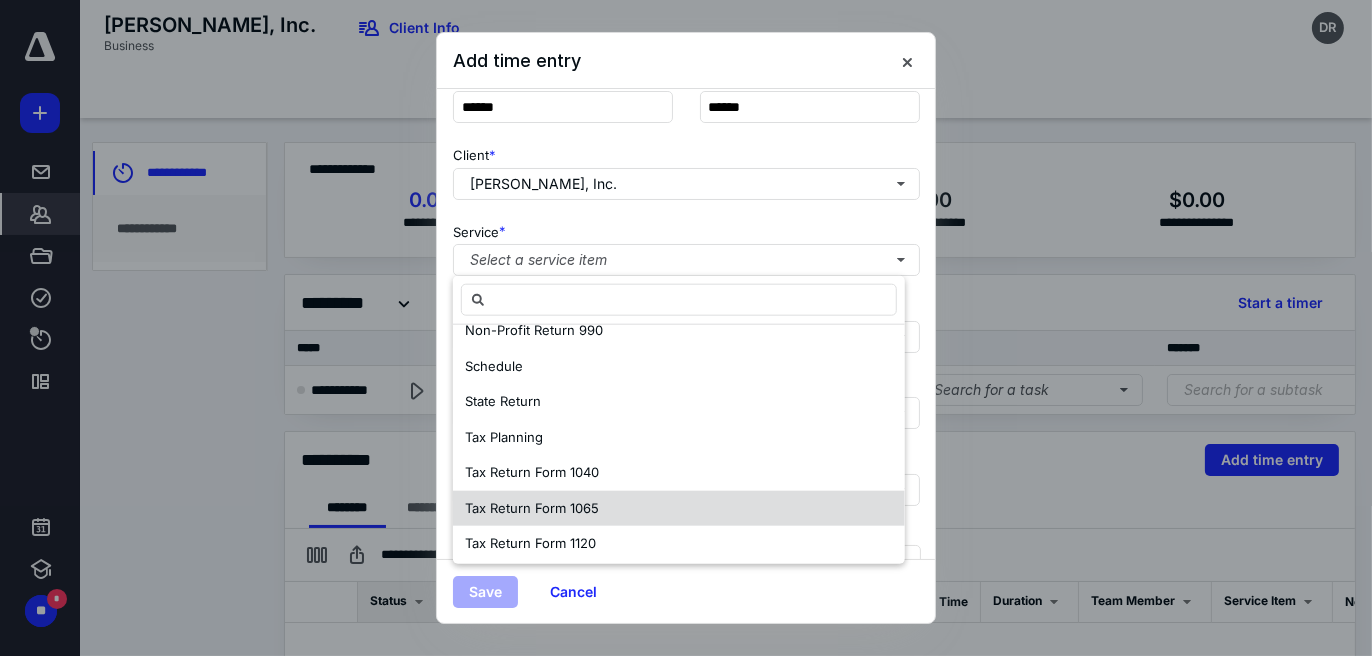 scroll, scrollTop: 300, scrollLeft: 0, axis: vertical 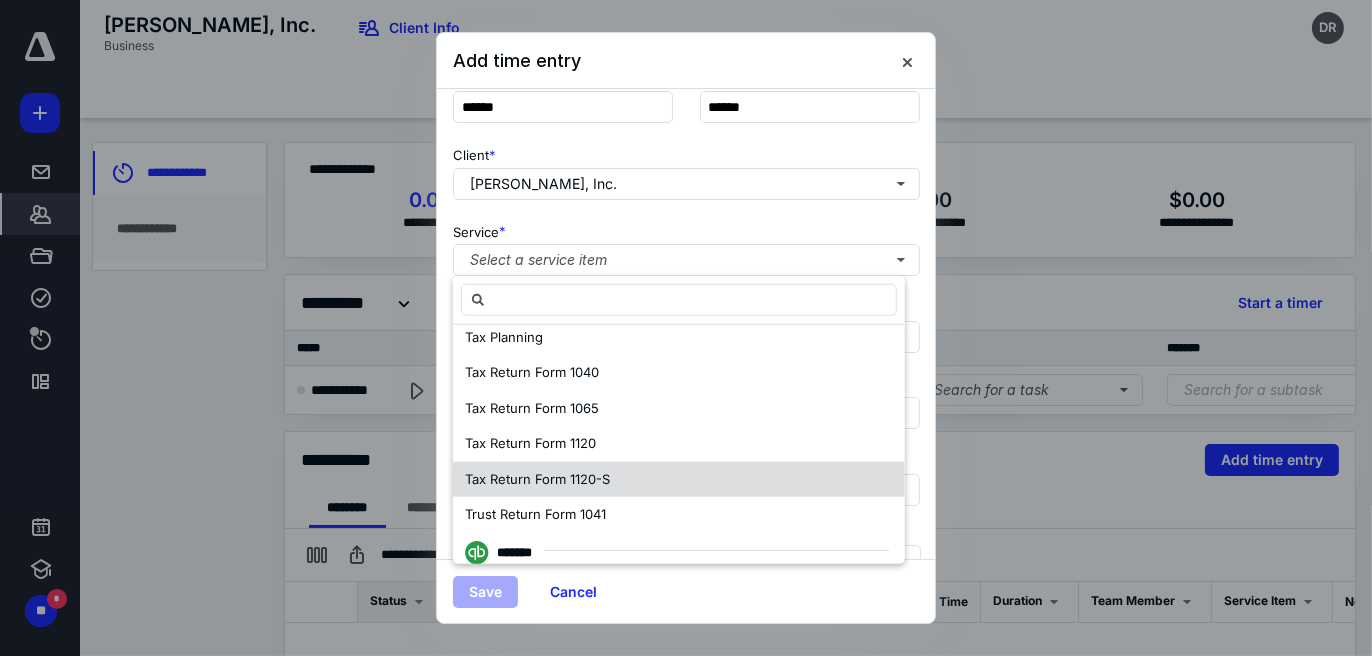 click on "Tax Return Form 1120-S" at bounding box center [679, 479] 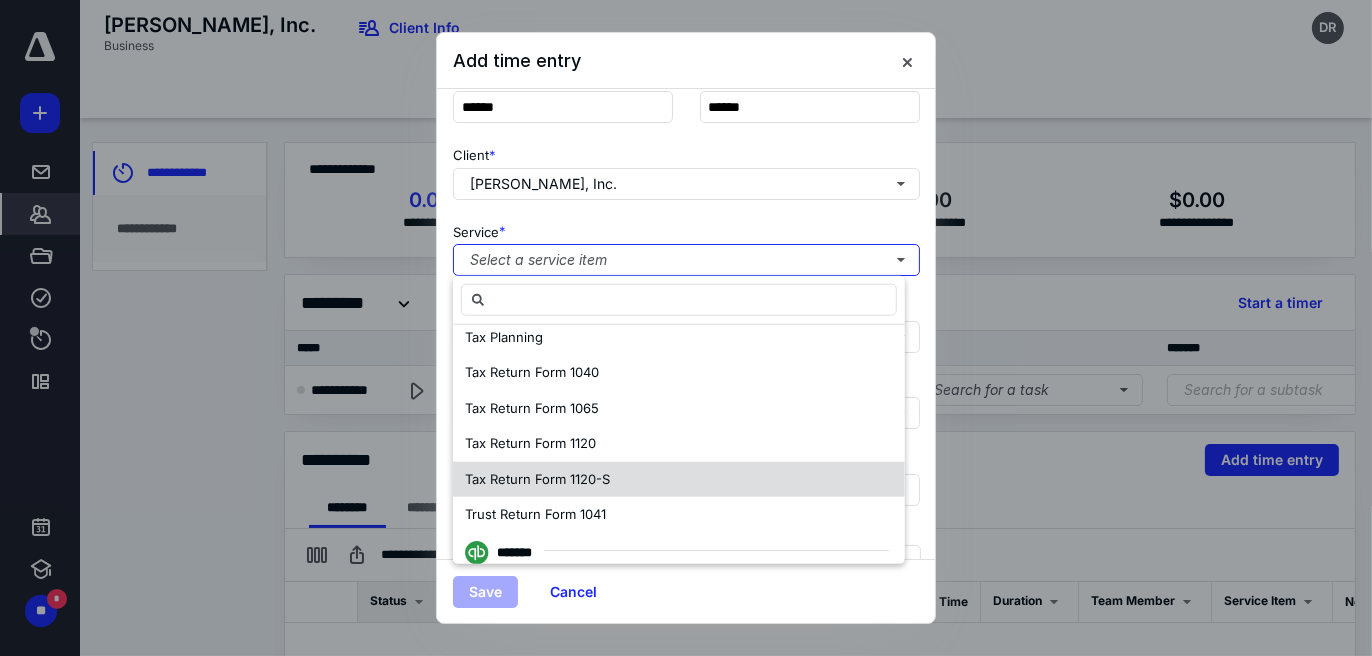 scroll, scrollTop: 0, scrollLeft: 0, axis: both 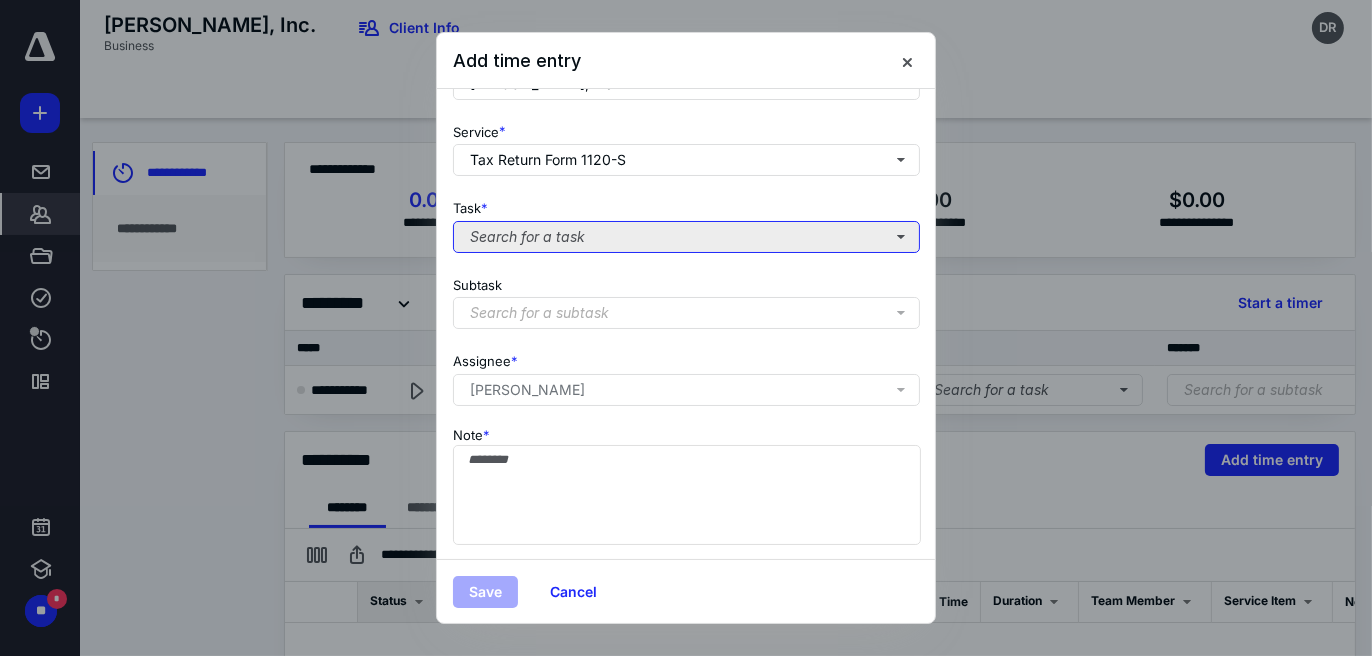 click on "Search for a task" at bounding box center [686, 237] 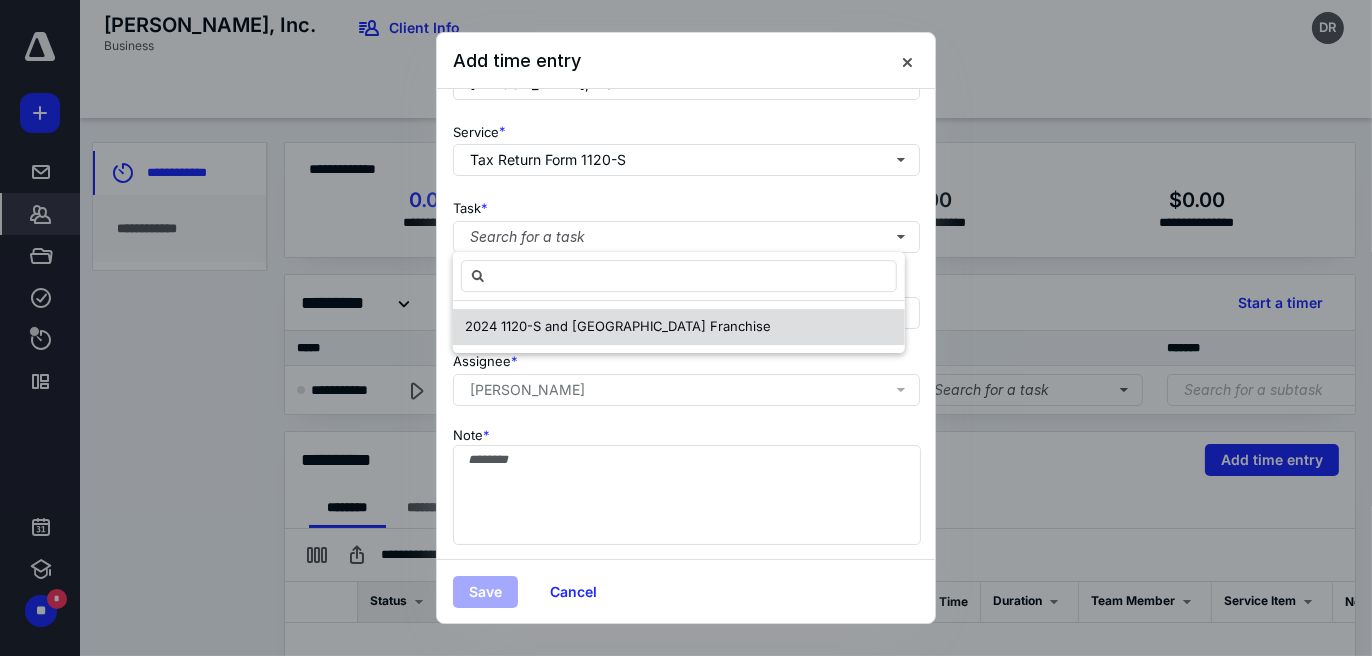 click on "2024 1120-S and TX Franchise" at bounding box center (618, 327) 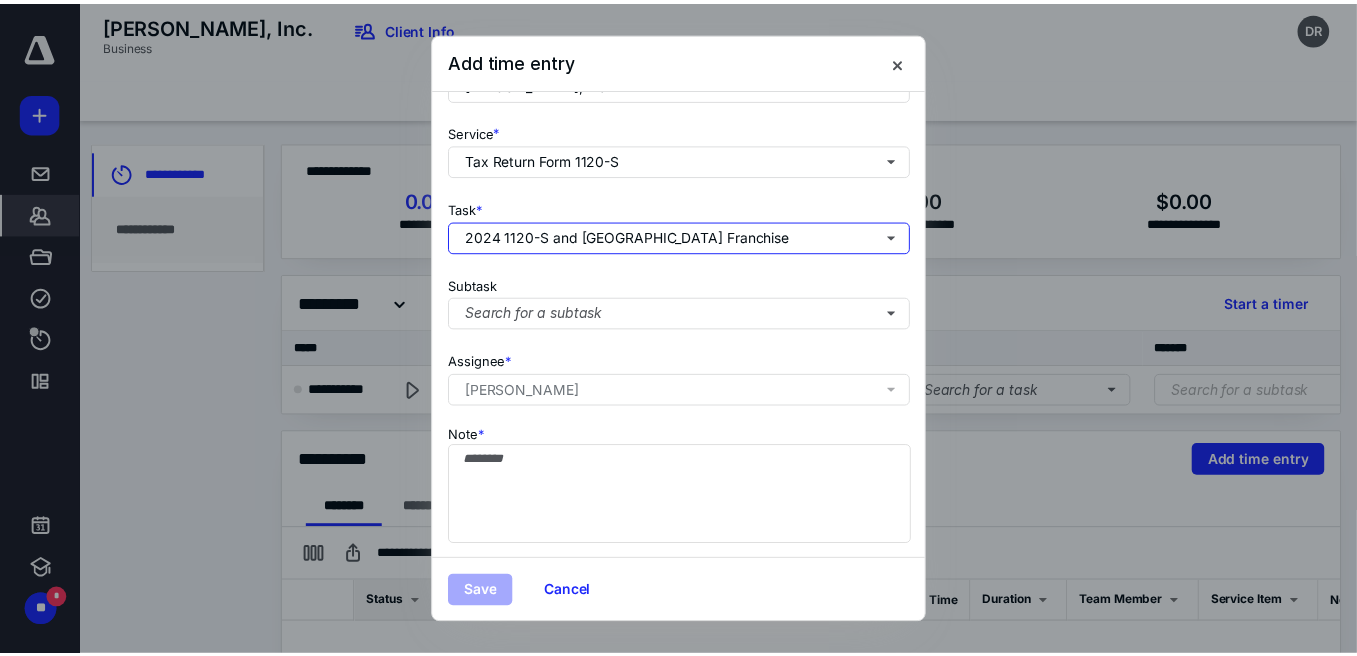 scroll, scrollTop: 316, scrollLeft: 0, axis: vertical 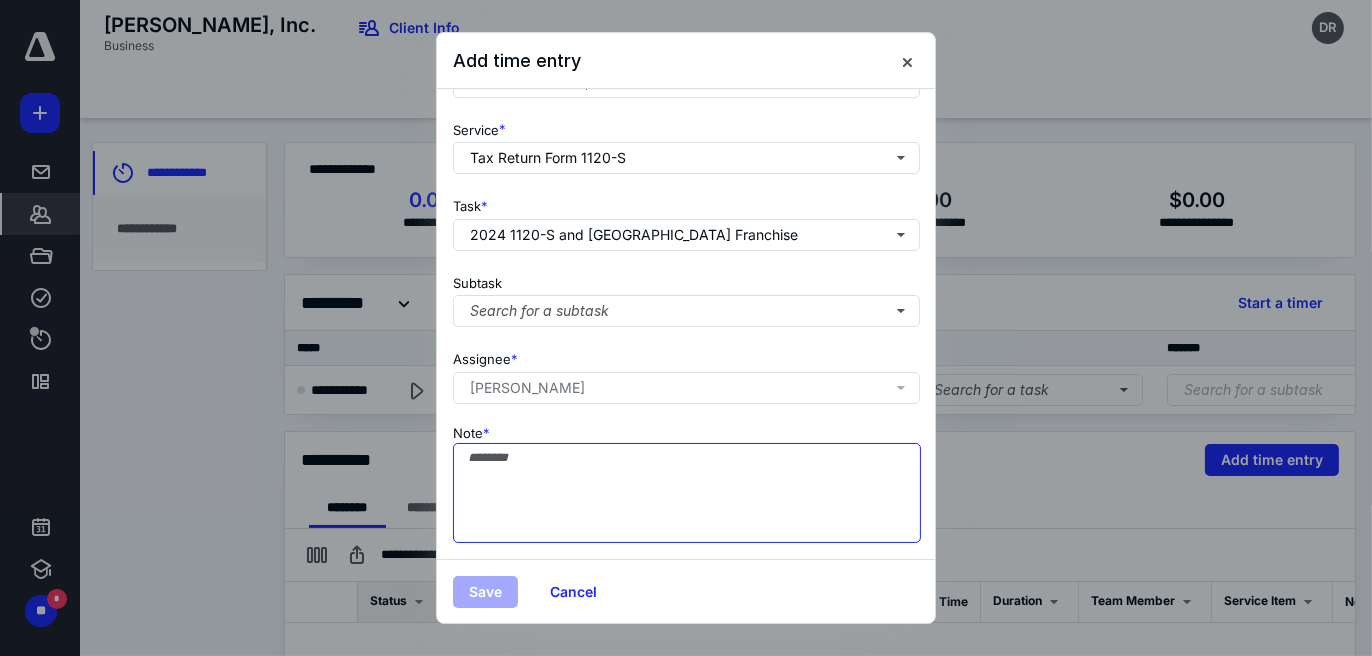 click on "Note *" at bounding box center (687, 493) 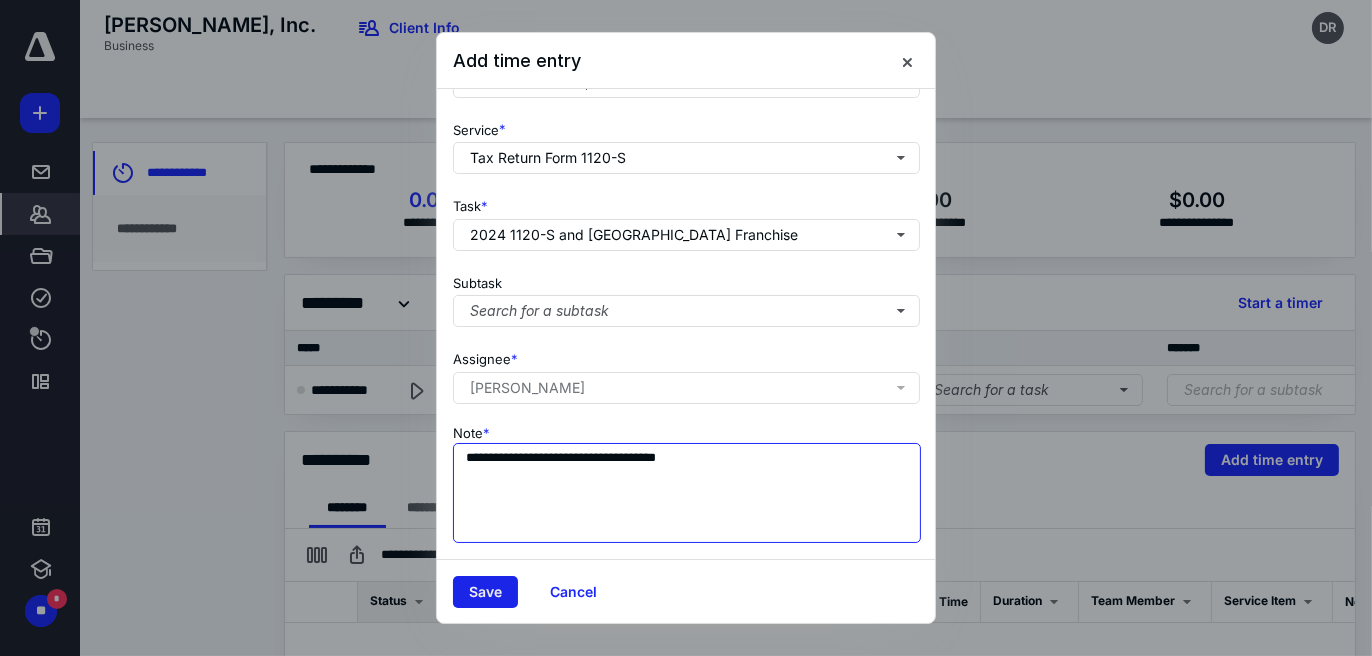 type on "**********" 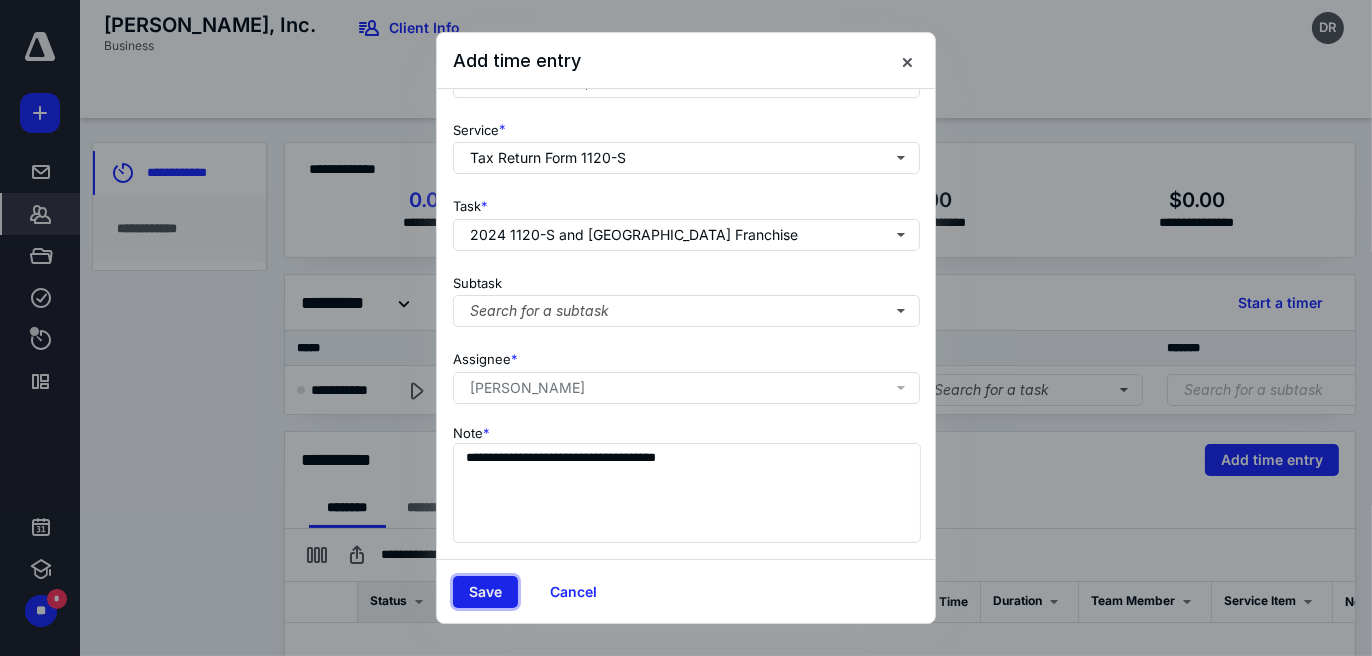 click on "Save" at bounding box center (485, 592) 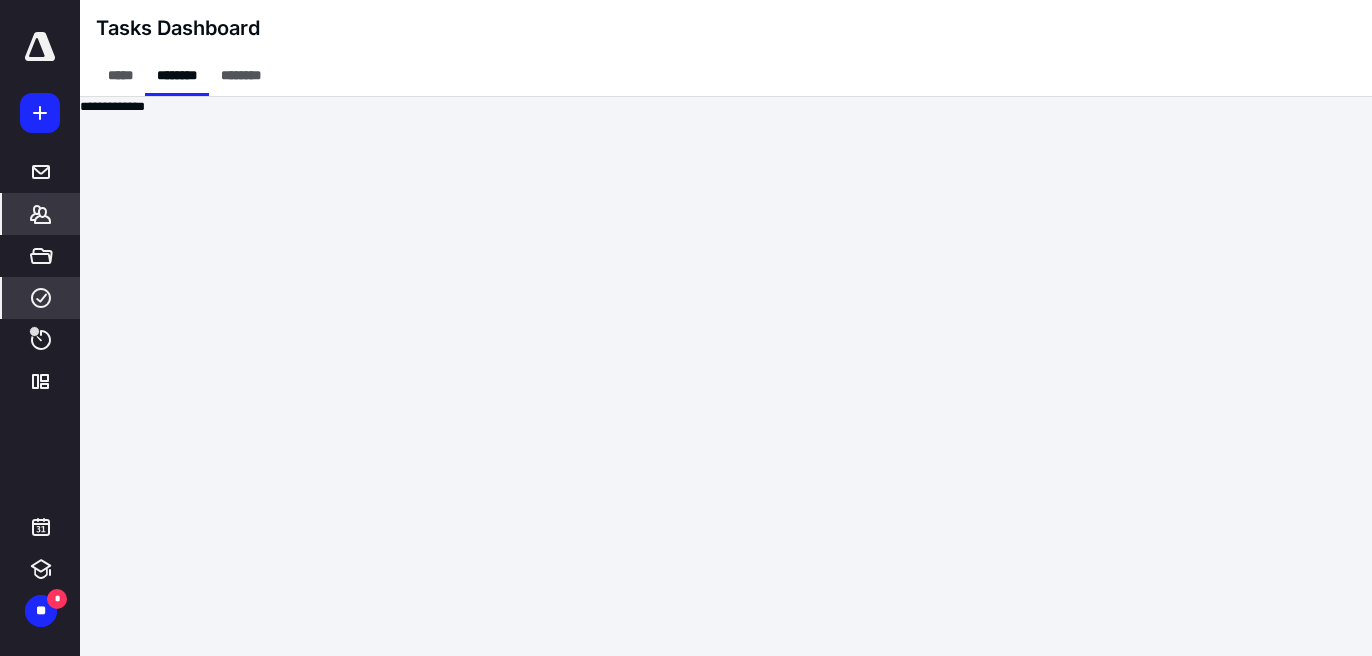 click on "*******" at bounding box center [41, 214] 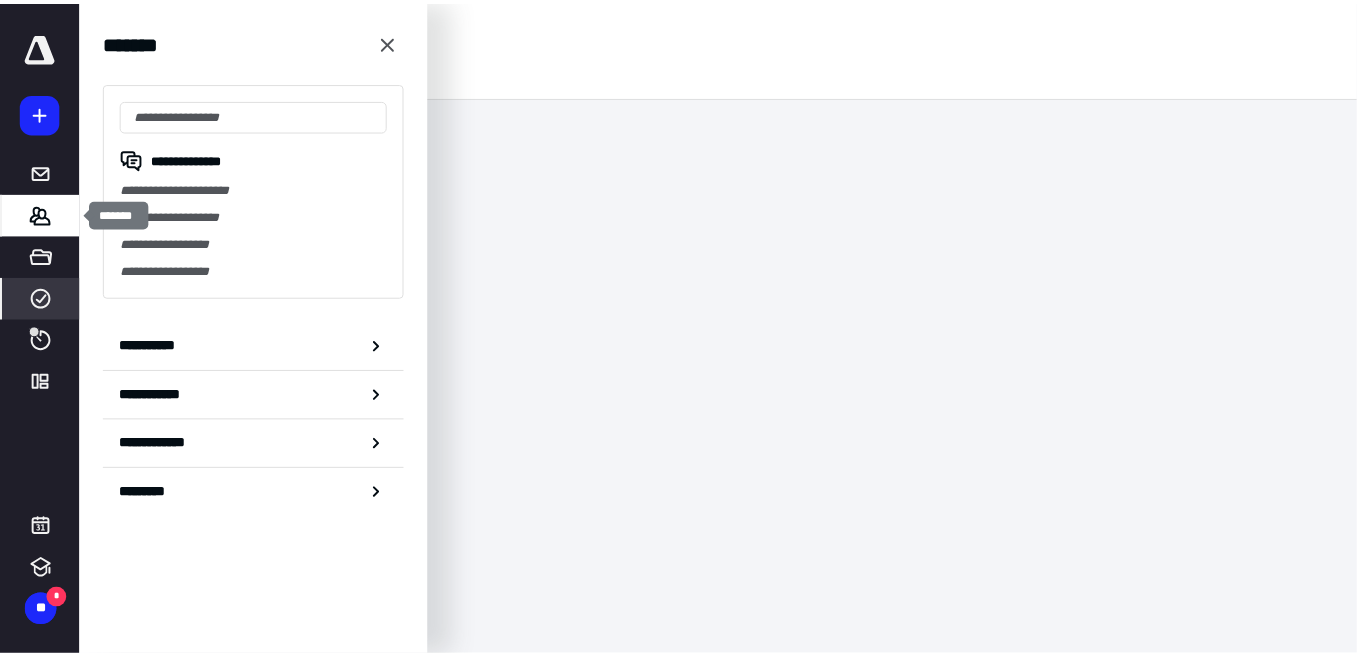 scroll, scrollTop: 0, scrollLeft: 0, axis: both 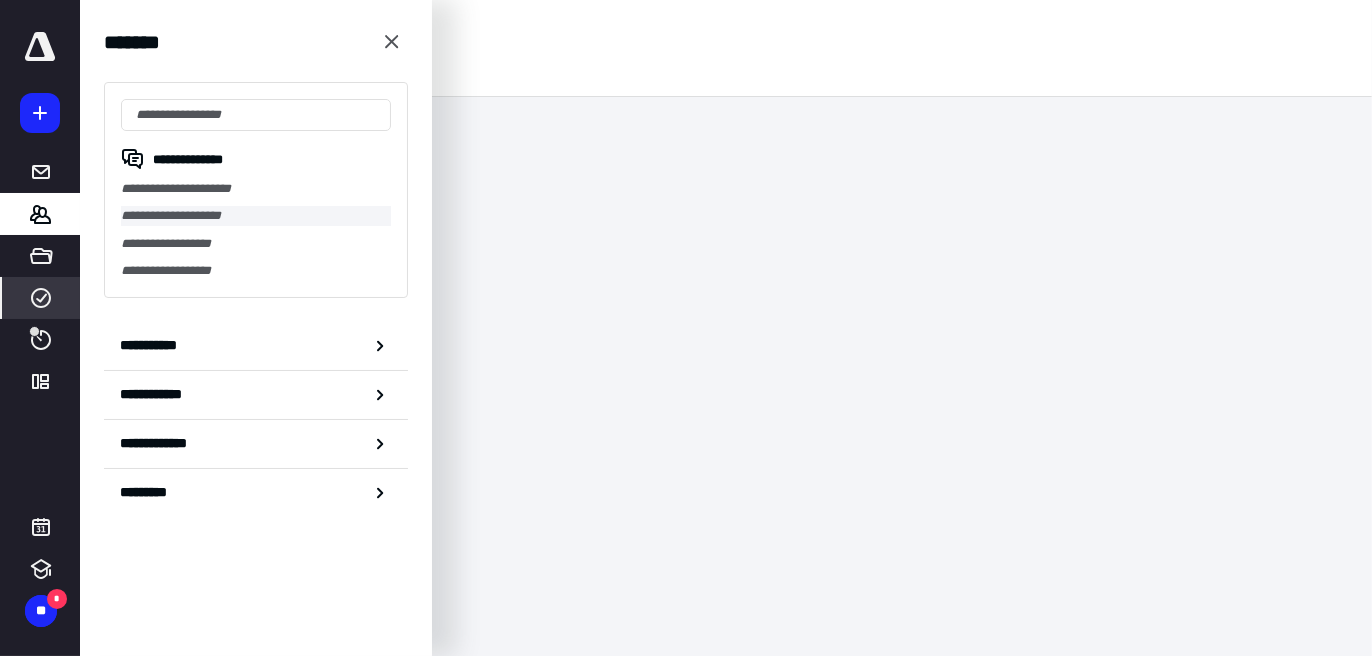 click on "**********" at bounding box center [256, 215] 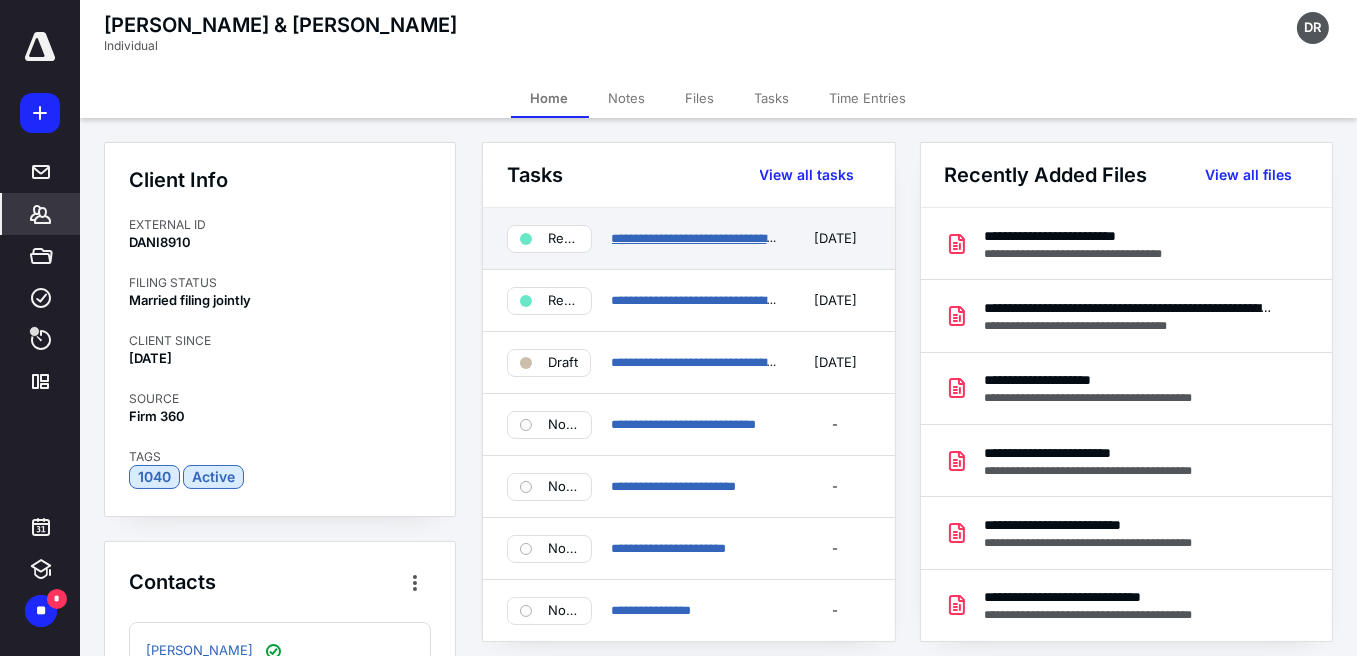 click on "**********" at bounding box center [722, 238] 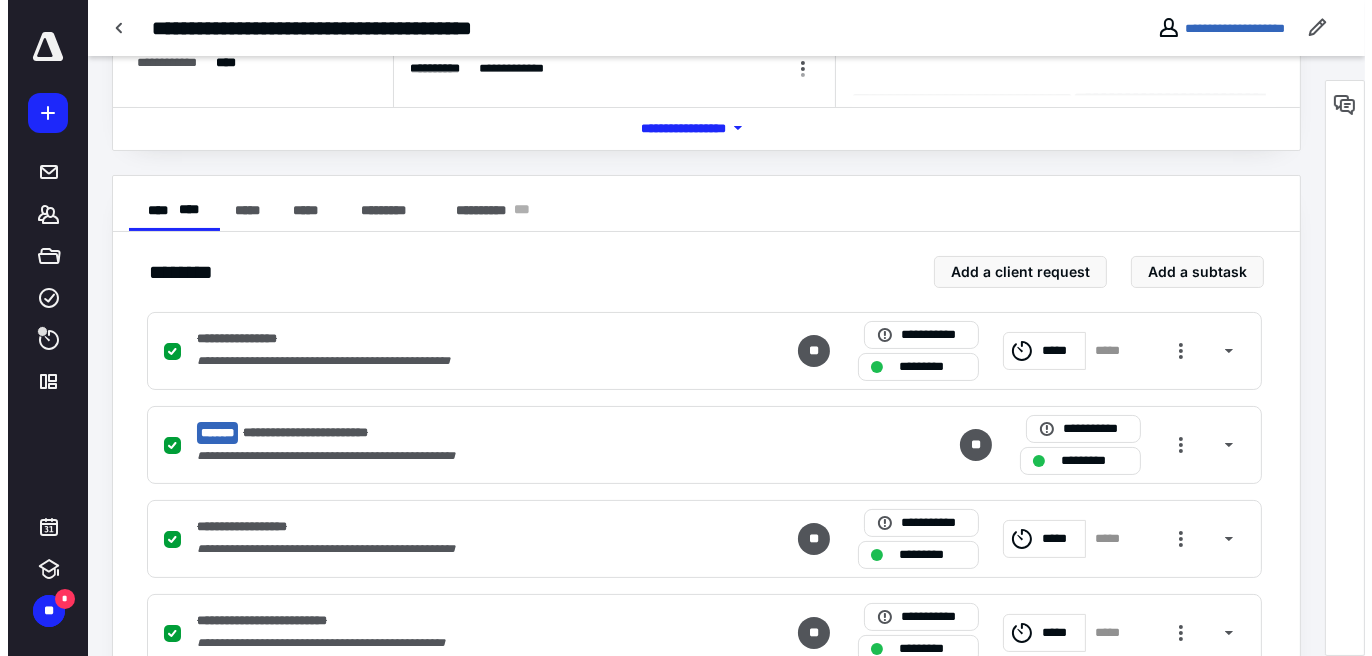 scroll, scrollTop: 0, scrollLeft: 0, axis: both 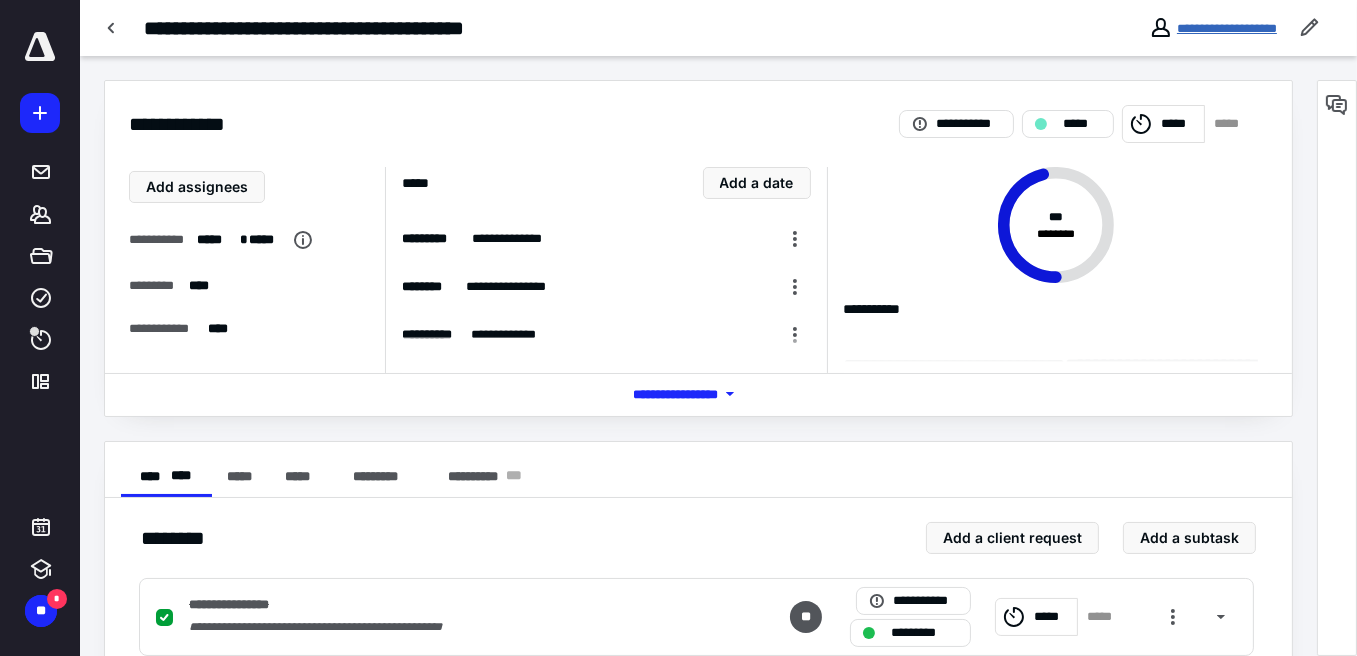 click on "**********" at bounding box center (1227, 28) 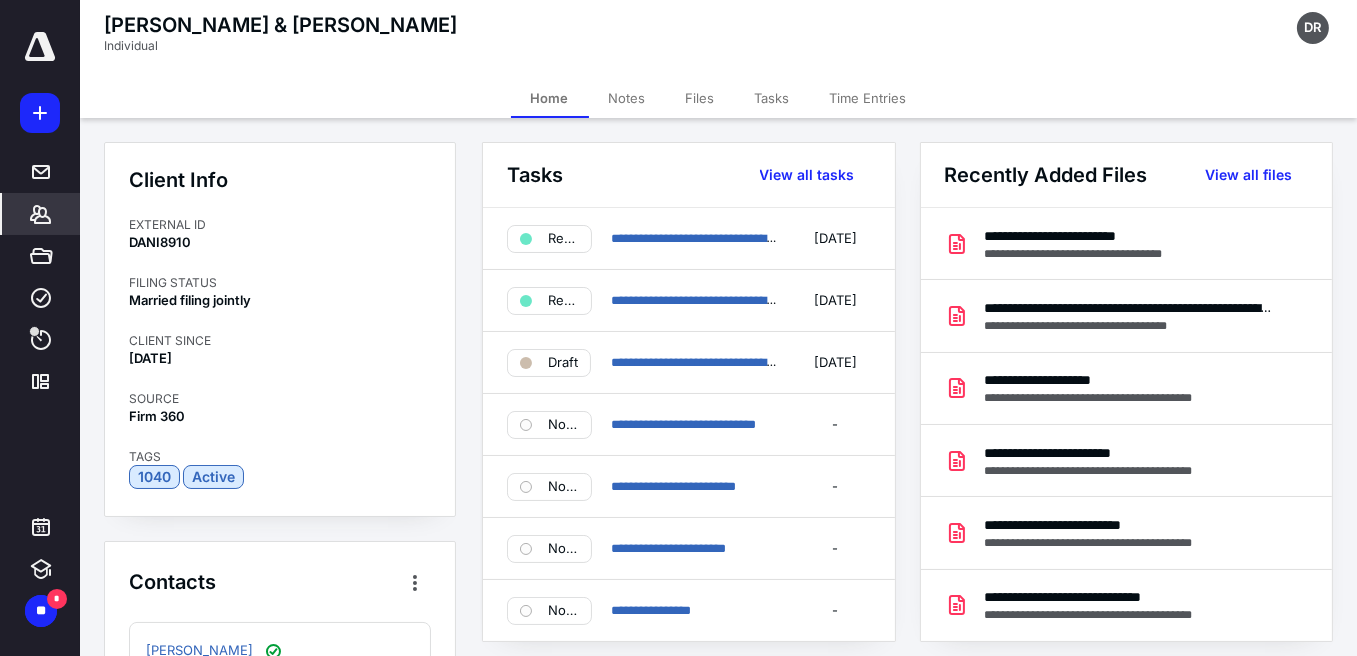 click on "Time Entries" at bounding box center [868, 98] 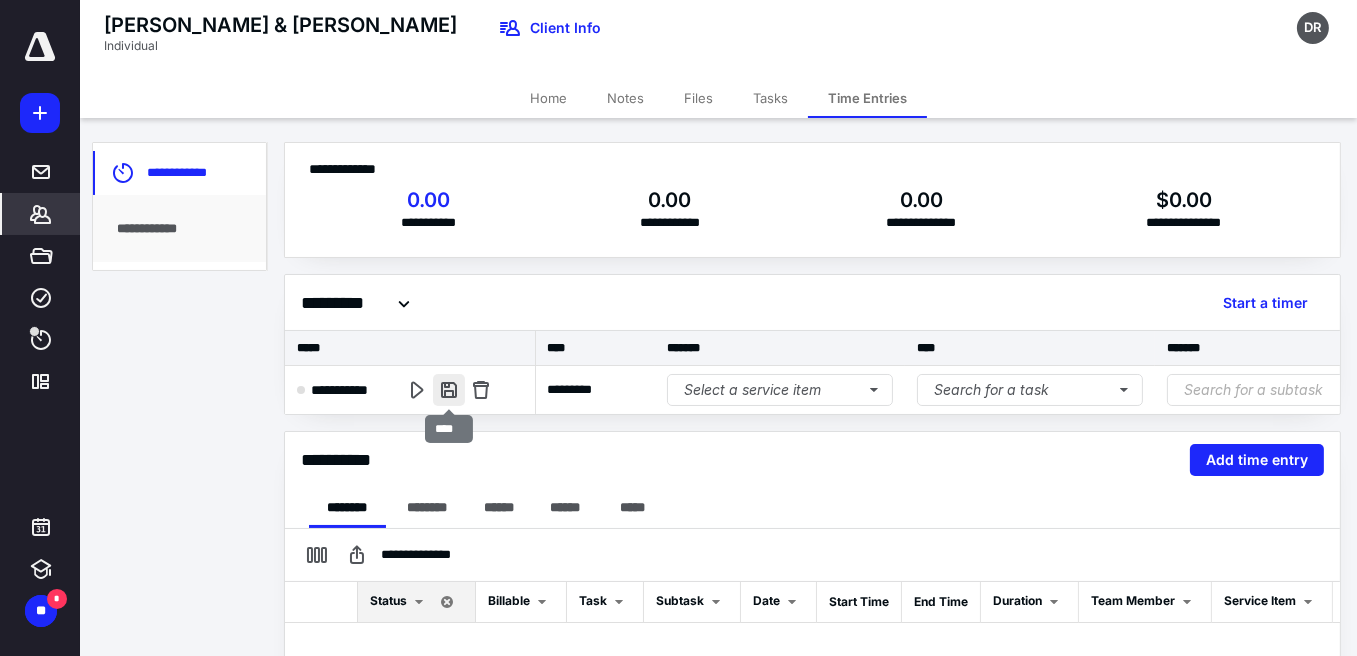 click at bounding box center [449, 390] 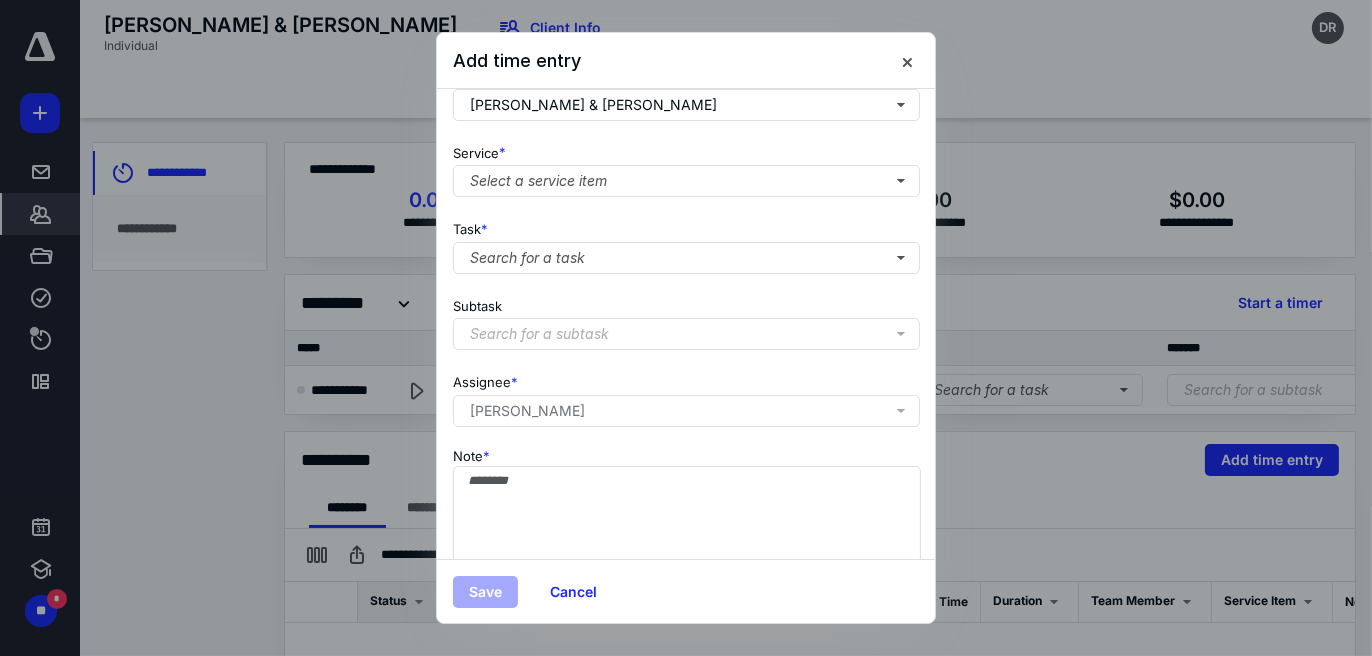 scroll, scrollTop: 316, scrollLeft: 0, axis: vertical 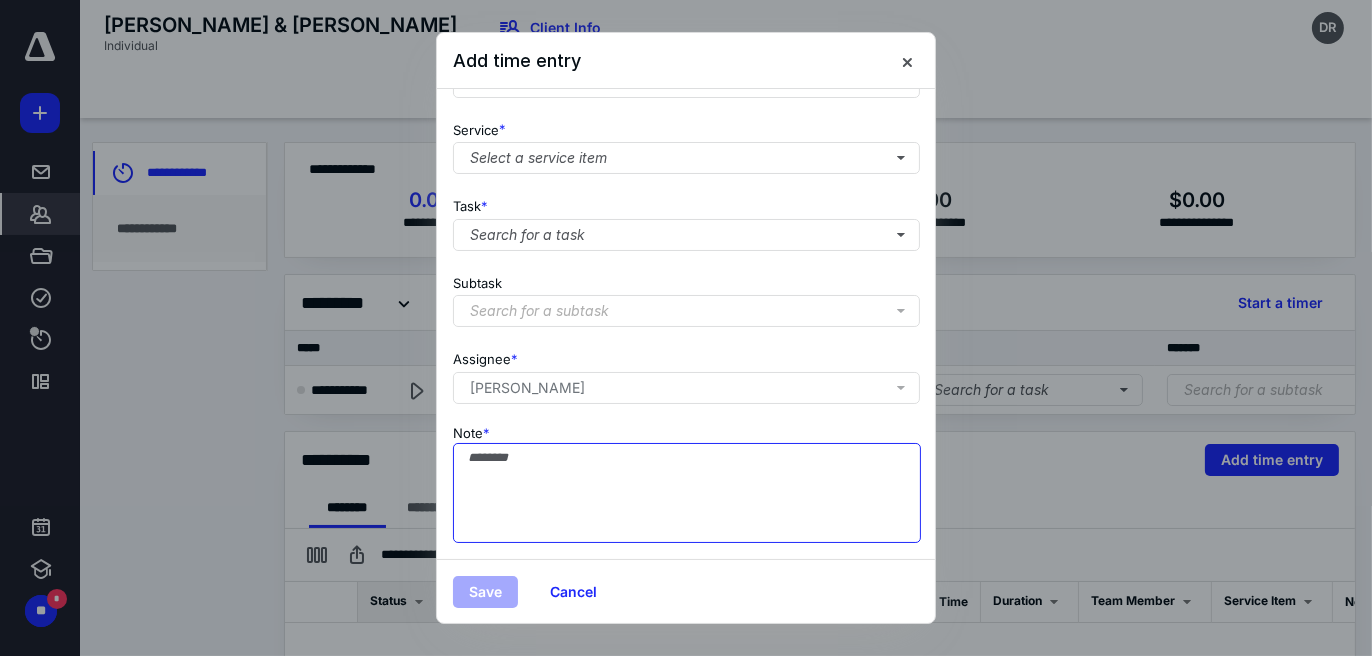 click on "Note *" at bounding box center [687, 493] 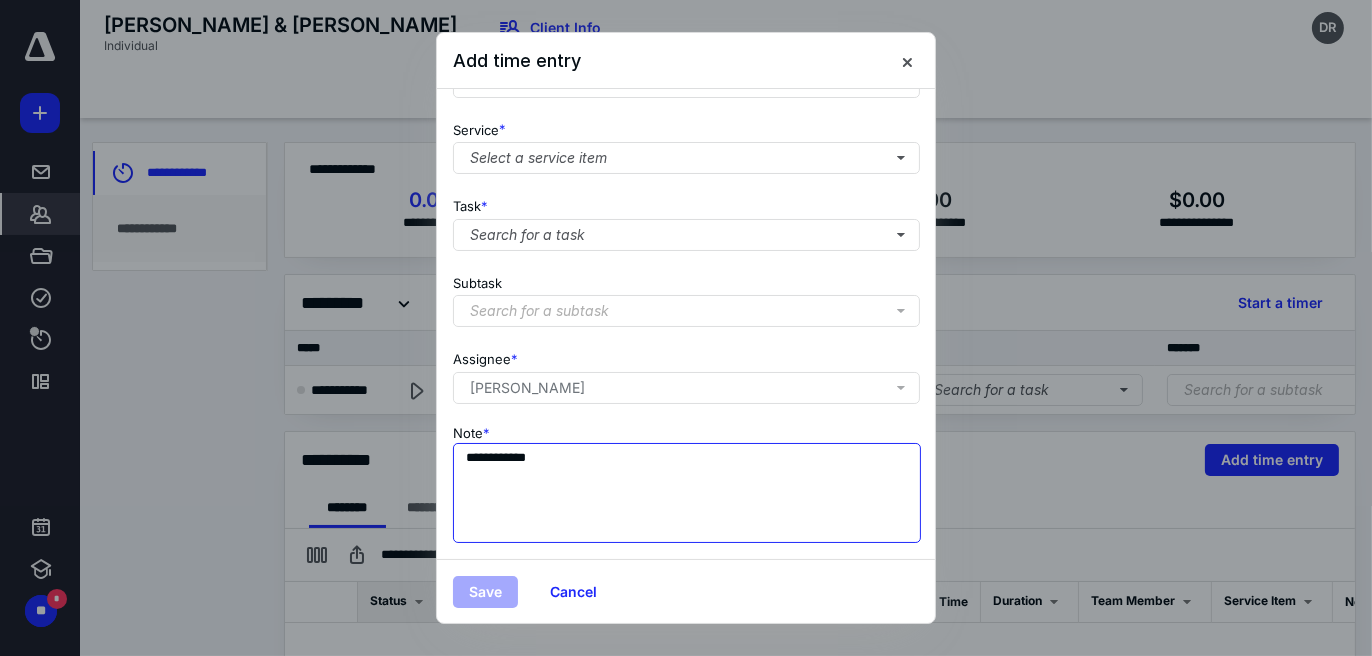 click on "**********" at bounding box center (687, 493) 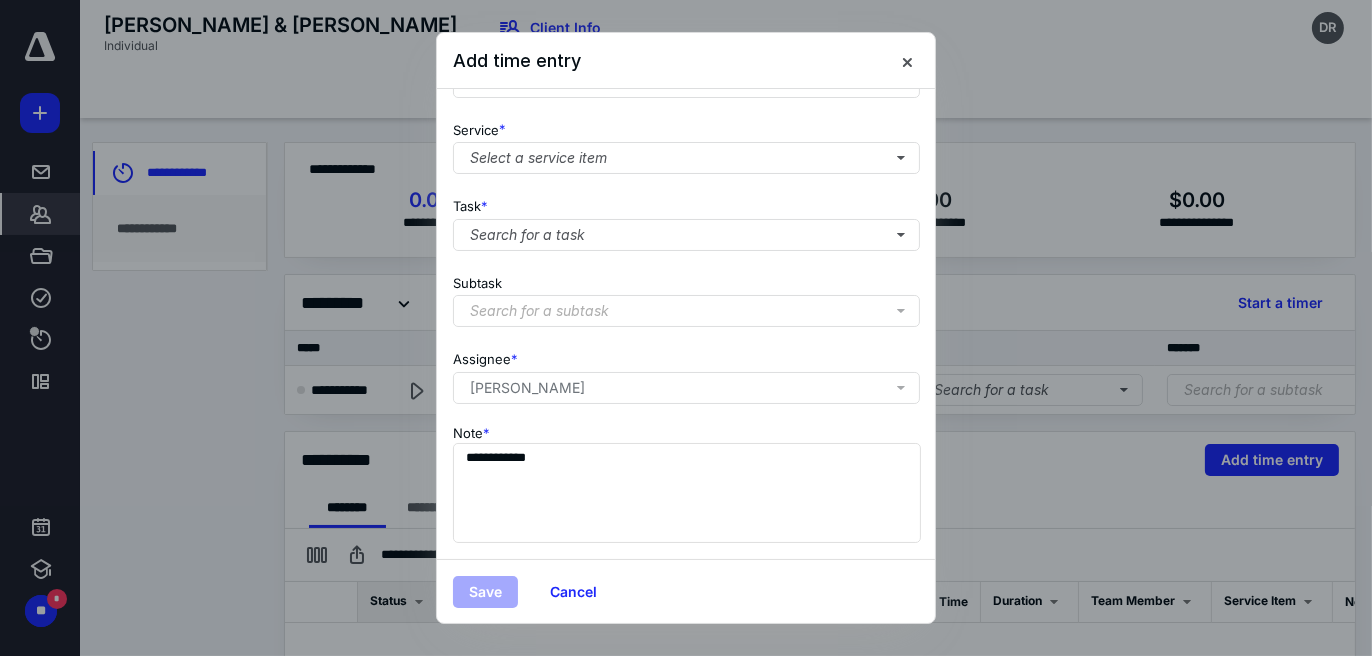click on "**********" at bounding box center [686, 324] 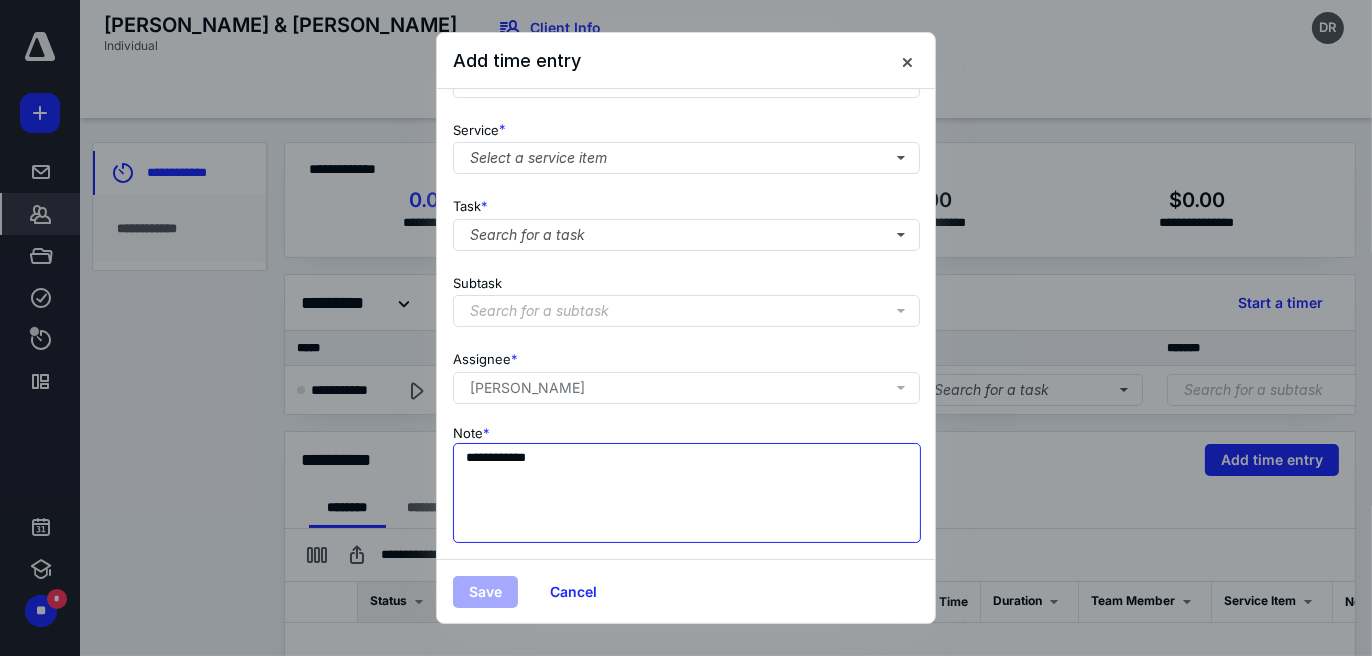 click on "**********" at bounding box center [687, 493] 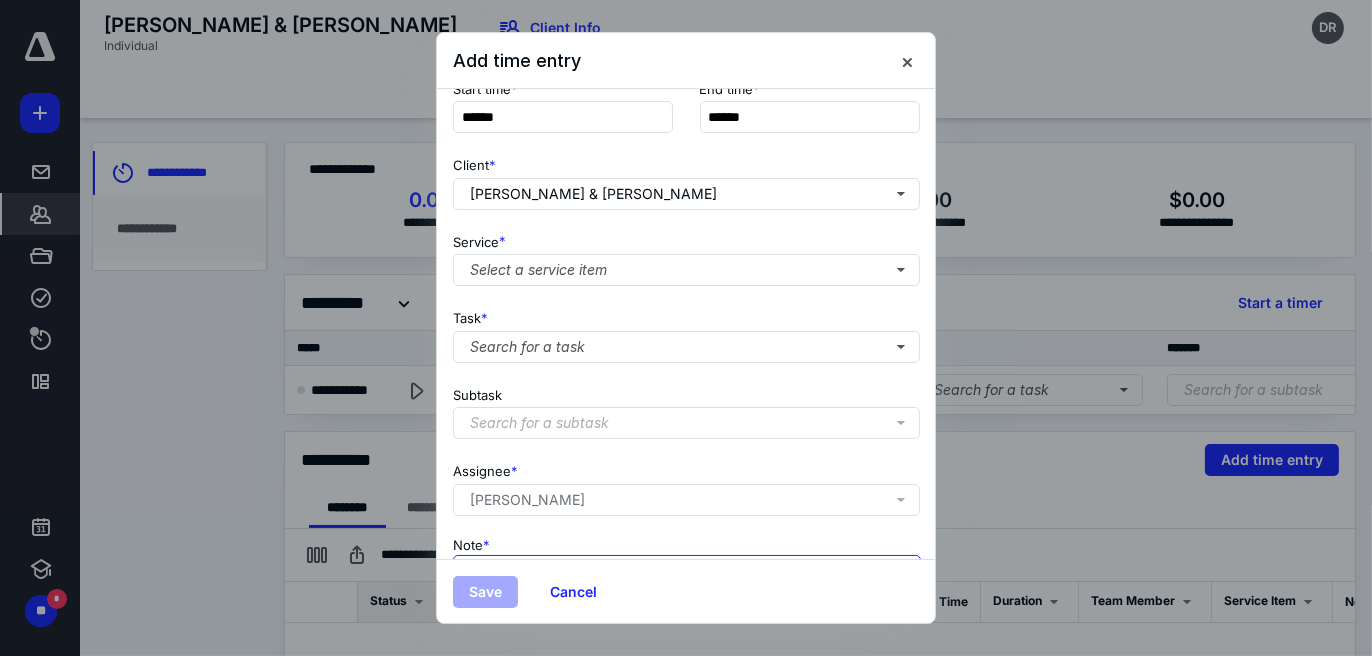 scroll, scrollTop: 200, scrollLeft: 0, axis: vertical 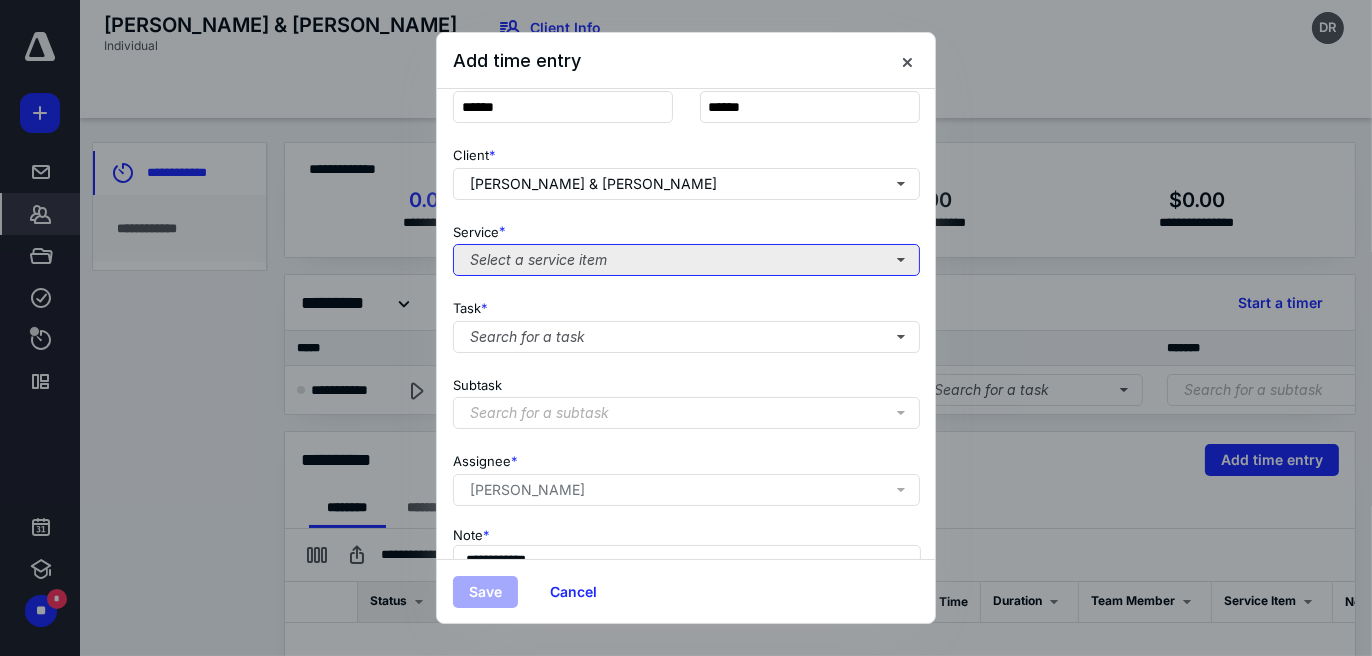 click on "Select a service item" at bounding box center [686, 260] 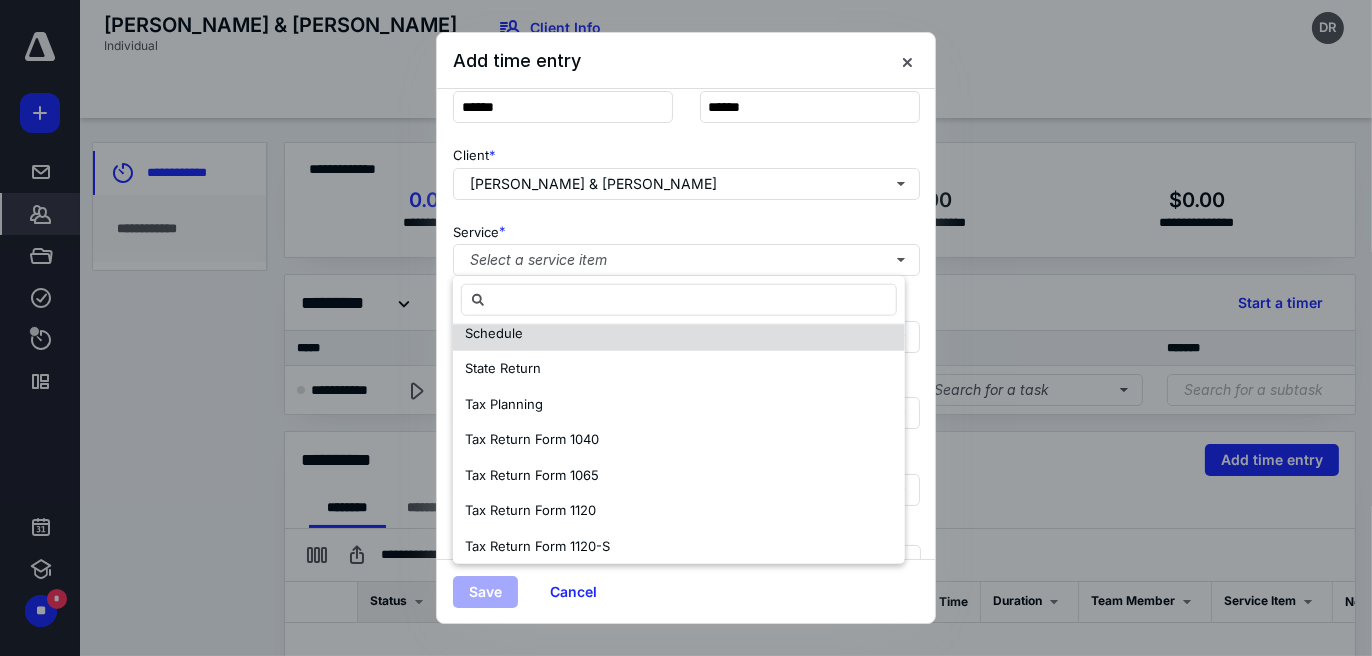 scroll, scrollTop: 300, scrollLeft: 0, axis: vertical 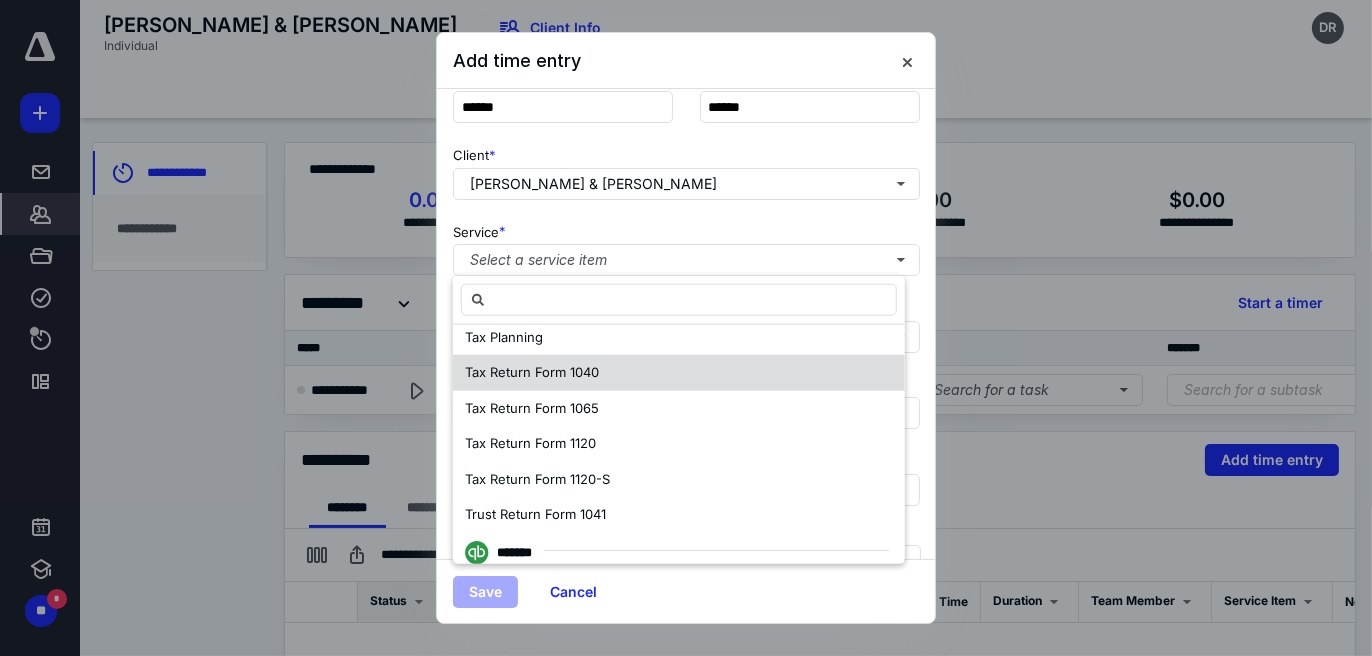 click on "Tax Return Form 1040" at bounding box center (679, 373) 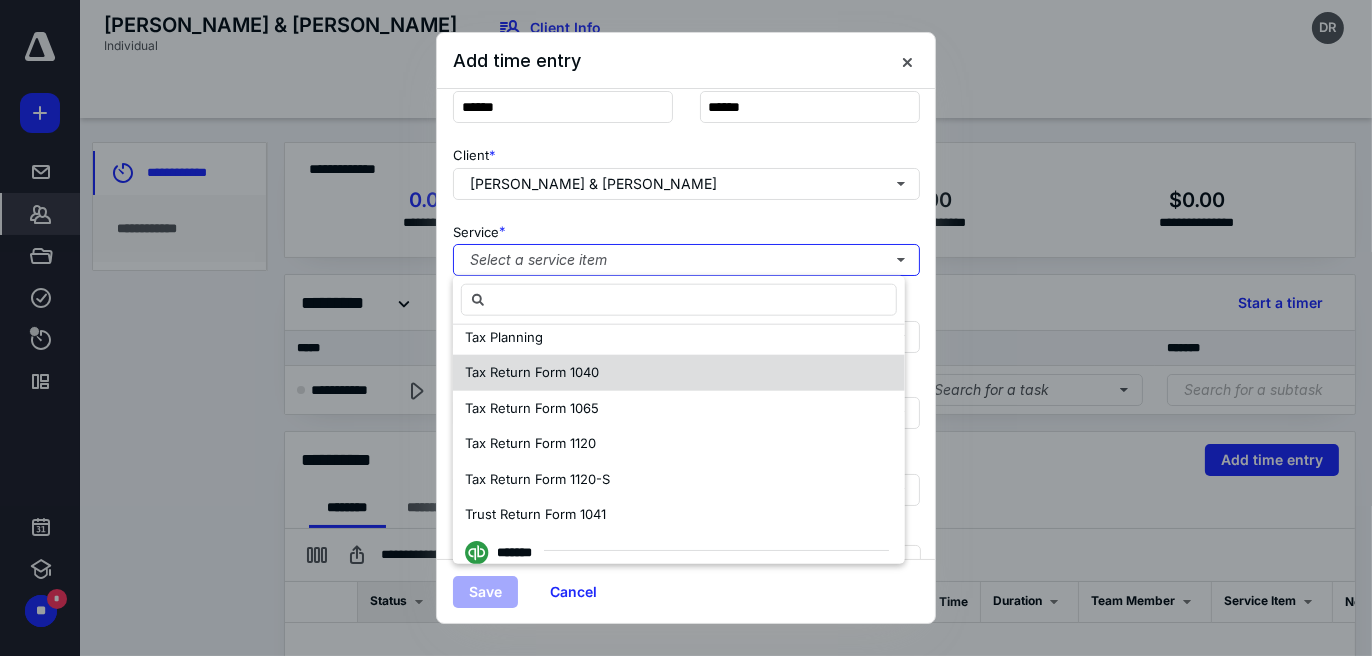 scroll, scrollTop: 0, scrollLeft: 0, axis: both 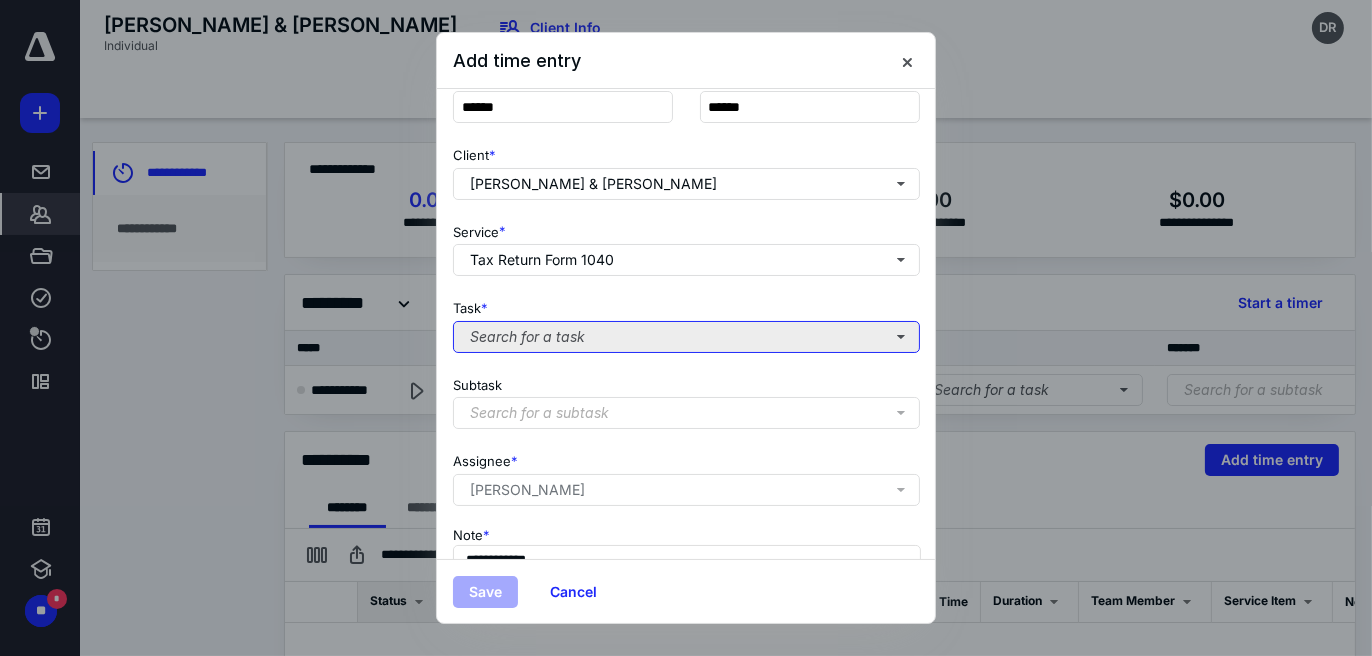 click on "Search for a task" at bounding box center [686, 337] 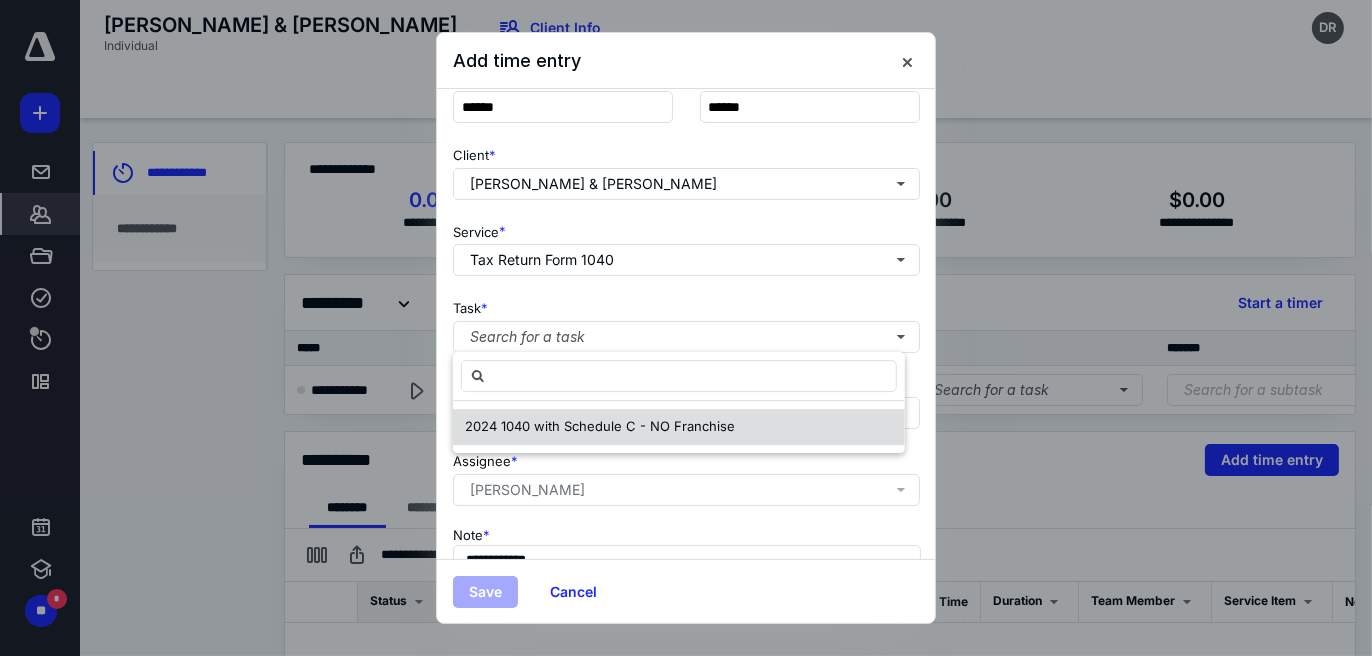 click on "2024 1040 with Schedule C - NO Franchise" at bounding box center (600, 427) 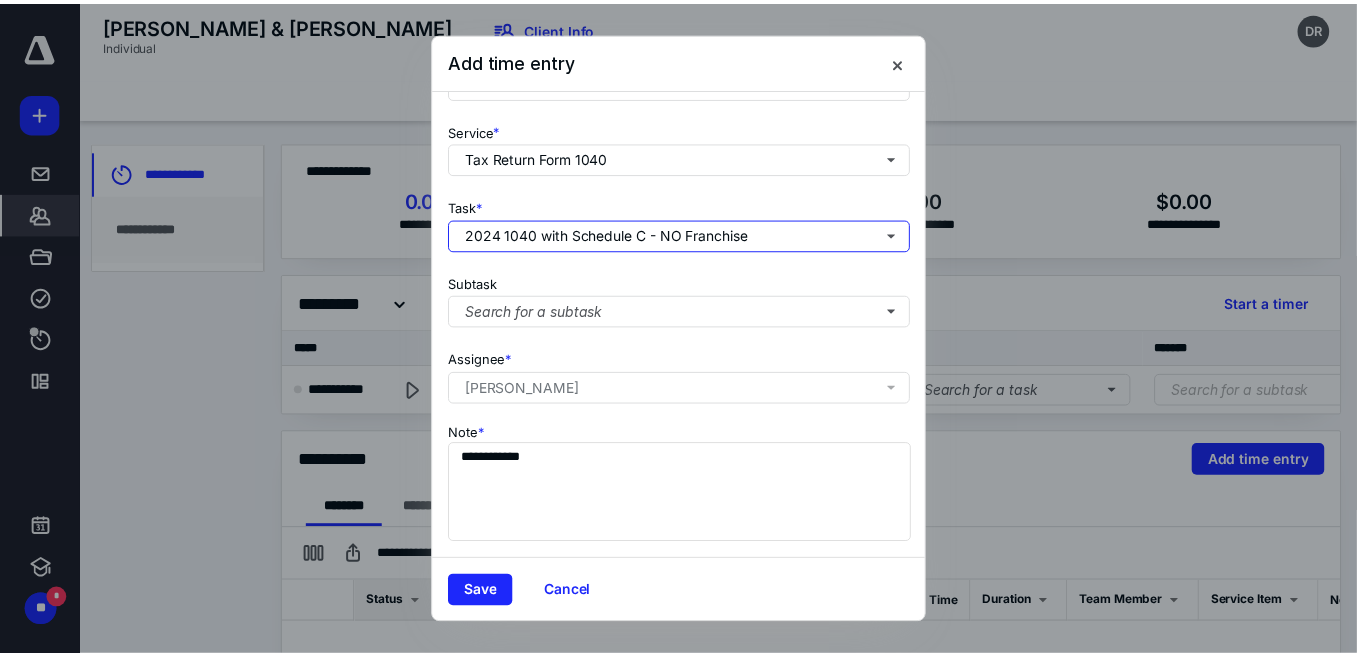 scroll, scrollTop: 316, scrollLeft: 0, axis: vertical 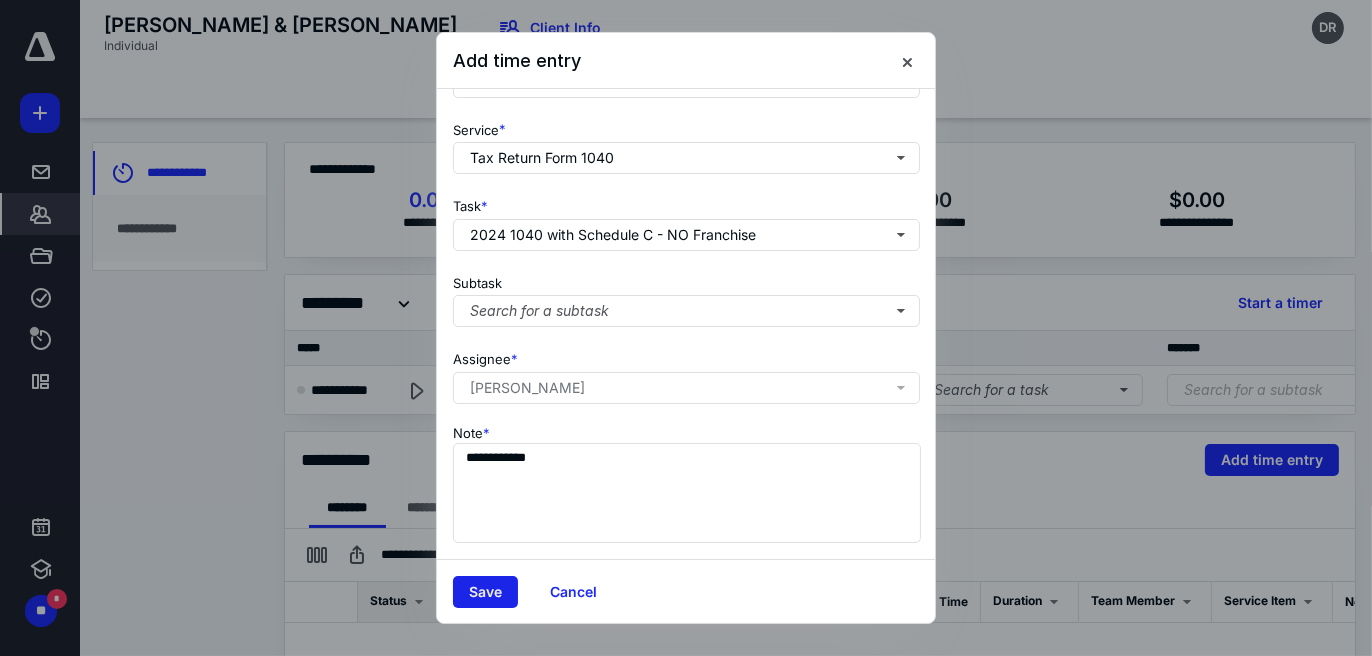 click on "Save" at bounding box center (485, 592) 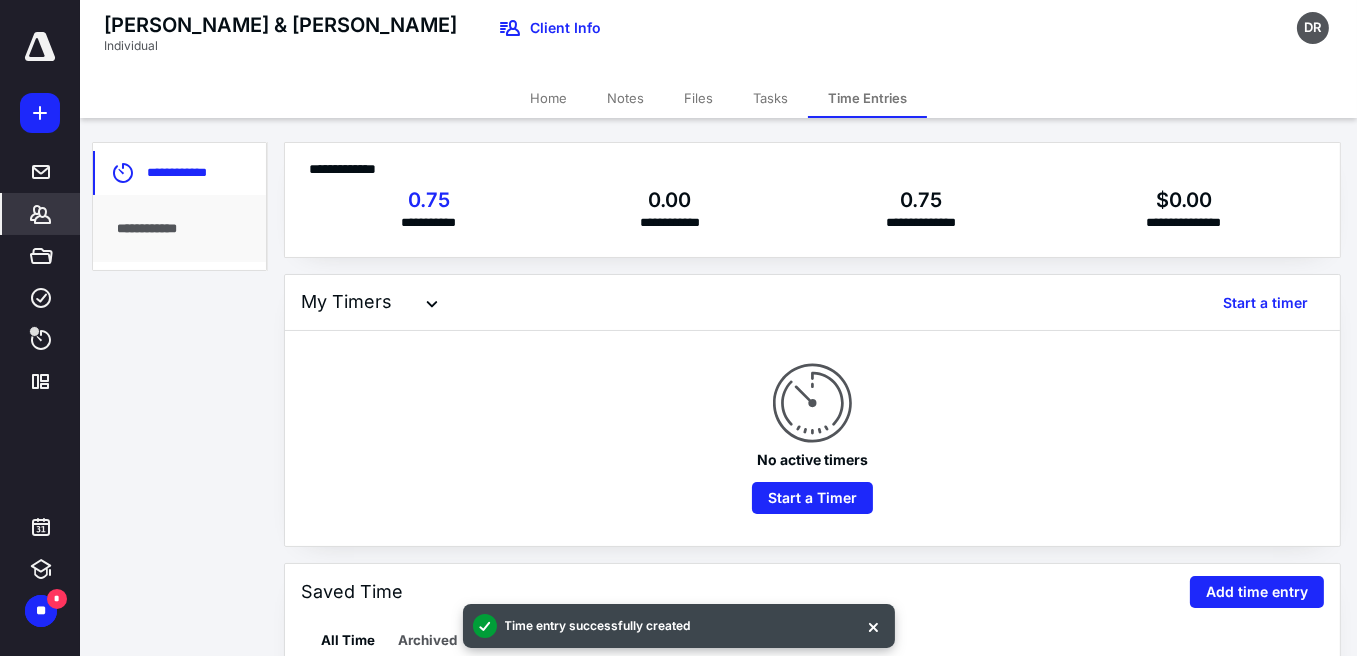 click on "Home" at bounding box center [548, 98] 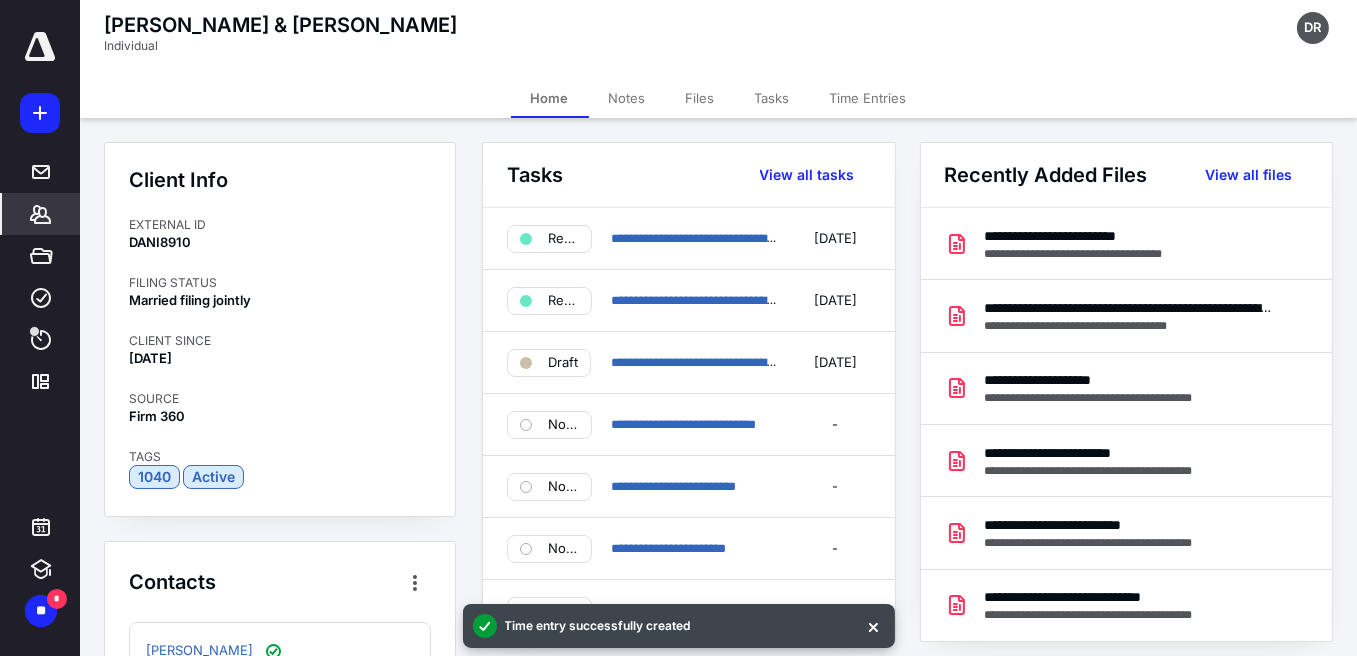 click on "Tasks" at bounding box center [772, 98] 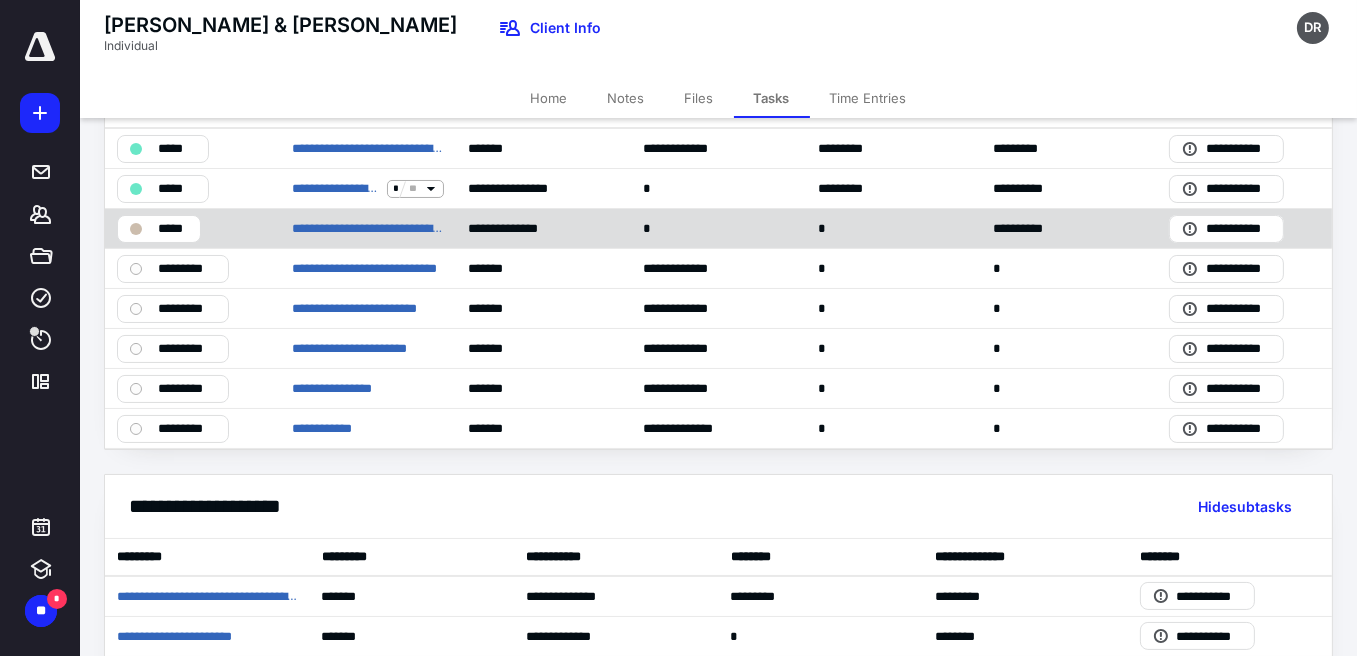 scroll, scrollTop: 0, scrollLeft: 0, axis: both 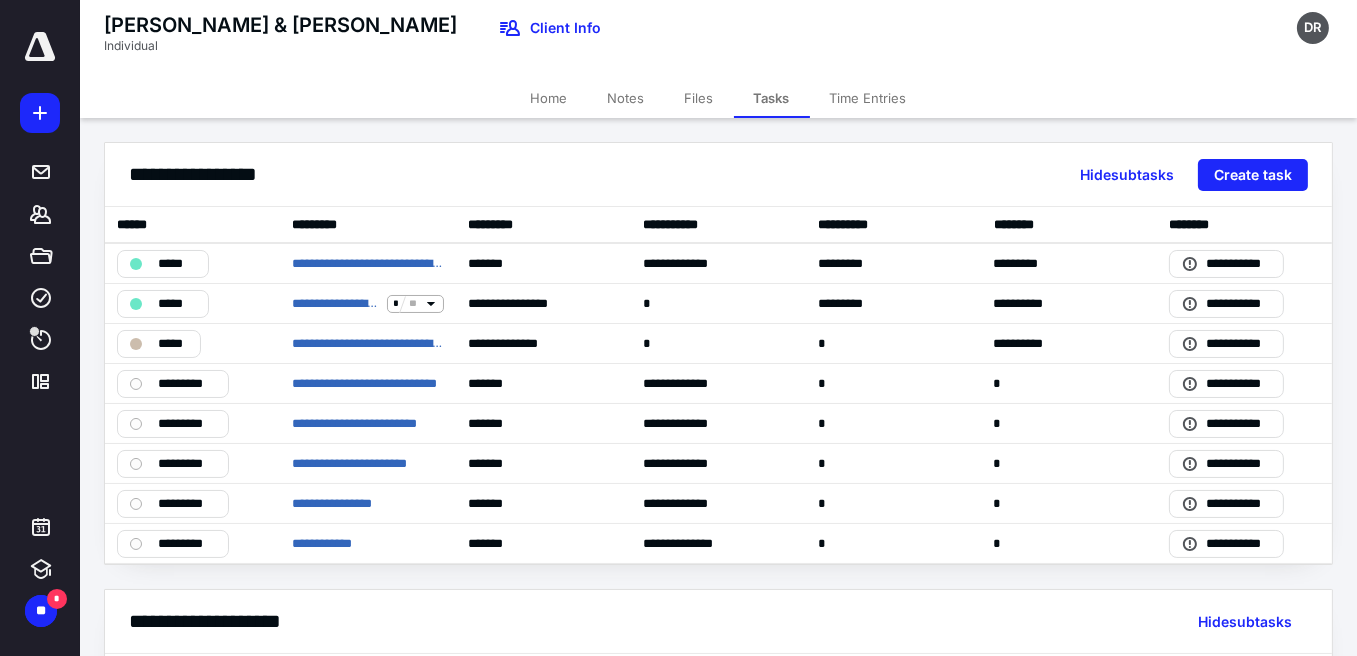 click on "Home" at bounding box center [549, 98] 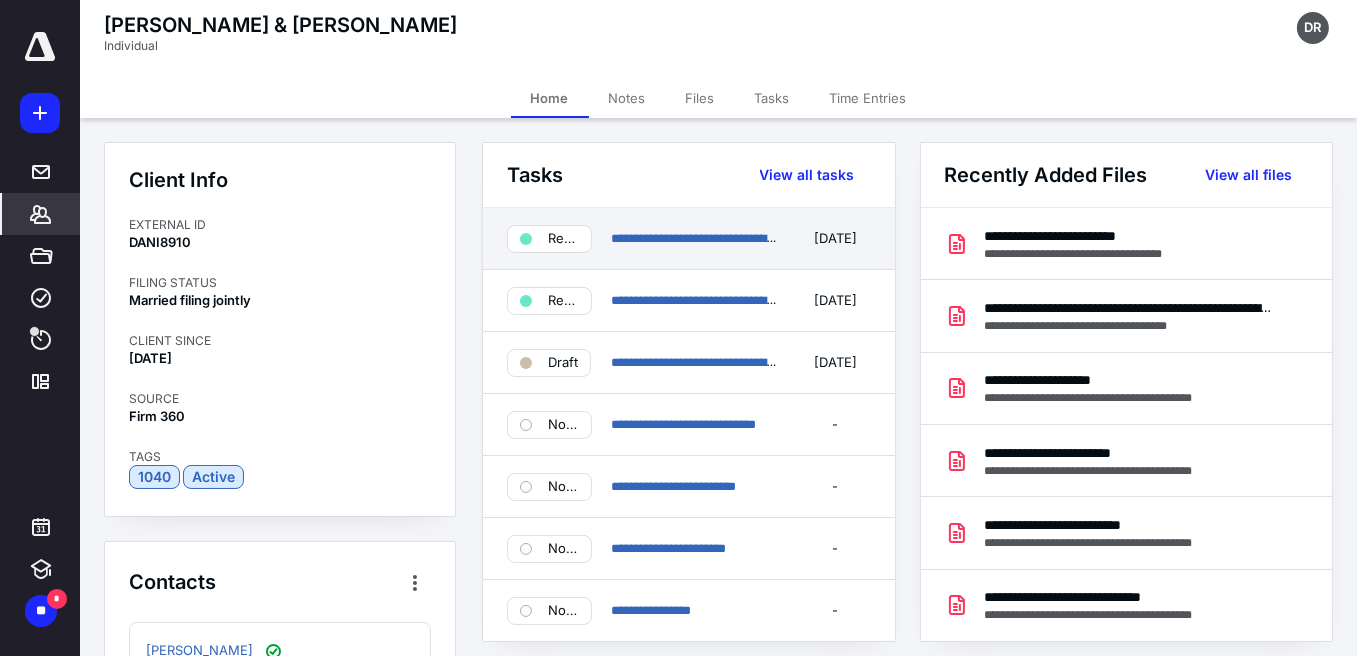click on "**********" at bounding box center [696, 239] 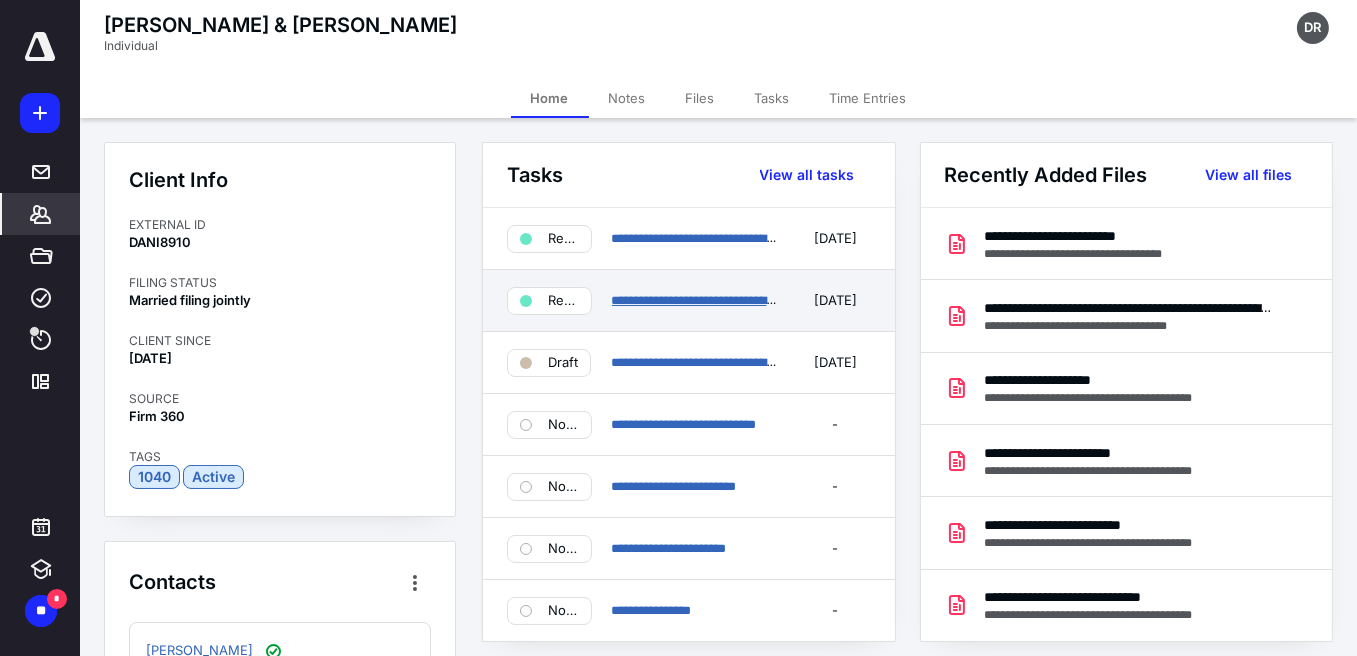 click on "**********" at bounding box center (712, 300) 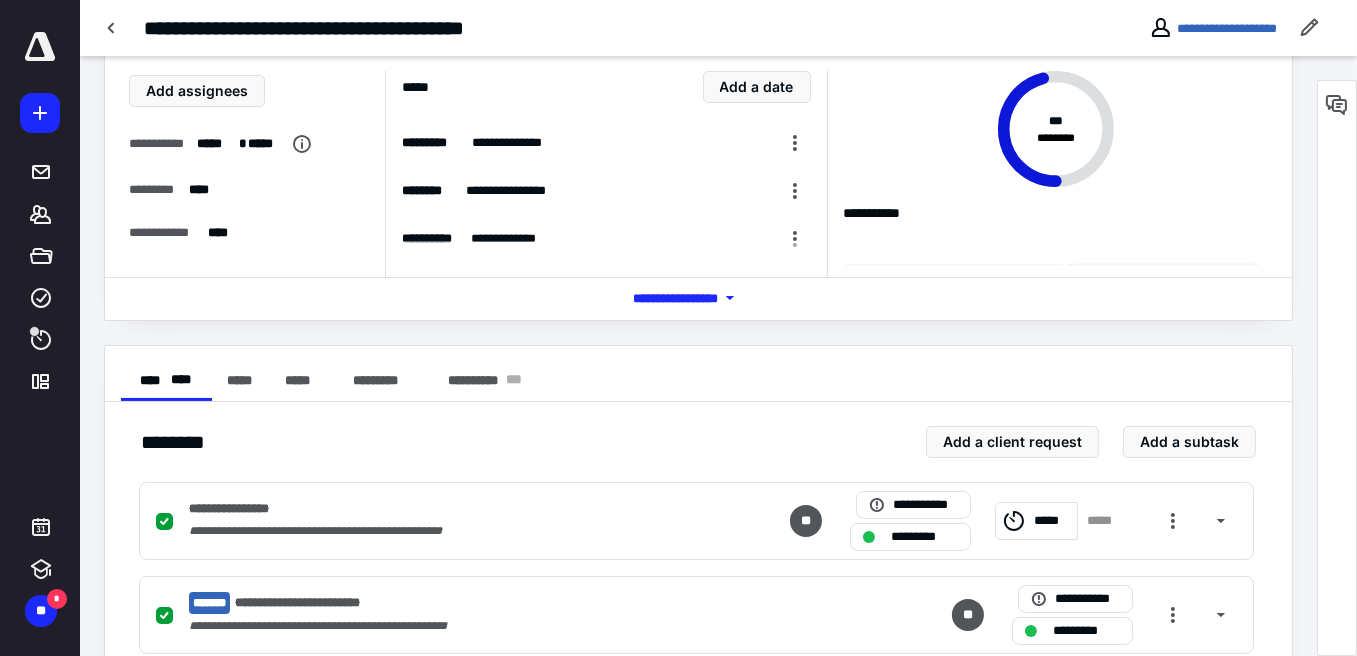 scroll, scrollTop: 0, scrollLeft: 0, axis: both 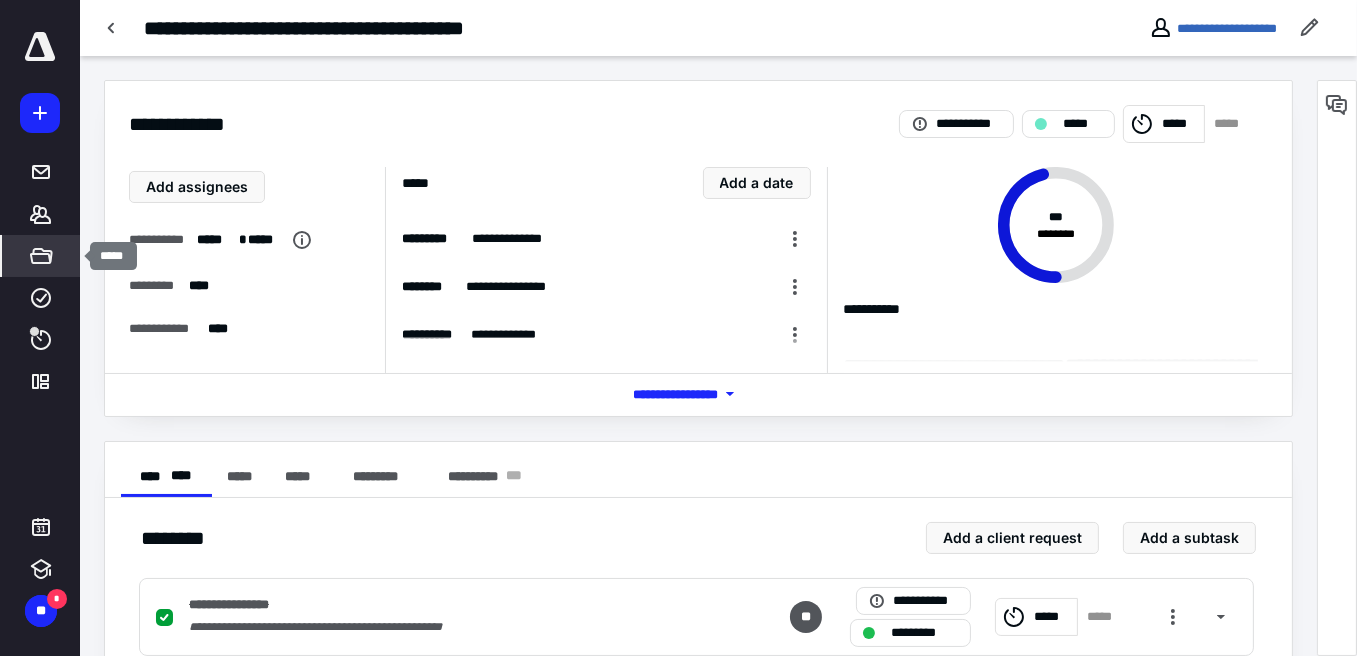 click 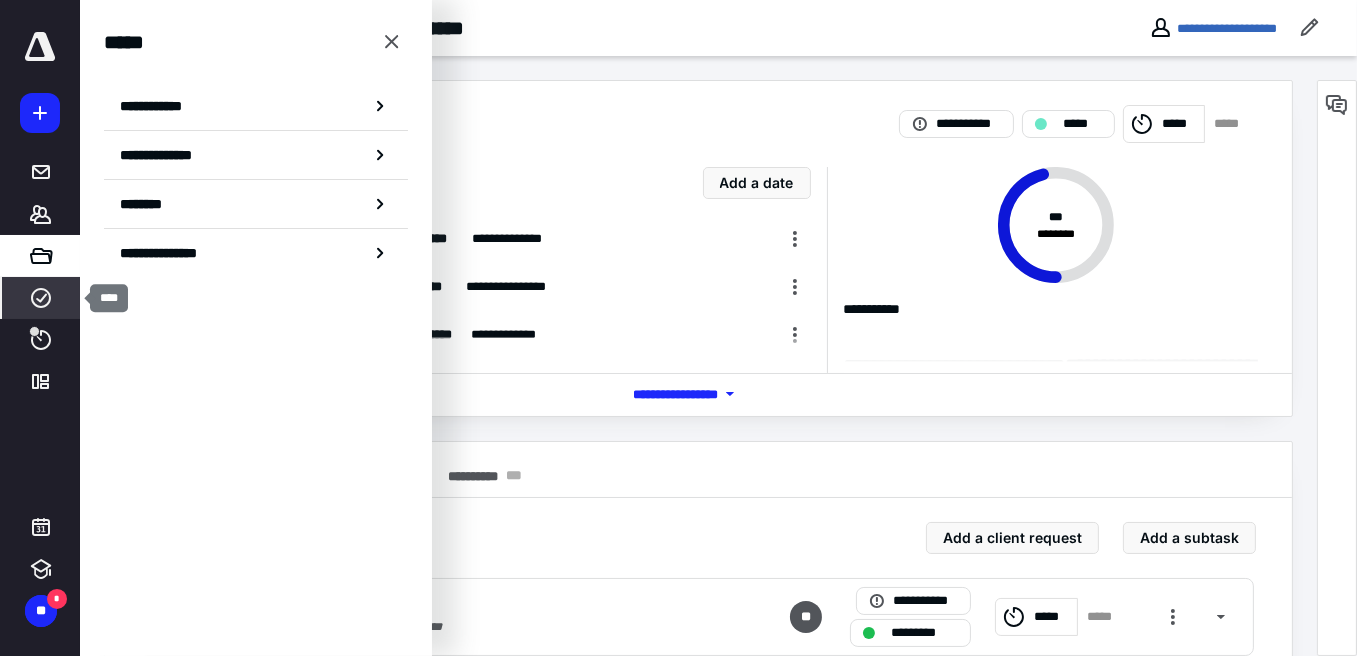 click 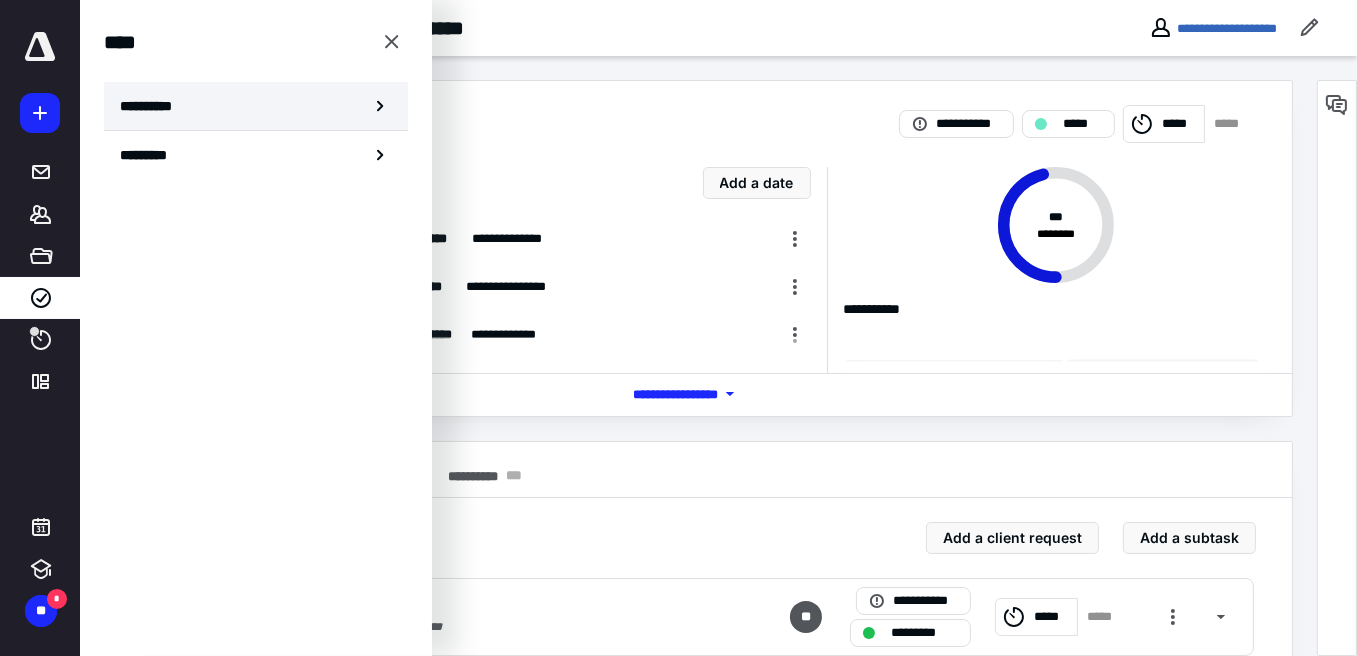 click on "**********" at bounding box center [256, 106] 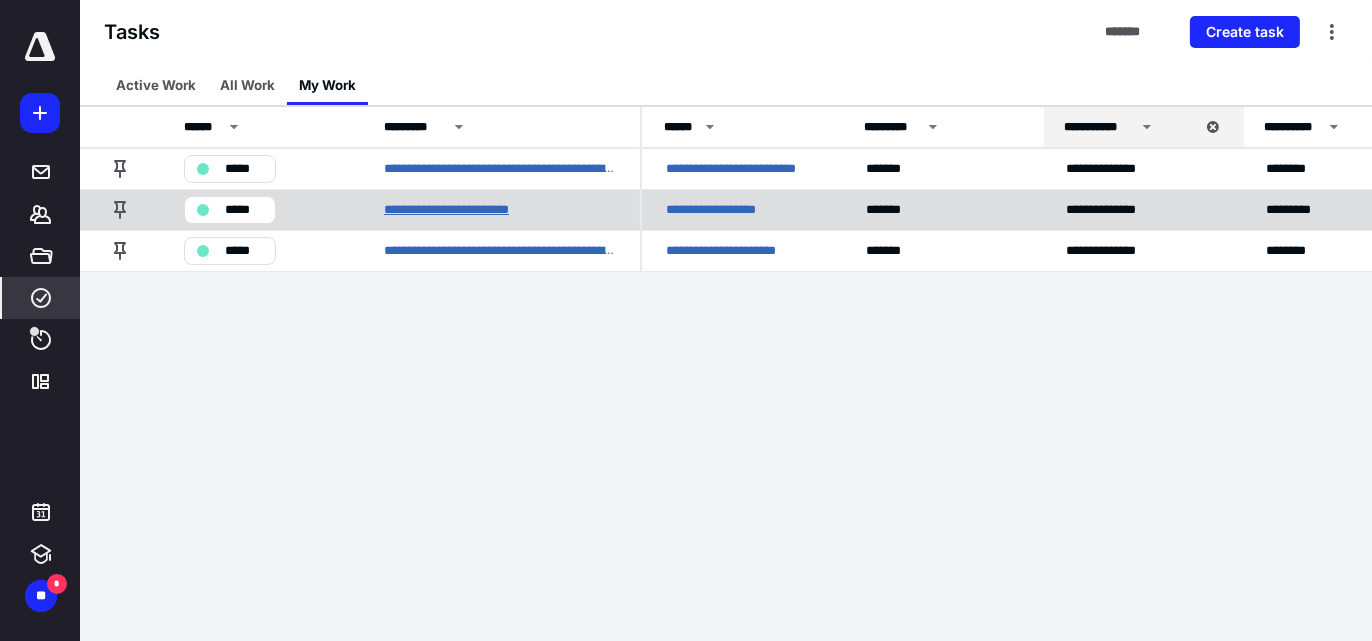 click on "**********" at bounding box center [467, 209] 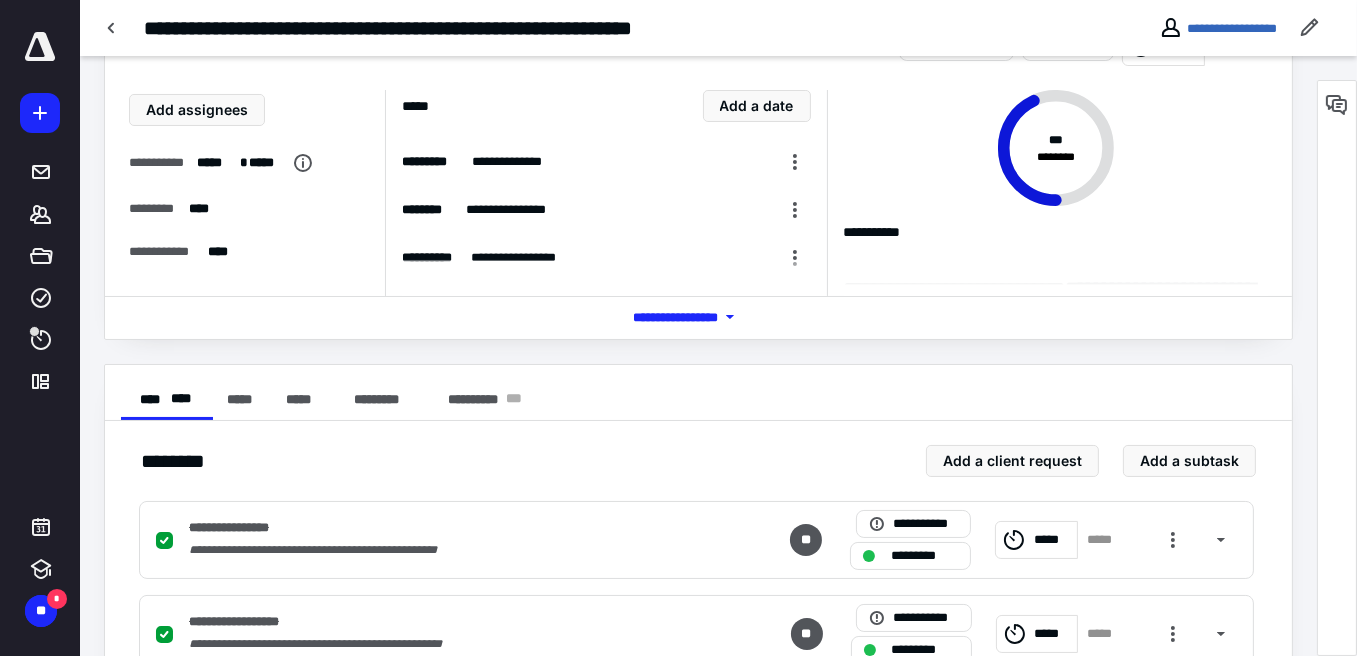 scroll, scrollTop: 0, scrollLeft: 0, axis: both 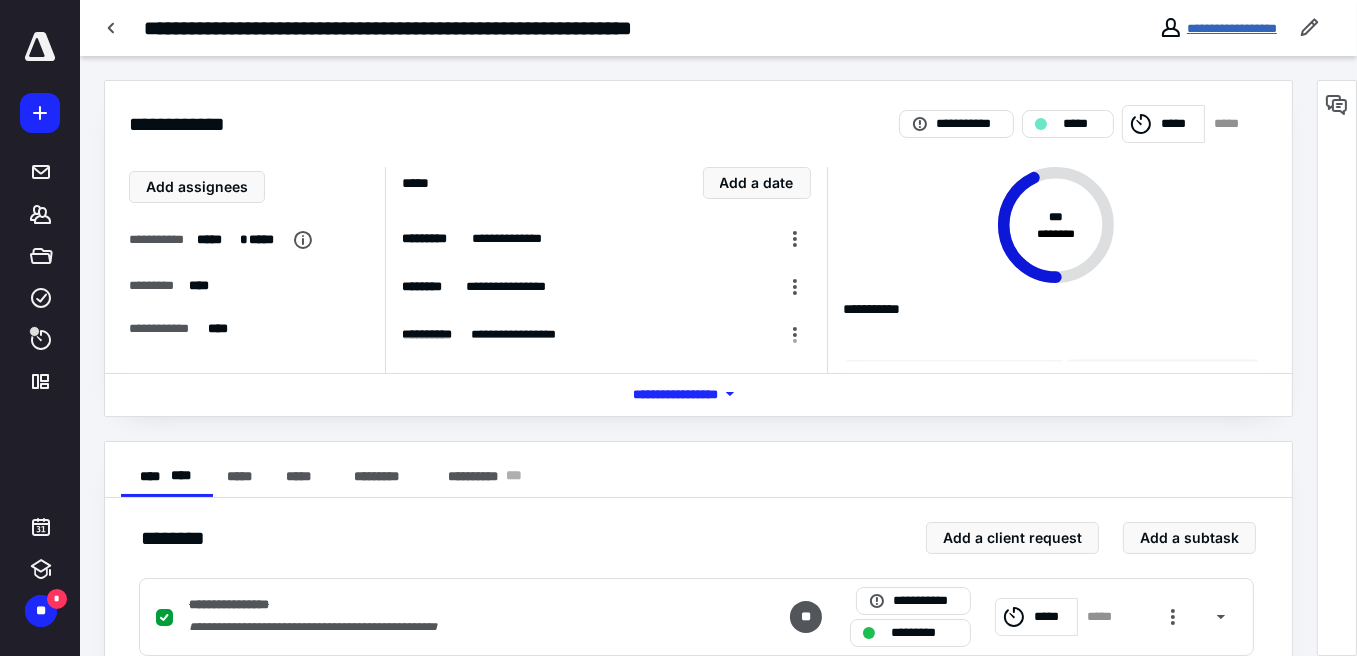 click on "**********" at bounding box center [1232, 28] 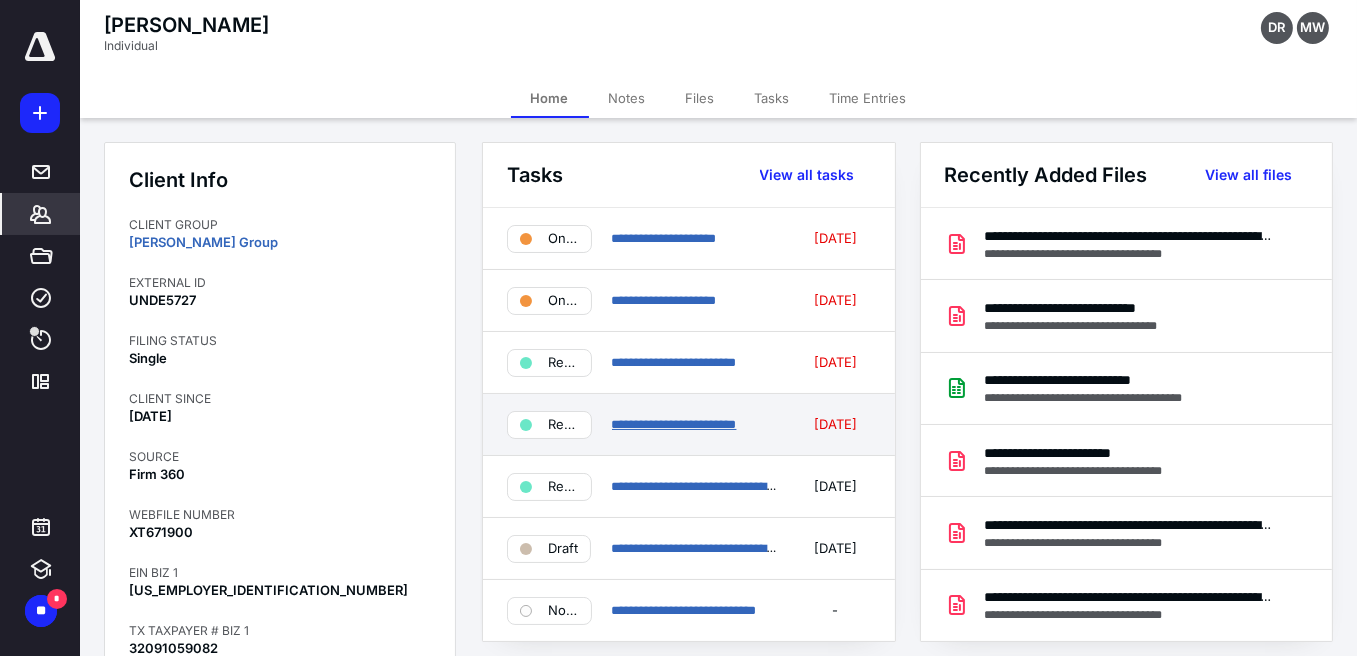 click on "**********" at bounding box center [674, 424] 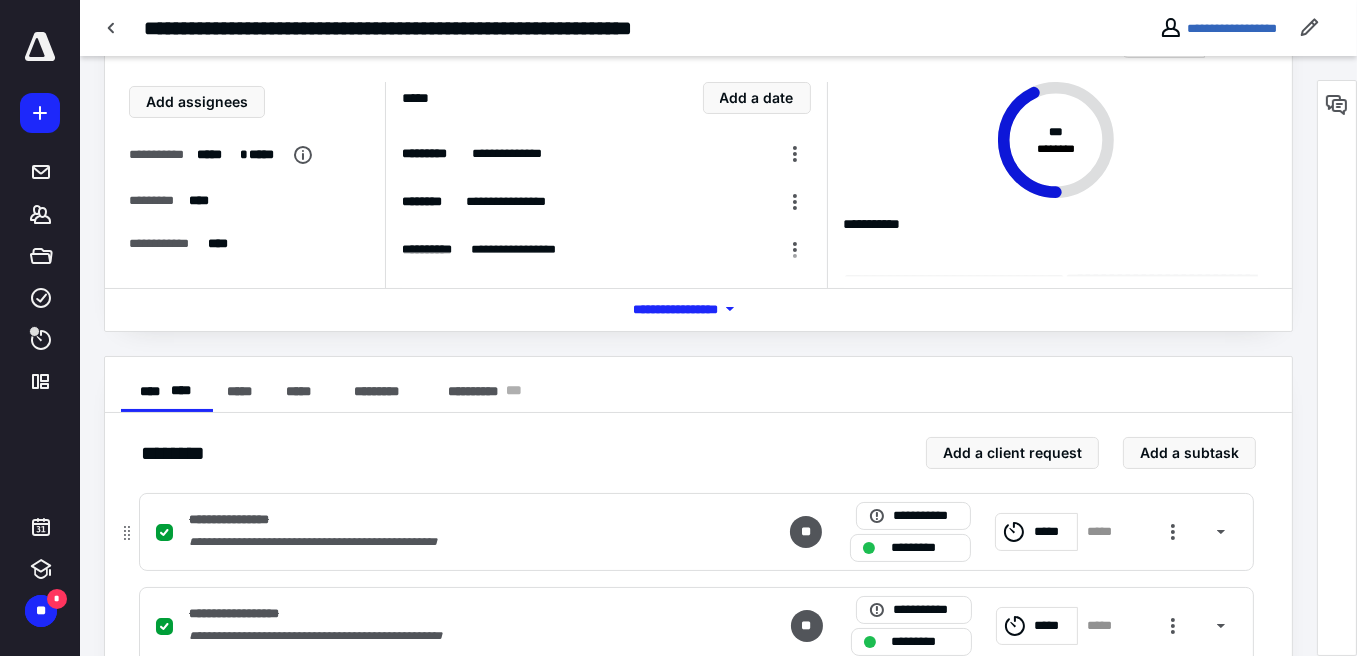 scroll, scrollTop: 0, scrollLeft: 0, axis: both 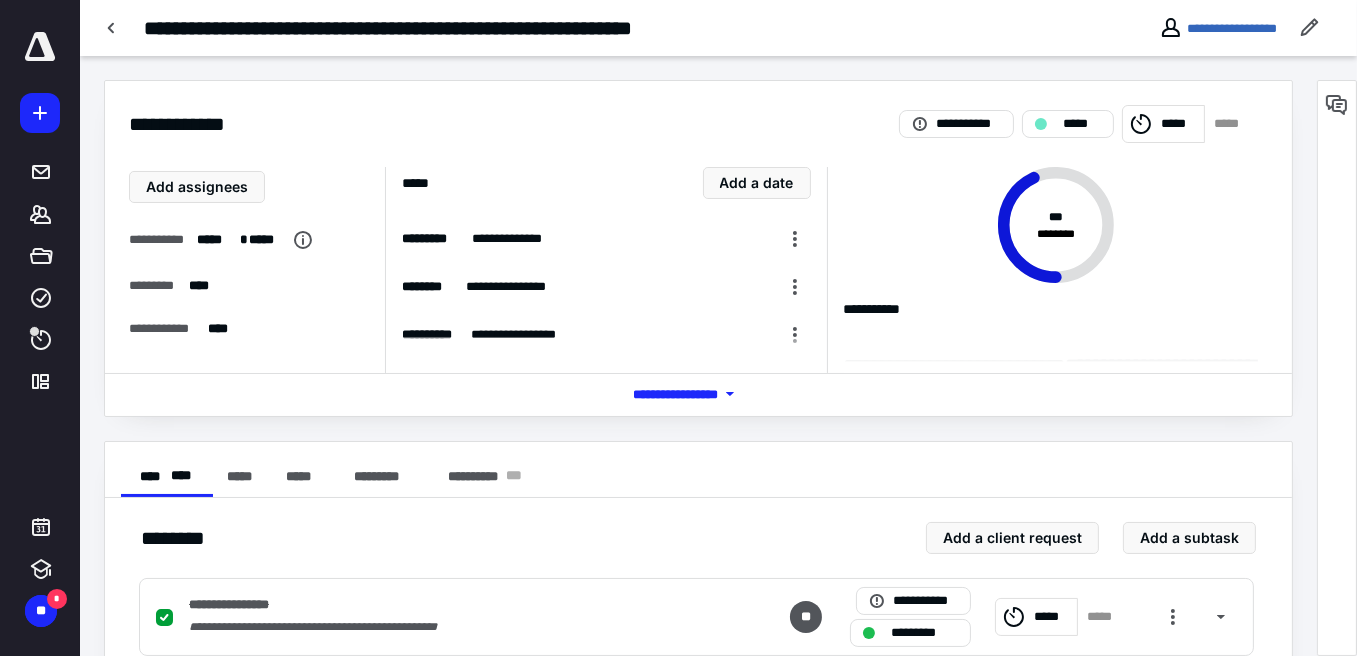 click on "*** **** *******" at bounding box center [699, 394] 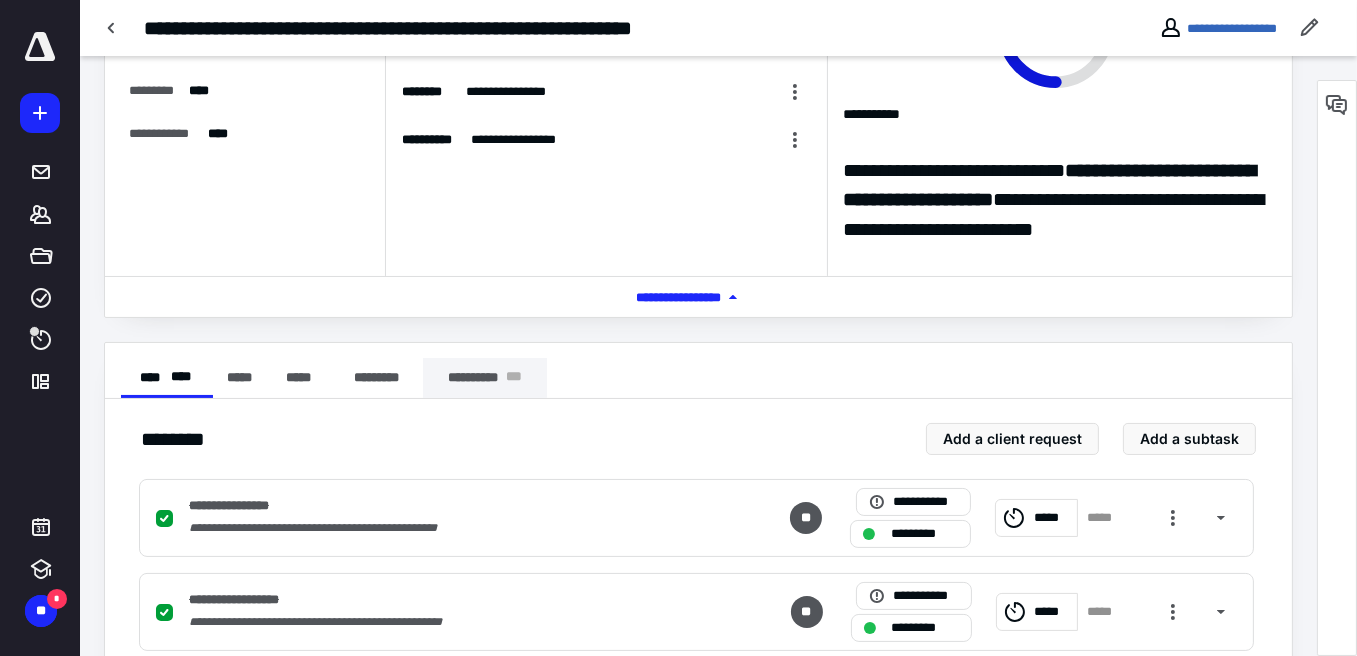 scroll, scrollTop: 0, scrollLeft: 0, axis: both 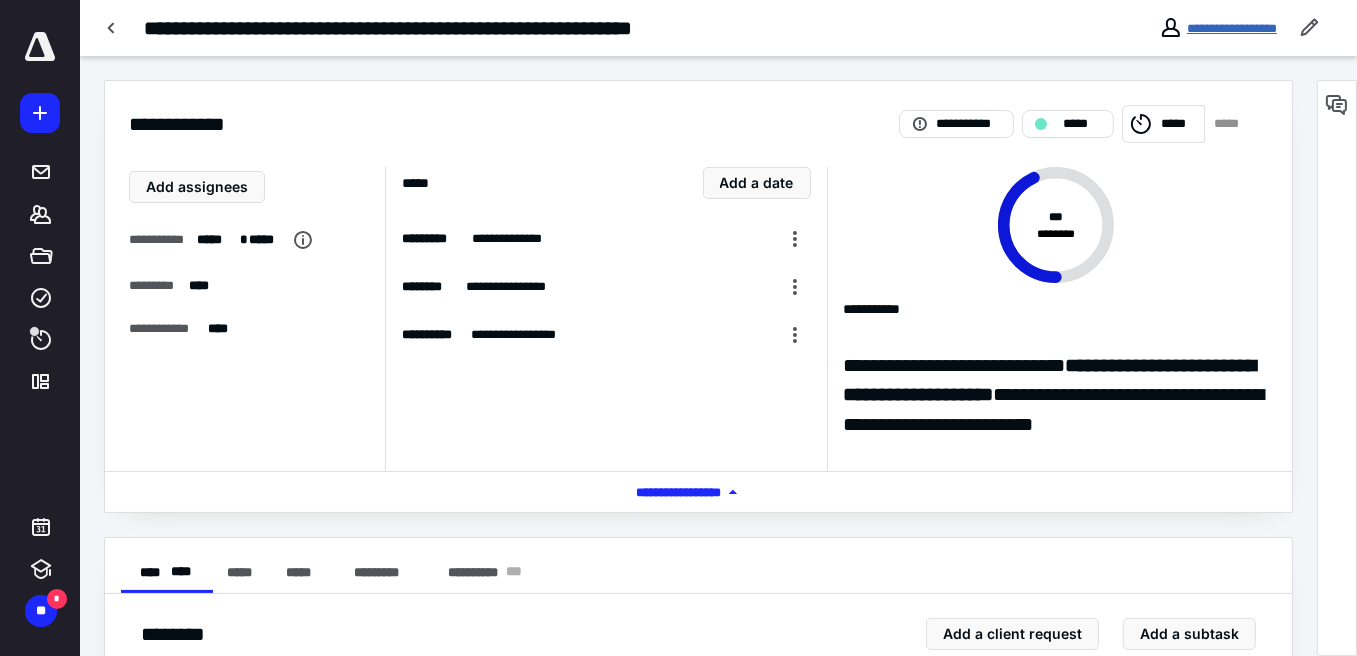 click on "**********" at bounding box center [1232, 28] 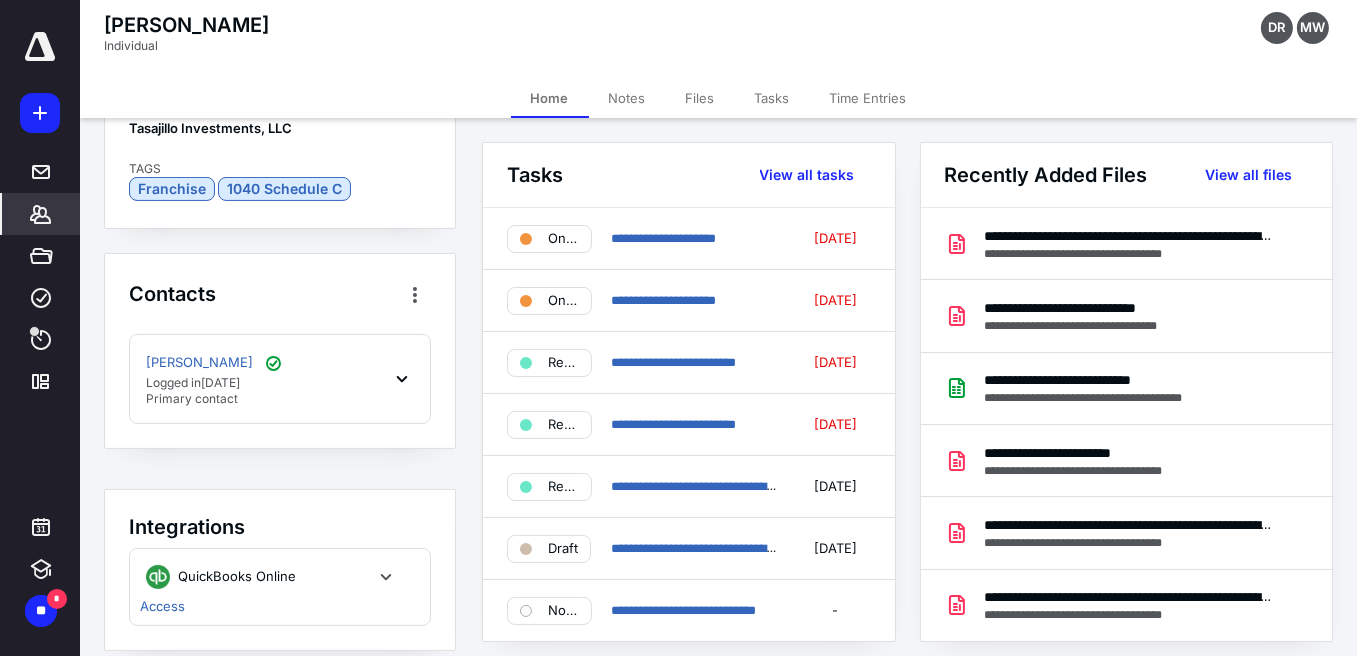 scroll, scrollTop: 600, scrollLeft: 0, axis: vertical 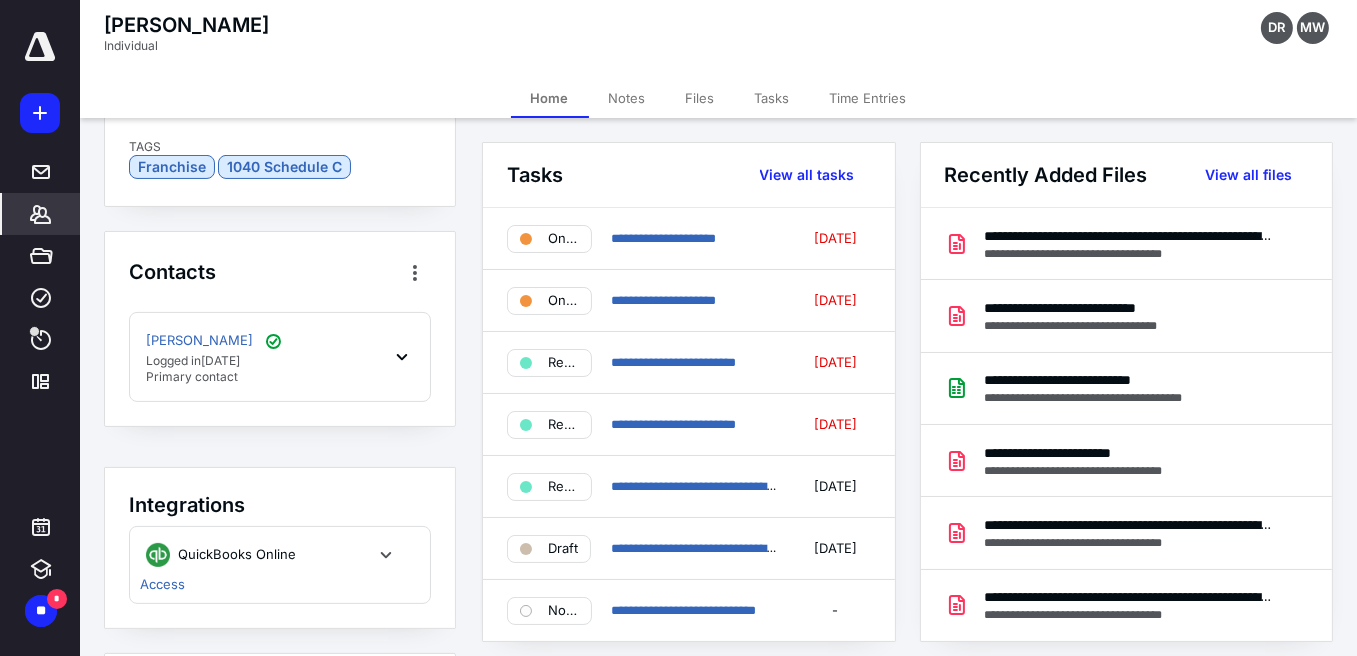 click 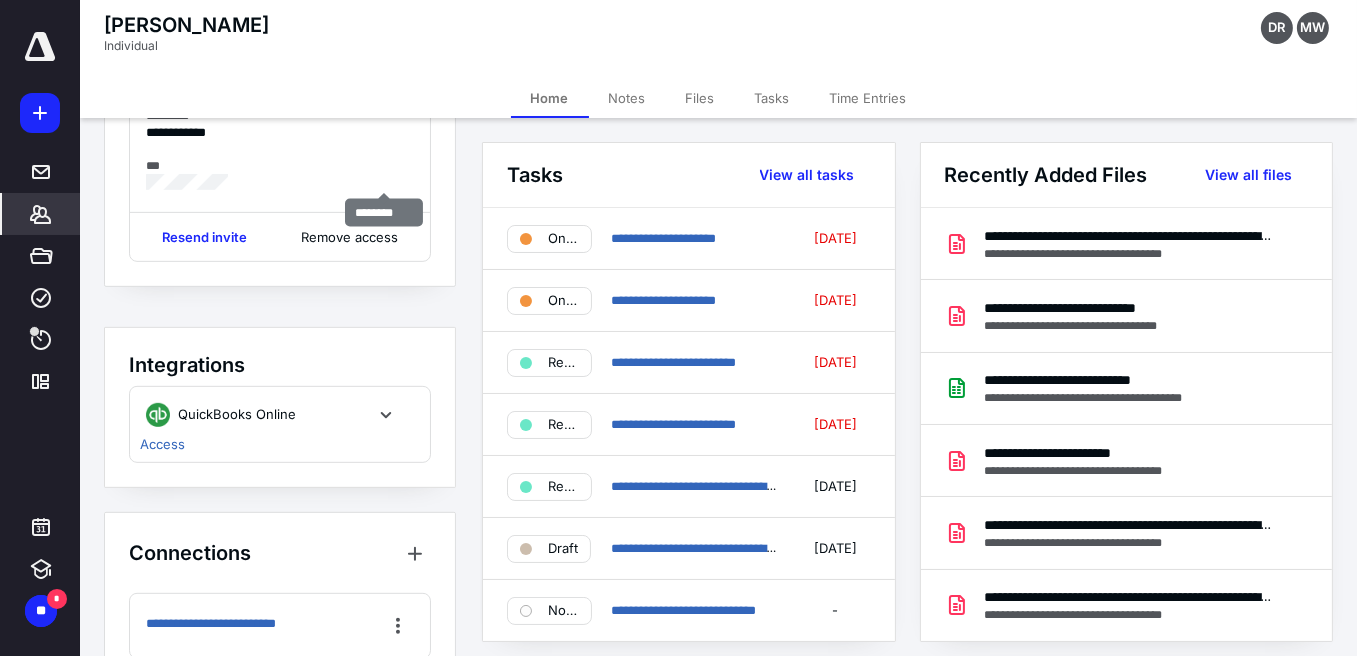 scroll, scrollTop: 1290, scrollLeft: 0, axis: vertical 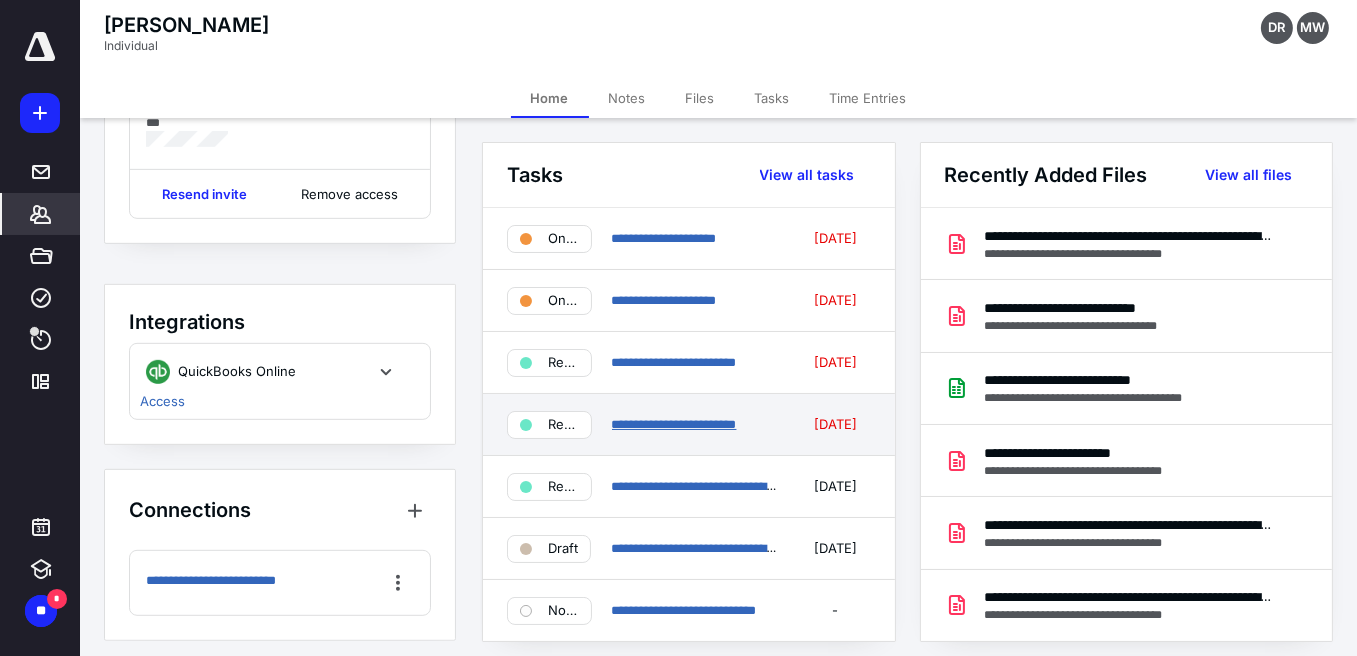click on "**********" at bounding box center [674, 424] 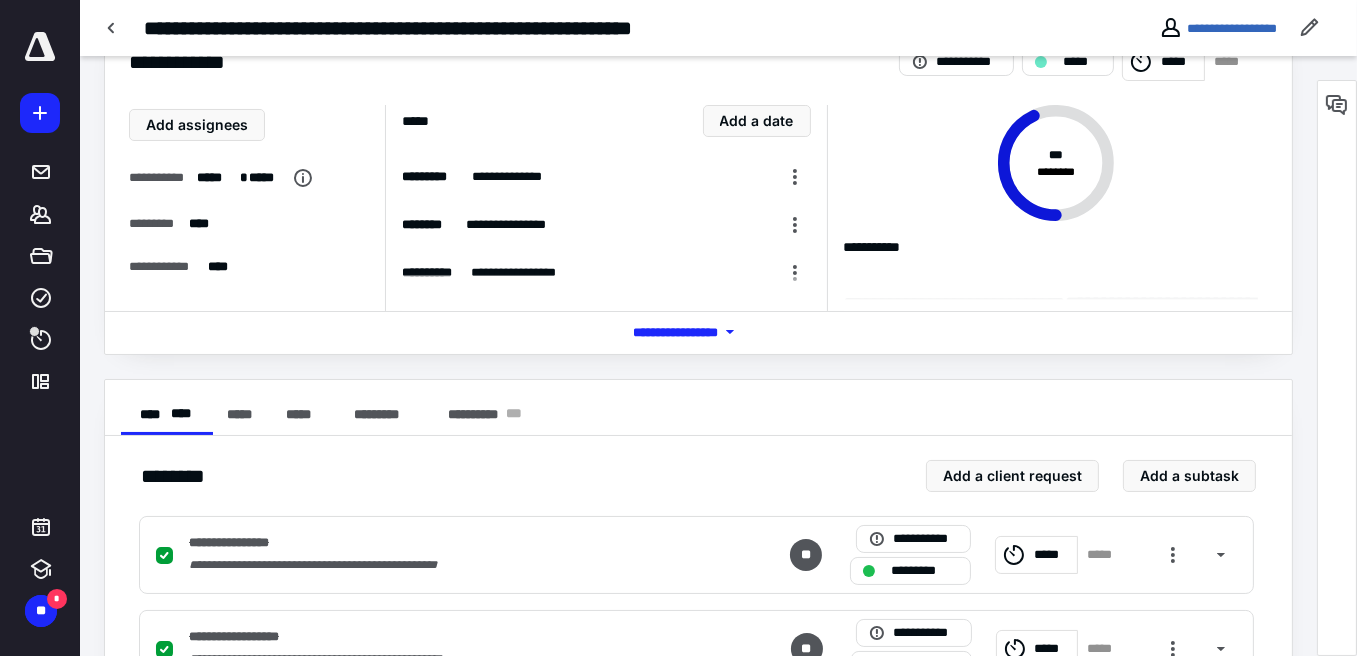 scroll, scrollTop: 0, scrollLeft: 0, axis: both 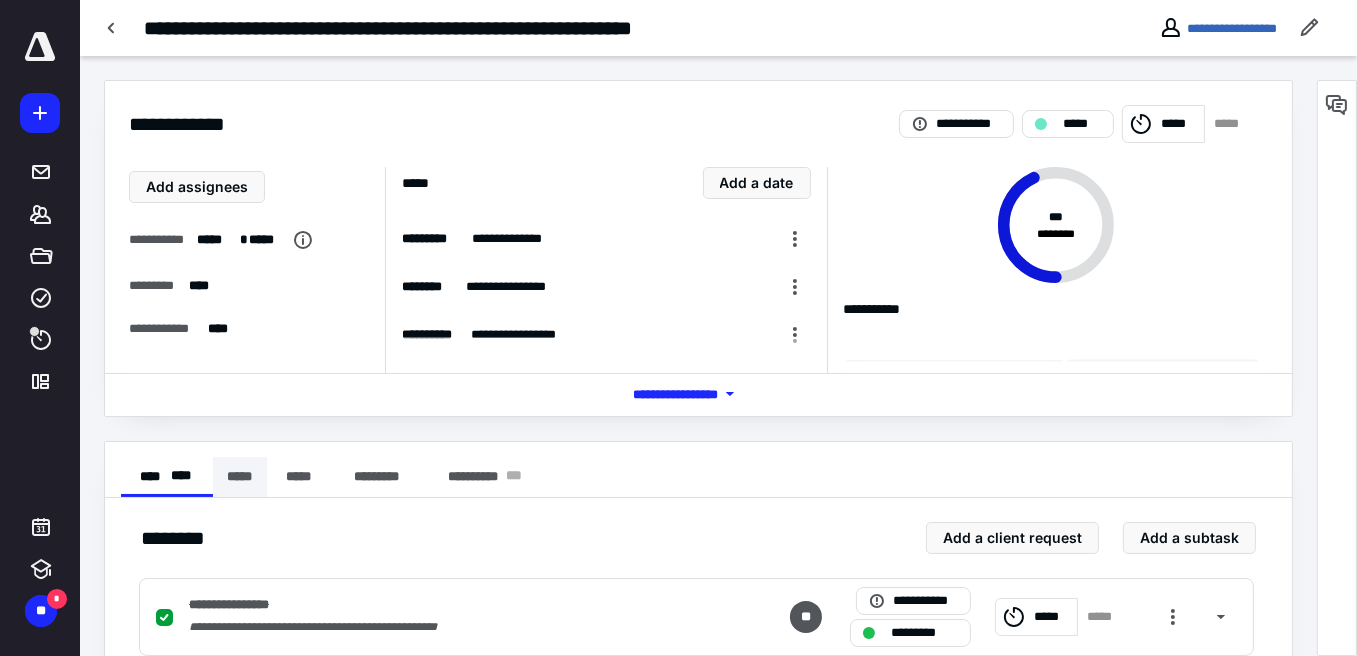 click on "*****" at bounding box center (240, 477) 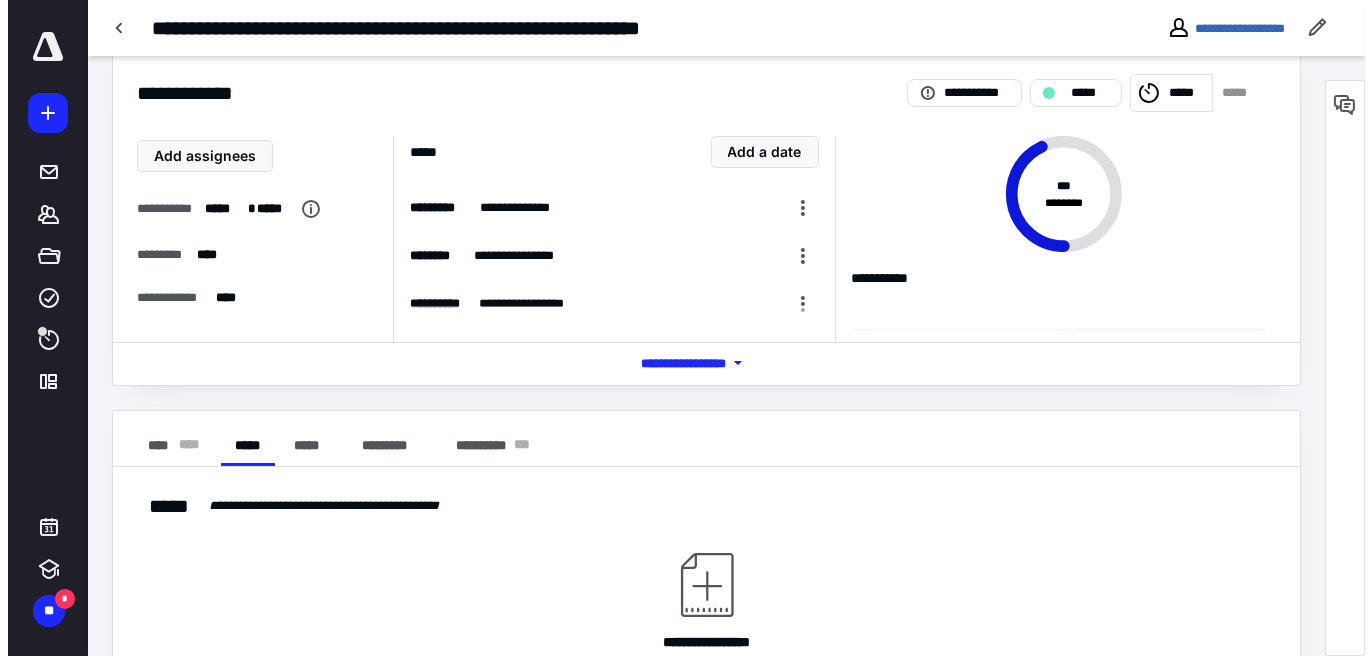 scroll, scrollTop: 0, scrollLeft: 0, axis: both 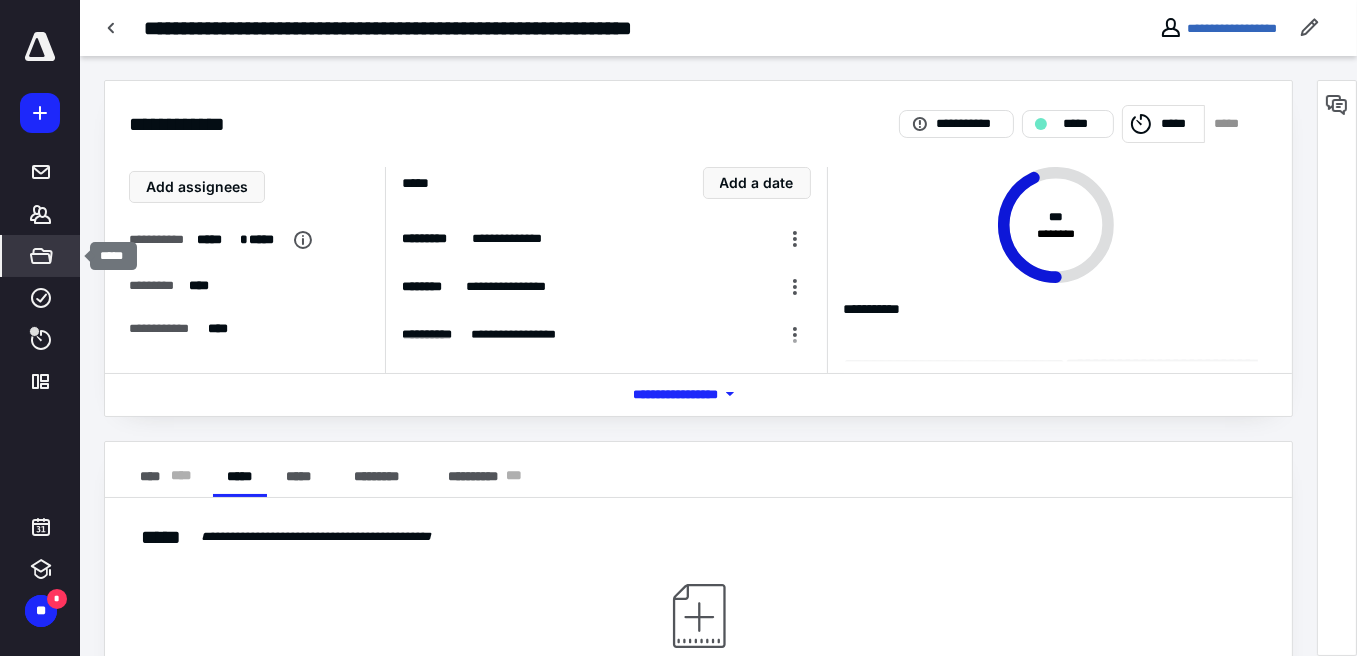 click 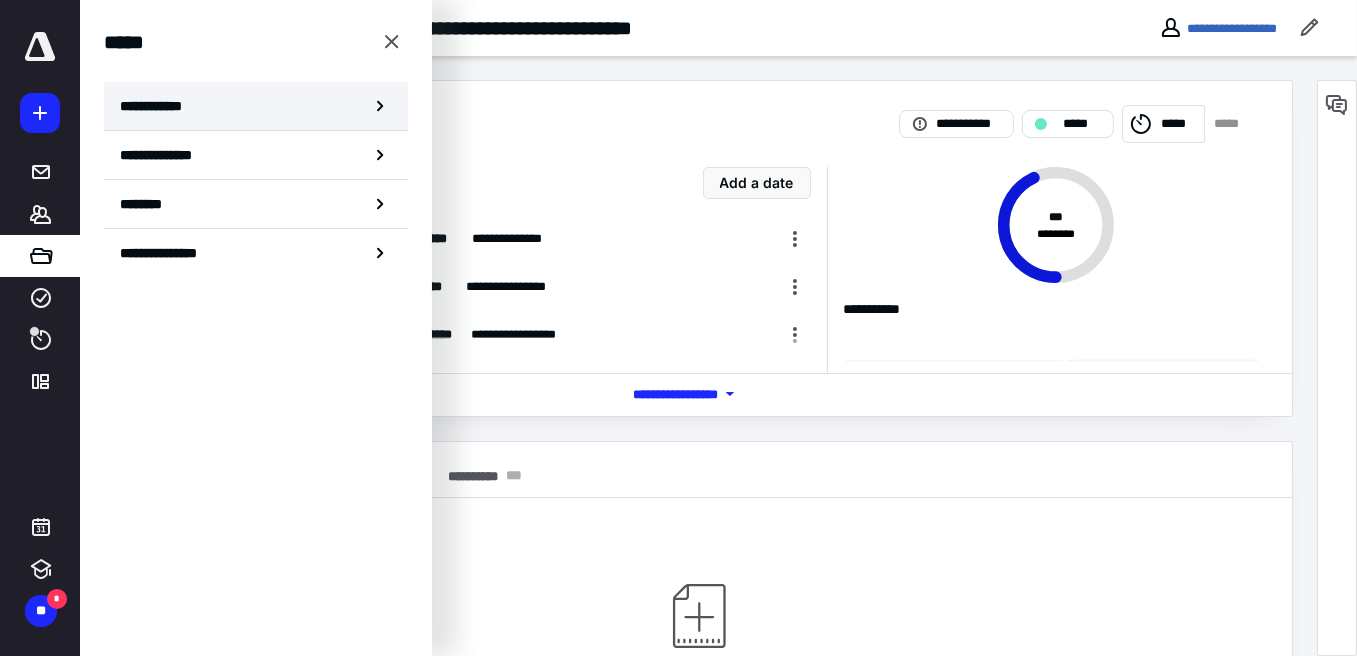 click on "**********" at bounding box center [256, 106] 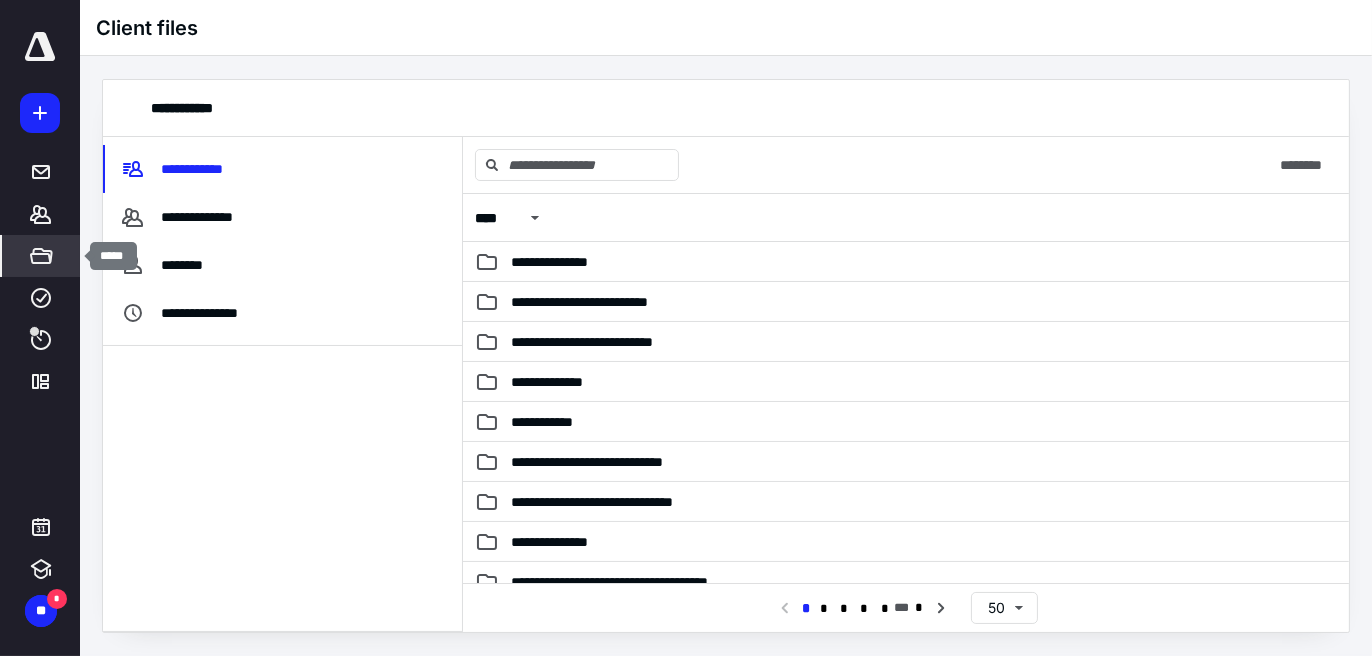 click 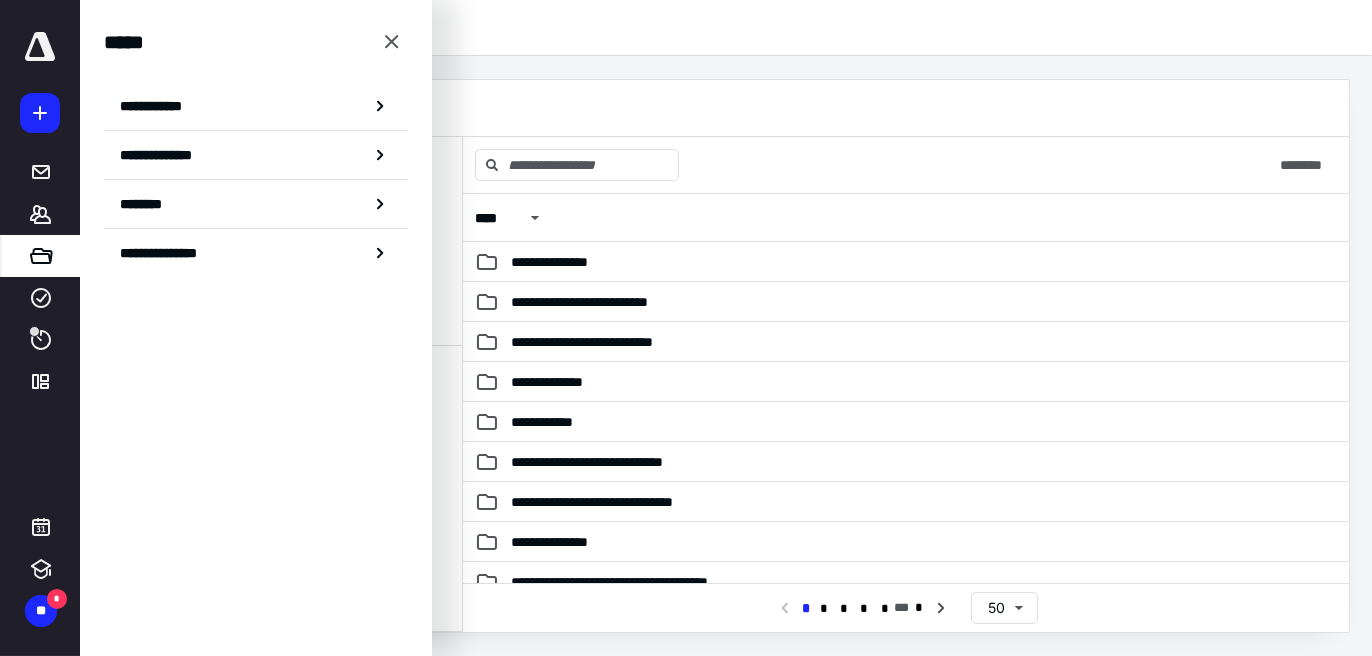 click on "**********" at bounding box center (726, 108) 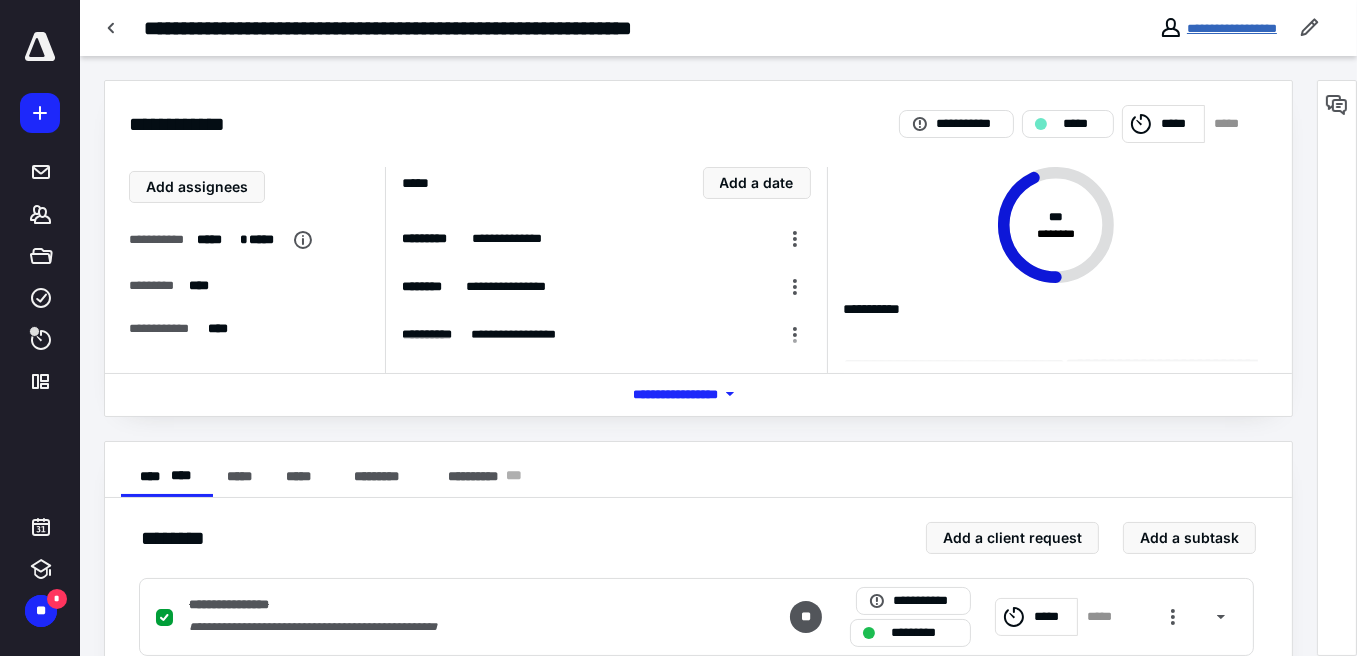 click on "**********" at bounding box center (1232, 28) 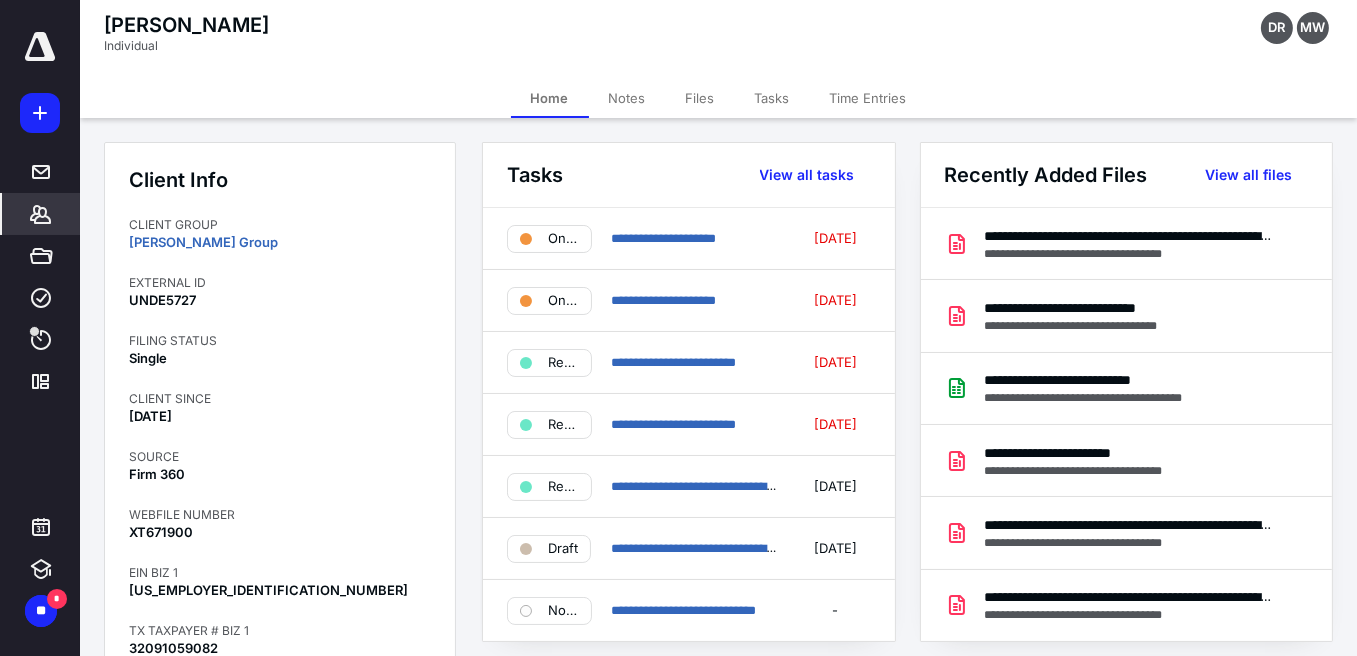 click on "Files" at bounding box center [700, 98] 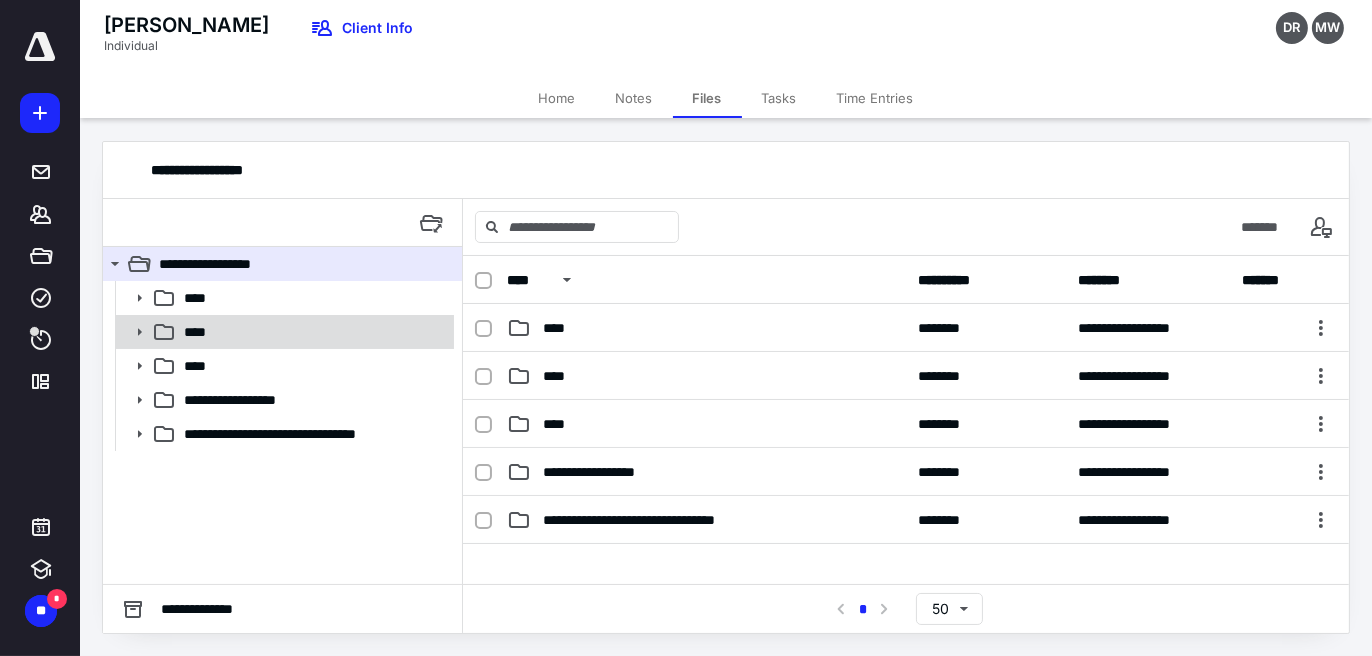 click 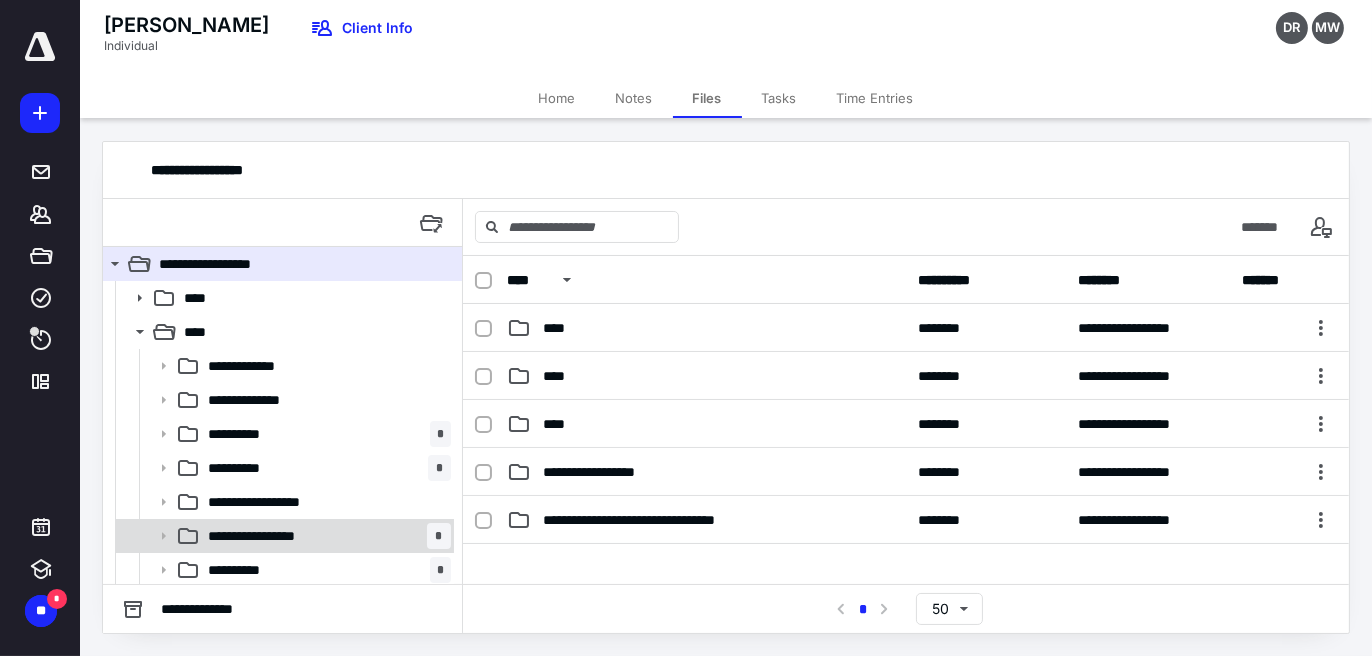 click 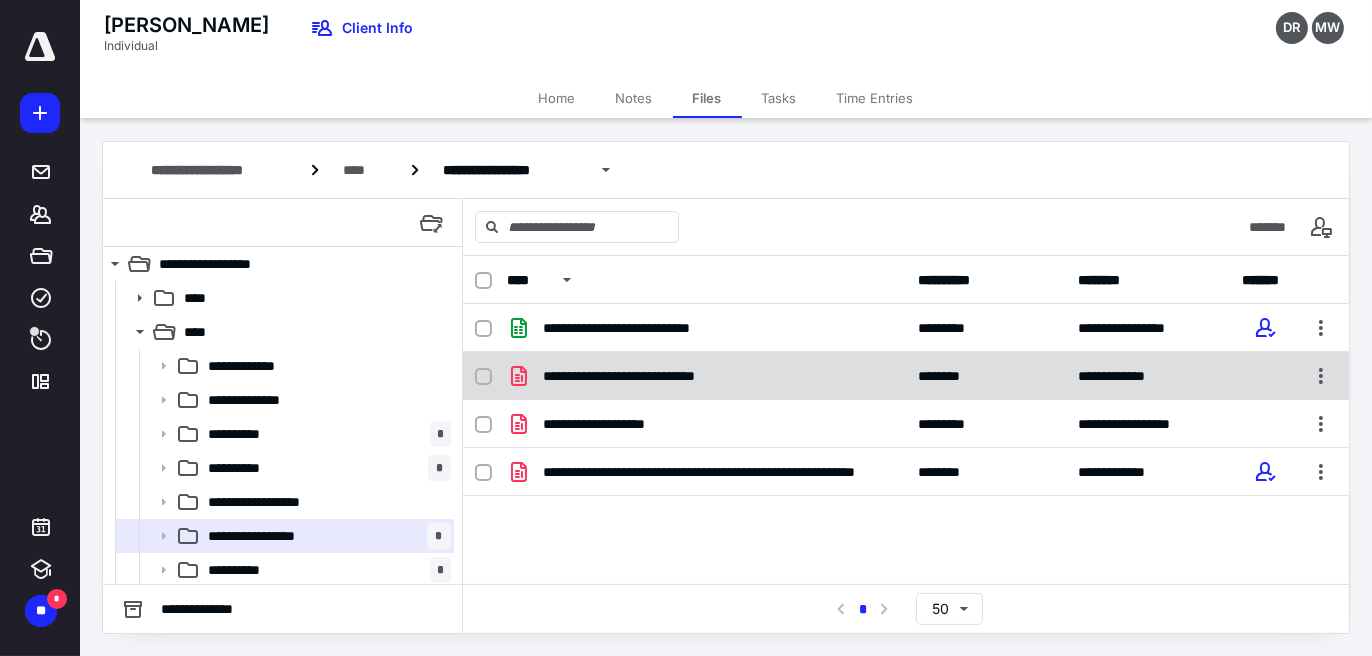 click on "**********" at bounding box center [706, 376] 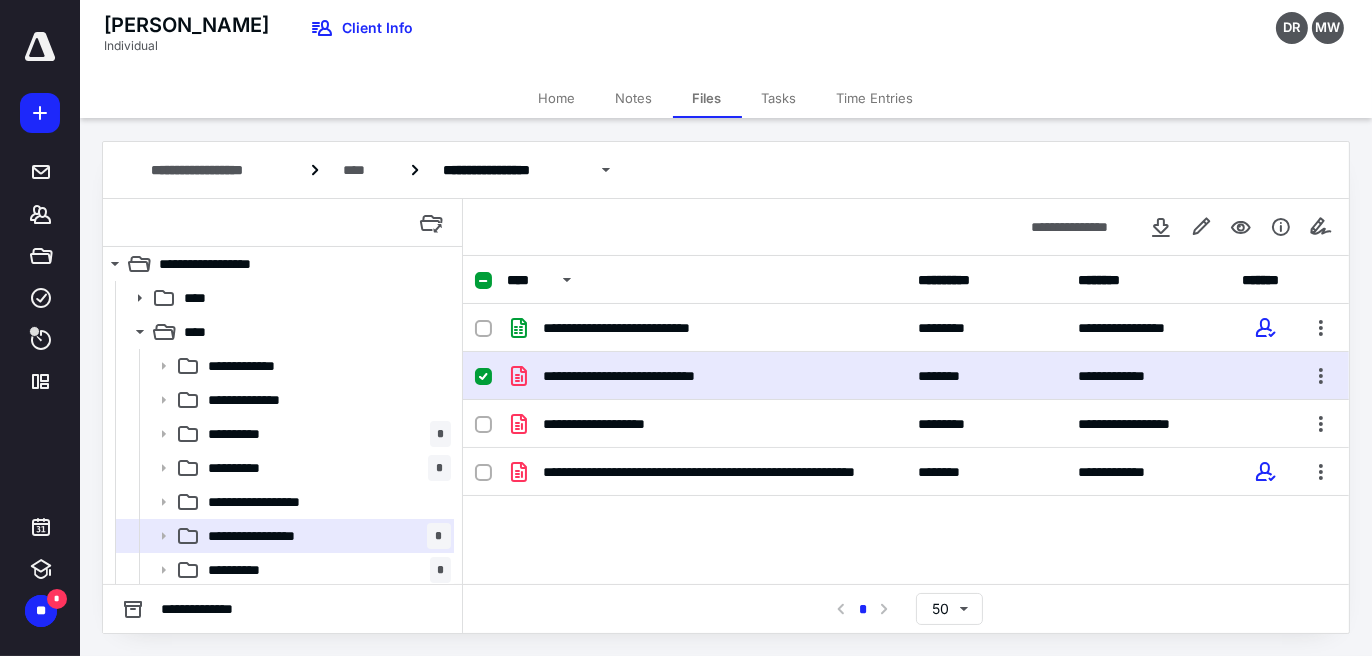 click on "**********" at bounding box center (706, 376) 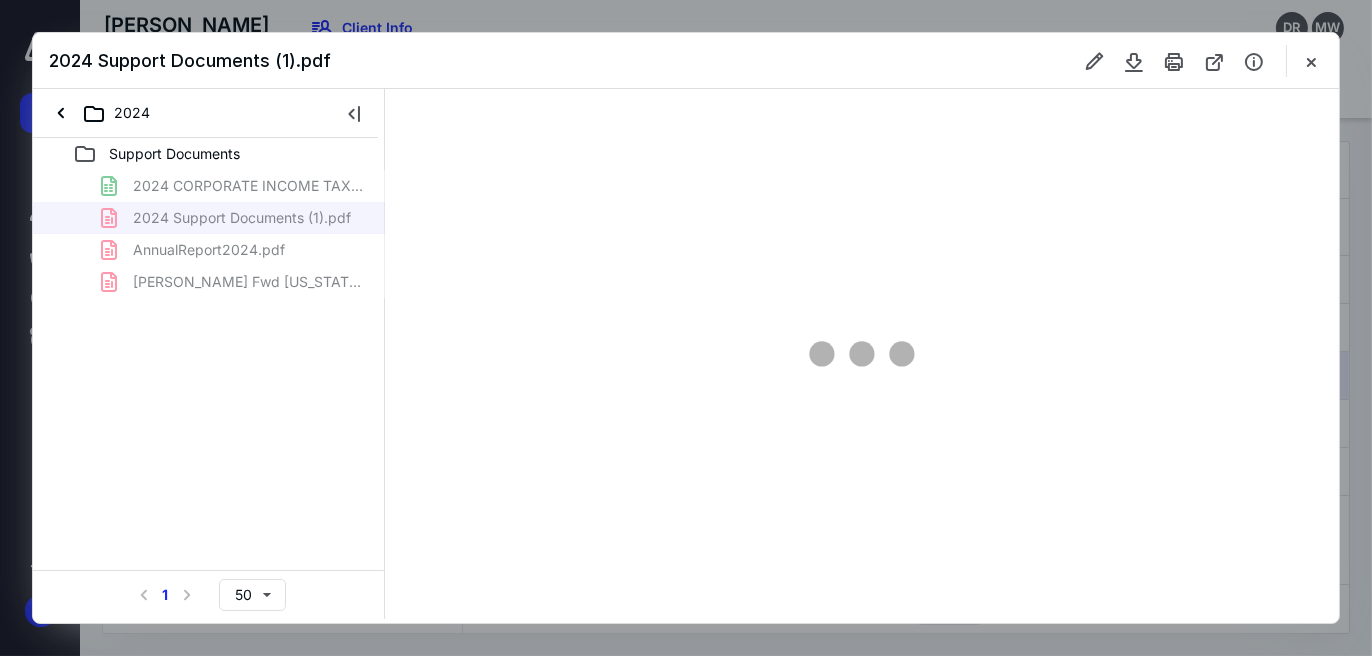 scroll, scrollTop: 0, scrollLeft: 0, axis: both 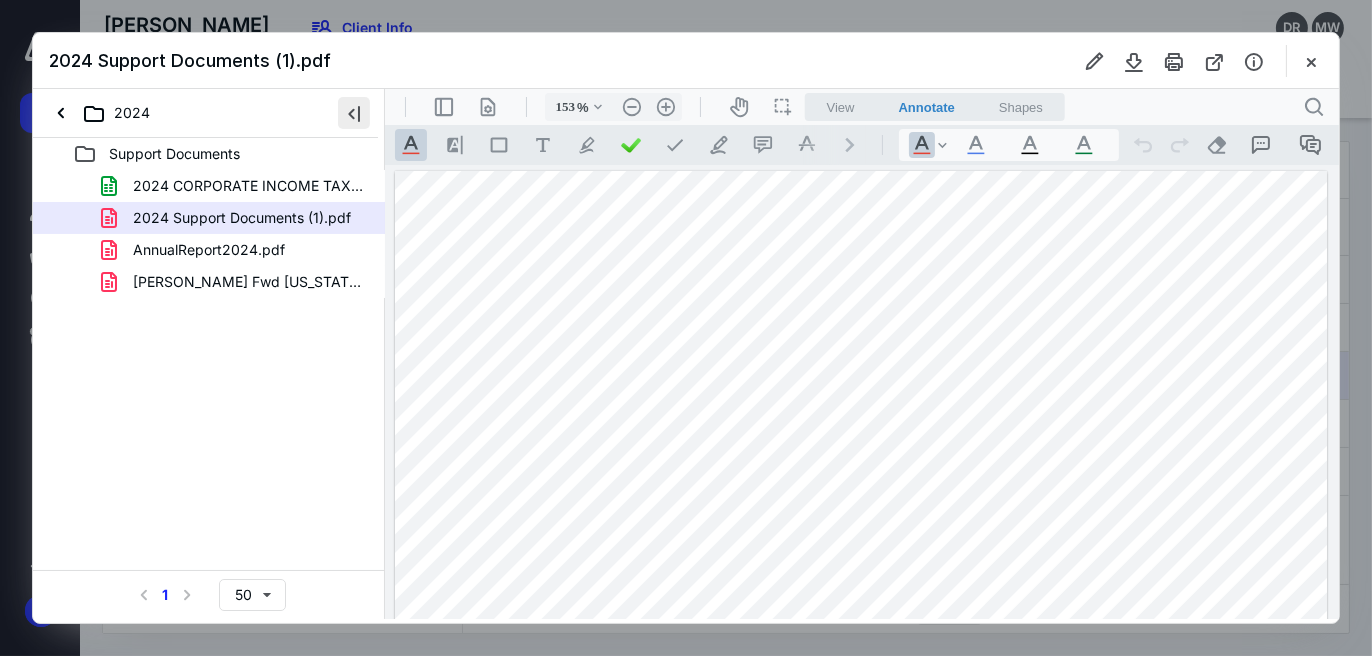 click at bounding box center [354, 113] 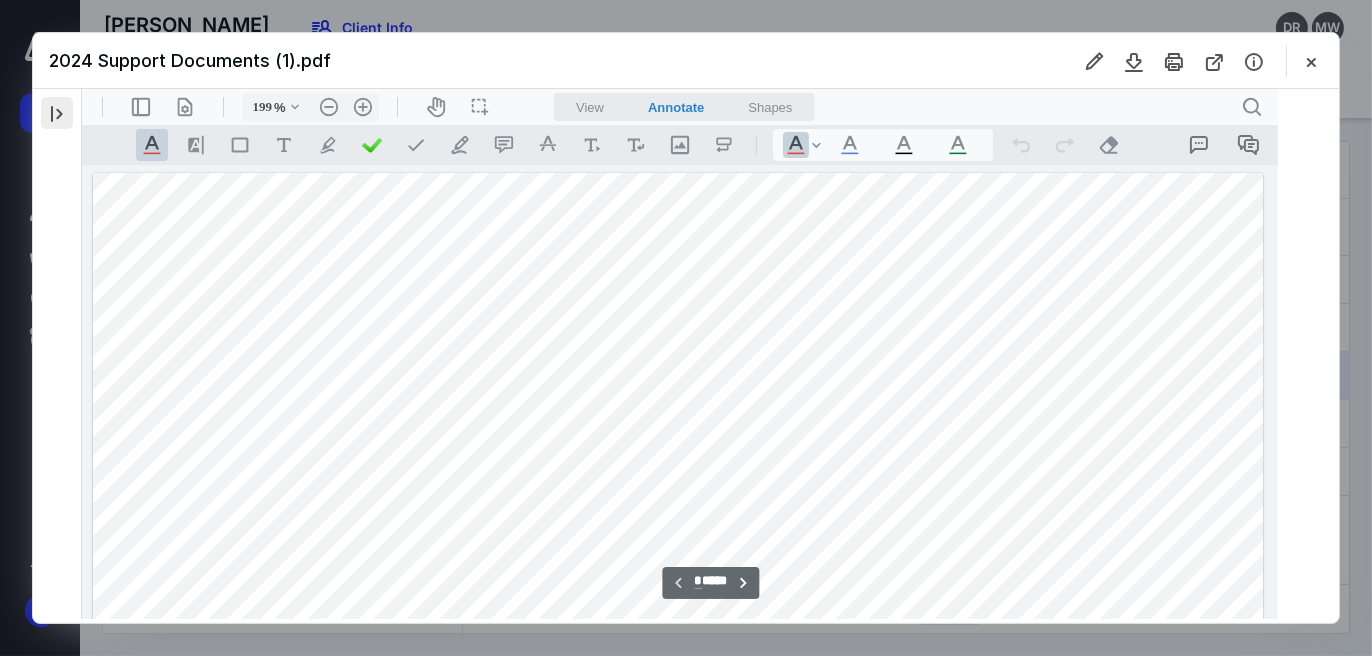 scroll, scrollTop: 1, scrollLeft: 0, axis: vertical 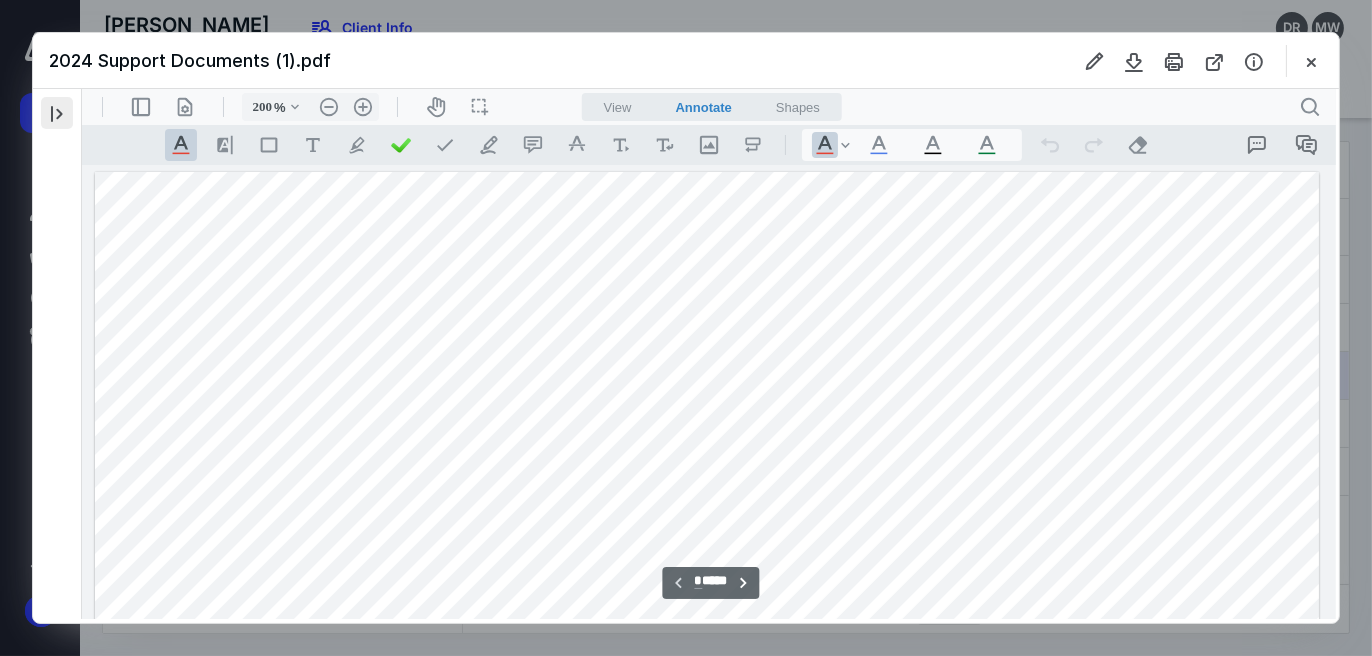 type on "201" 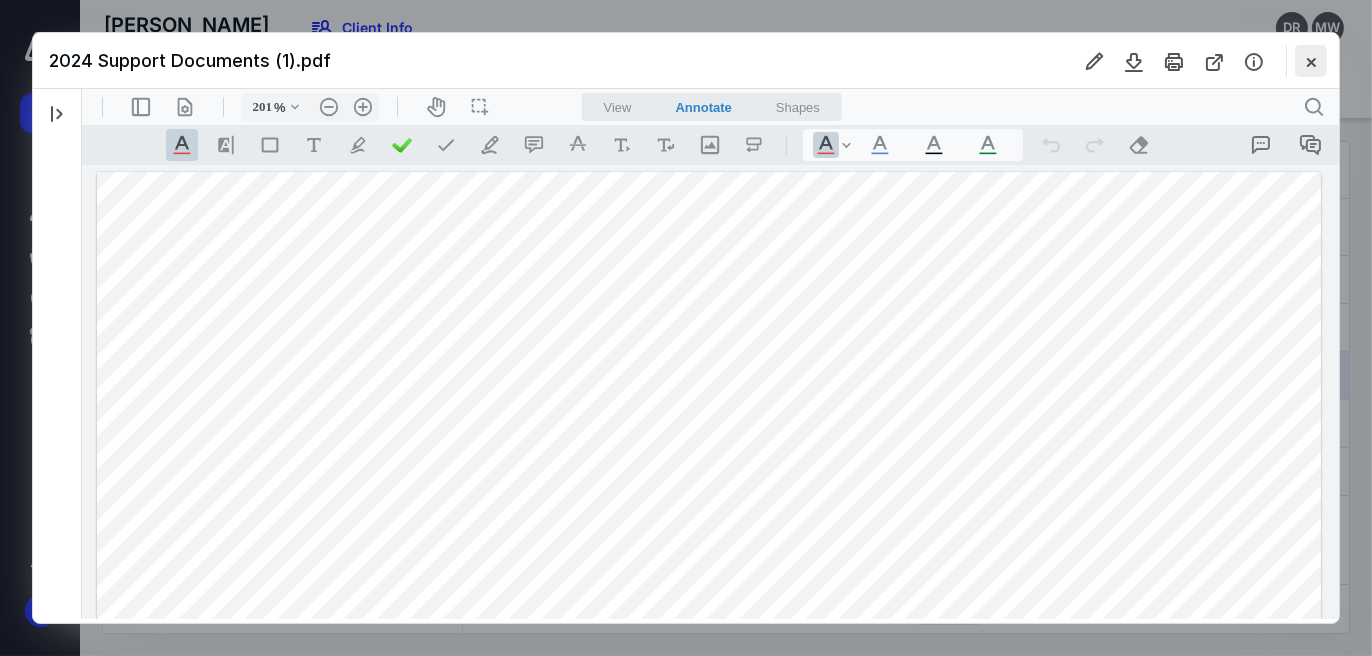 click at bounding box center (1311, 61) 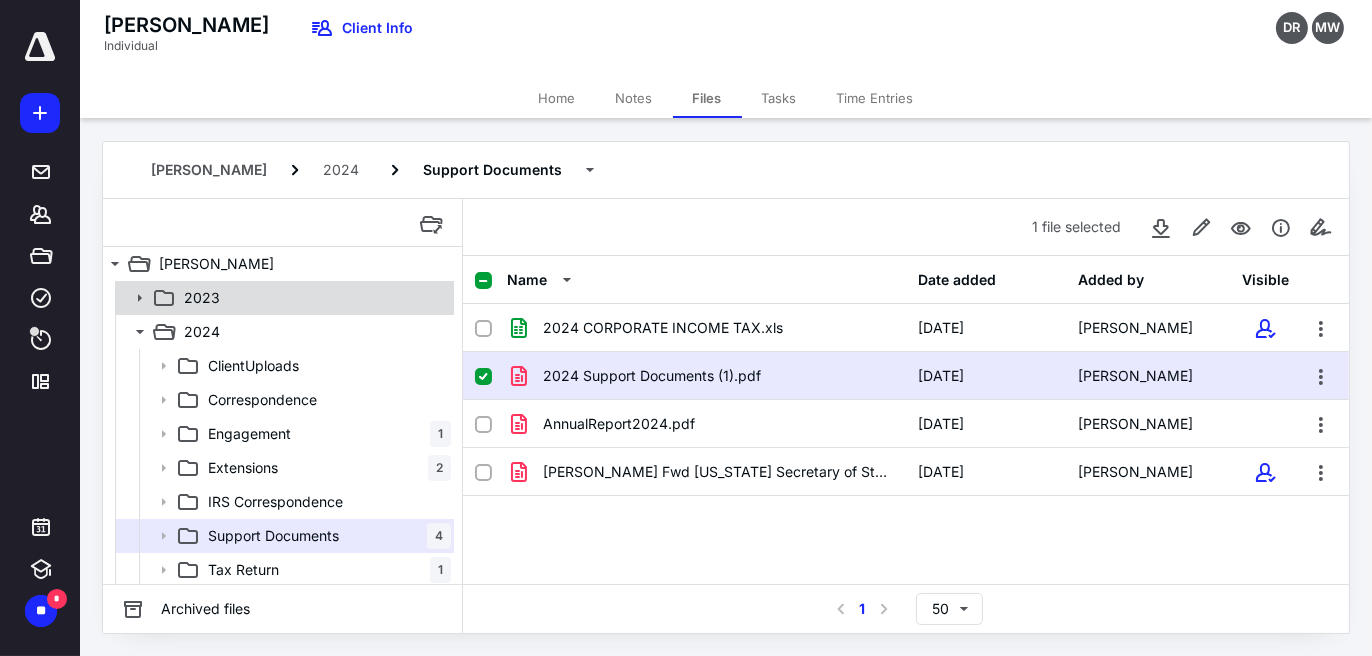 click 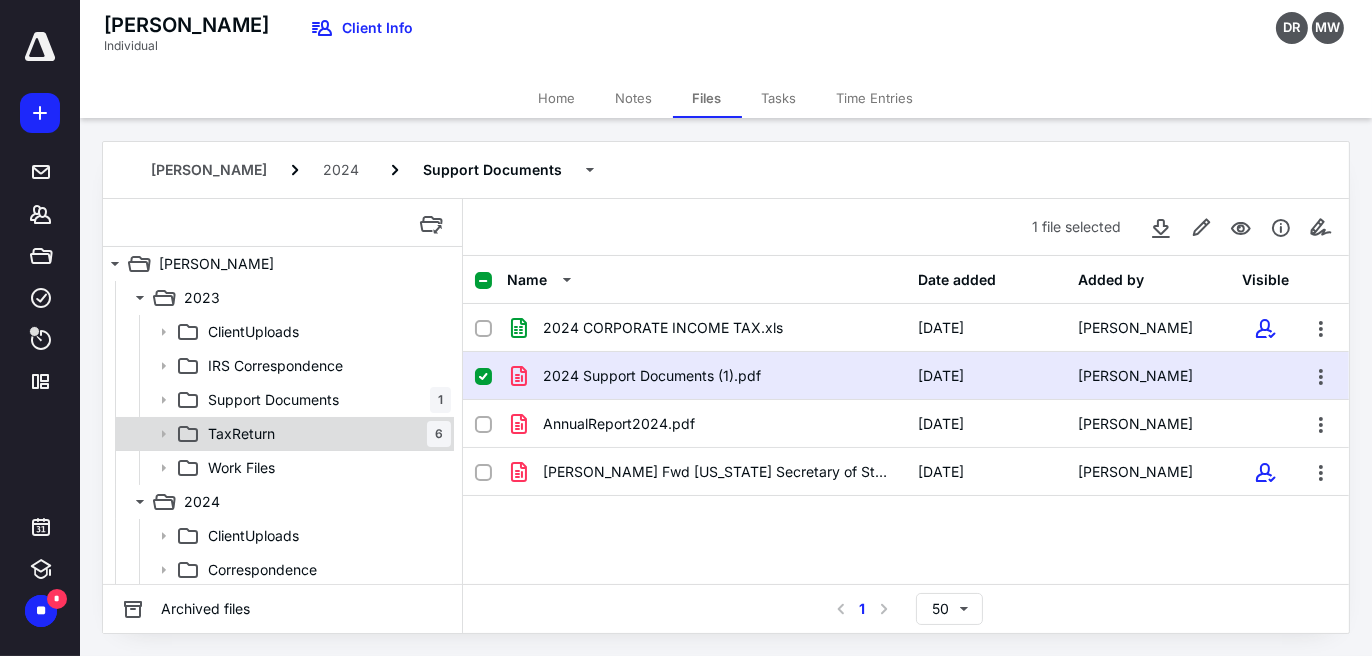 click on "TaxReturn 6" at bounding box center (325, 434) 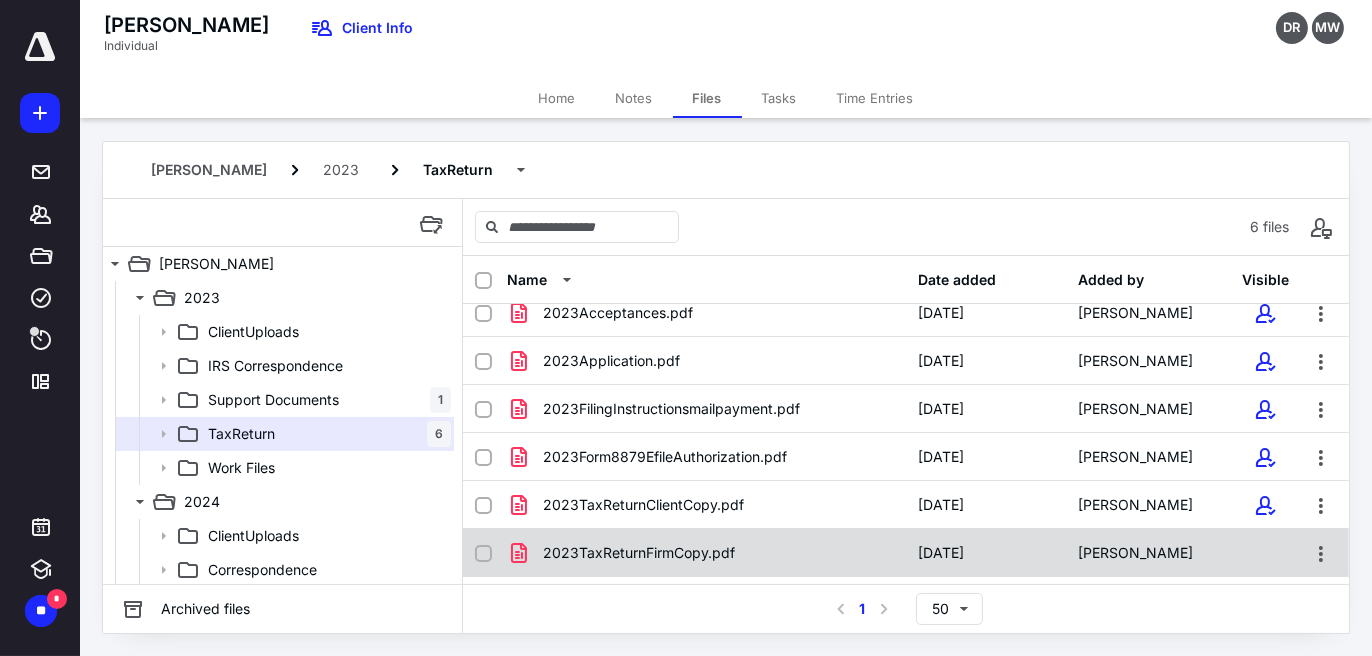 scroll, scrollTop: 17, scrollLeft: 0, axis: vertical 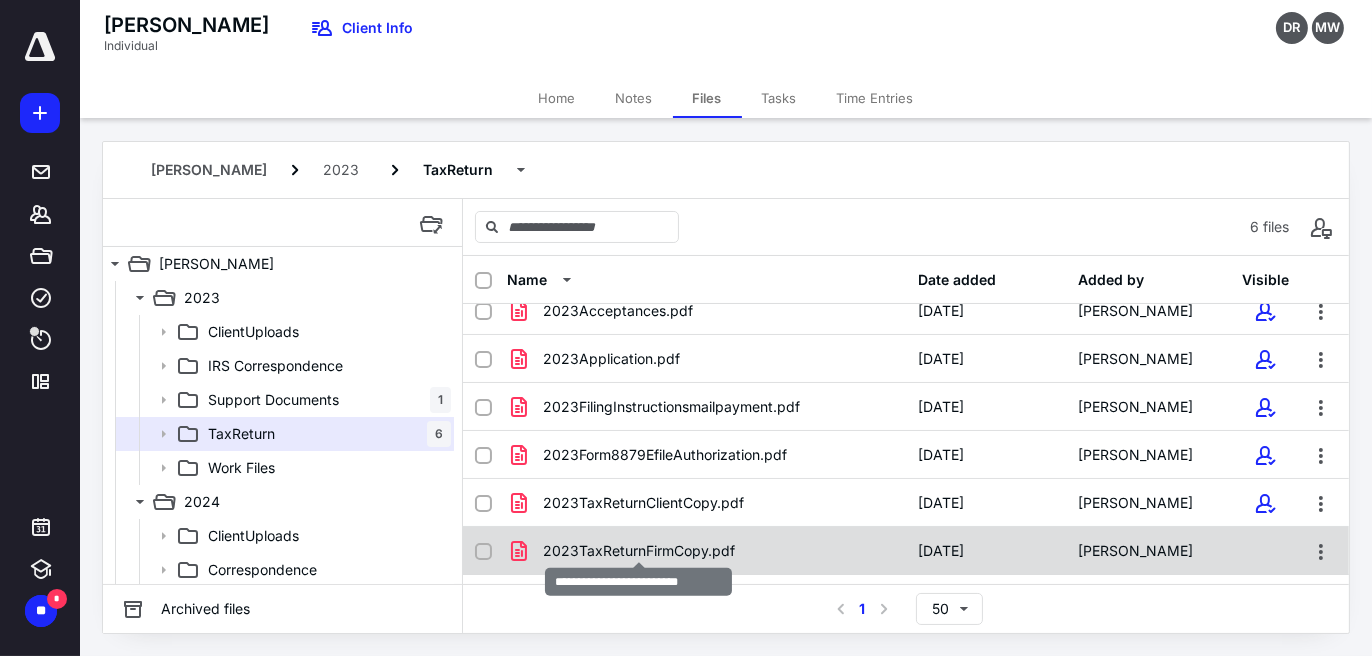 click on "2023TaxReturnFirmCopy.pdf" at bounding box center (639, 551) 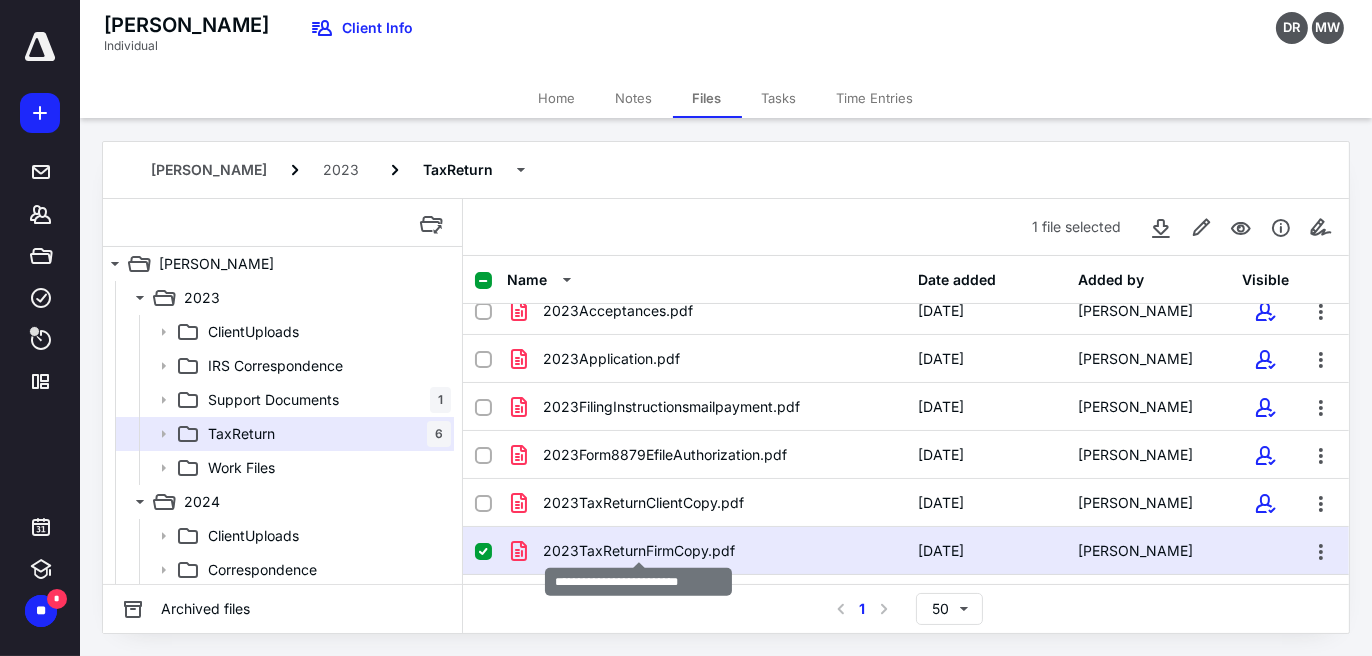 click on "2023TaxReturnFirmCopy.pdf" at bounding box center [639, 551] 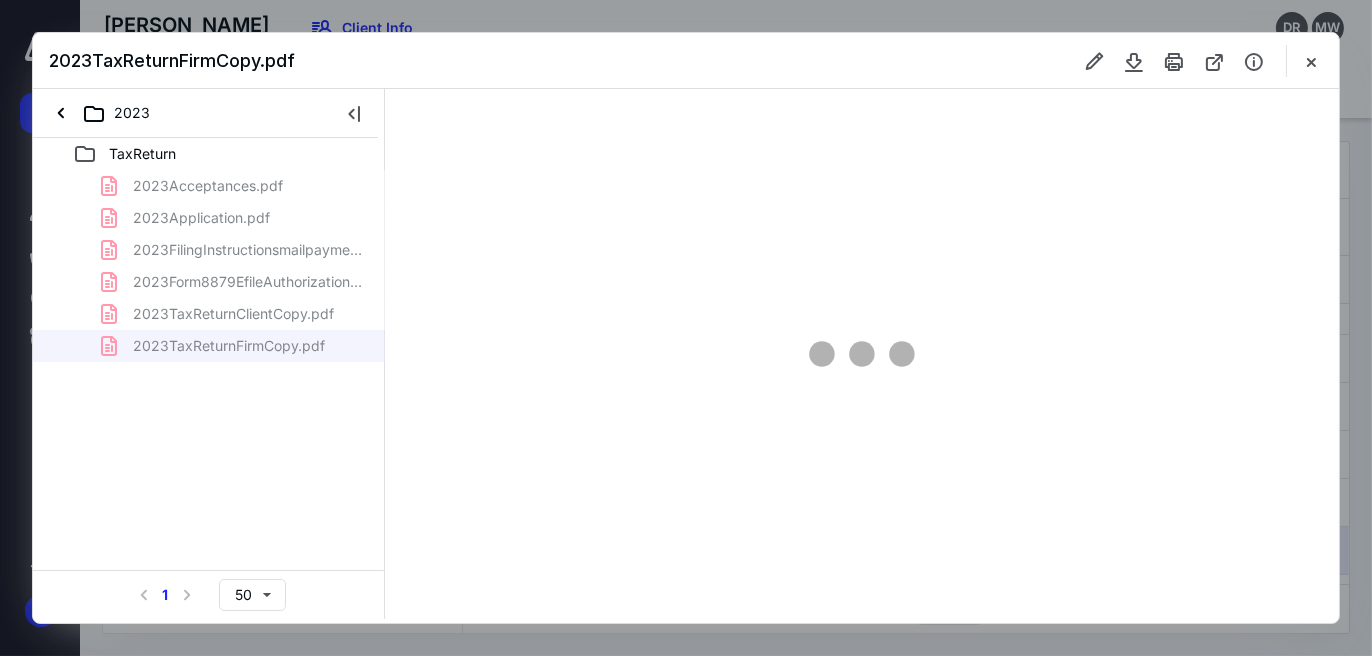 scroll, scrollTop: 0, scrollLeft: 0, axis: both 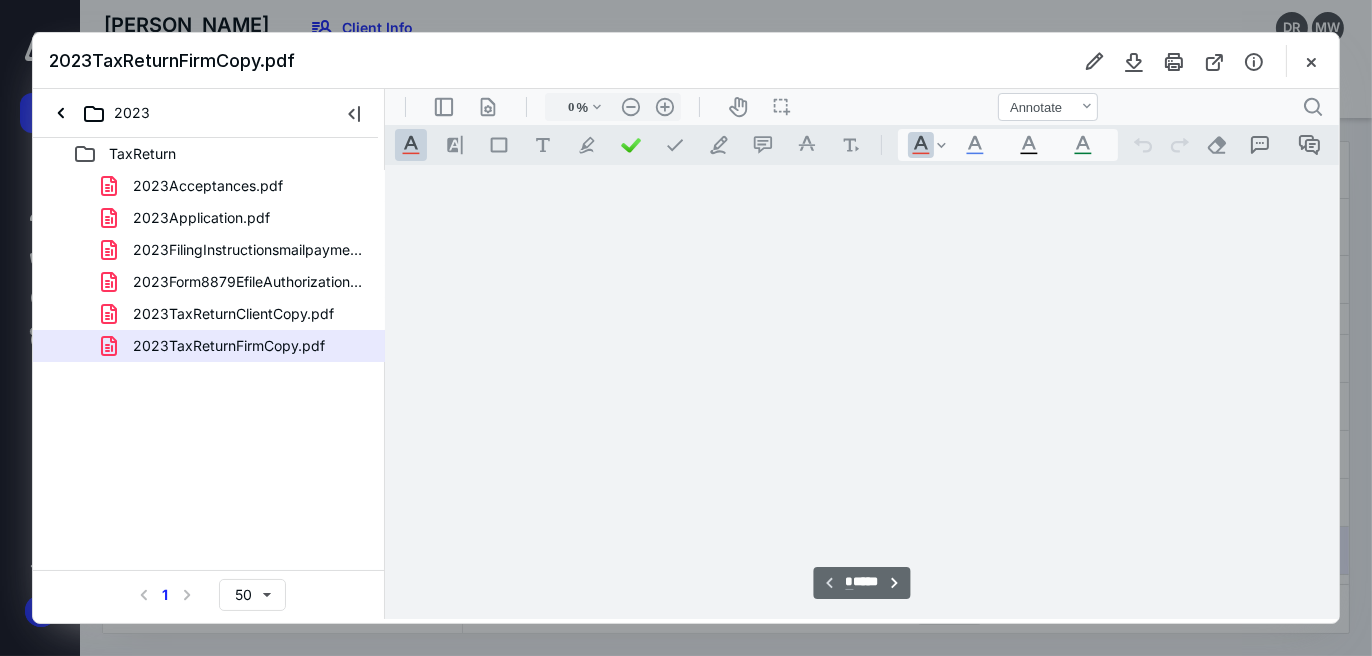 type on "144" 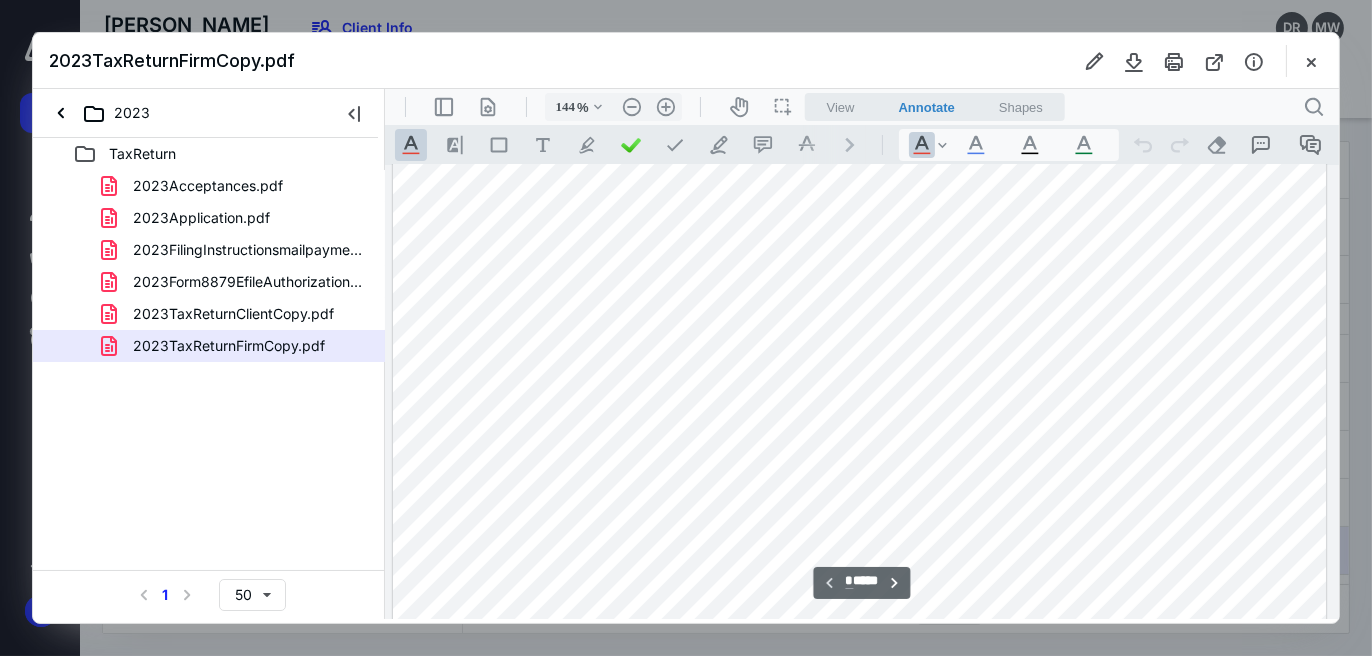 scroll, scrollTop: 0, scrollLeft: 126, axis: horizontal 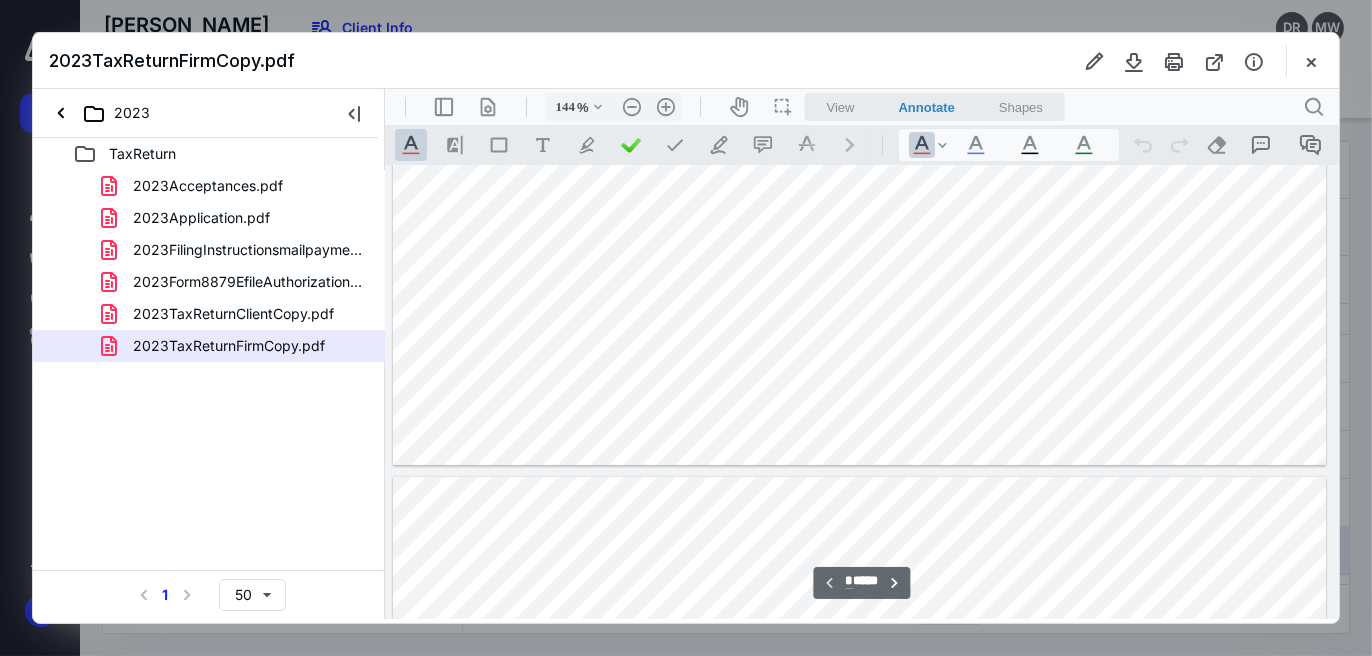 type on "*" 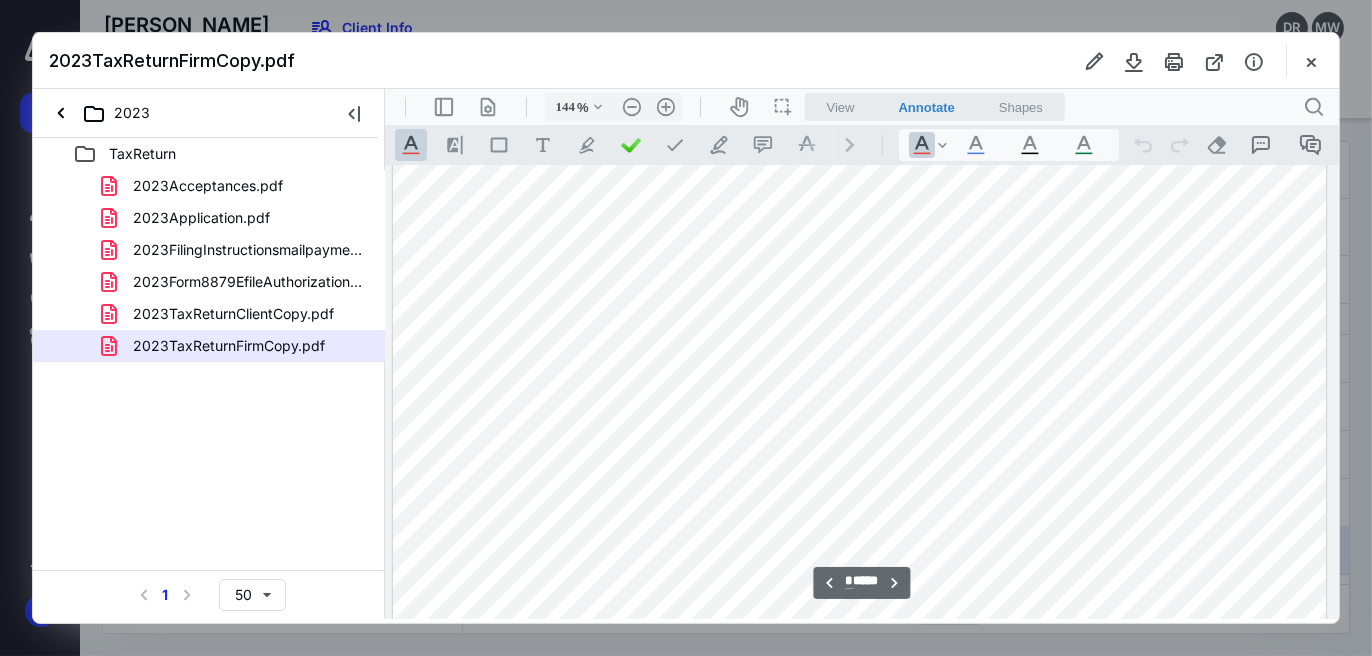 scroll, scrollTop: 1600, scrollLeft: 126, axis: both 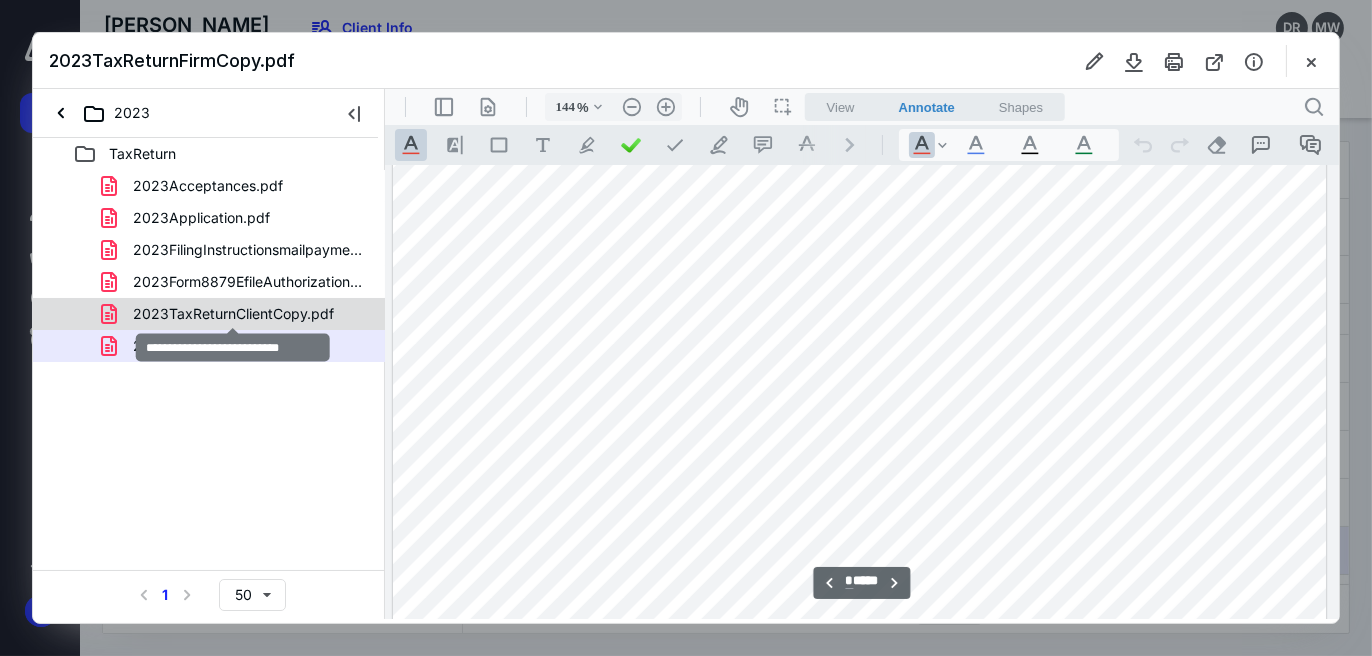 click on "2023TaxReturnClientCopy.pdf" at bounding box center (233, 314) 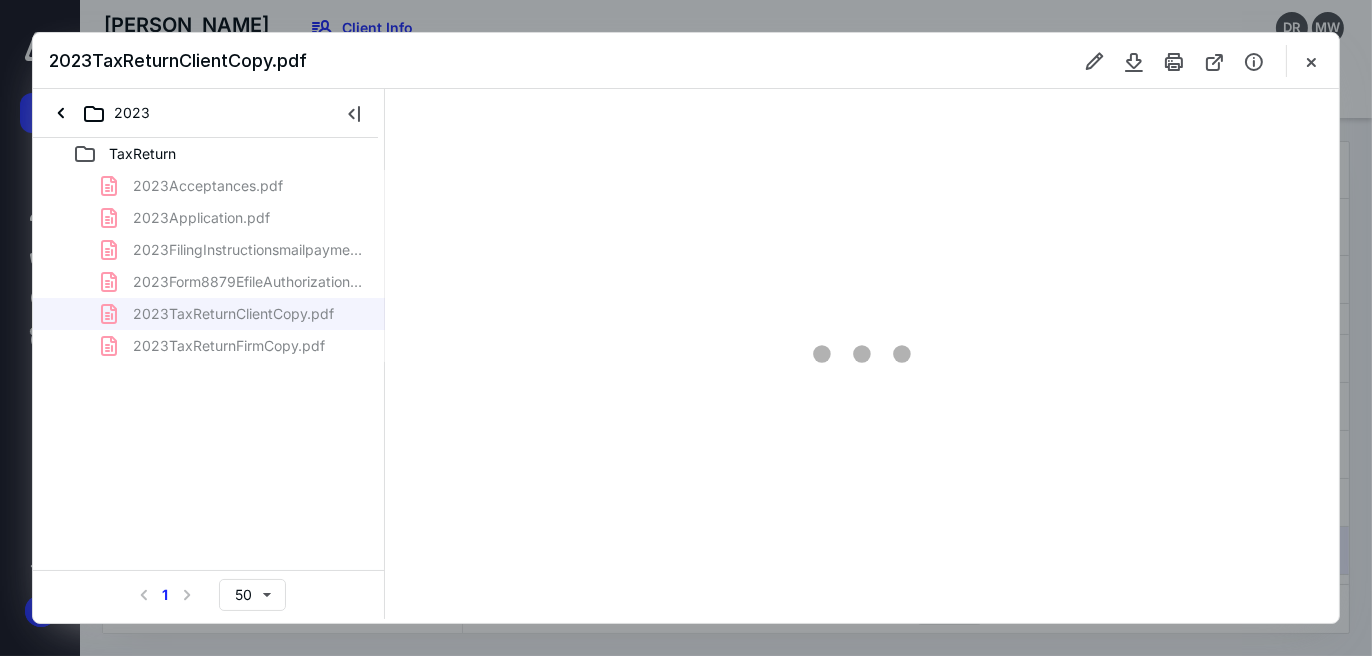 type on "144" 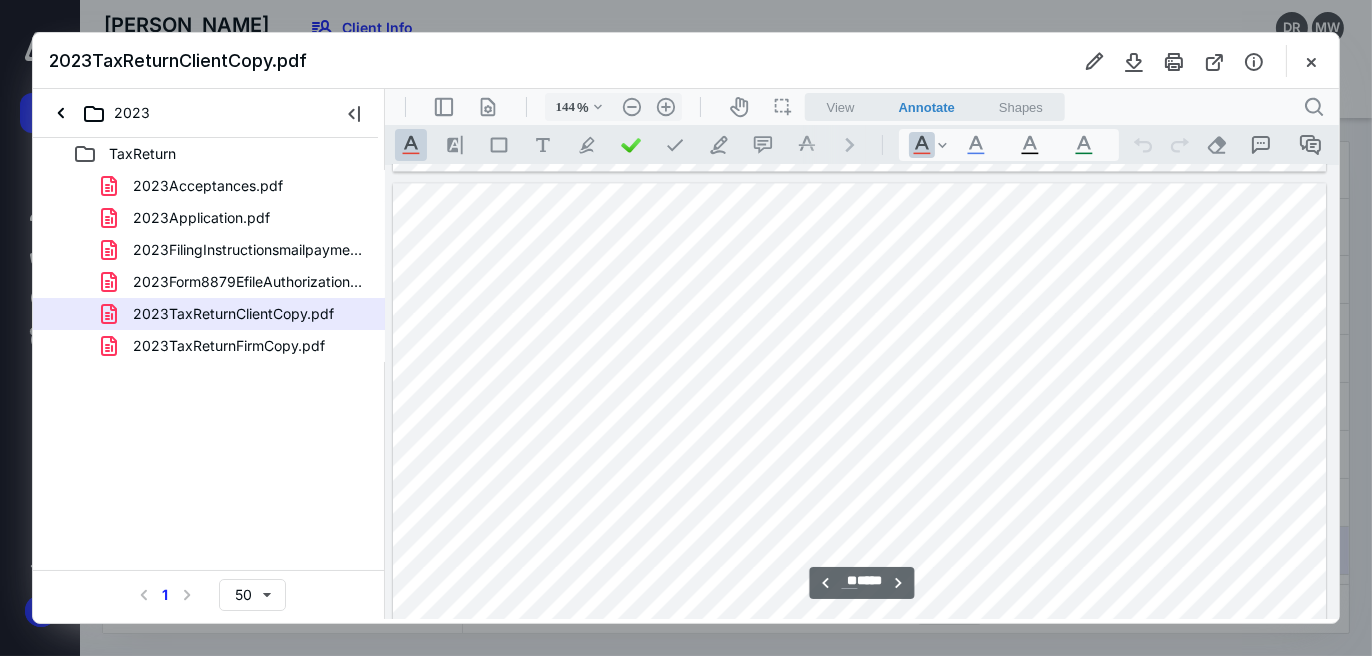 scroll, scrollTop: 15600, scrollLeft: 126, axis: both 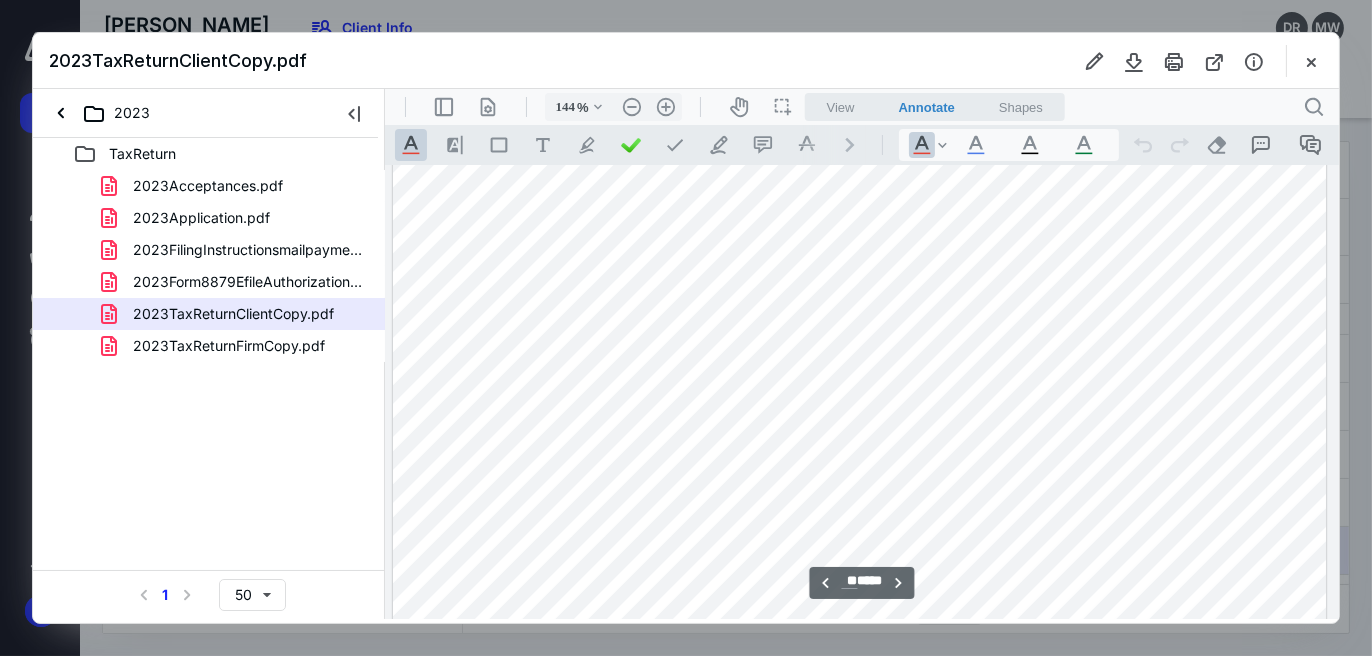 type on "**" 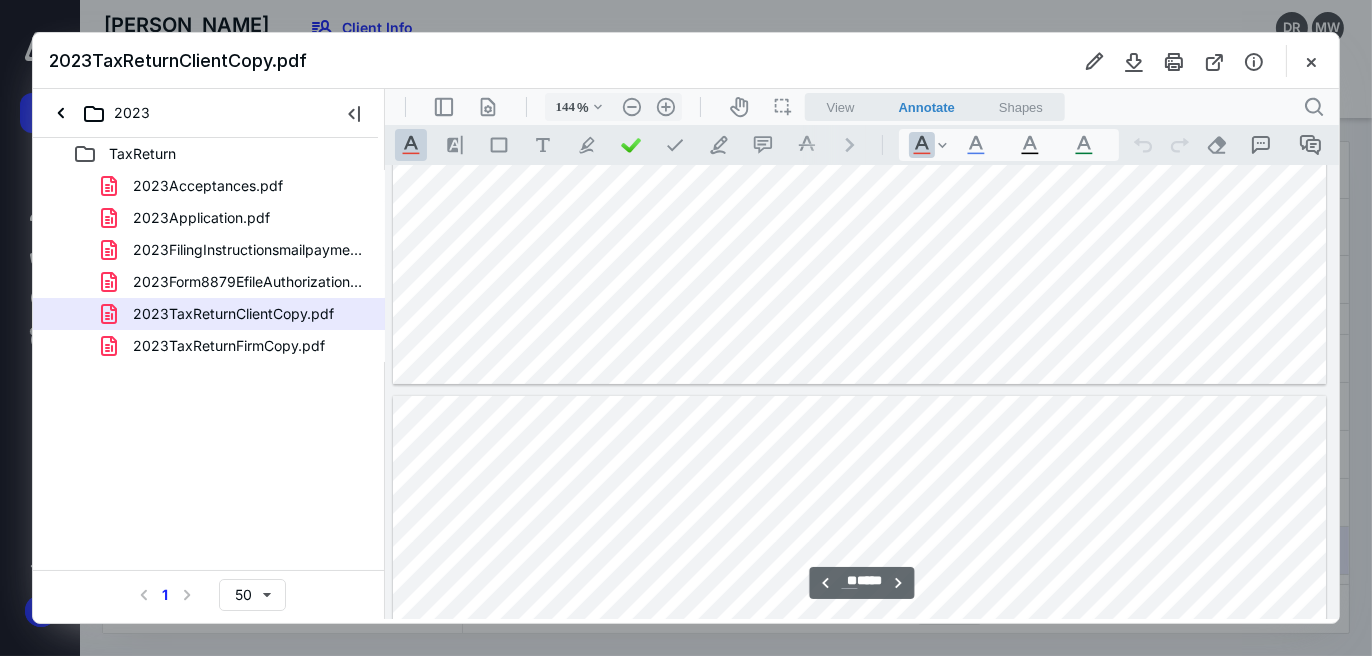 scroll, scrollTop: 20200, scrollLeft: 126, axis: both 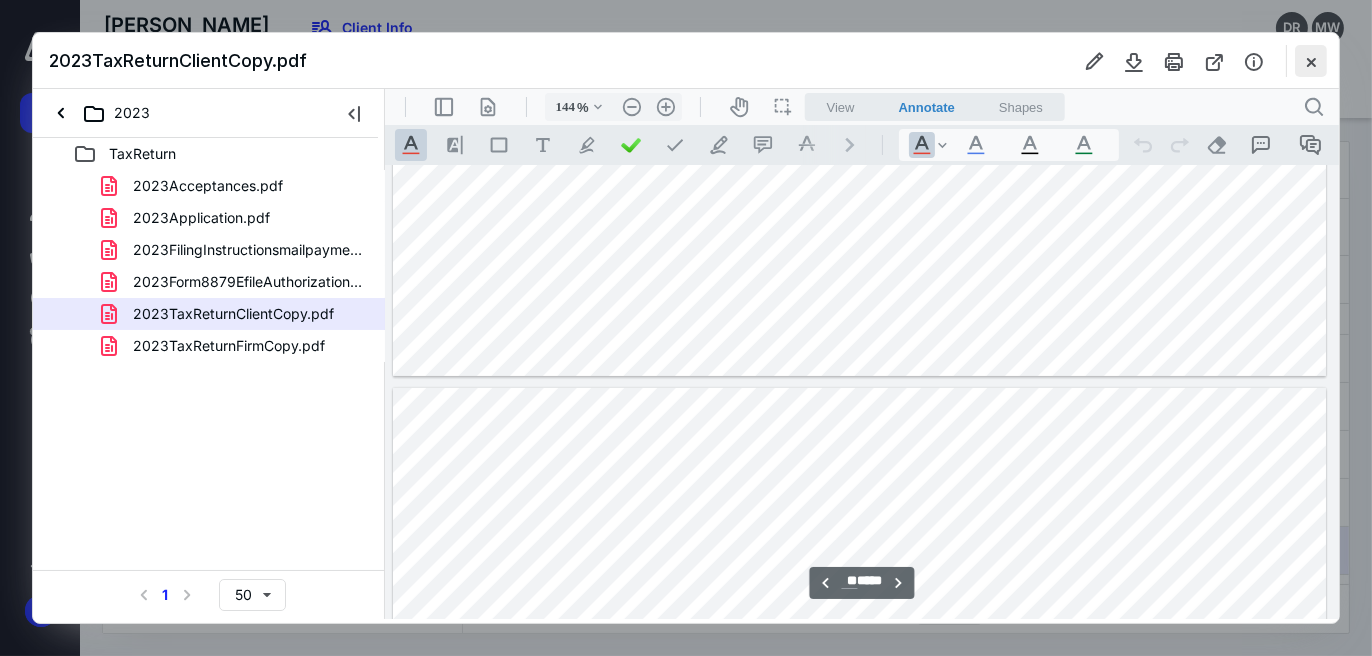 click at bounding box center [1311, 61] 